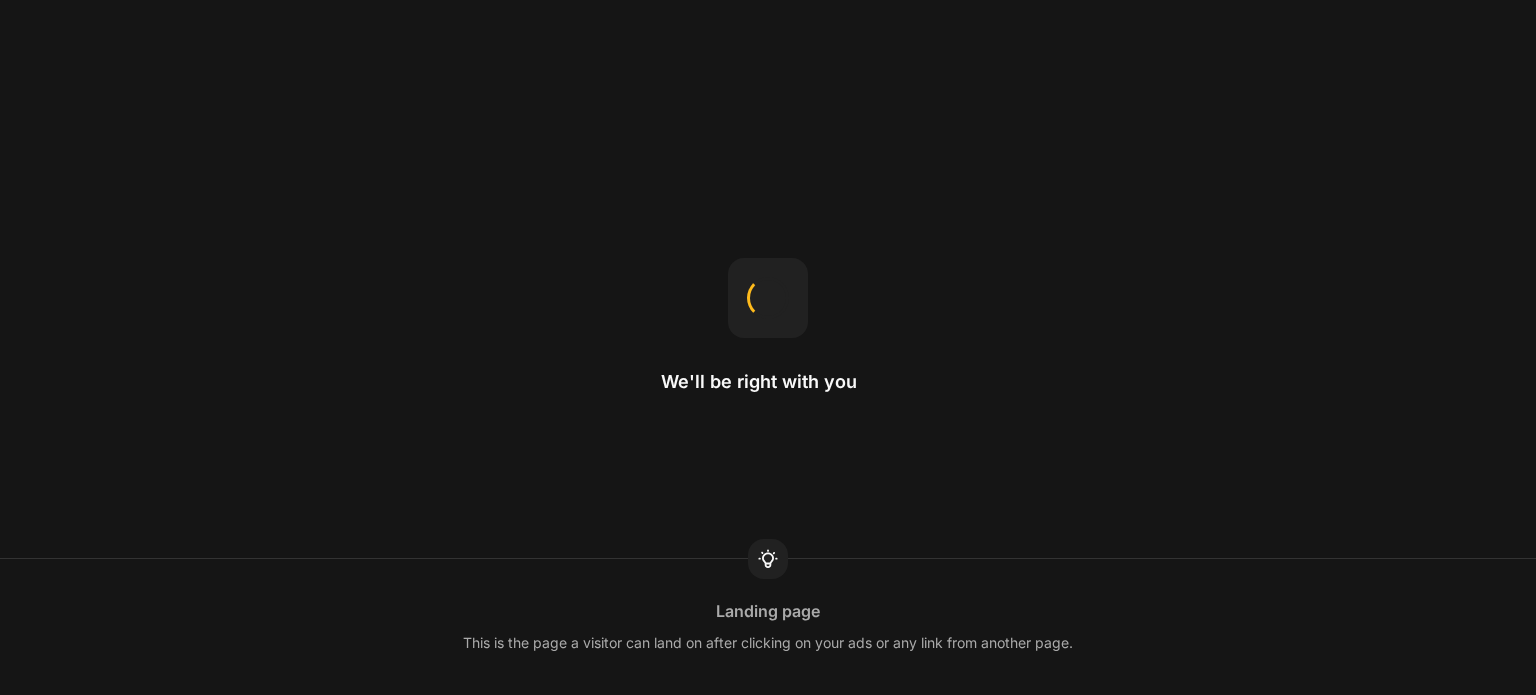 scroll, scrollTop: 0, scrollLeft: 0, axis: both 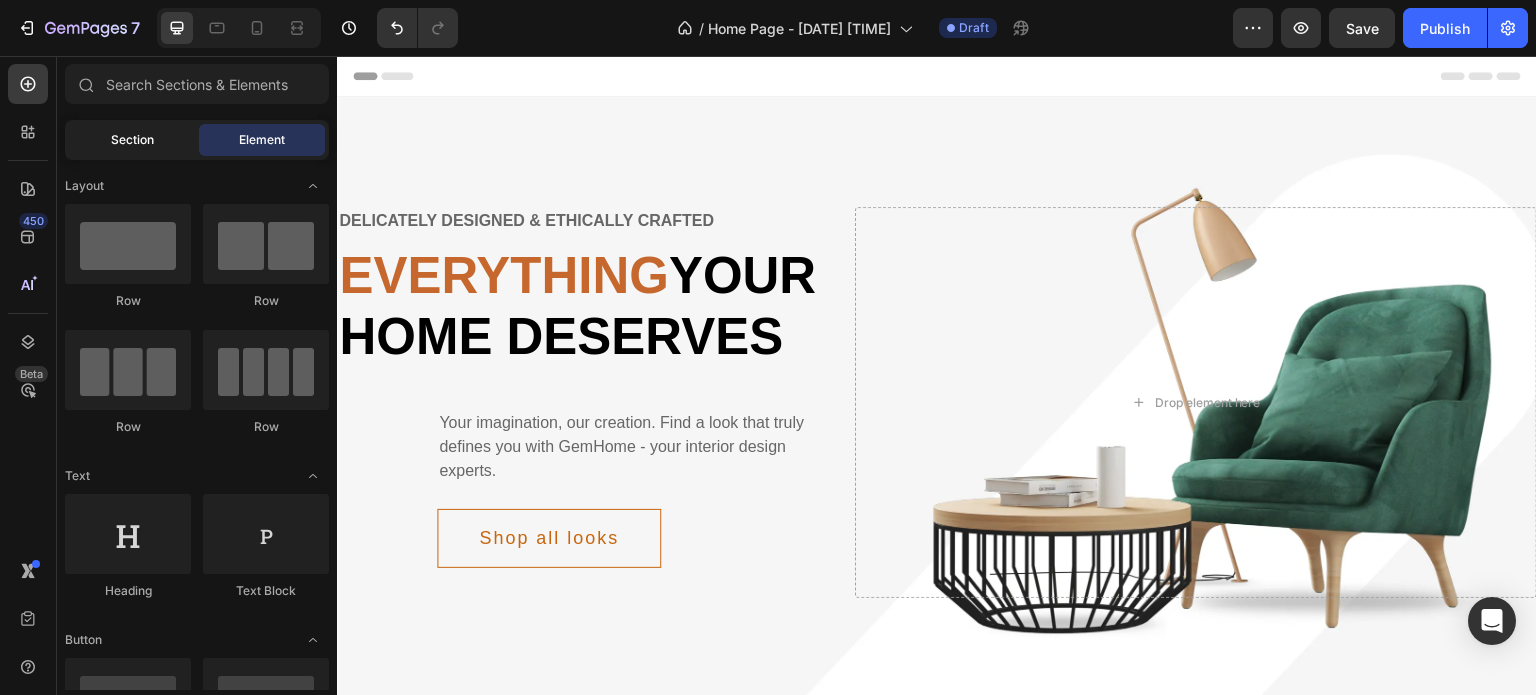 click on "Section" at bounding box center [132, 140] 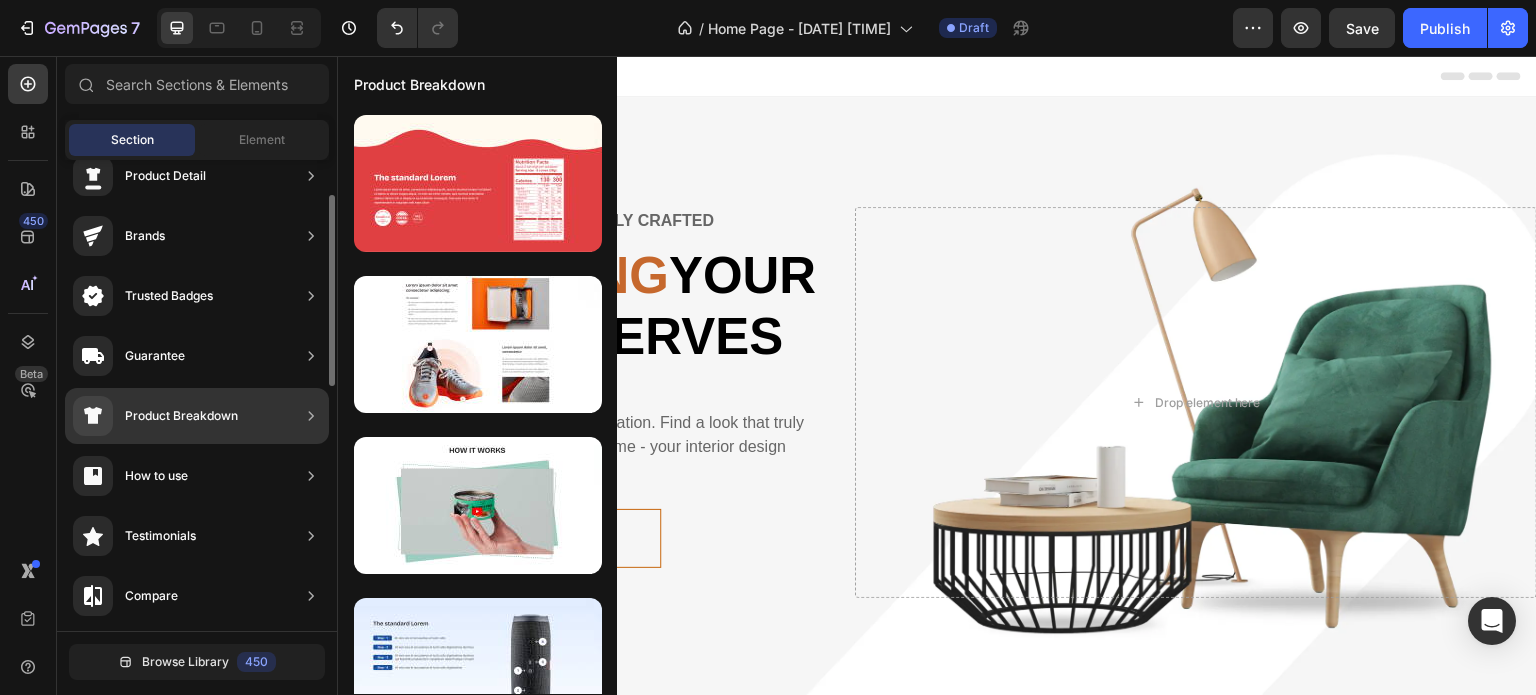 scroll, scrollTop: 0, scrollLeft: 0, axis: both 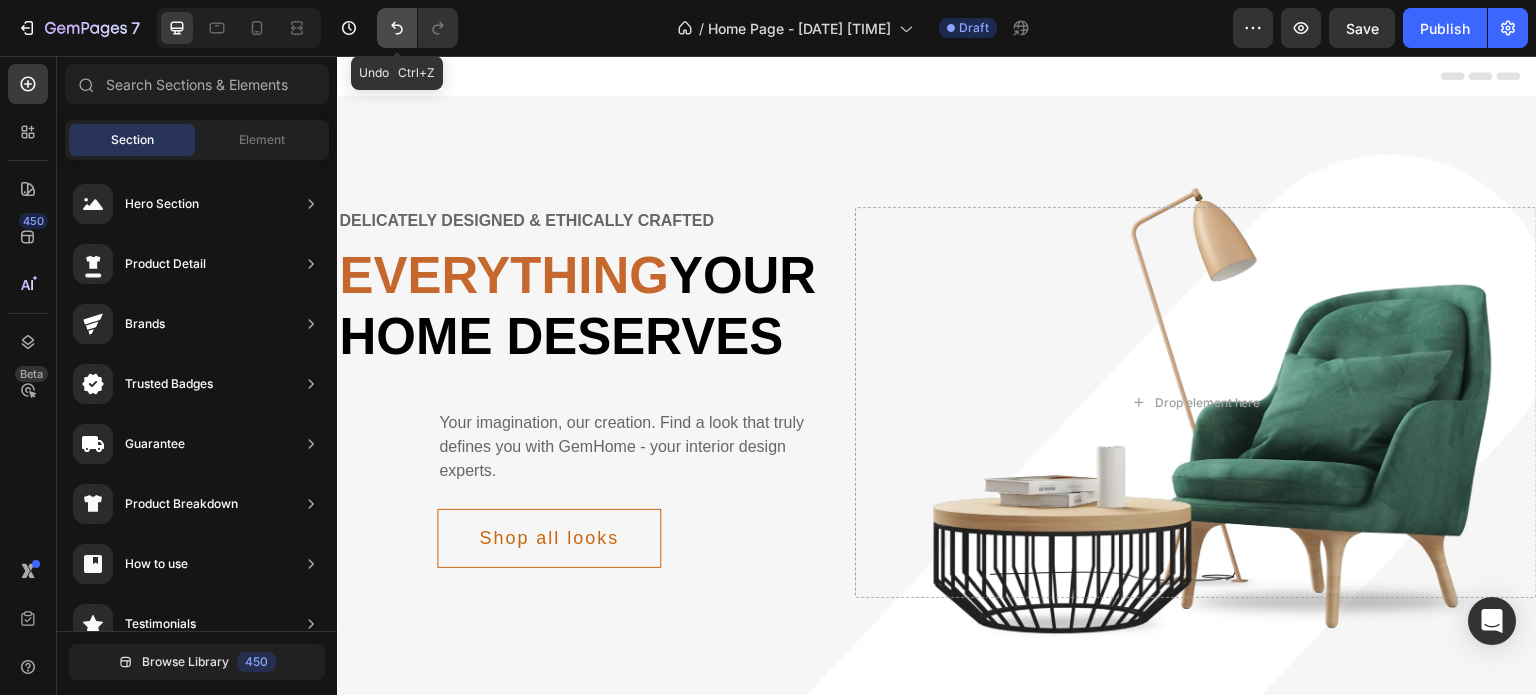 click 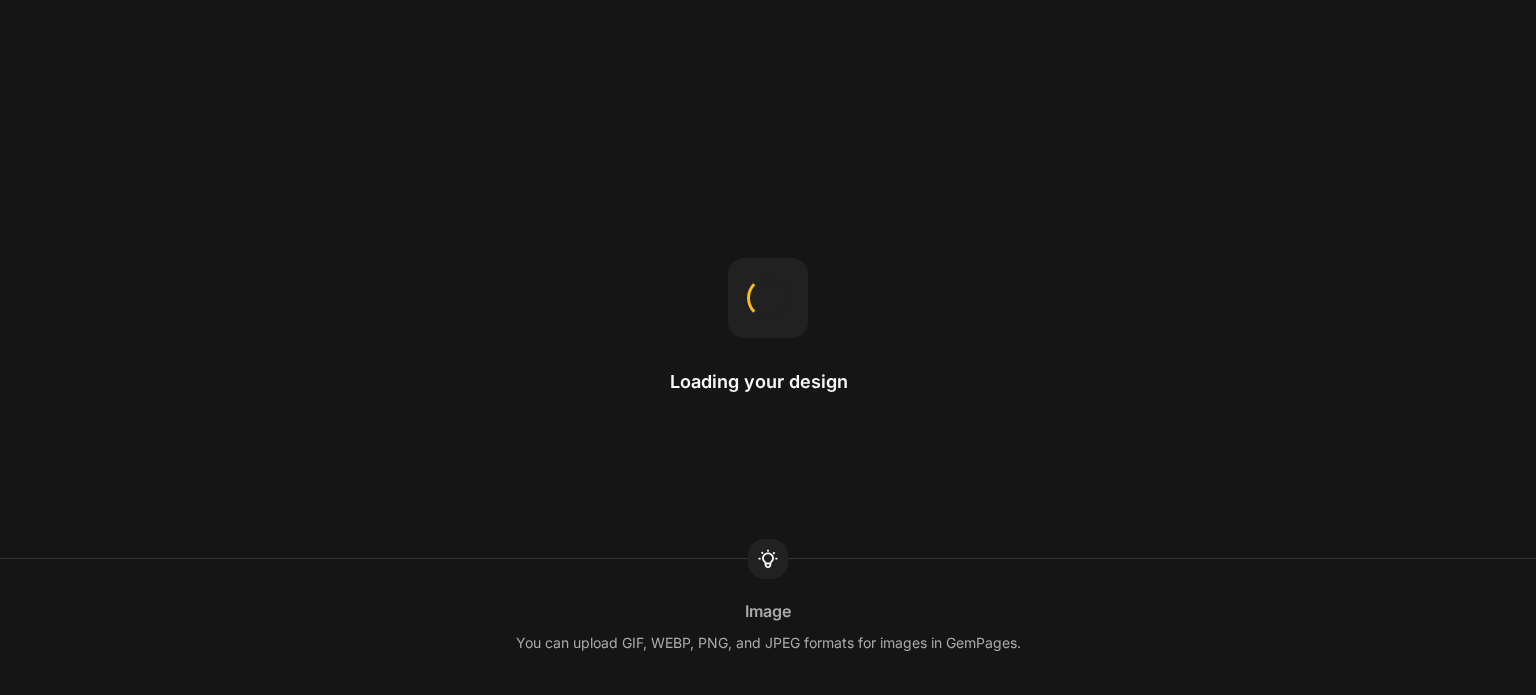 scroll, scrollTop: 0, scrollLeft: 0, axis: both 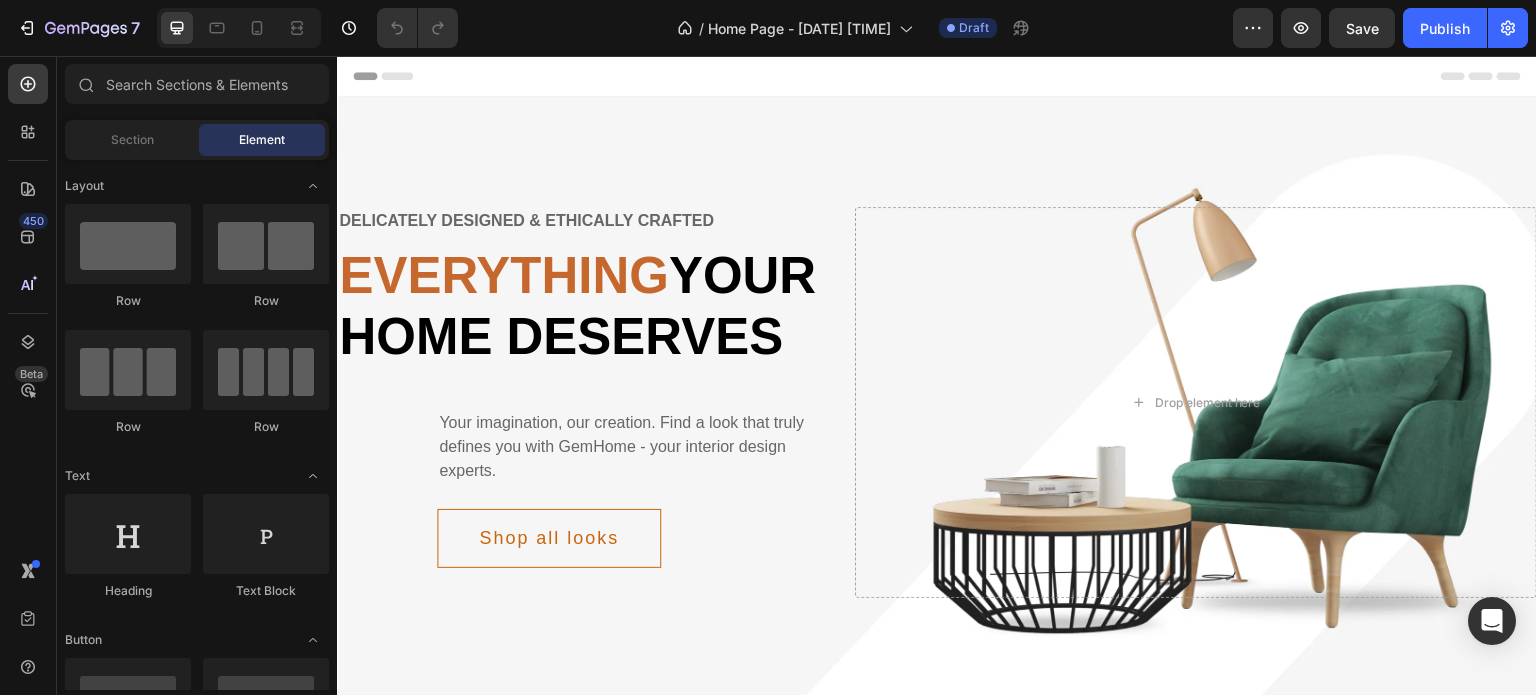 click on "Header" at bounding box center [383, 76] 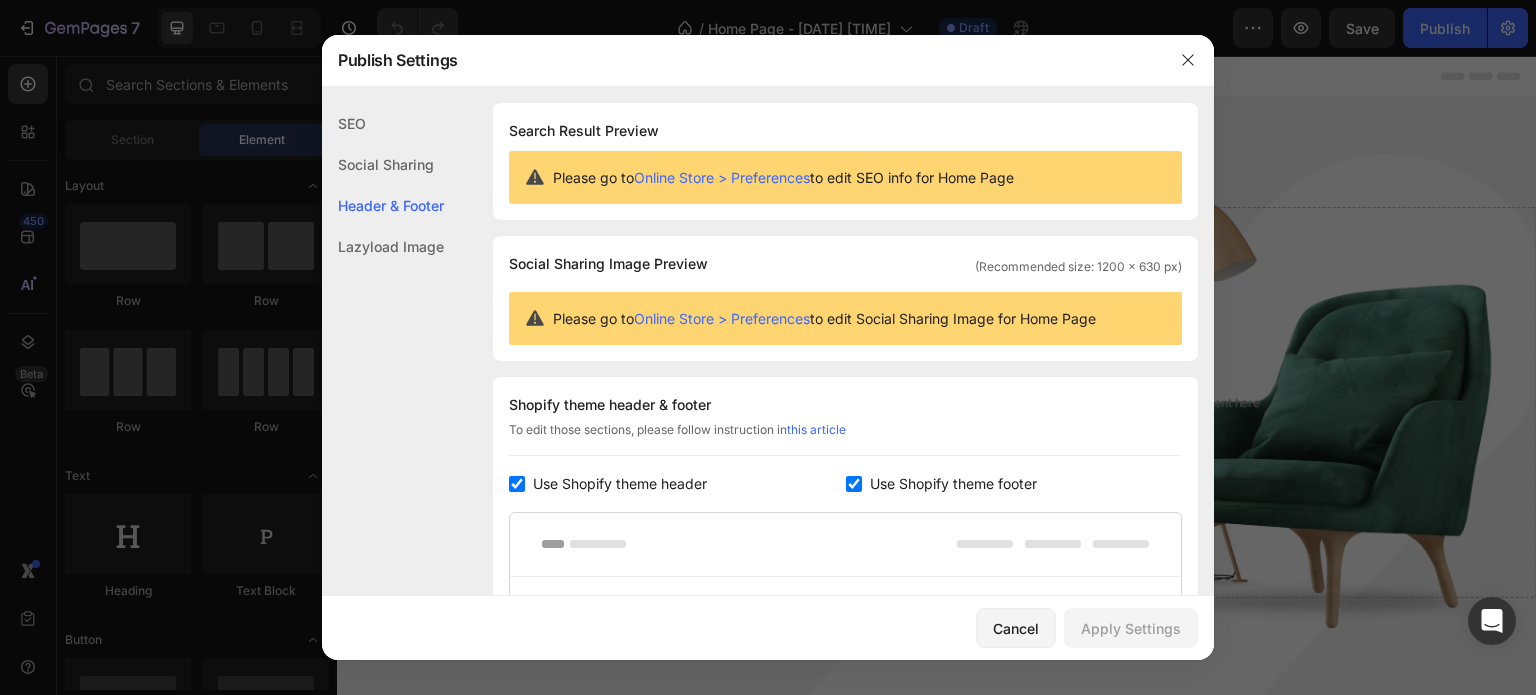 scroll, scrollTop: 270, scrollLeft: 0, axis: vertical 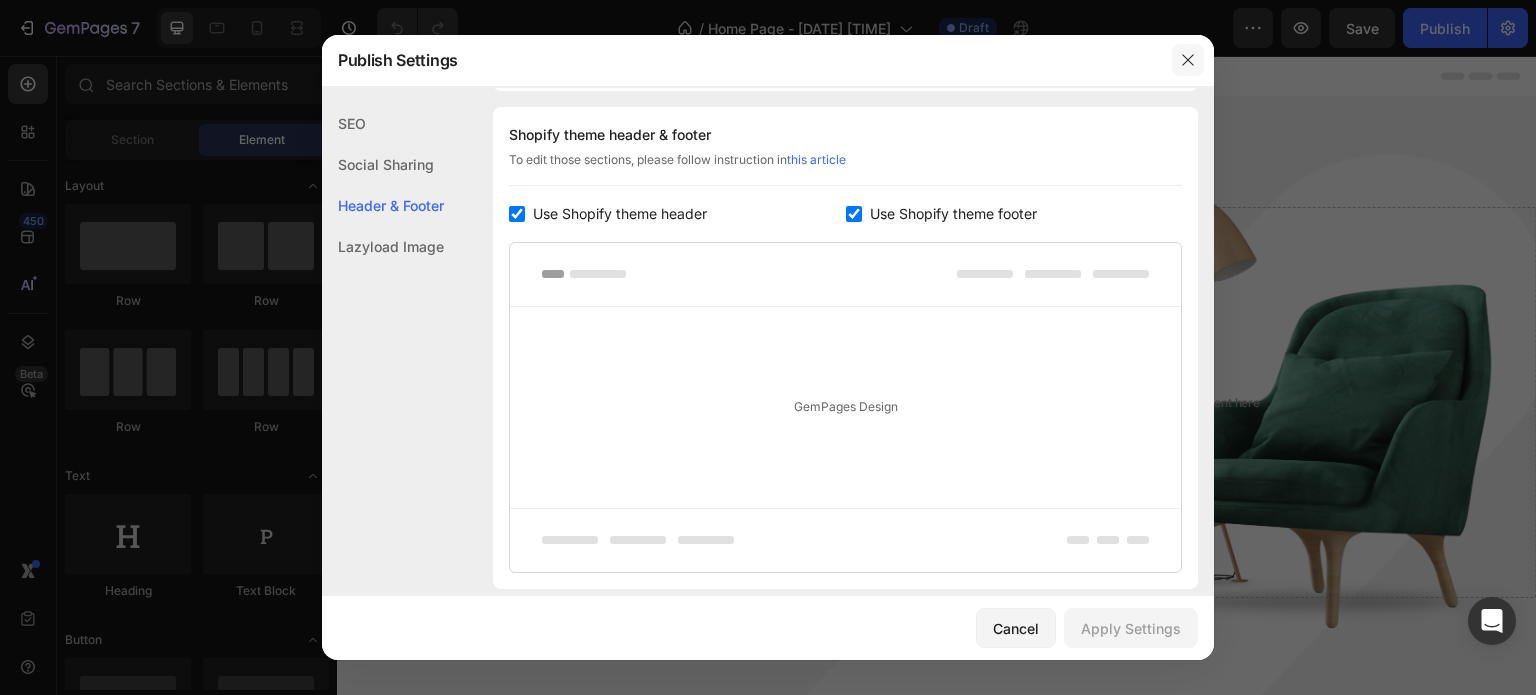 click at bounding box center [1188, 60] 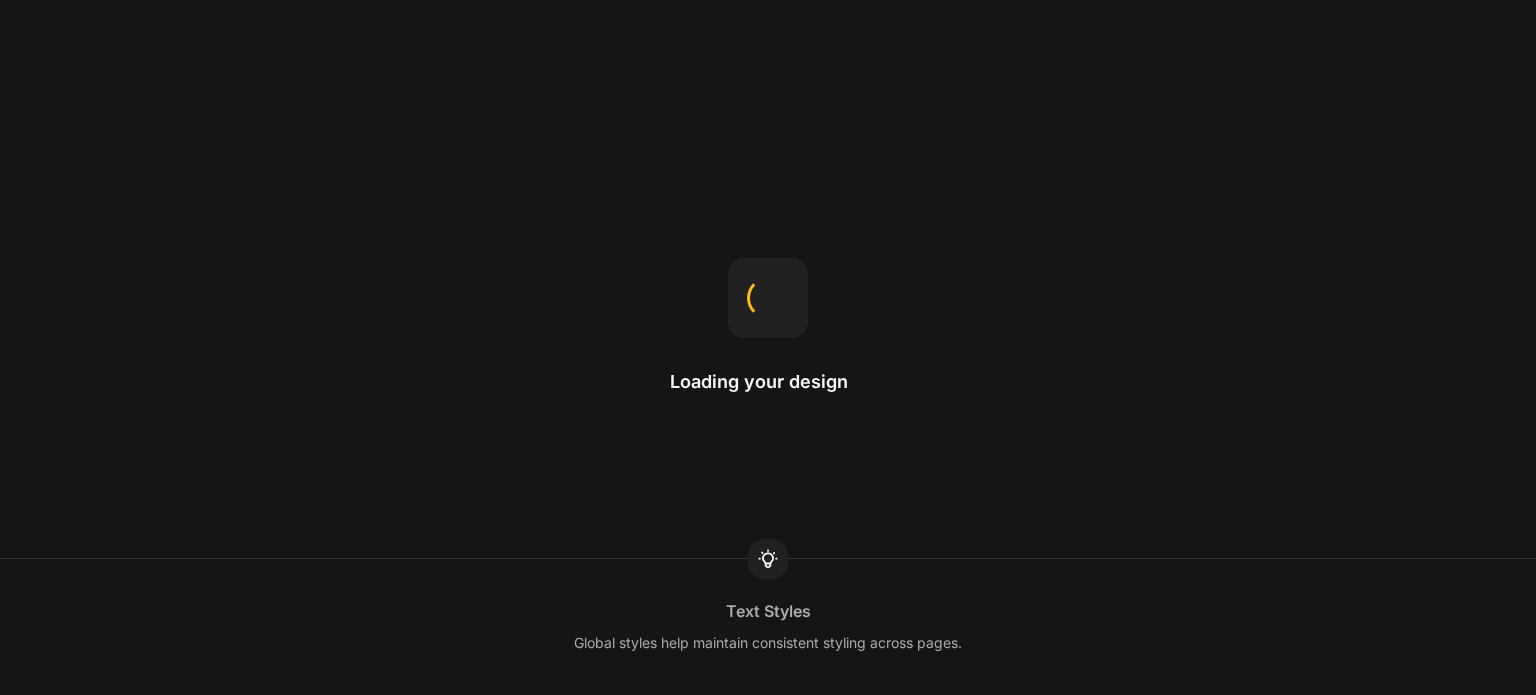 scroll, scrollTop: 0, scrollLeft: 0, axis: both 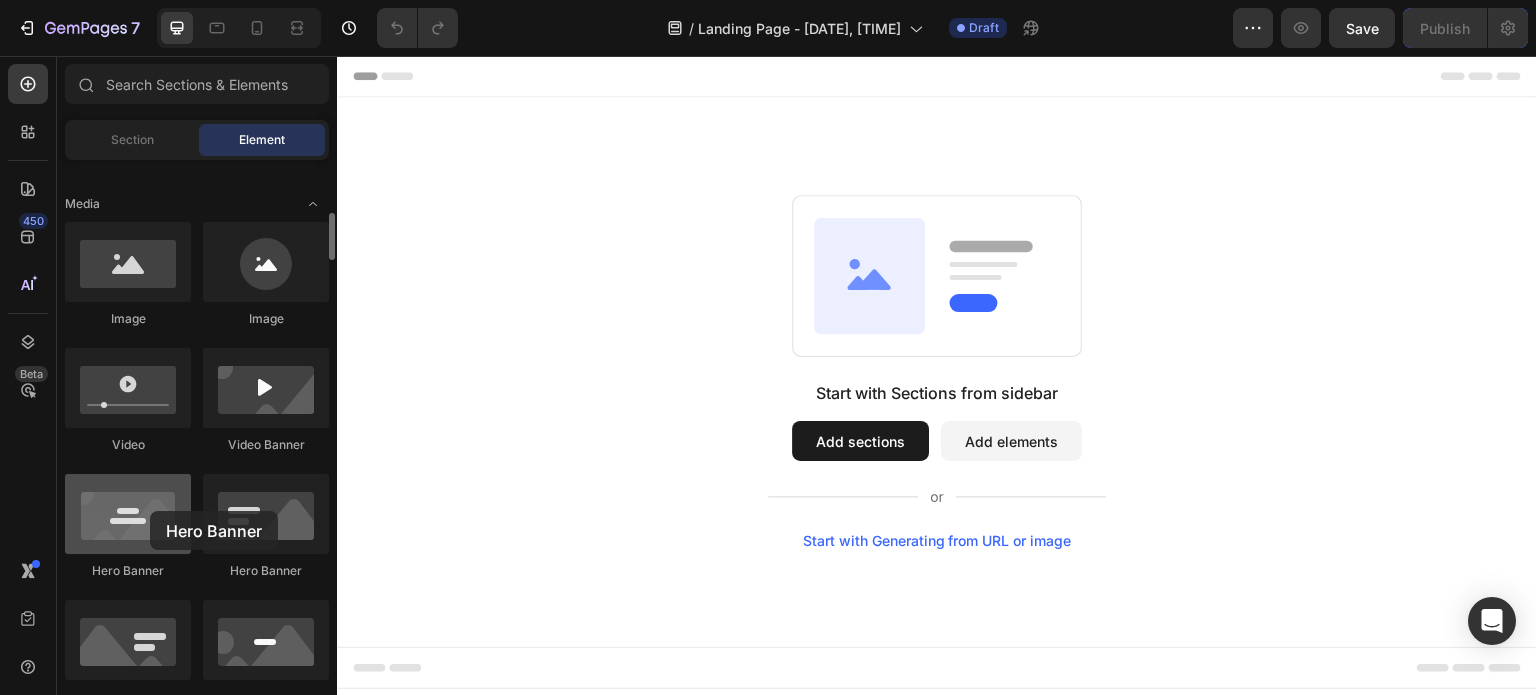 click at bounding box center [128, 514] 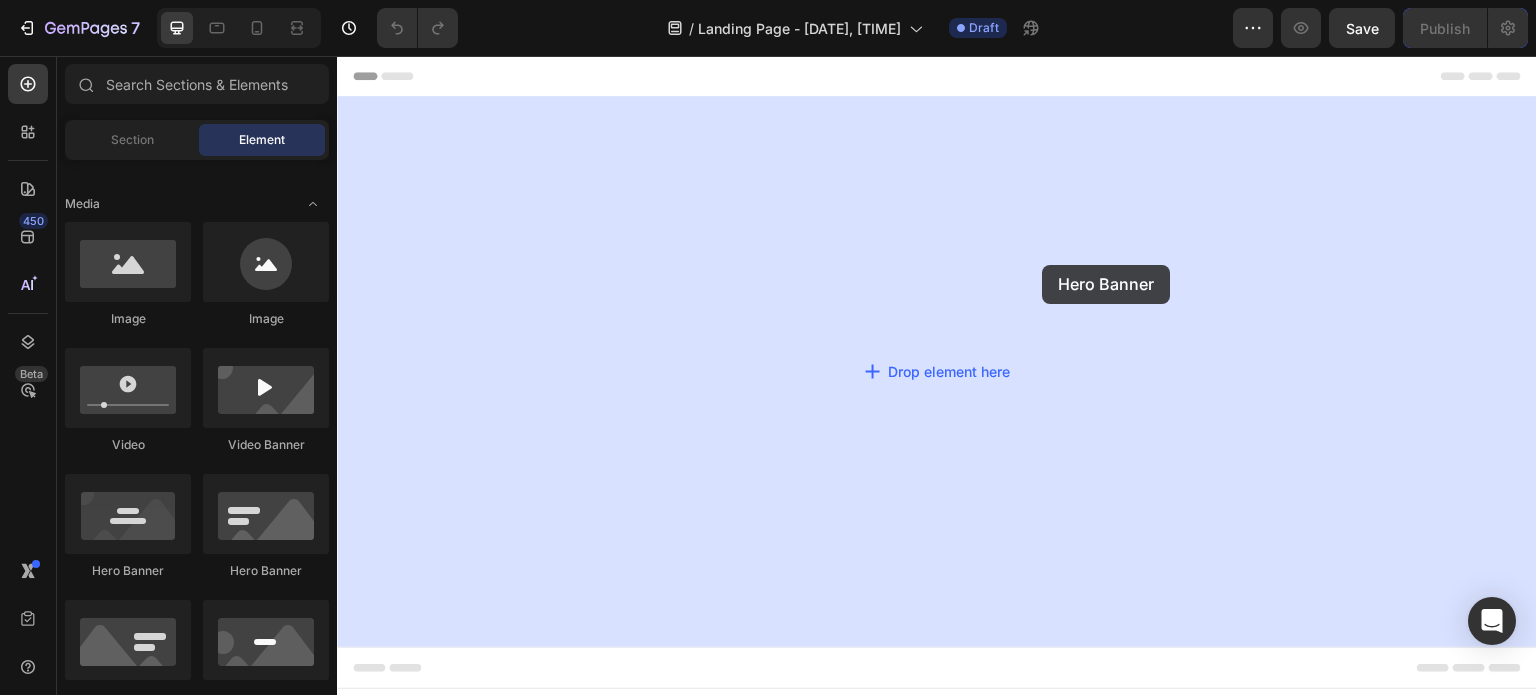 drag, startPoint x: 485, startPoint y: 583, endPoint x: 1043, endPoint y: 265, distance: 642.25226 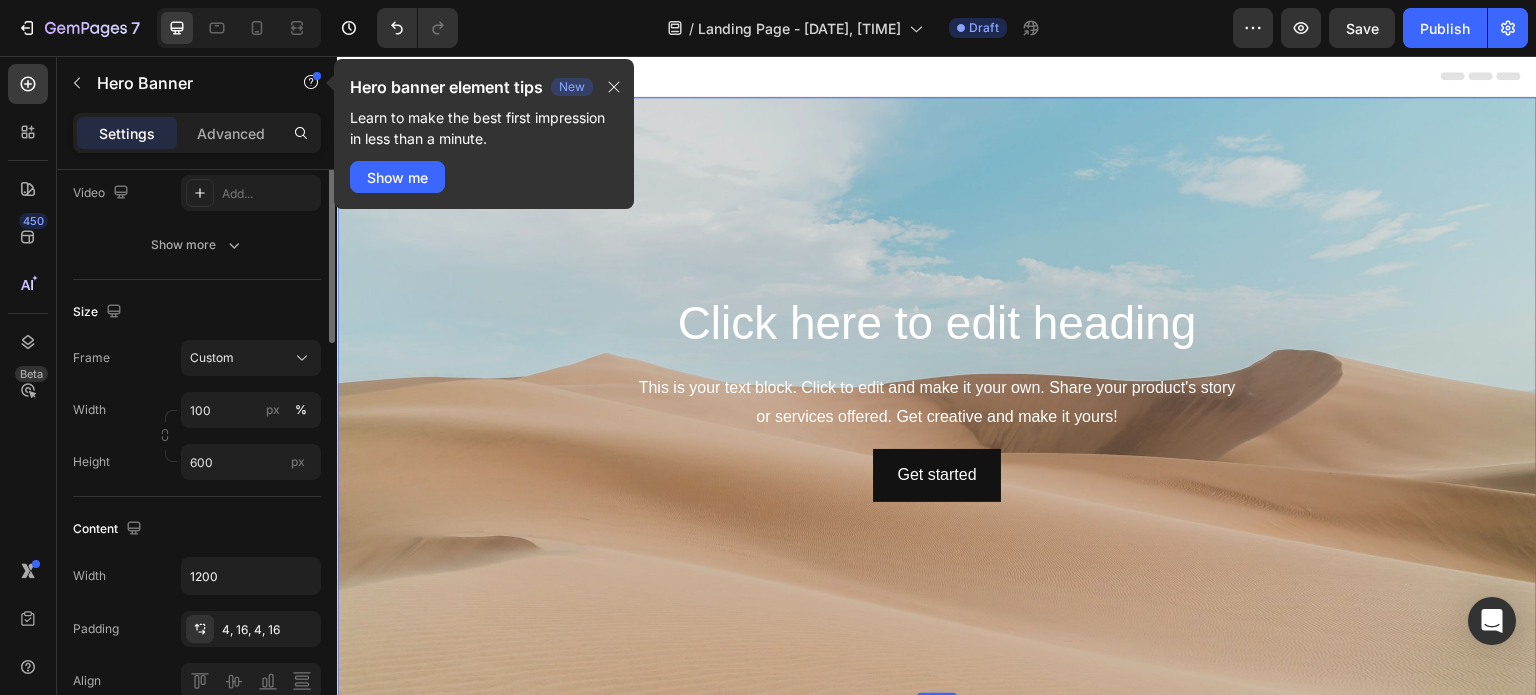 scroll, scrollTop: 100, scrollLeft: 0, axis: vertical 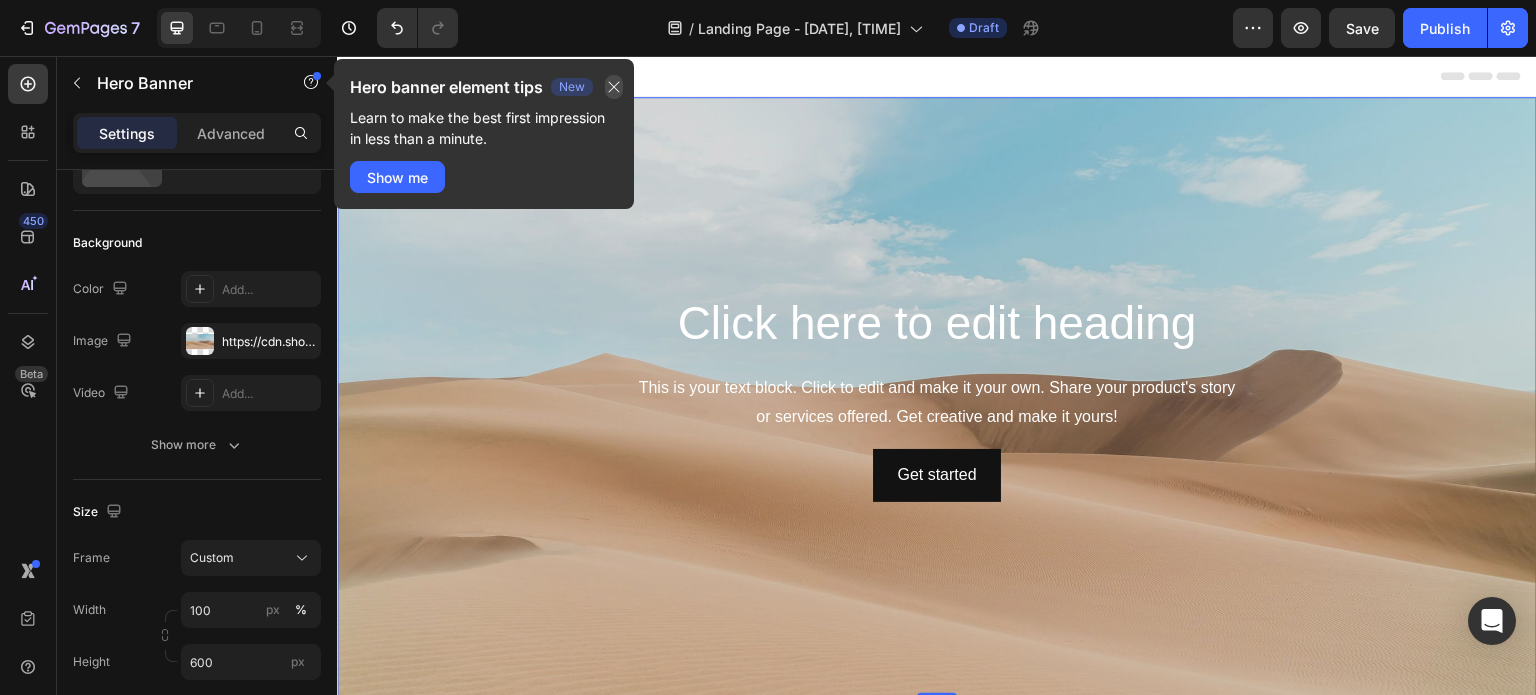 click 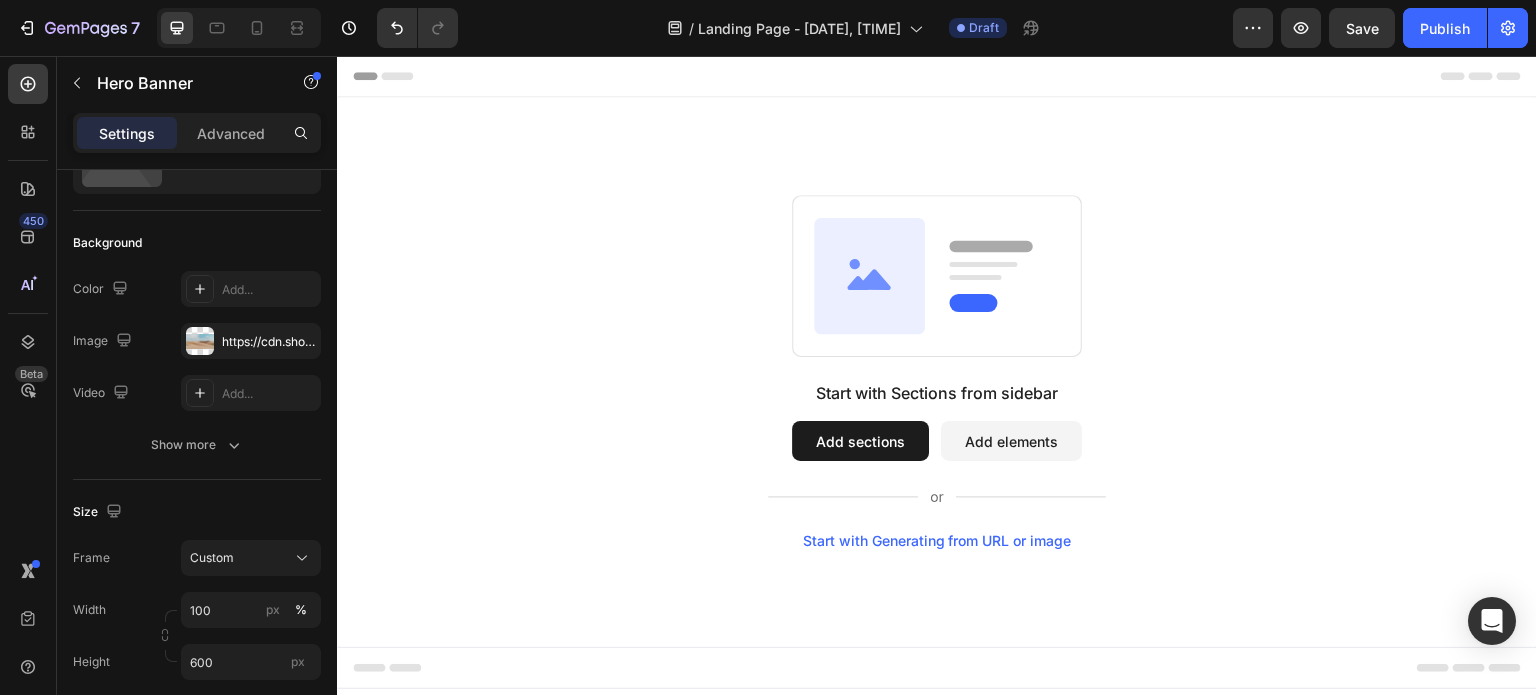 scroll, scrollTop: 0, scrollLeft: 0, axis: both 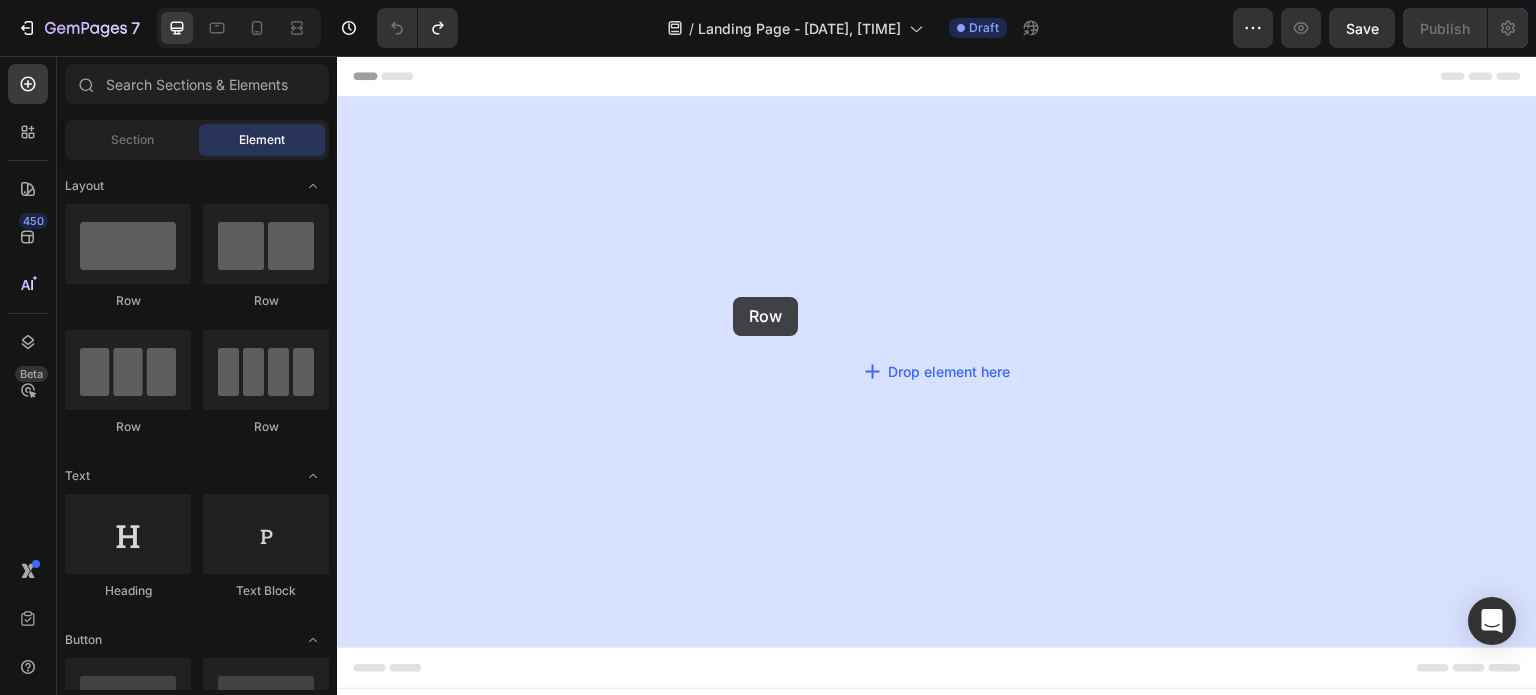 drag, startPoint x: 597, startPoint y: 297, endPoint x: 733, endPoint y: 297, distance: 136 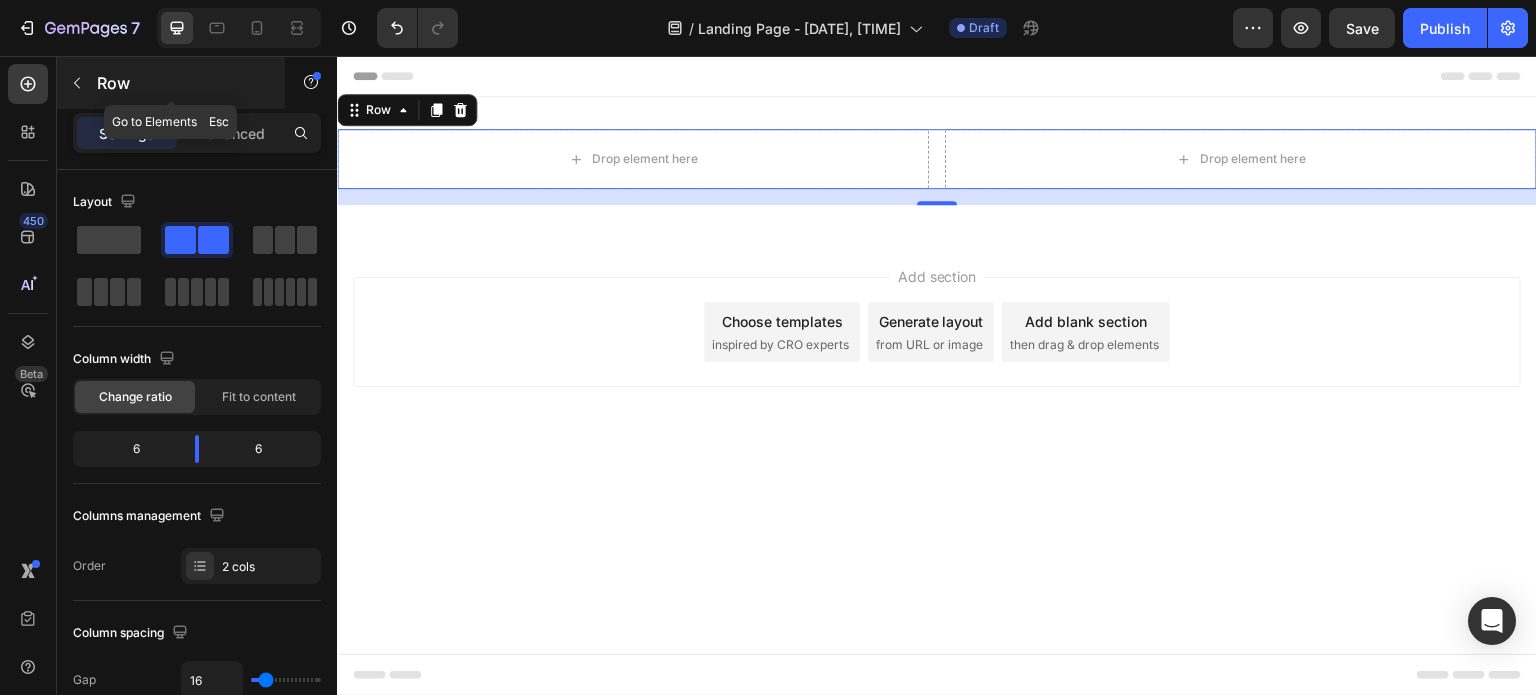 click 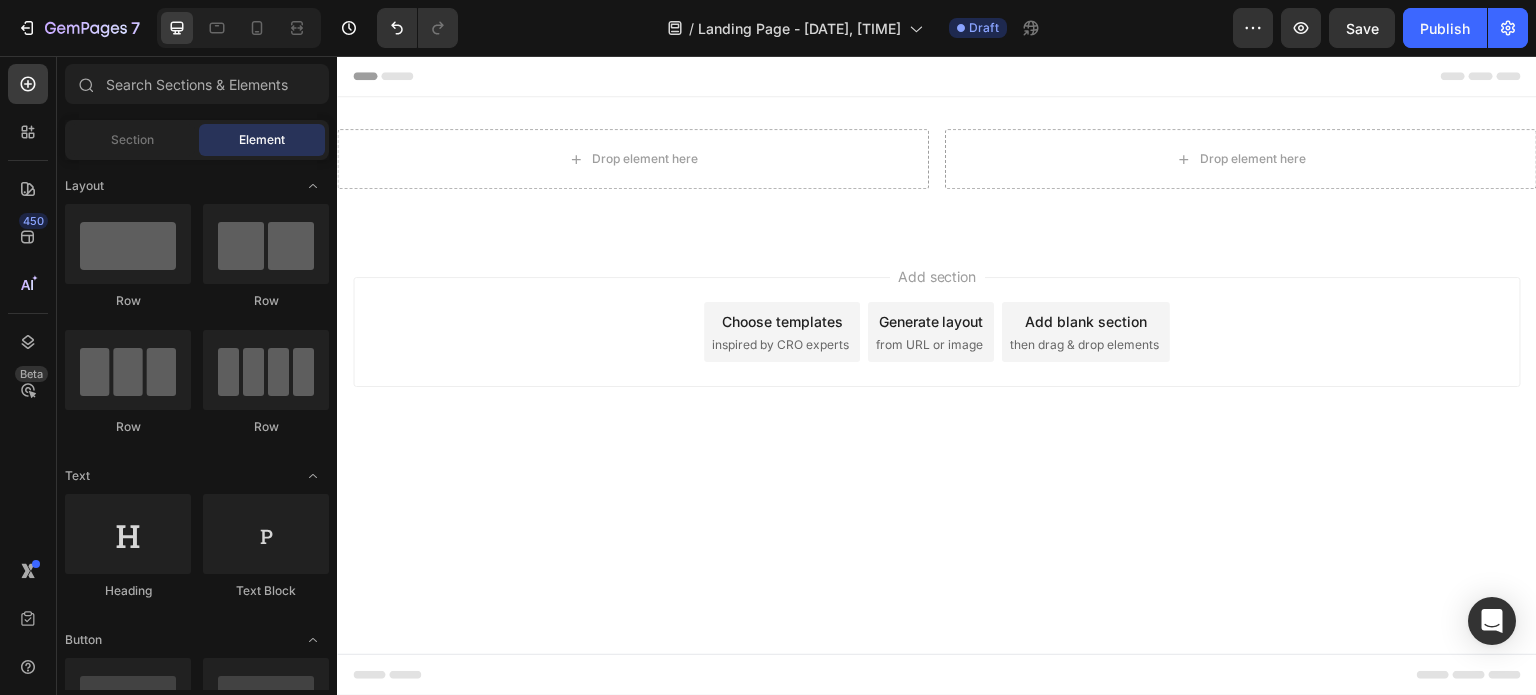 click on "Element" at bounding box center (262, 140) 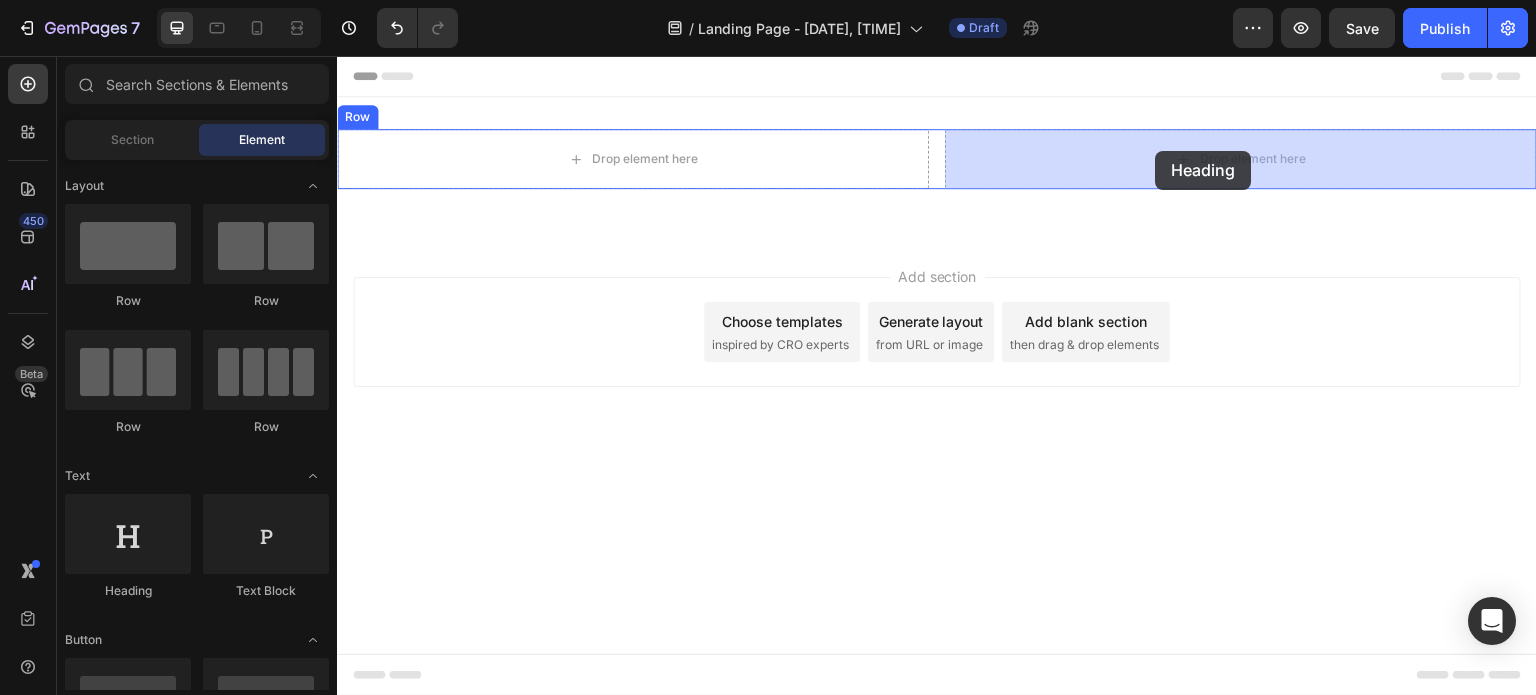 drag, startPoint x: 469, startPoint y: 598, endPoint x: 1156, endPoint y: 151, distance: 819.62067 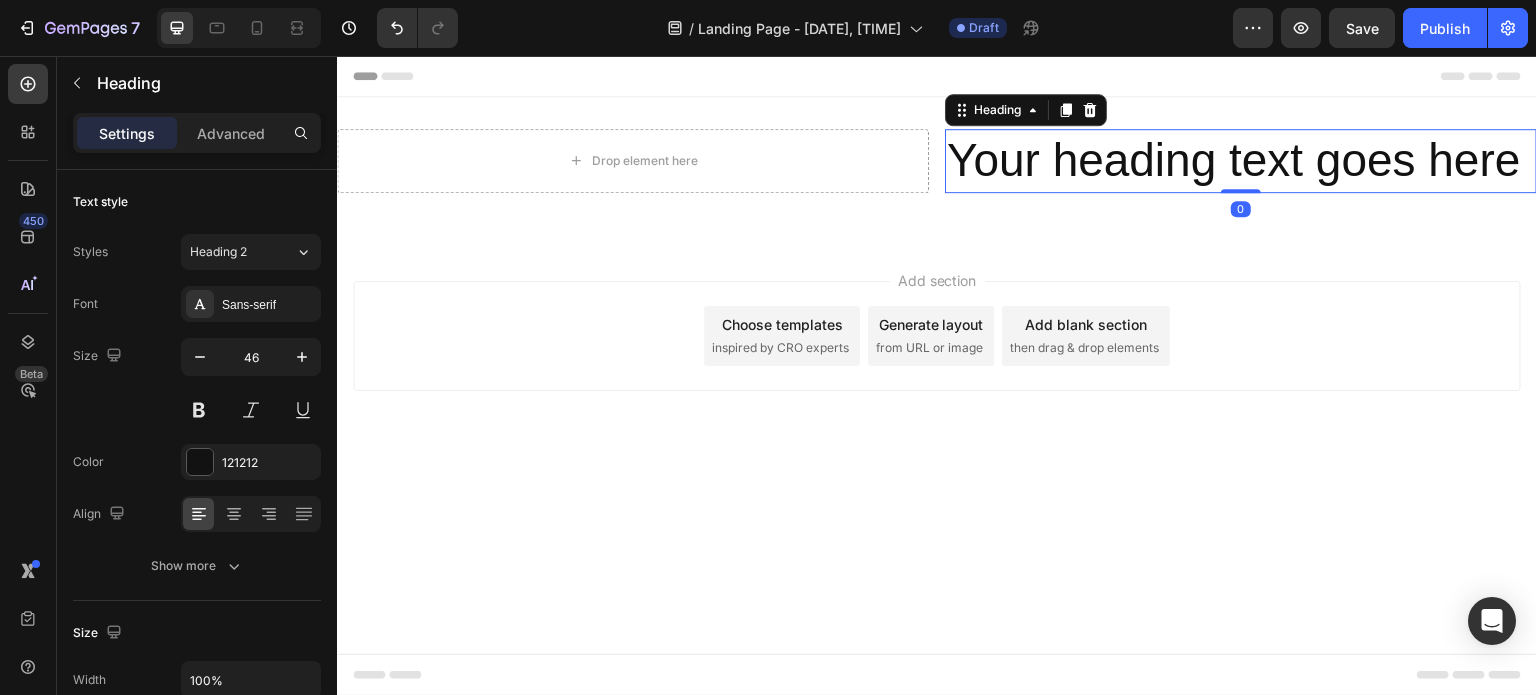 click on "Your heading text goes here" at bounding box center (1241, 161) 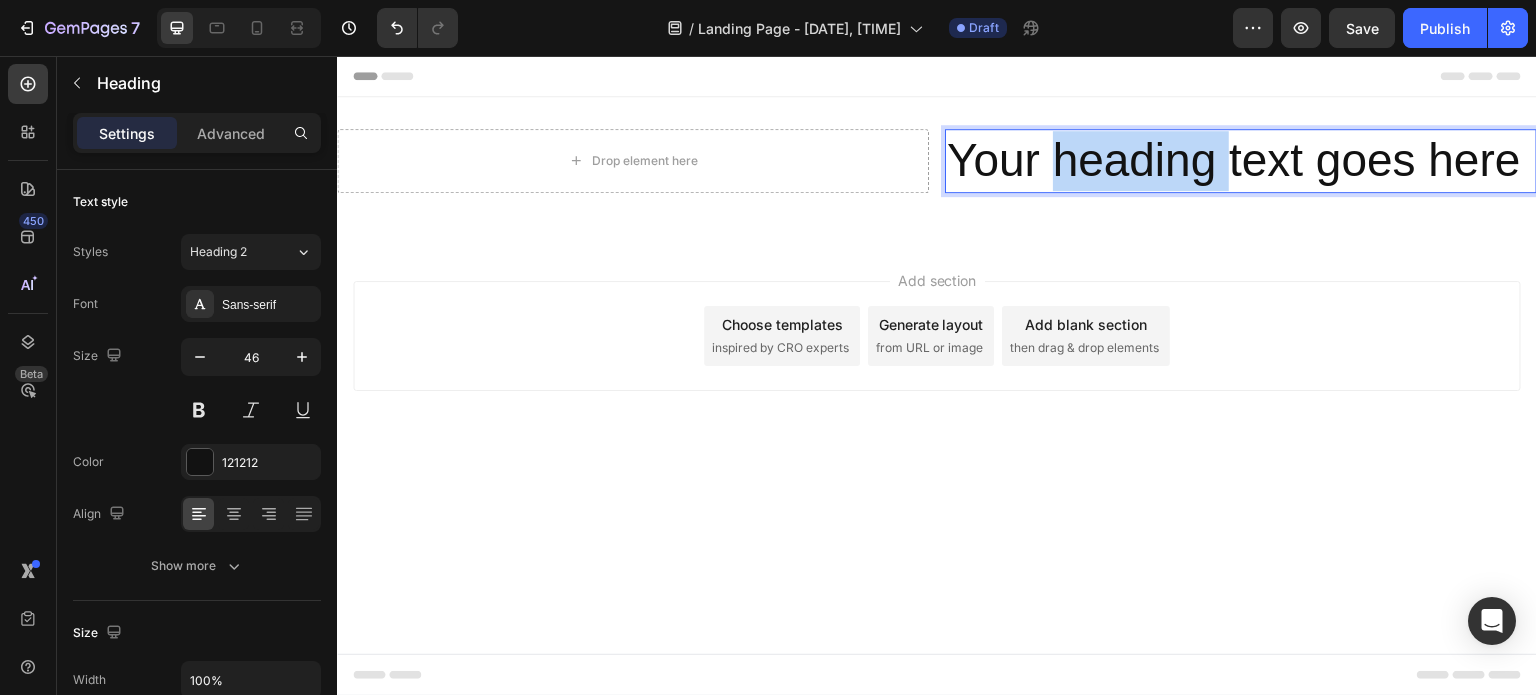 click on "Your heading text goes here" at bounding box center (1241, 161) 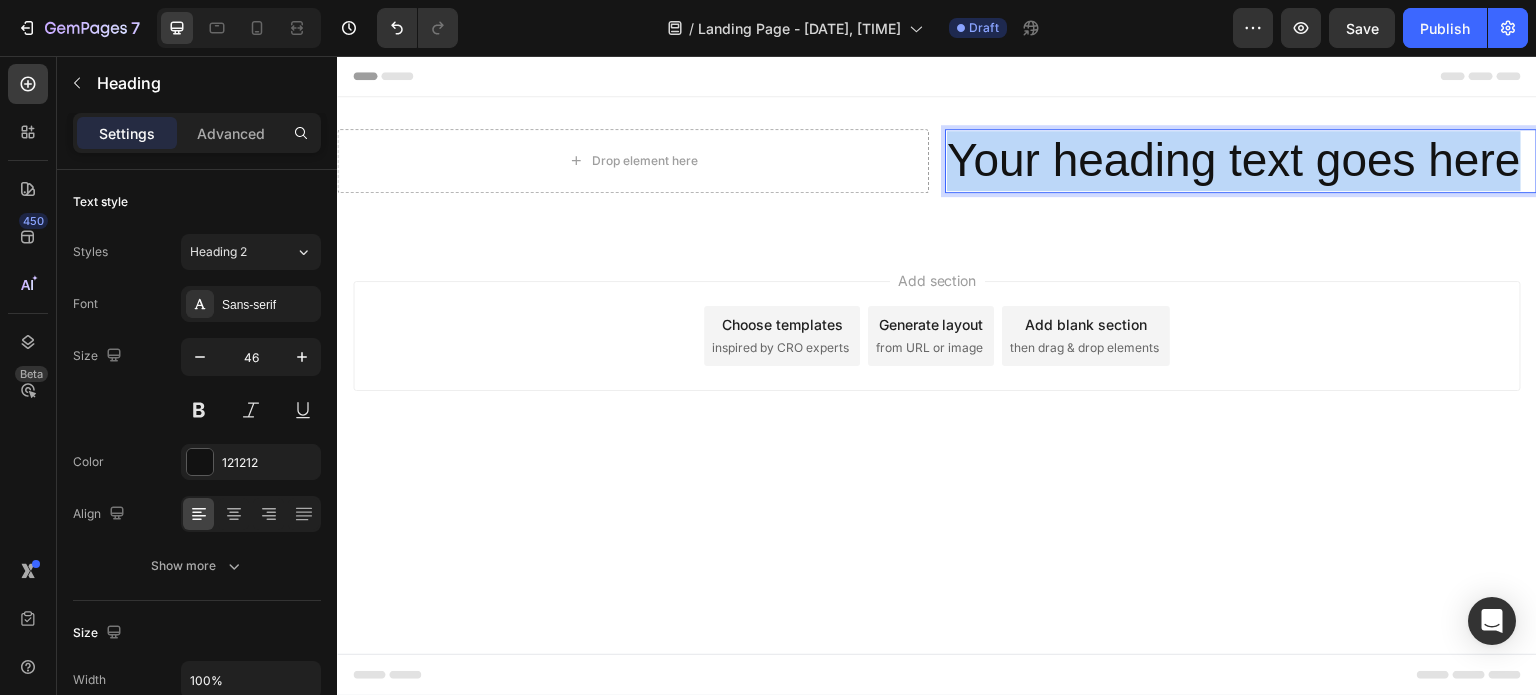 click on "Your heading text goes here" at bounding box center (1241, 161) 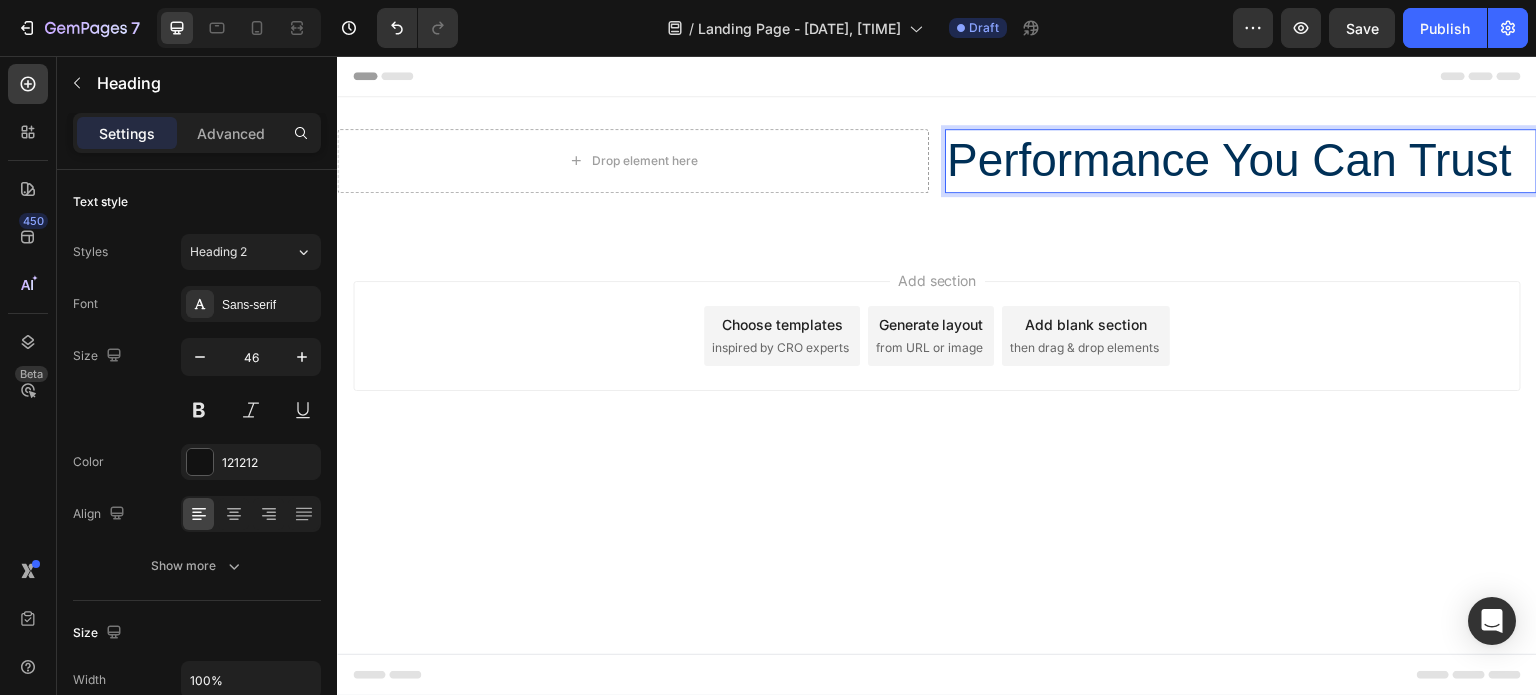 click on "Performance You Can Trust" at bounding box center [1229, 160] 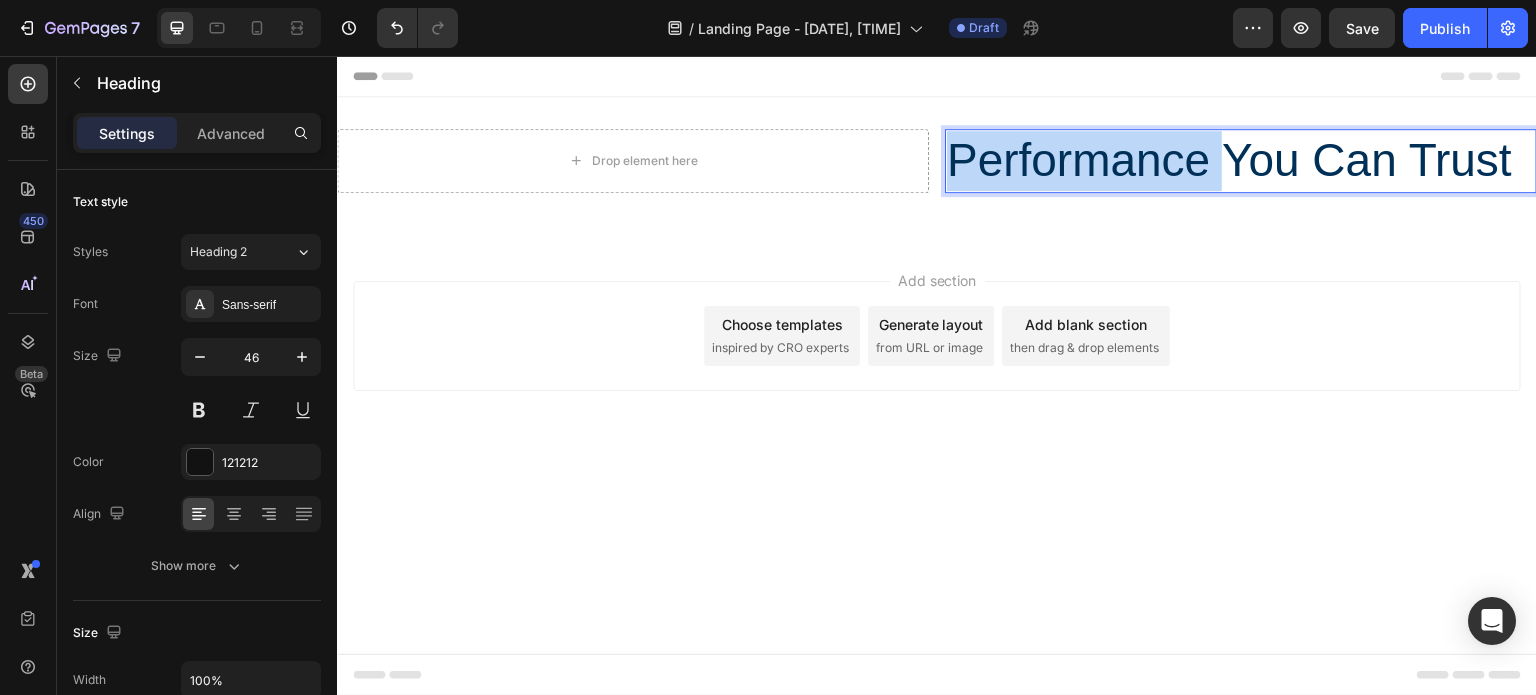 click on "Performance You Can Trust" at bounding box center (1229, 160) 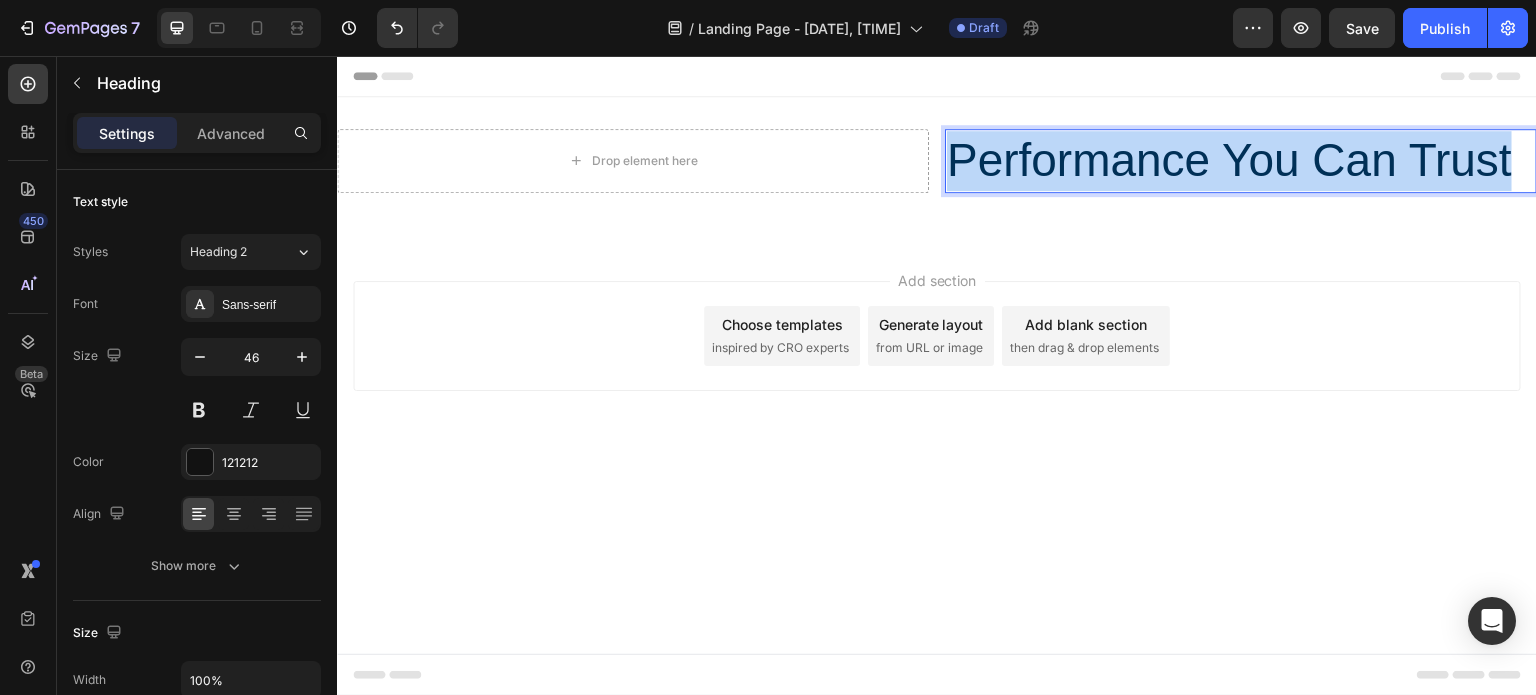 click on "Performance You Can Trust" at bounding box center [1229, 160] 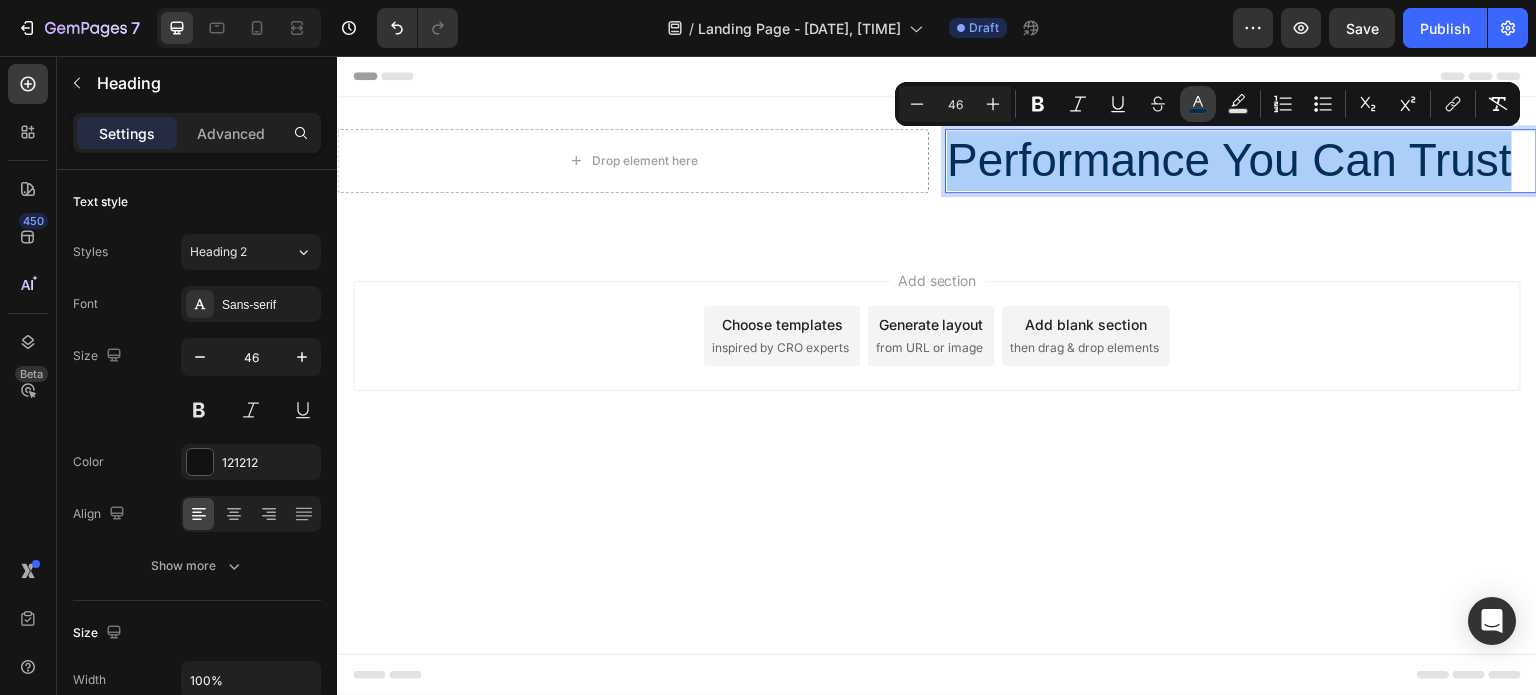 click 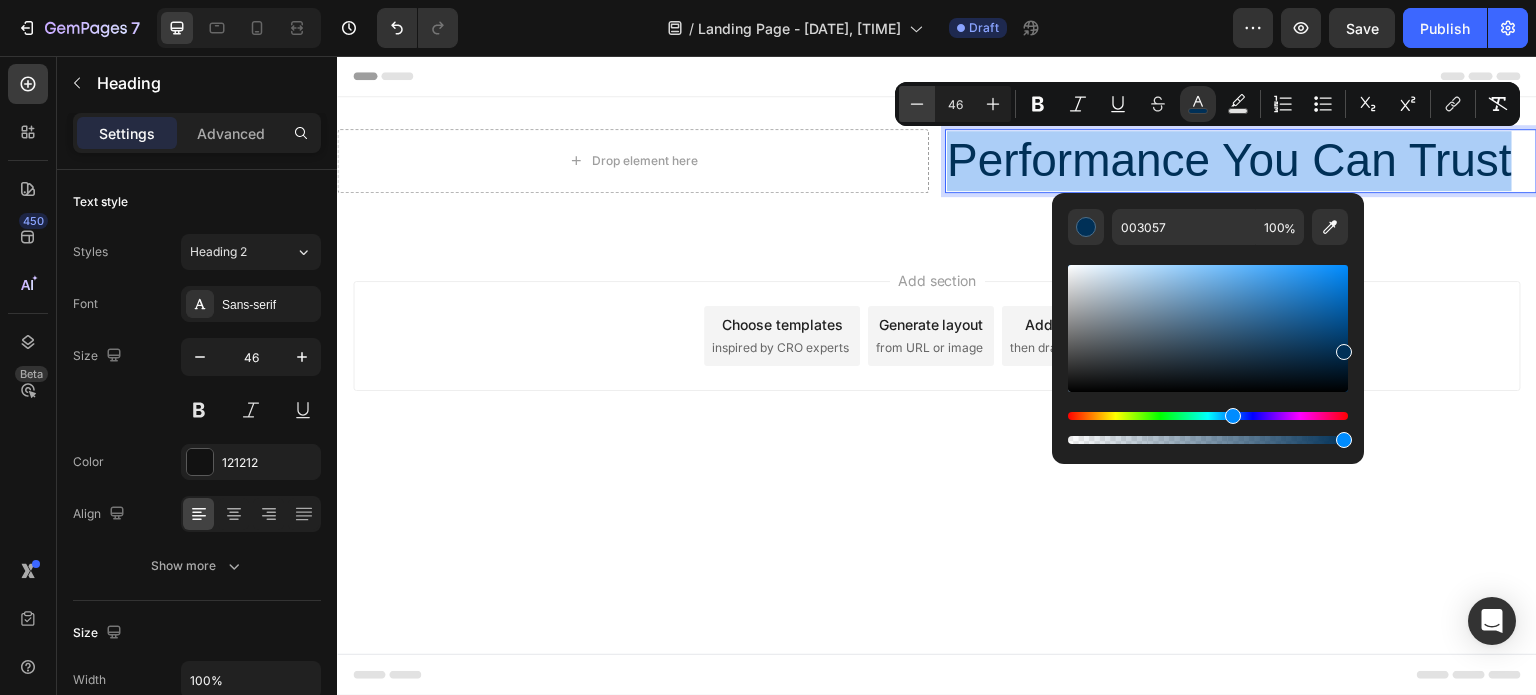 click 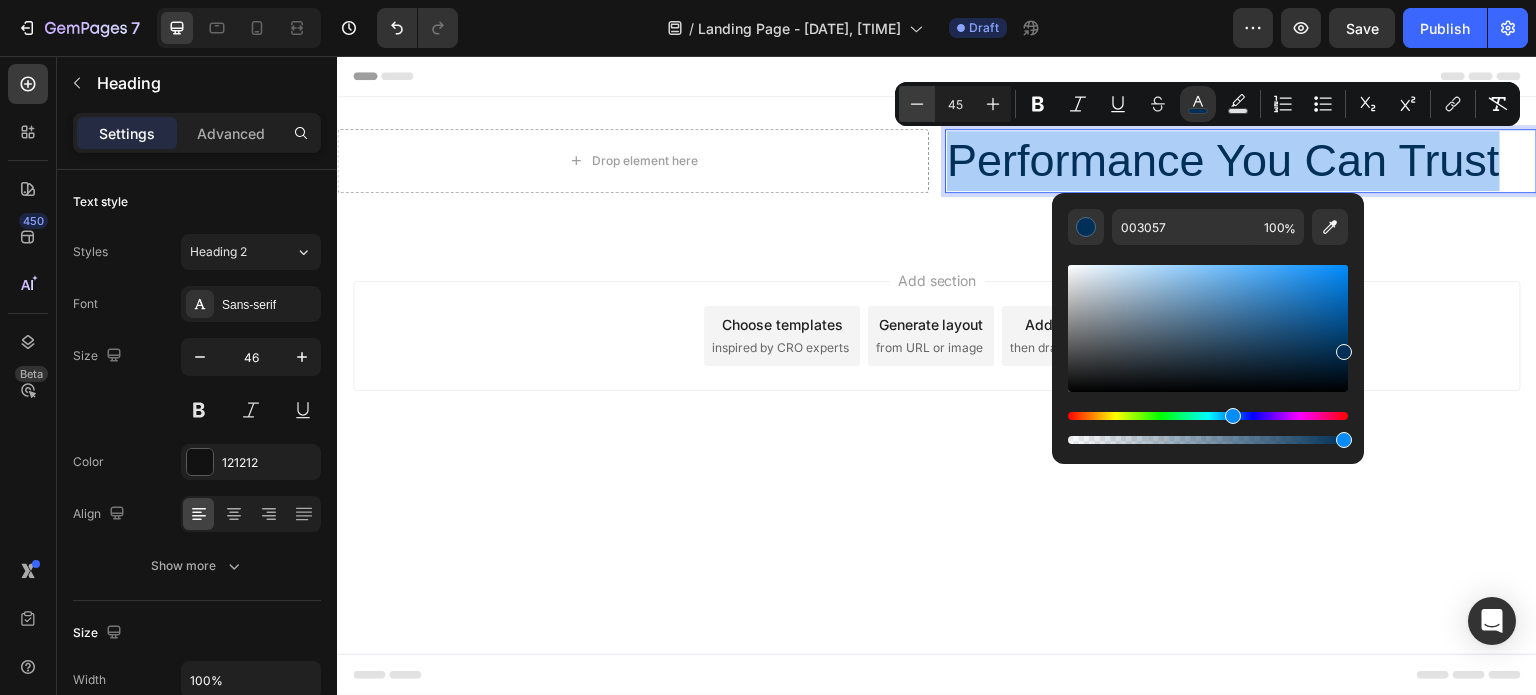 click 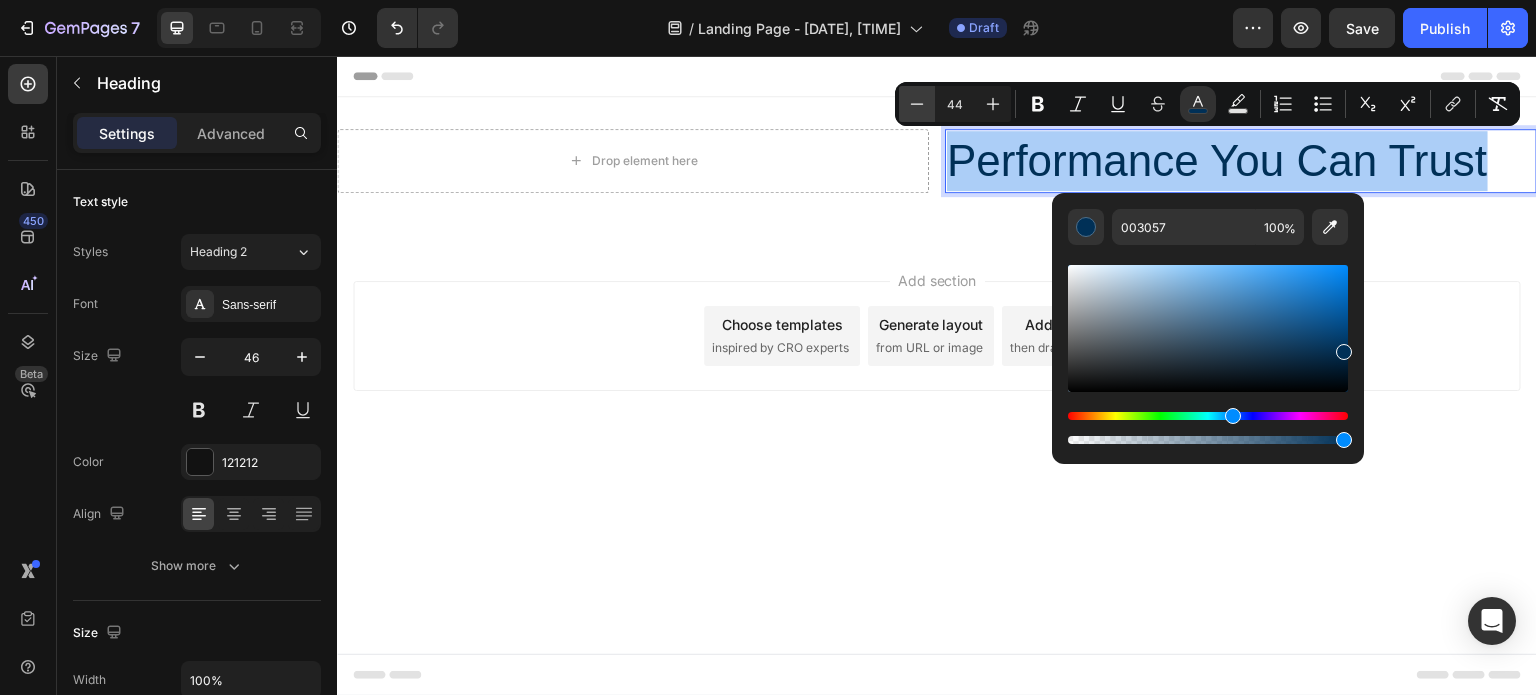 click 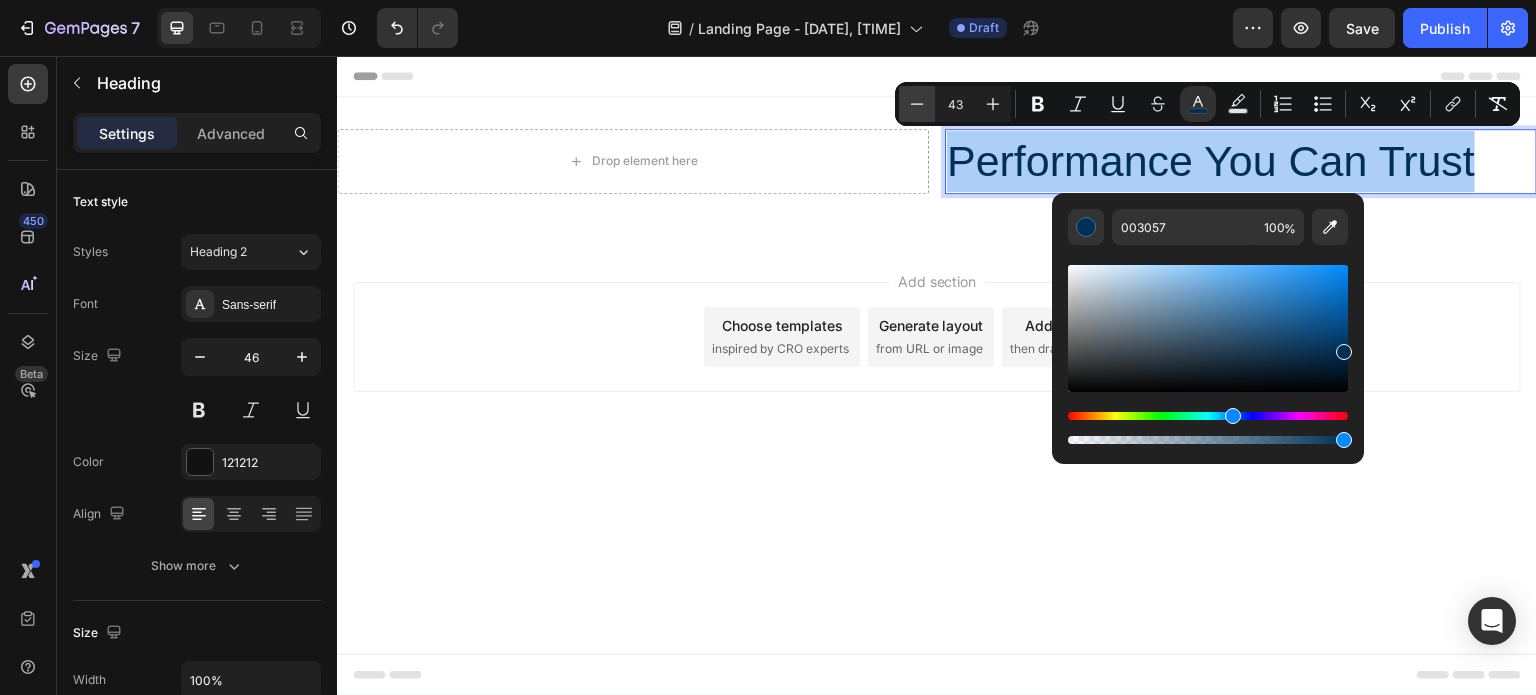 click 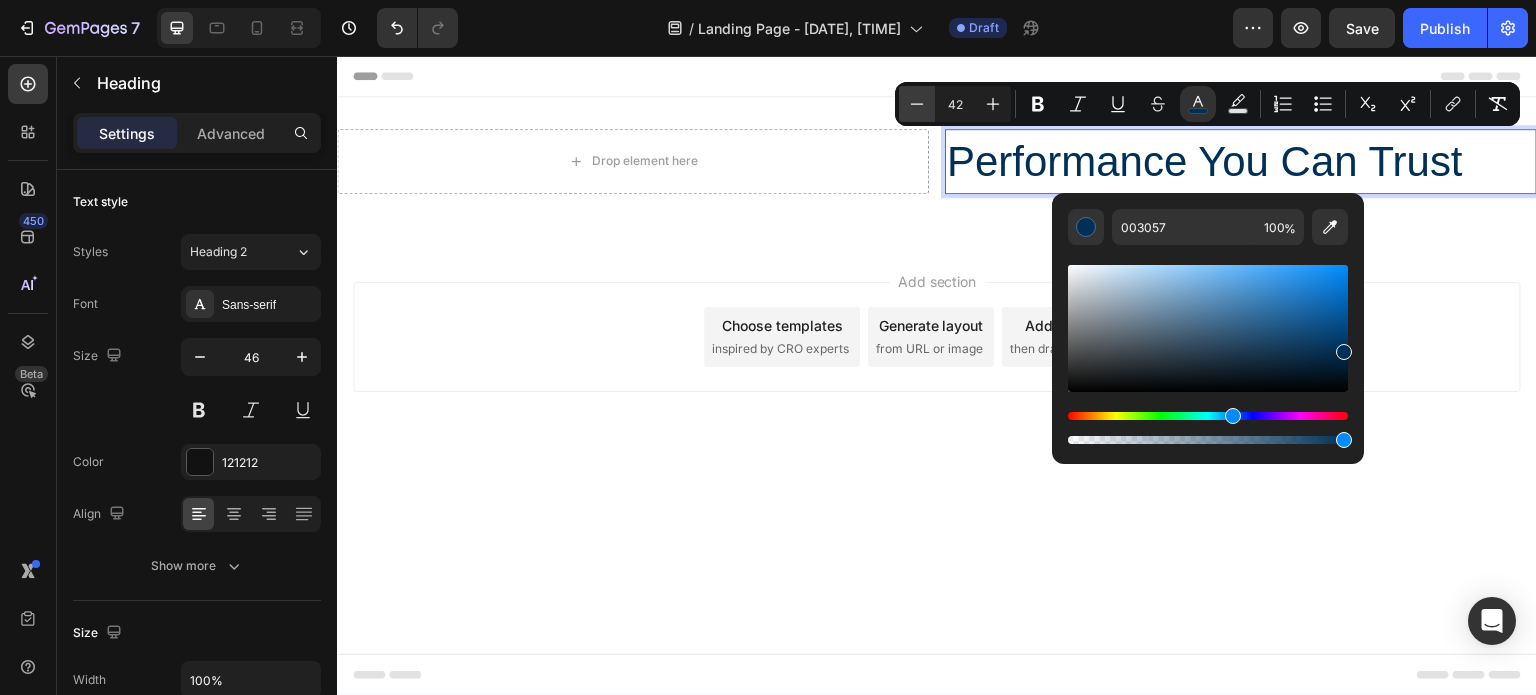 click 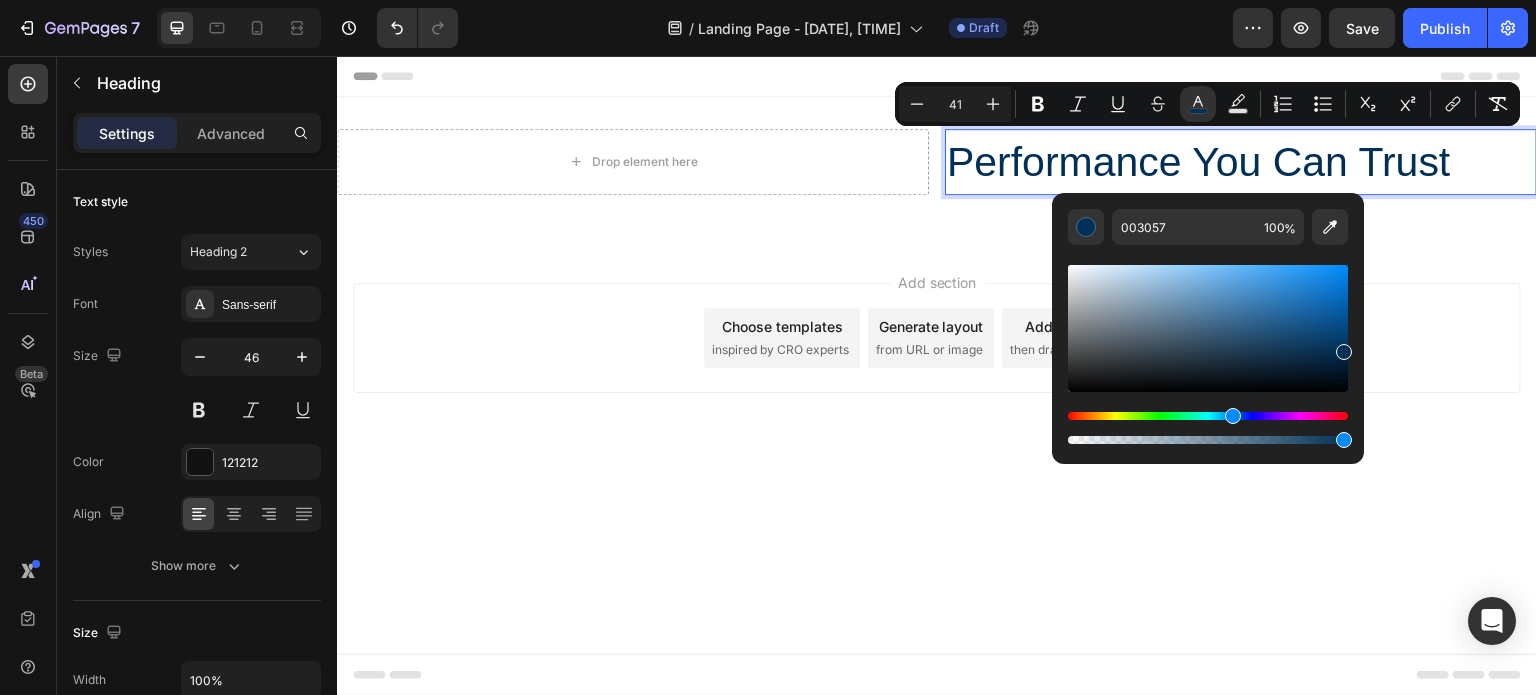 click on "Performance You Can Trust" at bounding box center (1199, 162) 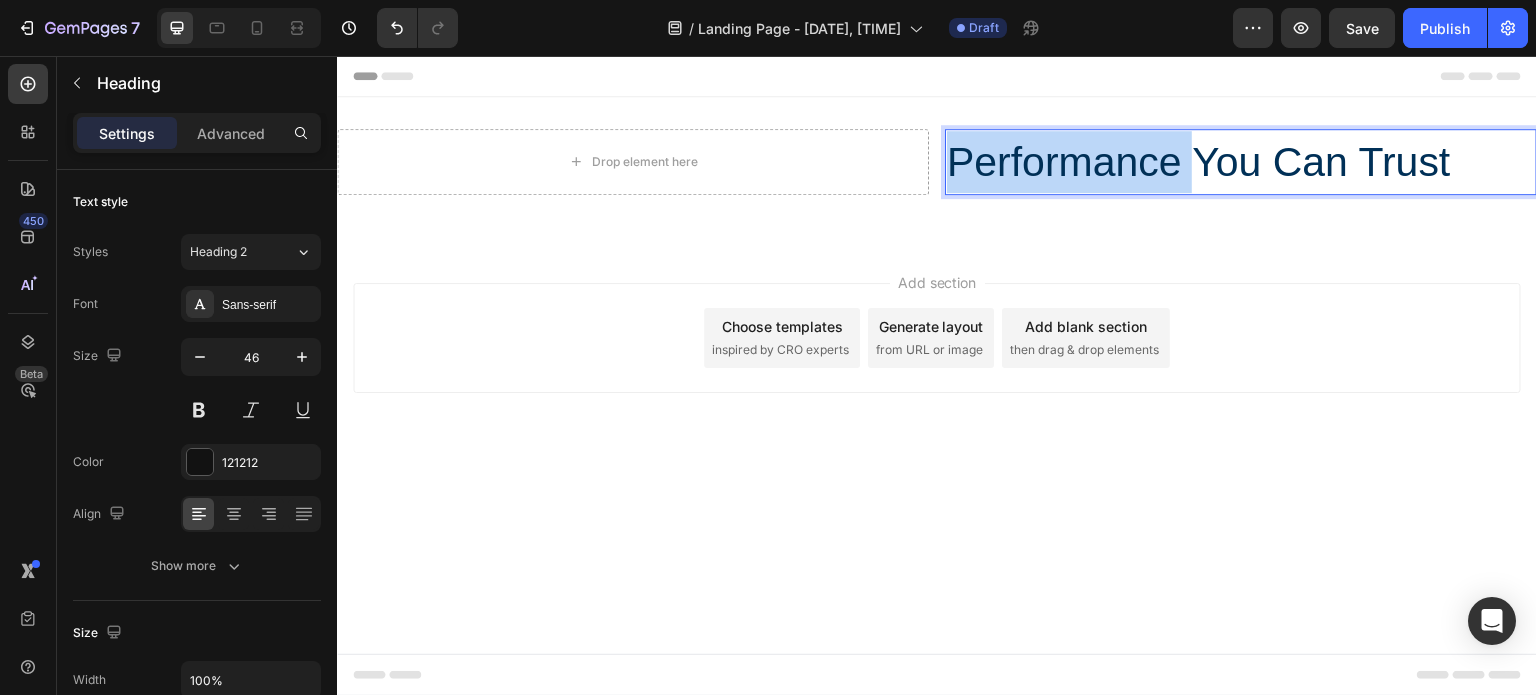 click on "Performance You Can Trust" at bounding box center (1199, 162) 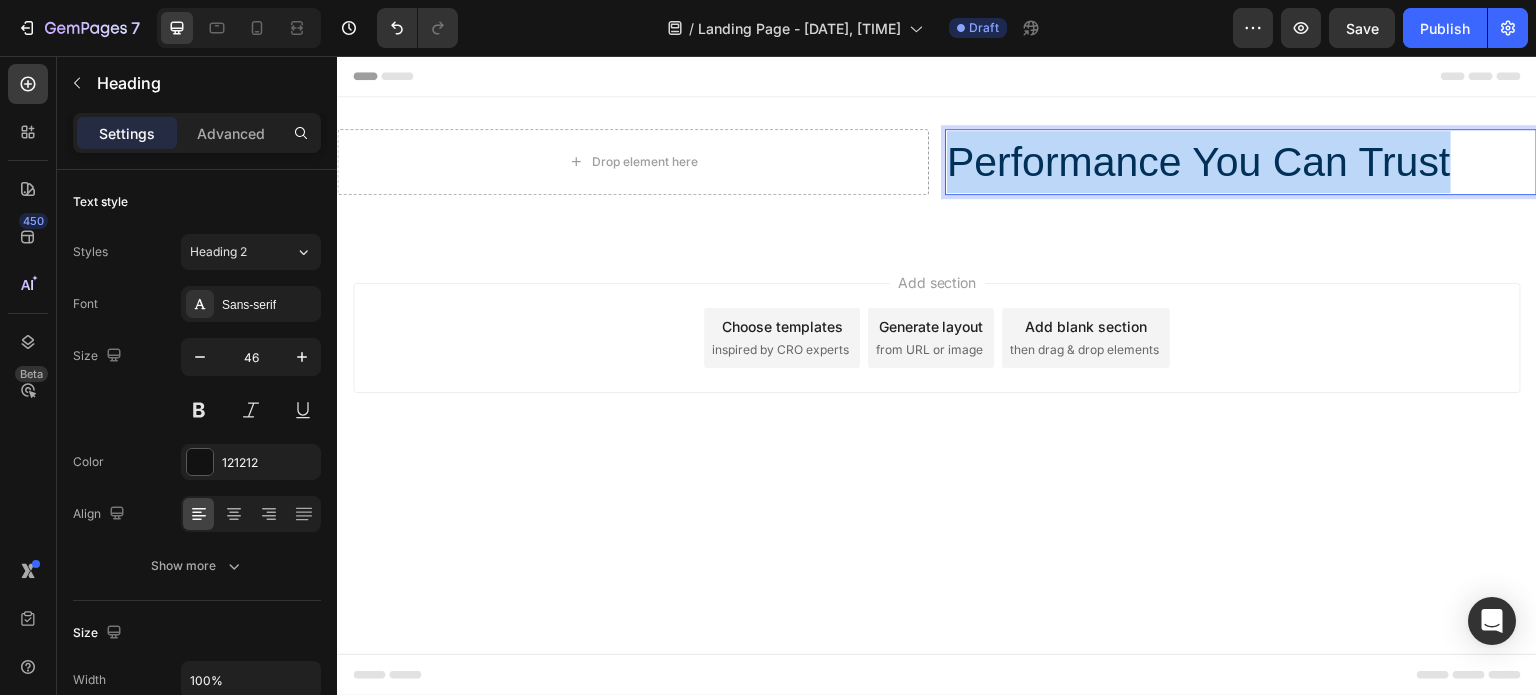 click on "Performance You Can Trust" at bounding box center (1199, 162) 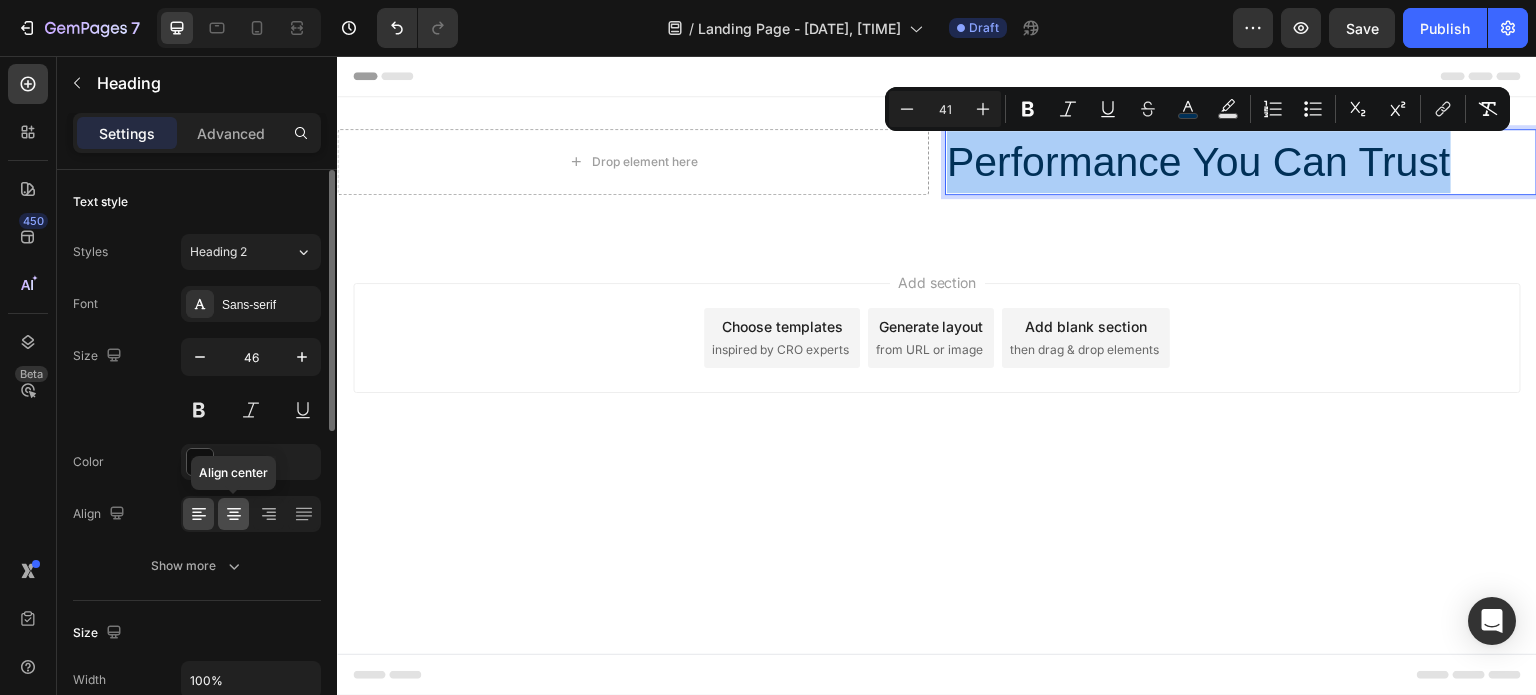 click 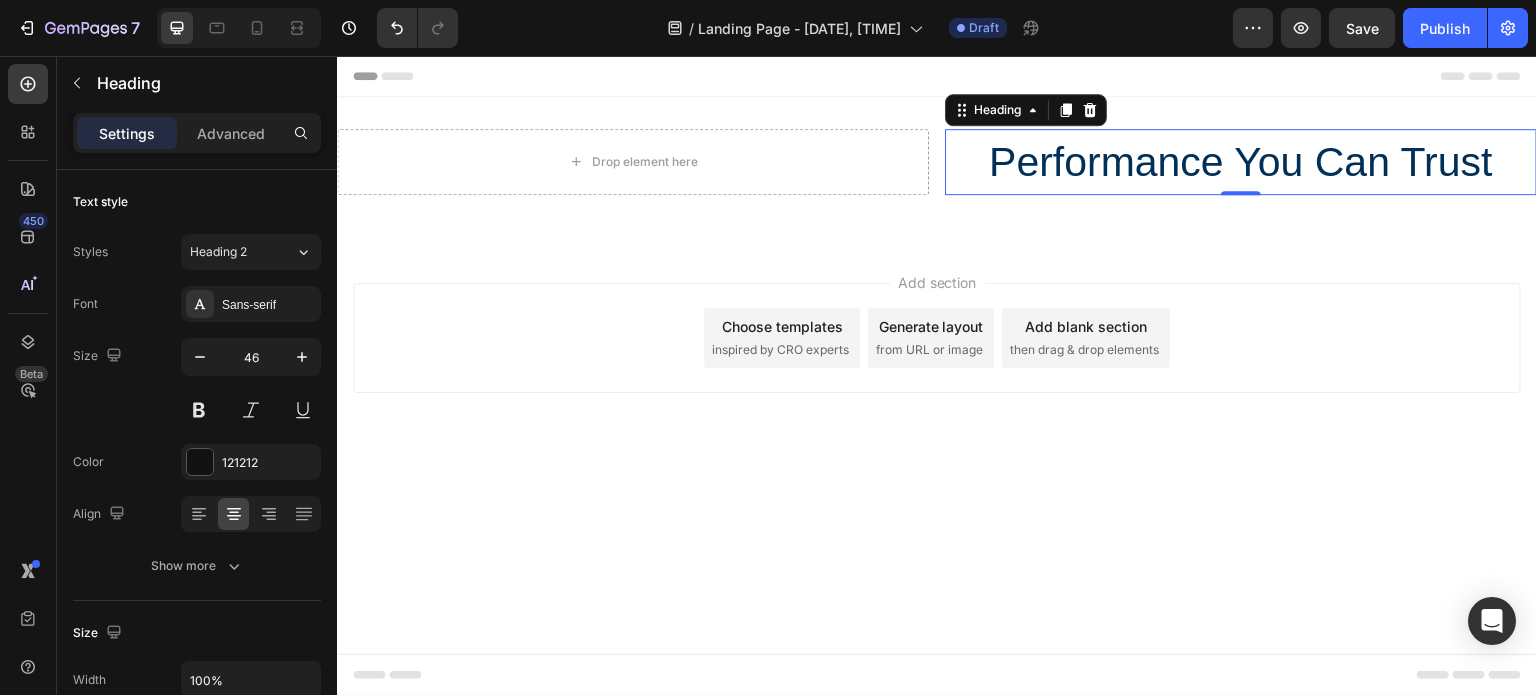 click on "Performance You Can Trust" at bounding box center [1241, 162] 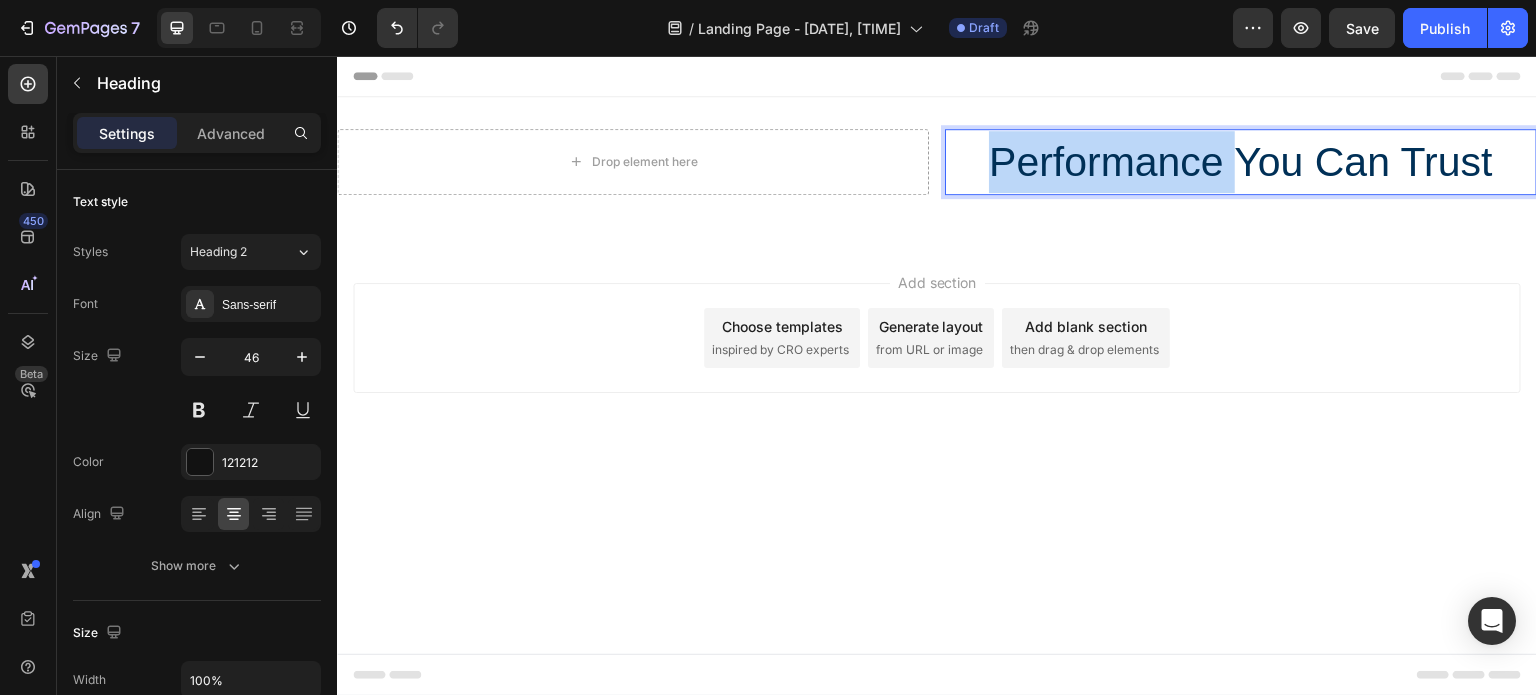 click on "Performance You Can Trust" at bounding box center [1241, 162] 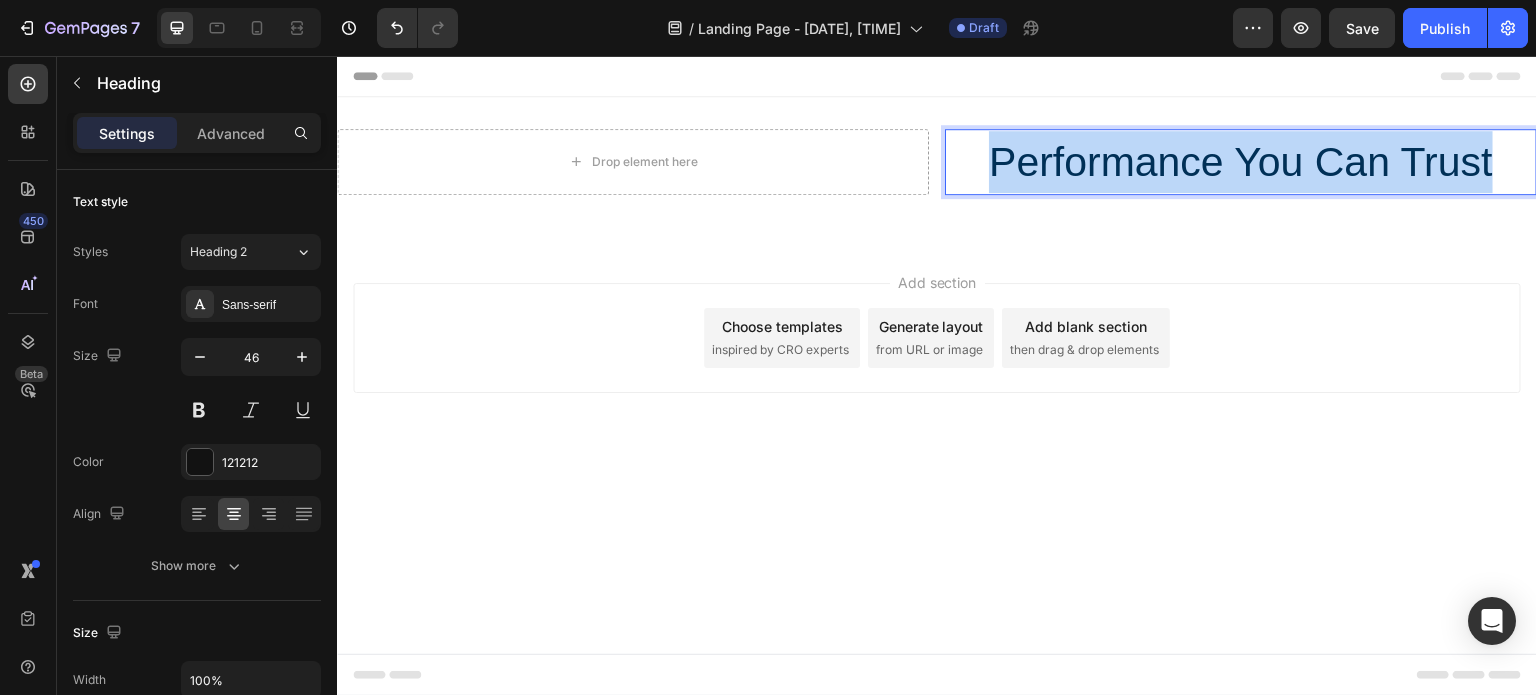 click on "Performance You Can Trust" at bounding box center [1241, 162] 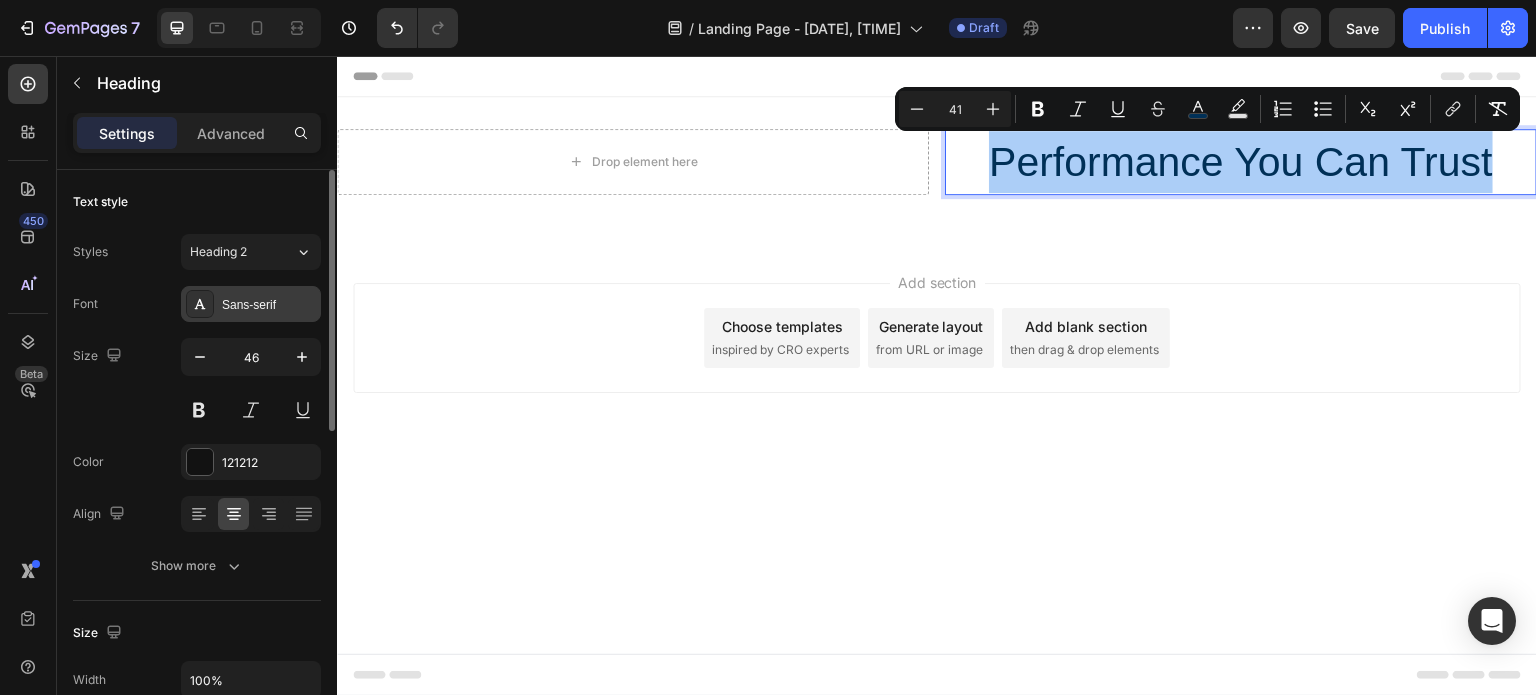 click on "Sans-serif" at bounding box center (269, 305) 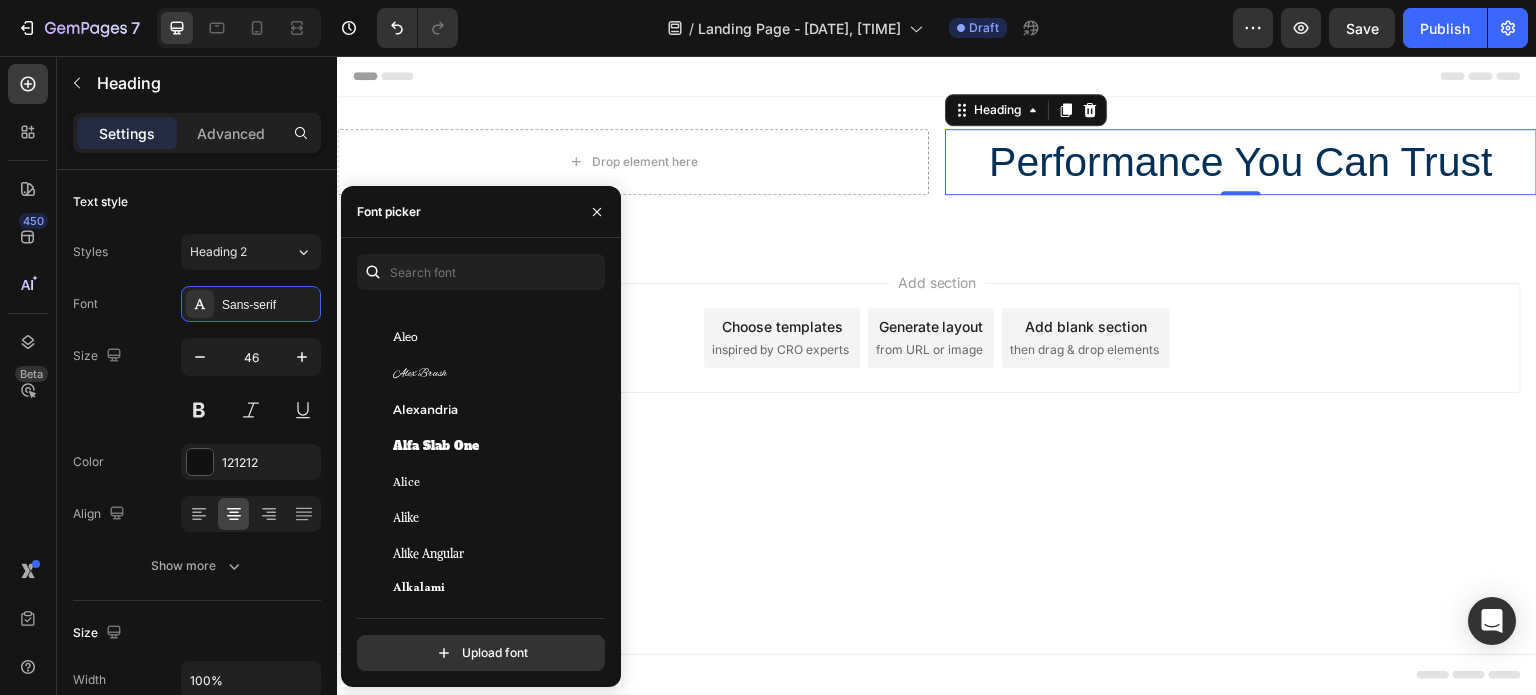 scroll, scrollTop: 1400, scrollLeft: 0, axis: vertical 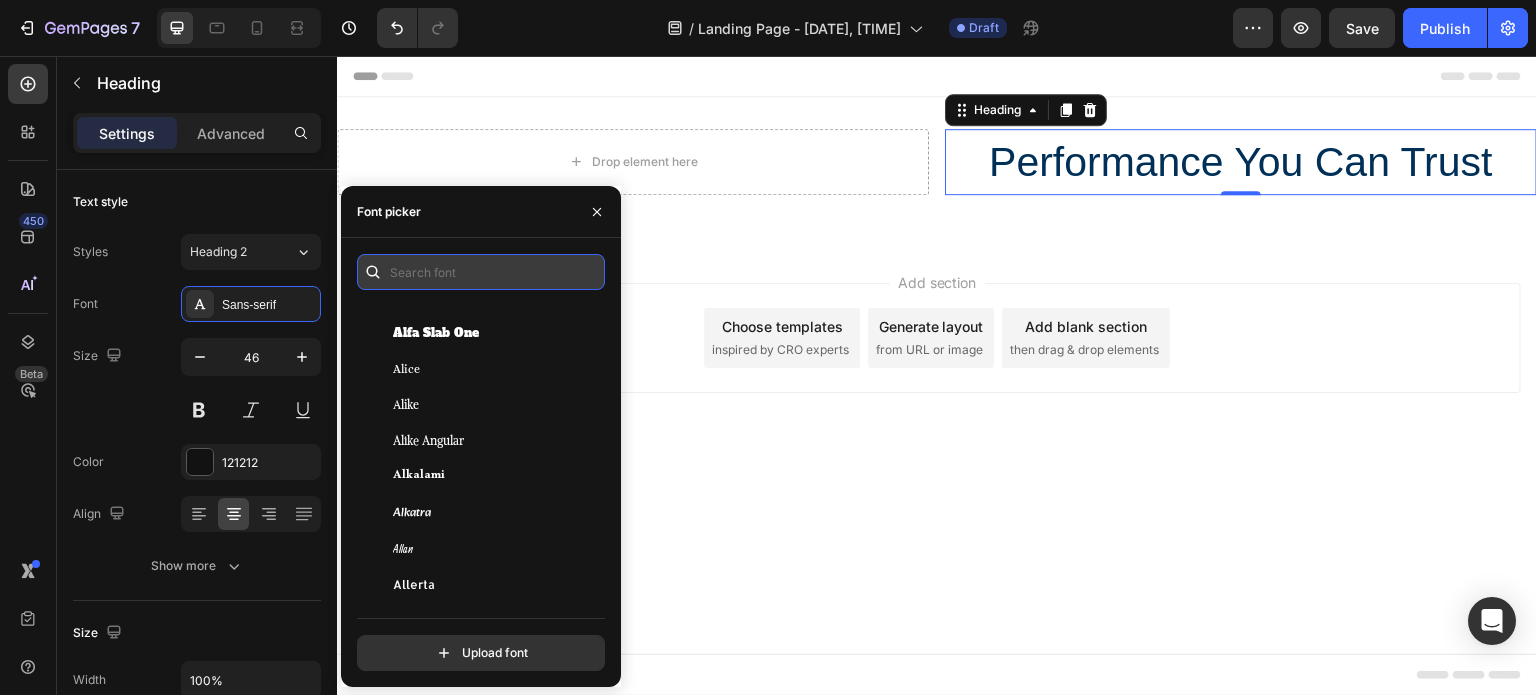 click at bounding box center (481, 272) 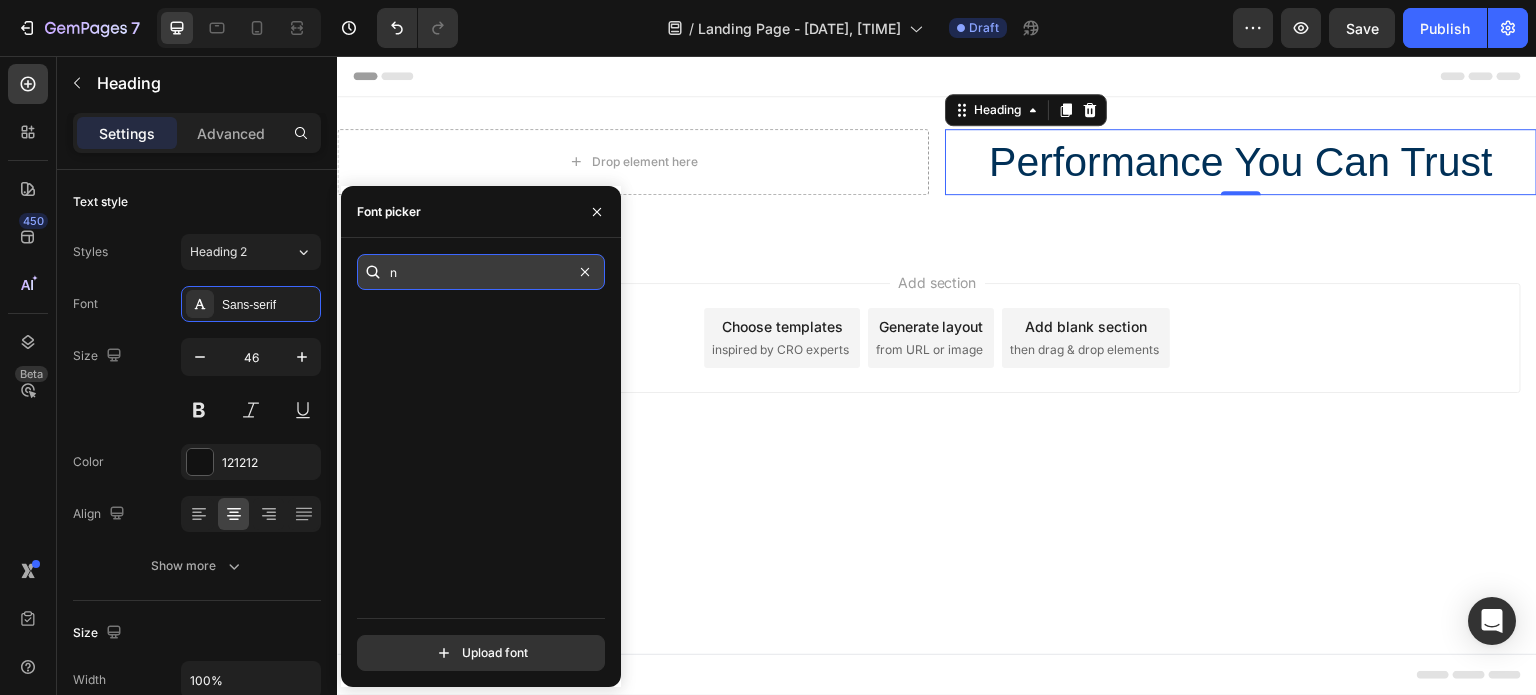 scroll, scrollTop: 0, scrollLeft: 0, axis: both 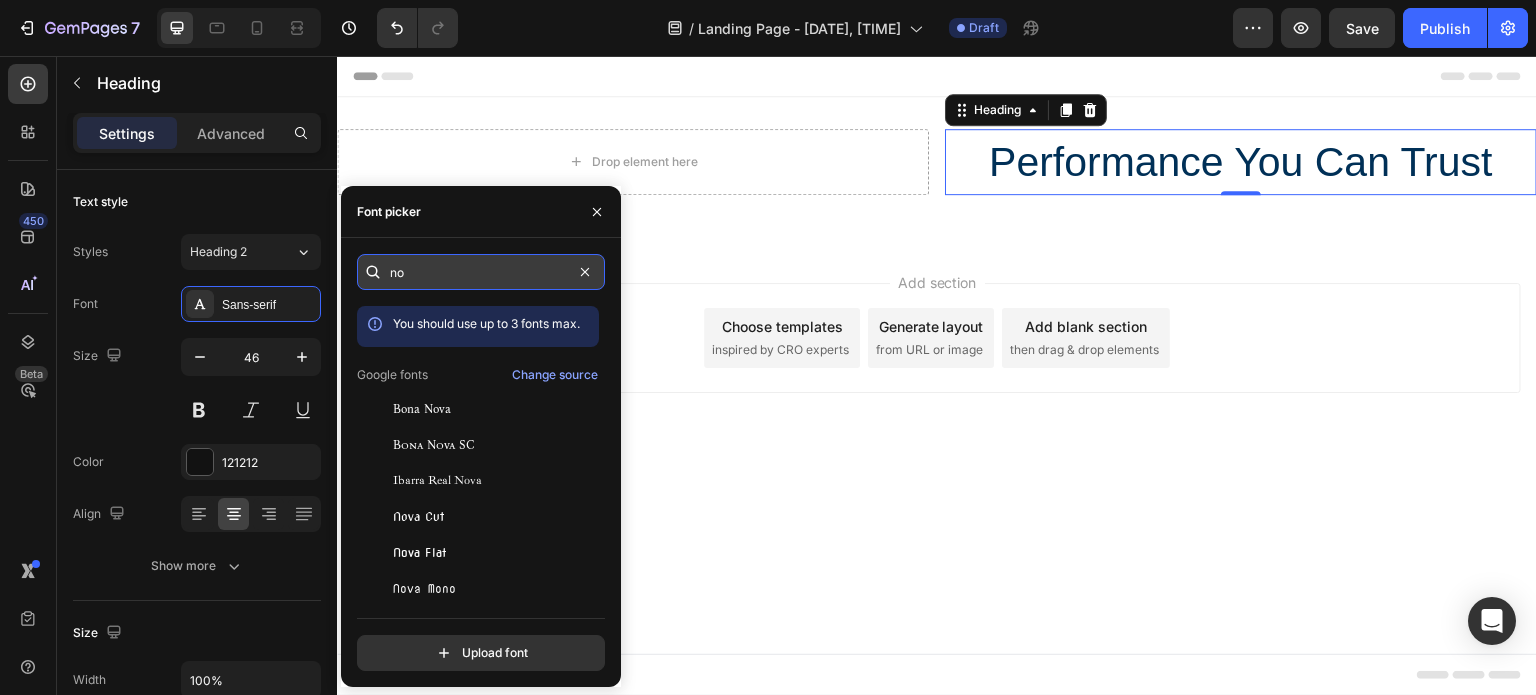 type on "n" 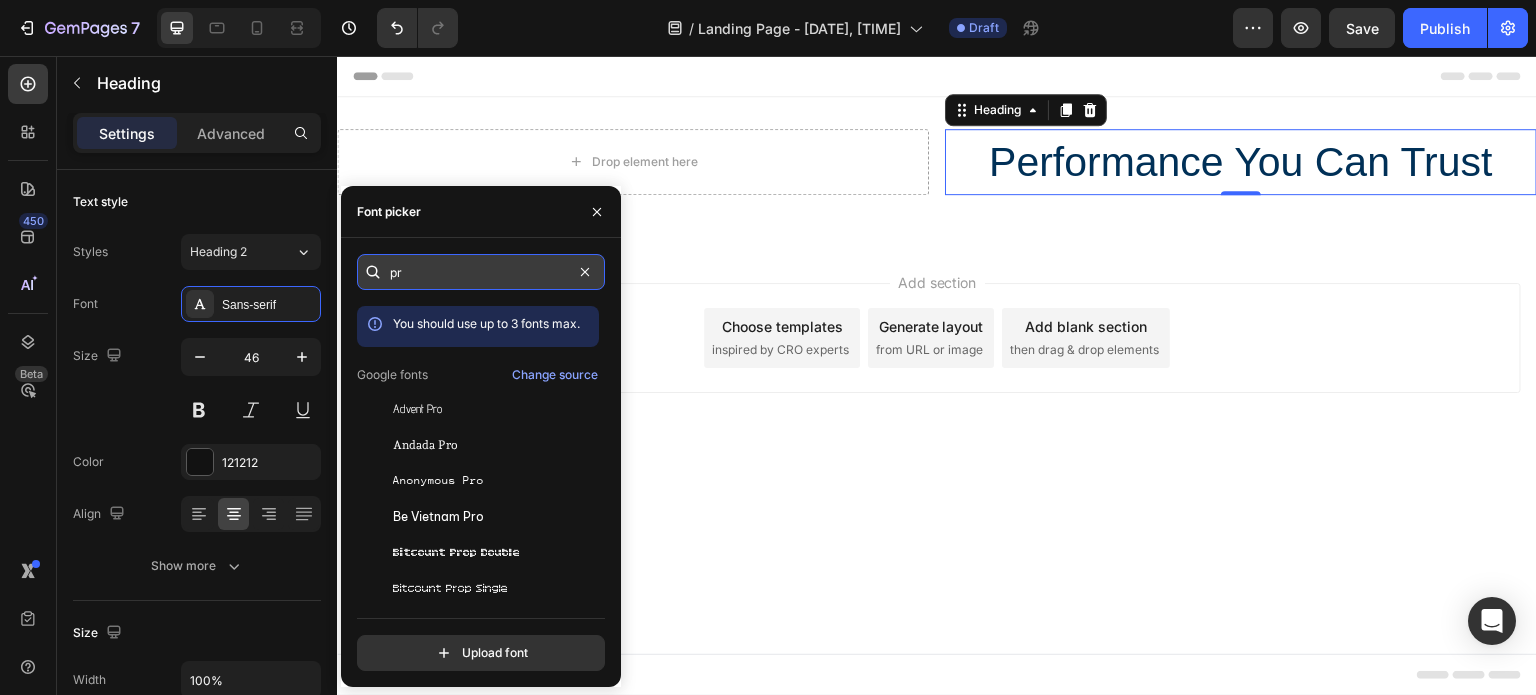 type on "p" 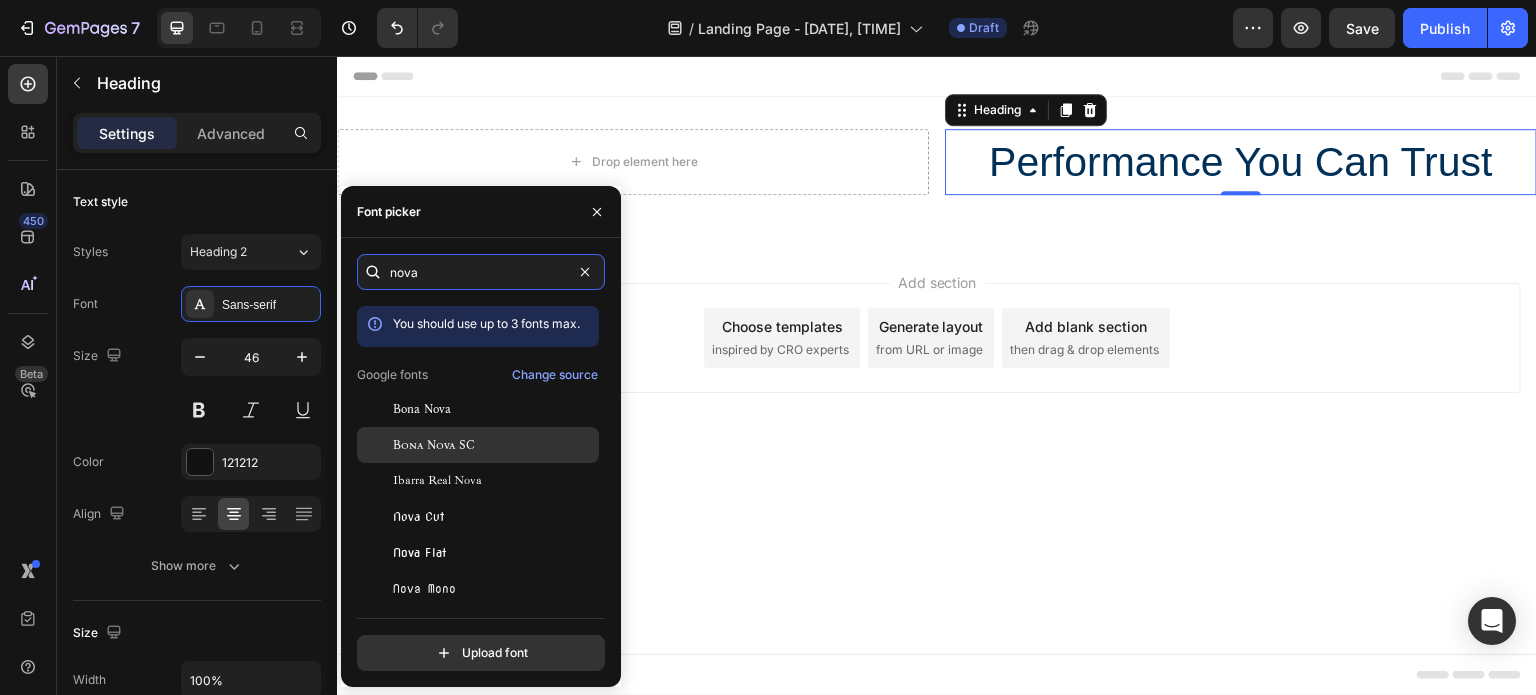 type on "nova" 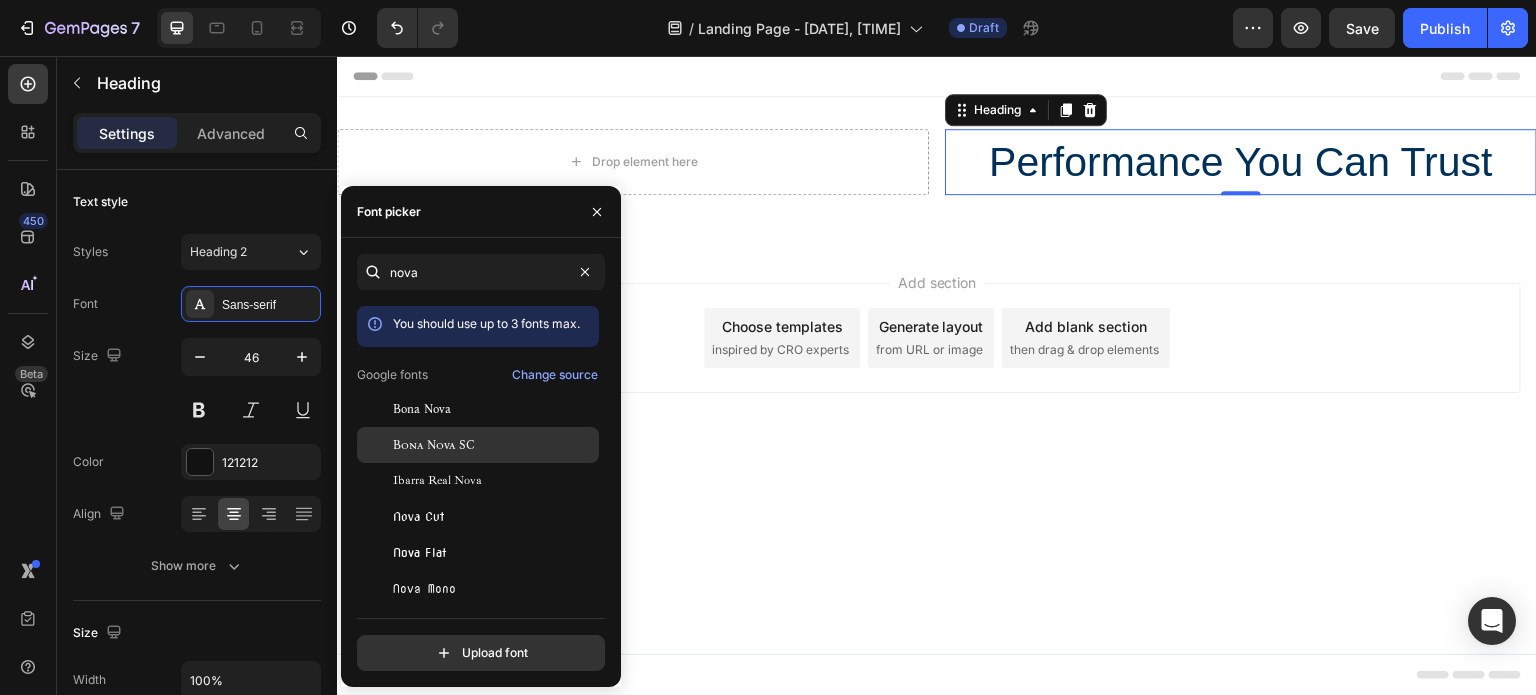 click on "Bona Nova SC" at bounding box center [433, 445] 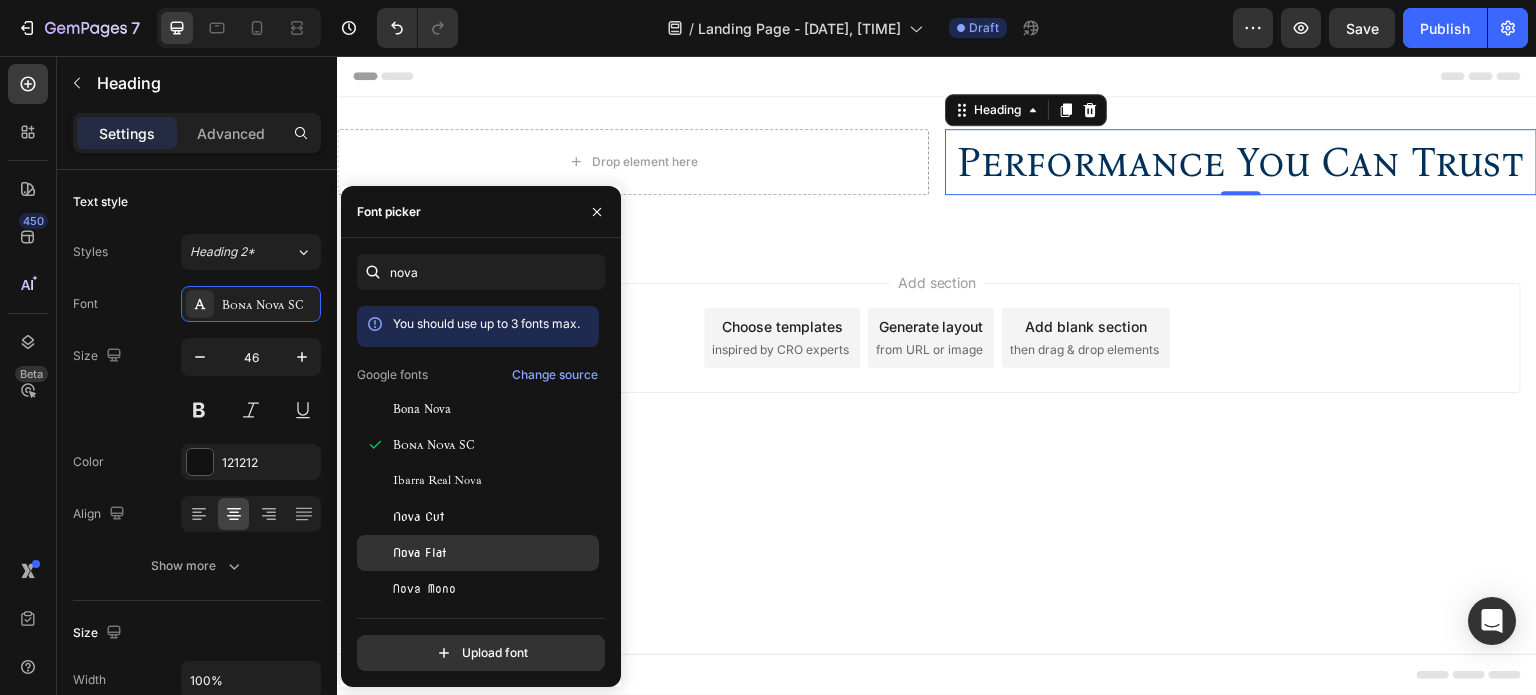 click on "Nova Flat" at bounding box center (419, 553) 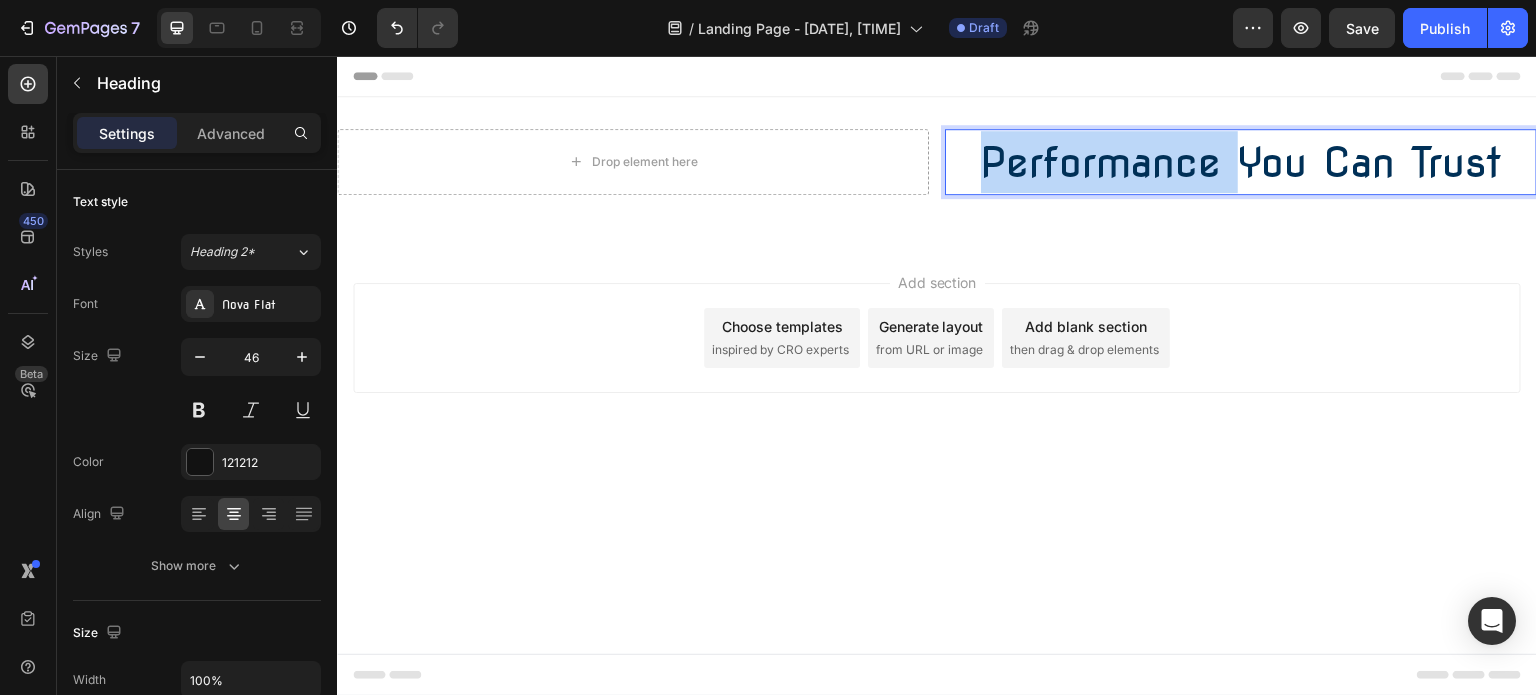 click on "Performance You Can Trust" at bounding box center [1241, 162] 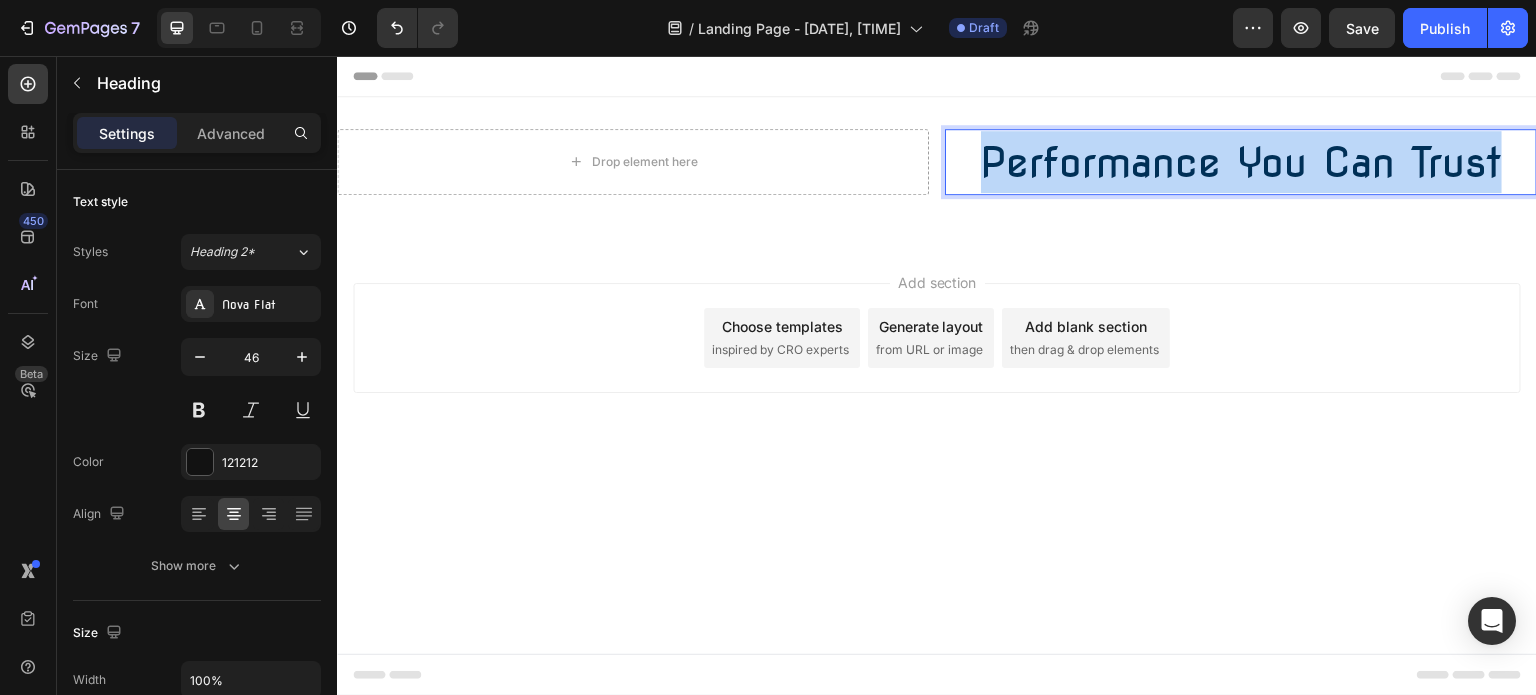 click on "Performance You Can Trust" at bounding box center [1241, 162] 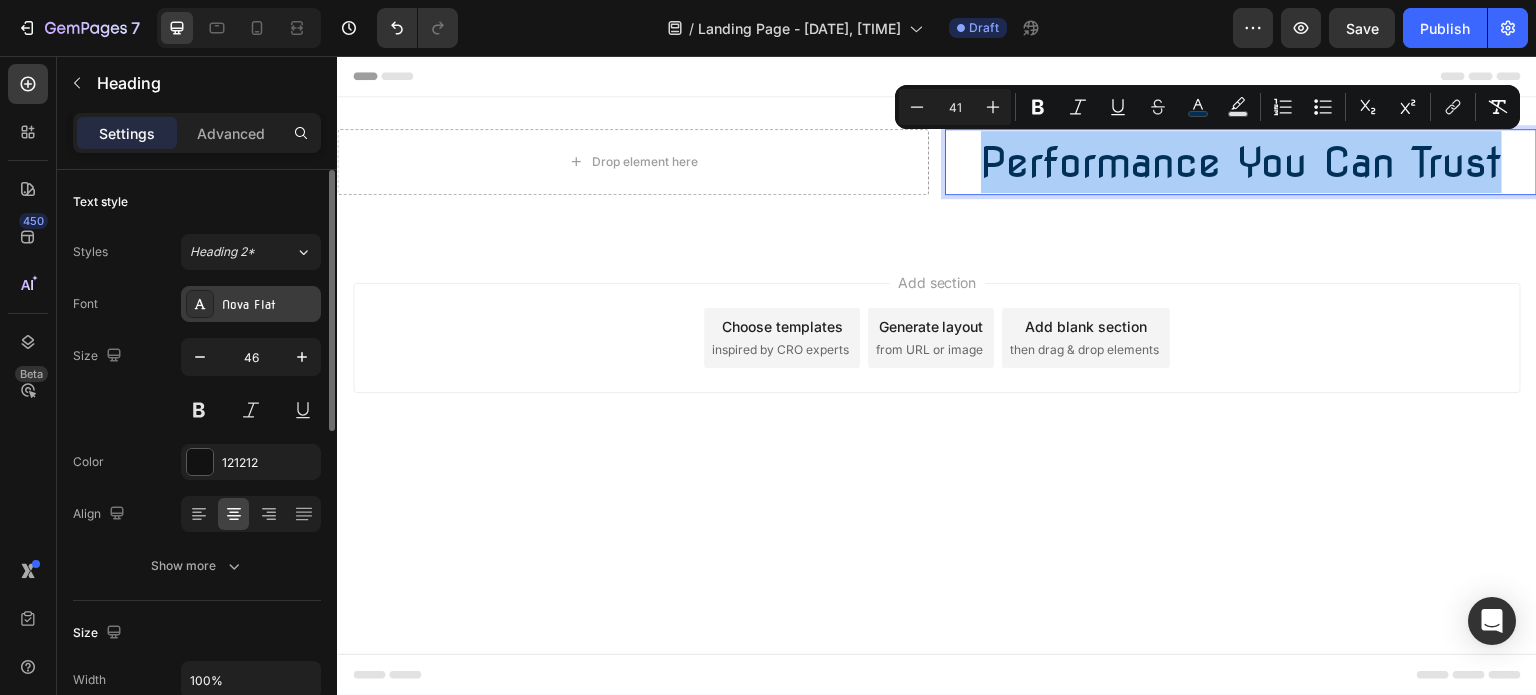 click on "Nova Flat" at bounding box center [269, 305] 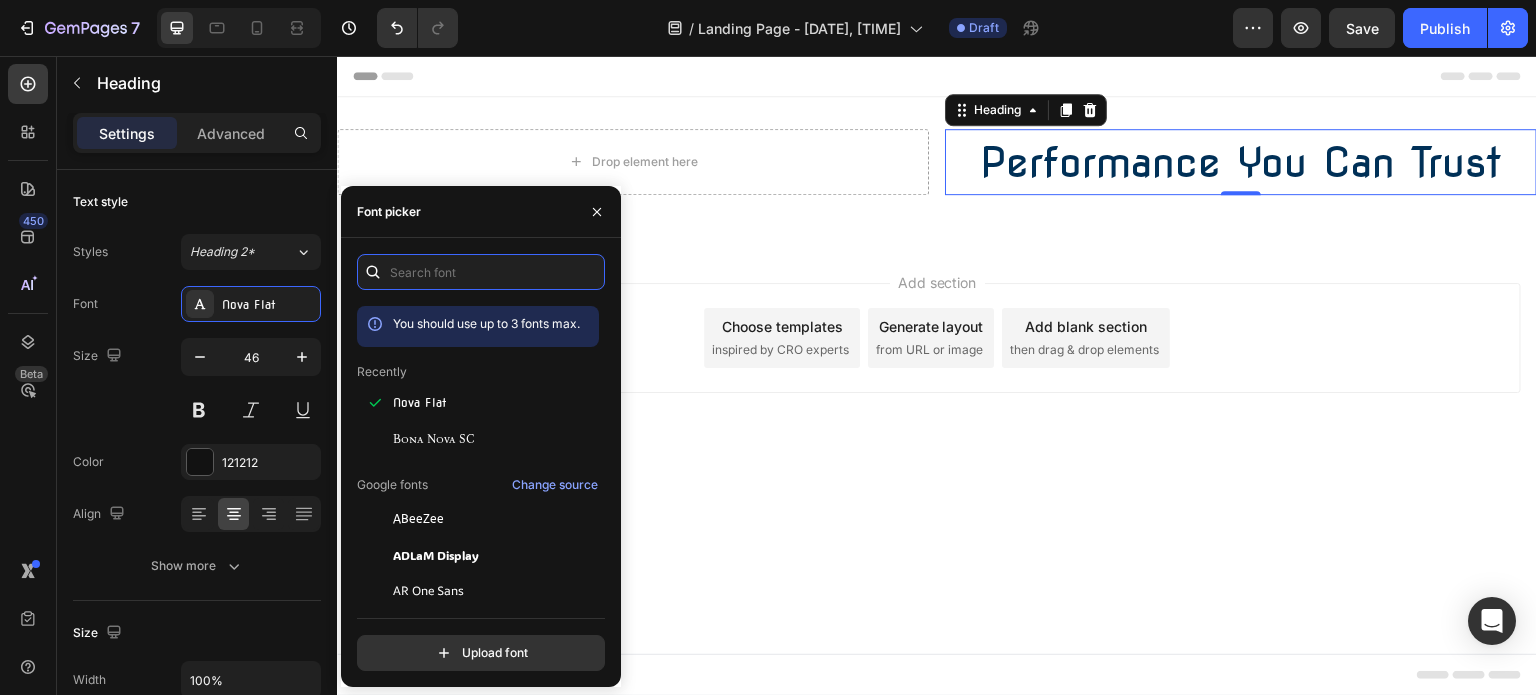 paste on "poppins" 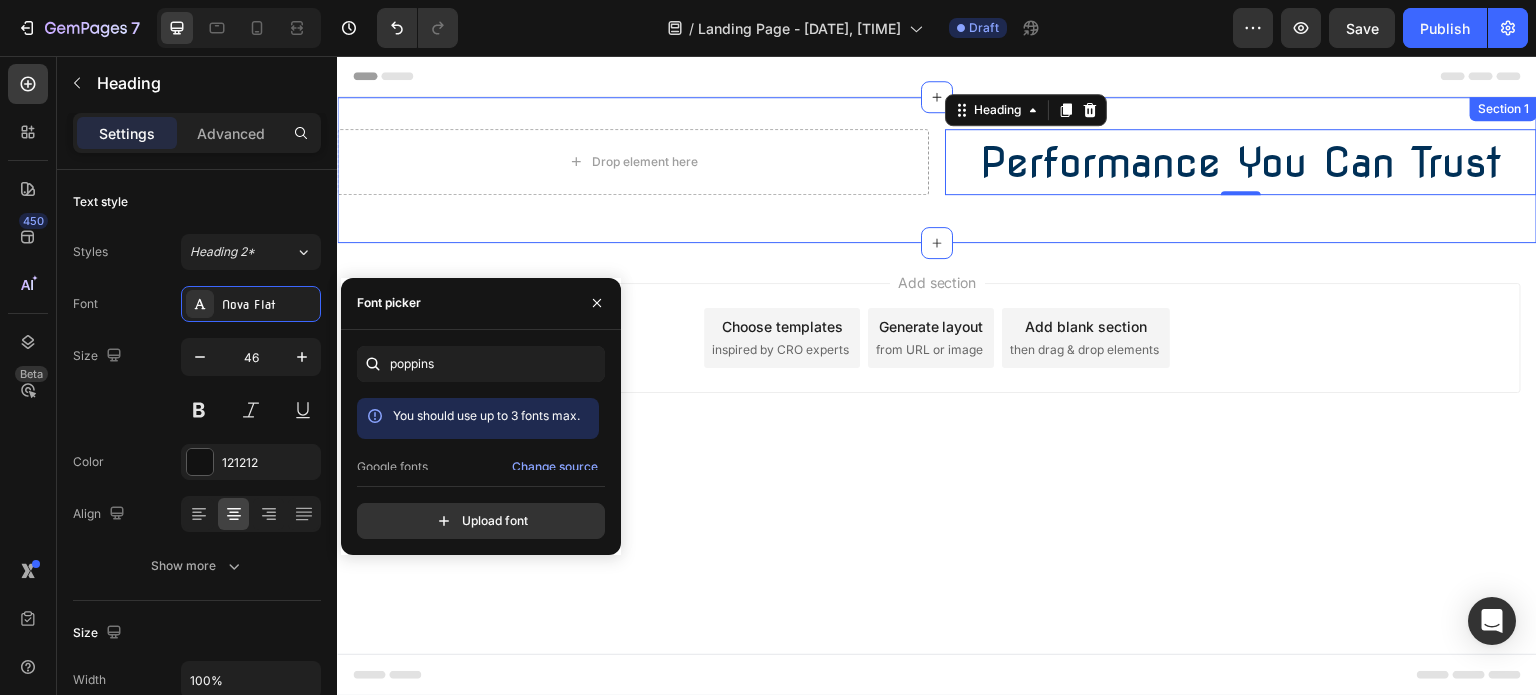 drag, startPoint x: 873, startPoint y: 338, endPoint x: 547, endPoint y: 219, distance: 347.04034 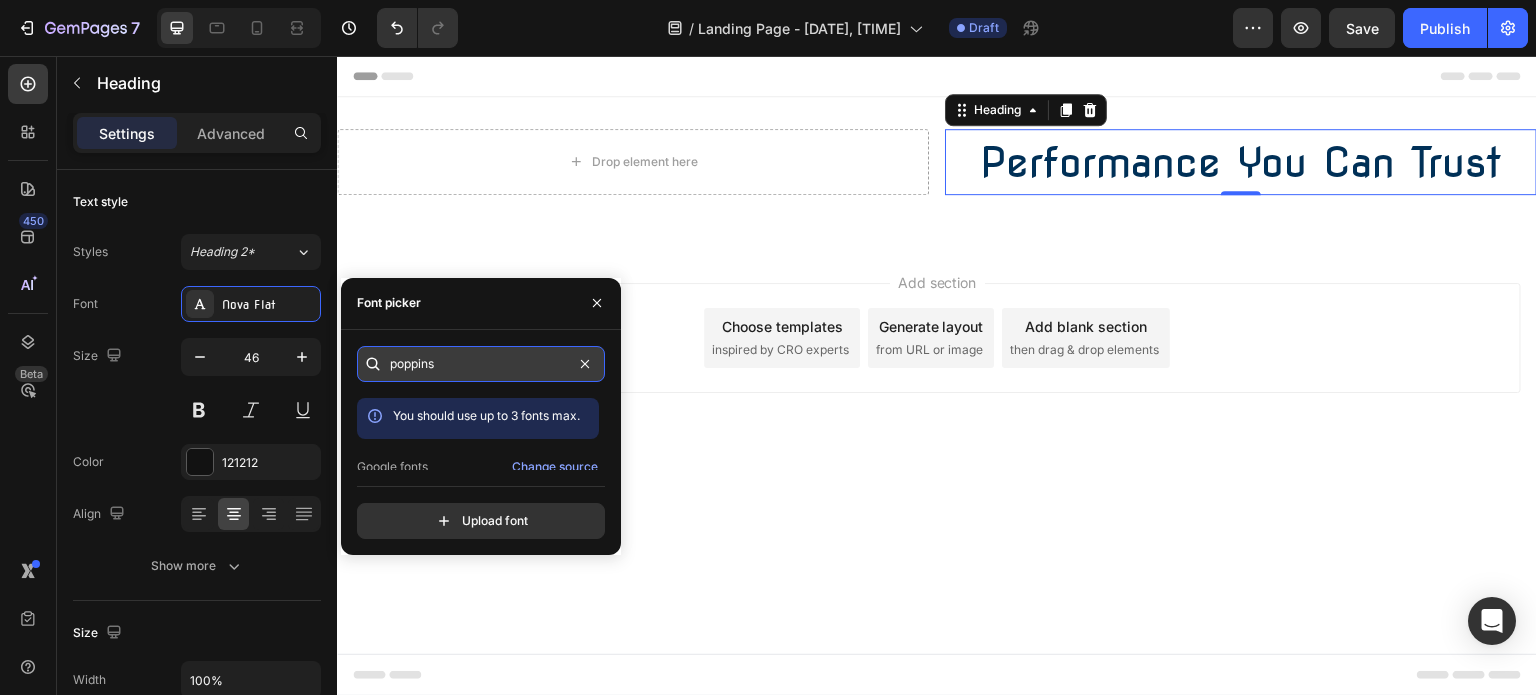 click on "poppins" at bounding box center (481, 364) 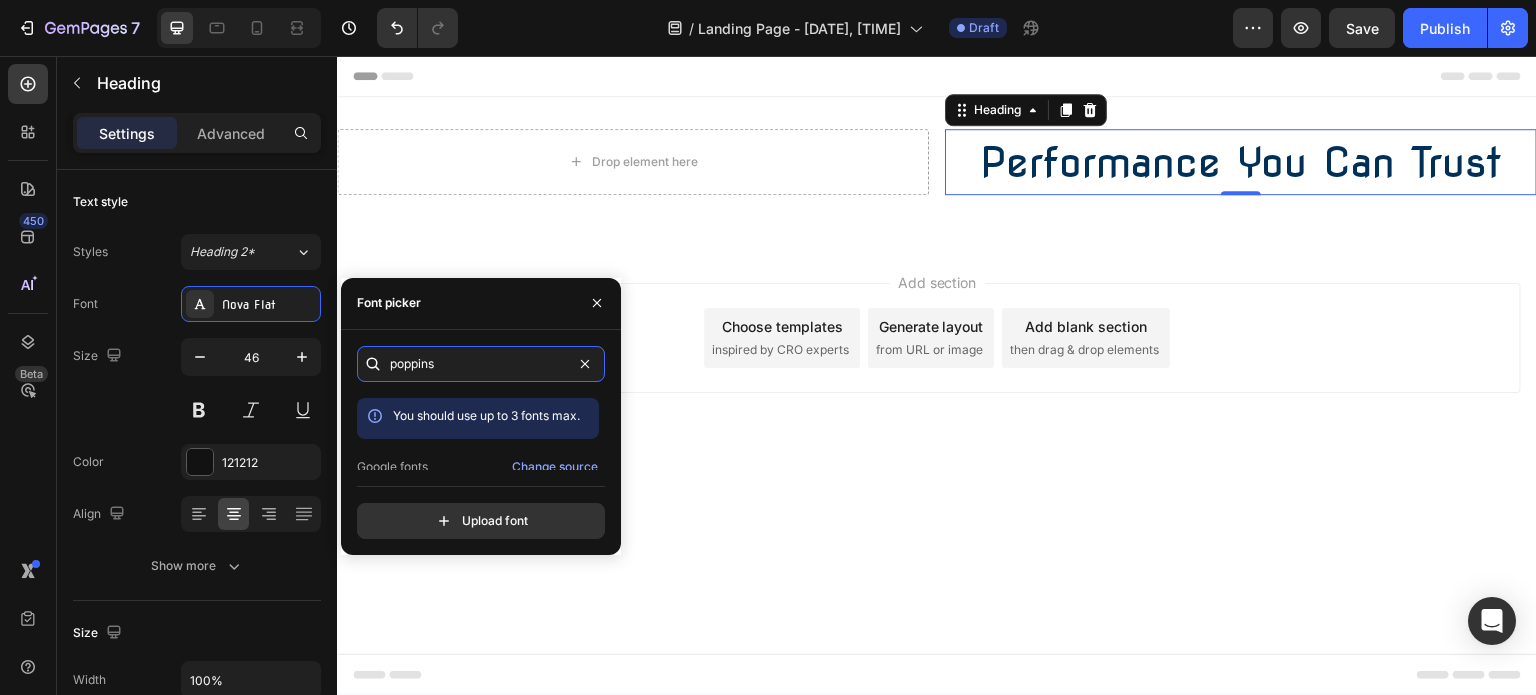 scroll, scrollTop: 49, scrollLeft: 0, axis: vertical 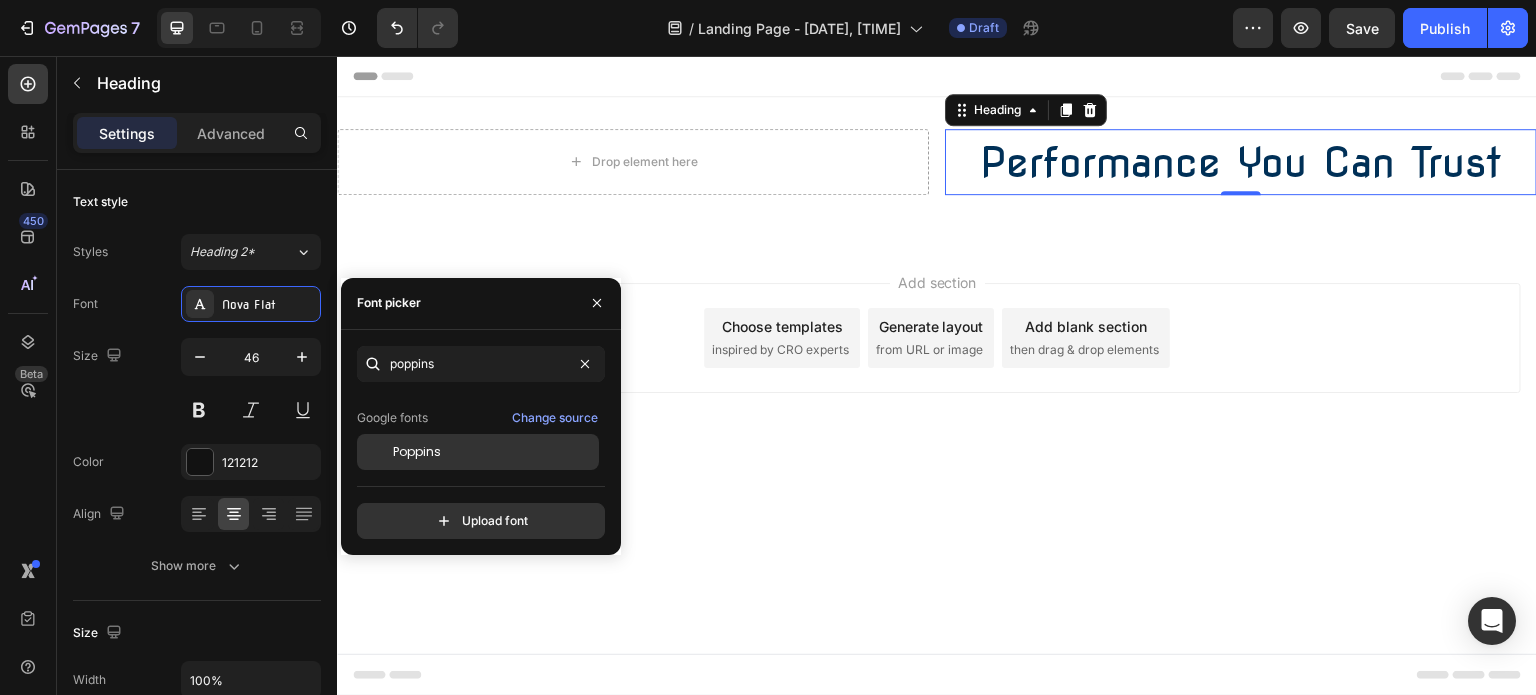 click on "Poppins" at bounding box center (494, 452) 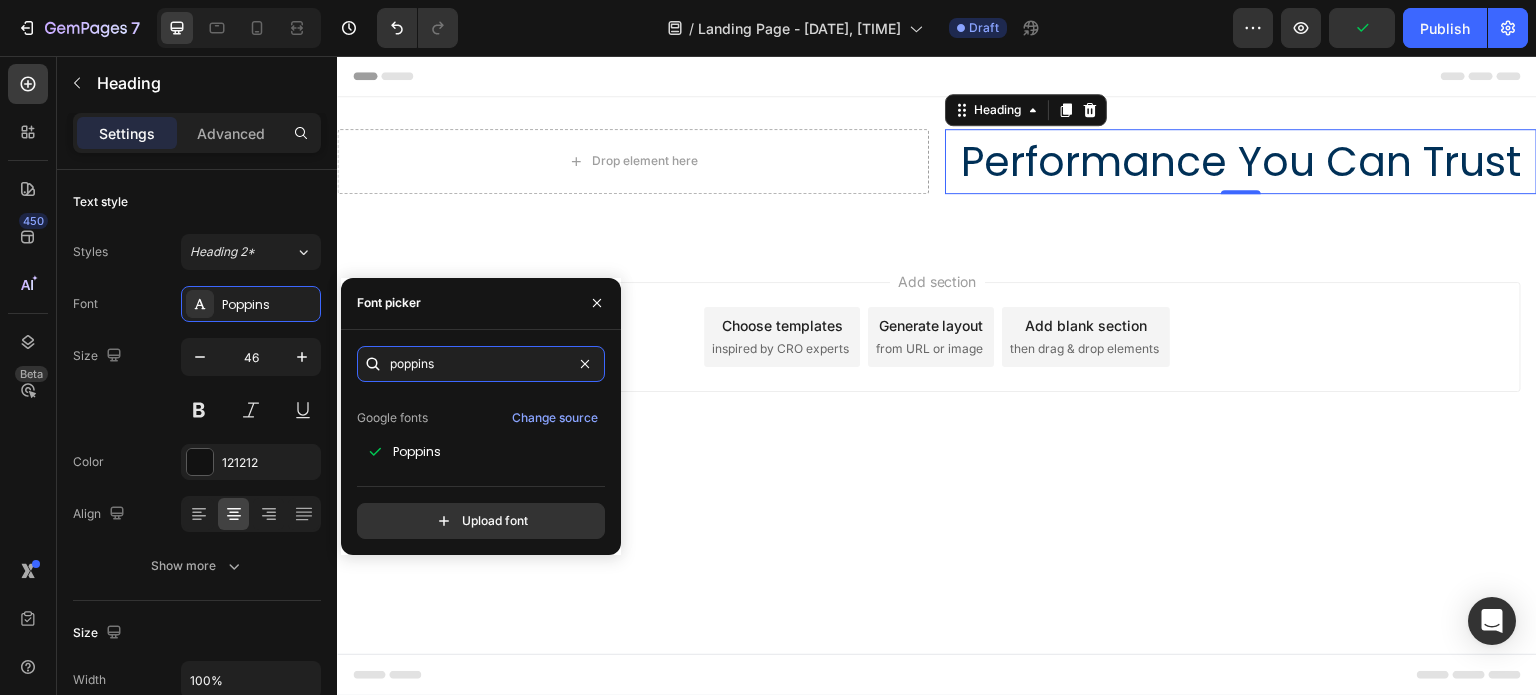 type on "v" 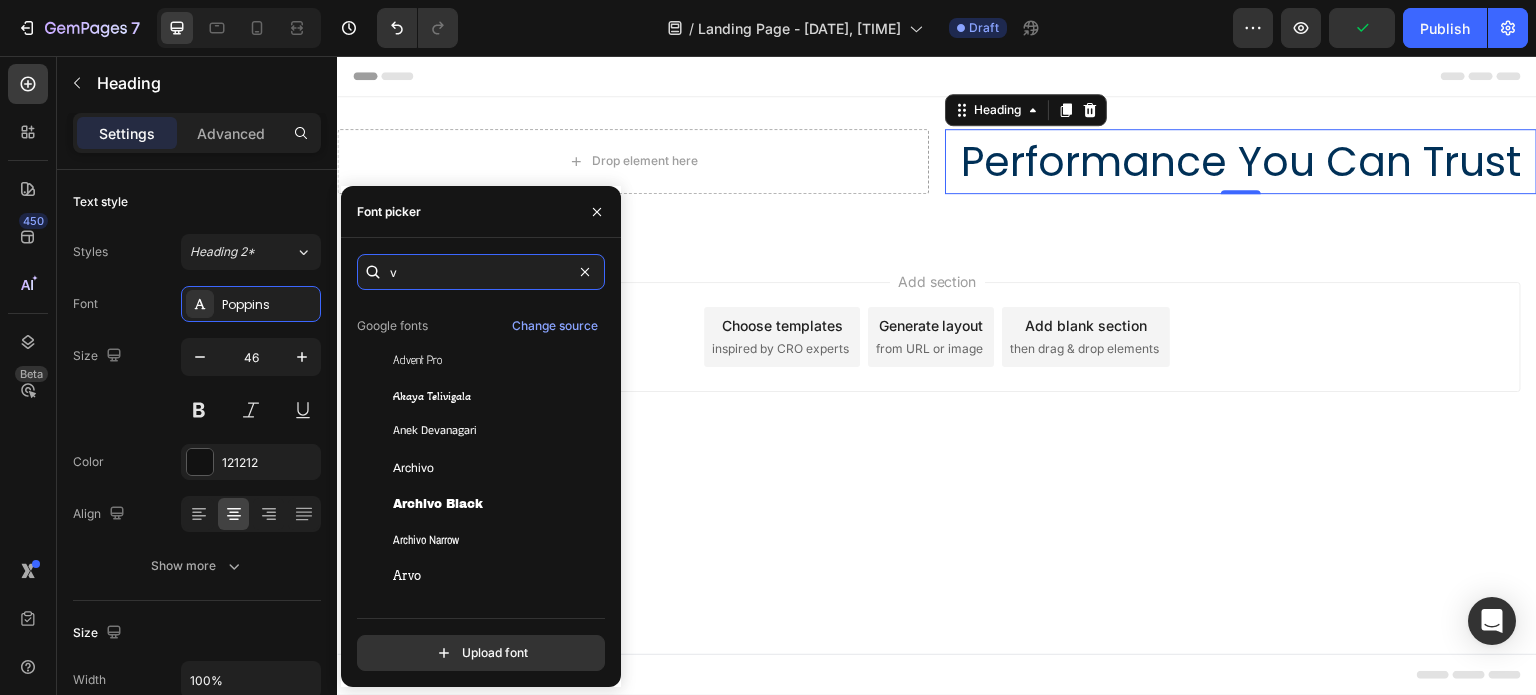 scroll, scrollTop: 0, scrollLeft: 0, axis: both 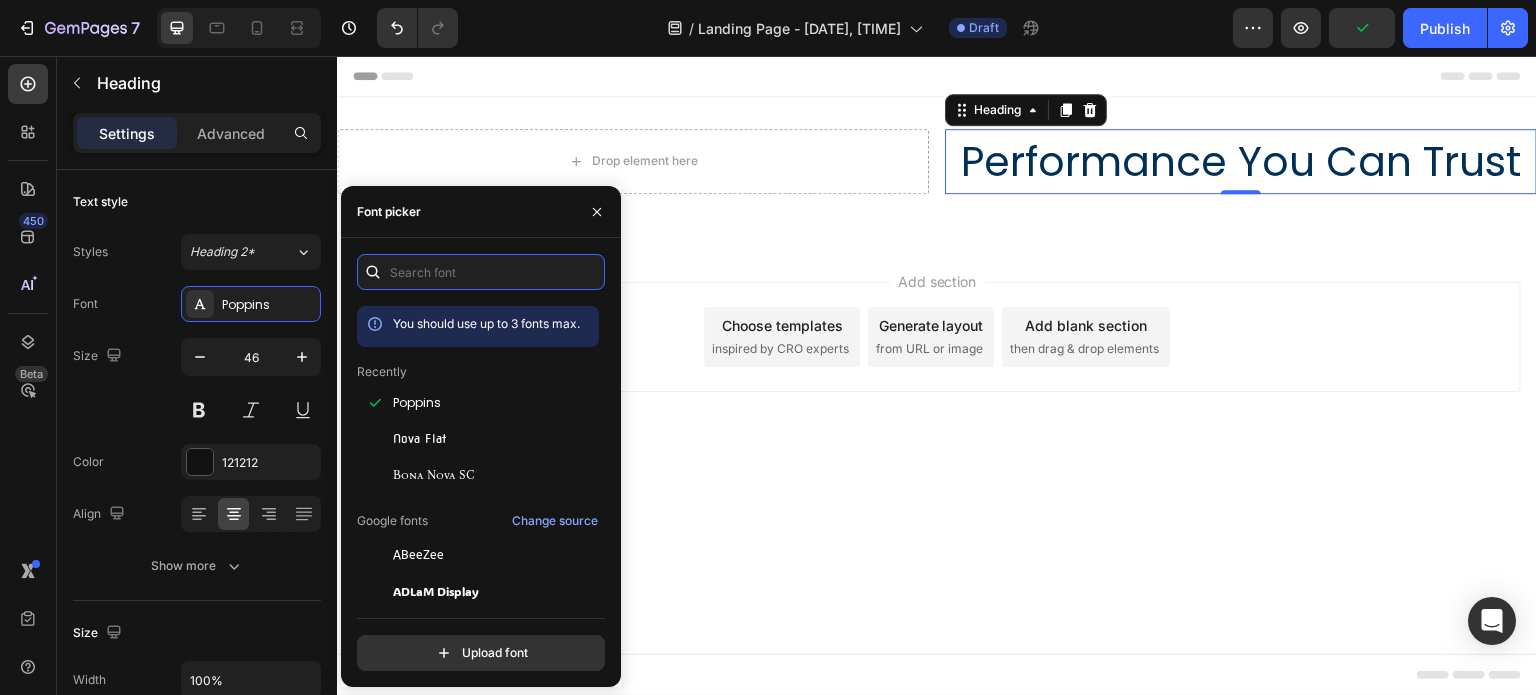 paste on "montserrat" 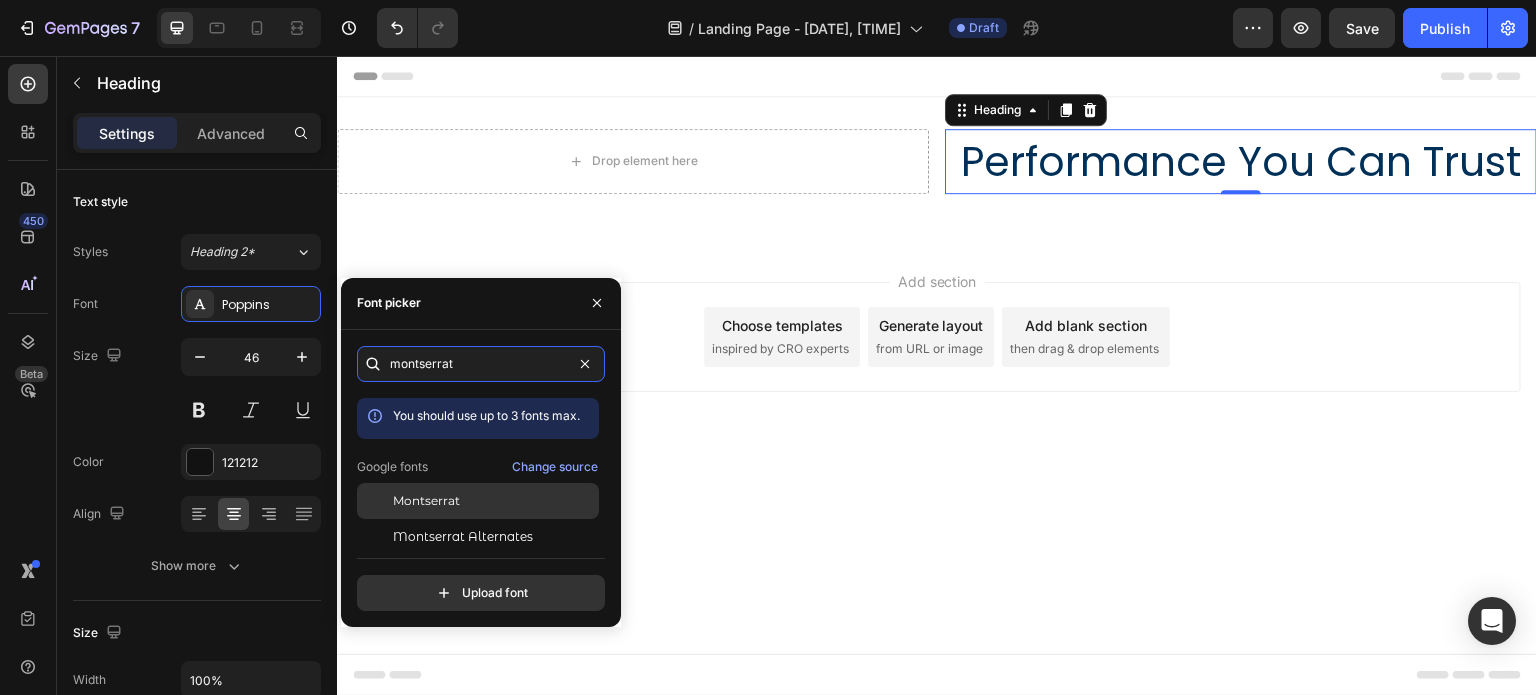 type on "montserrat" 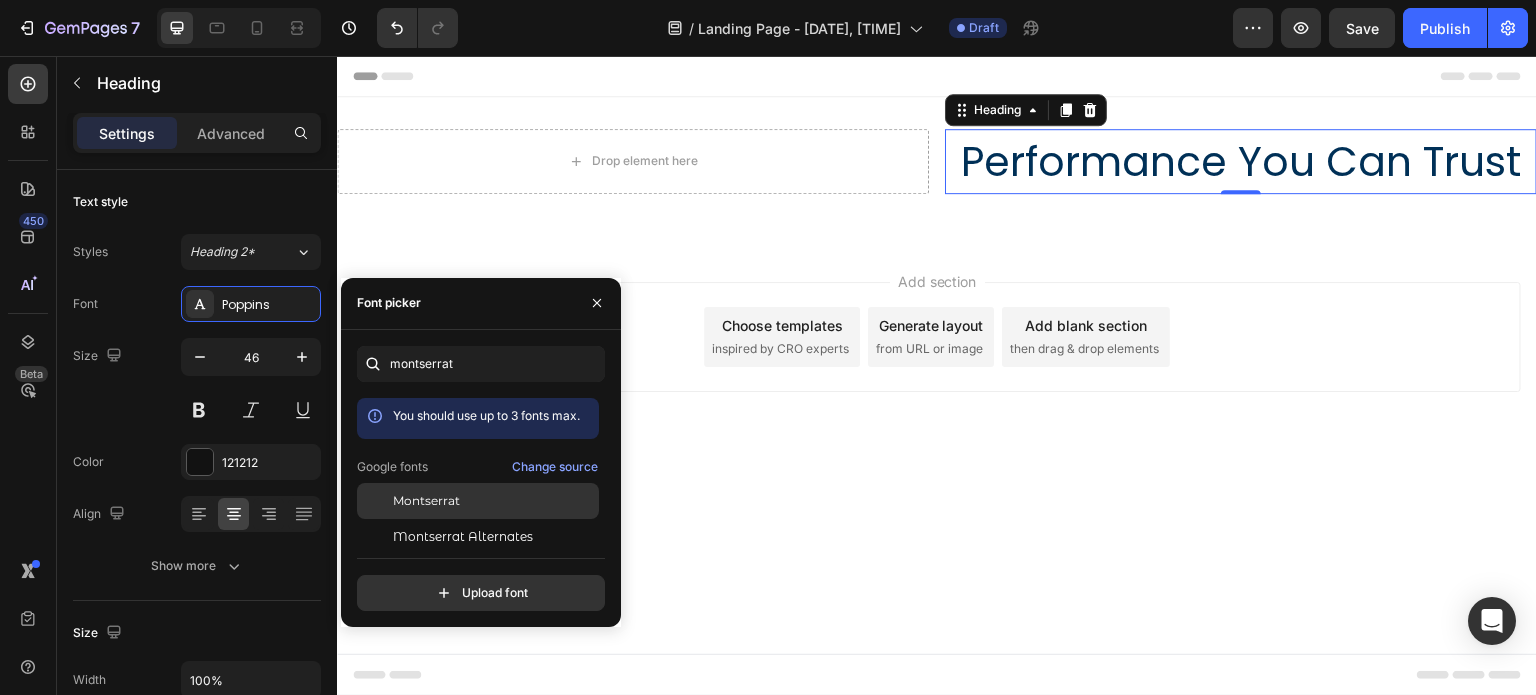 click on "Montserrat" at bounding box center [494, 501] 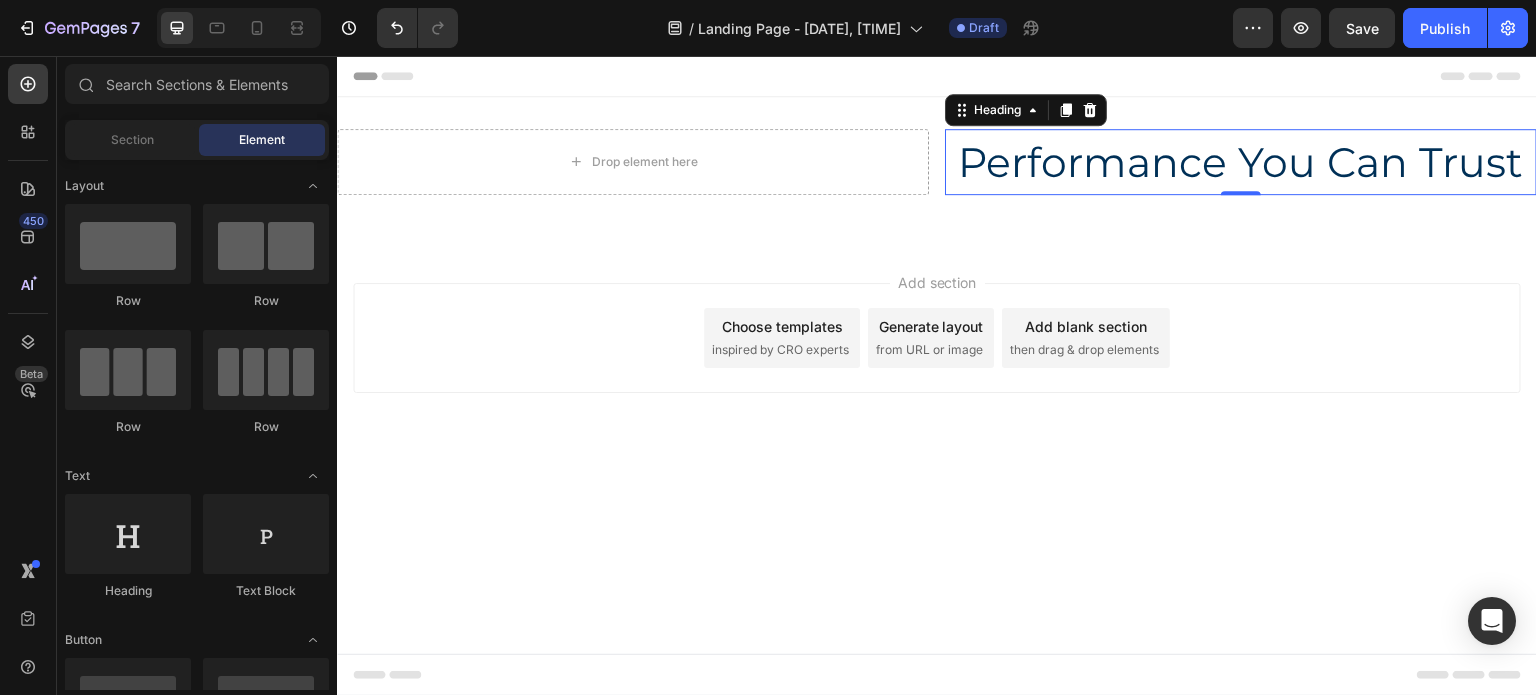 click on "Header
Drop element here Performance You Can Trust Heading [NUMBER] Row Section 1 Root Start with Sections from sidebar Add sections Add elements Start with Generating from URL or image Add section Choose templates inspired by CRO experts Generate layout from URL or image Add blank section then drag & drop elements Footer" at bounding box center [937, 376] 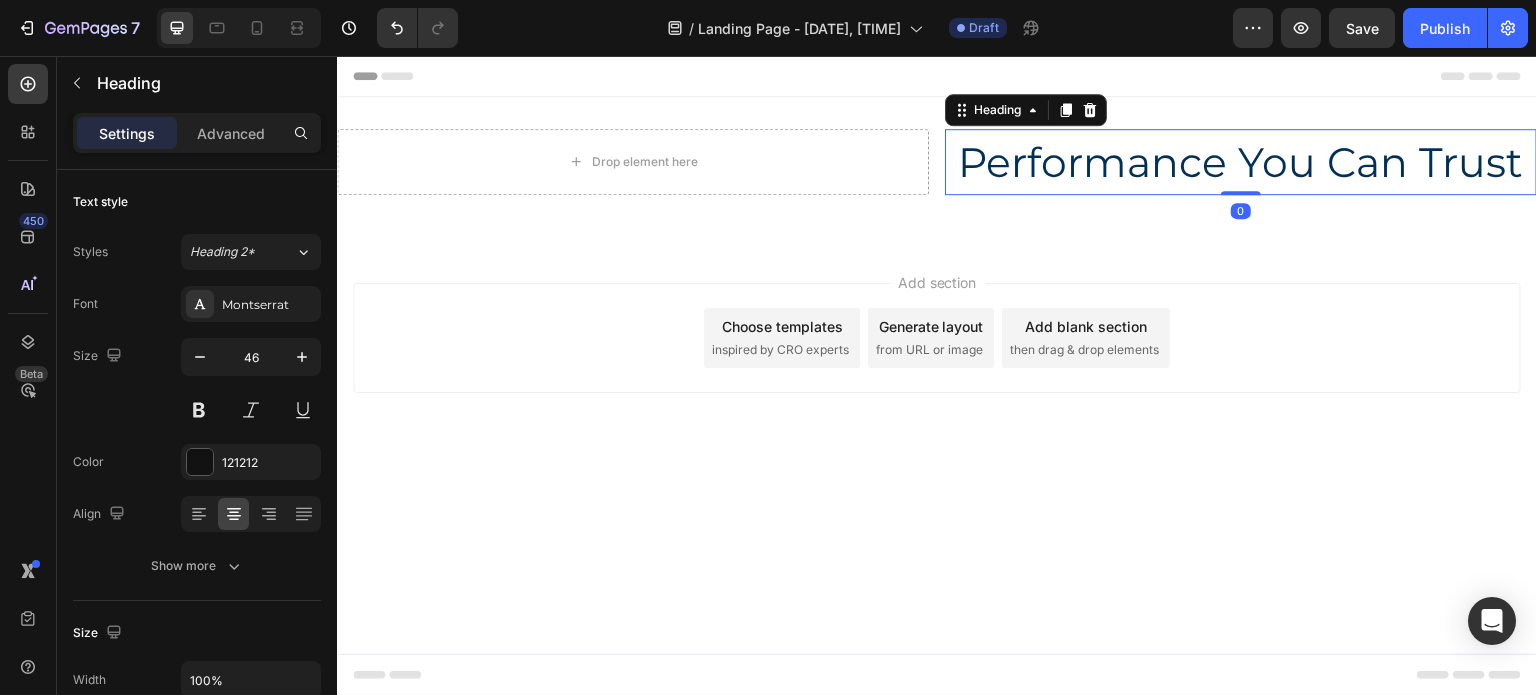 click on "Performance You Can Trust" at bounding box center (1241, 162) 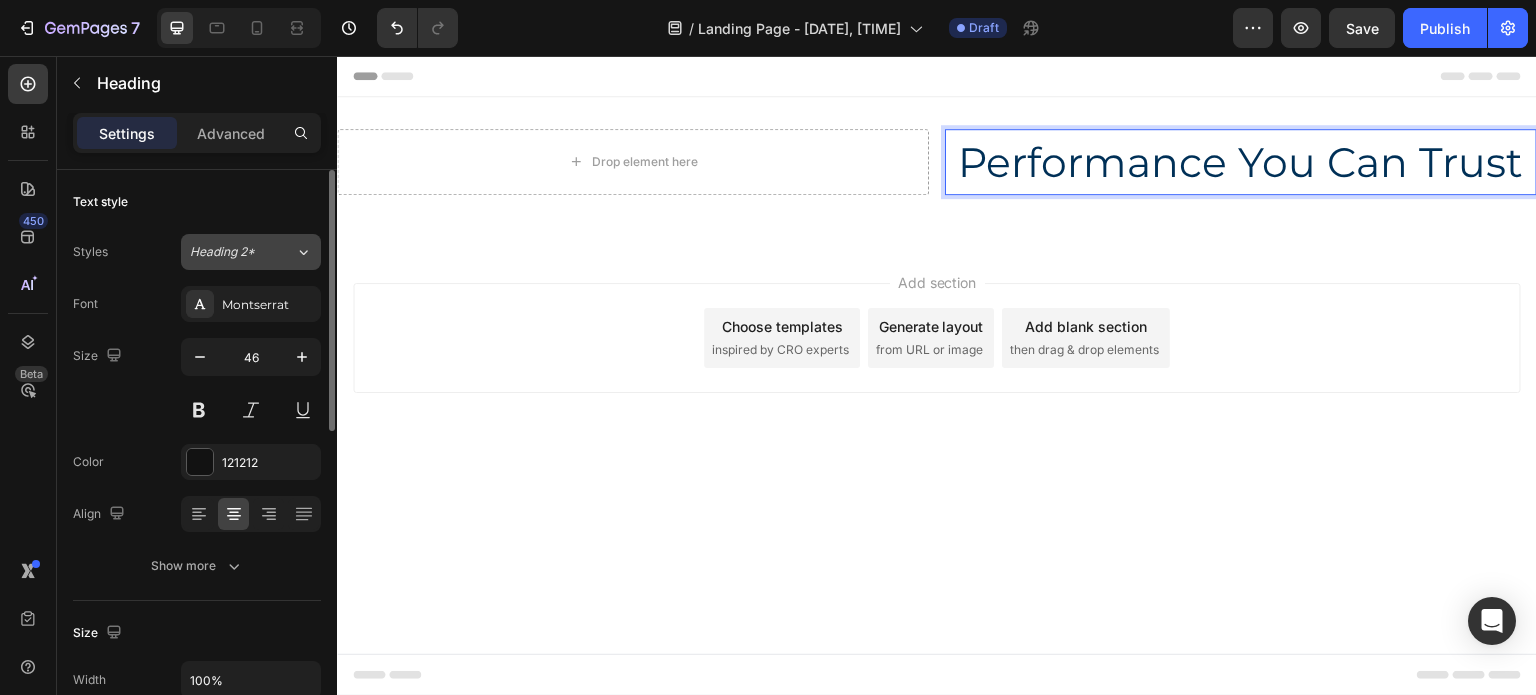 click 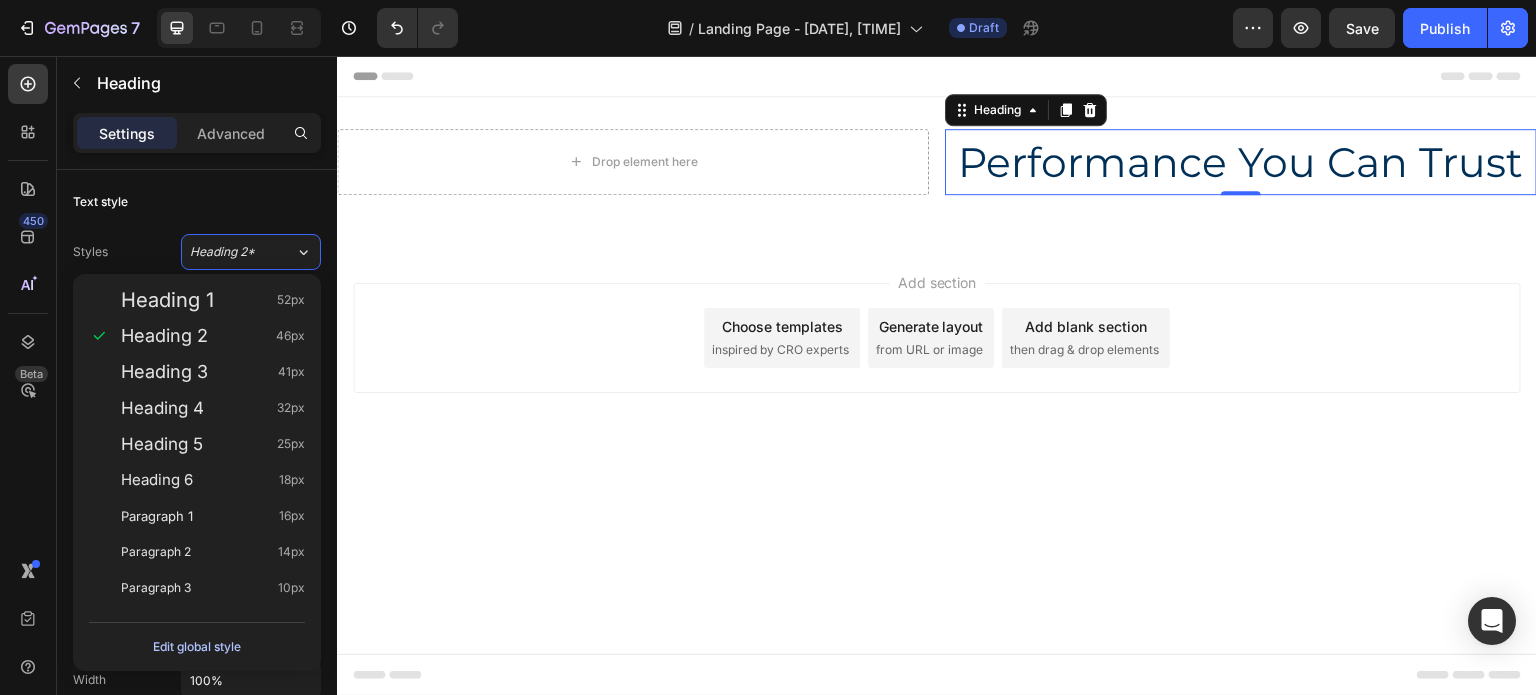 click on "Edit global style" at bounding box center (197, 647) 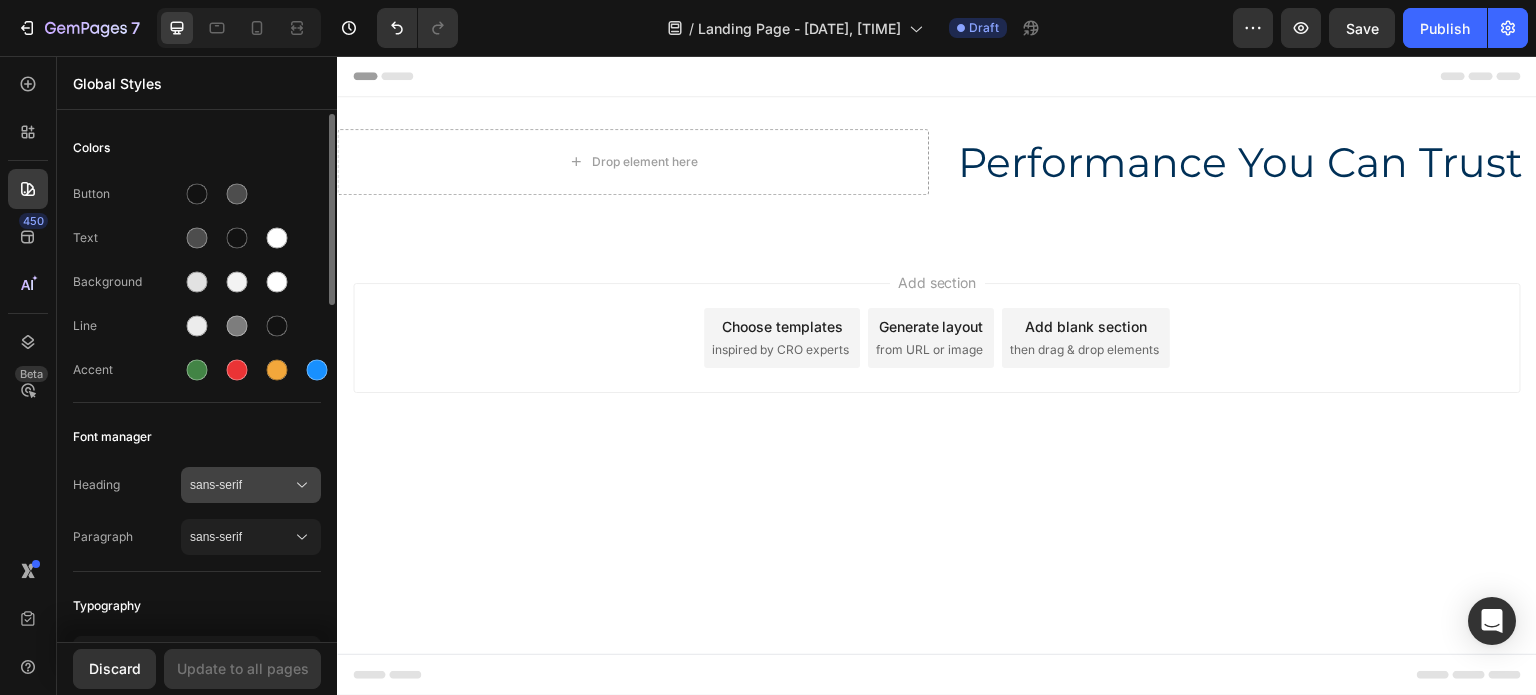 click 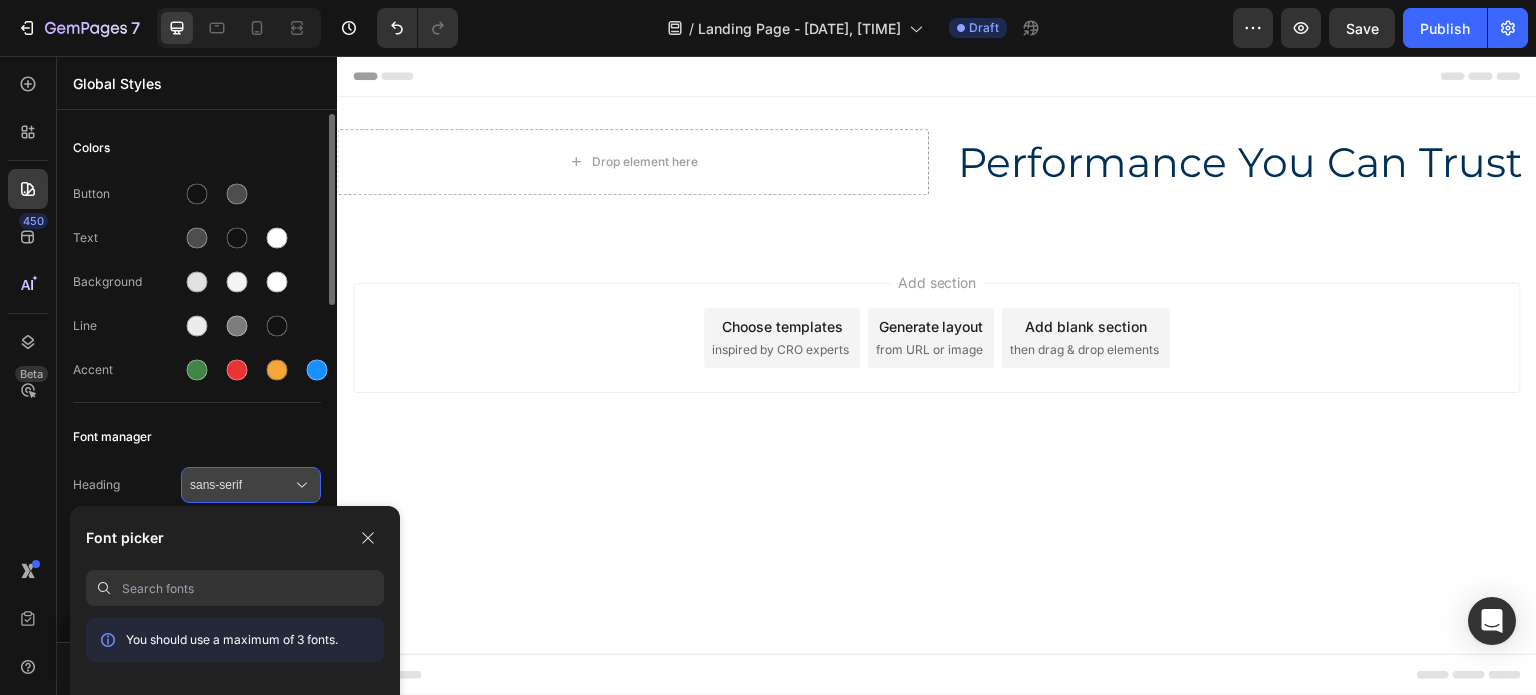 paste on "Montserrat" 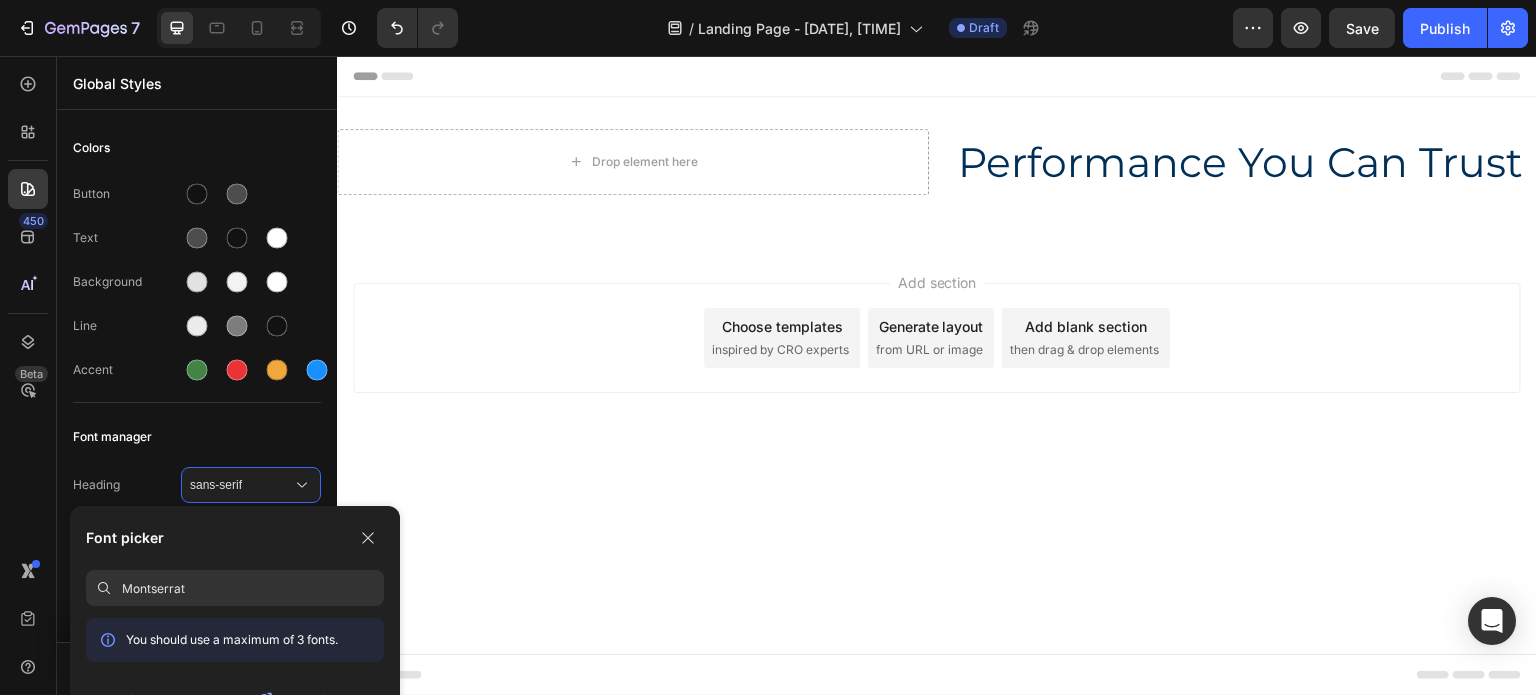 click on "Montserrat" at bounding box center (253, 588) 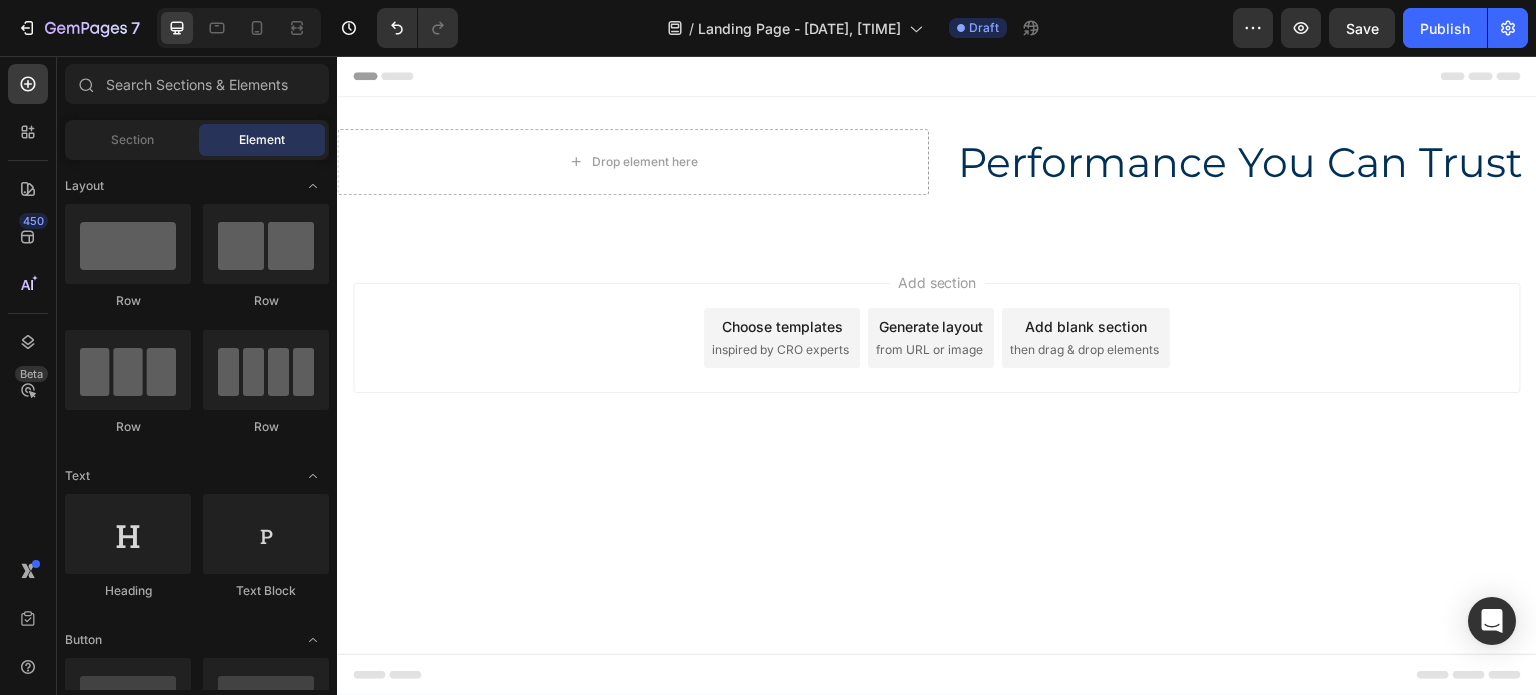 click on "Header
Drop element here ⁠⁠⁠⁠⁠⁠⁠ Performance You Can Trust Heading Row Section 1 Root Start with Sections from sidebar Add sections Add elements Start with Generating from URL or image Add section Choose templates inspired by CRO experts Generate layout from URL or image Add blank section then drag & drop elements Footer" at bounding box center (937, 376) 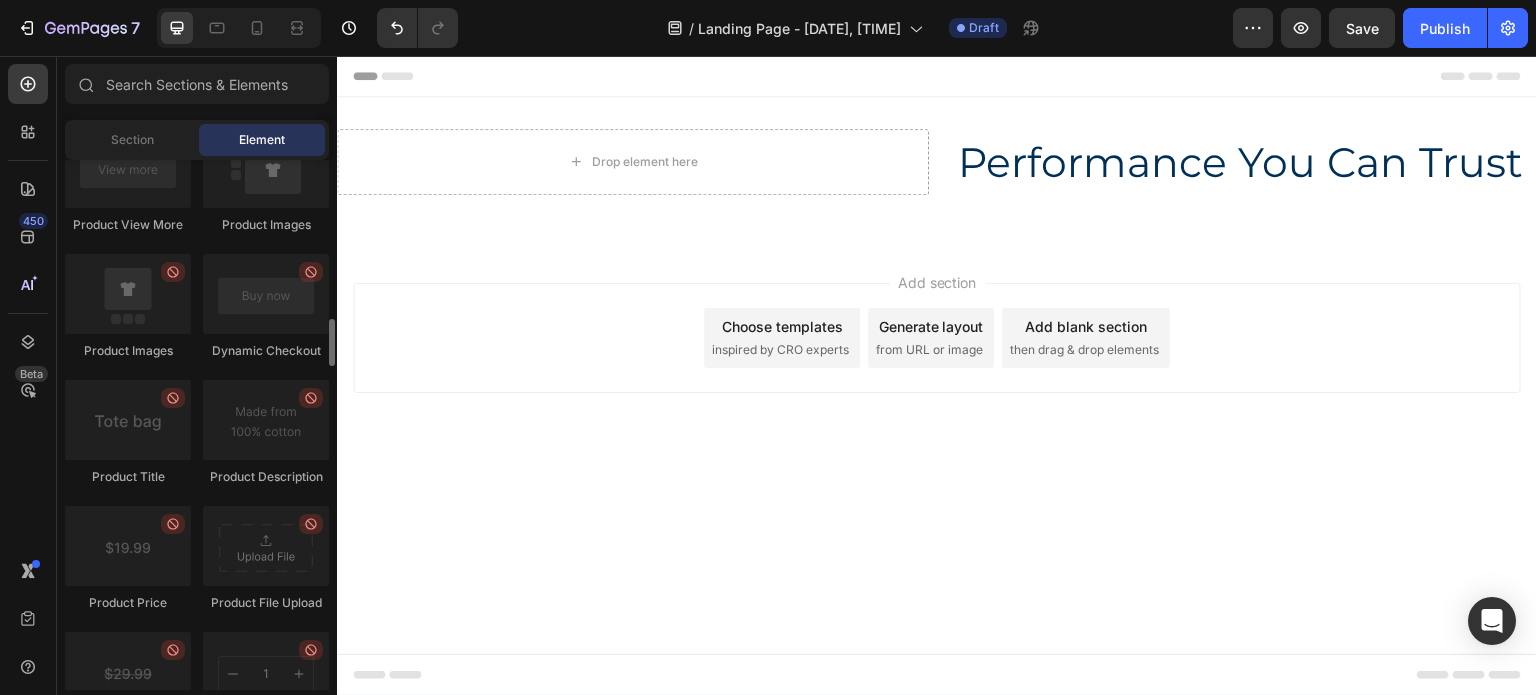 scroll, scrollTop: 2900, scrollLeft: 0, axis: vertical 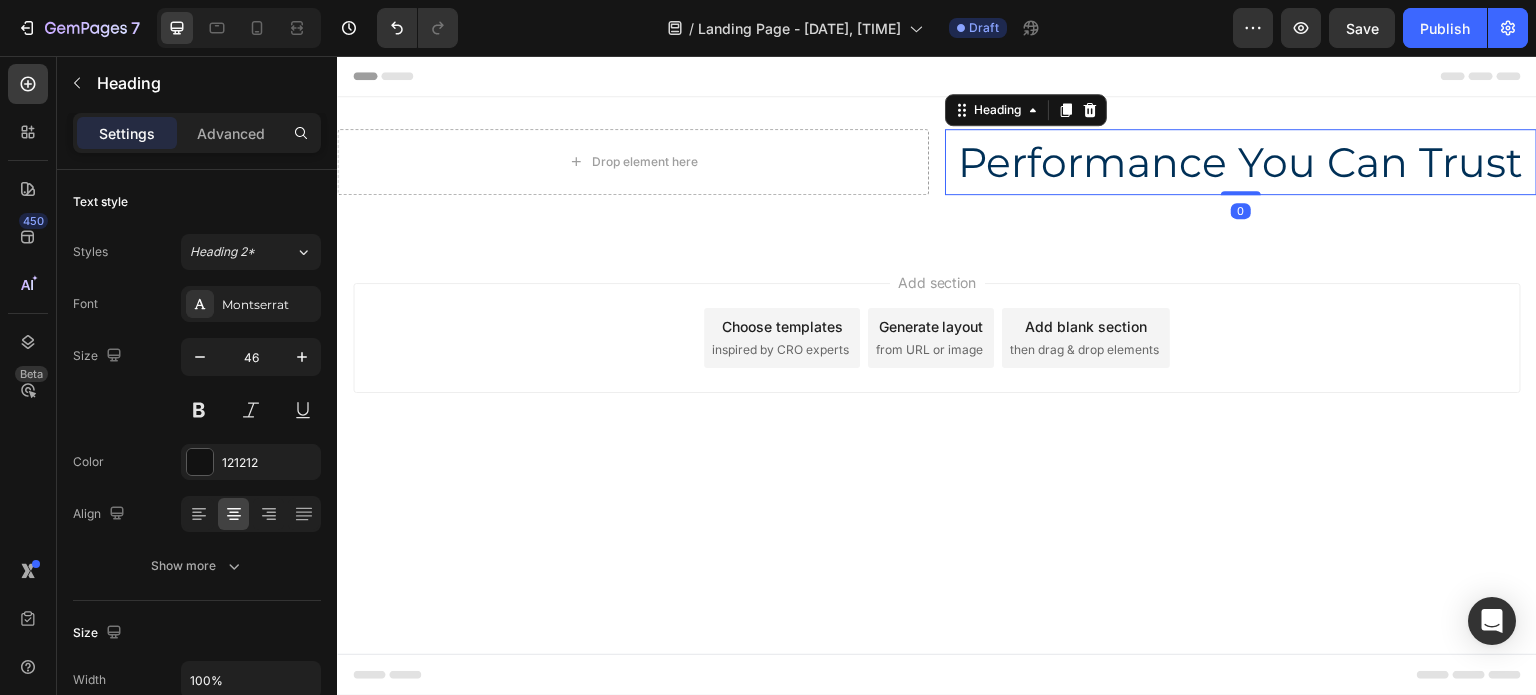 click on "Performance You Can Trust" at bounding box center (1241, 162) 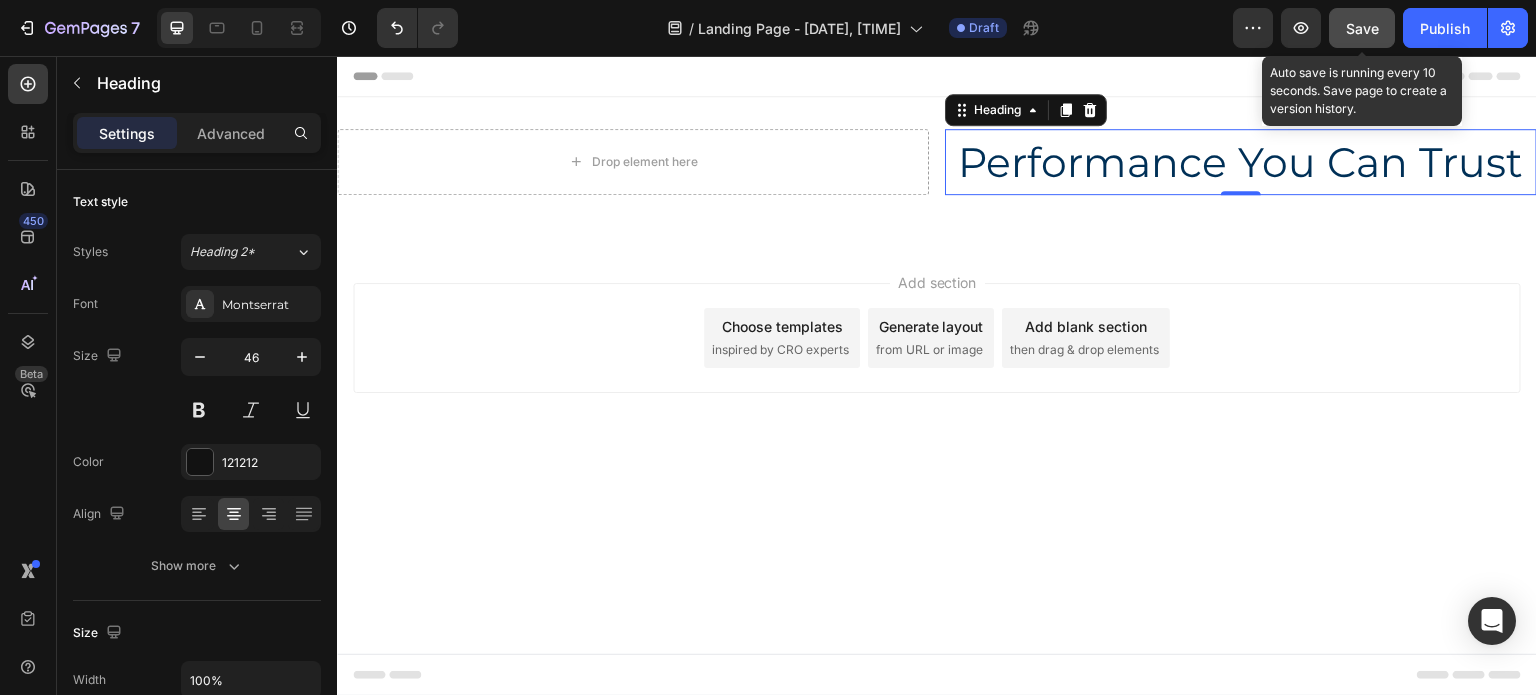 click on "Save" at bounding box center [1362, 28] 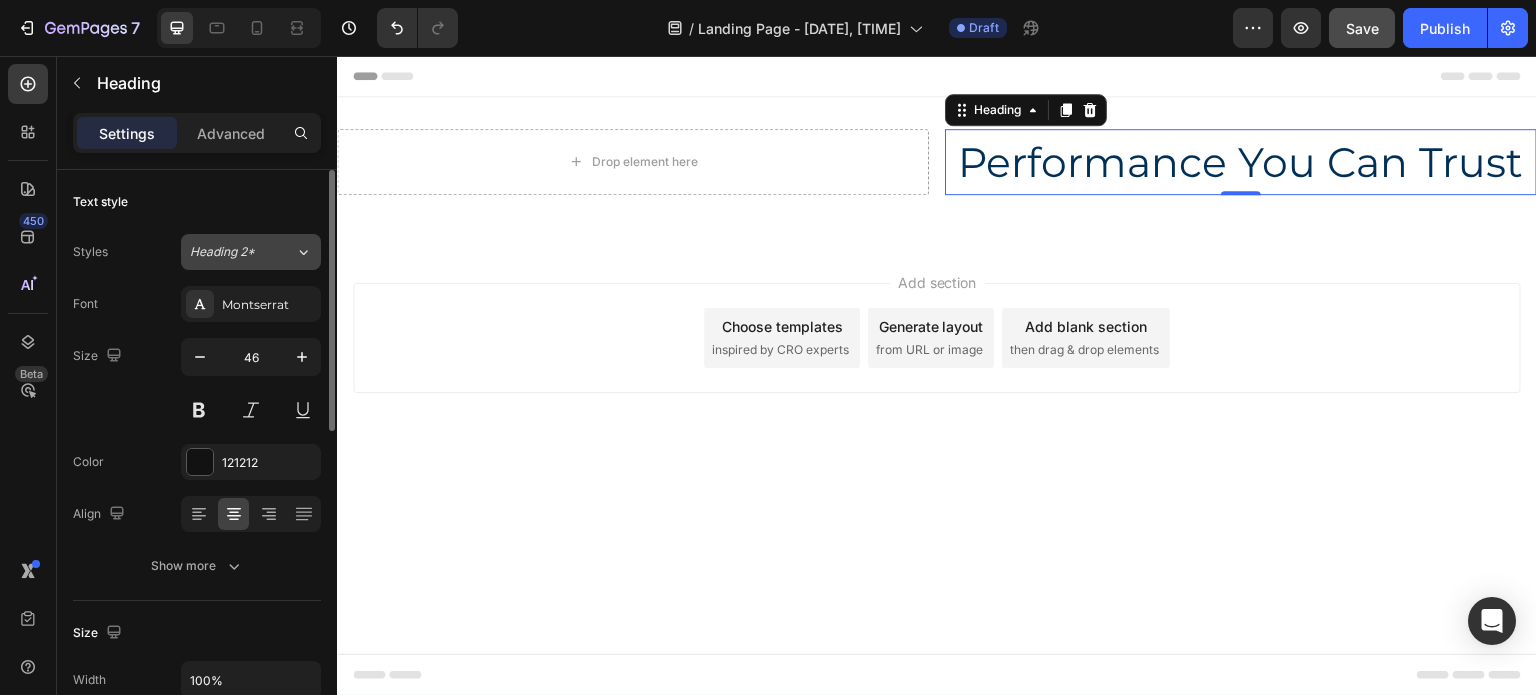 click 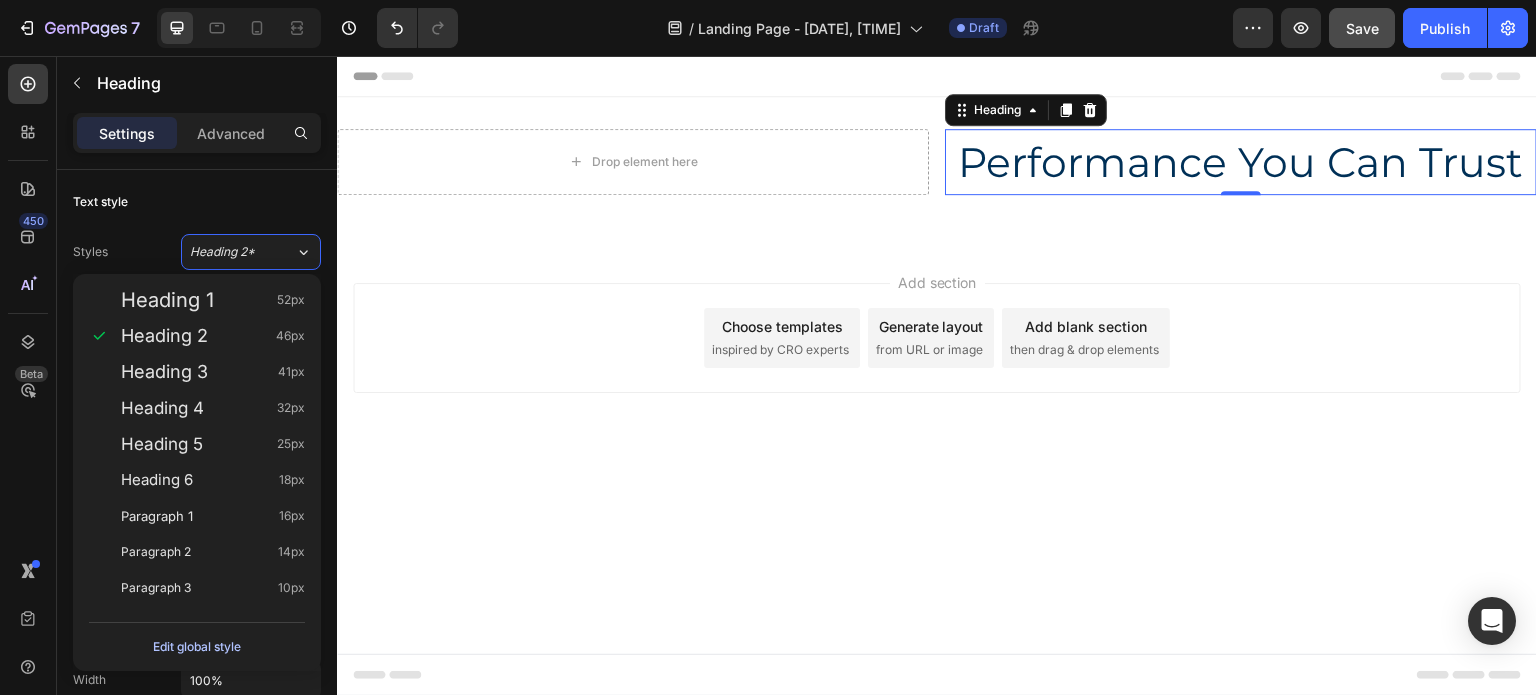 click on "Edit global style" at bounding box center (197, 647) 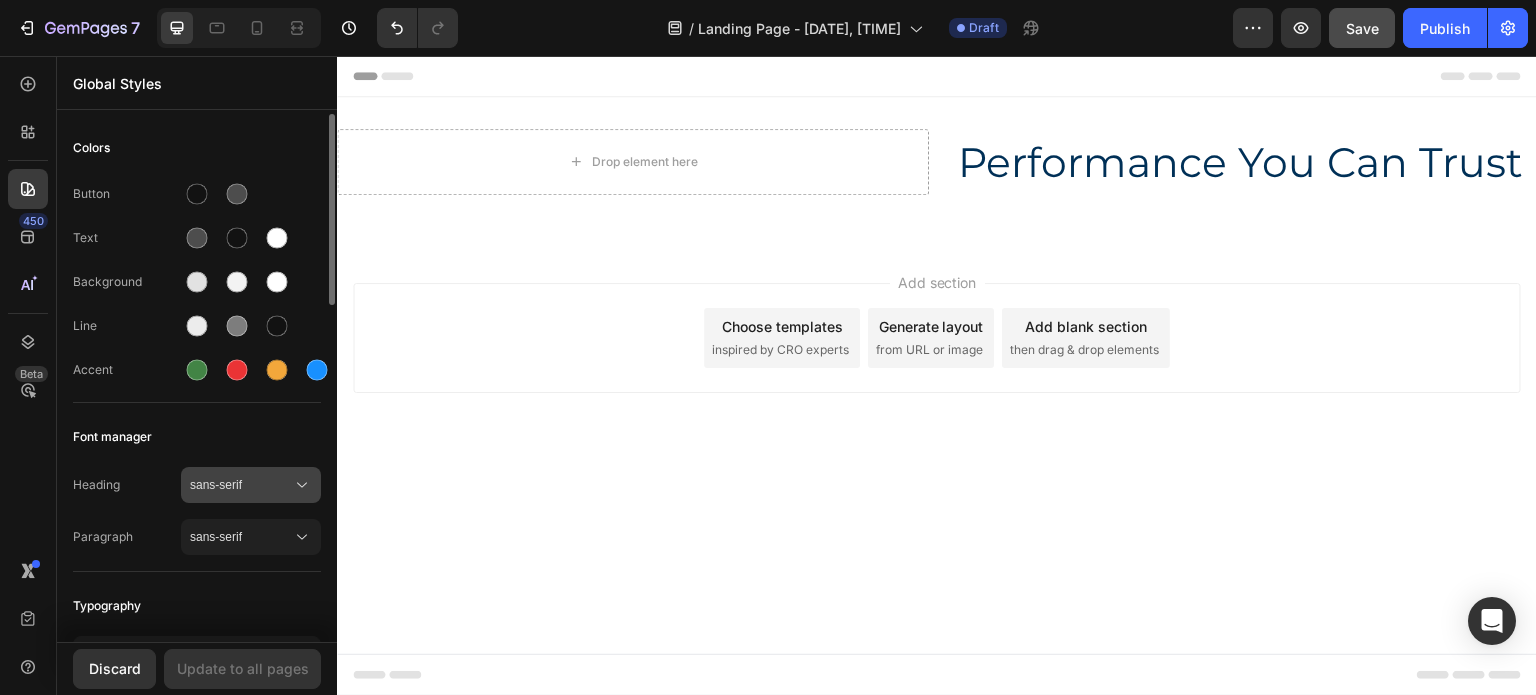 click on "sans-serif" at bounding box center [241, 485] 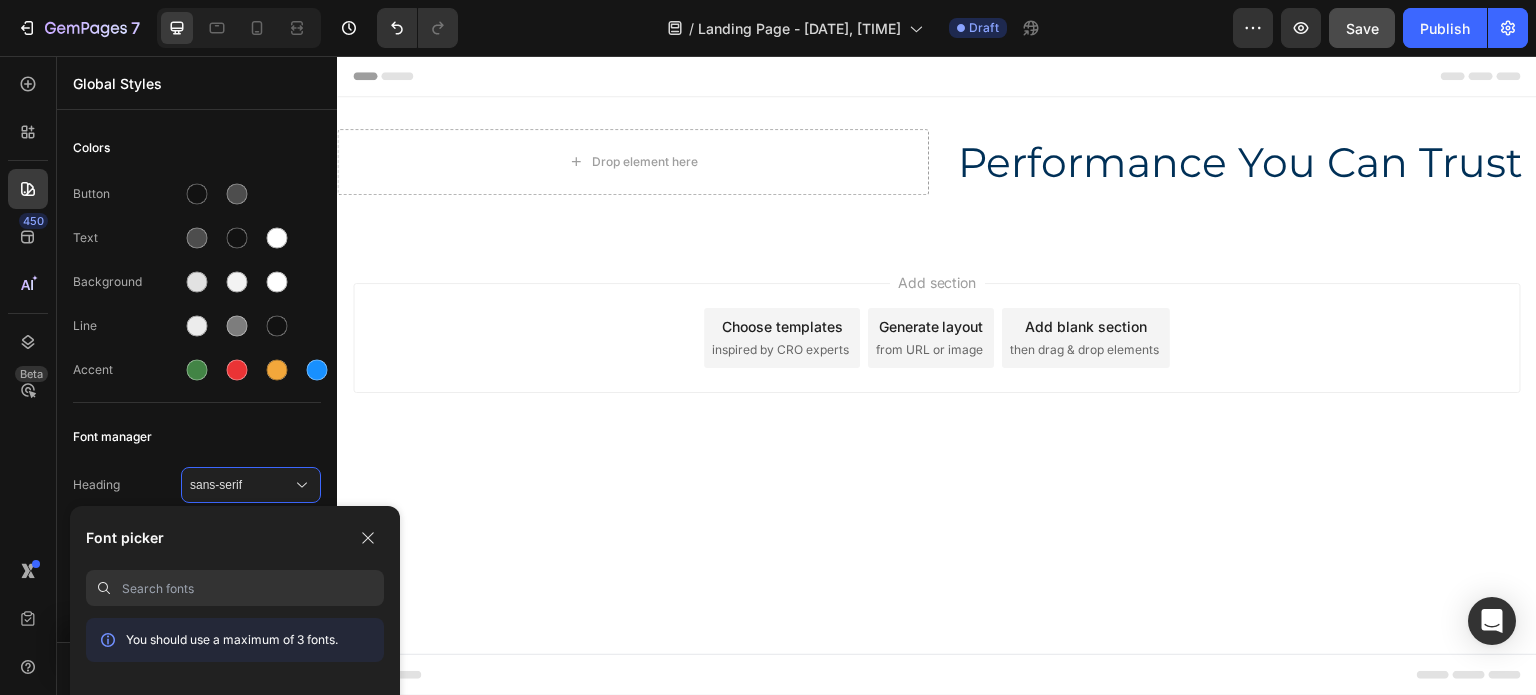 paste on "Montserrat" 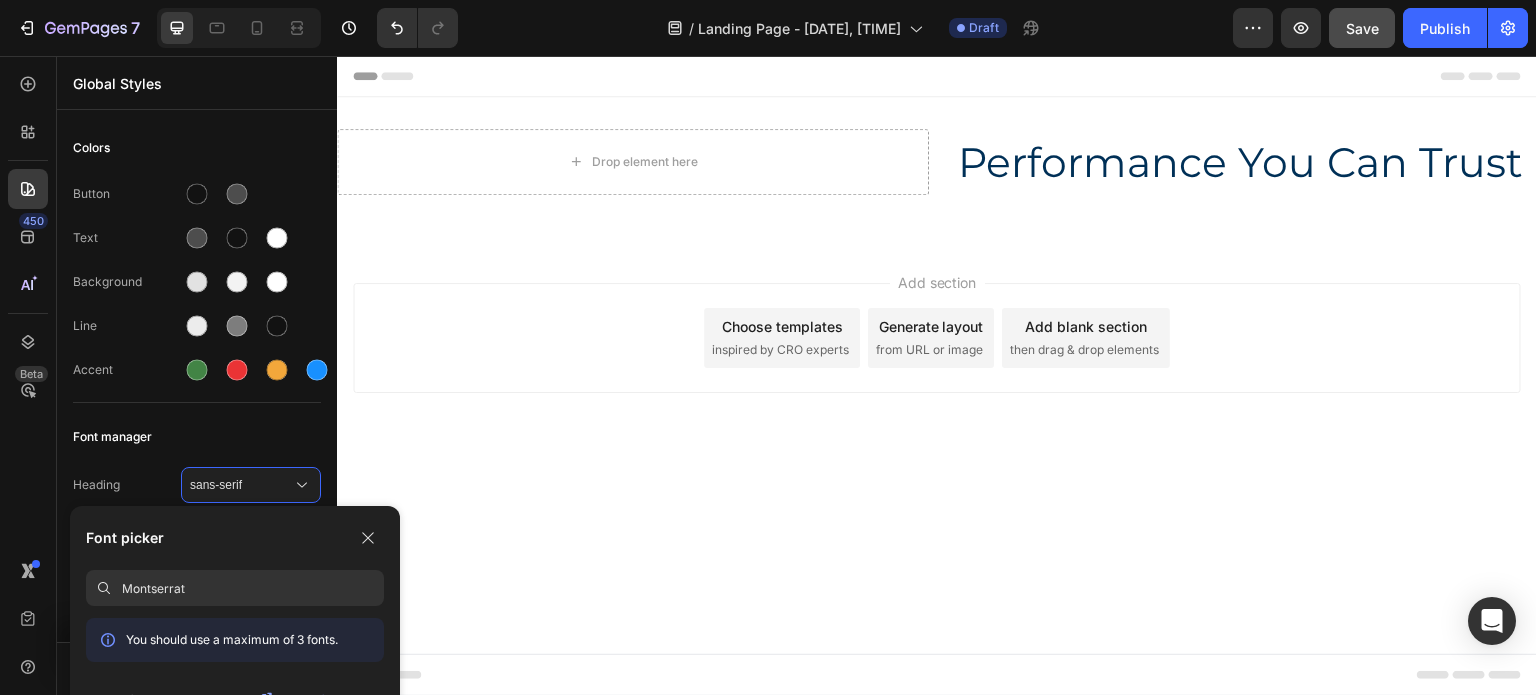 click on "Montserrat" at bounding box center [253, 588] 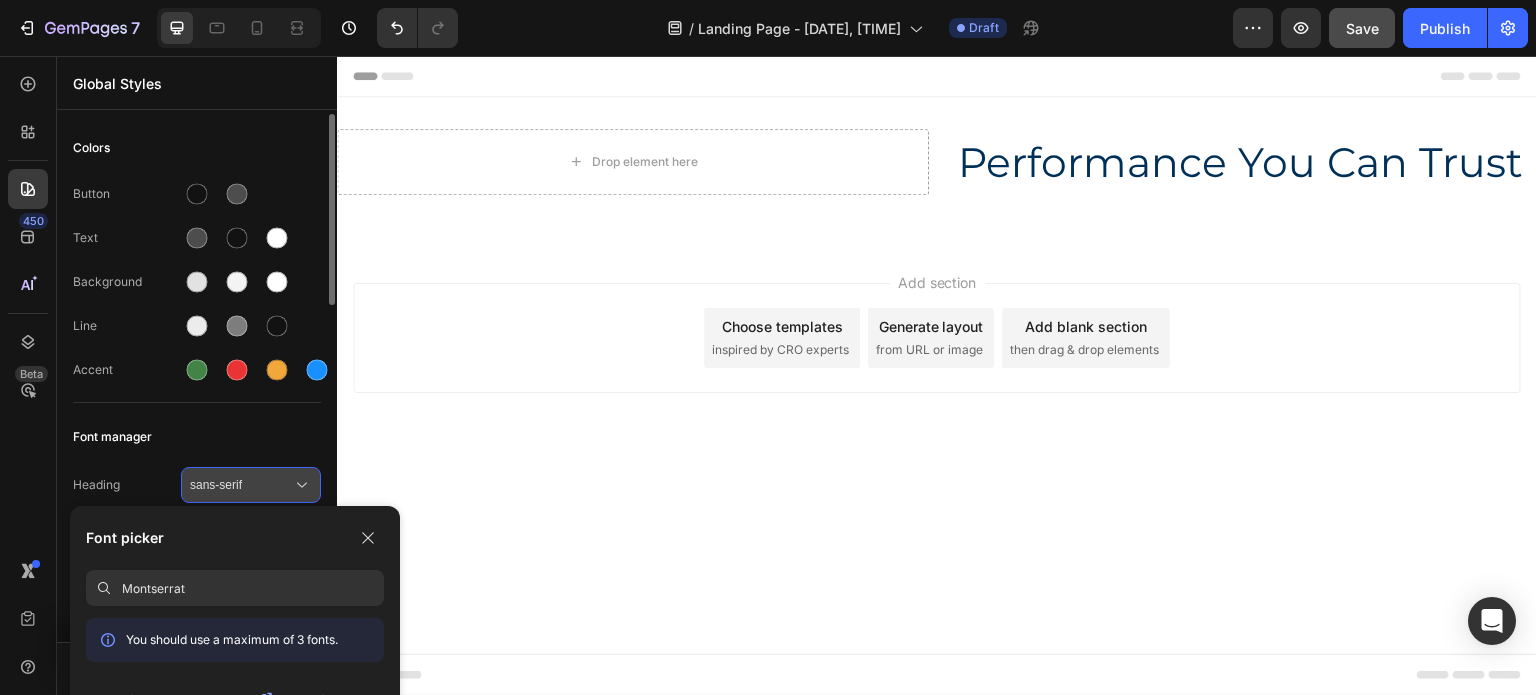 click 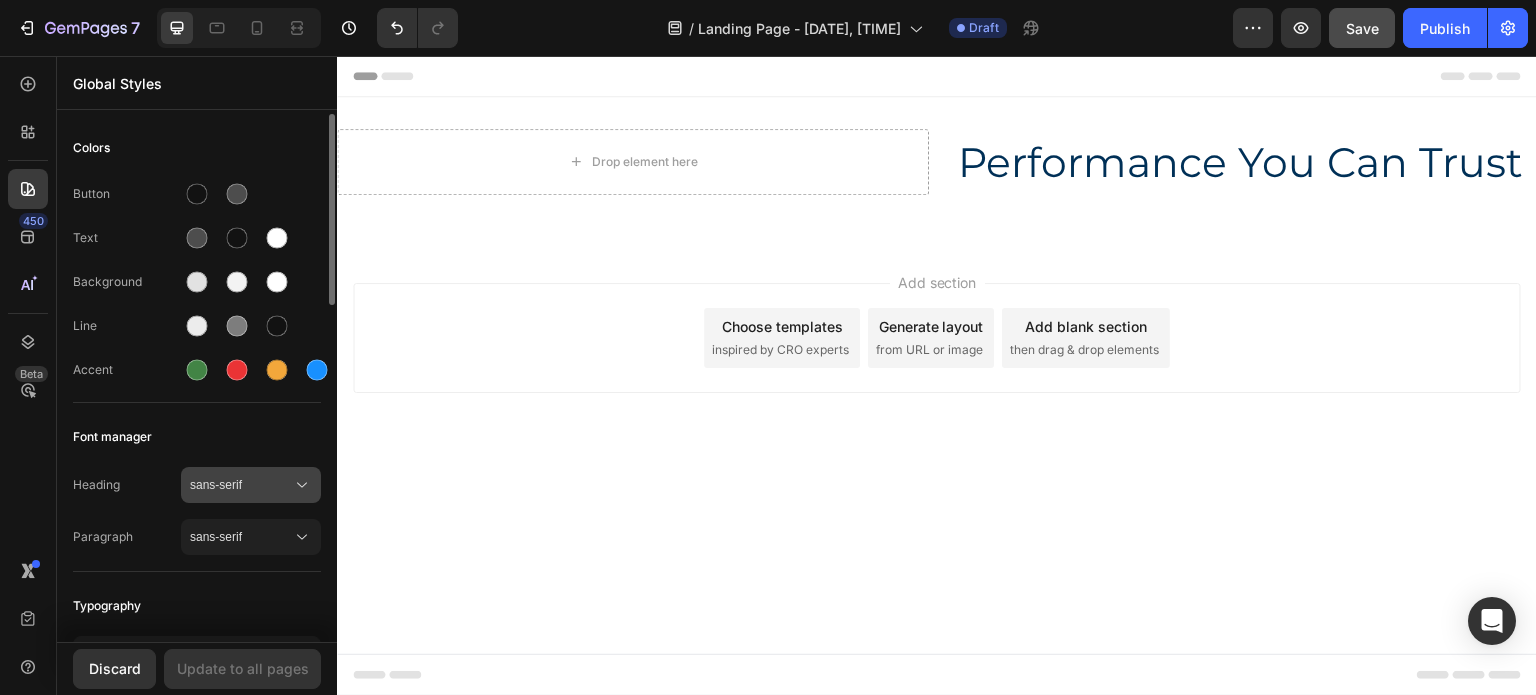 click 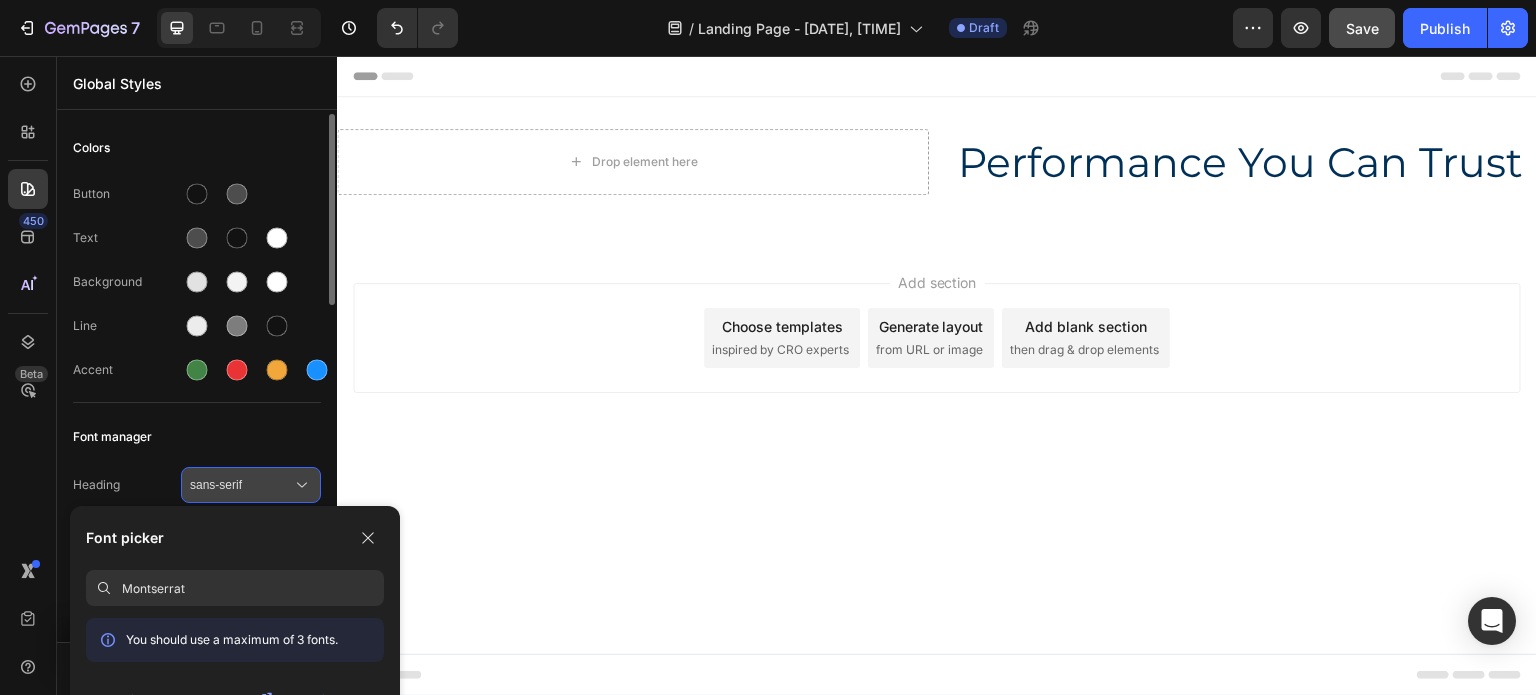 click 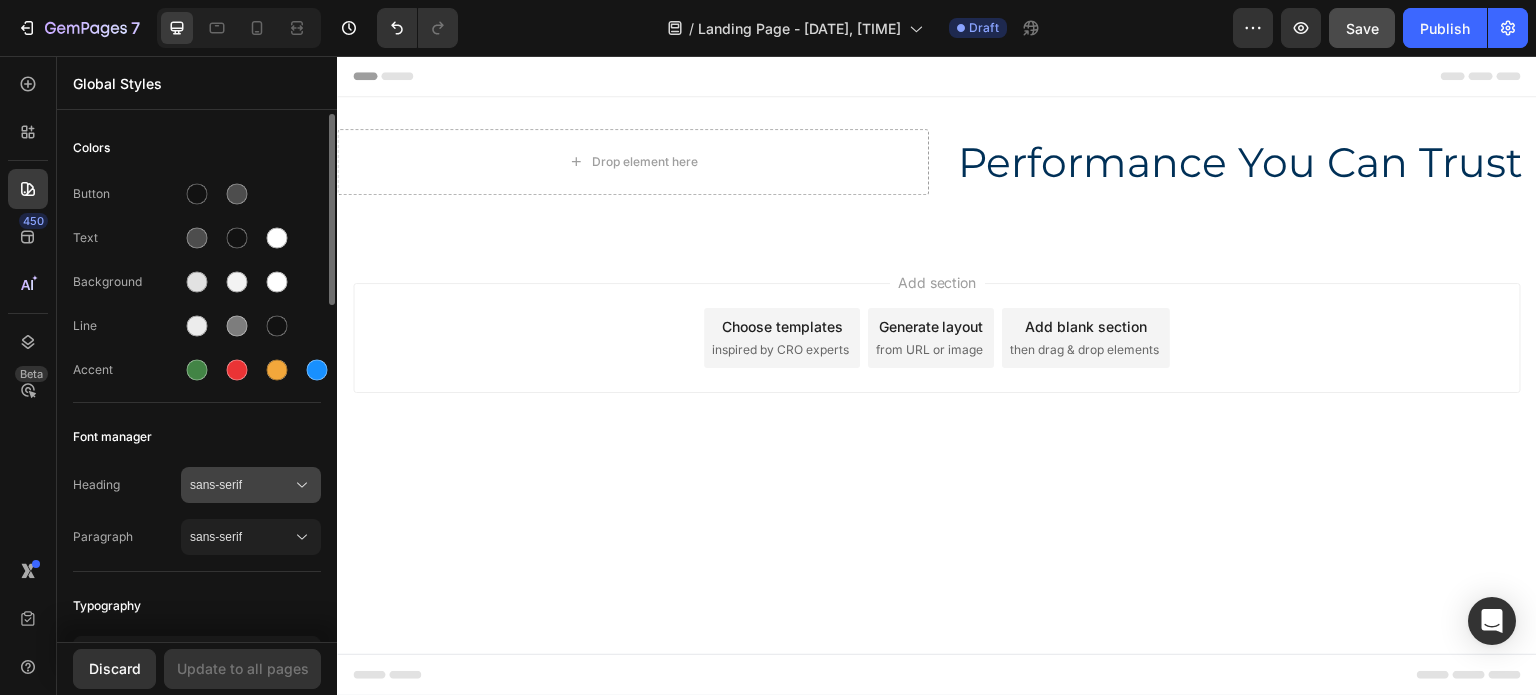 click 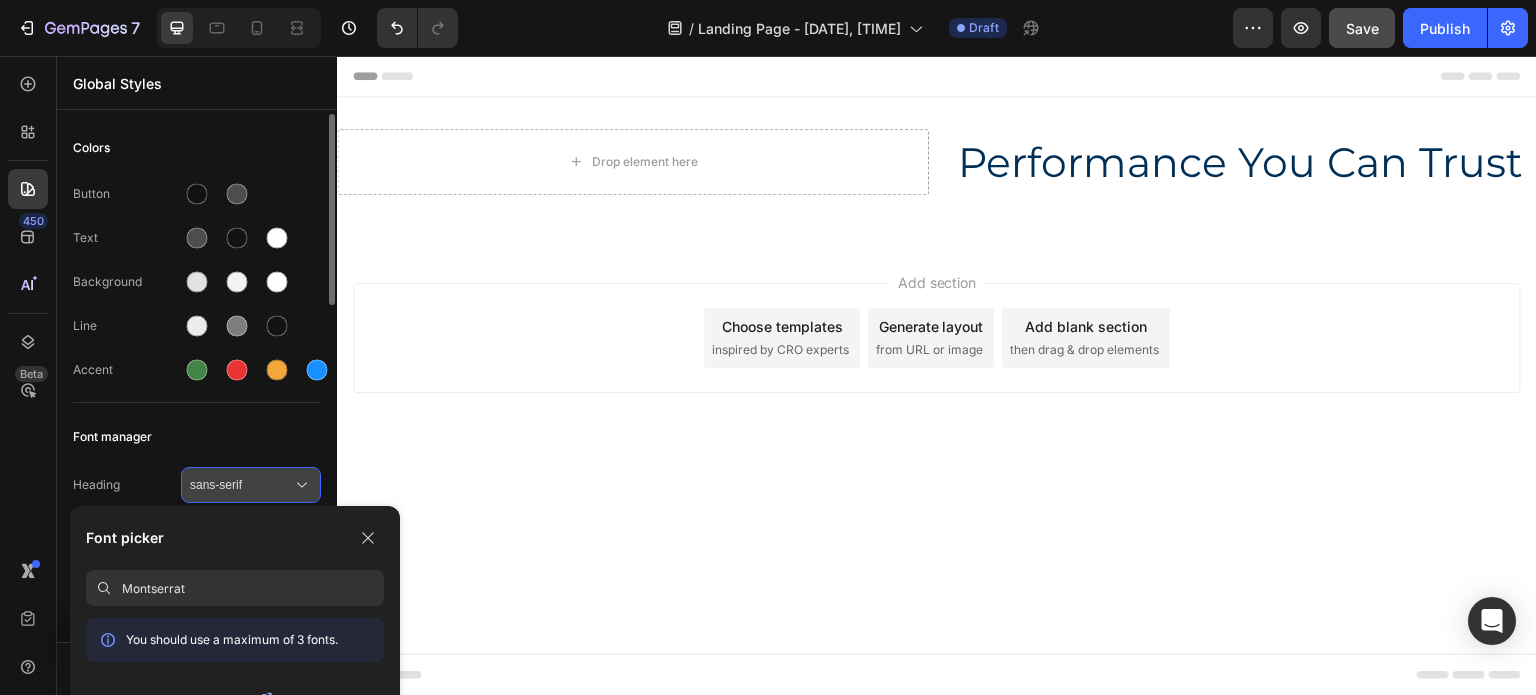 click 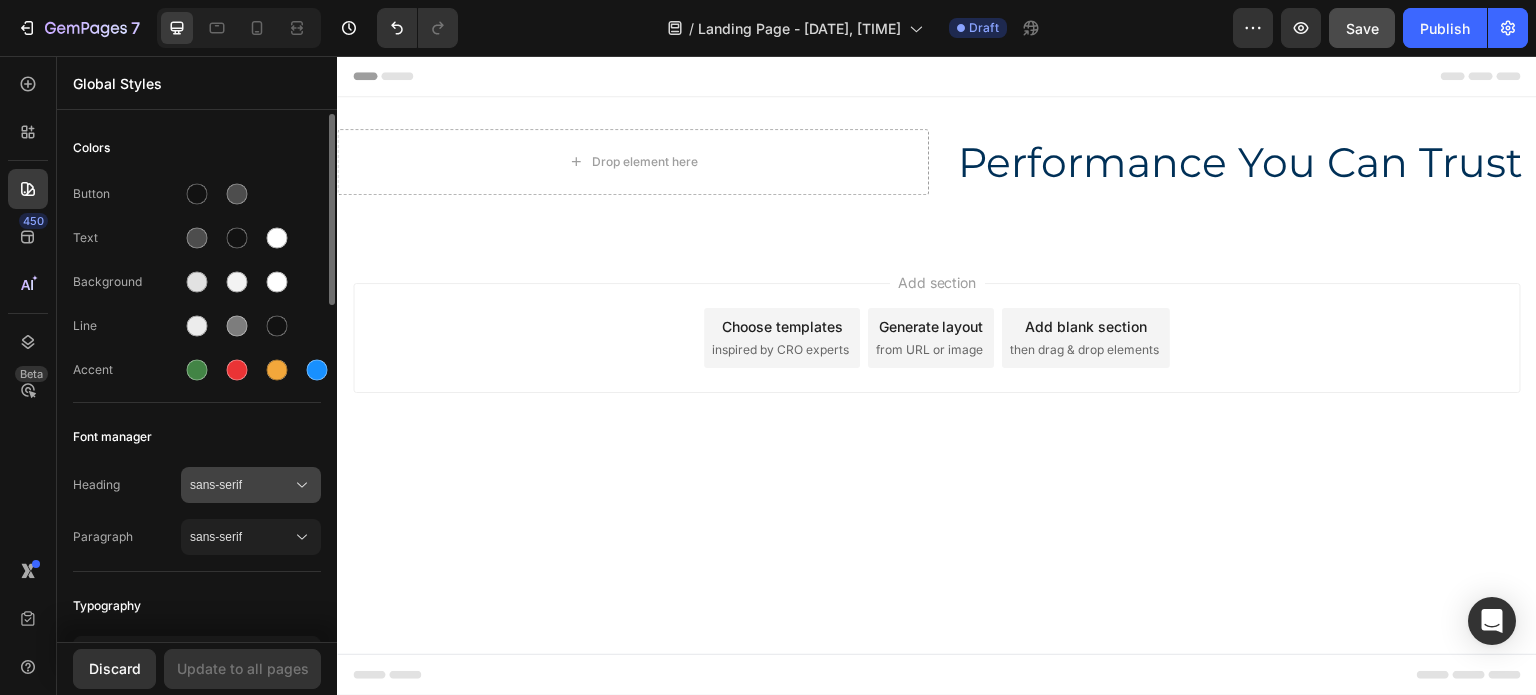 click 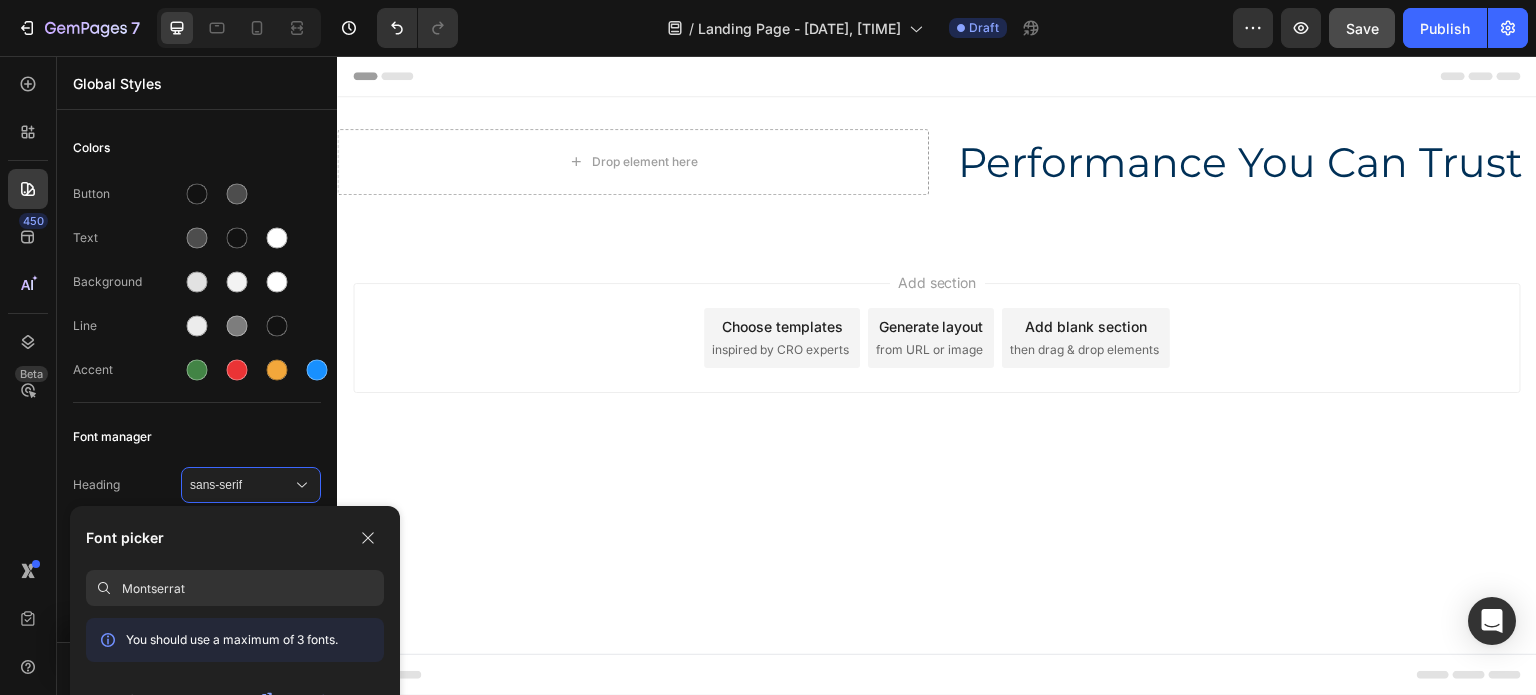 click at bounding box center (104, 588) 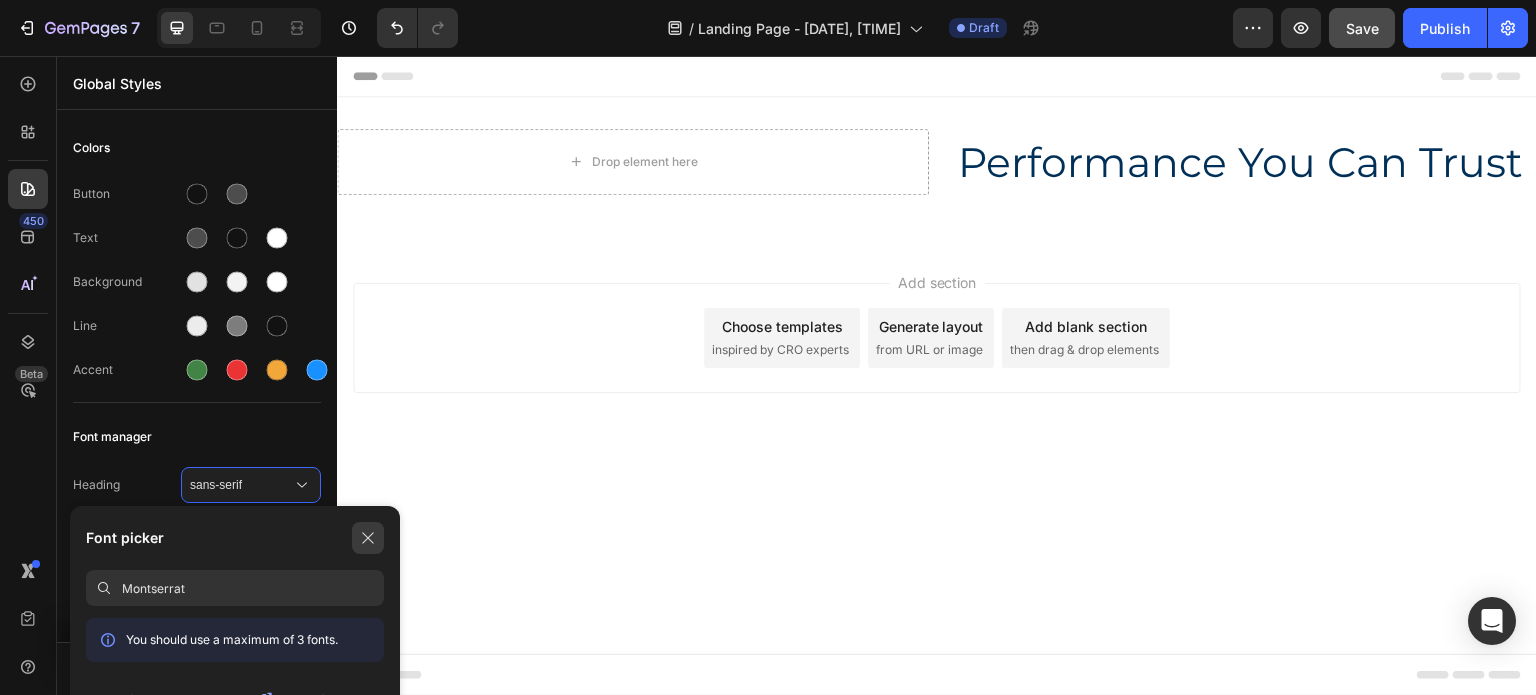 click at bounding box center (368, 538) 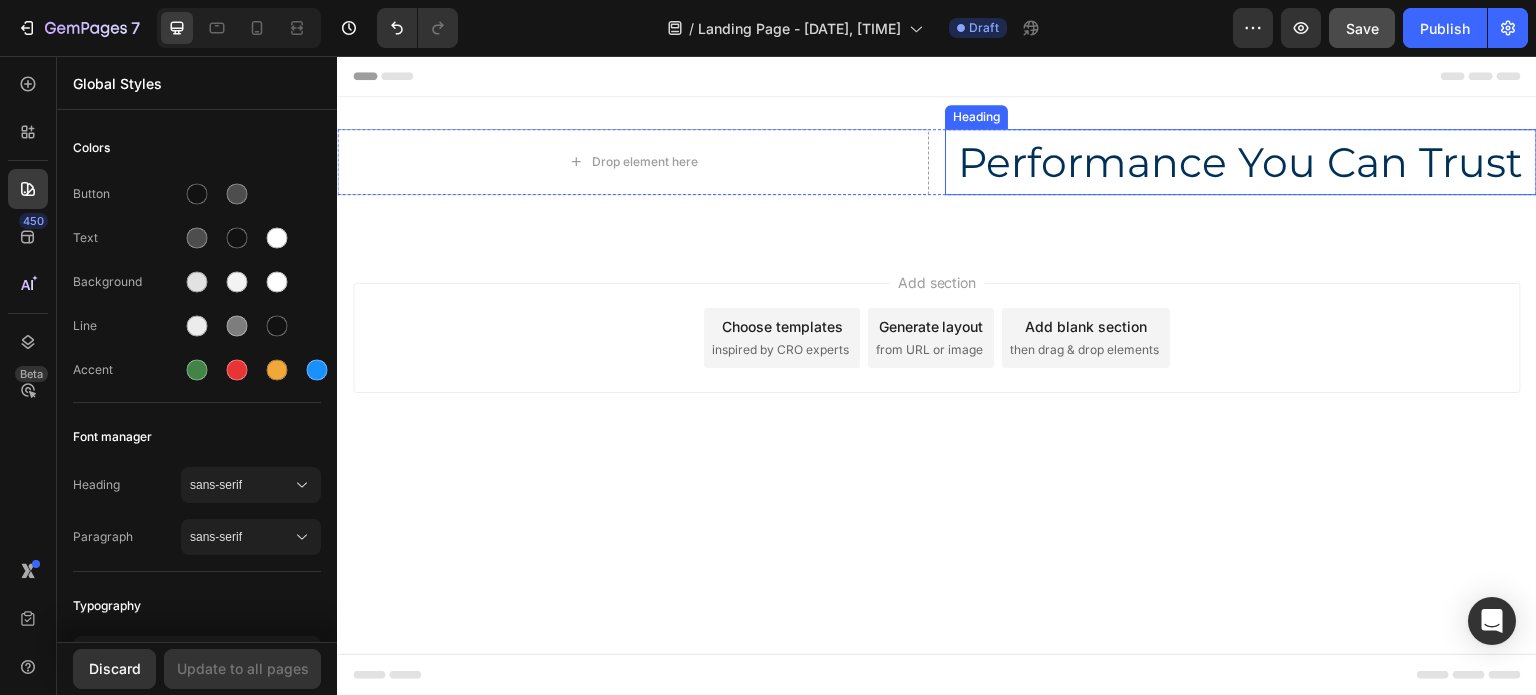 click on "Performance You Can Trust" at bounding box center [1241, 162] 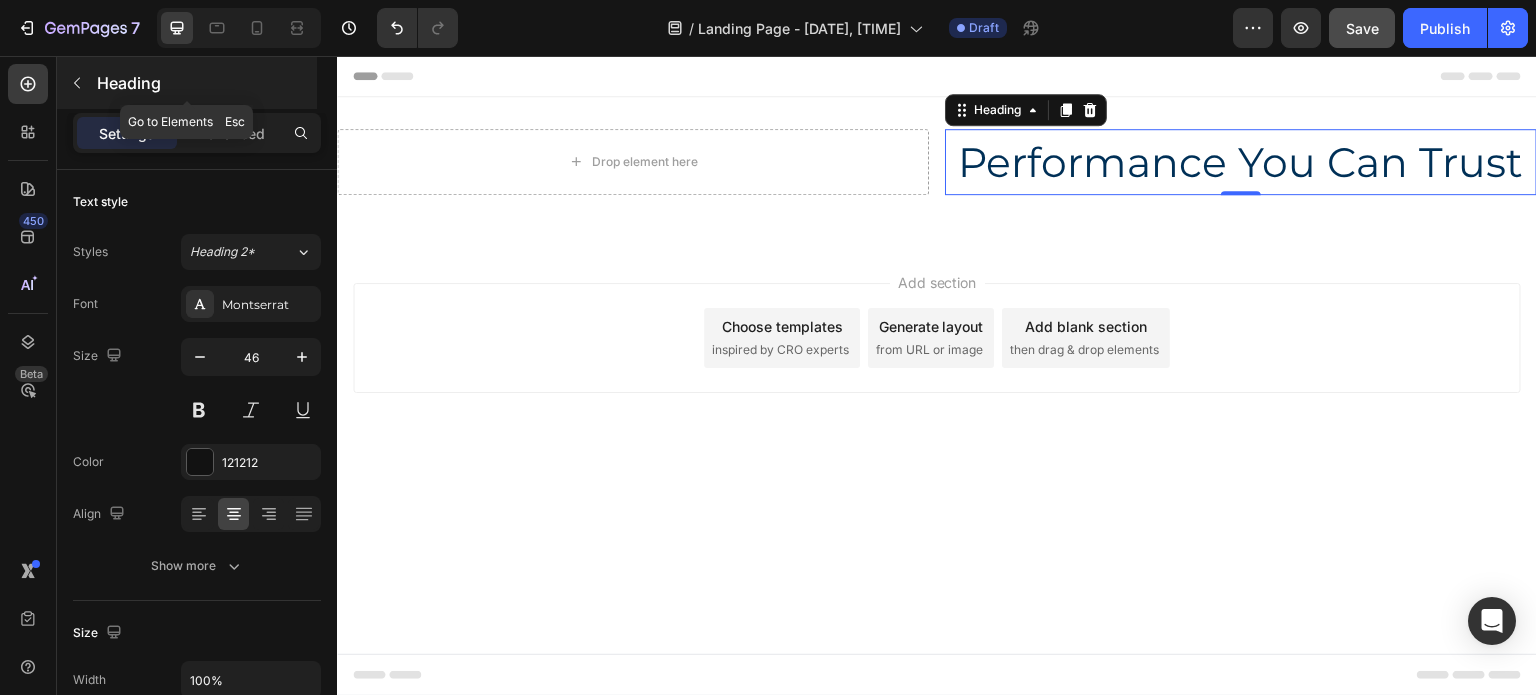 click 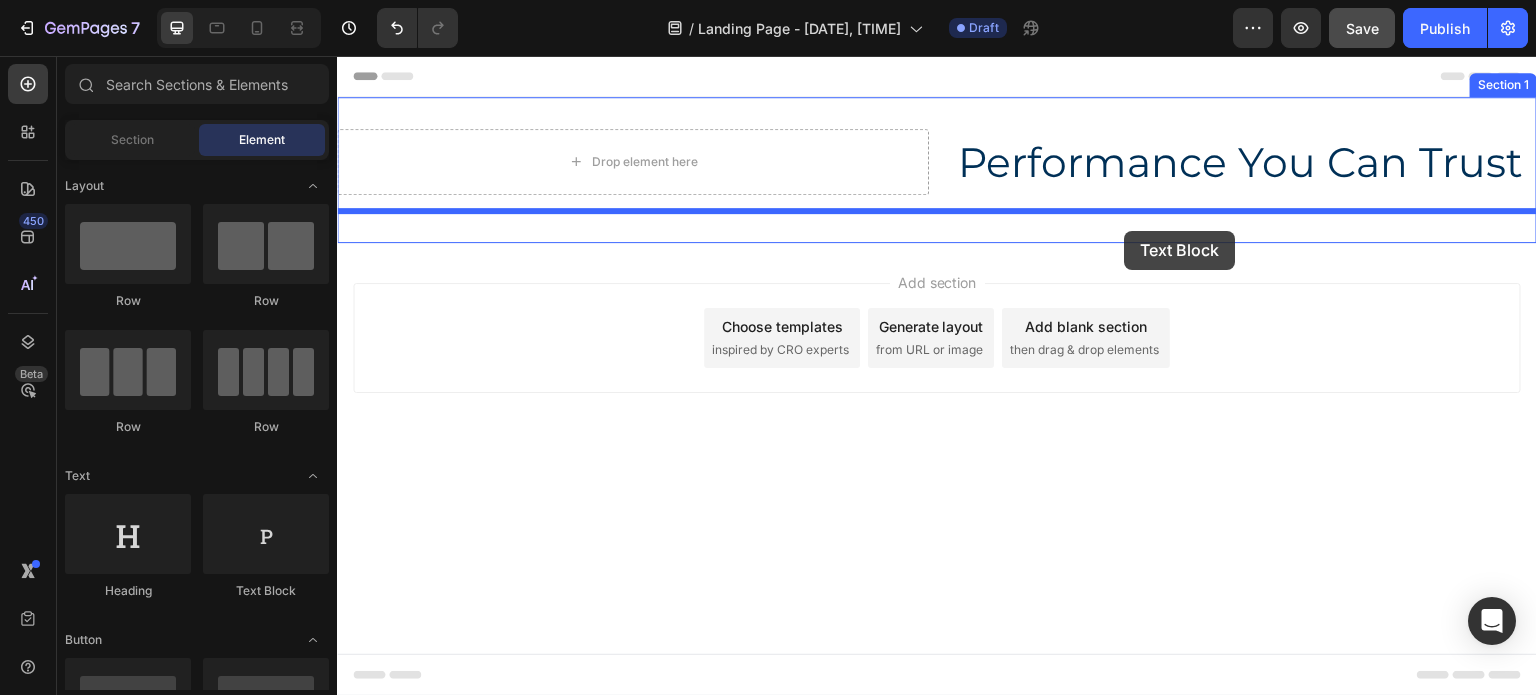 drag, startPoint x: 569, startPoint y: 588, endPoint x: 1125, endPoint y: 231, distance: 660.7458 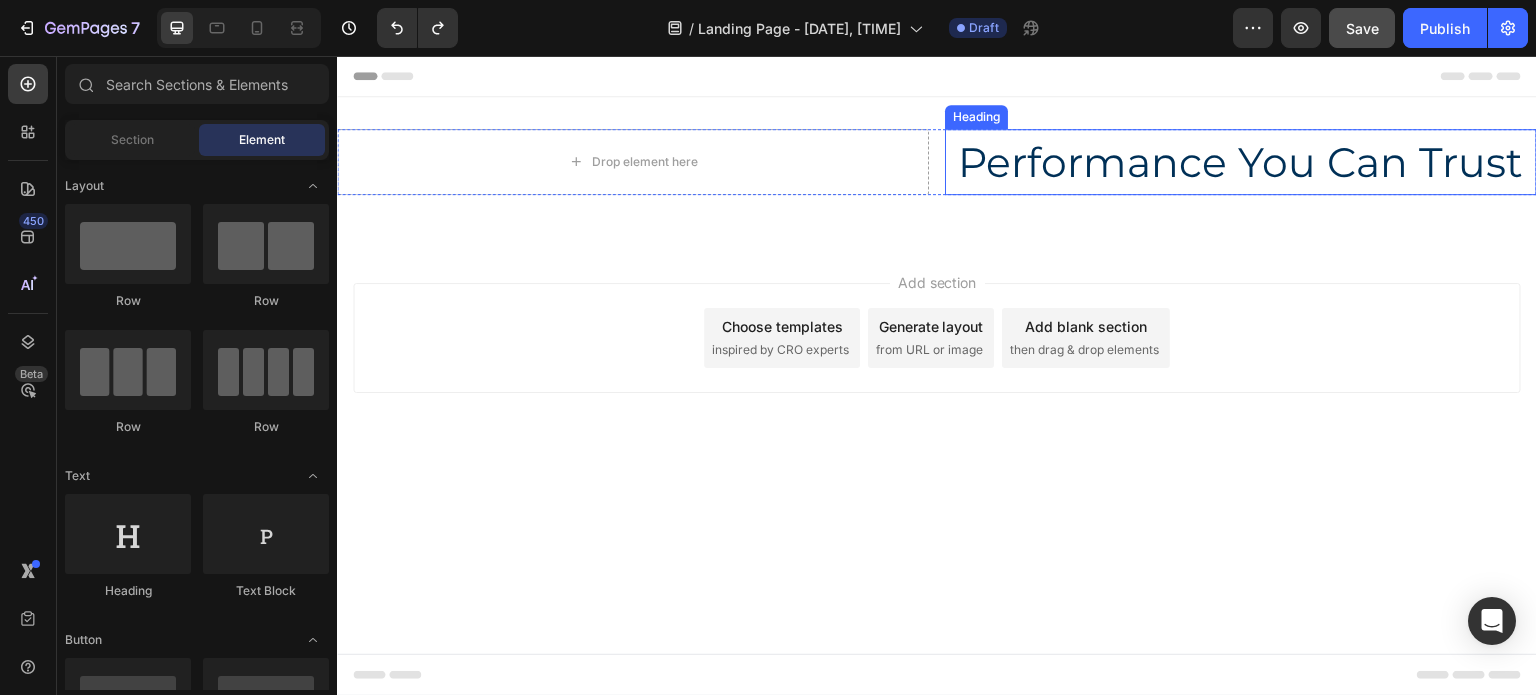 click on "Performance You Can Trust" at bounding box center (1241, 162) 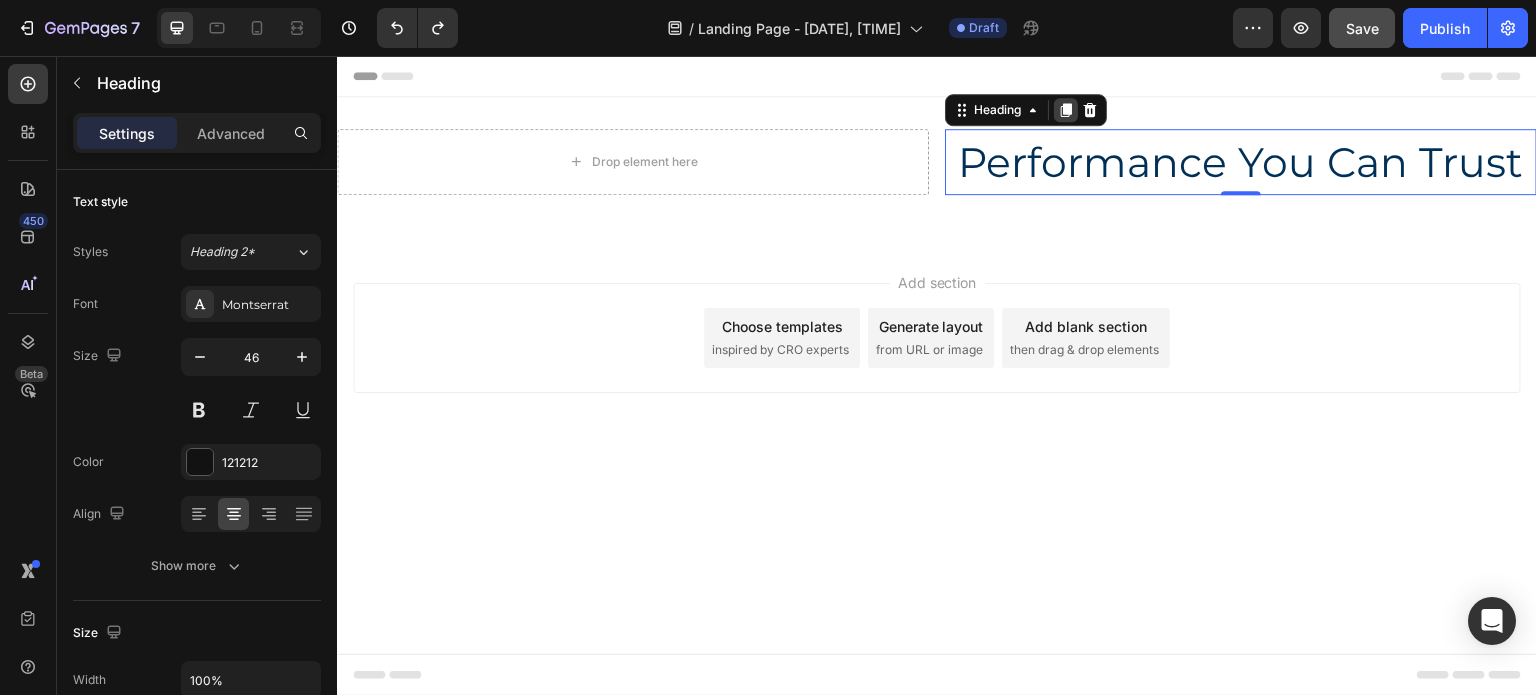 click 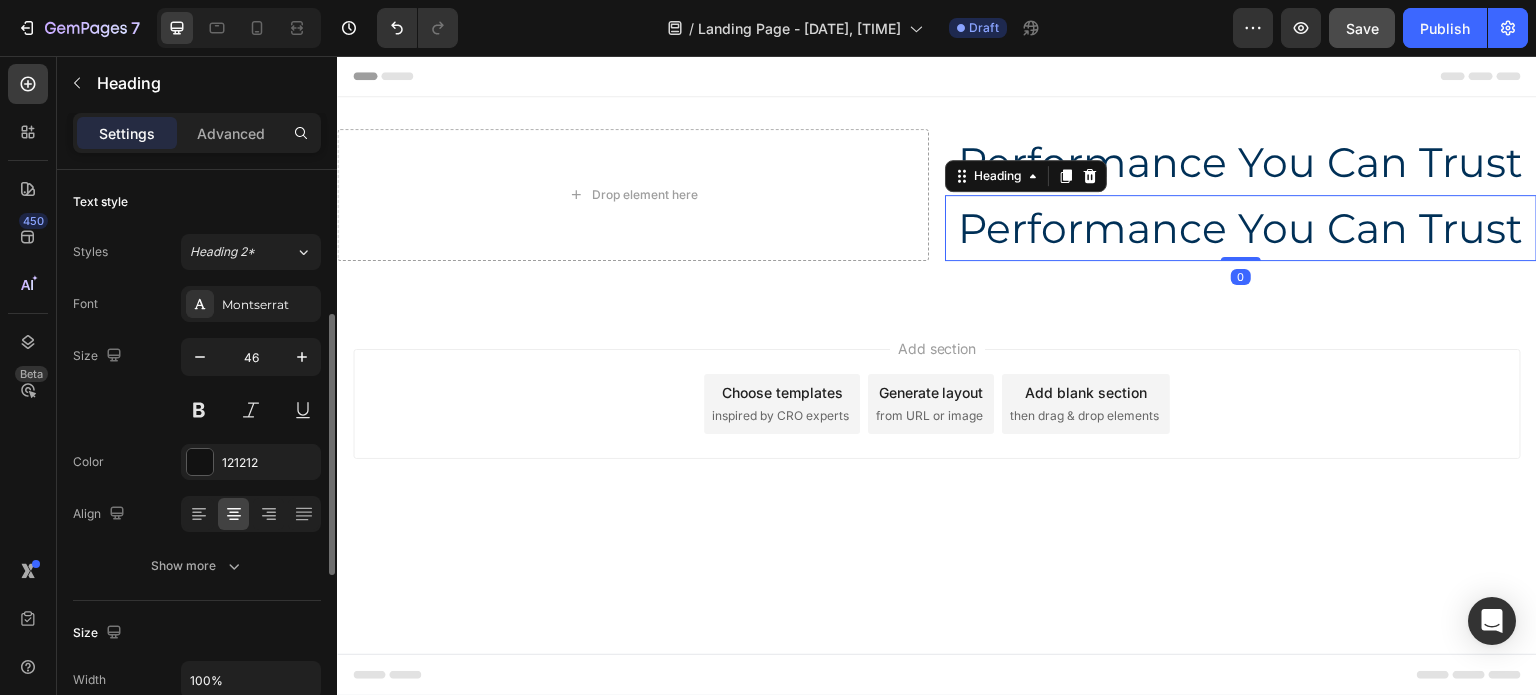 scroll, scrollTop: 100, scrollLeft: 0, axis: vertical 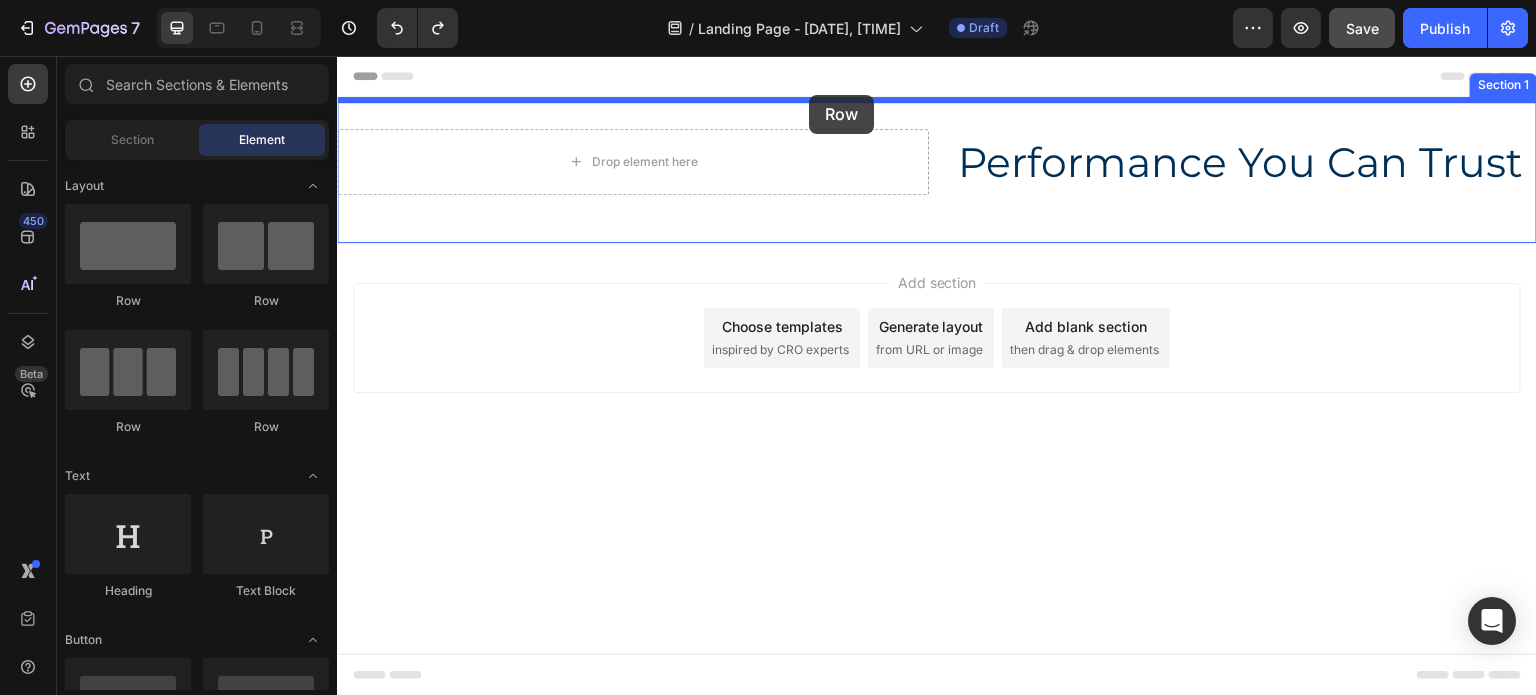 drag, startPoint x: 450, startPoint y: 310, endPoint x: 809, endPoint y: 95, distance: 418.4567 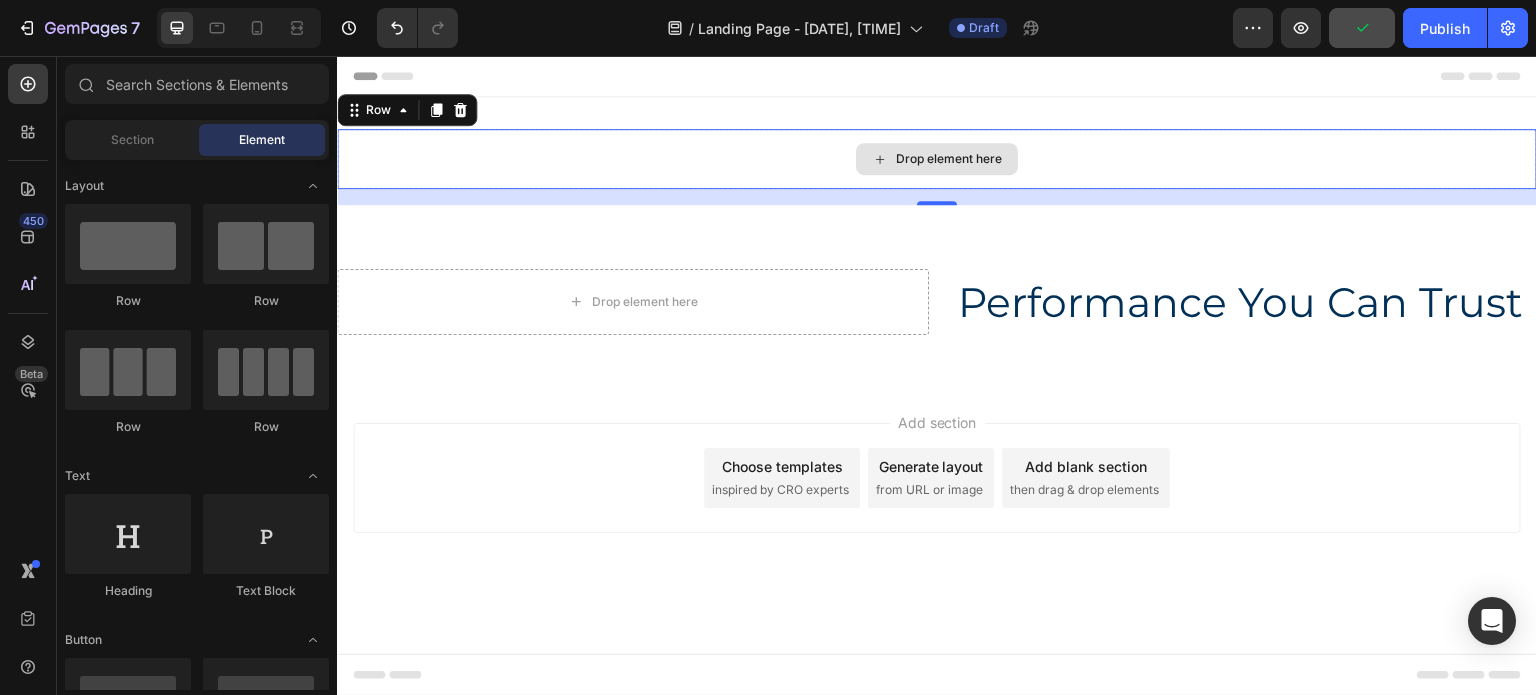 click on "Drop element here" at bounding box center [949, 159] 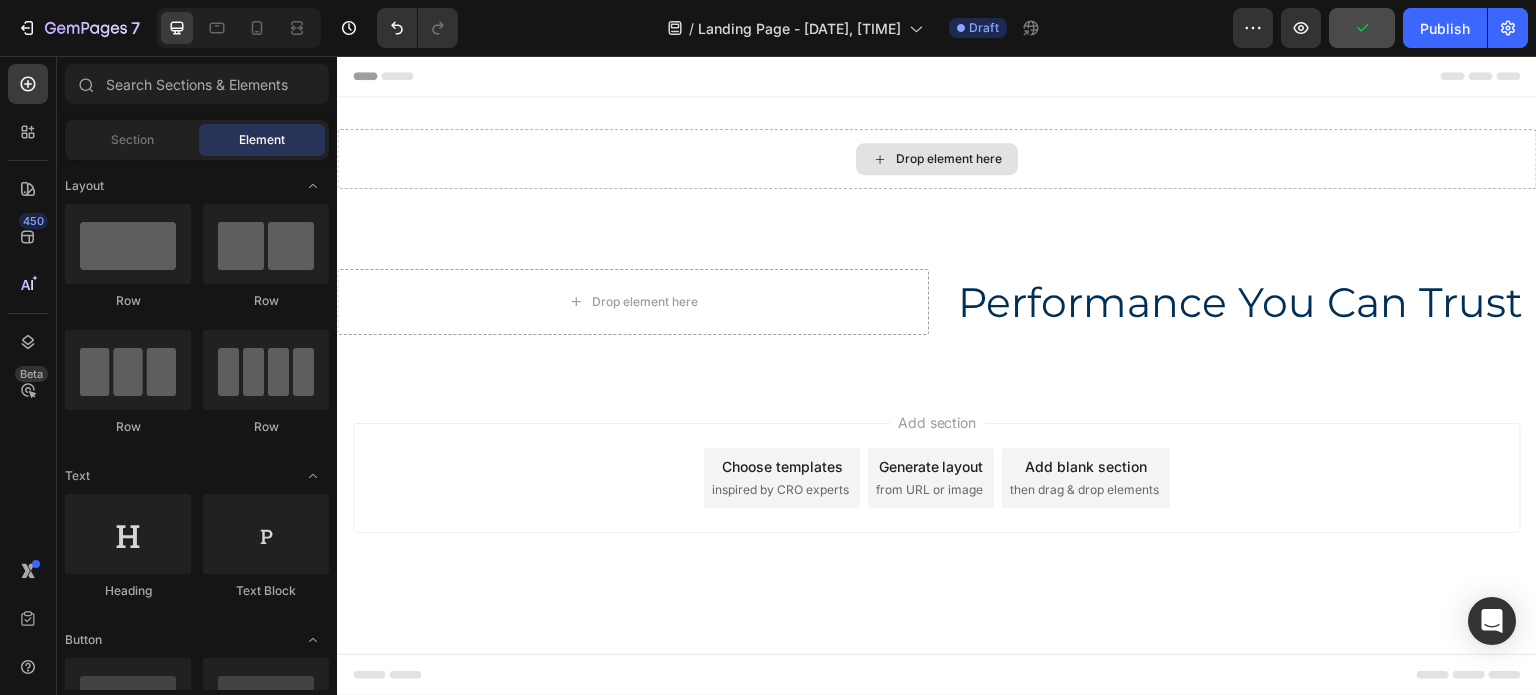 click on "Drop element here" at bounding box center (949, 159) 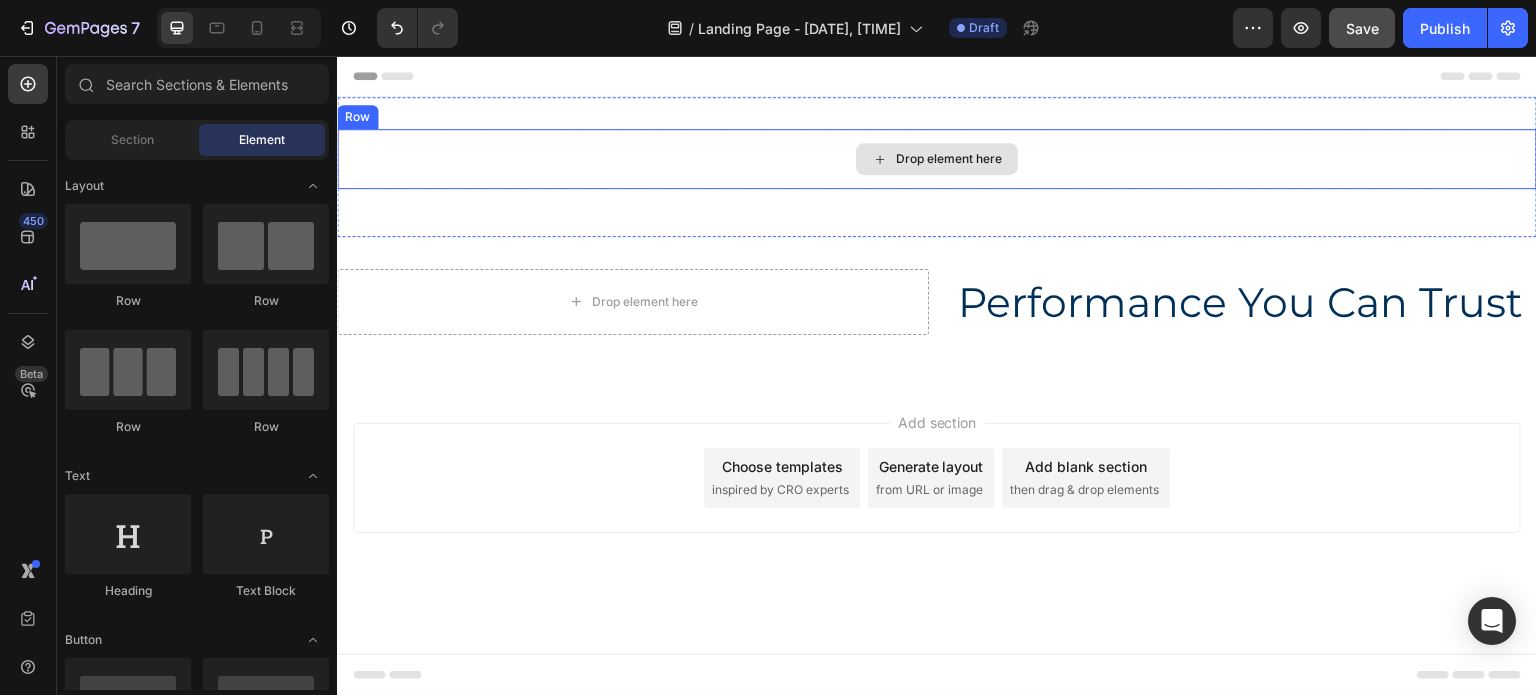 click 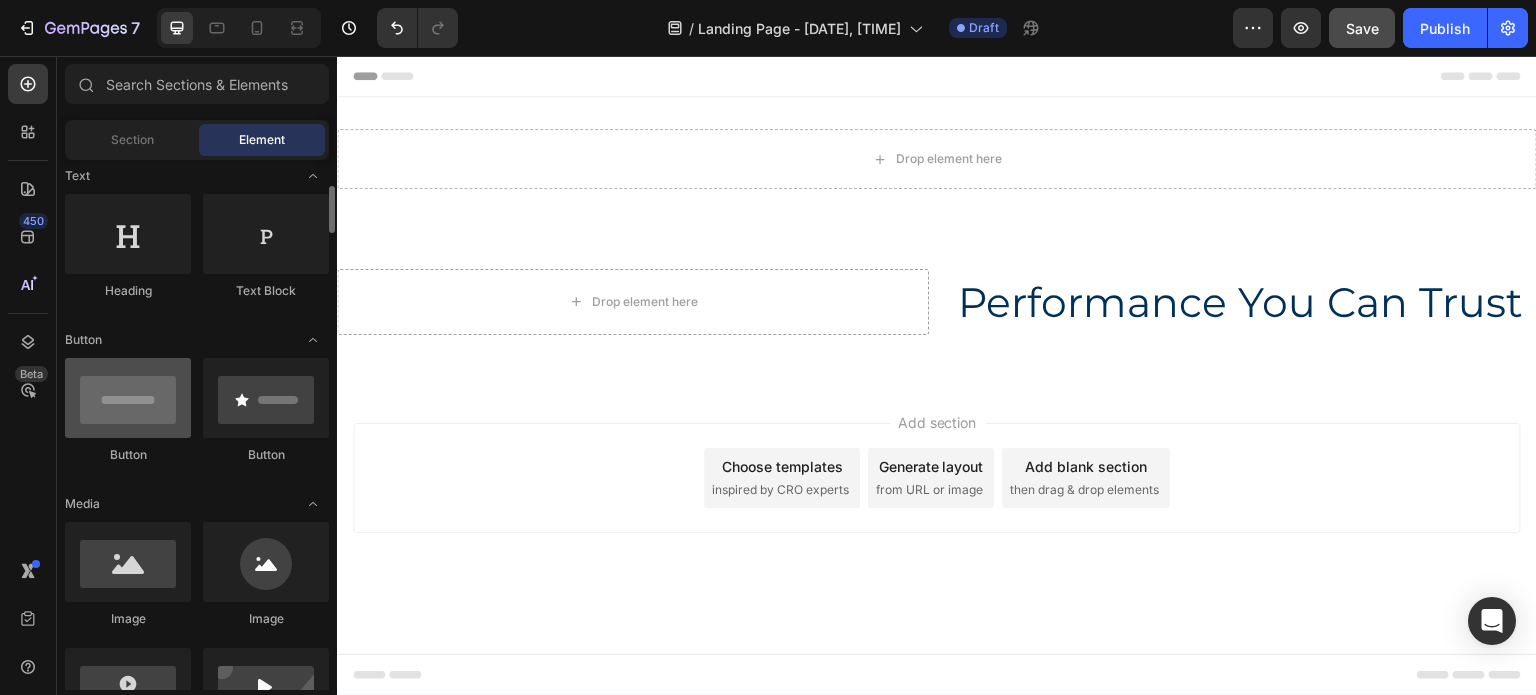 scroll, scrollTop: 400, scrollLeft: 0, axis: vertical 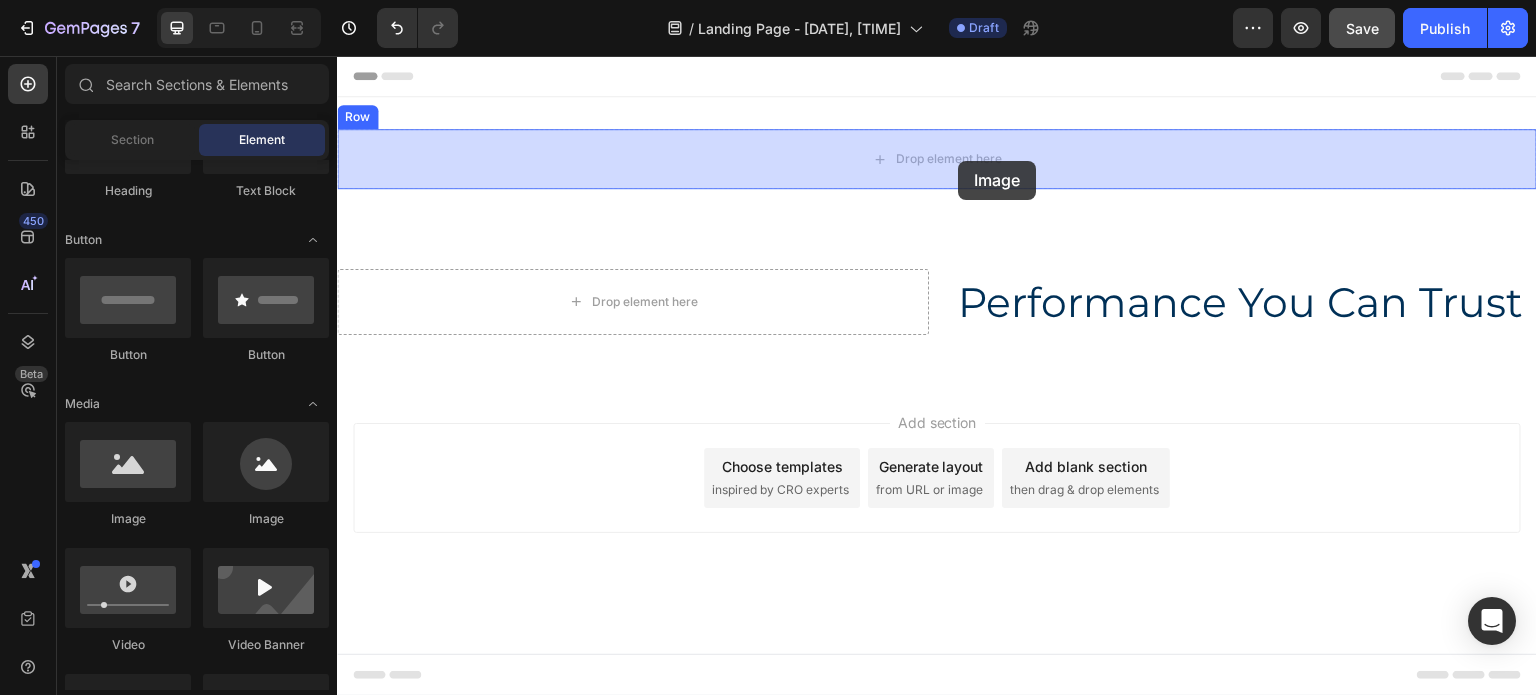 drag, startPoint x: 484, startPoint y: 527, endPoint x: 959, endPoint y: 161, distance: 599.65076 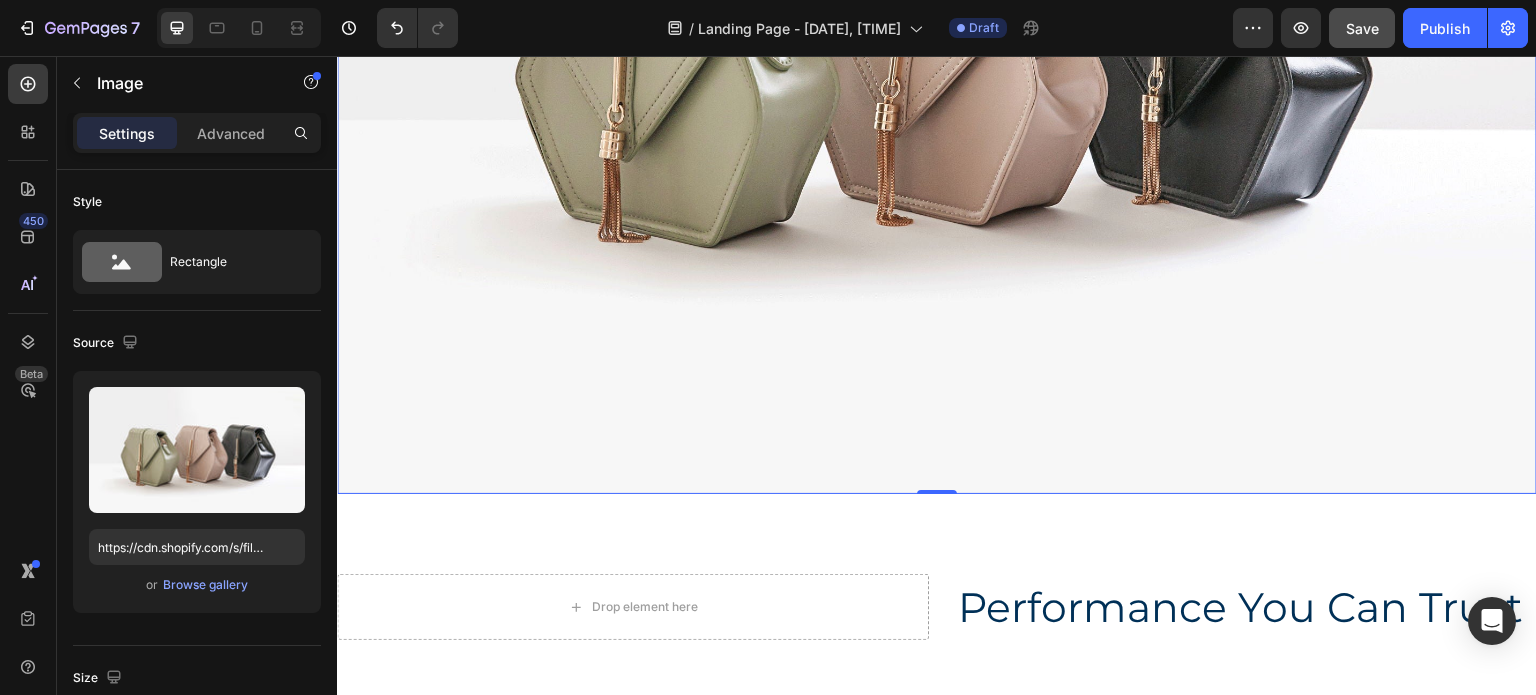 scroll, scrollTop: 600, scrollLeft: 0, axis: vertical 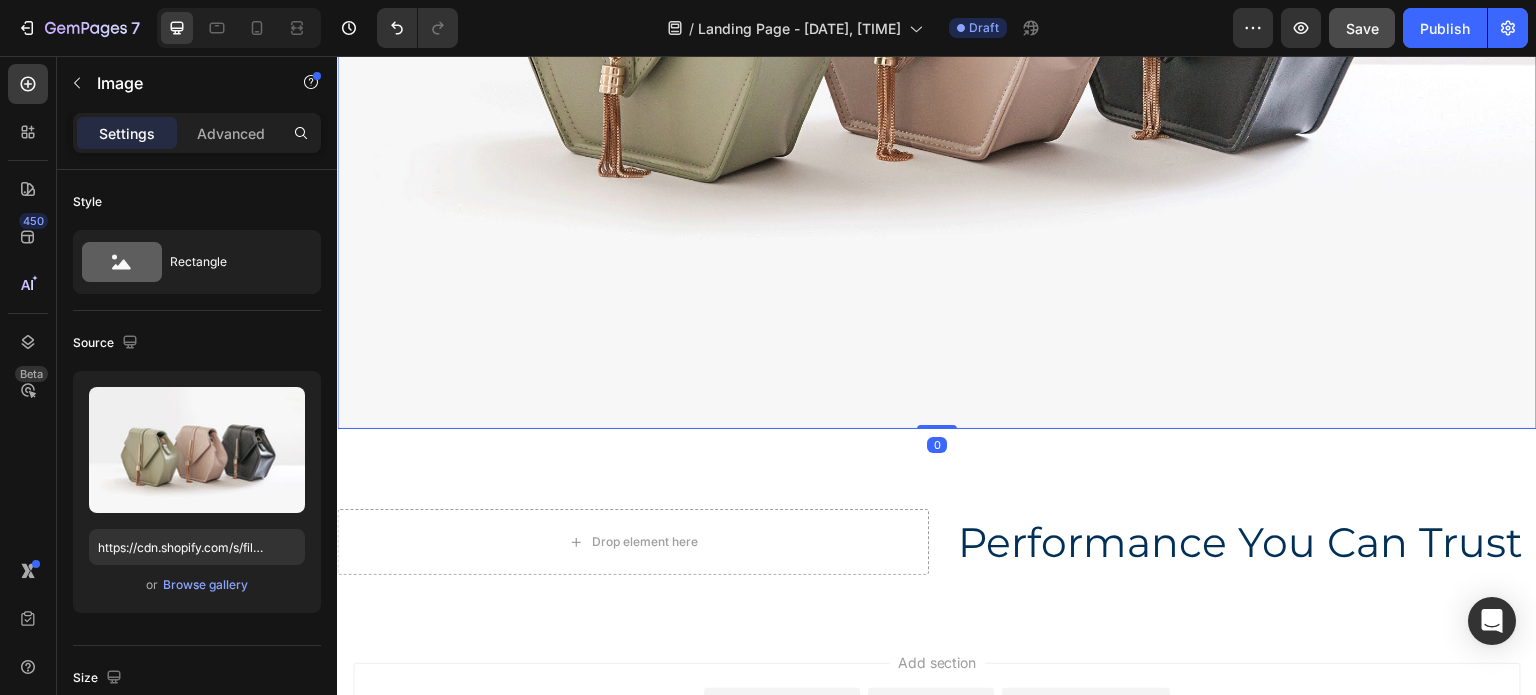drag, startPoint x: 927, startPoint y: 346, endPoint x: 939, endPoint y: 148, distance: 198.3633 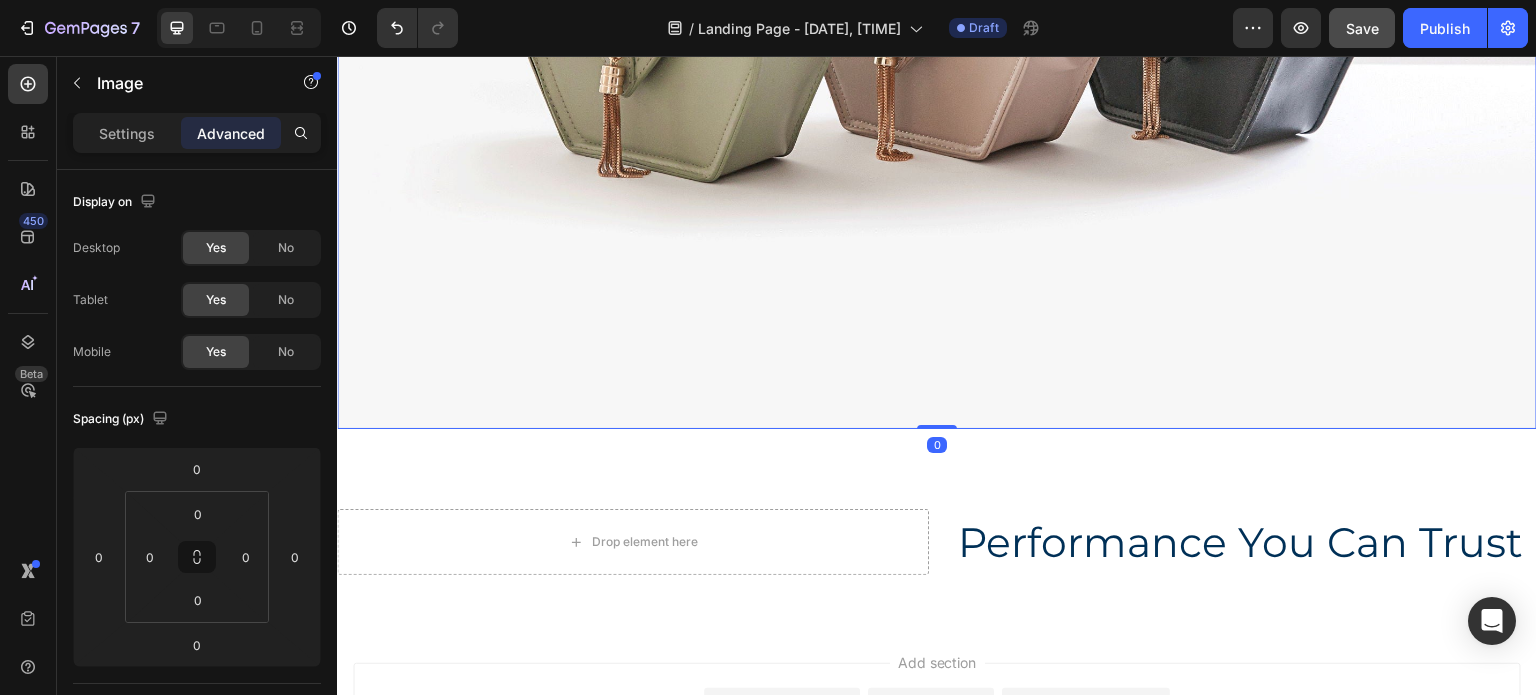 drag, startPoint x: 928, startPoint y: 414, endPoint x: 967, endPoint y: 186, distance: 231.31148 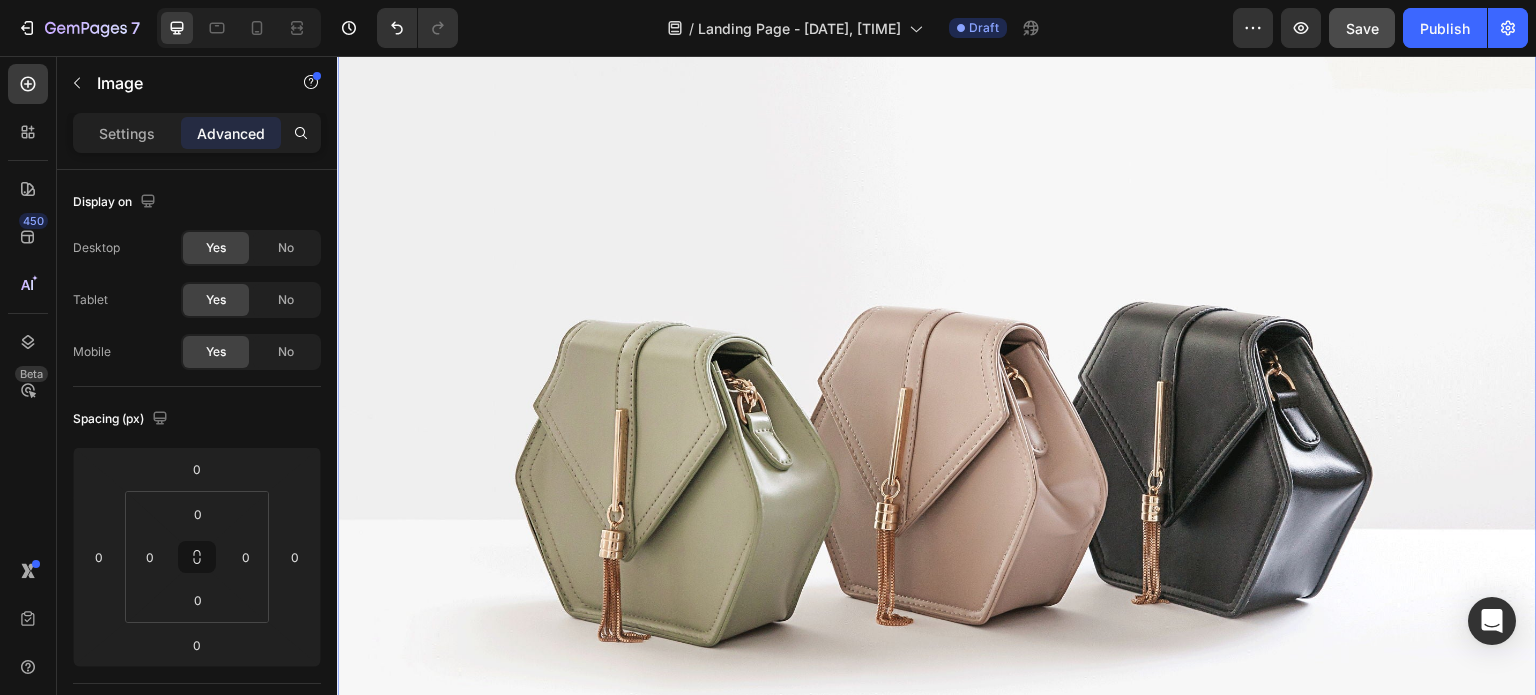 scroll, scrollTop: 0, scrollLeft: 0, axis: both 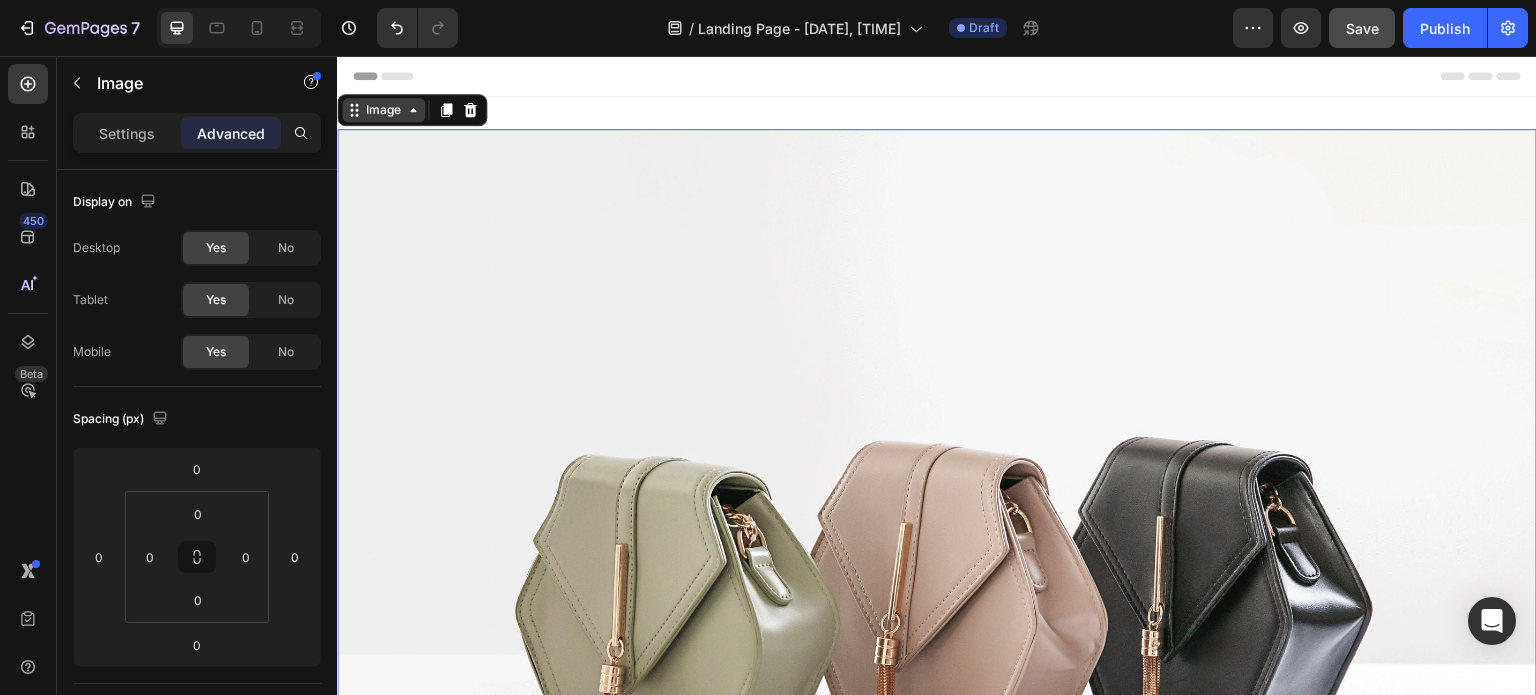 click on "Image" at bounding box center [383, 110] 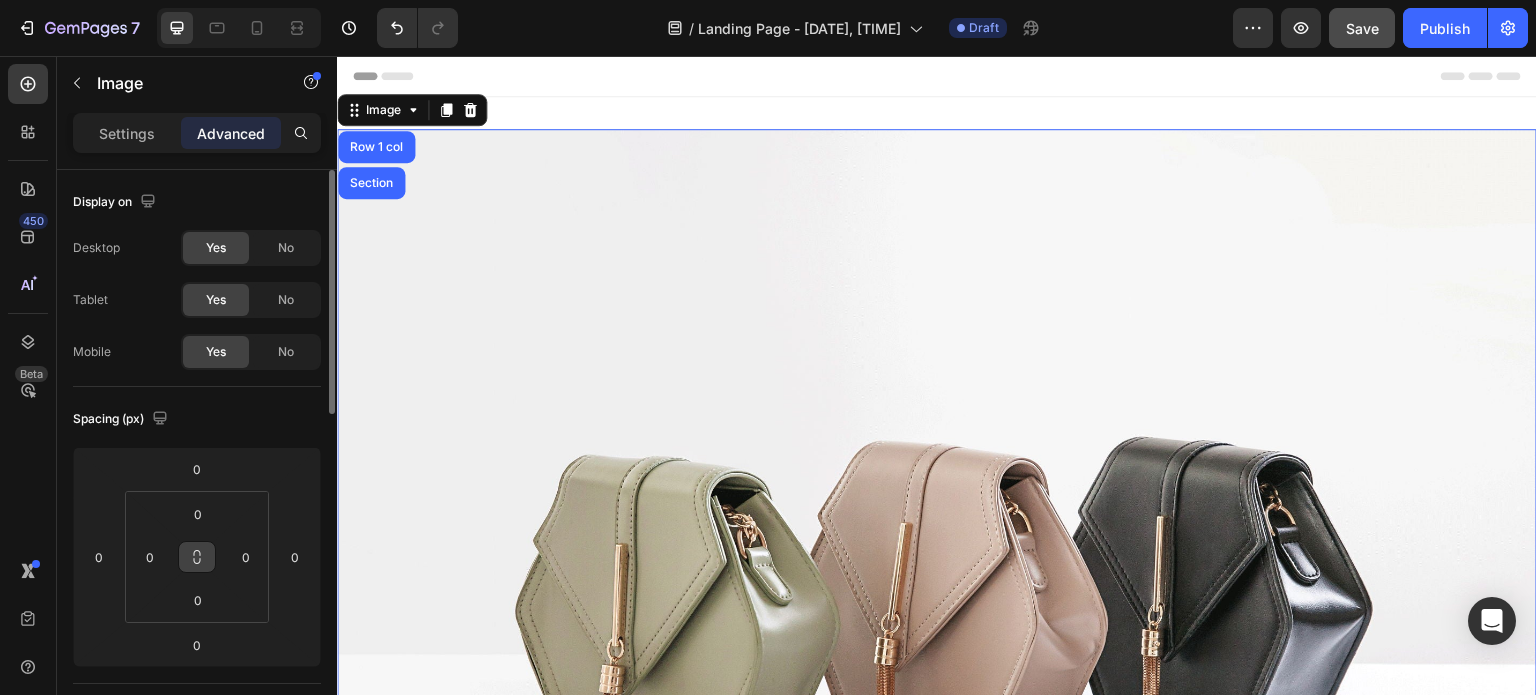 click 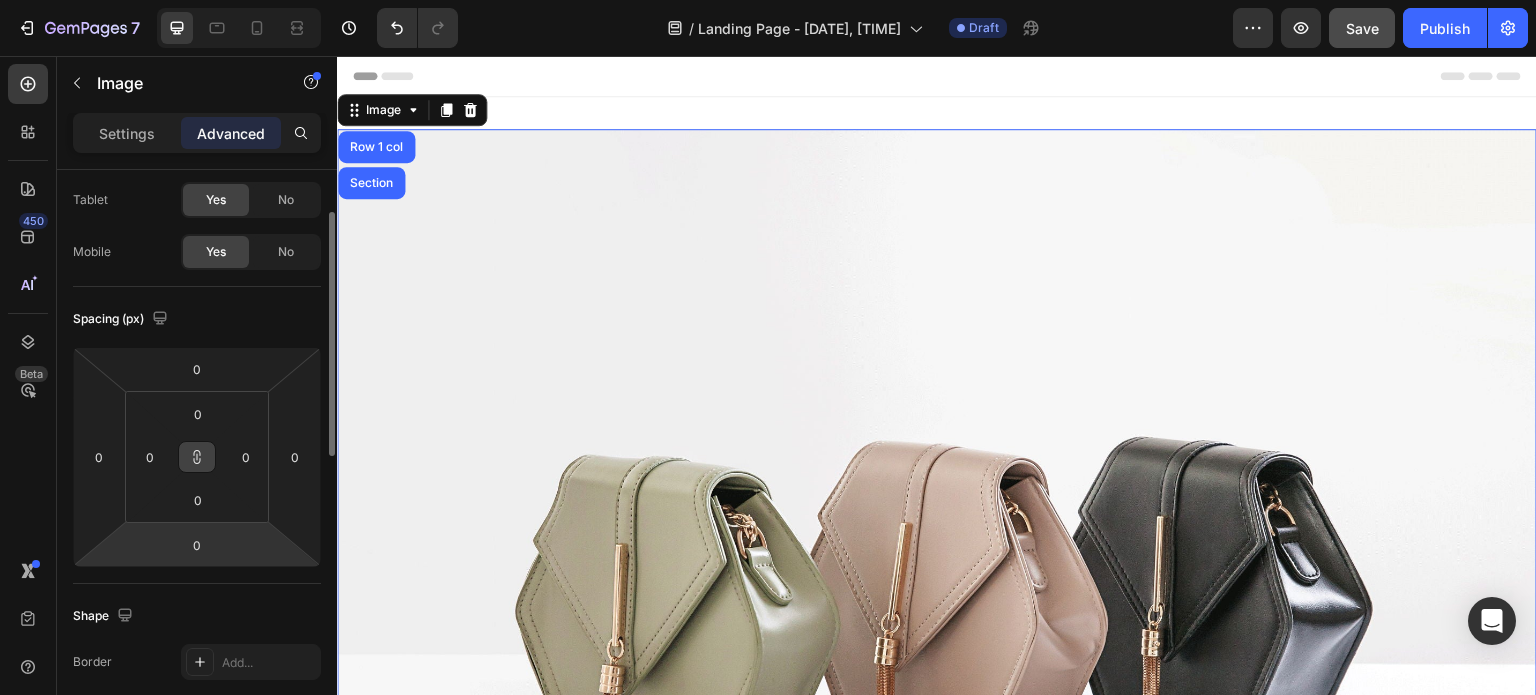 scroll, scrollTop: 300, scrollLeft: 0, axis: vertical 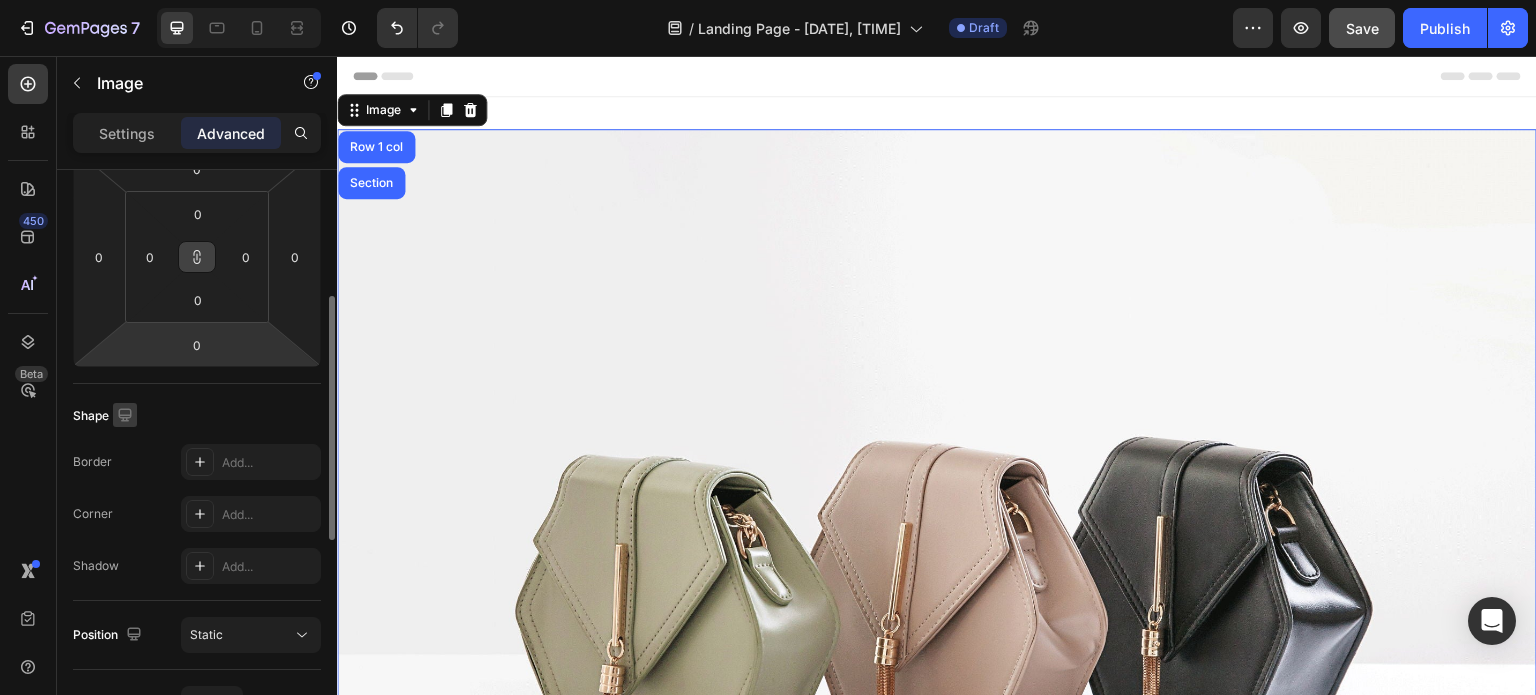 click 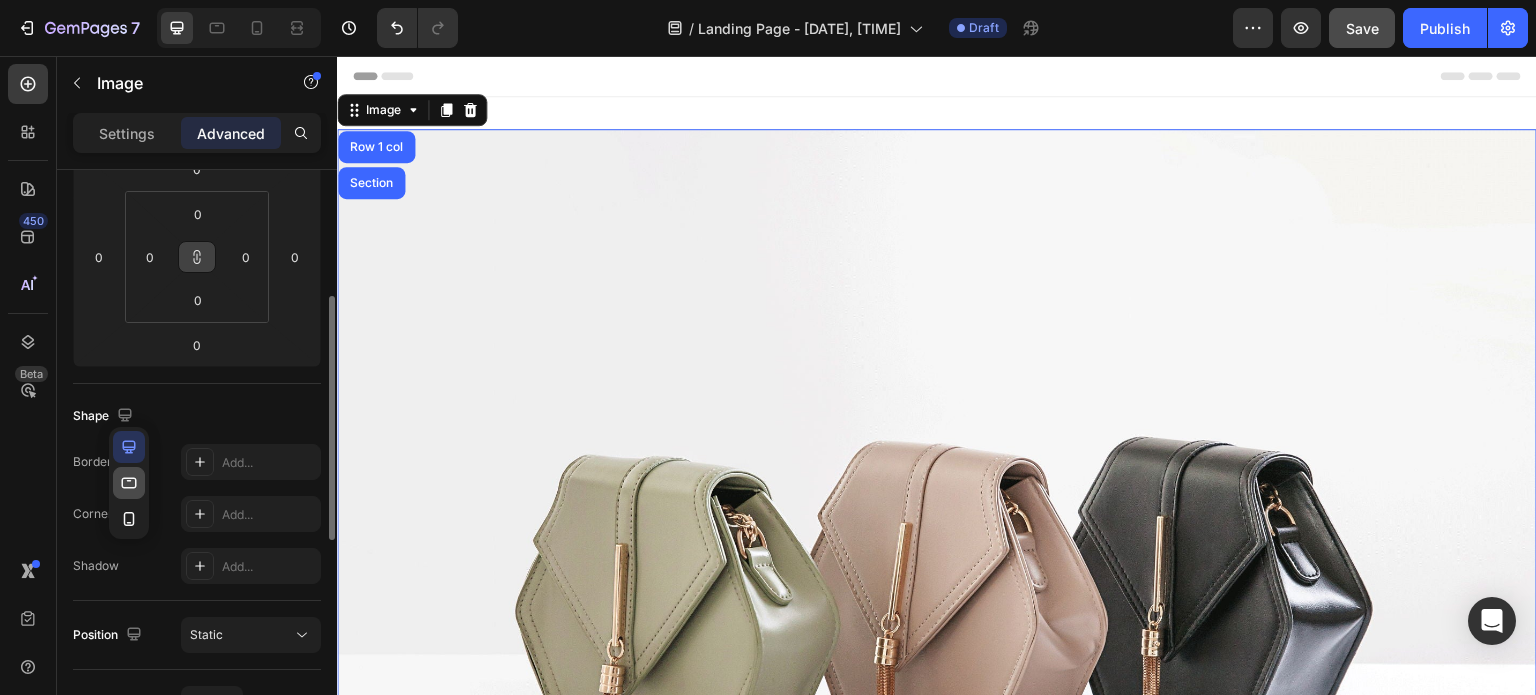 click 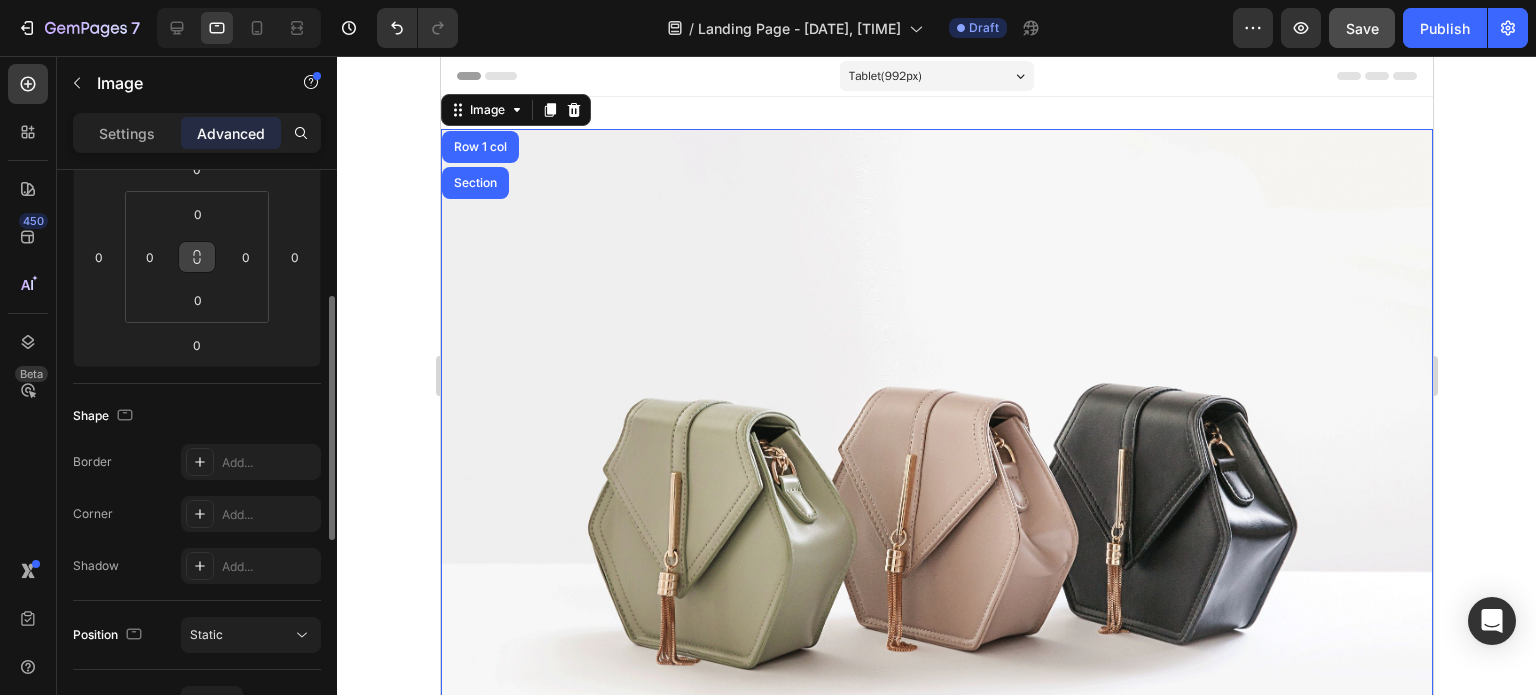 scroll, scrollTop: 3, scrollLeft: 0, axis: vertical 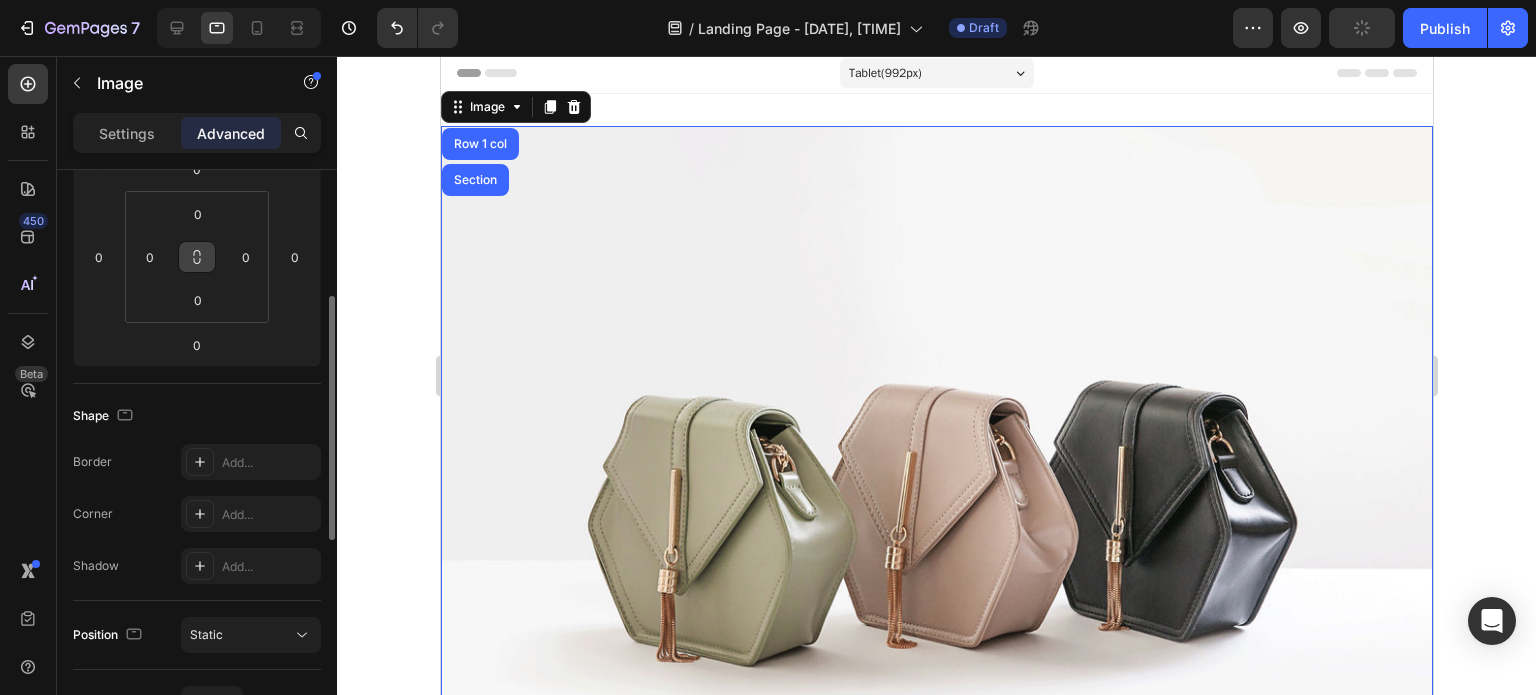 click on "Shape" at bounding box center [105, 416] 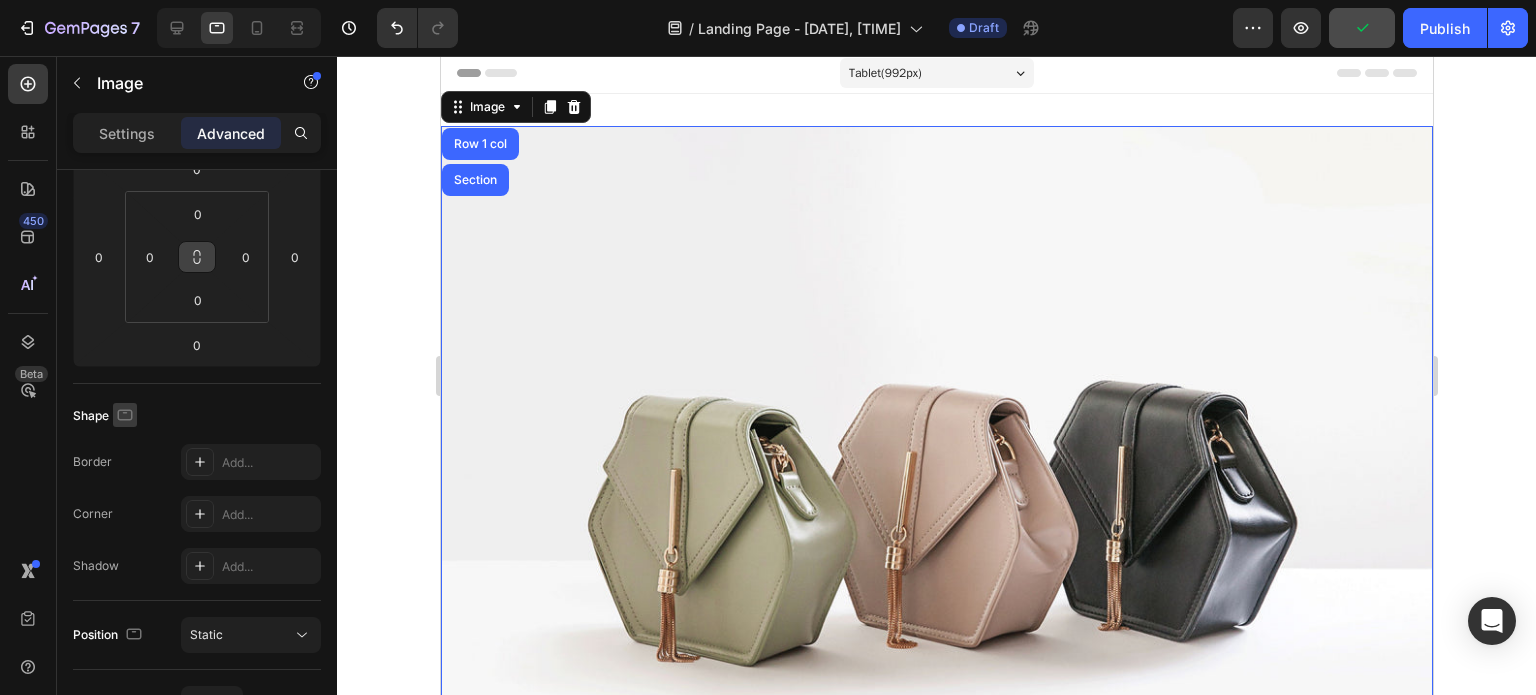 click 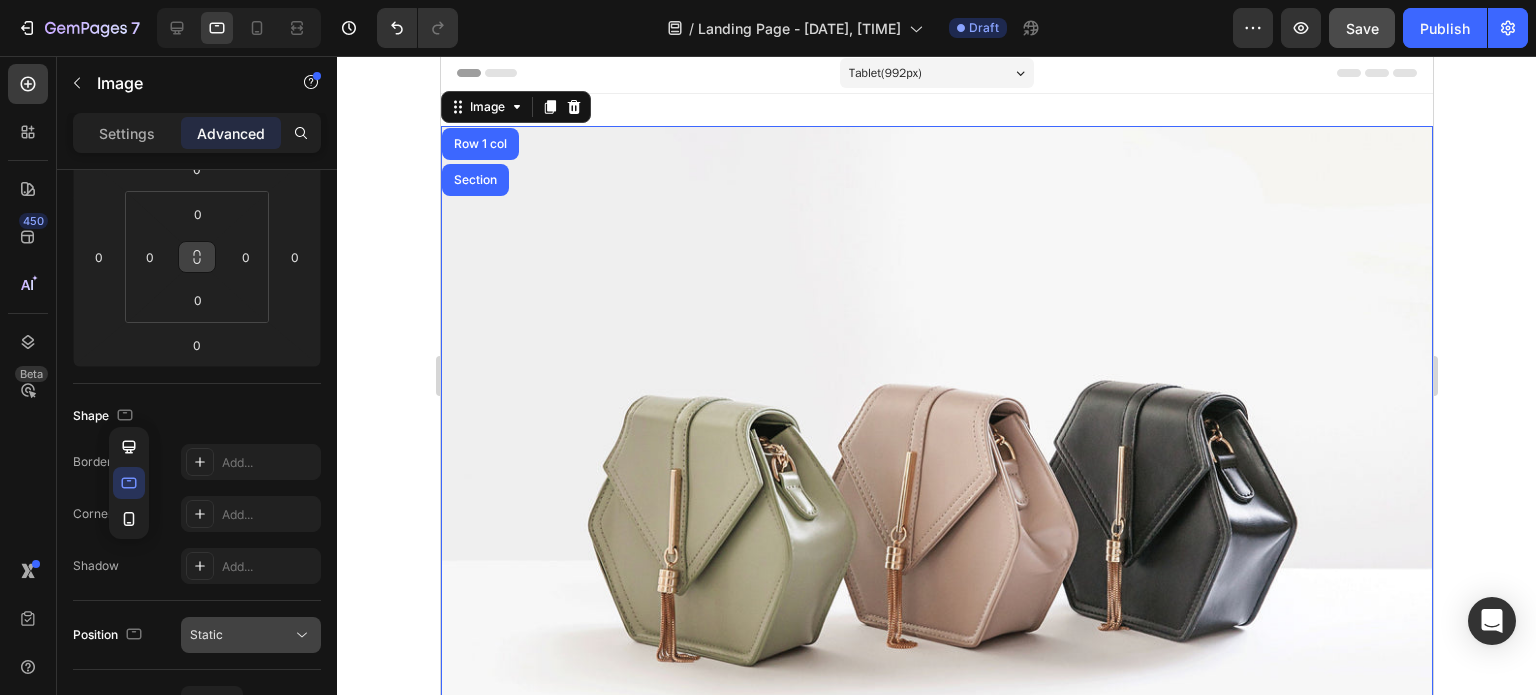 click on "Static" at bounding box center [241, 635] 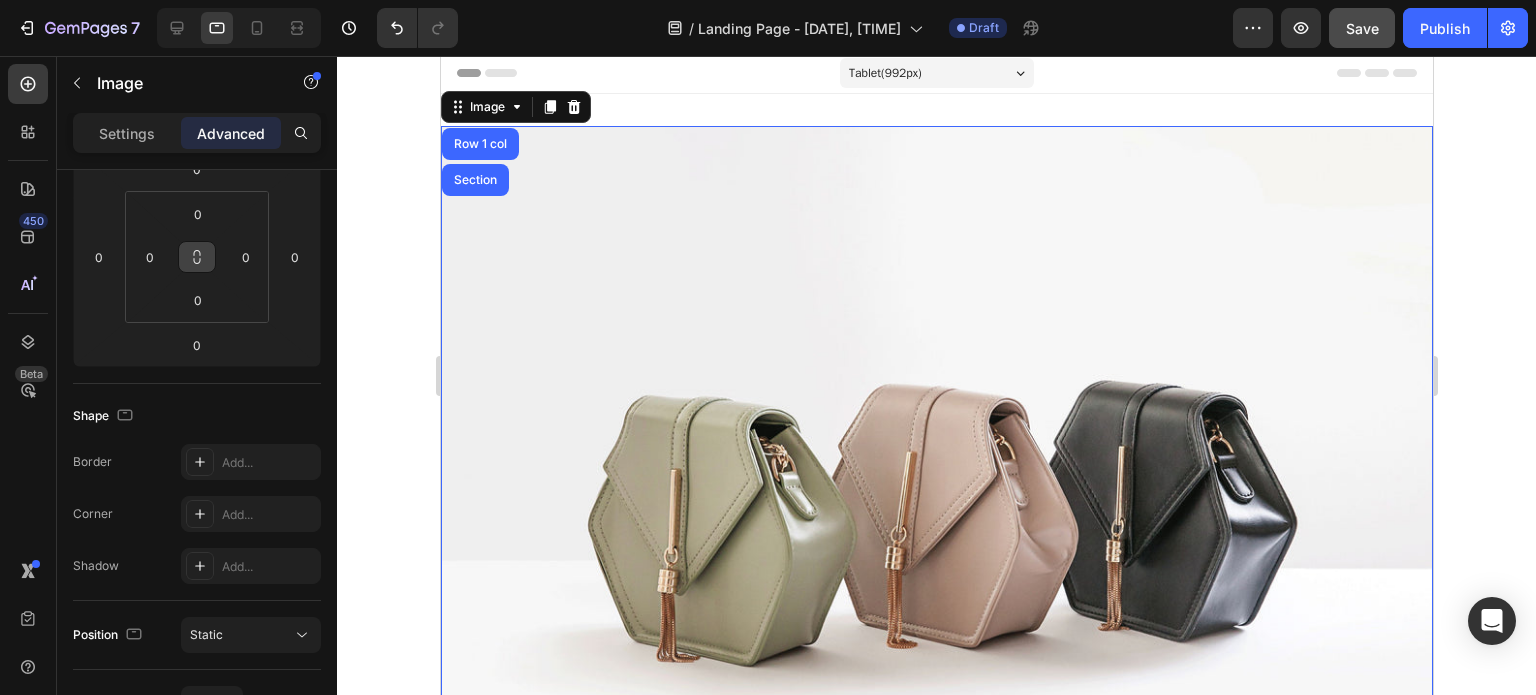 click on "Opacity 100%" at bounding box center (197, 705) 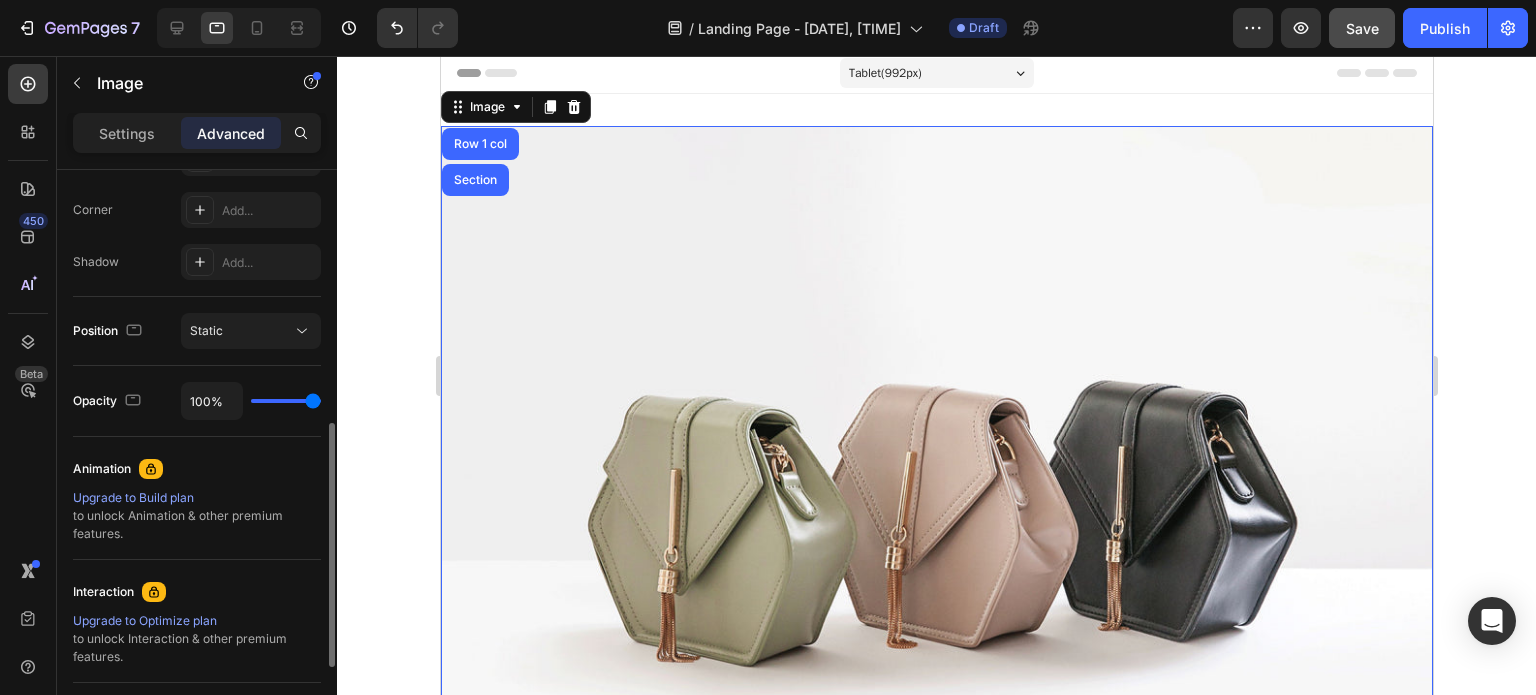 scroll, scrollTop: 504, scrollLeft: 0, axis: vertical 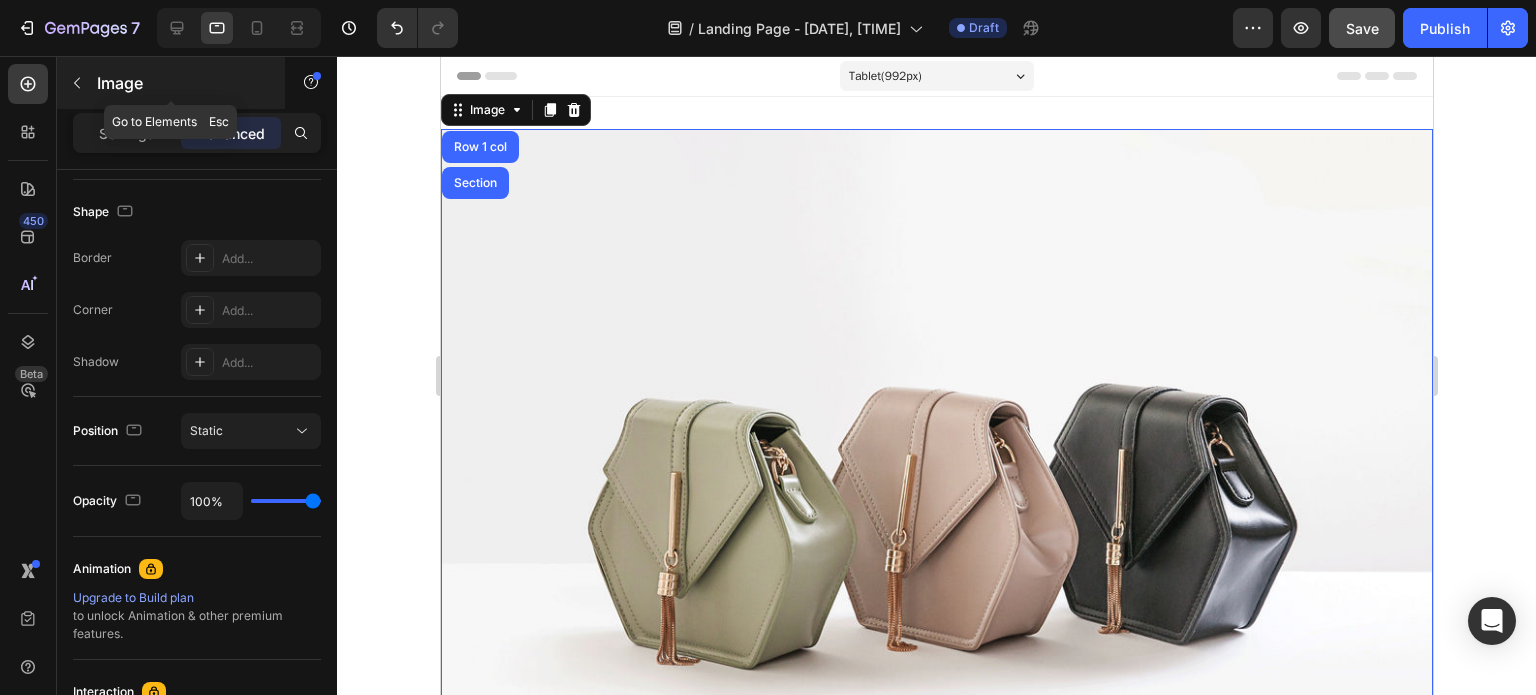 click 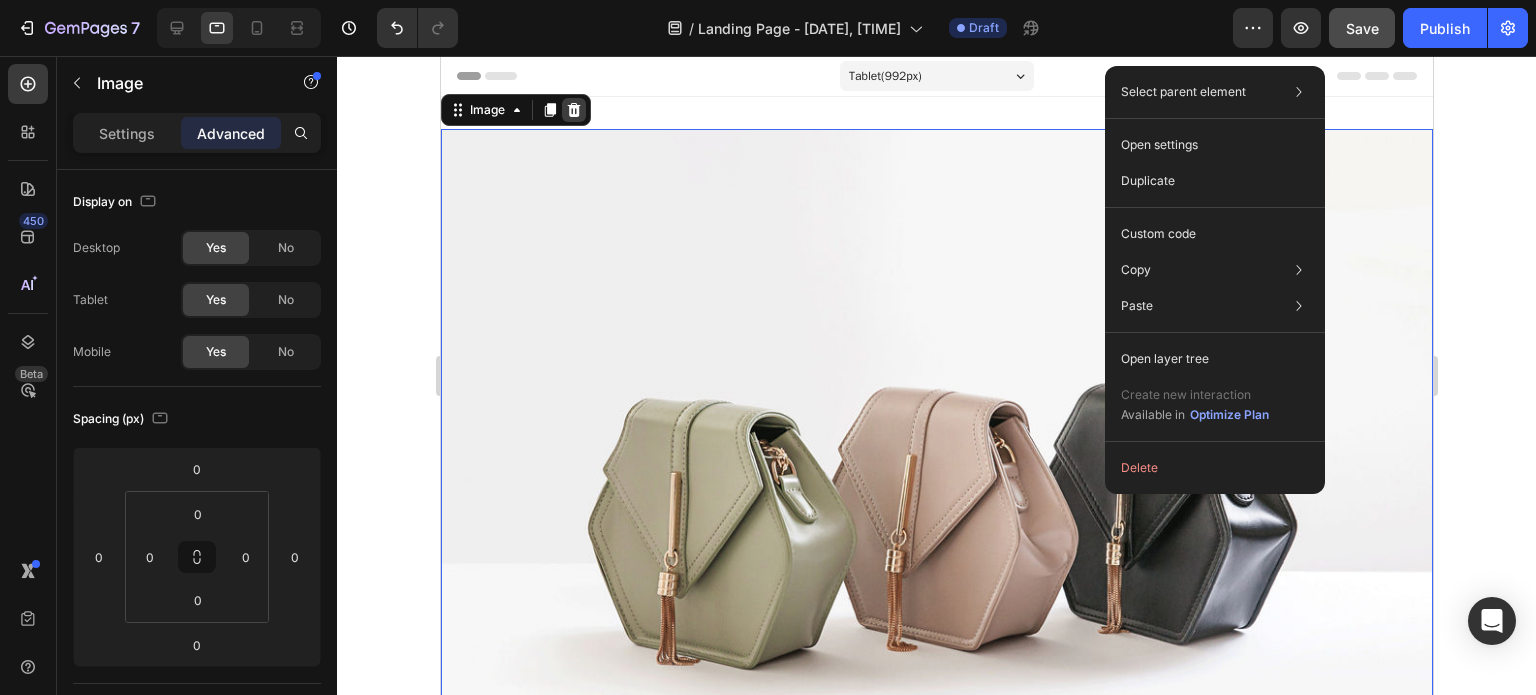 click 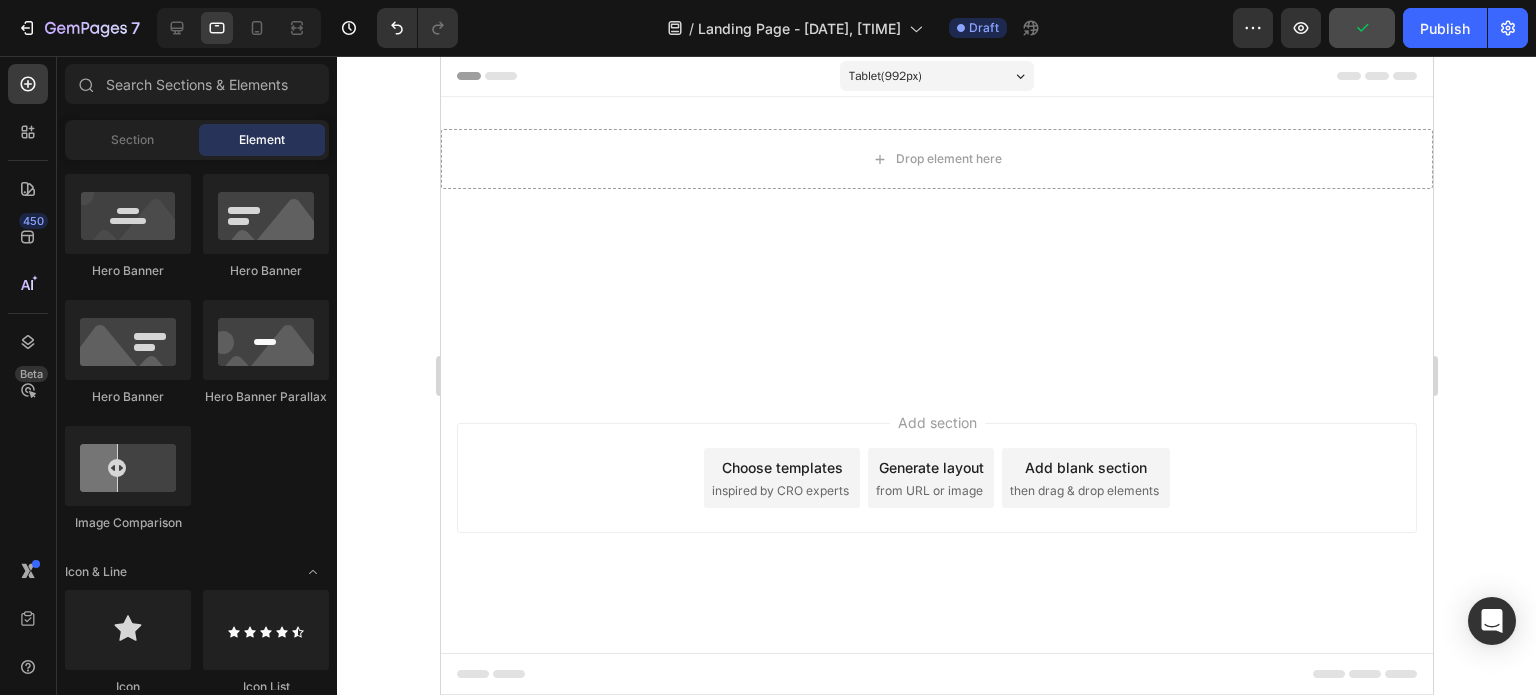 scroll, scrollTop: 400, scrollLeft: 0, axis: vertical 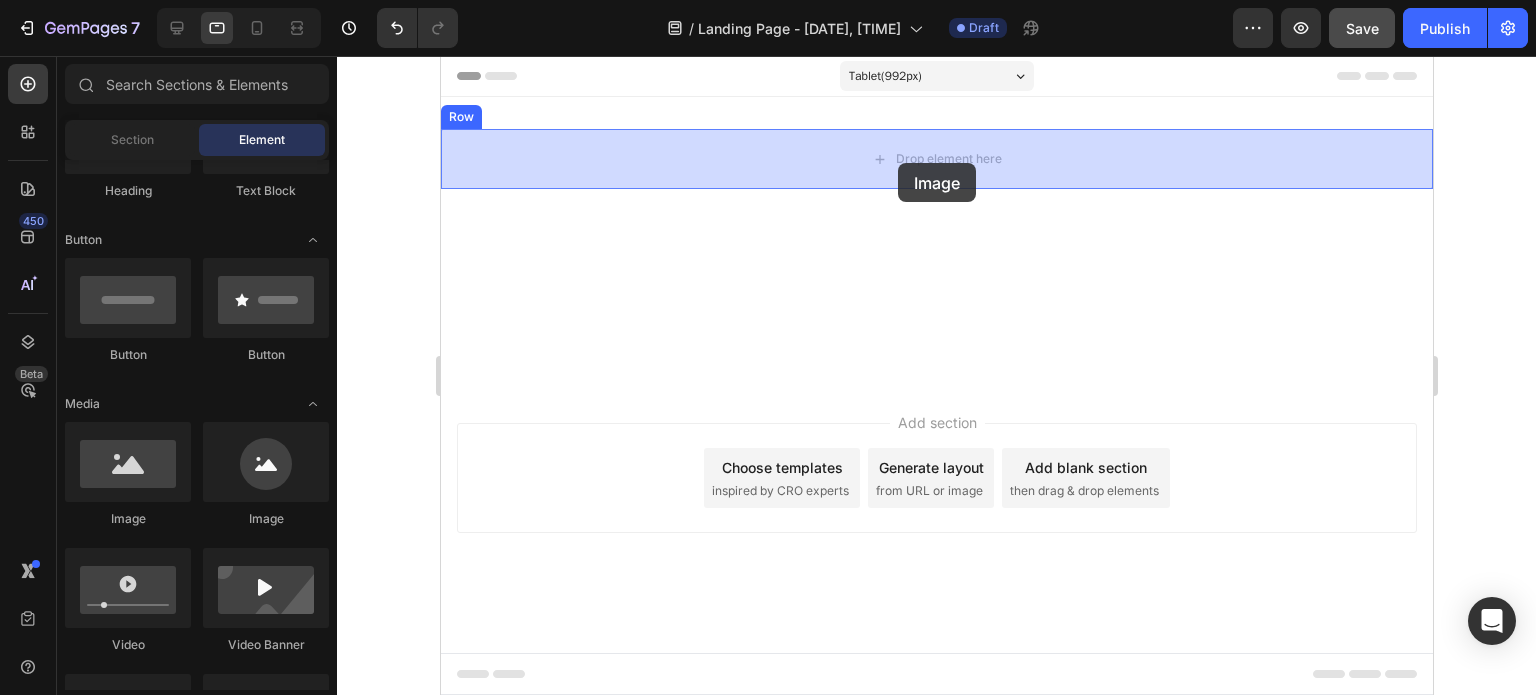 drag, startPoint x: 548, startPoint y: 523, endPoint x: 897, endPoint y: 163, distance: 501.39905 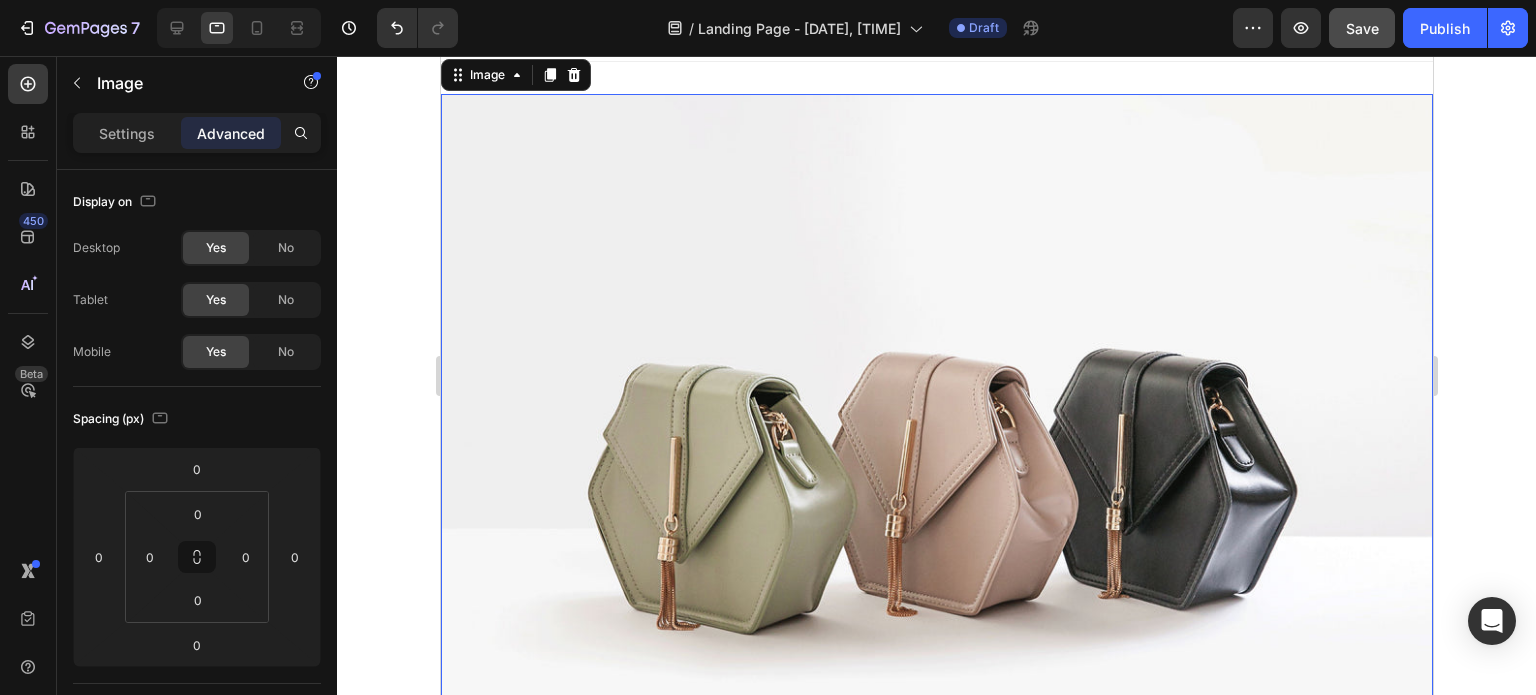 scroll, scrollTop: 0, scrollLeft: 0, axis: both 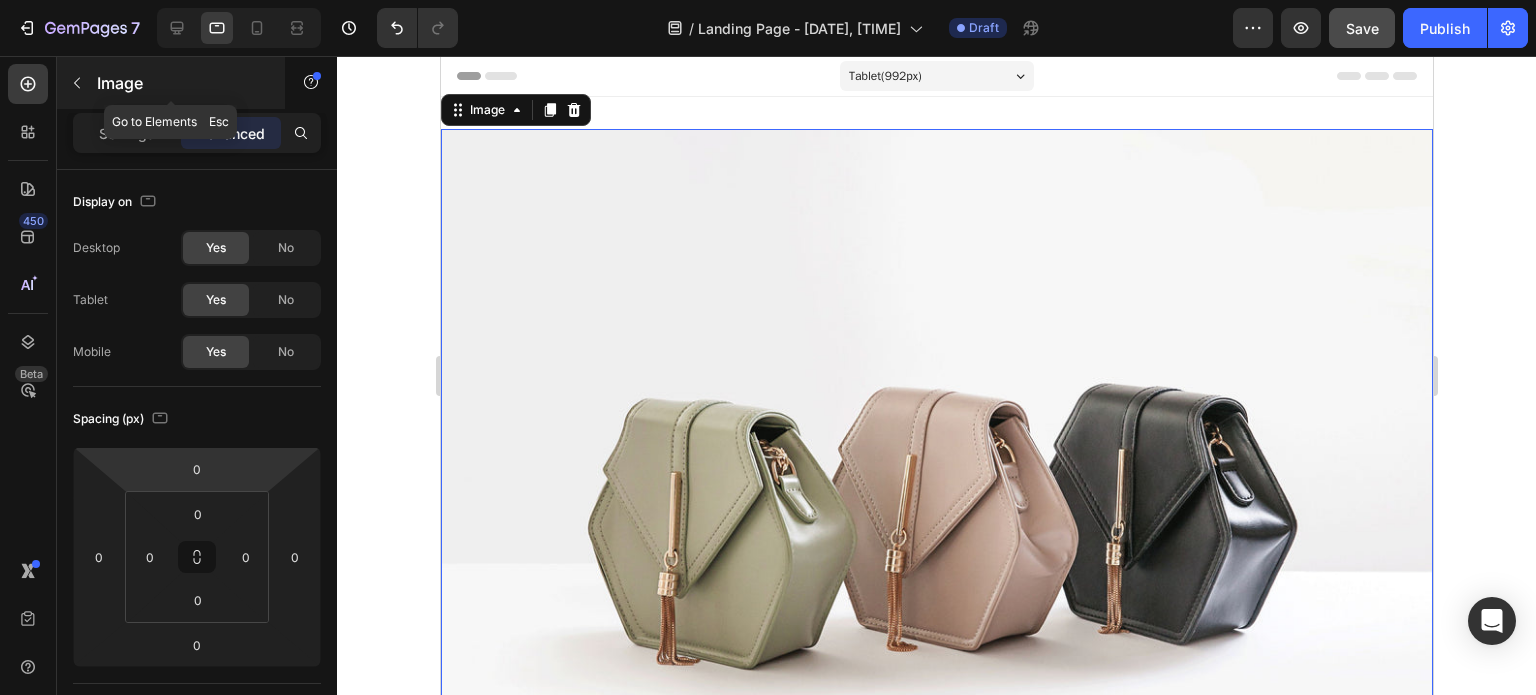 click 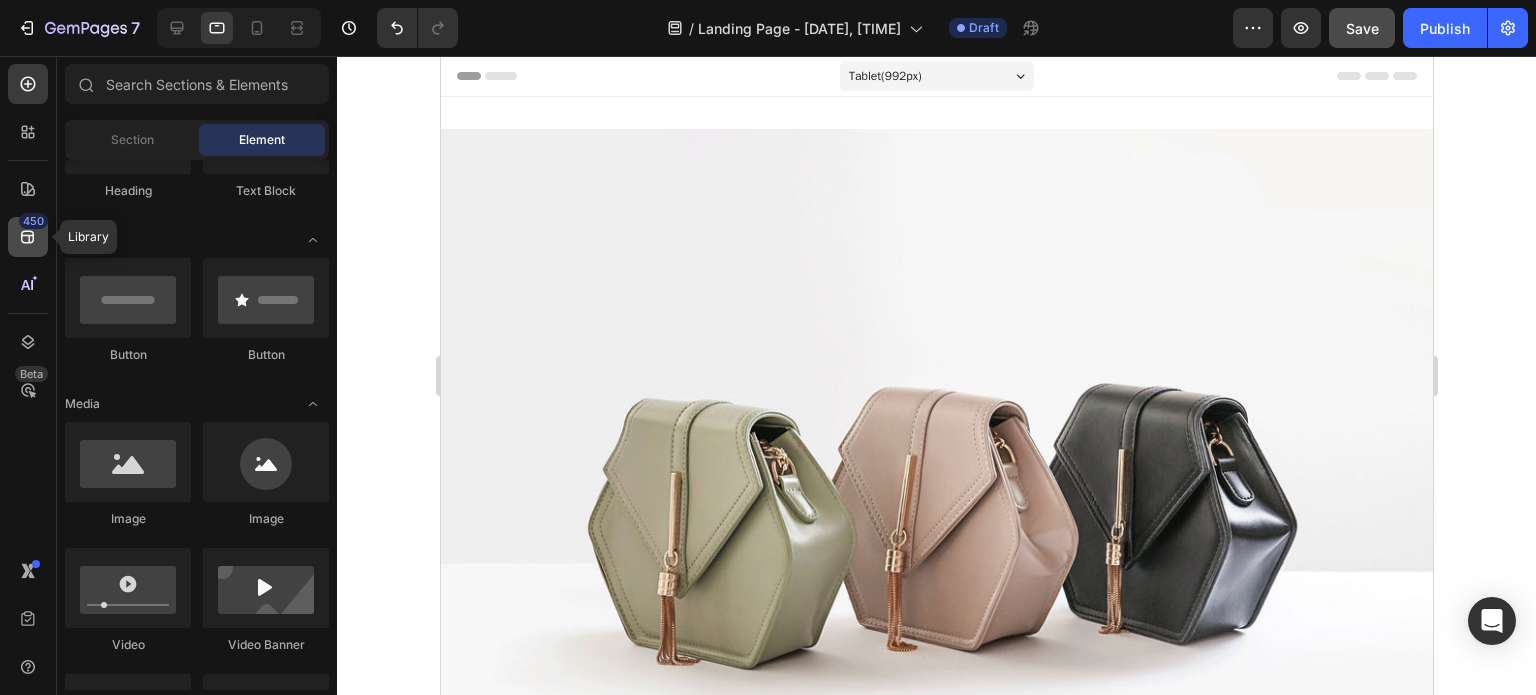 click 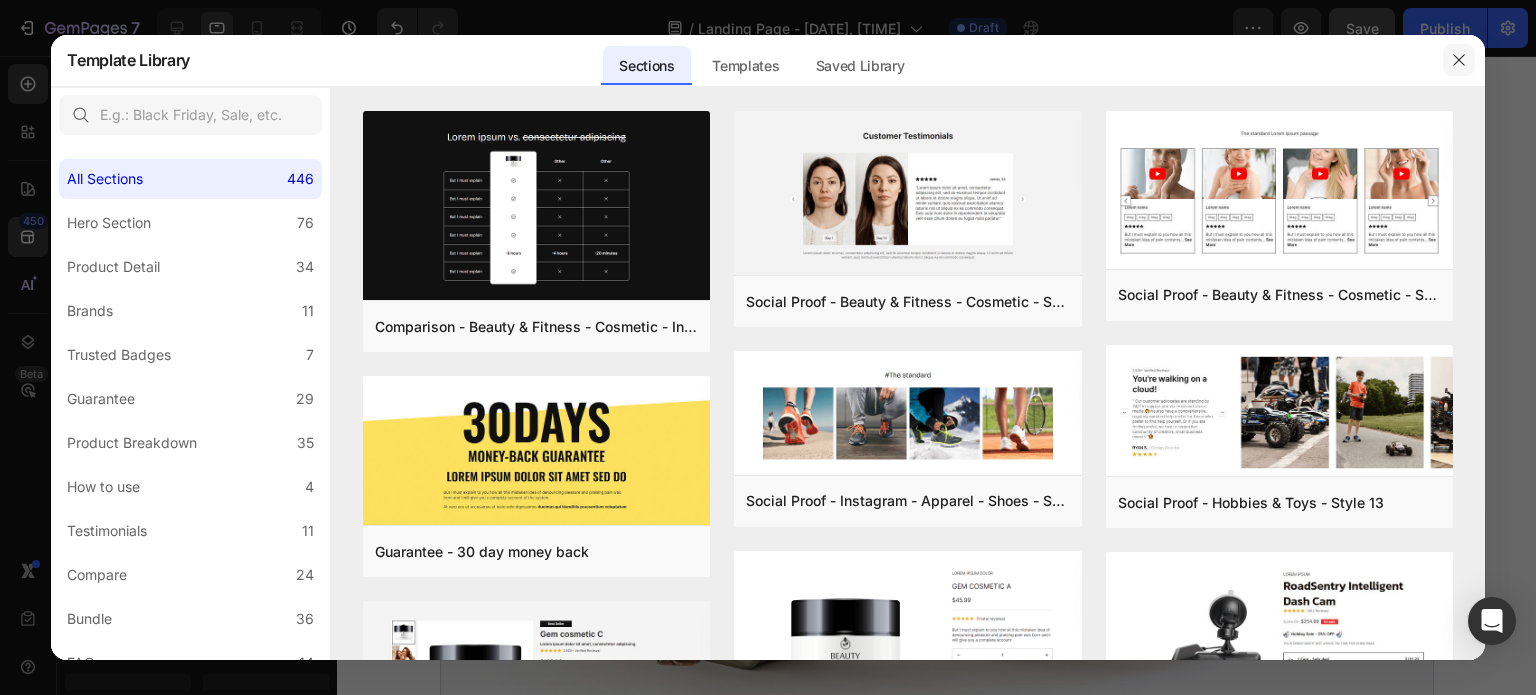 click 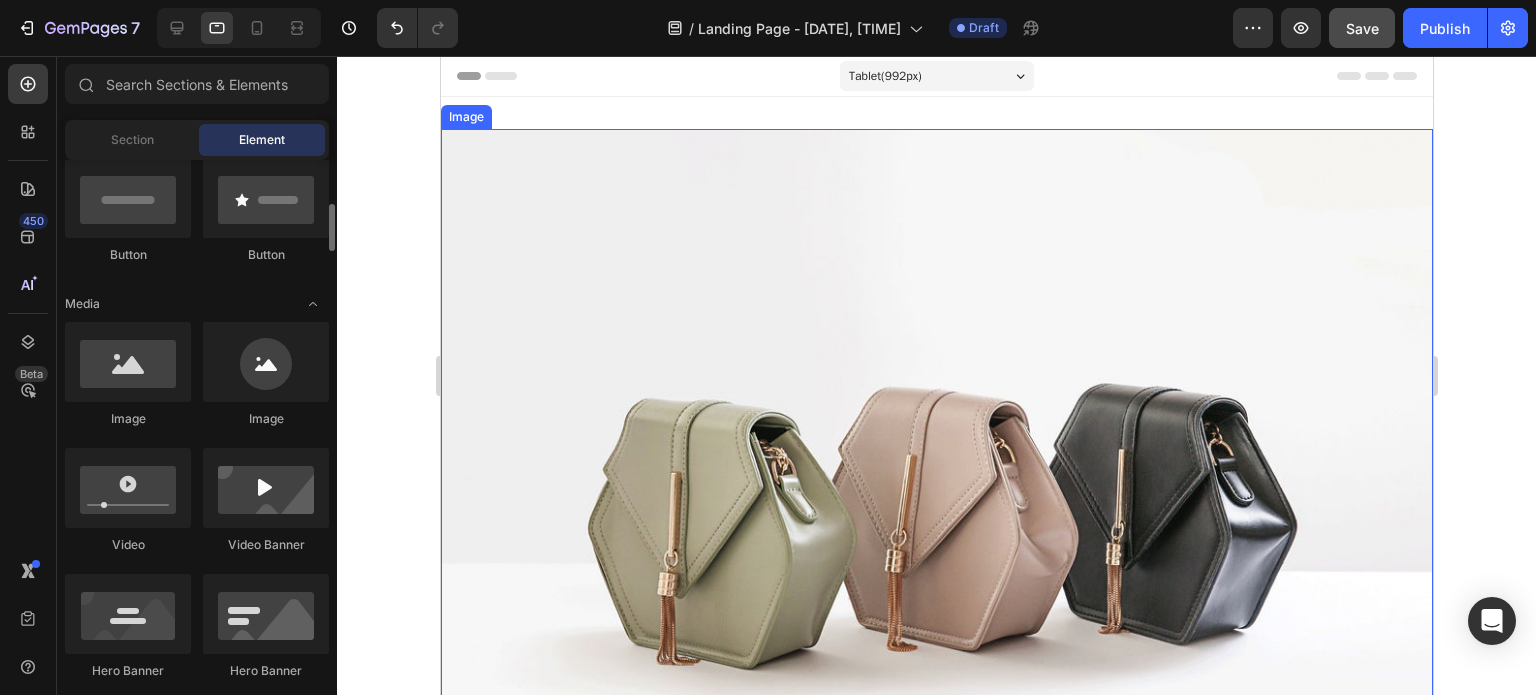 scroll, scrollTop: 200, scrollLeft: 0, axis: vertical 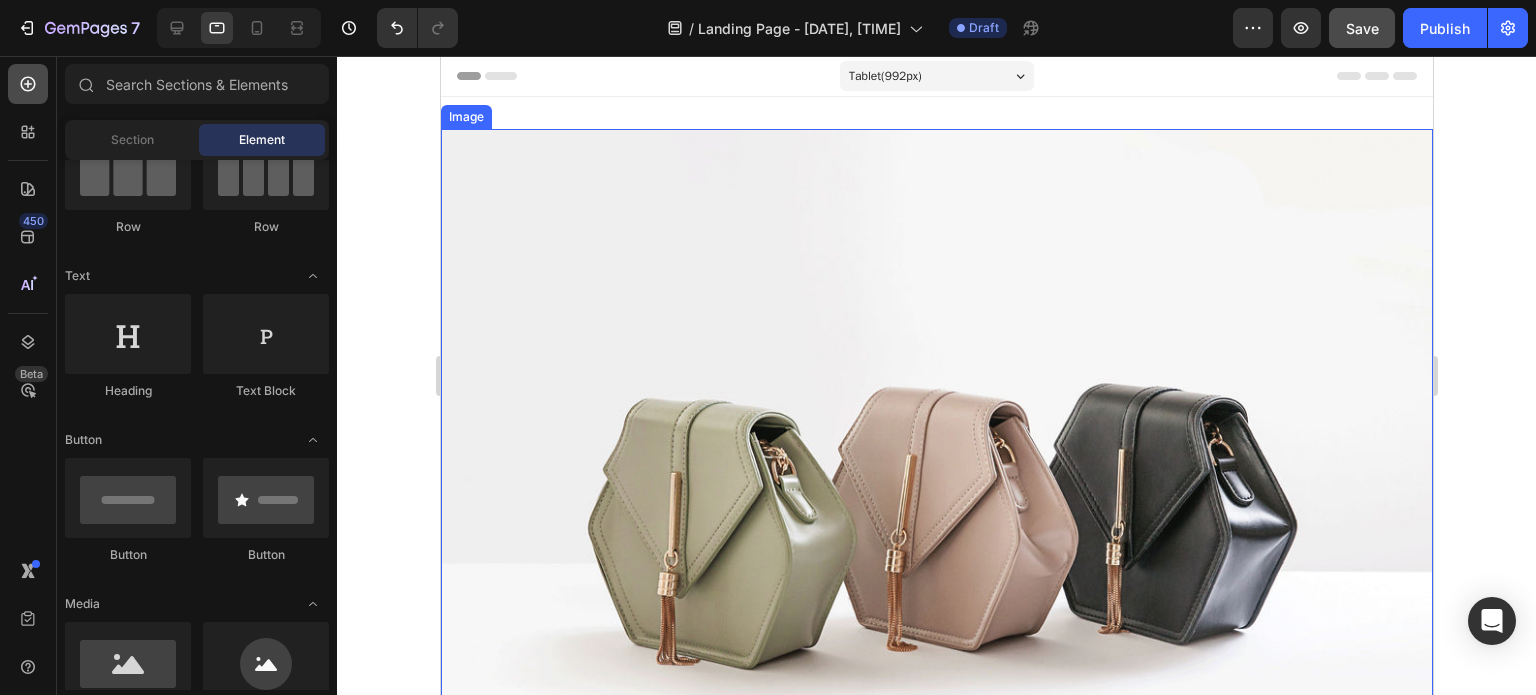 click 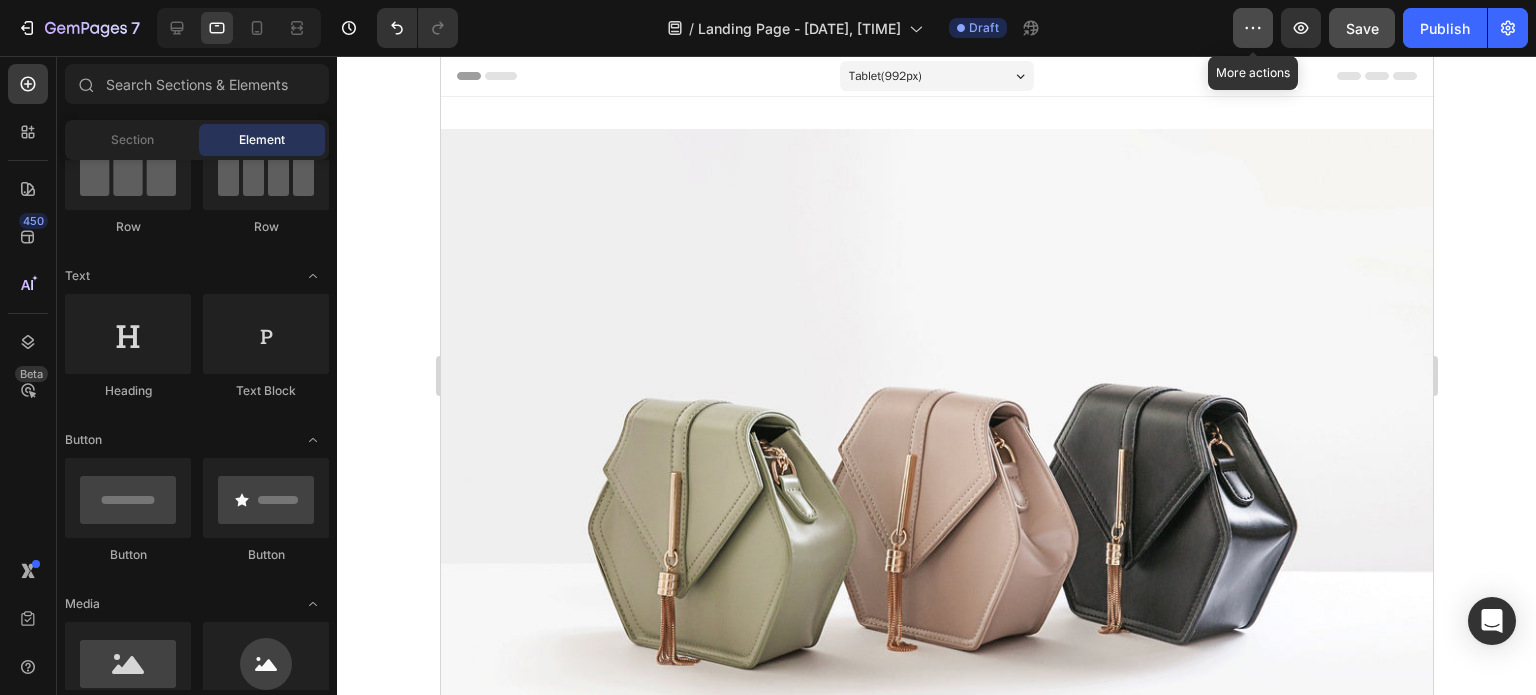 click 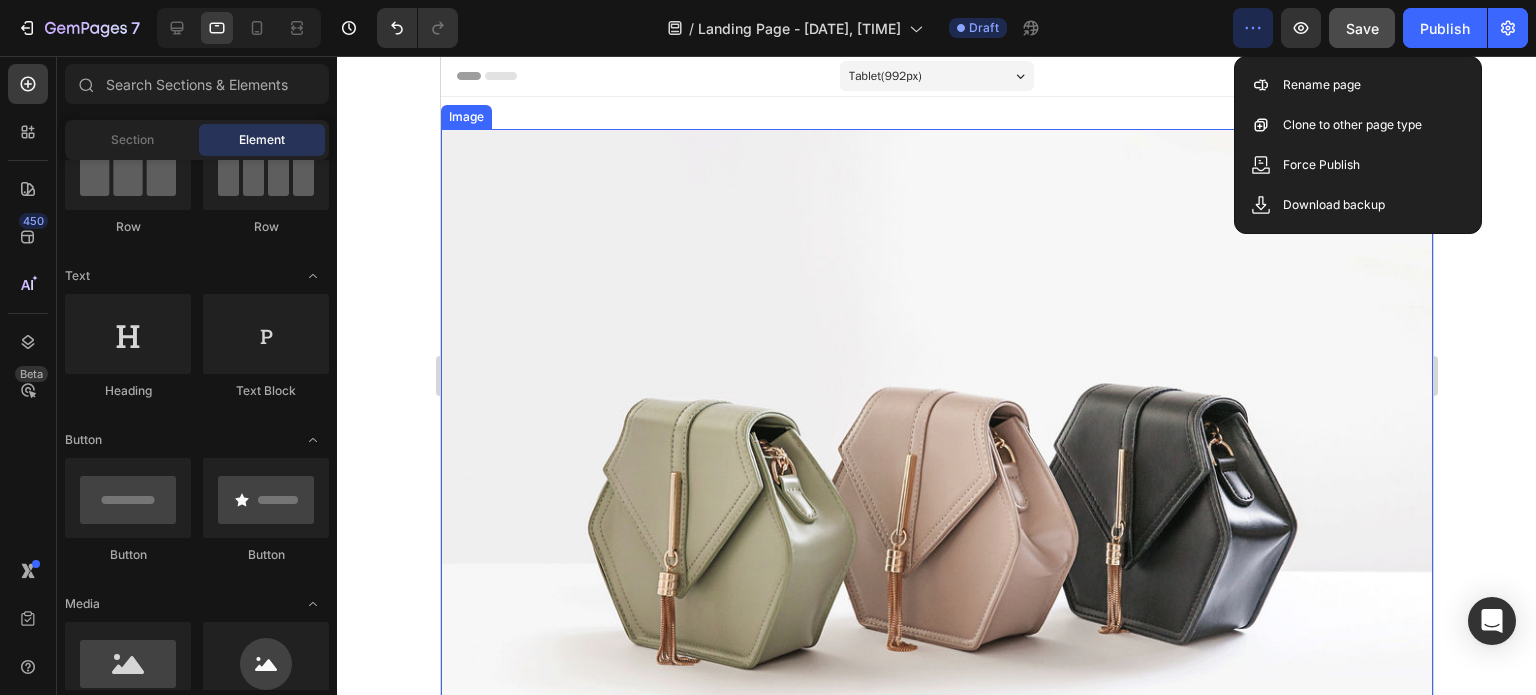 click at bounding box center [936, 501] 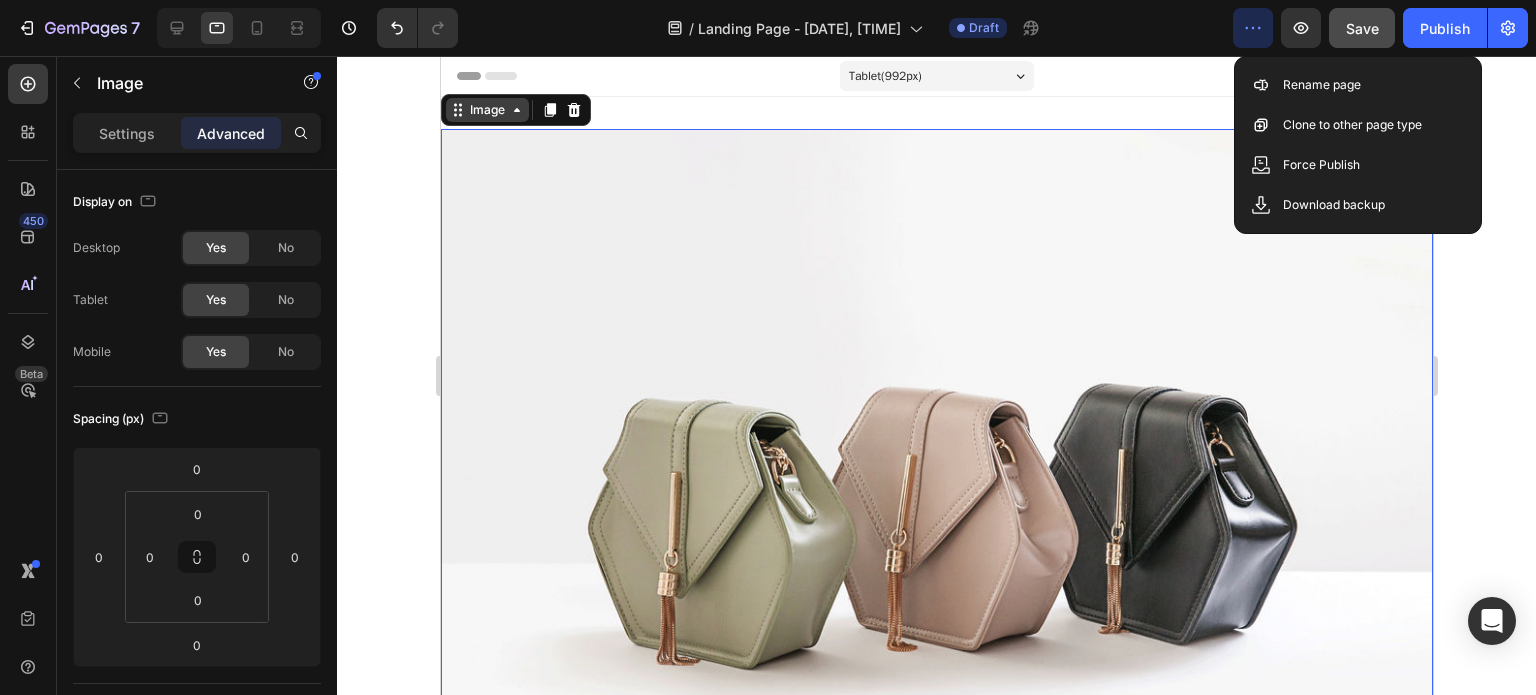 click 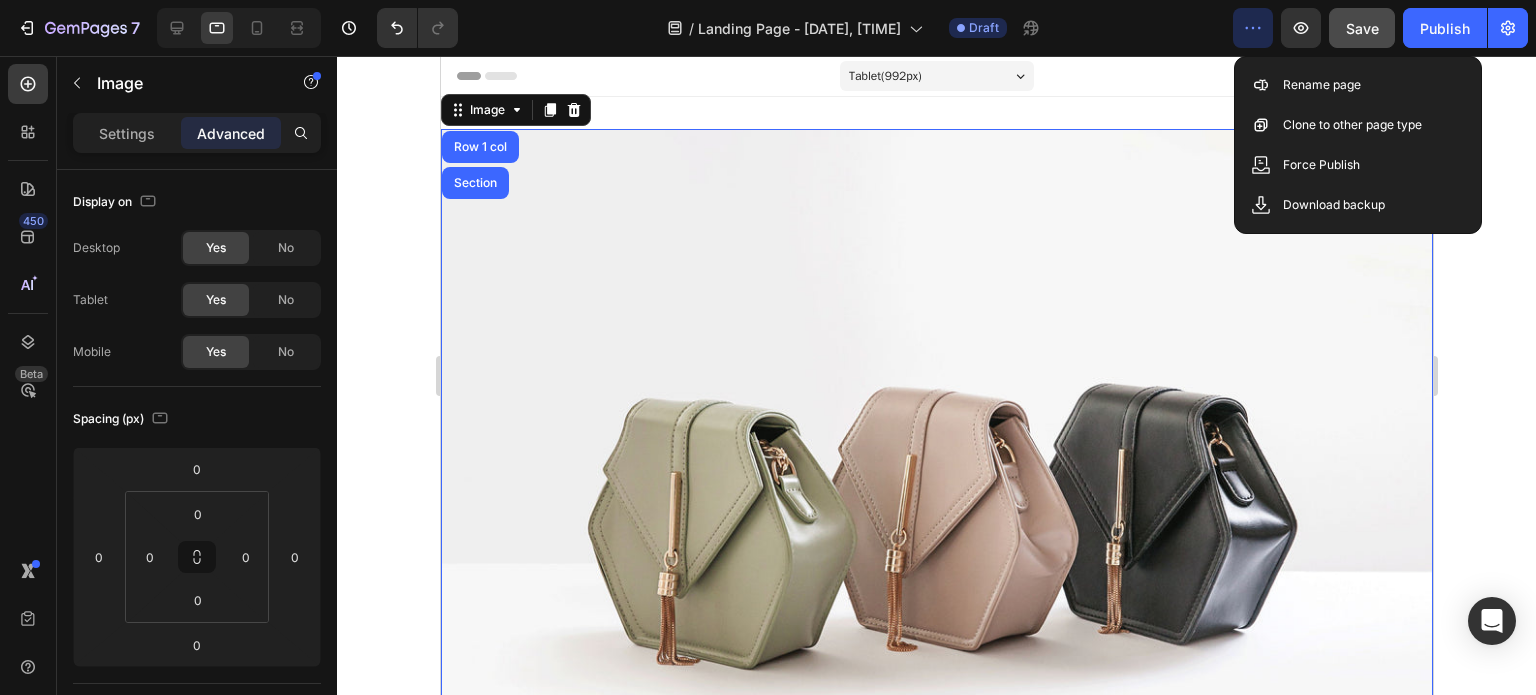 click at bounding box center [936, 501] 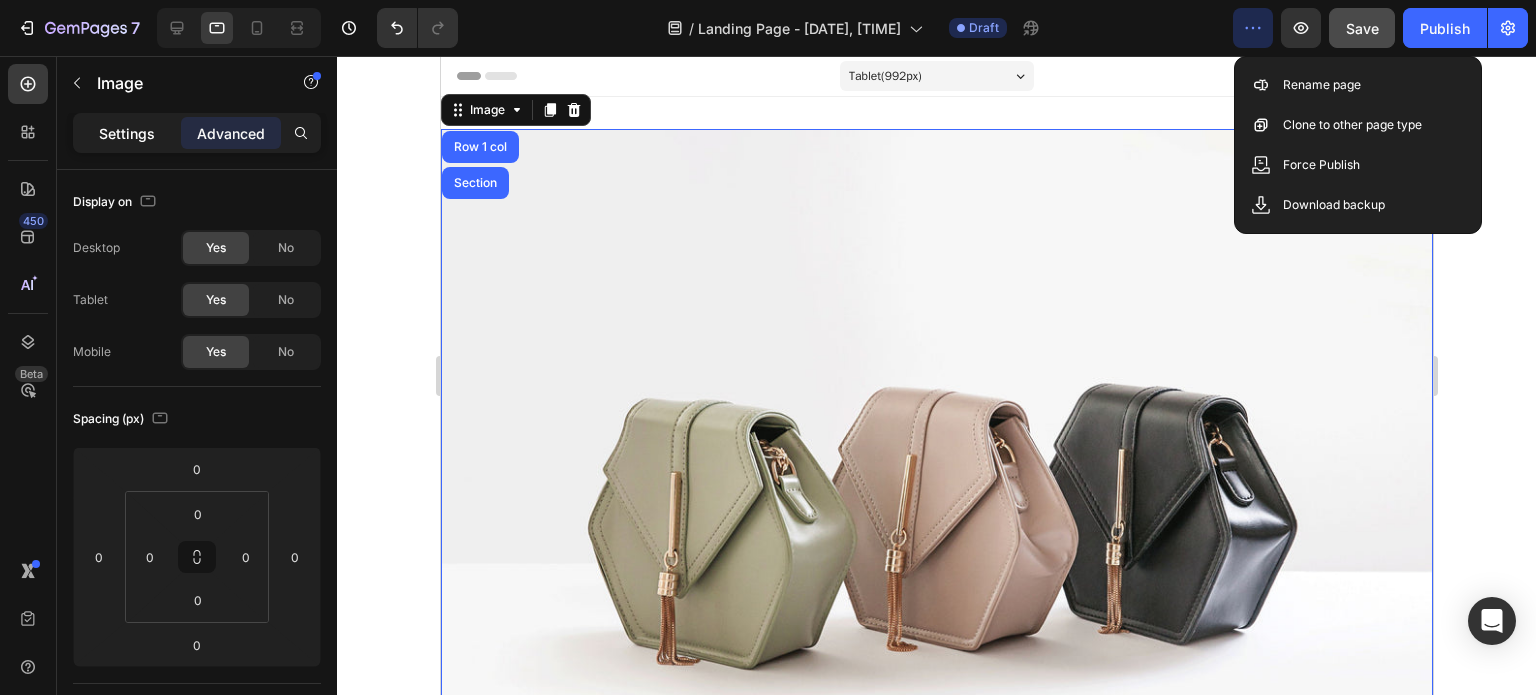 click on "Settings" at bounding box center (127, 133) 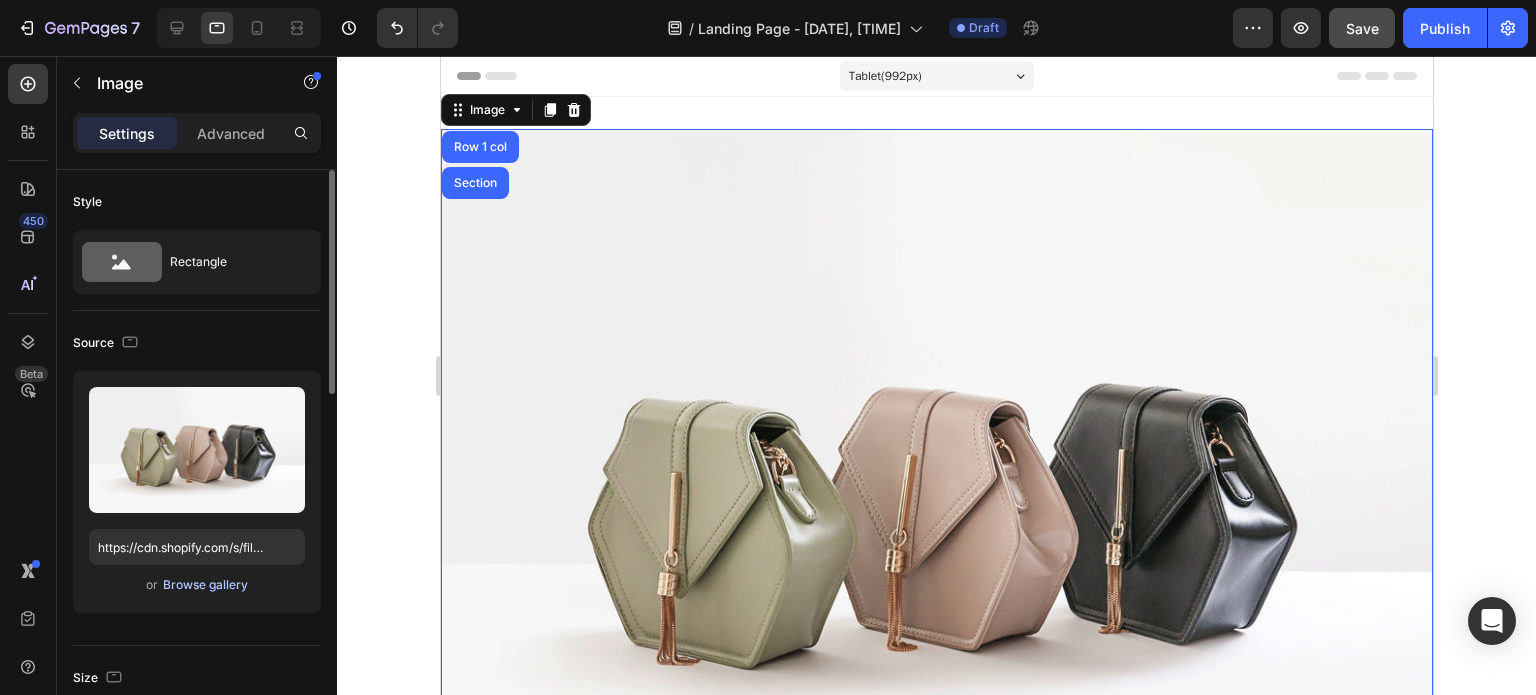 scroll, scrollTop: 100, scrollLeft: 0, axis: vertical 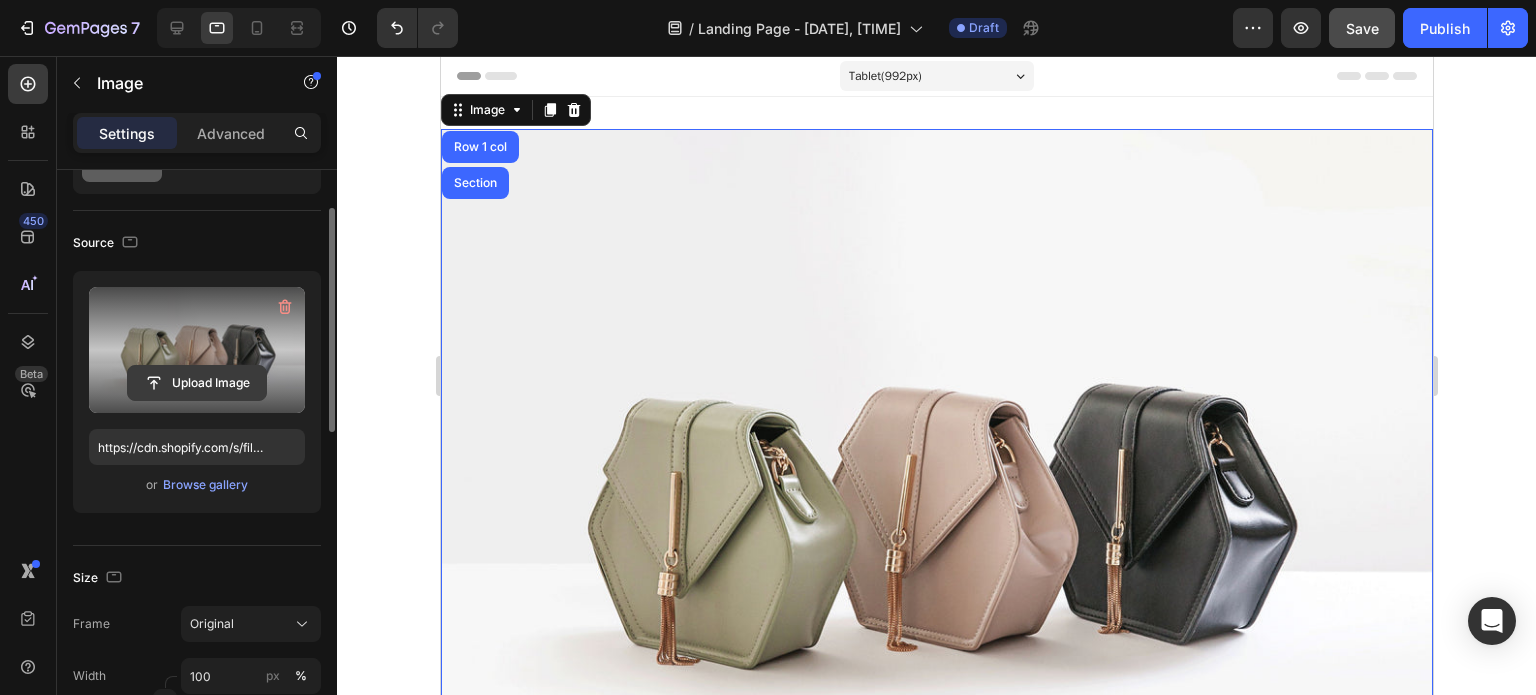 click 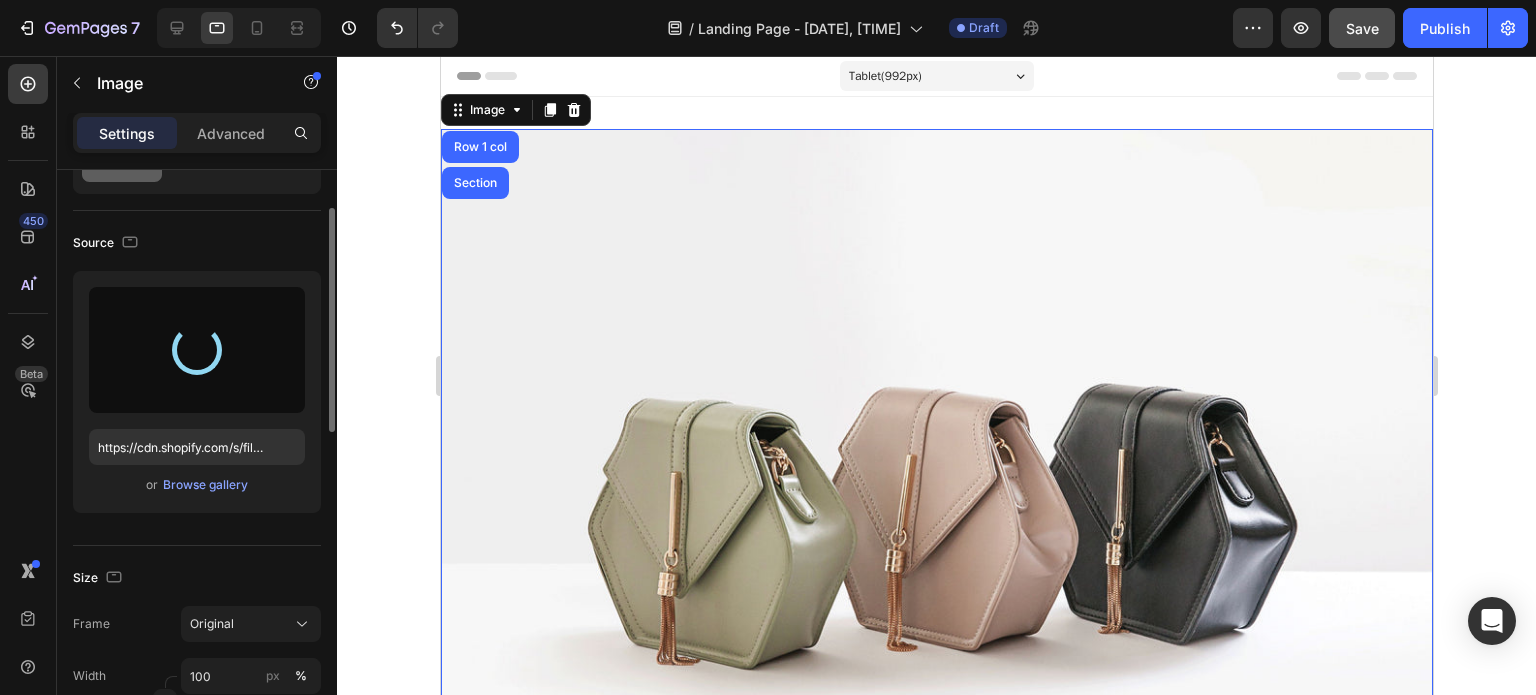 type on "https://cdn.shopify.com/s/files/1/0714/1657/8263/files/gempages_578310457245303749-65e1020a-c574-4f40-8010-ad962e906dc2.jpg" 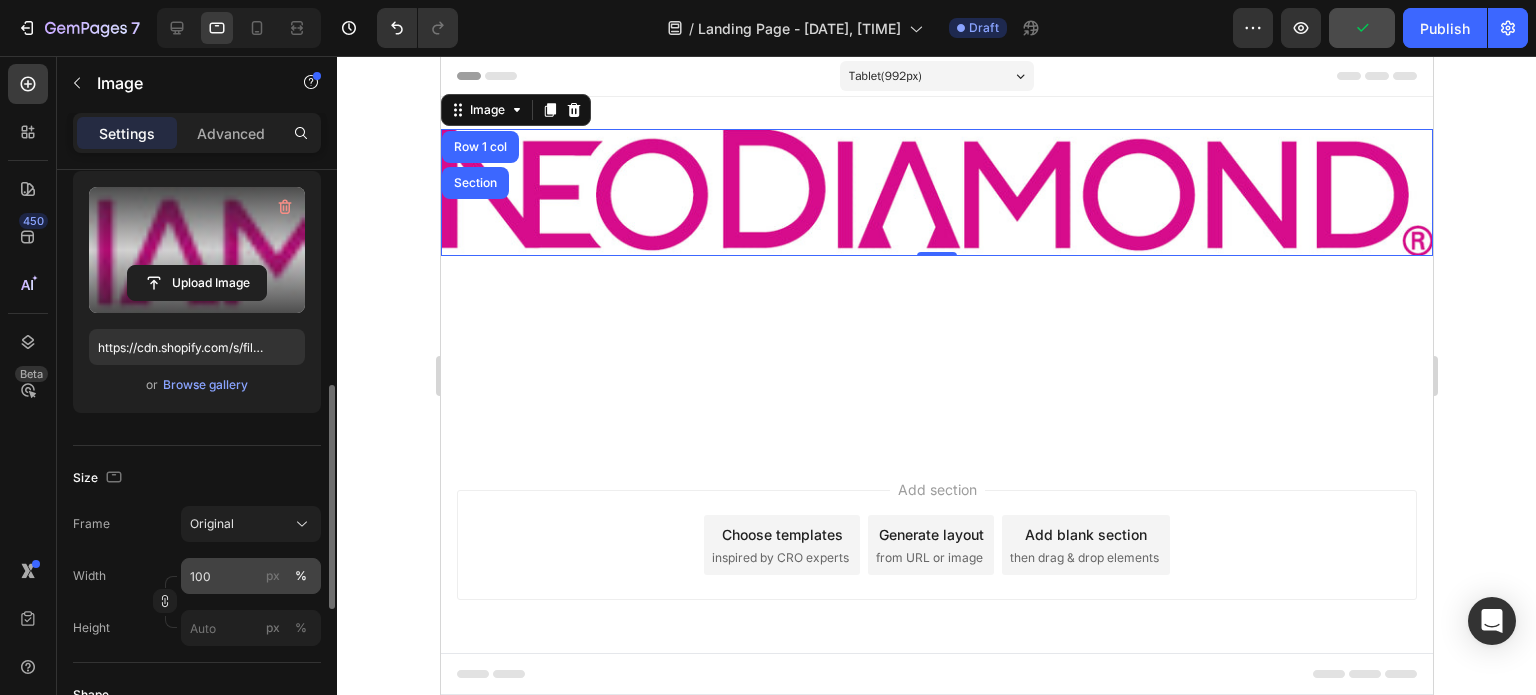 scroll, scrollTop: 300, scrollLeft: 0, axis: vertical 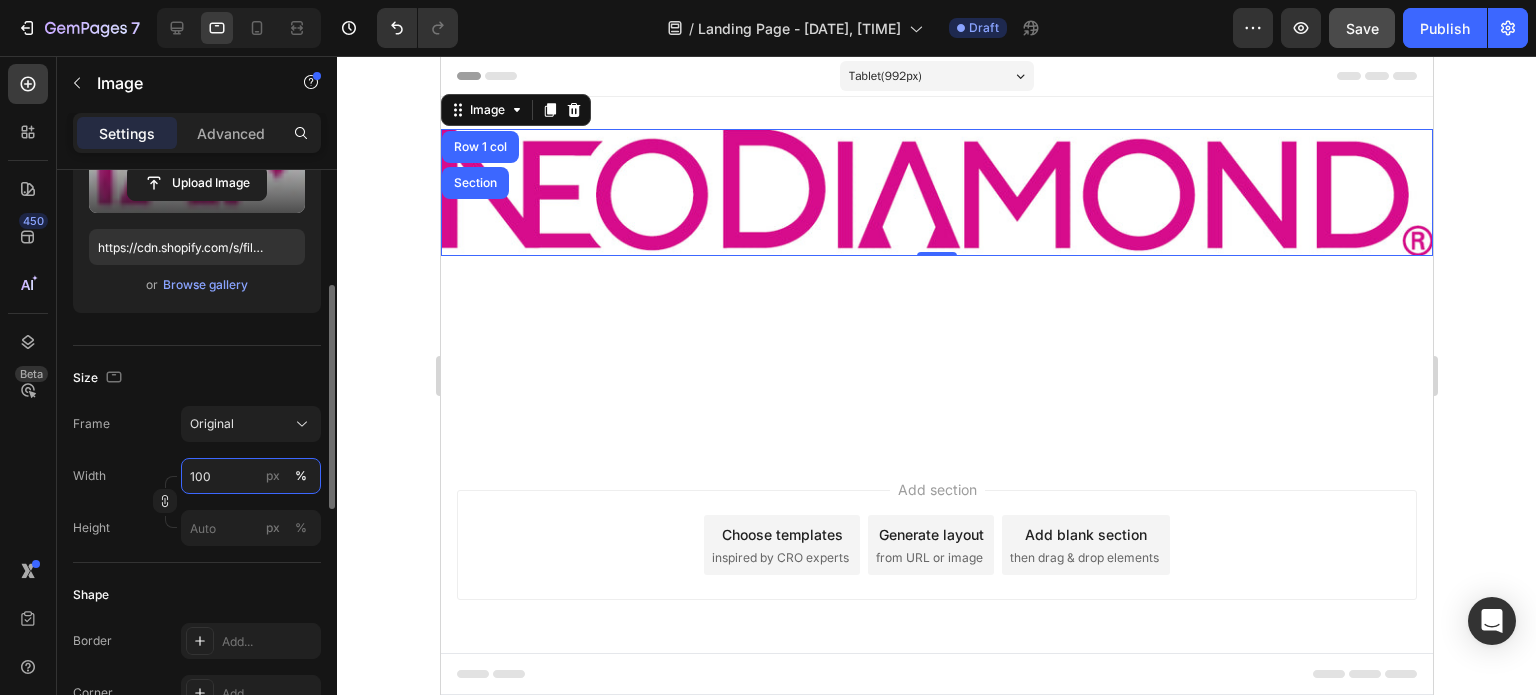 click on "100" at bounding box center [251, 476] 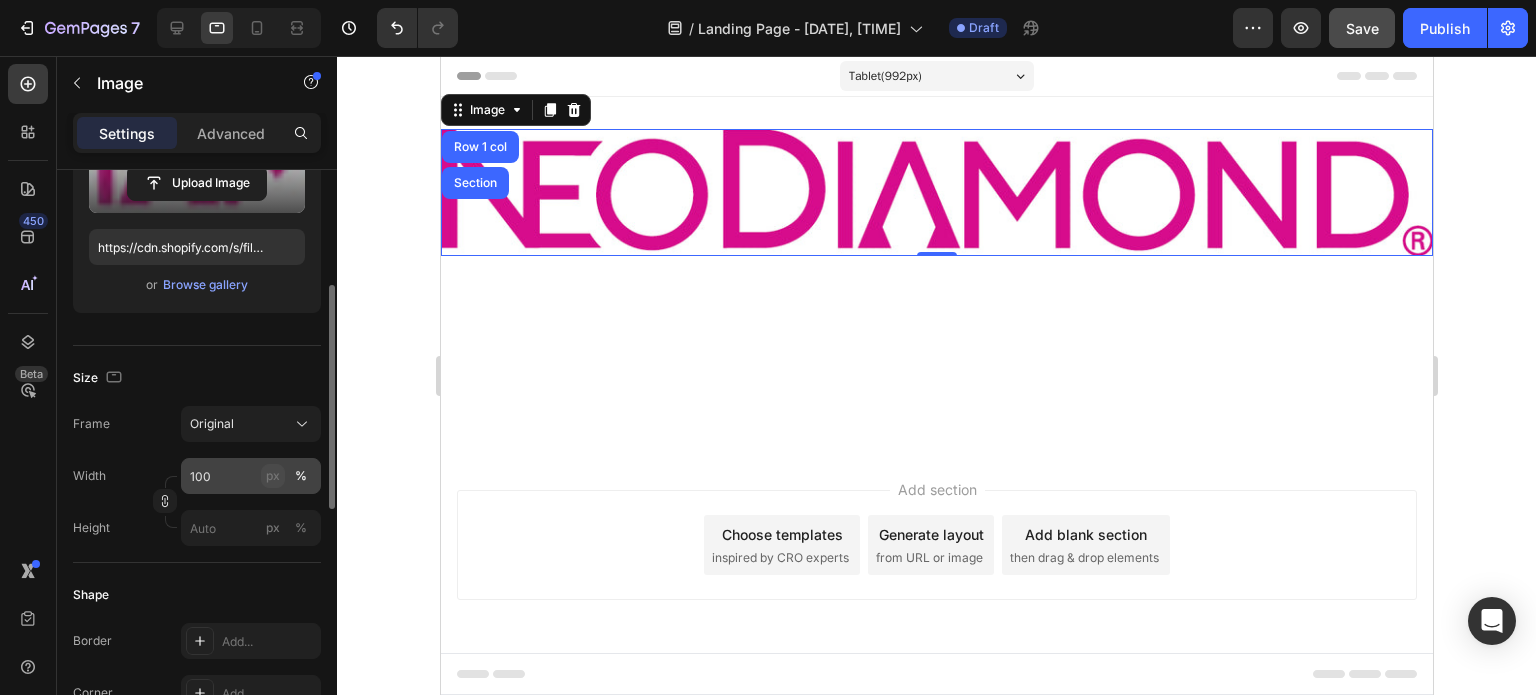 click on "px" at bounding box center (273, 476) 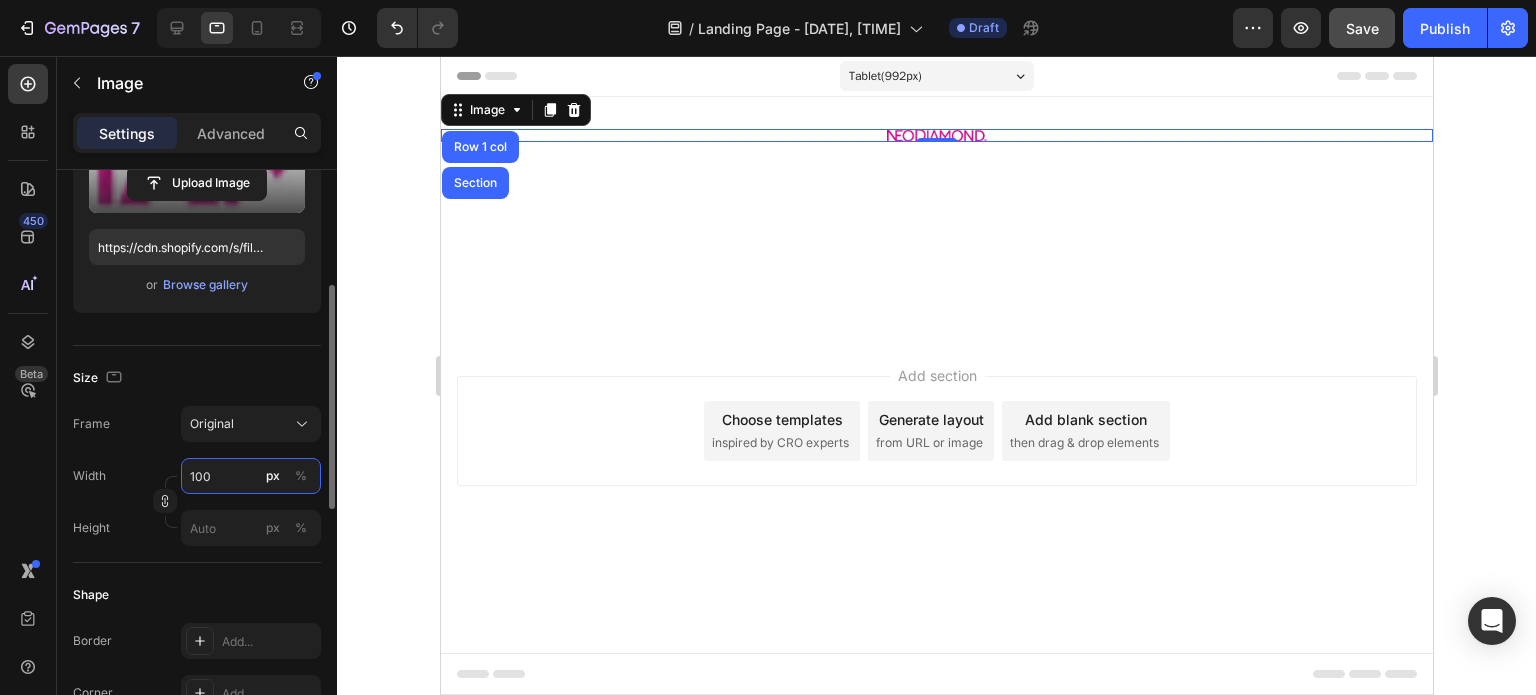 click on "100" at bounding box center (251, 476) 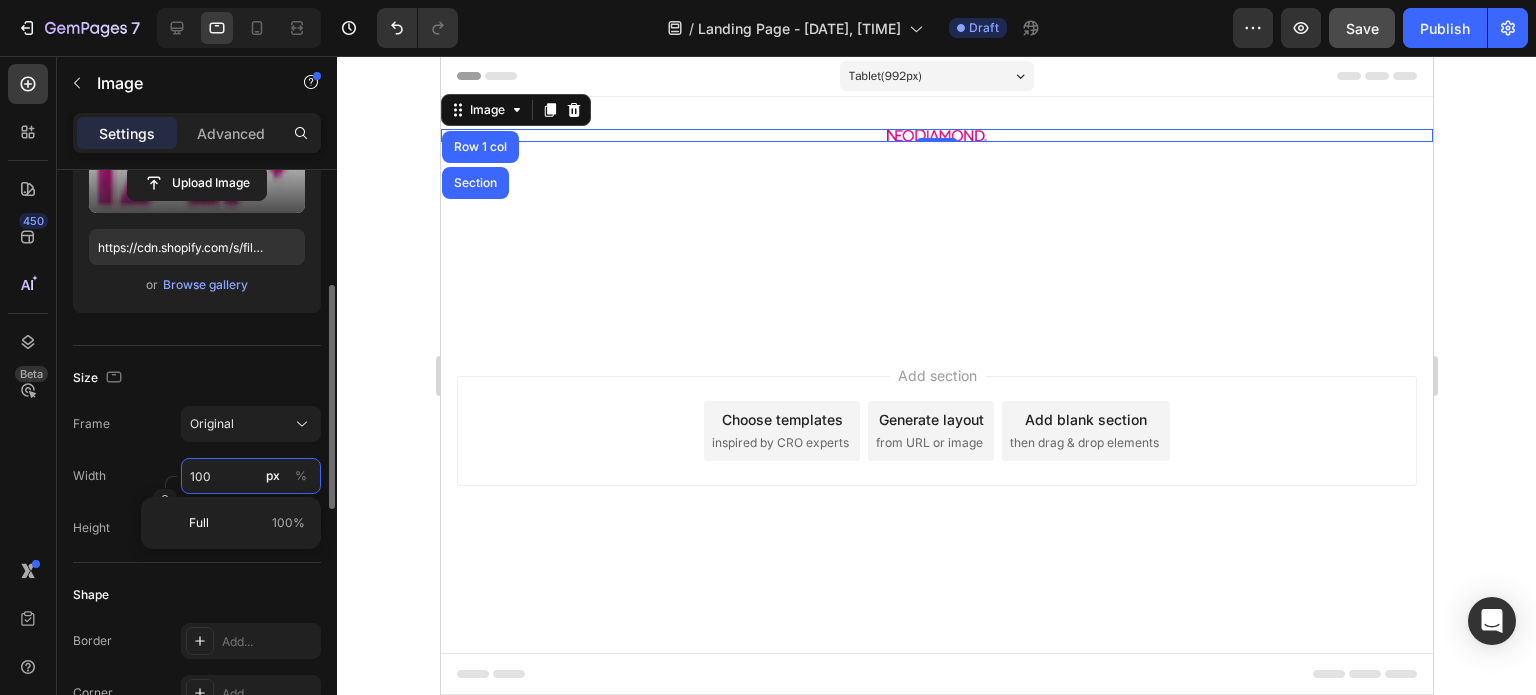 click on "100" at bounding box center [251, 476] 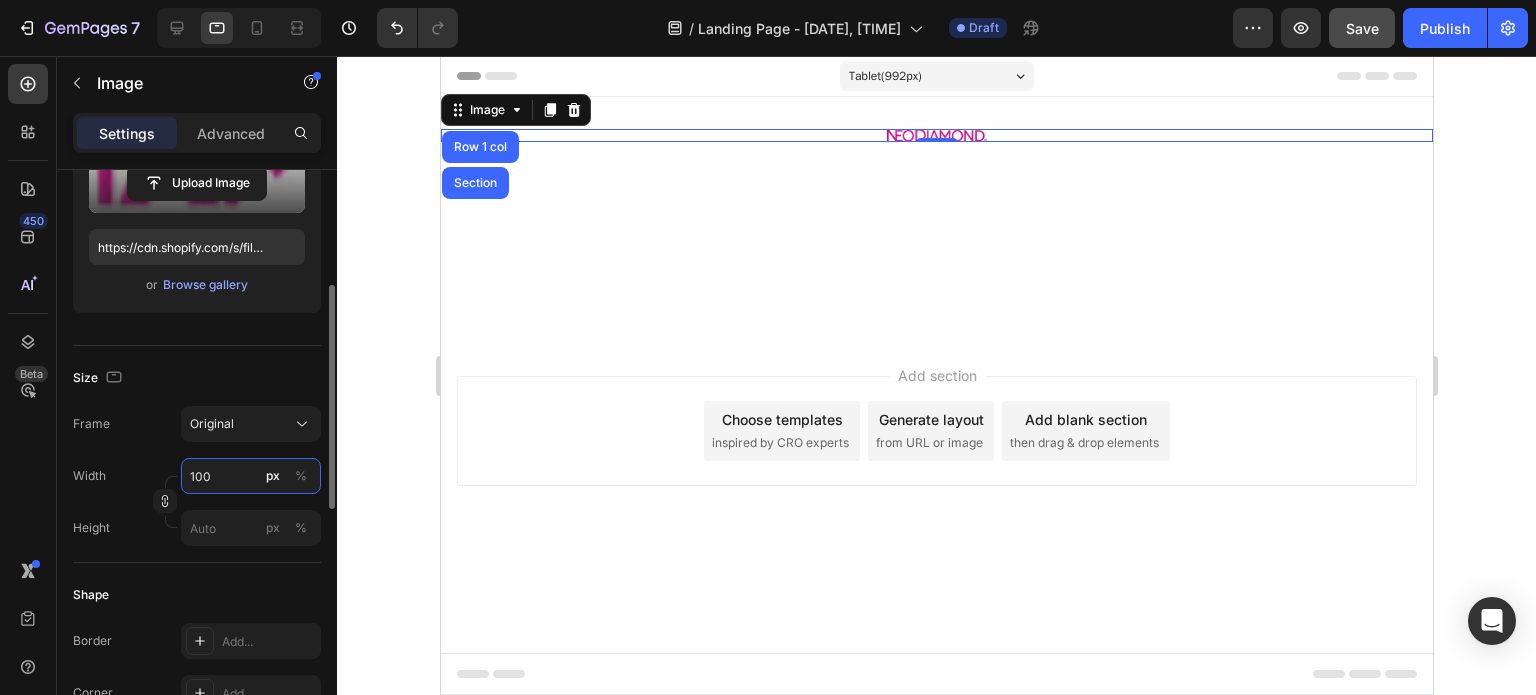drag, startPoint x: 217, startPoint y: 465, endPoint x: 189, endPoint y: 462, distance: 28.160255 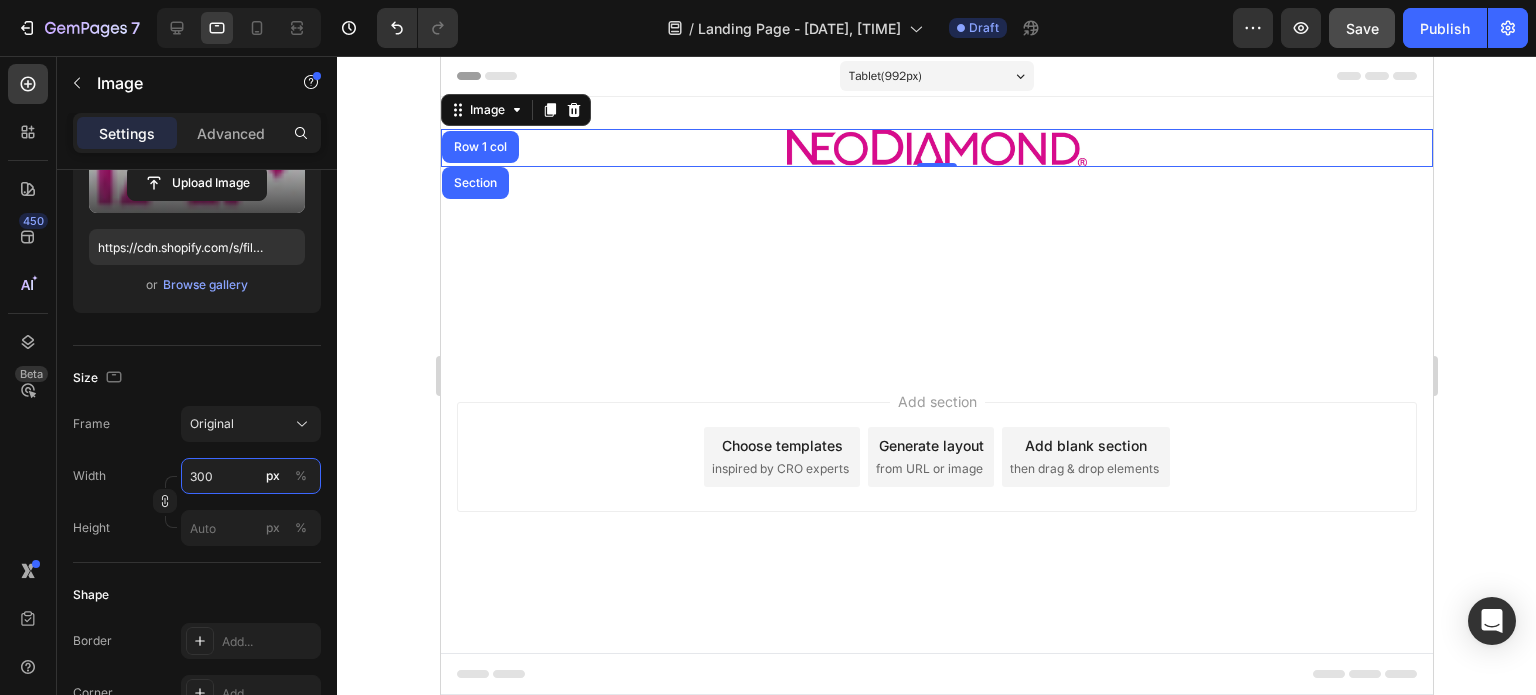 type on "300" 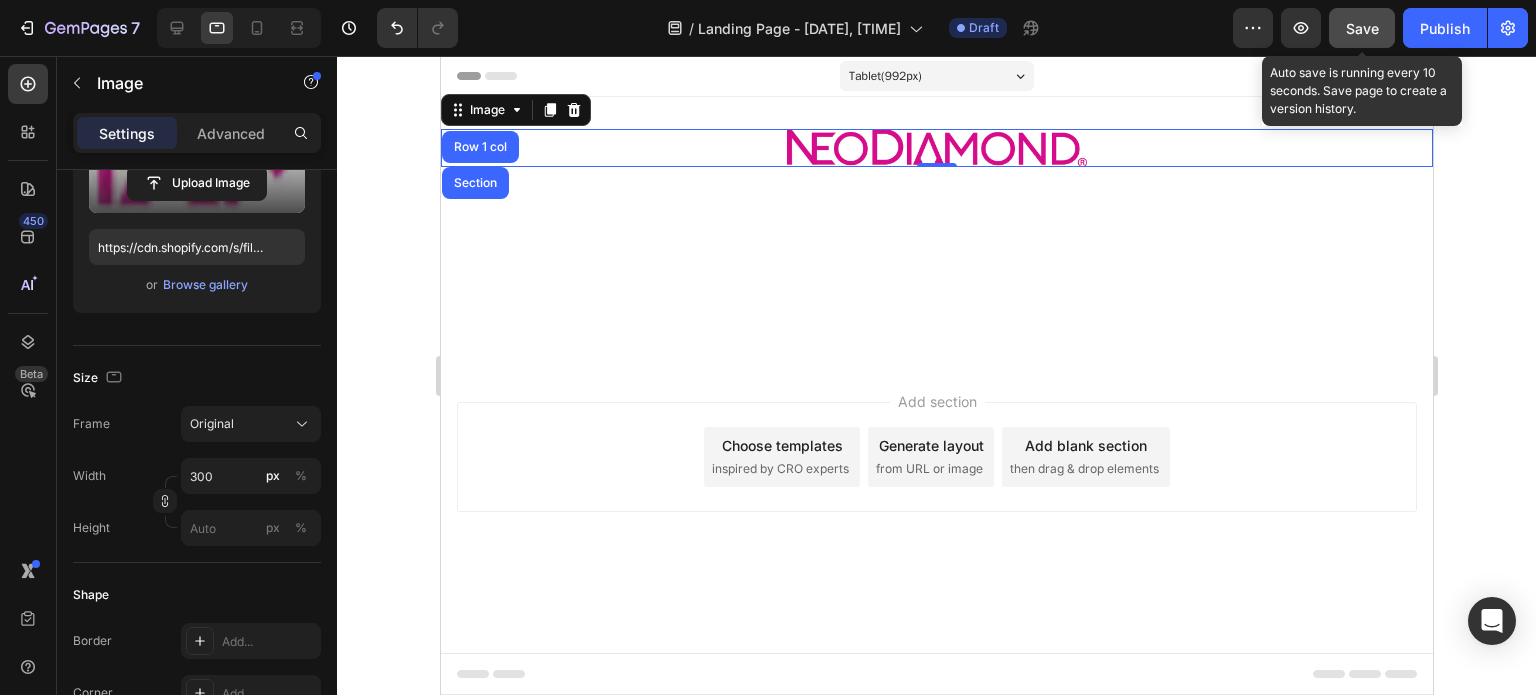 click on "Save" at bounding box center (1362, 28) 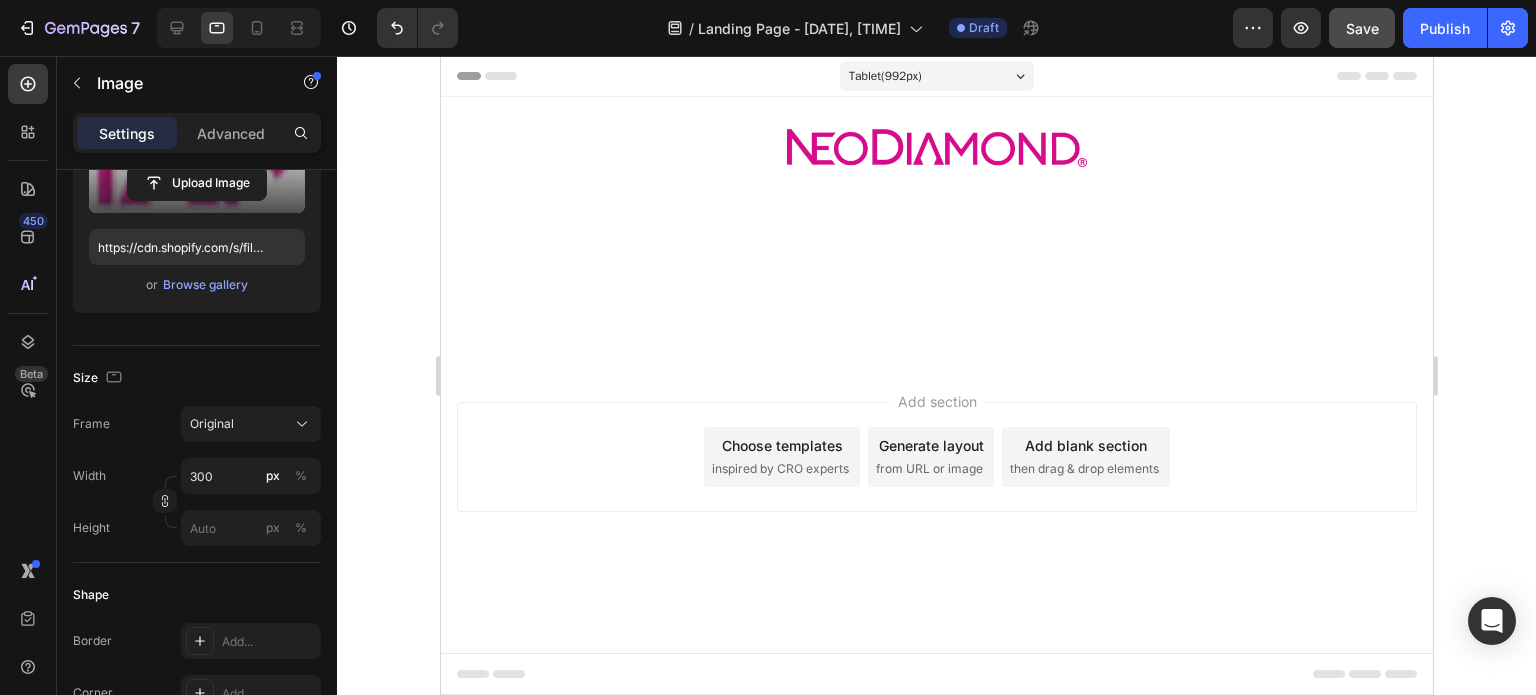 click at bounding box center (936, 288) 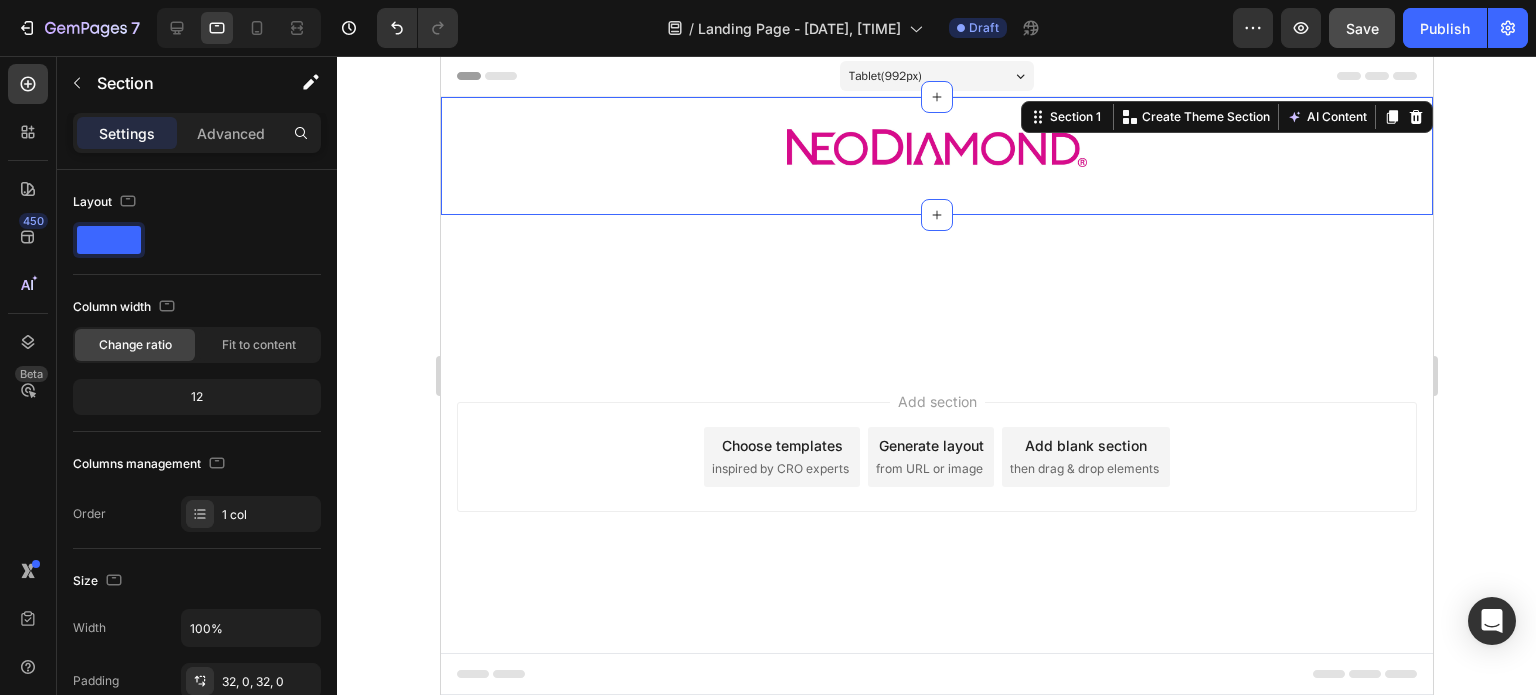 click on "Image Row" at bounding box center [936, 156] 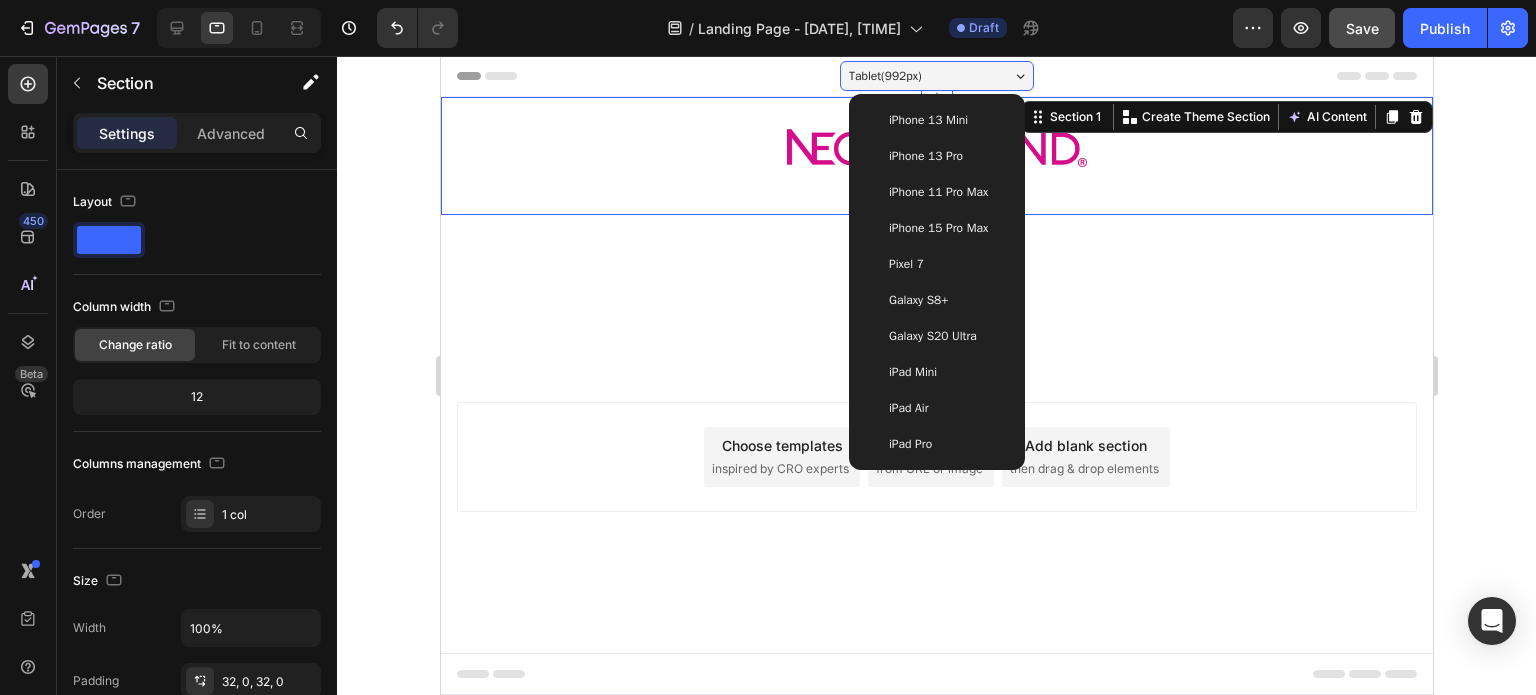 click on "Tablet  ( 992 px)" at bounding box center [936, 76] 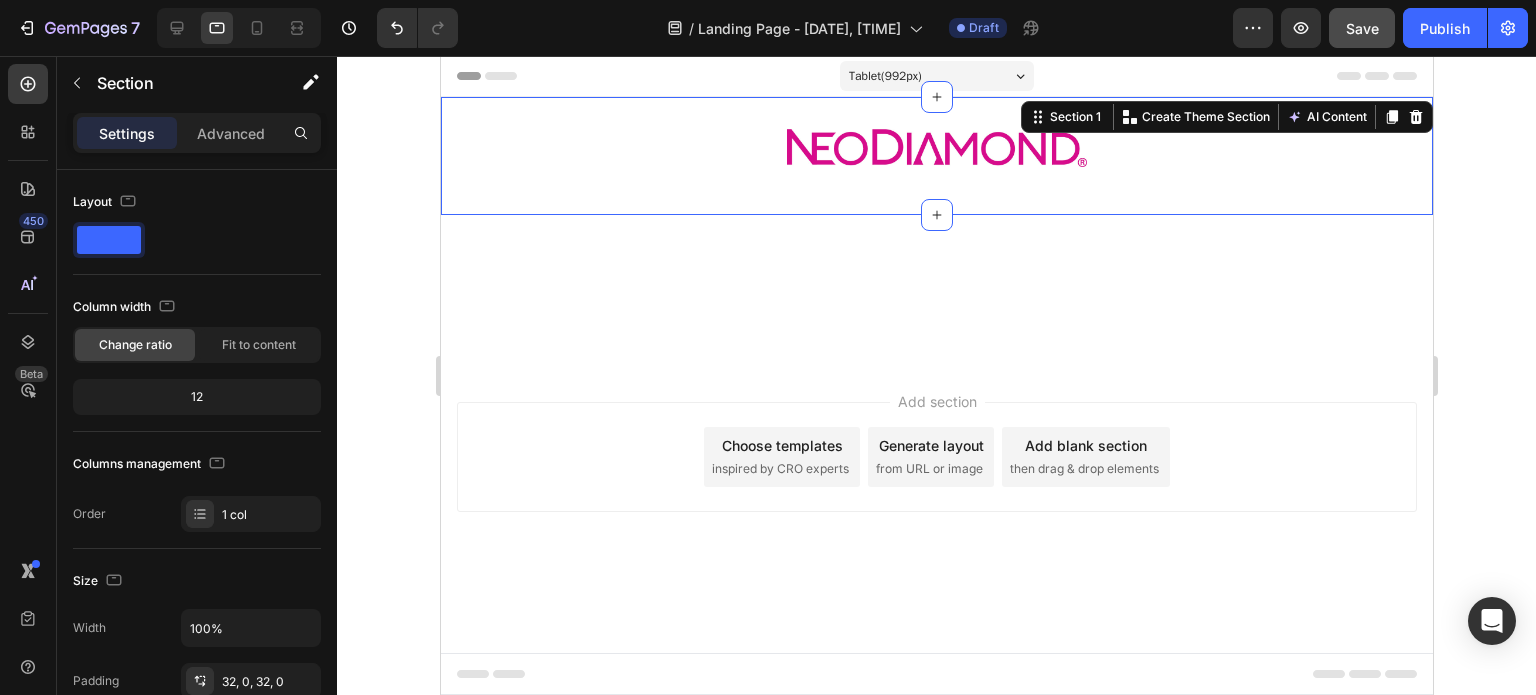 click on "Tablet  ( 992 px)" at bounding box center (936, 76) 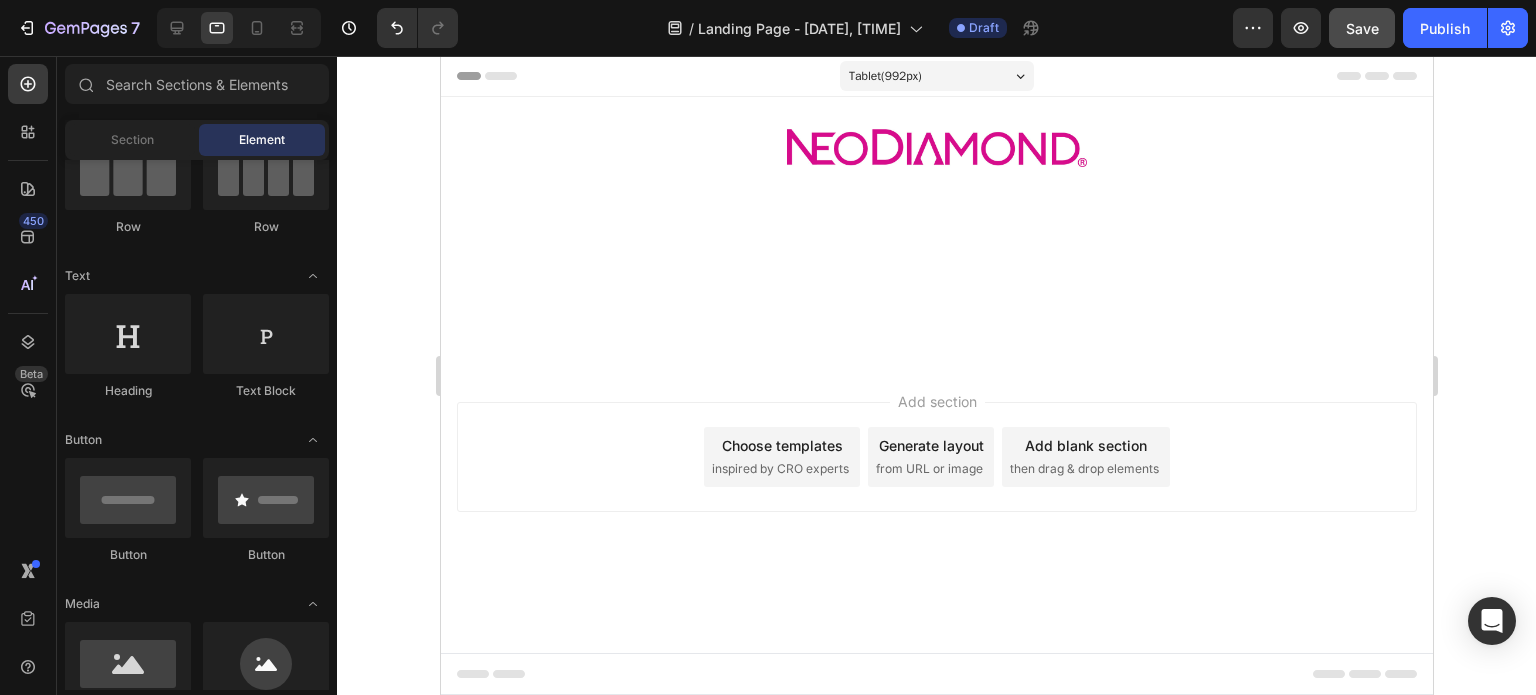 click on "Header" at bounding box center (936, 76) 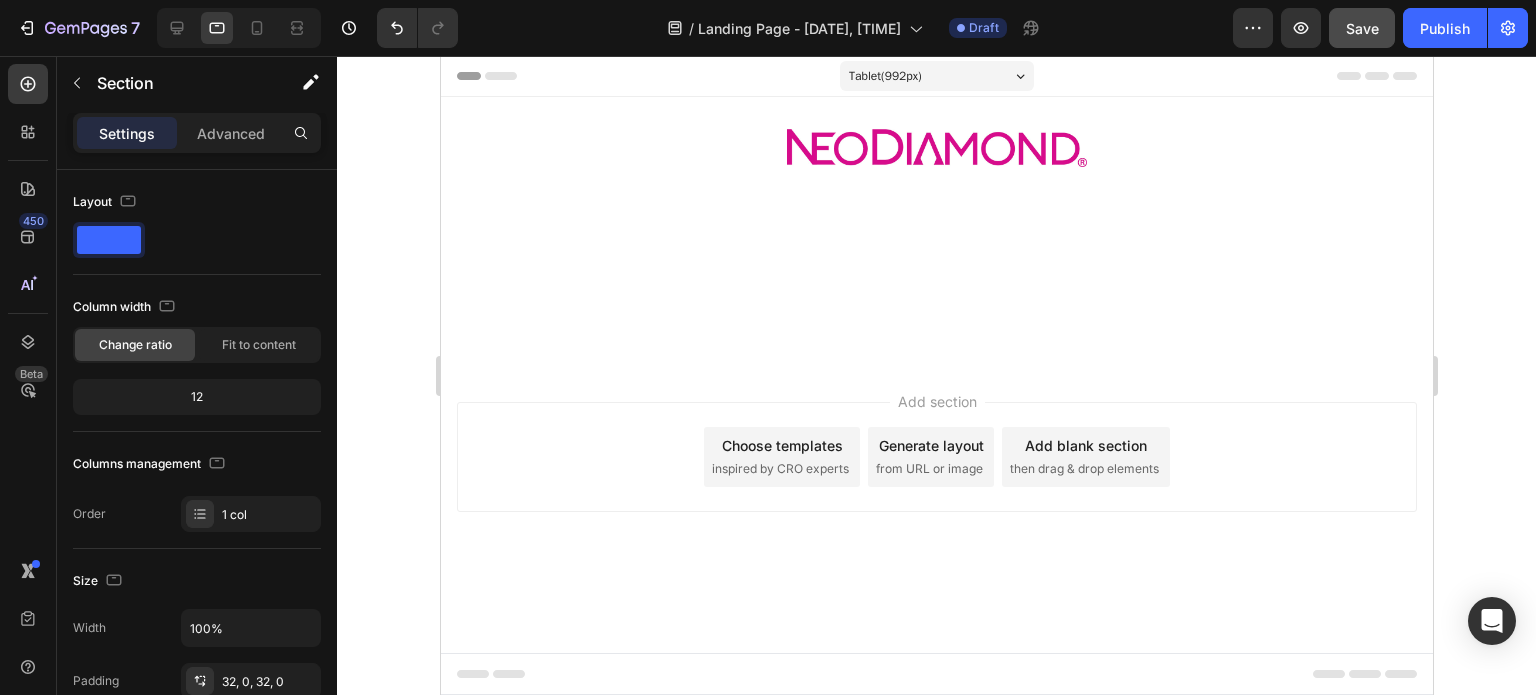 click at bounding box center (936, 288) 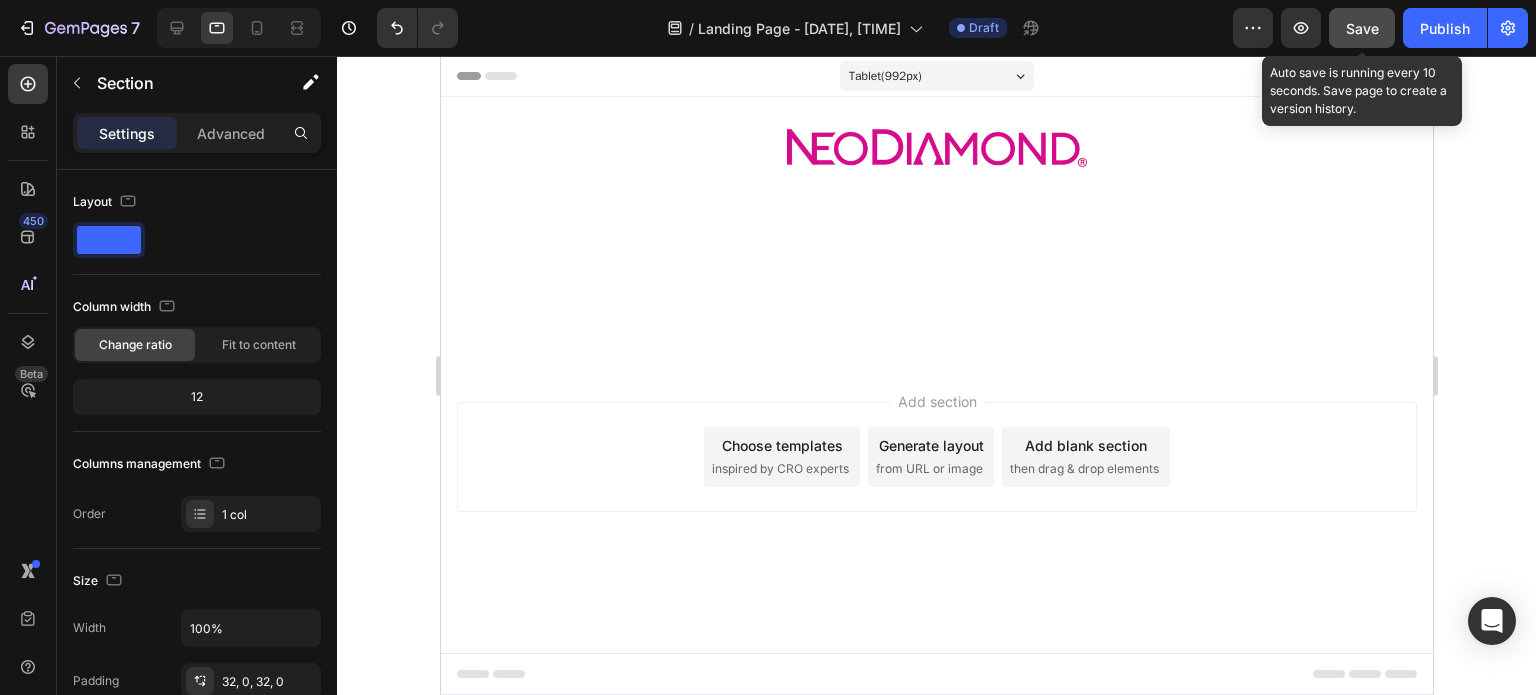 click on "Save" at bounding box center (1362, 28) 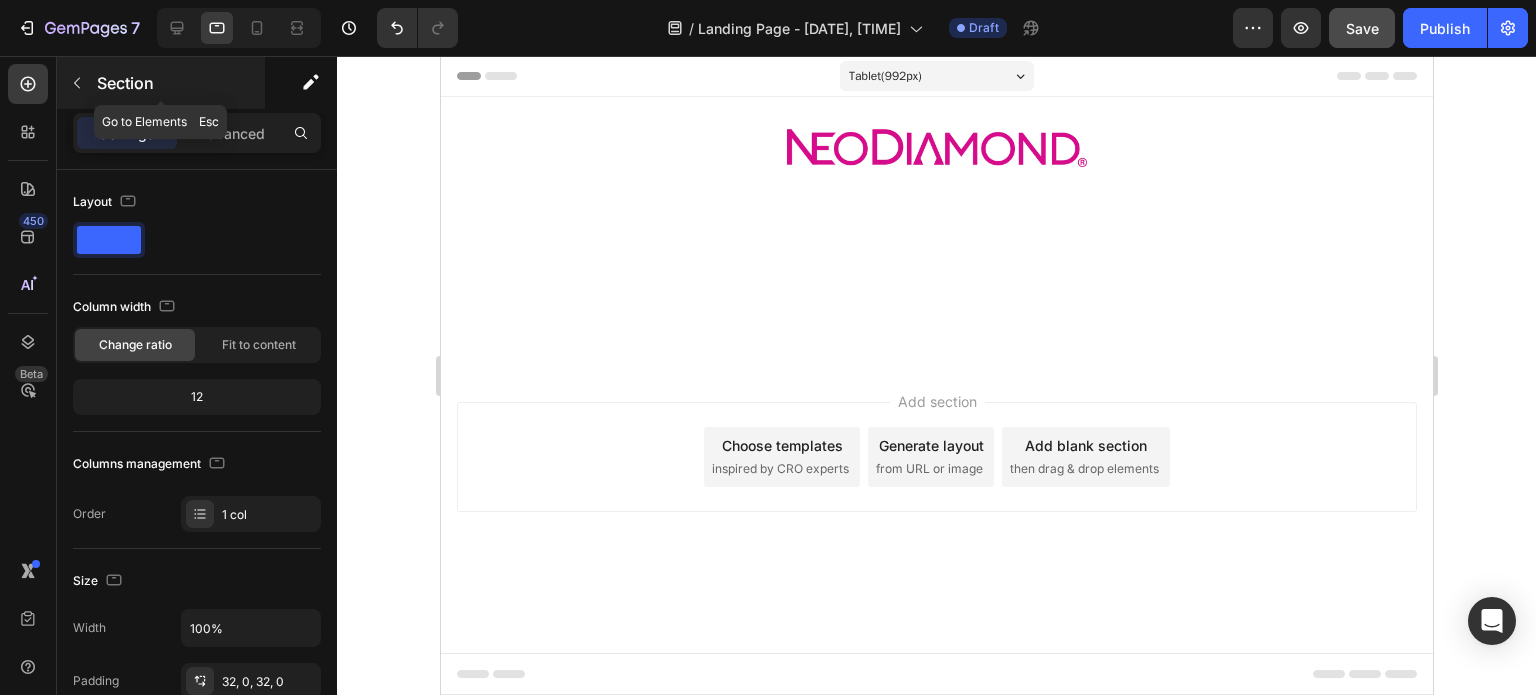 click 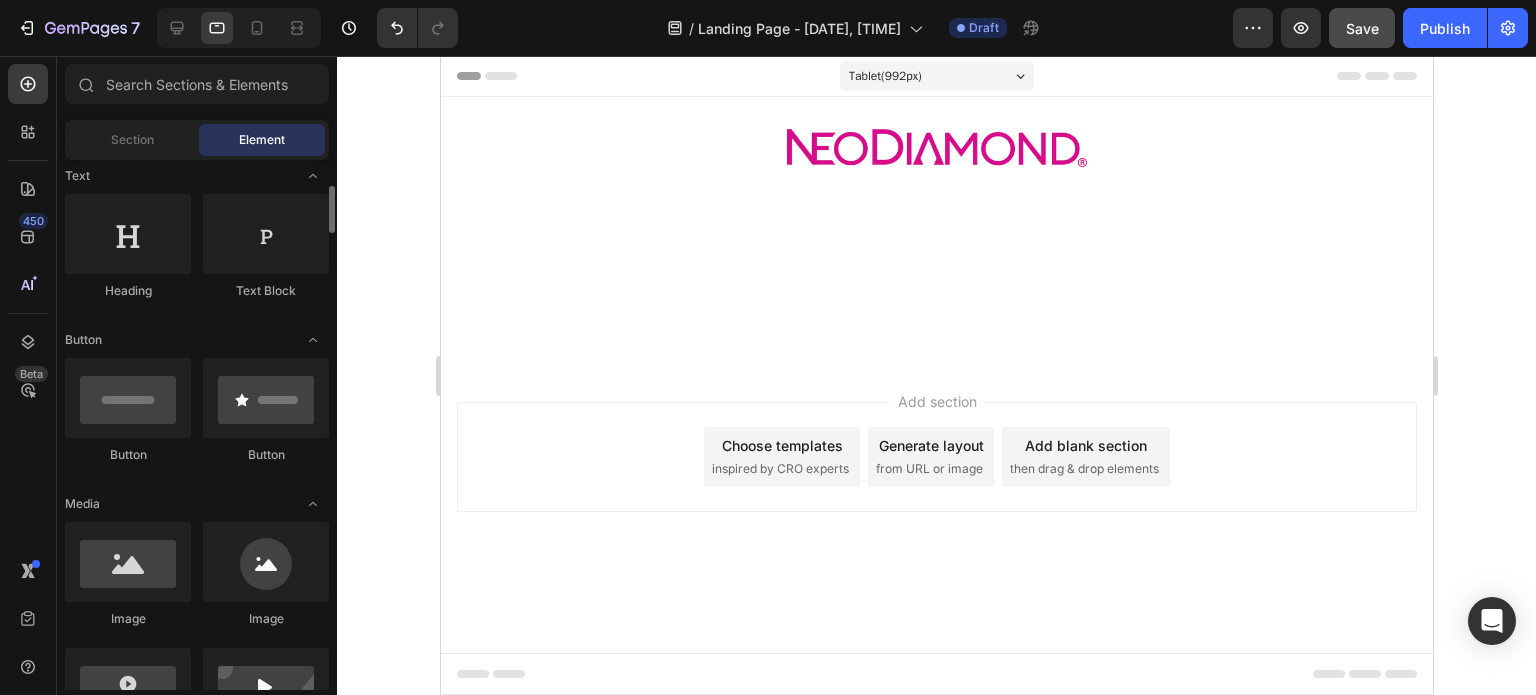 scroll, scrollTop: 0, scrollLeft: 0, axis: both 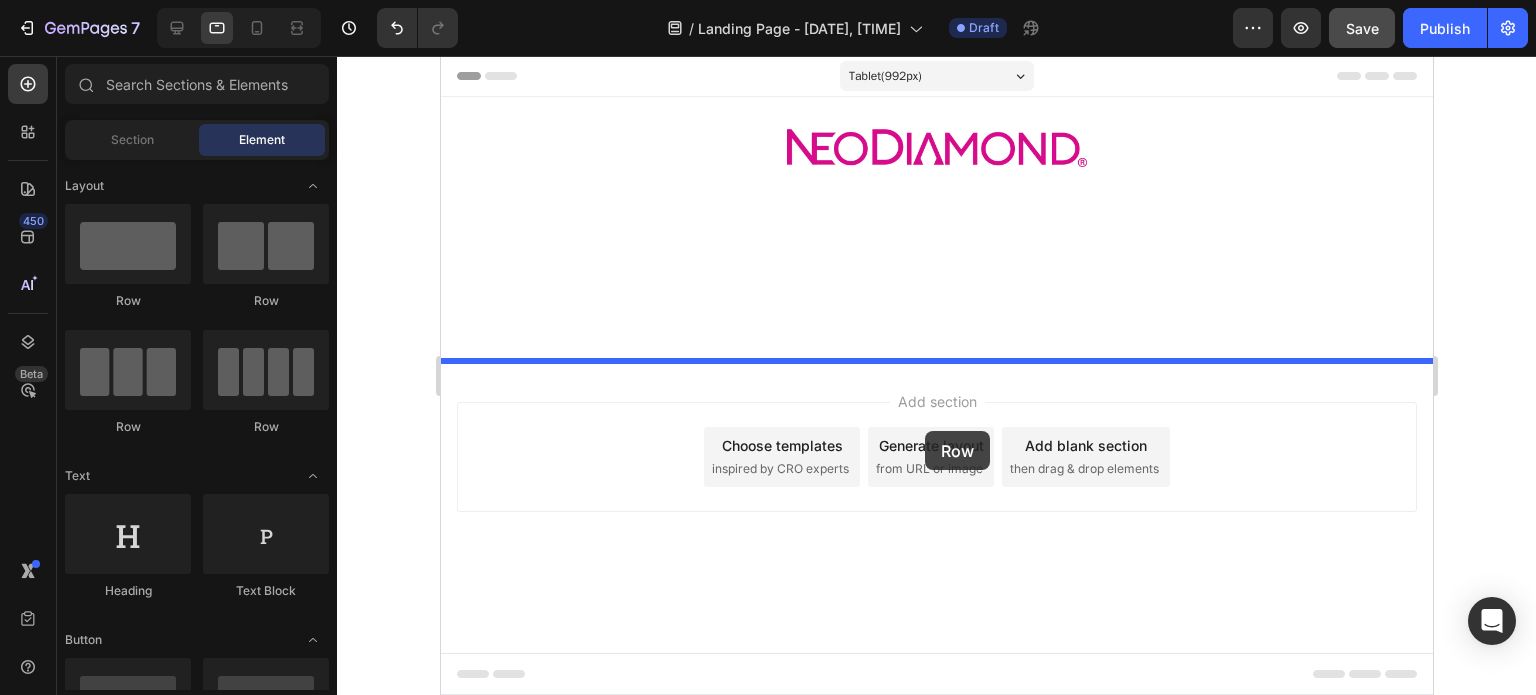 drag, startPoint x: 686, startPoint y: 326, endPoint x: 924, endPoint y: 431, distance: 260.13266 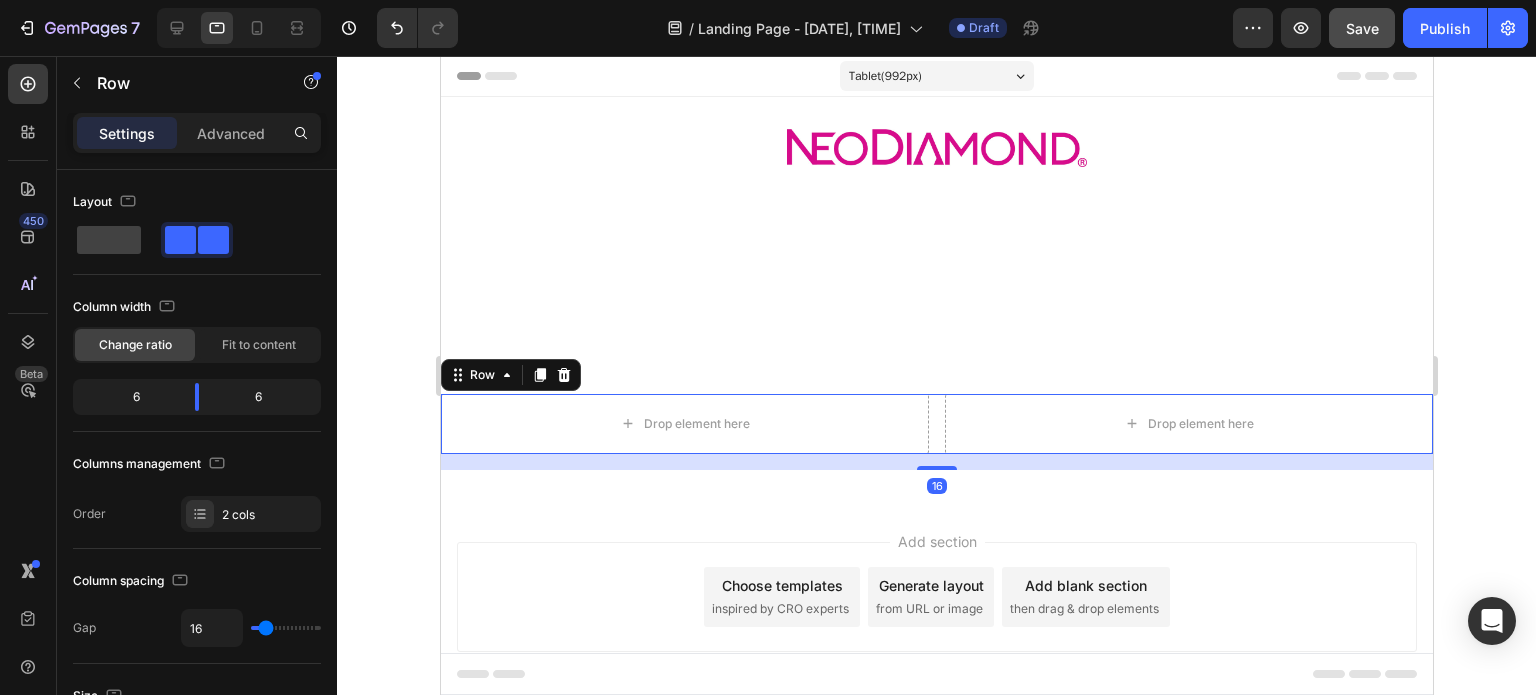click at bounding box center (936, 288) 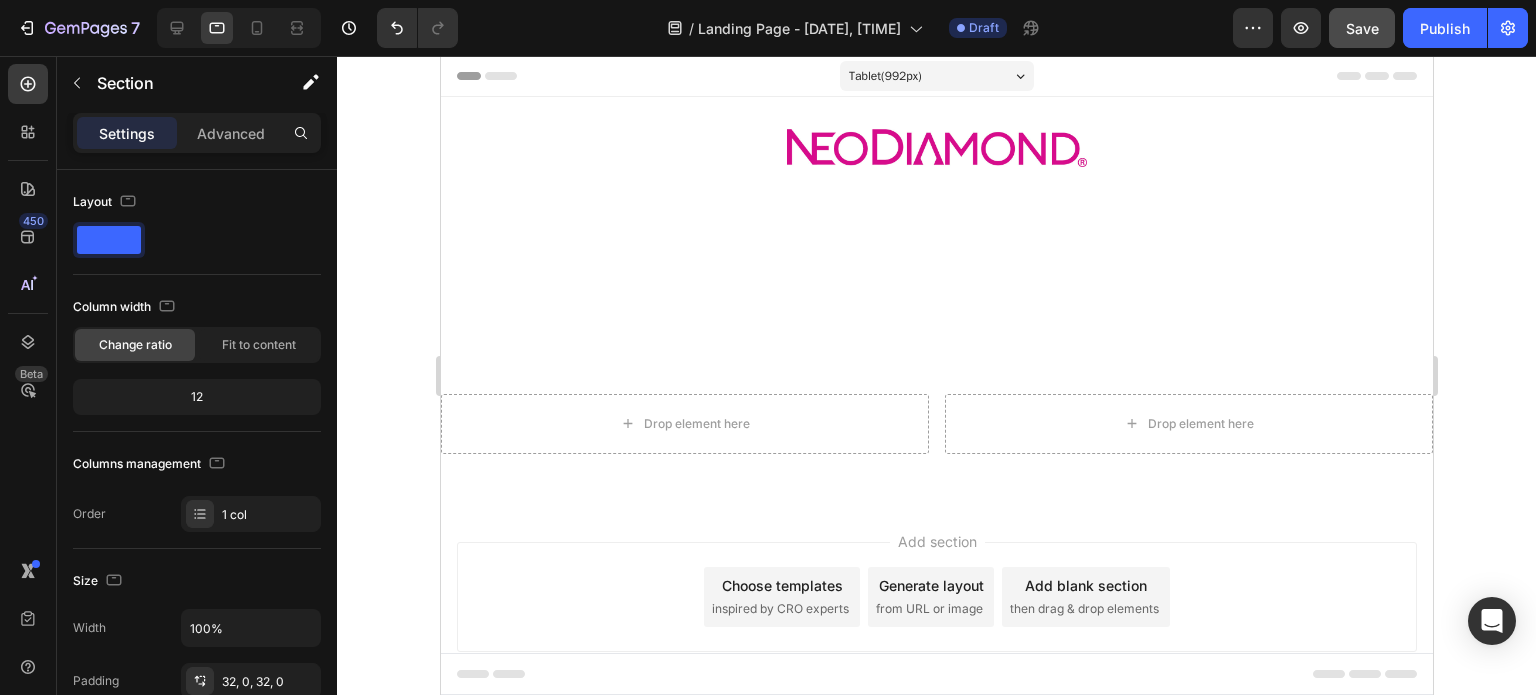 drag, startPoint x: 918, startPoint y: 352, endPoint x: 922, endPoint y: 314, distance: 38.209946 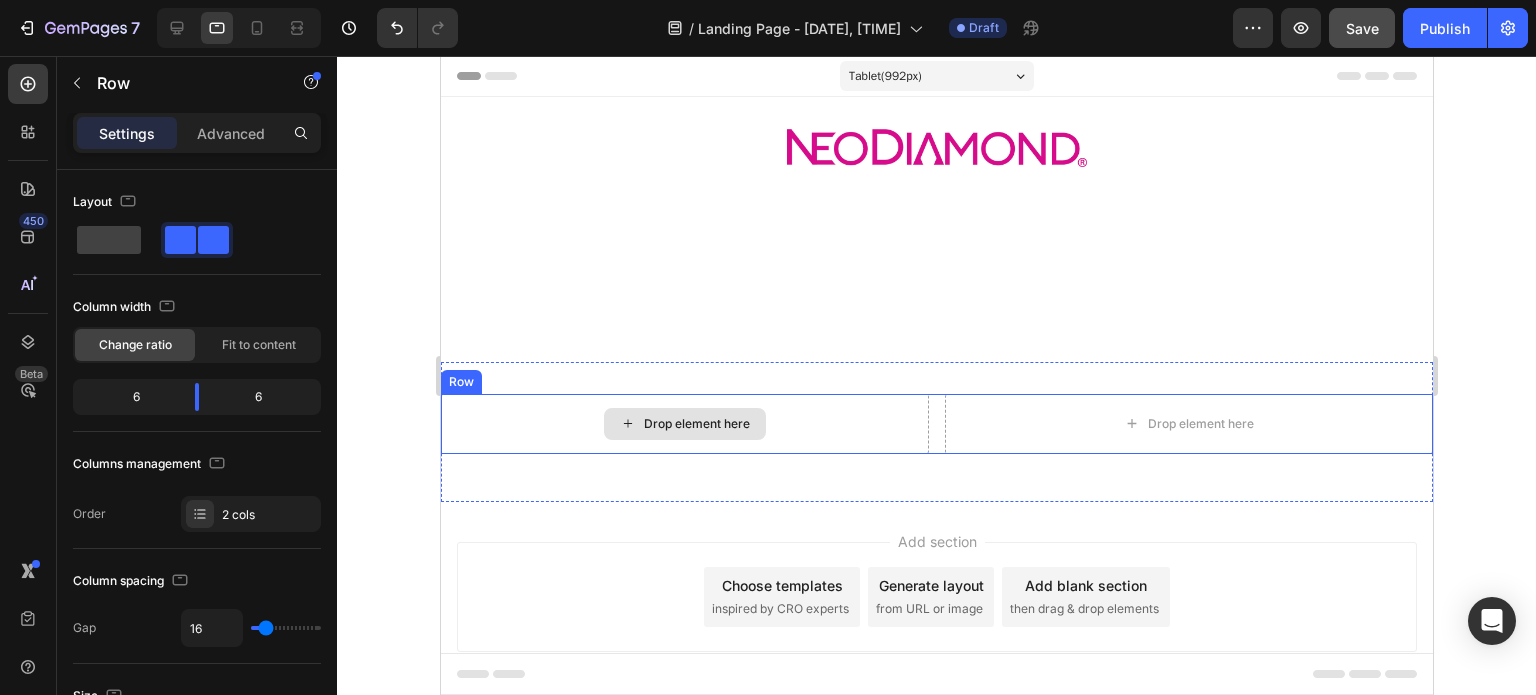 click on "Drop element here" at bounding box center [684, 424] 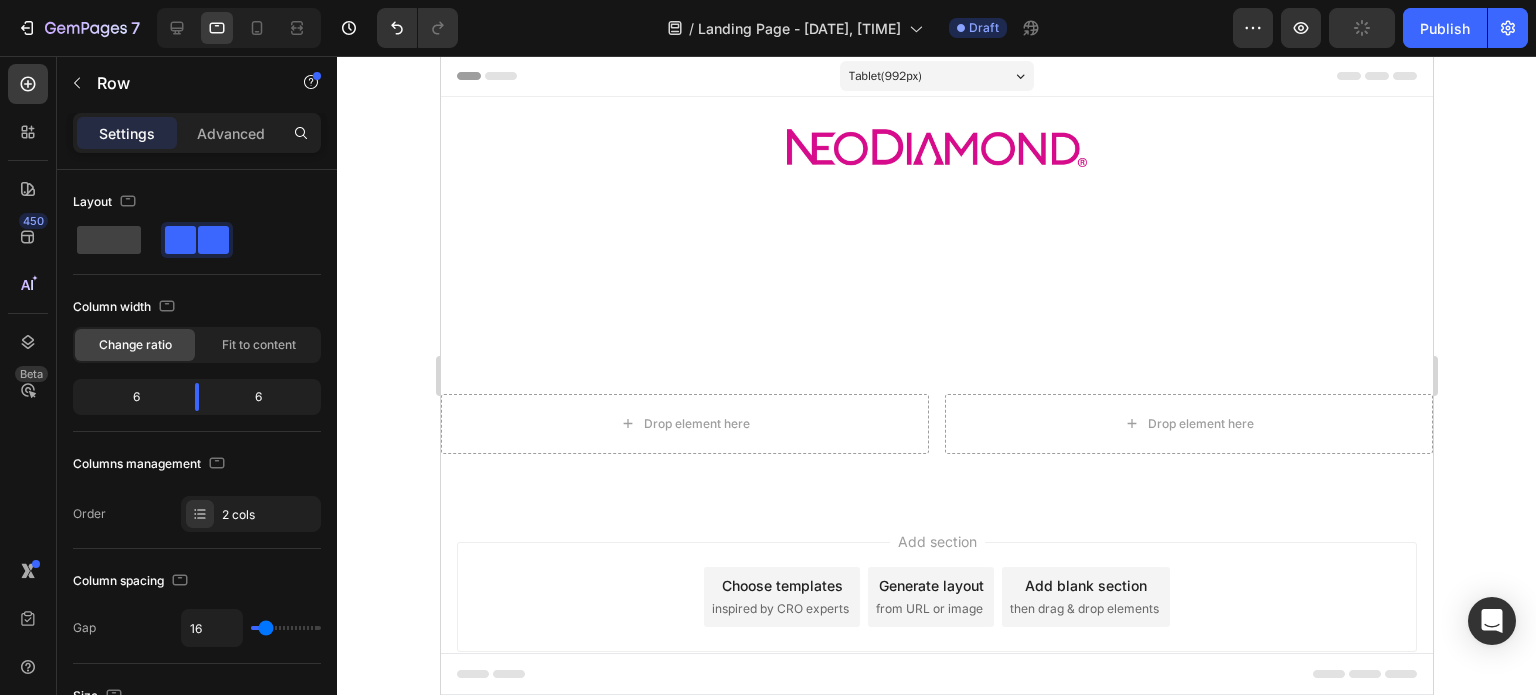 click at bounding box center [936, 288] 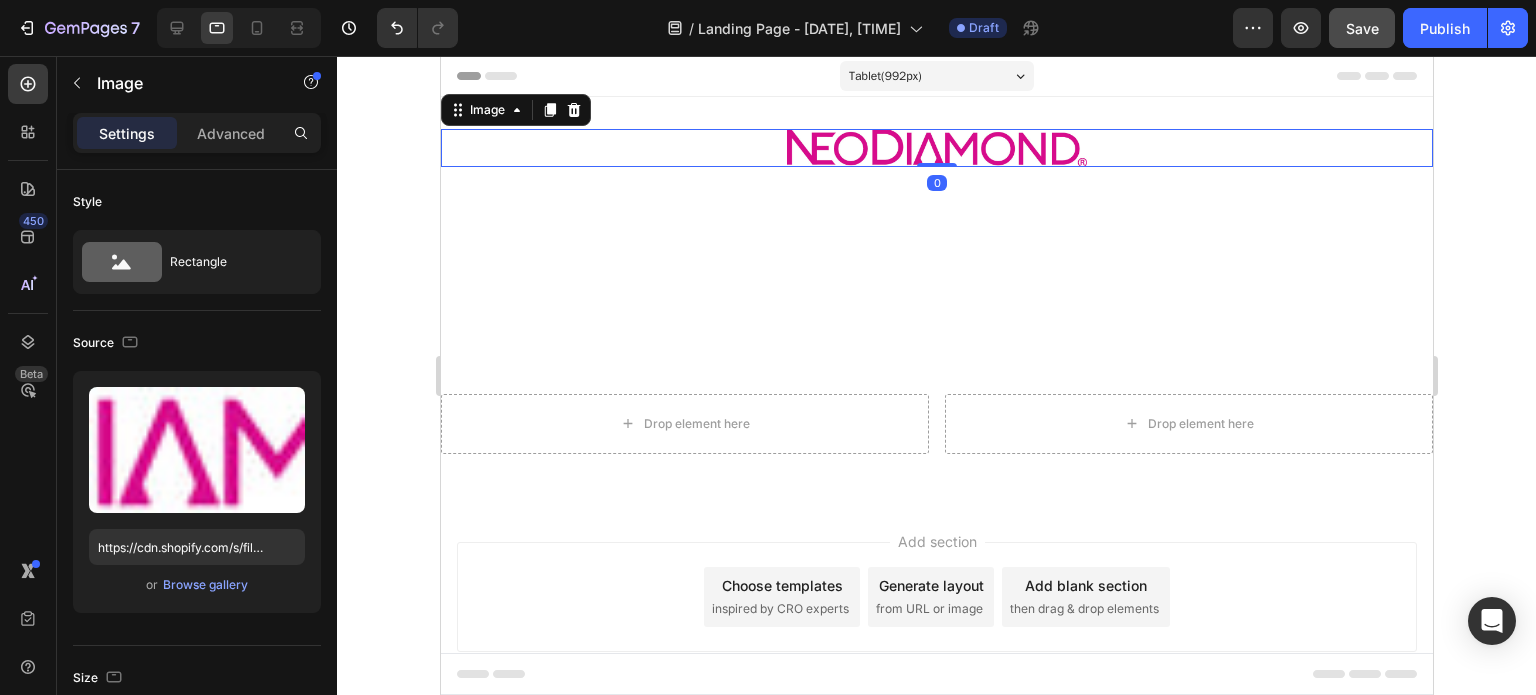 click at bounding box center [936, 148] 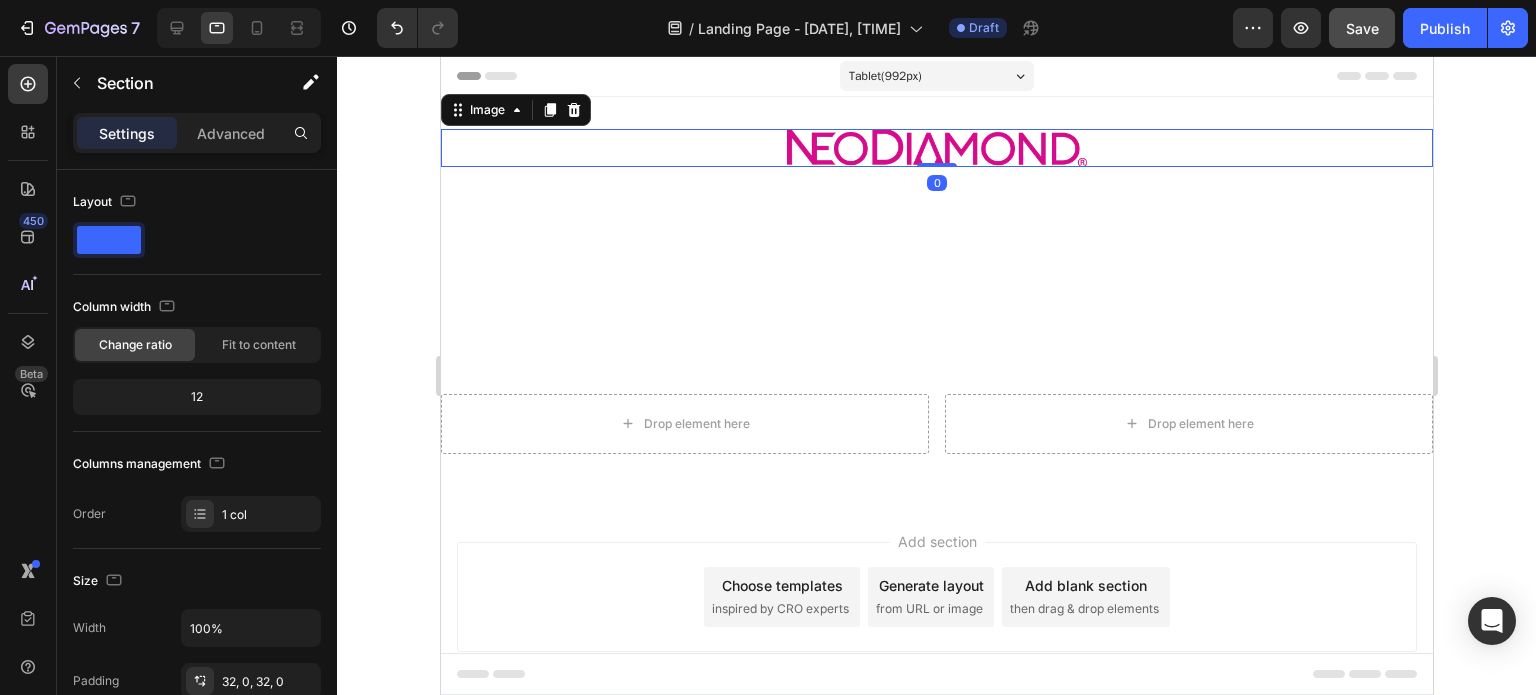 click at bounding box center (936, 288) 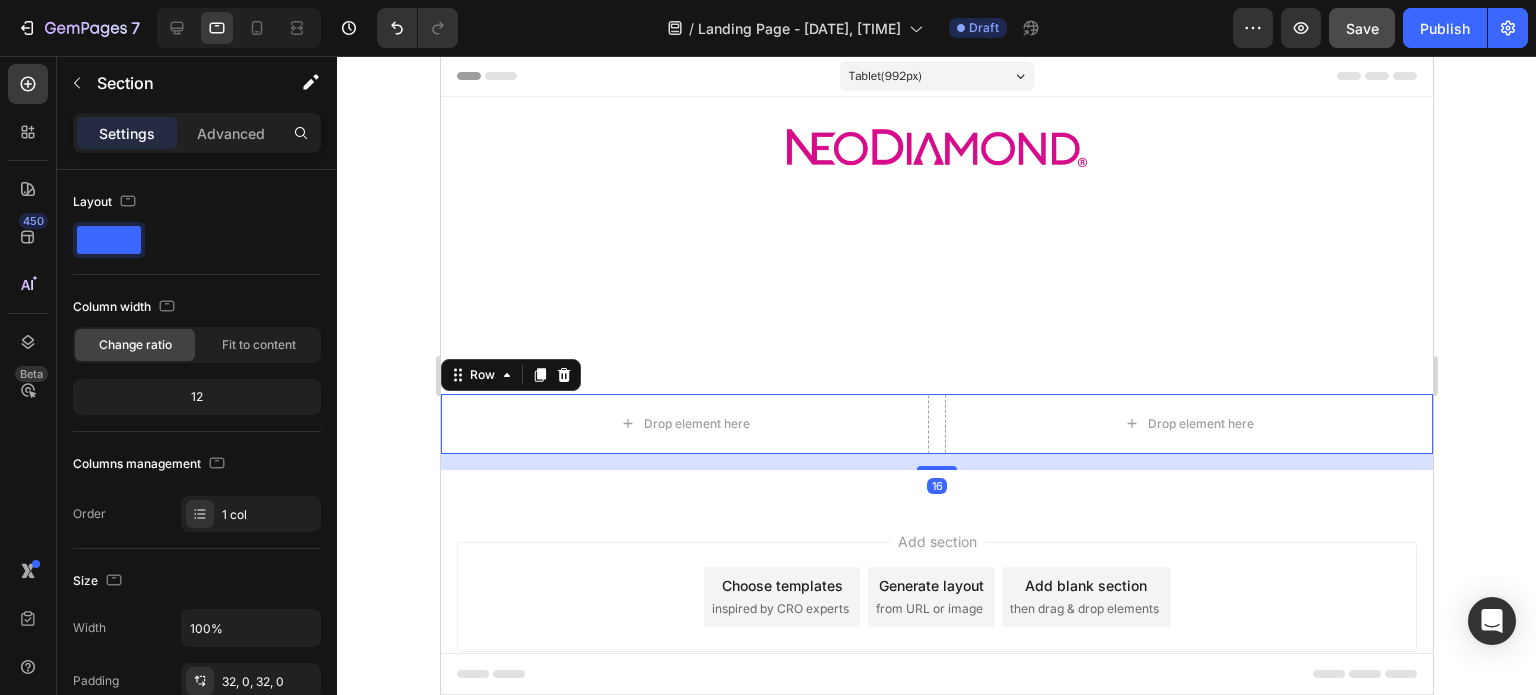 click on "Drop element here
Drop element here Row   16" at bounding box center [936, 424] 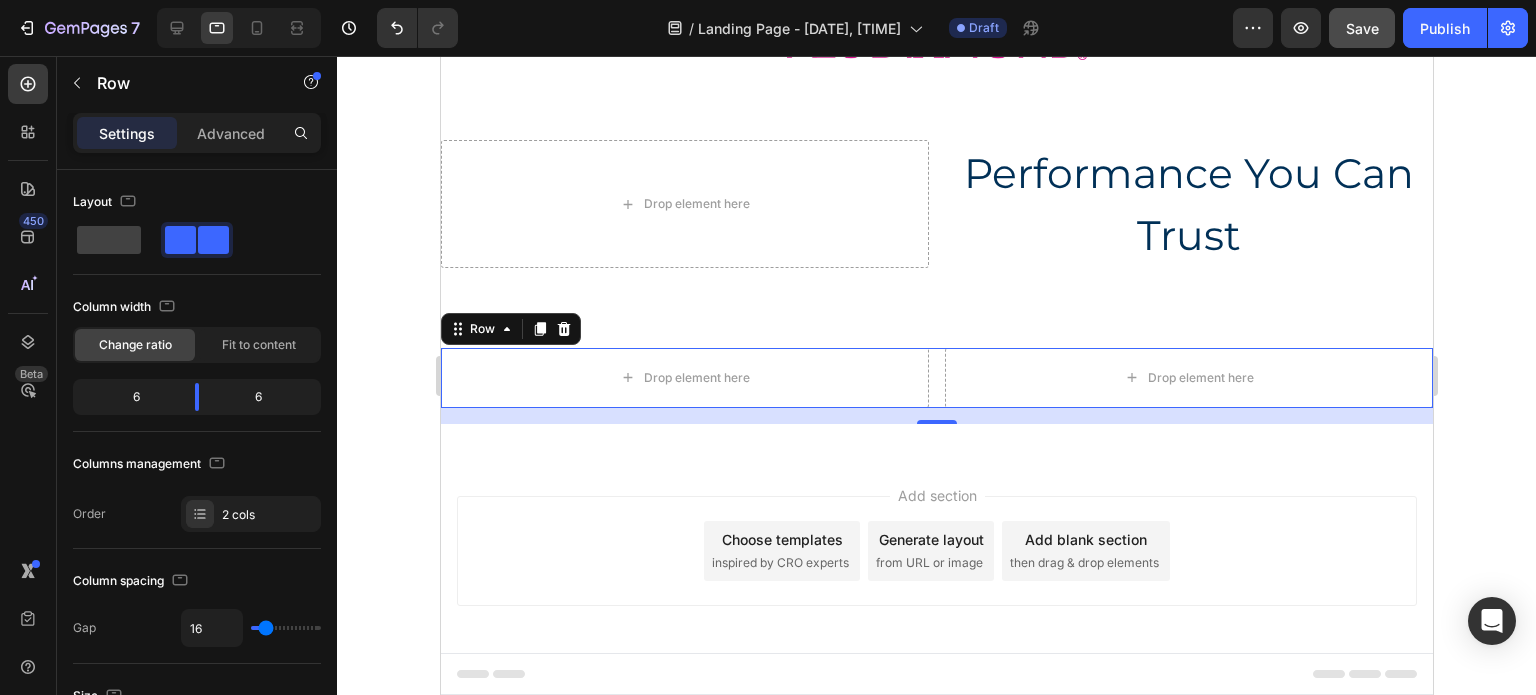 scroll, scrollTop: 113, scrollLeft: 0, axis: vertical 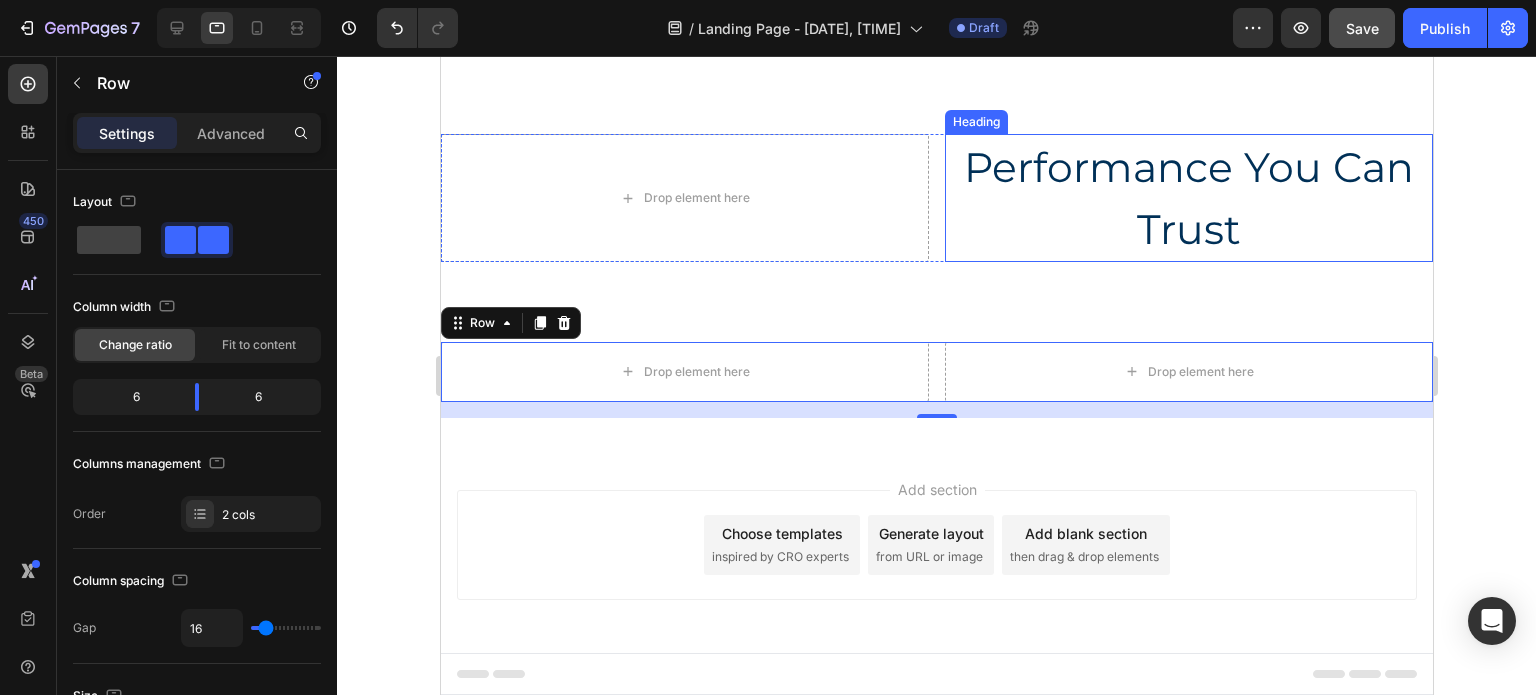 click on "Performance You Can Trust" at bounding box center (1188, 198) 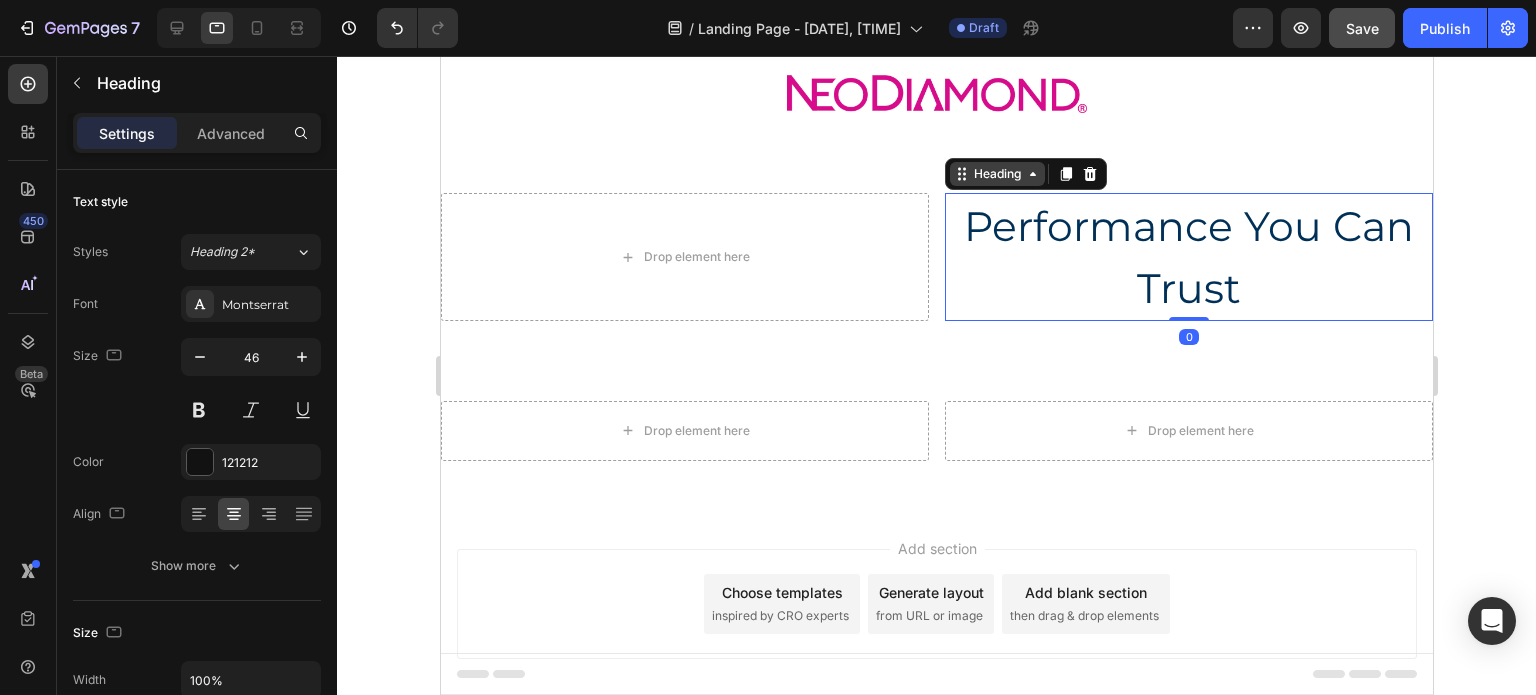 scroll, scrollTop: 0, scrollLeft: 0, axis: both 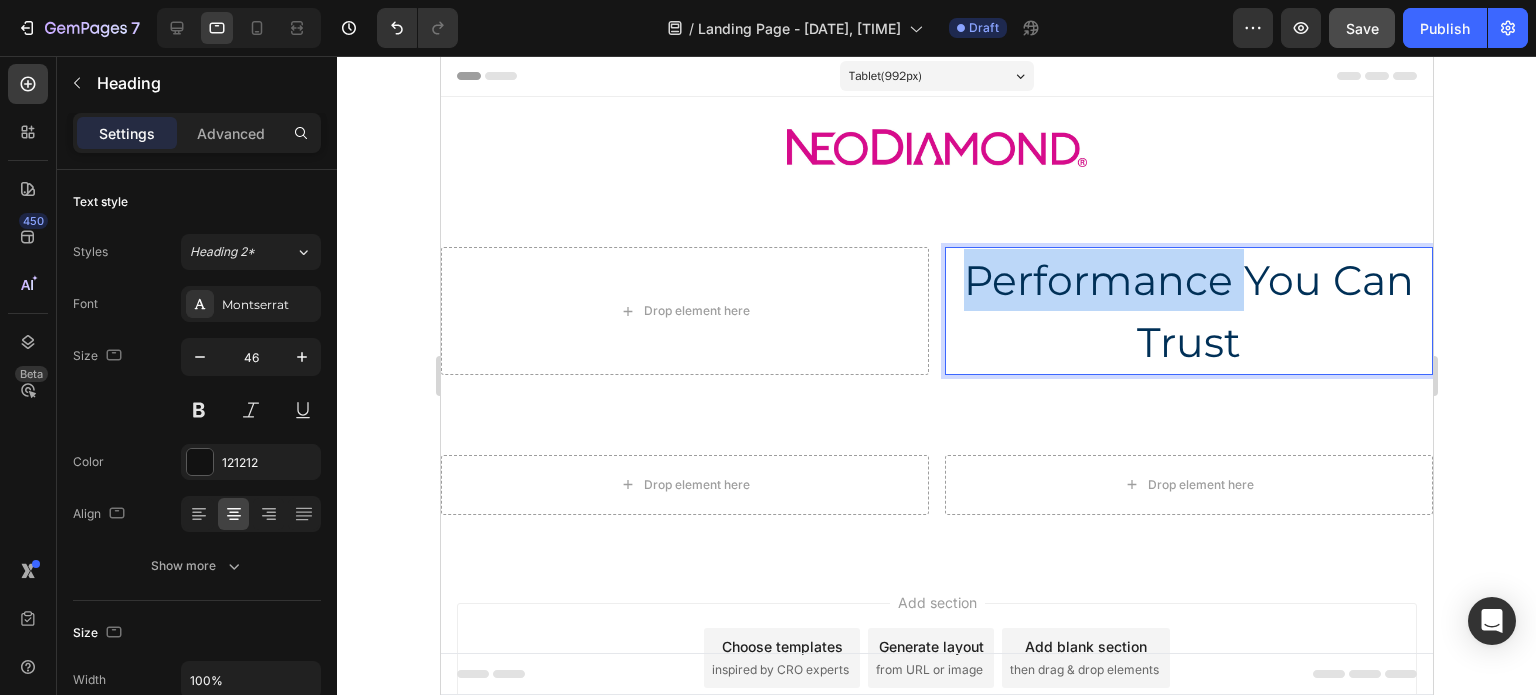 click on "Performance You Can Trust" at bounding box center [1188, 311] 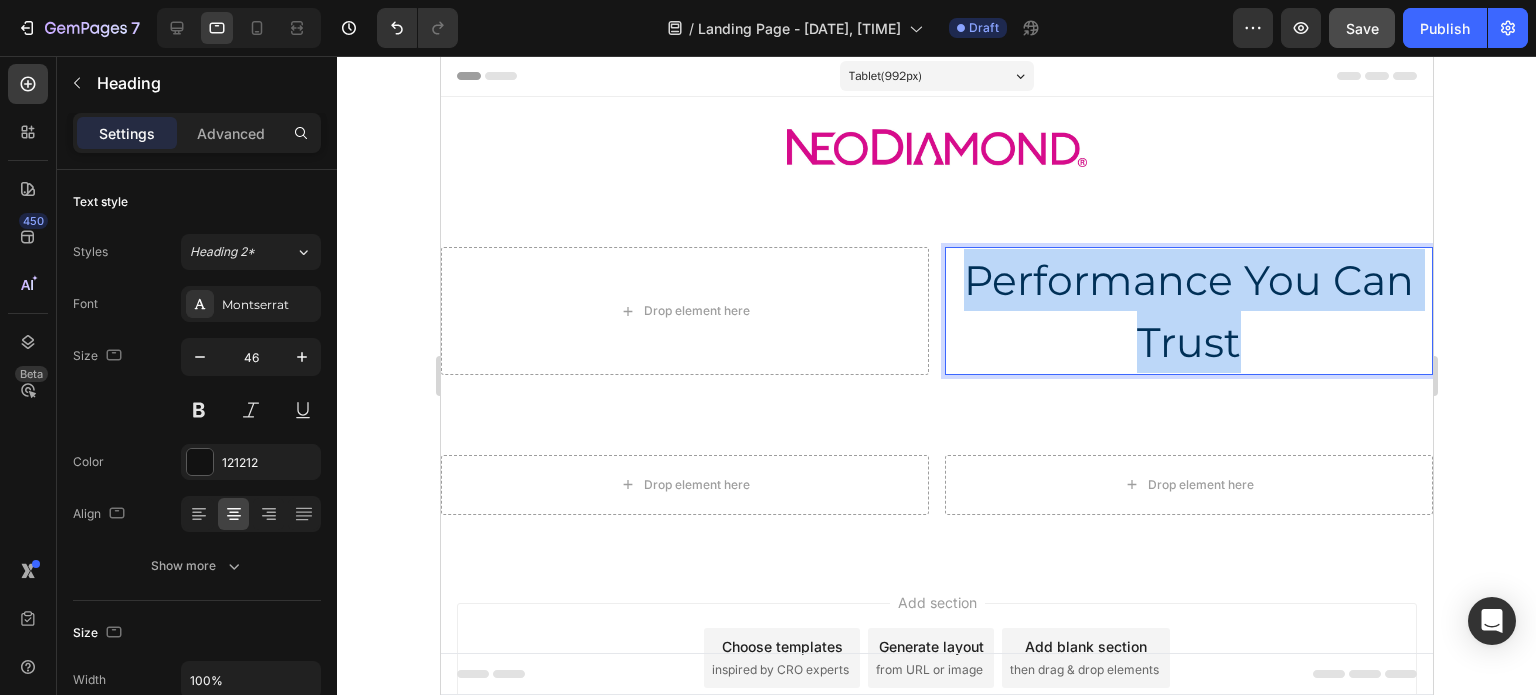 click on "Performance You Can Trust" at bounding box center [1188, 311] 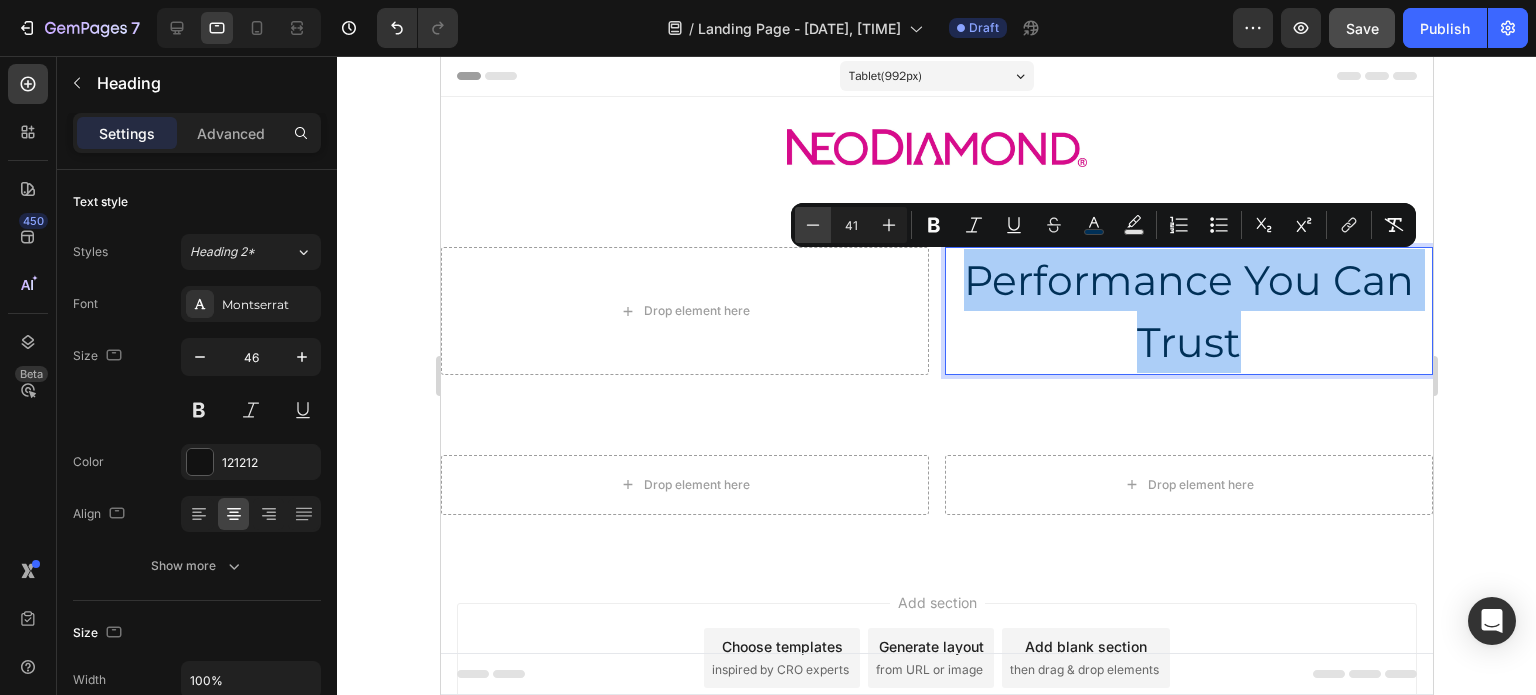 click 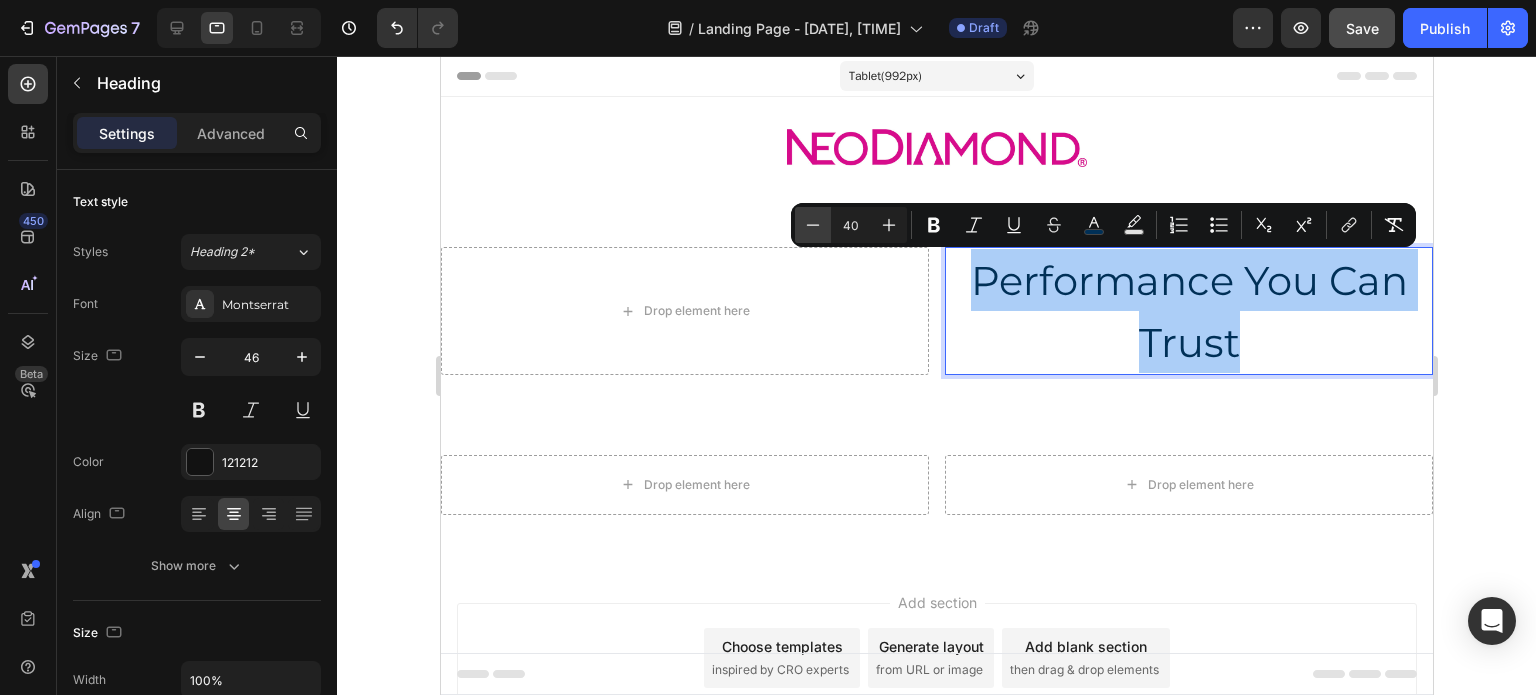 click 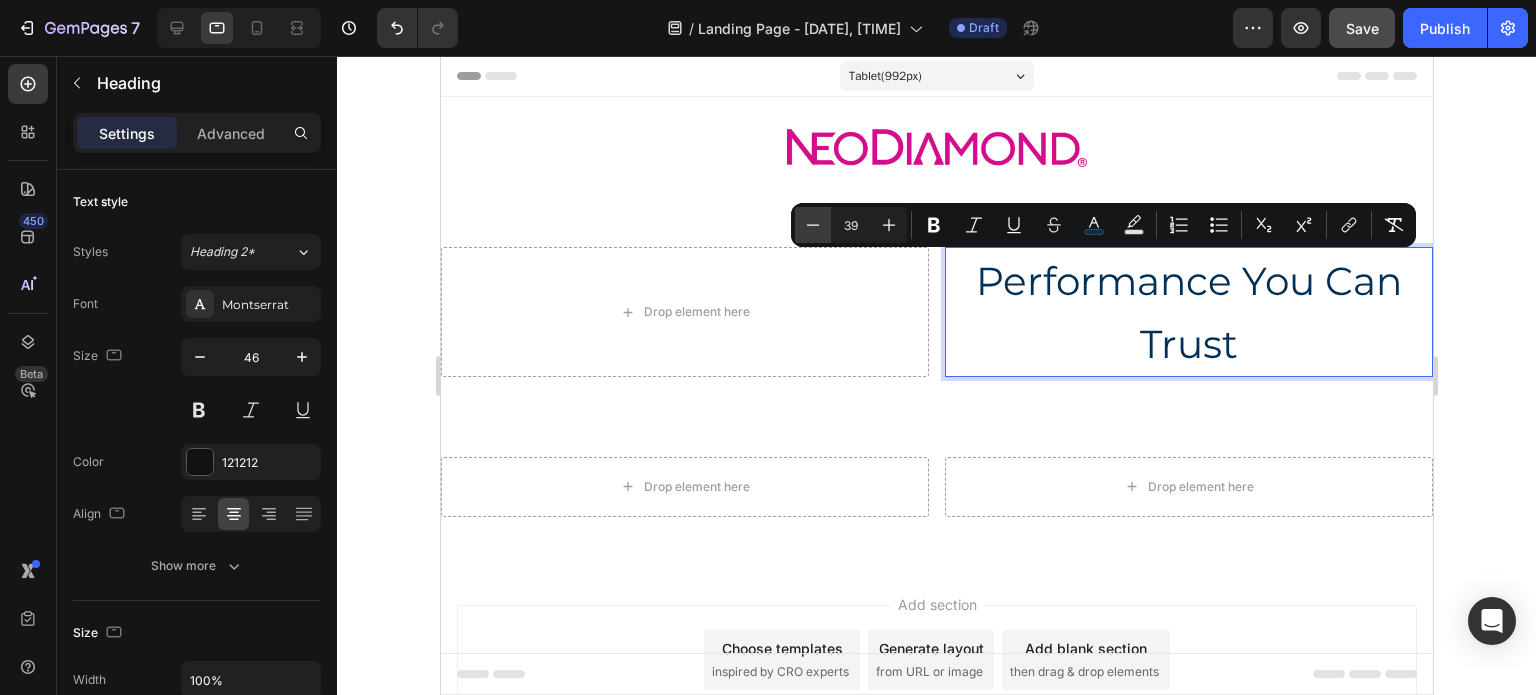 click 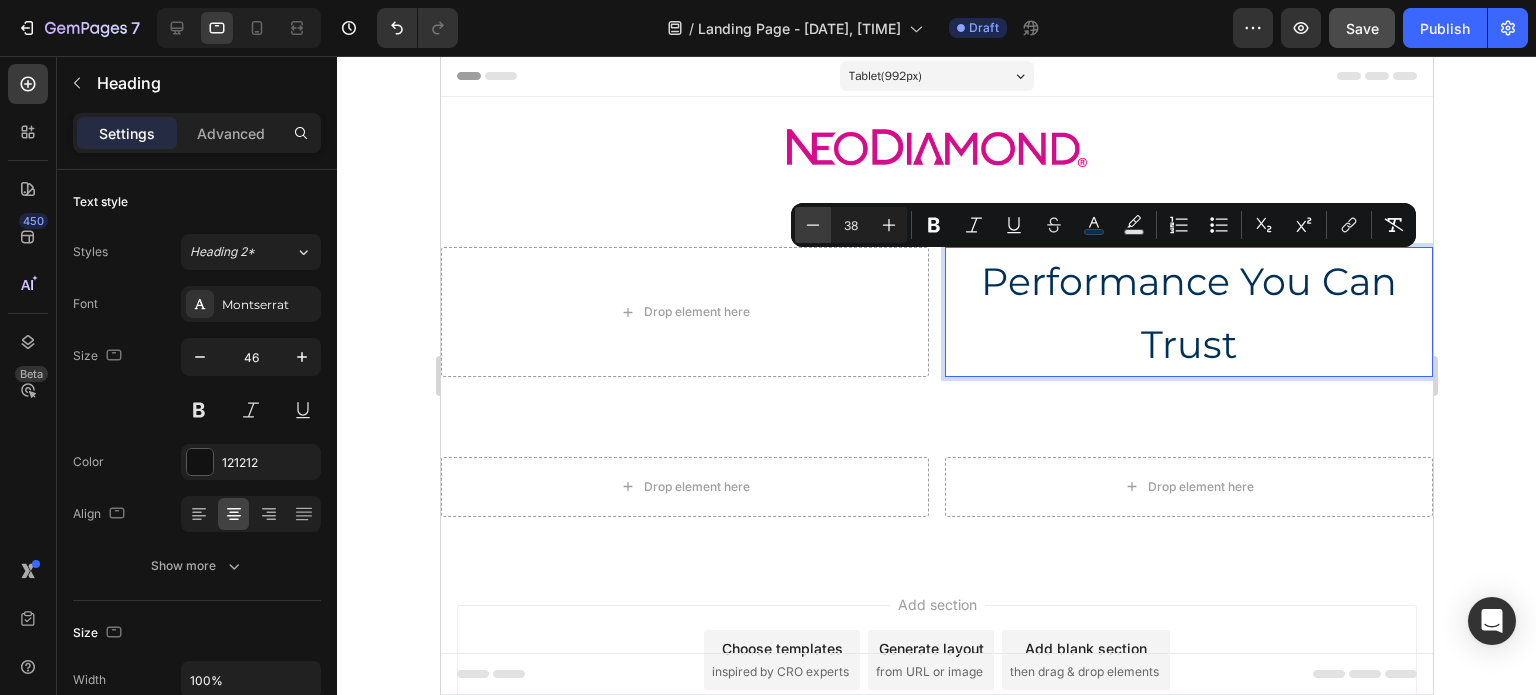 click 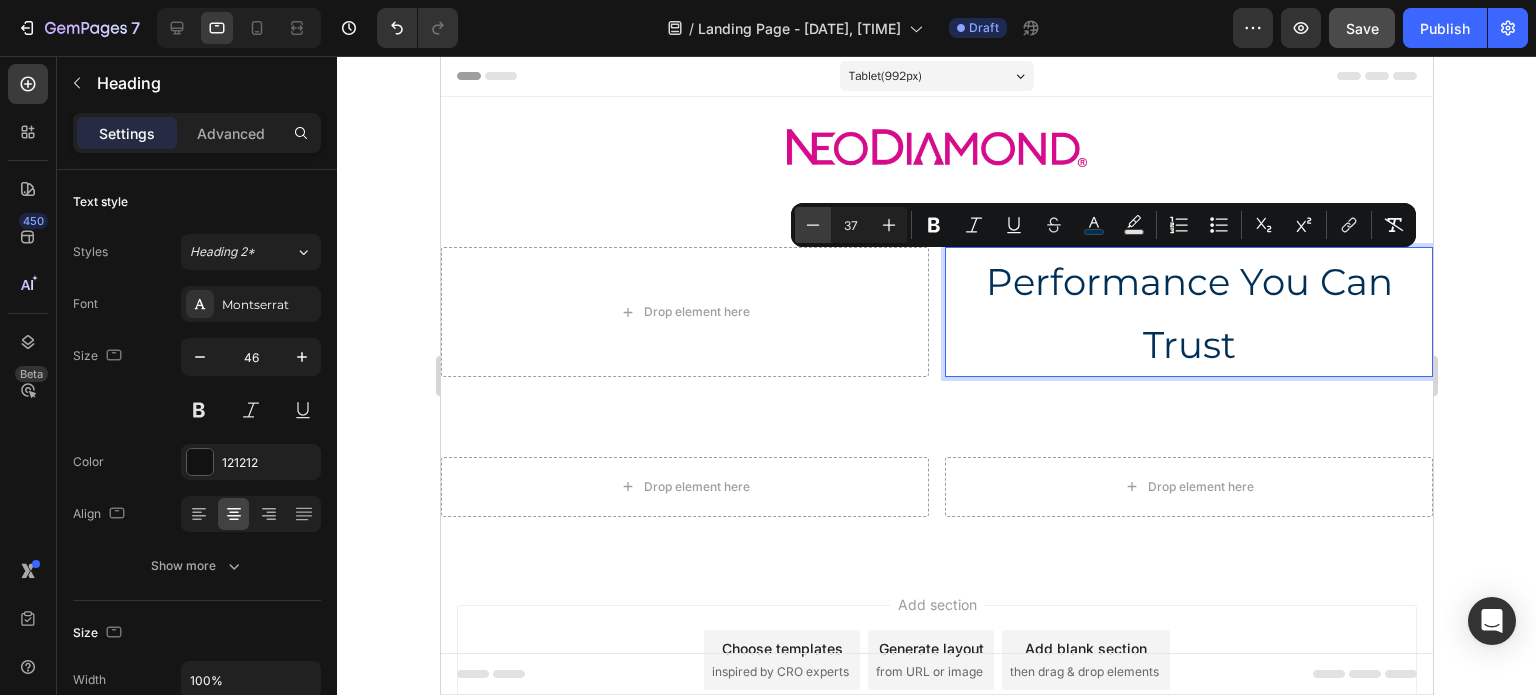click 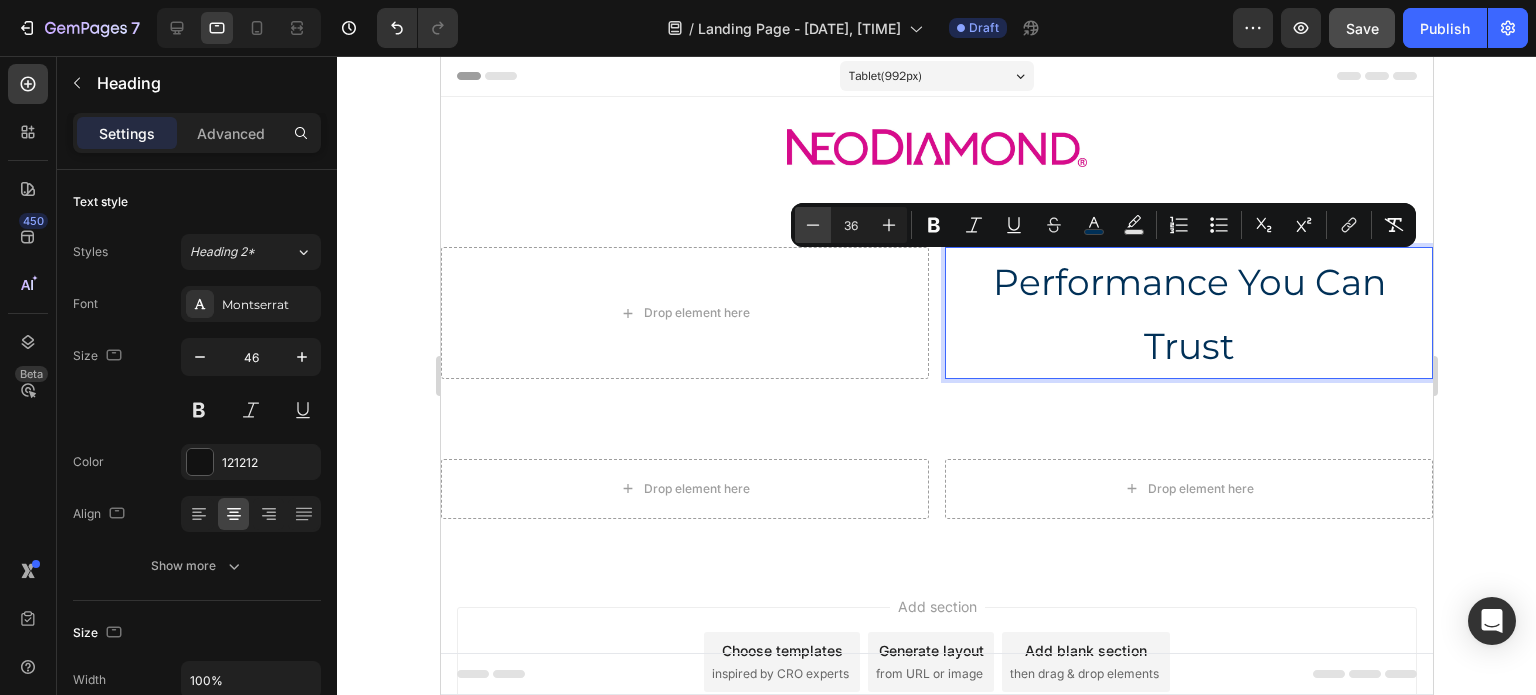 click 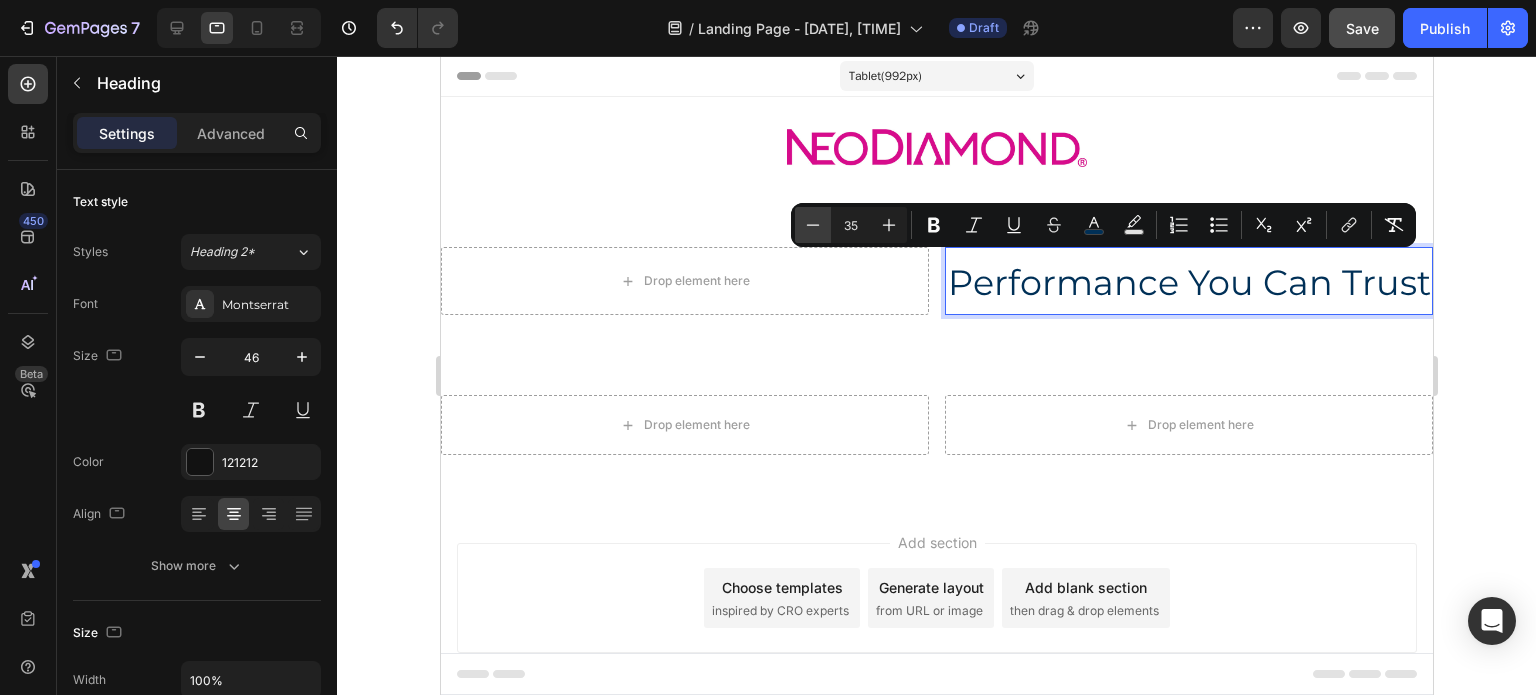click 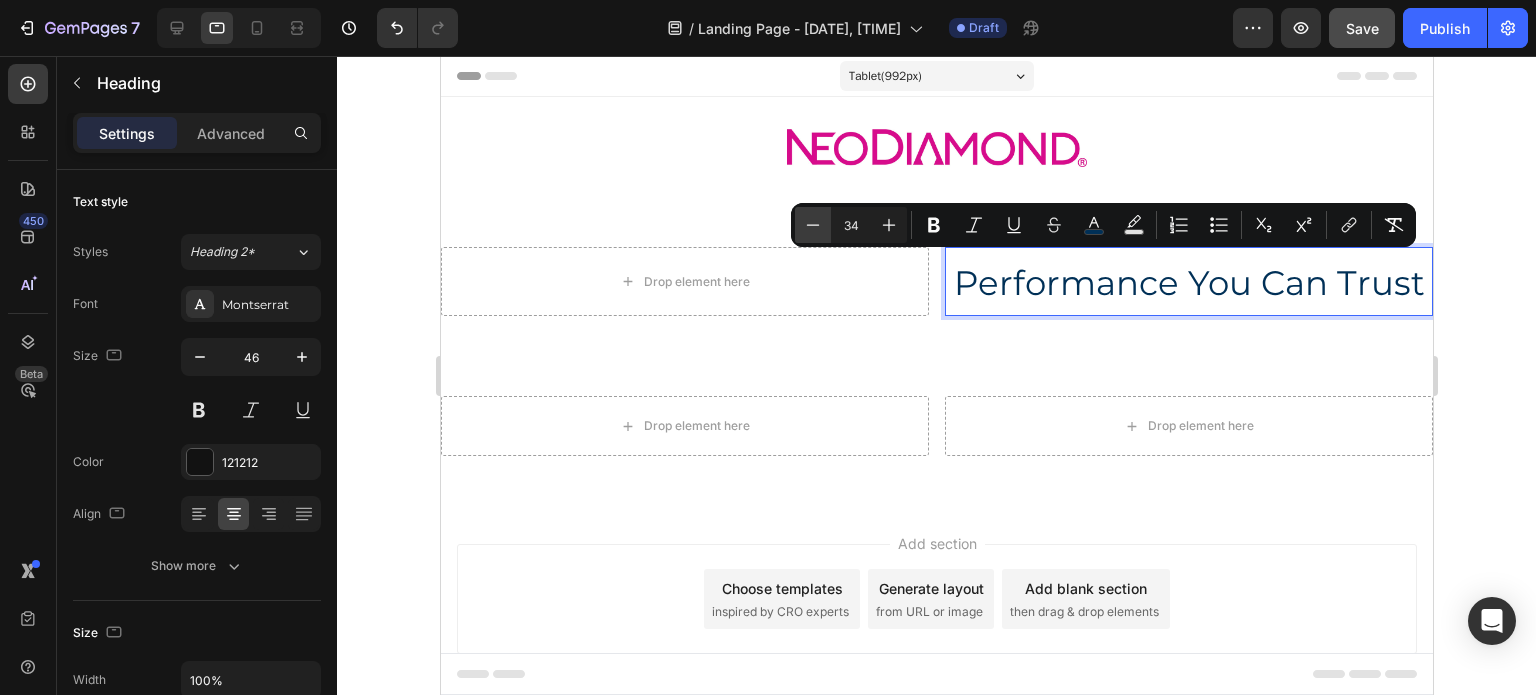 click 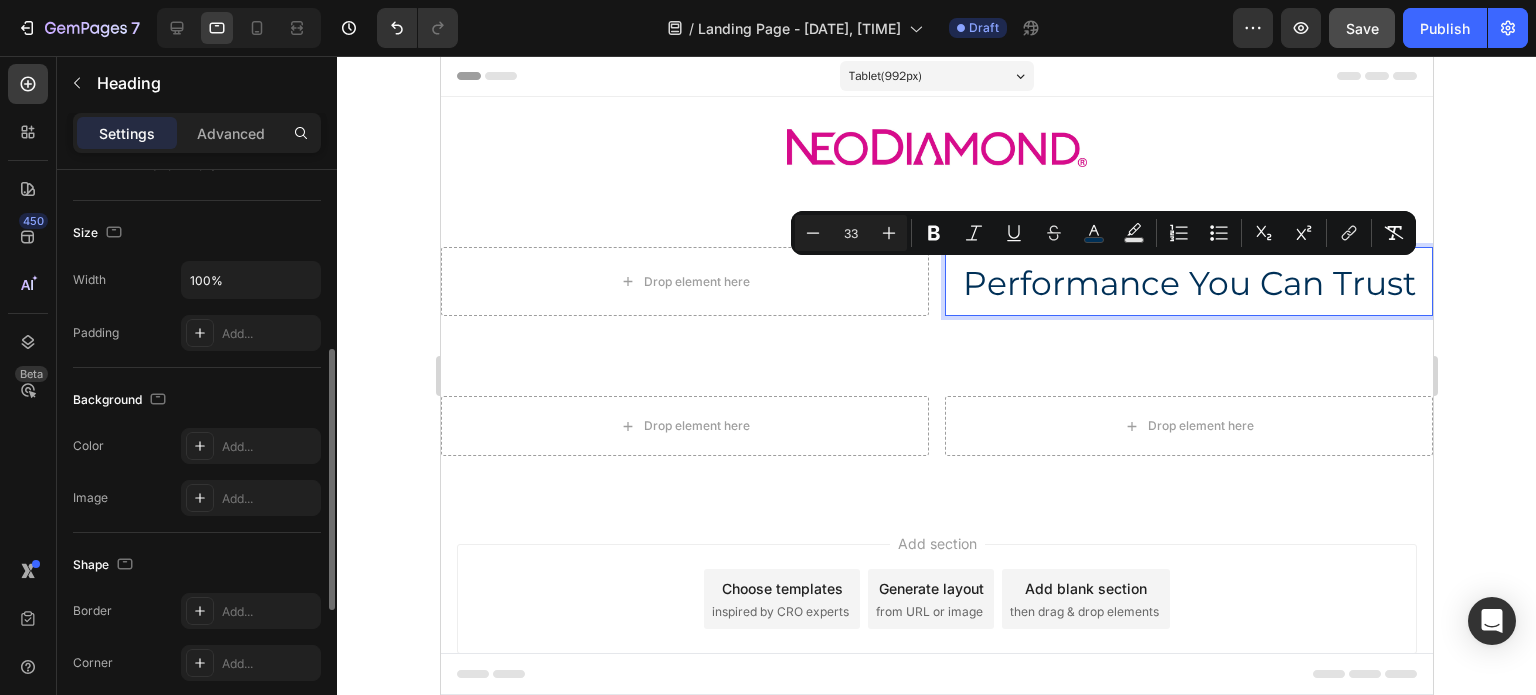 scroll, scrollTop: 200, scrollLeft: 0, axis: vertical 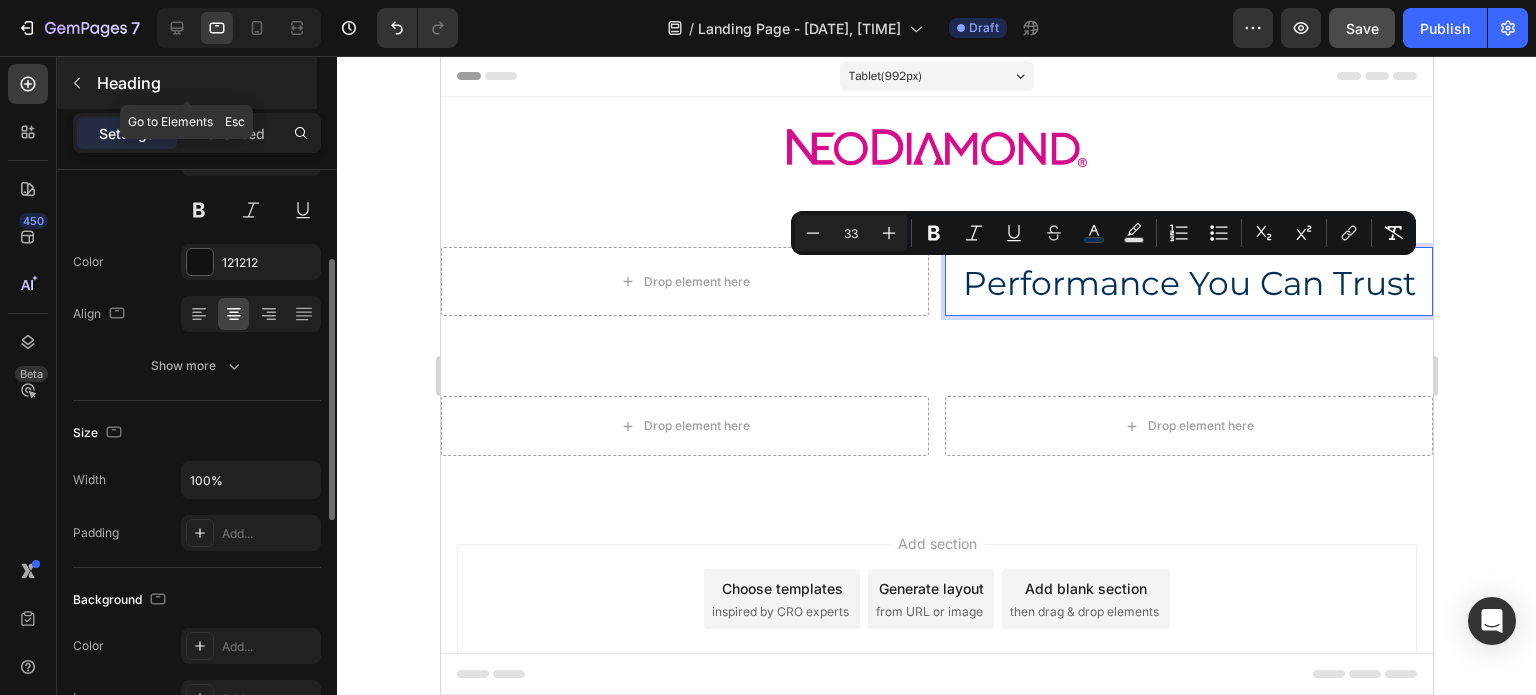 click 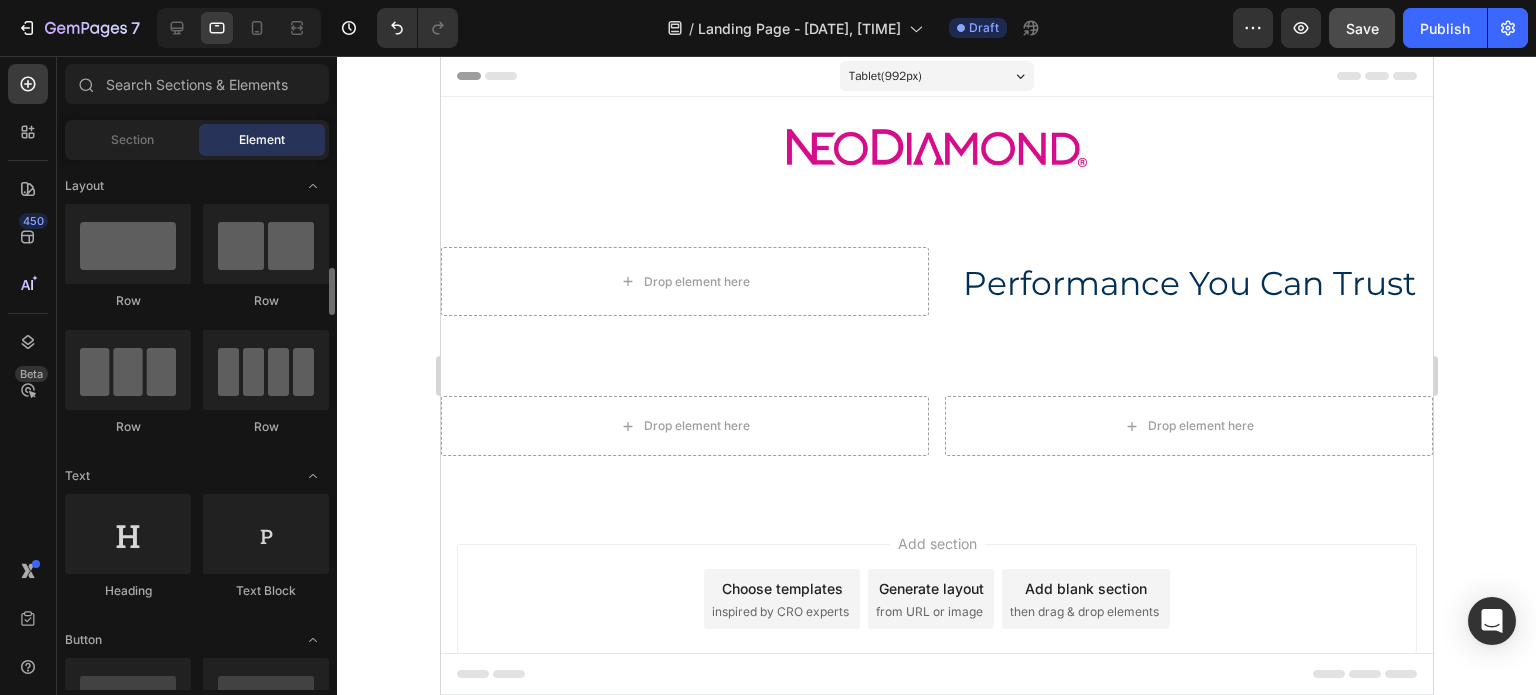 scroll, scrollTop: 100, scrollLeft: 0, axis: vertical 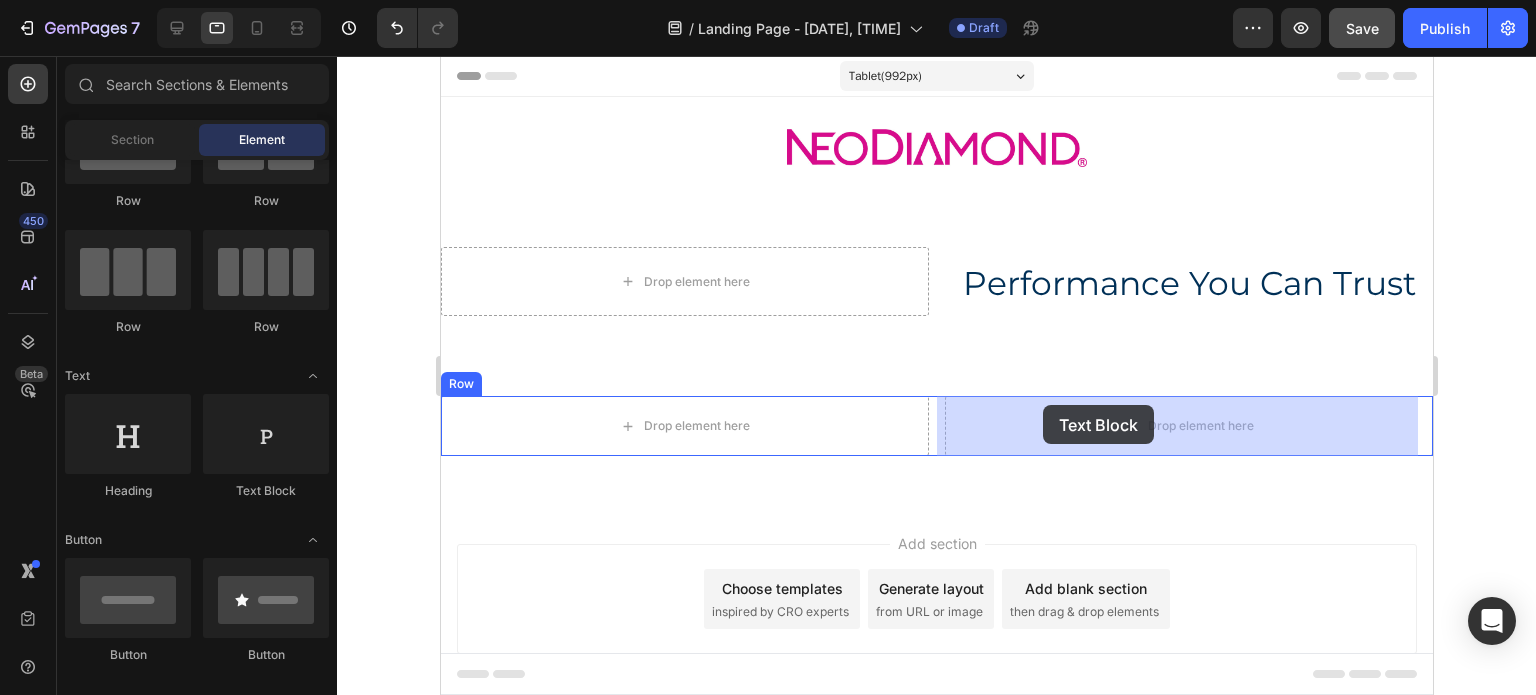 drag, startPoint x: 700, startPoint y: 484, endPoint x: 1042, endPoint y: 405, distance: 351.0057 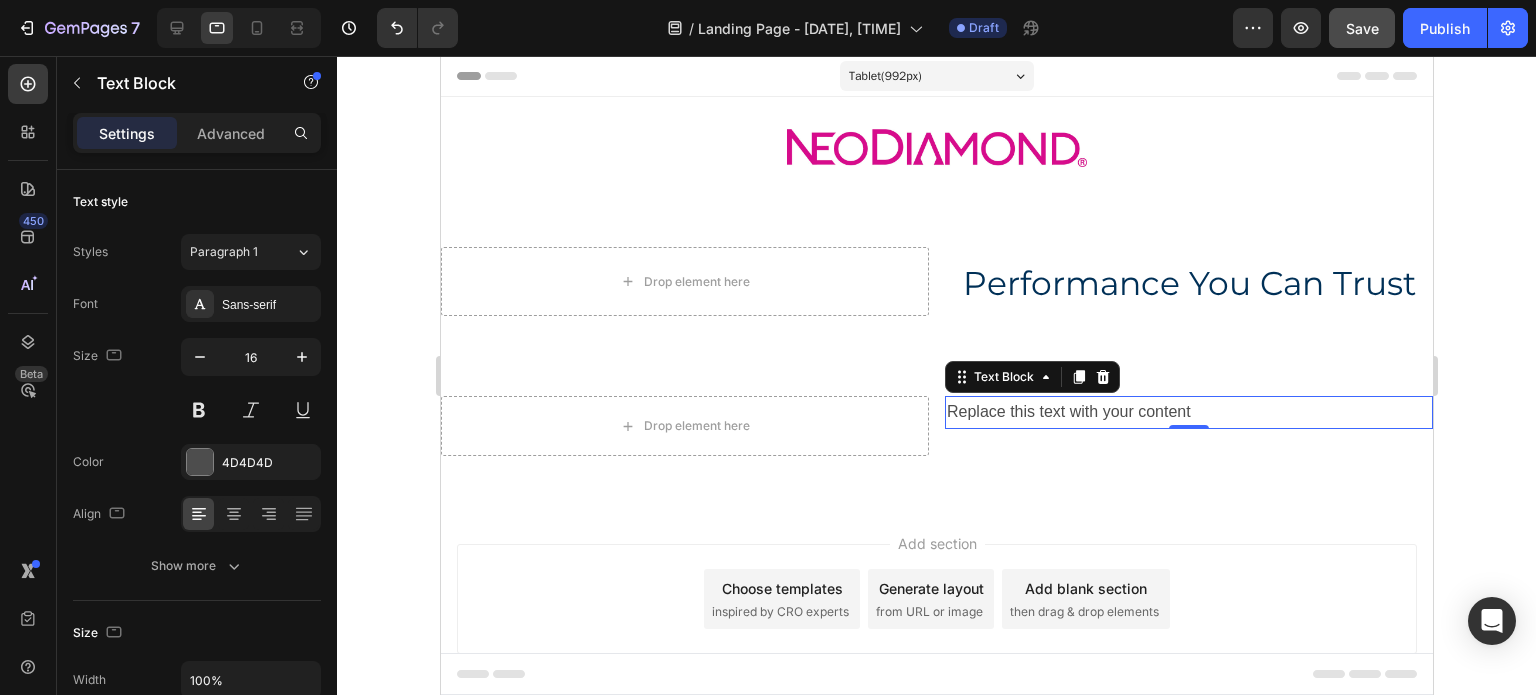 click on "Replace this text with your content" at bounding box center (1188, 412) 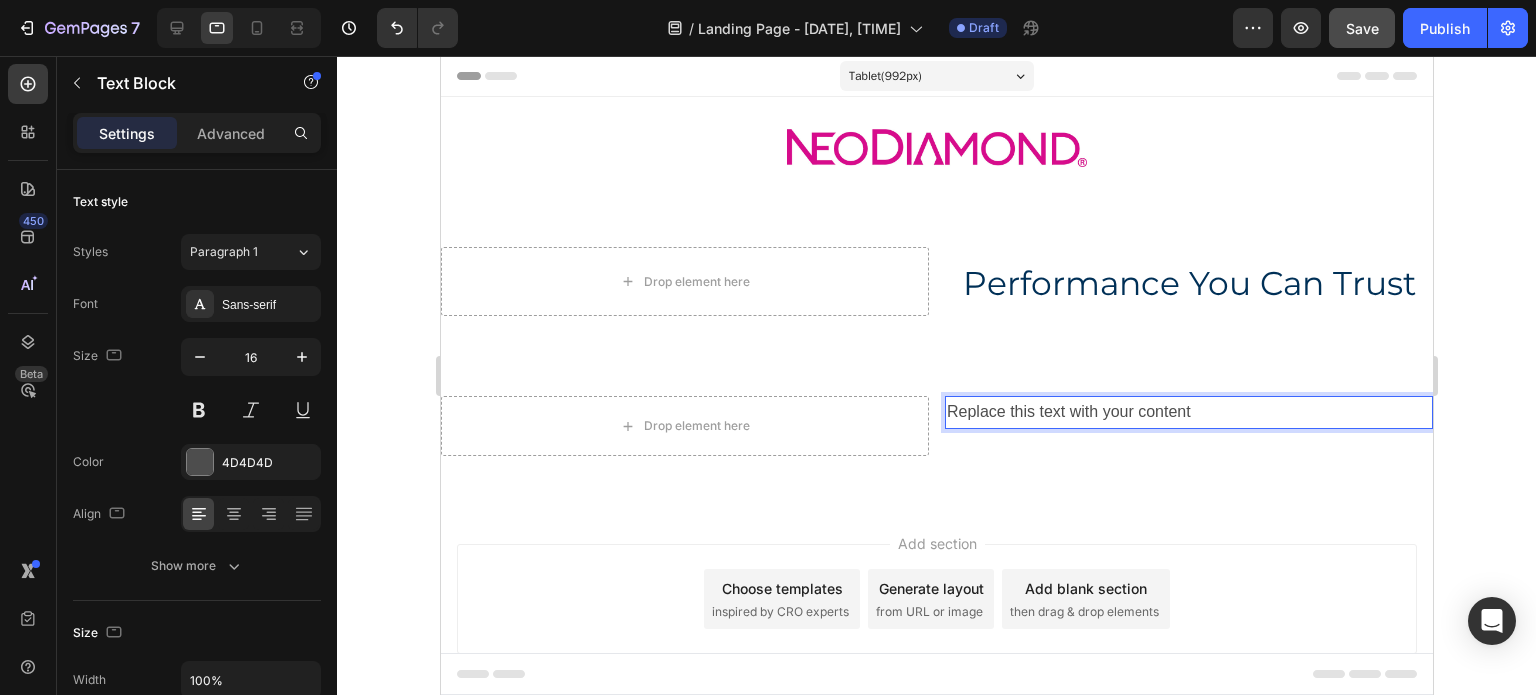 click on "Replace this text with your content" at bounding box center [1188, 412] 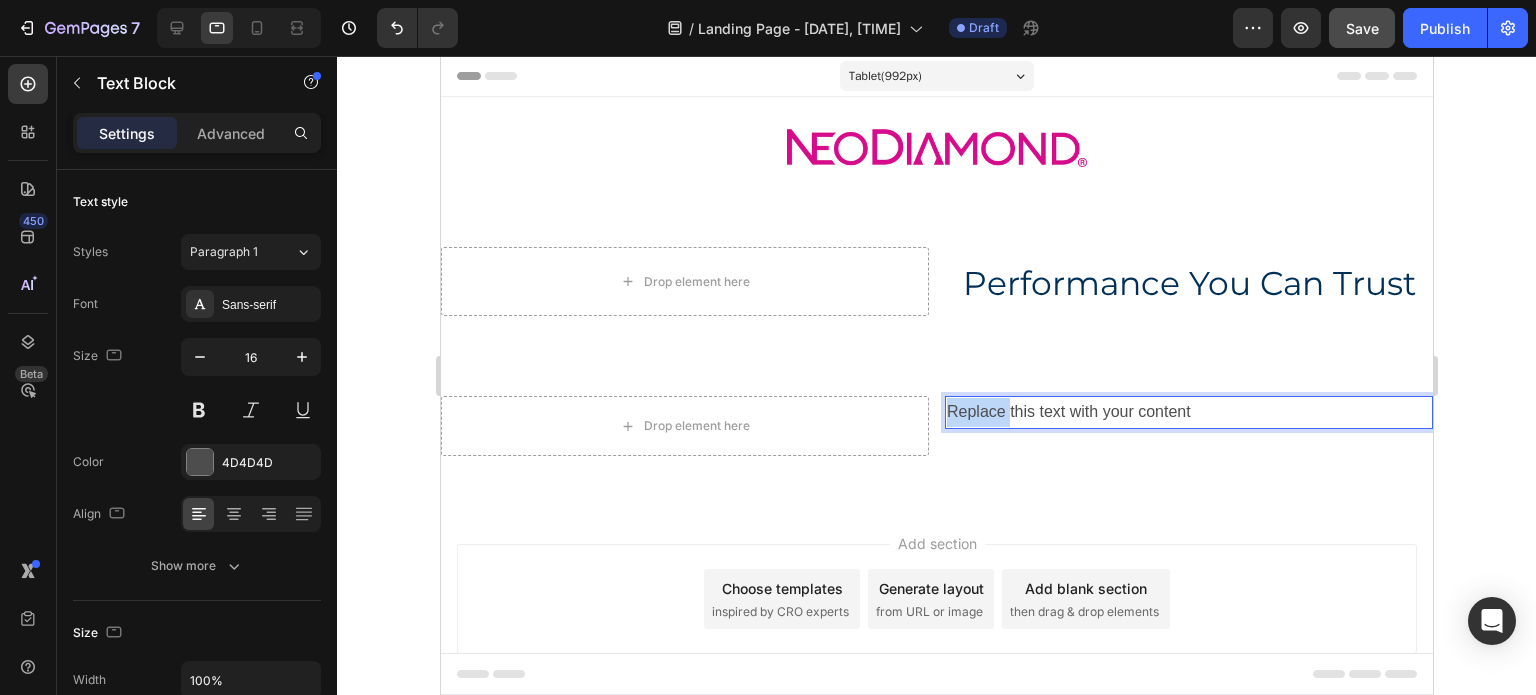 click on "Replace this text with your content" at bounding box center (1188, 412) 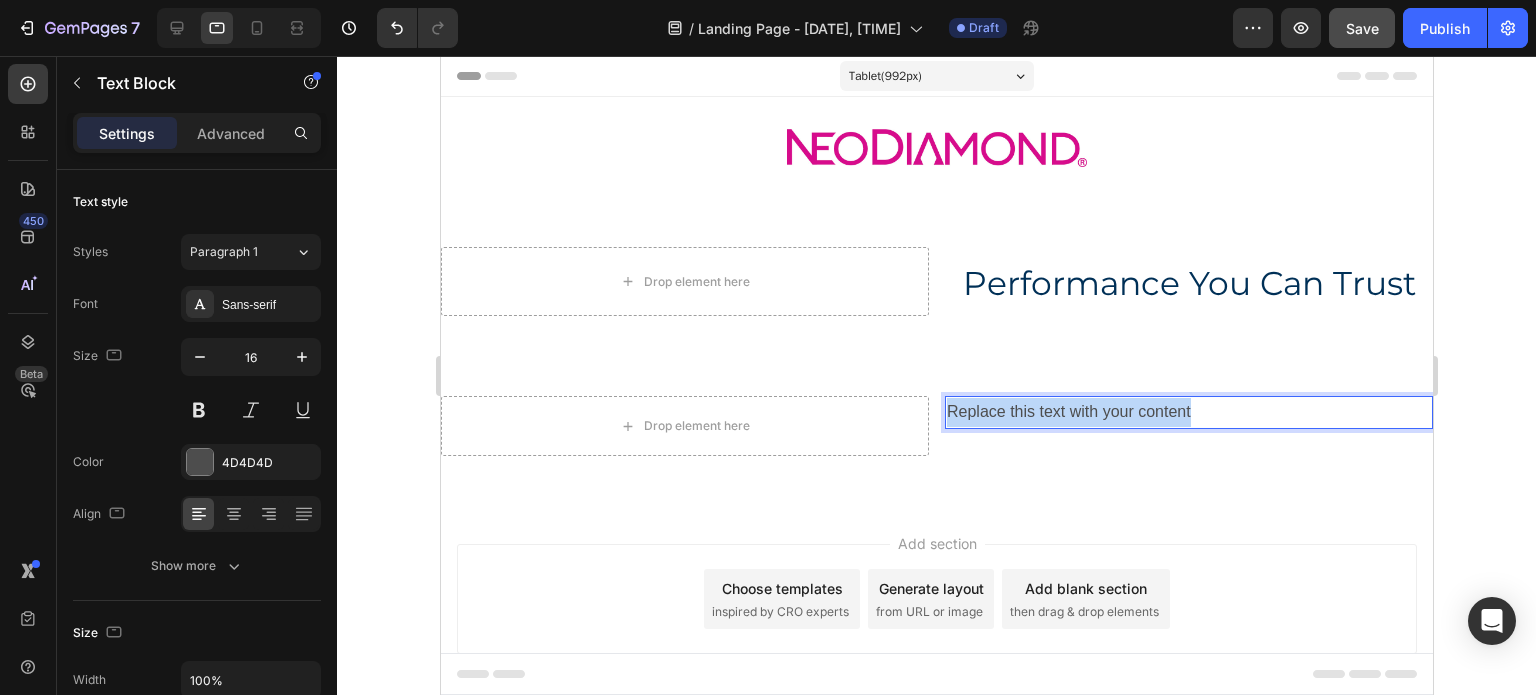 click on "Replace this text with your content" at bounding box center (1188, 412) 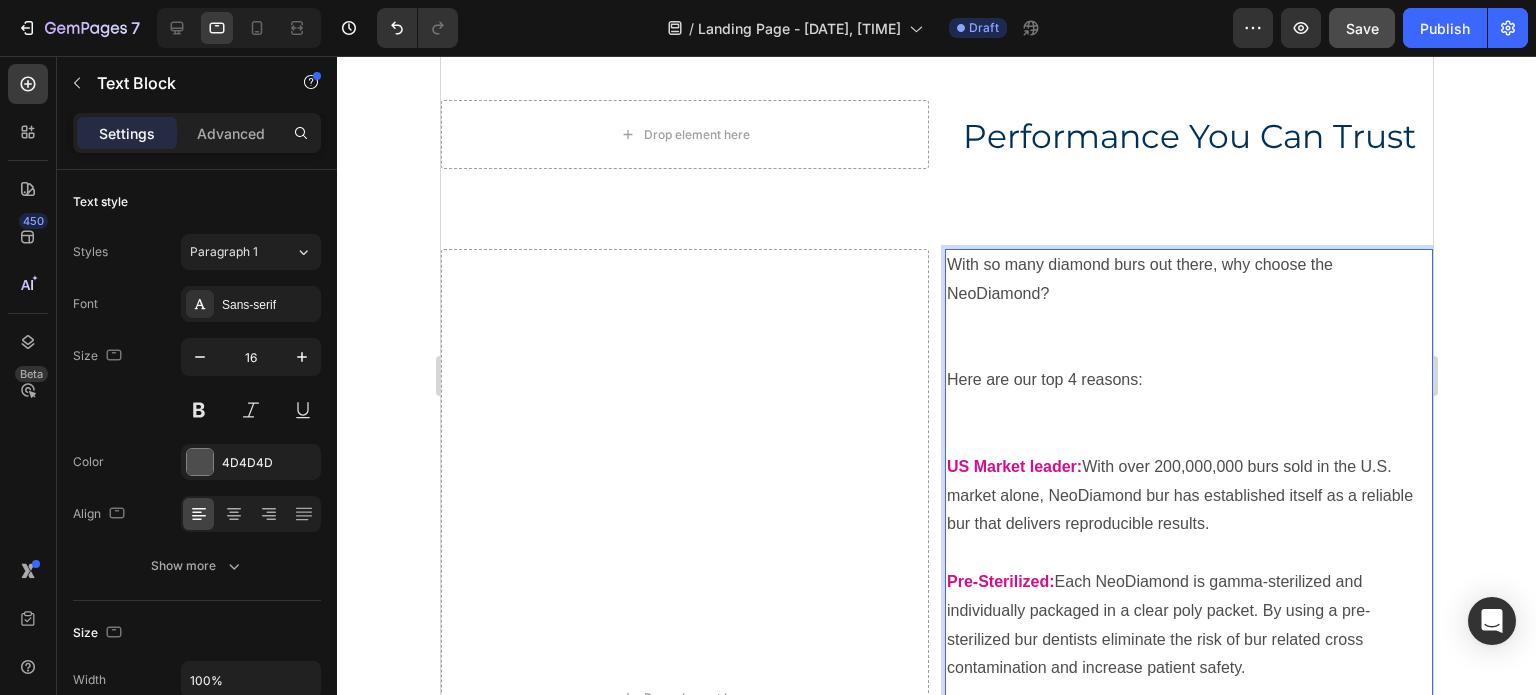 scroll, scrollTop: 138, scrollLeft: 0, axis: vertical 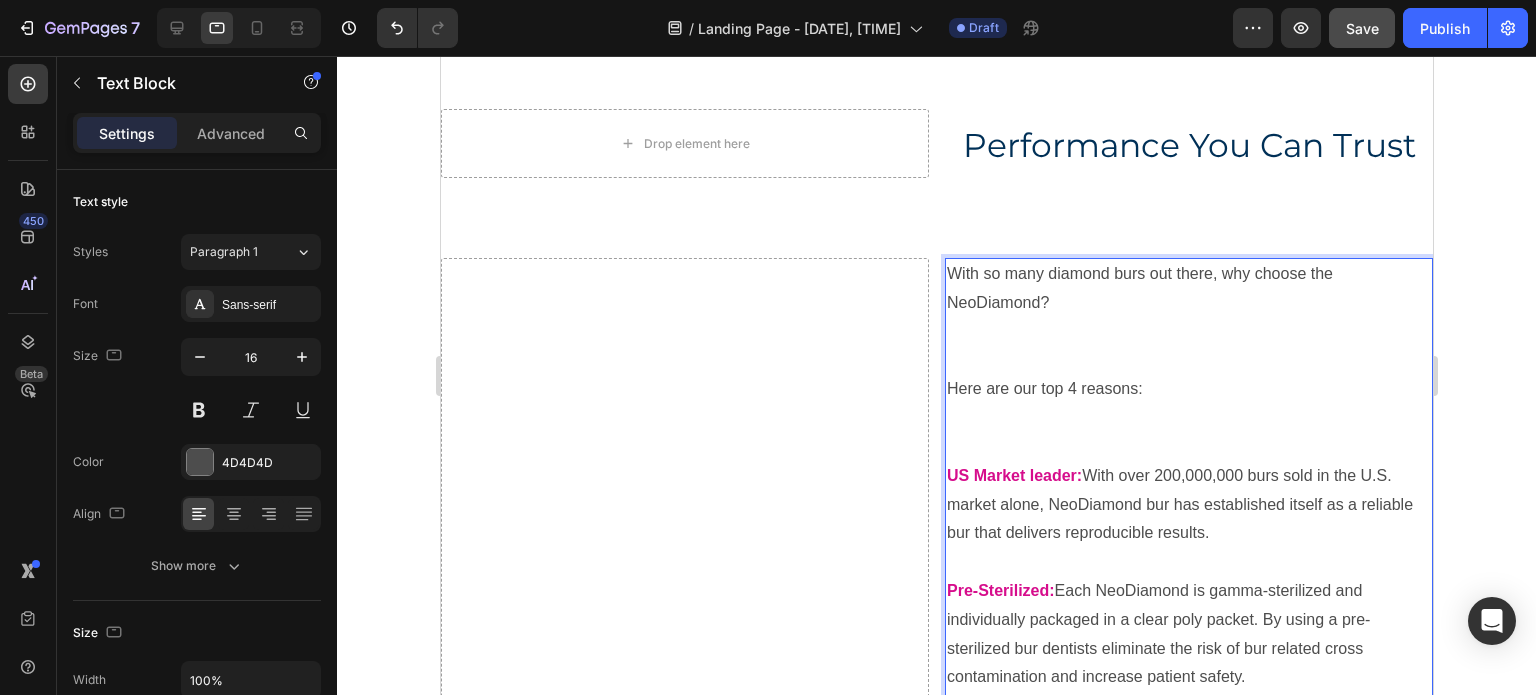 click on "With so many diamond burs out there, why choose the NeoDiamond?" at bounding box center [1188, 317] 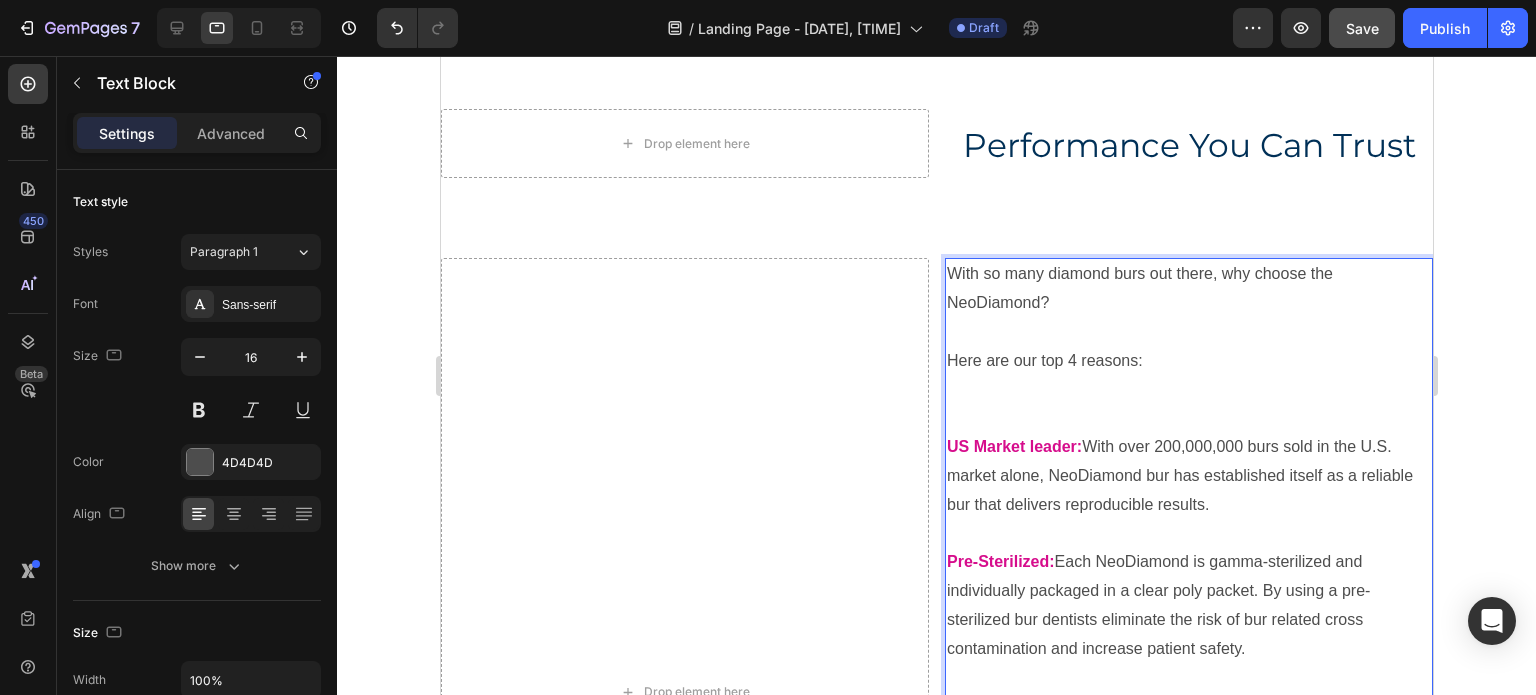 click on "Here are our top 4 reasons:" at bounding box center (1188, 390) 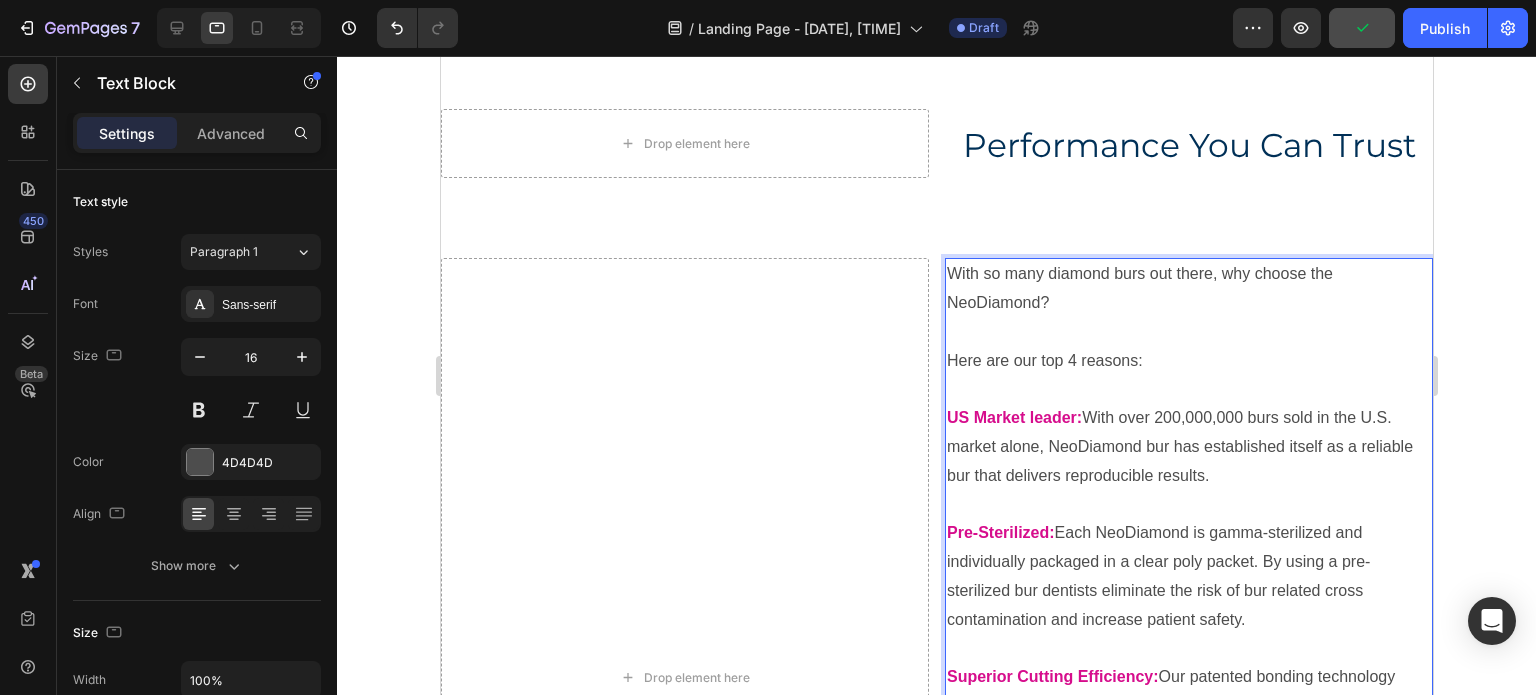 click on "Here are our top 4 reasons:" at bounding box center [1188, 376] 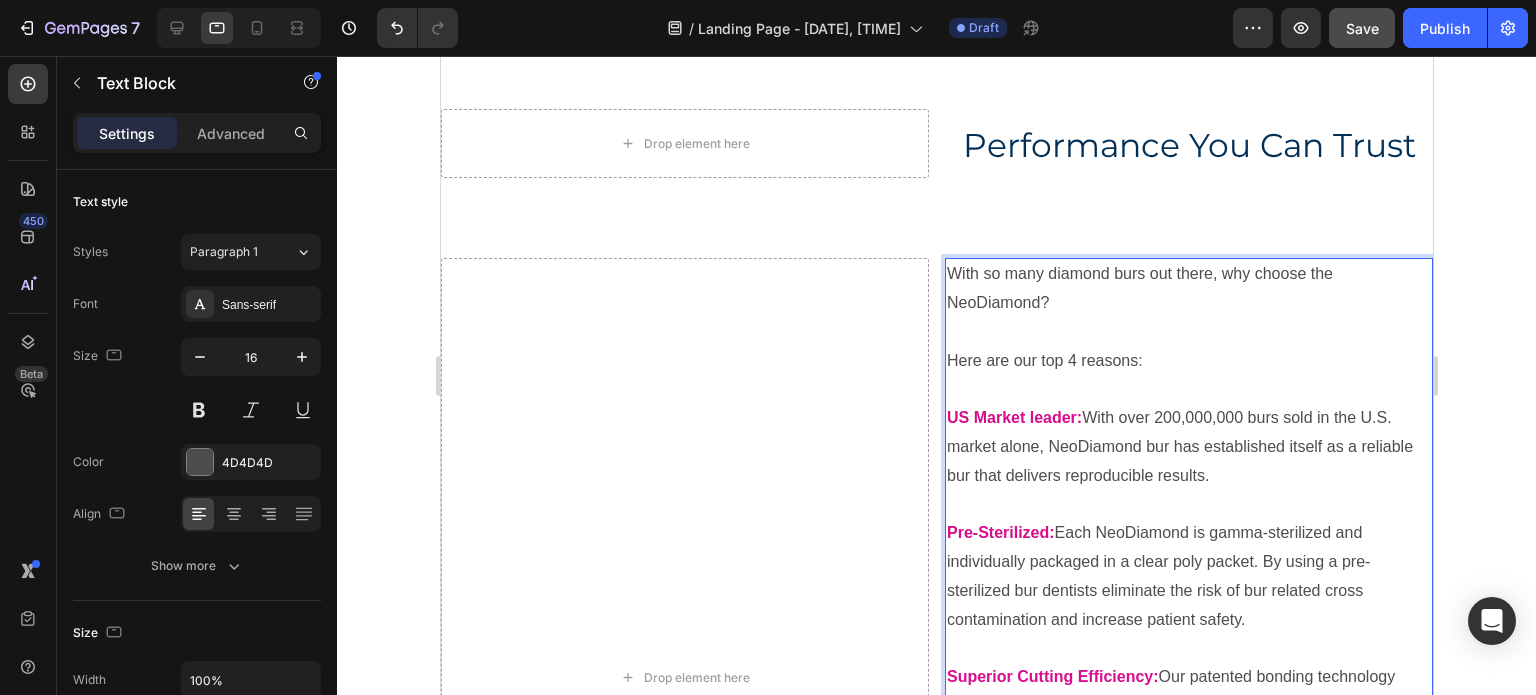 click on "With so many diamond burs out there, why choose the NeoDiamond?" at bounding box center [1188, 303] 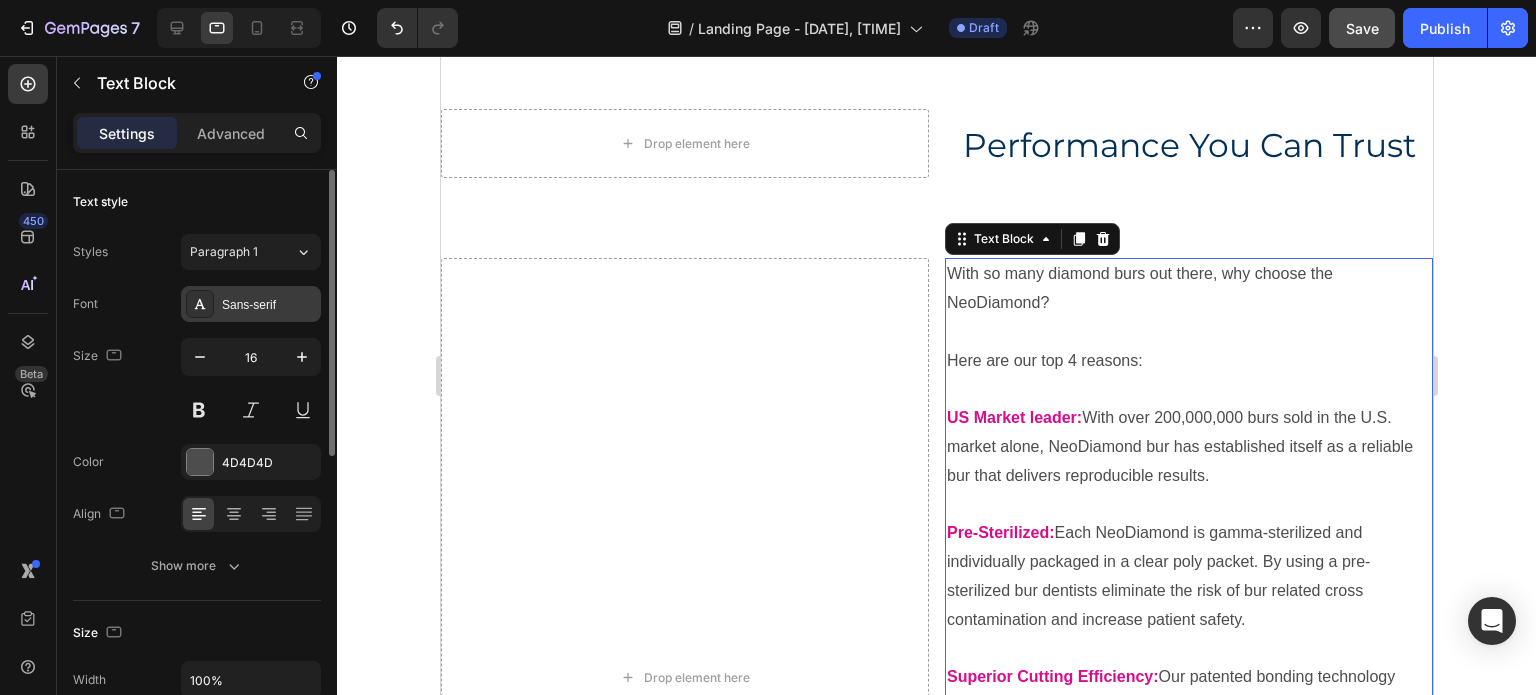 click on "Sans-serif" at bounding box center [269, 305] 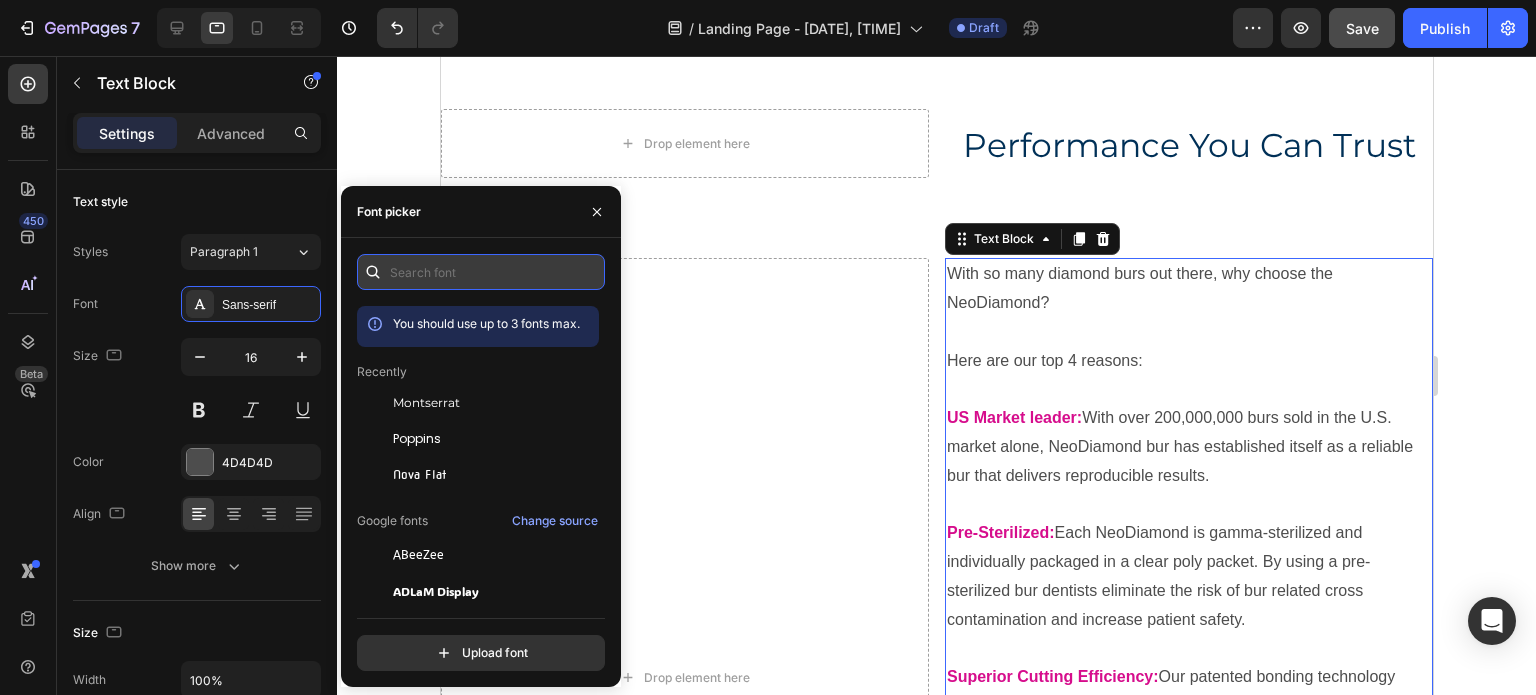 click at bounding box center [481, 272] 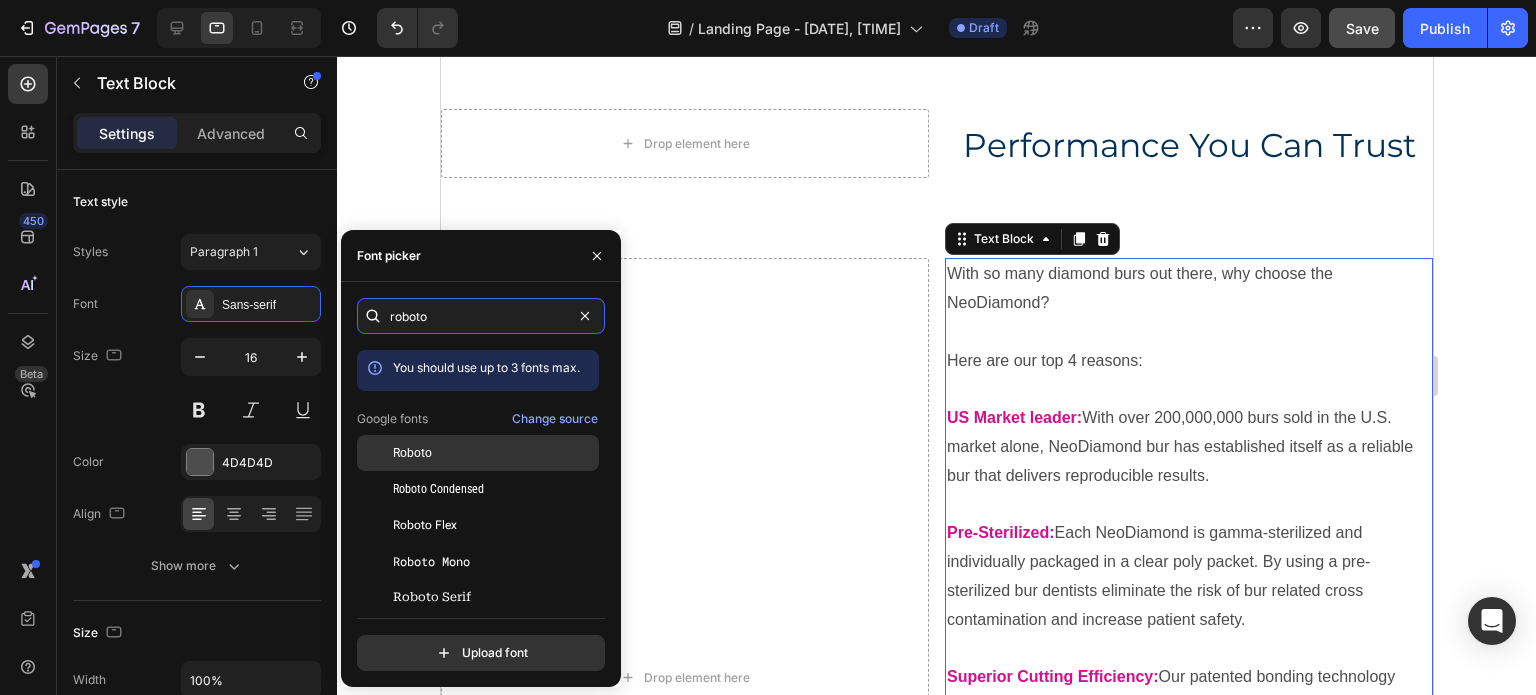 type on "roboto" 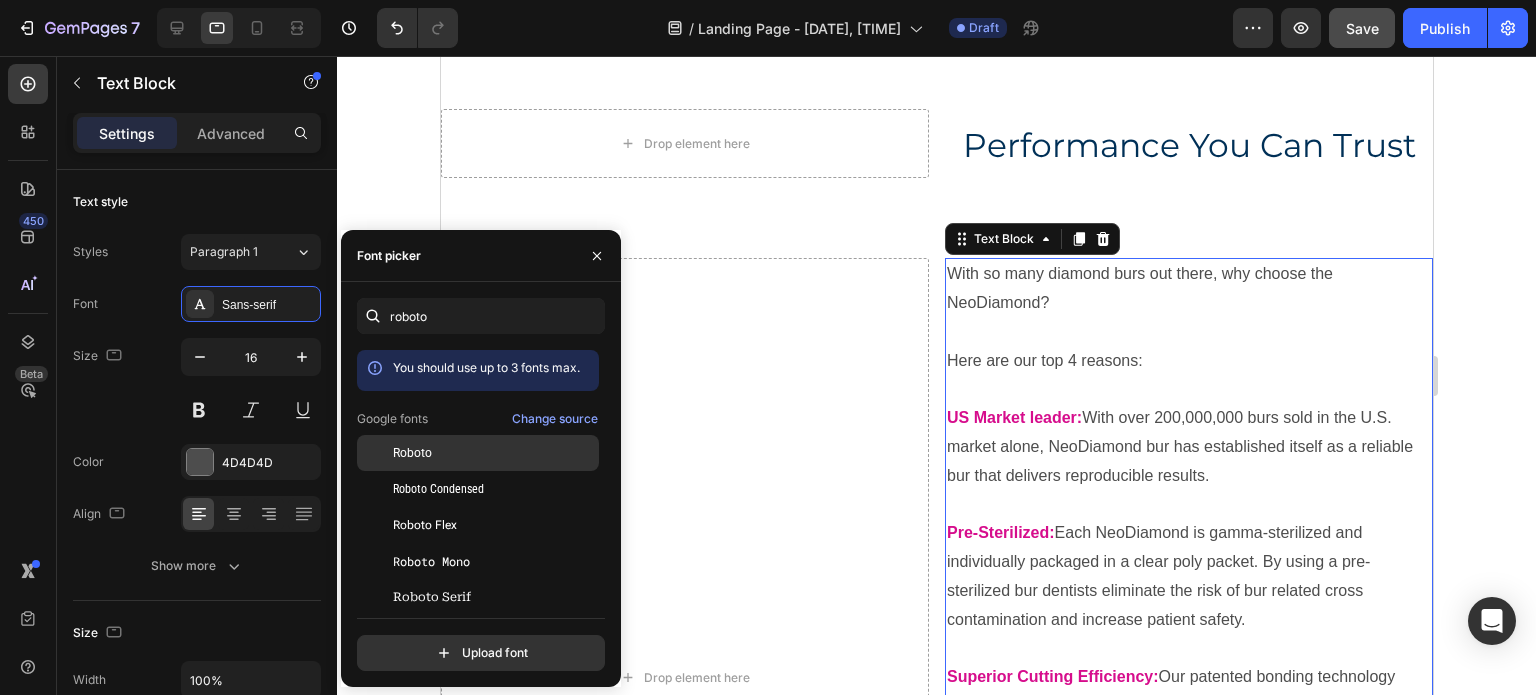click on "Roboto" at bounding box center (412, 453) 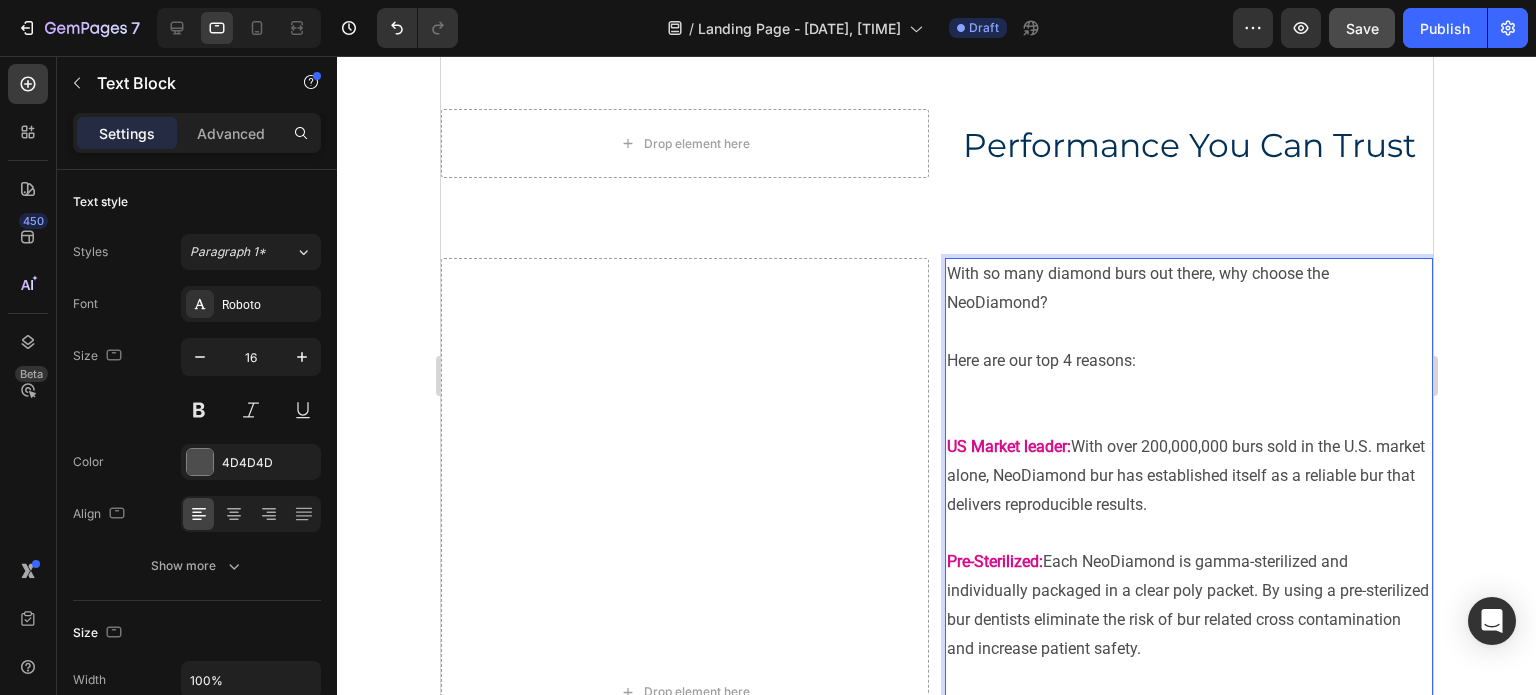click on "Here are our top 4 reasons:" at bounding box center [1188, 390] 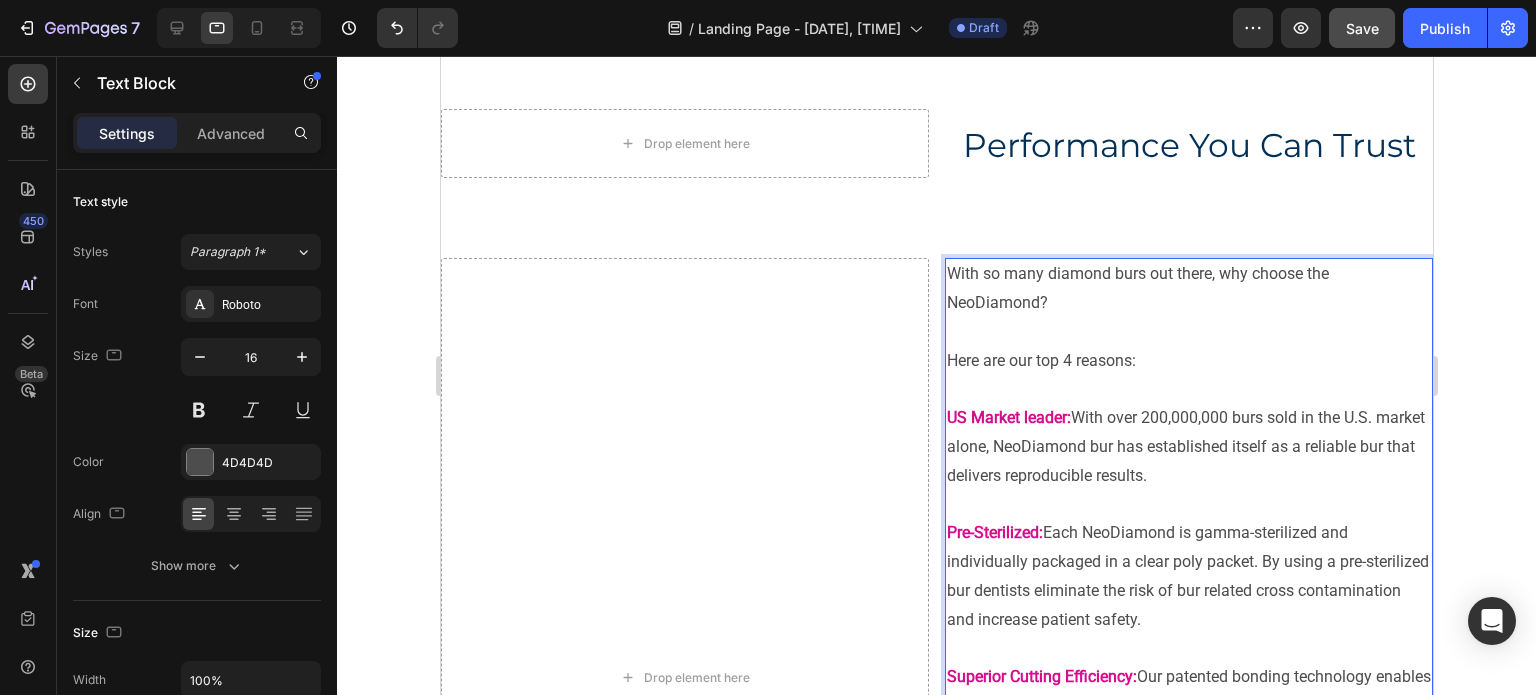 click on "Here are our top 4 reasons:" at bounding box center [1188, 376] 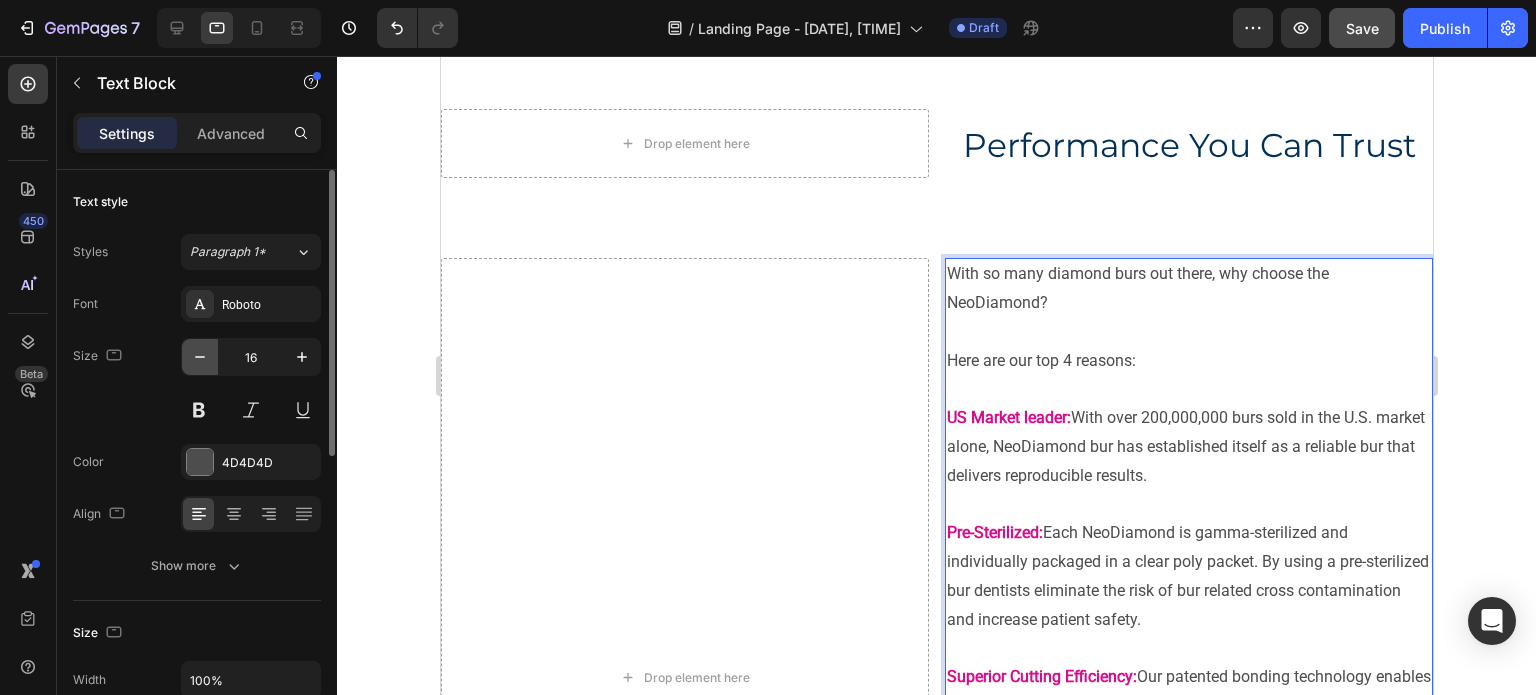 click 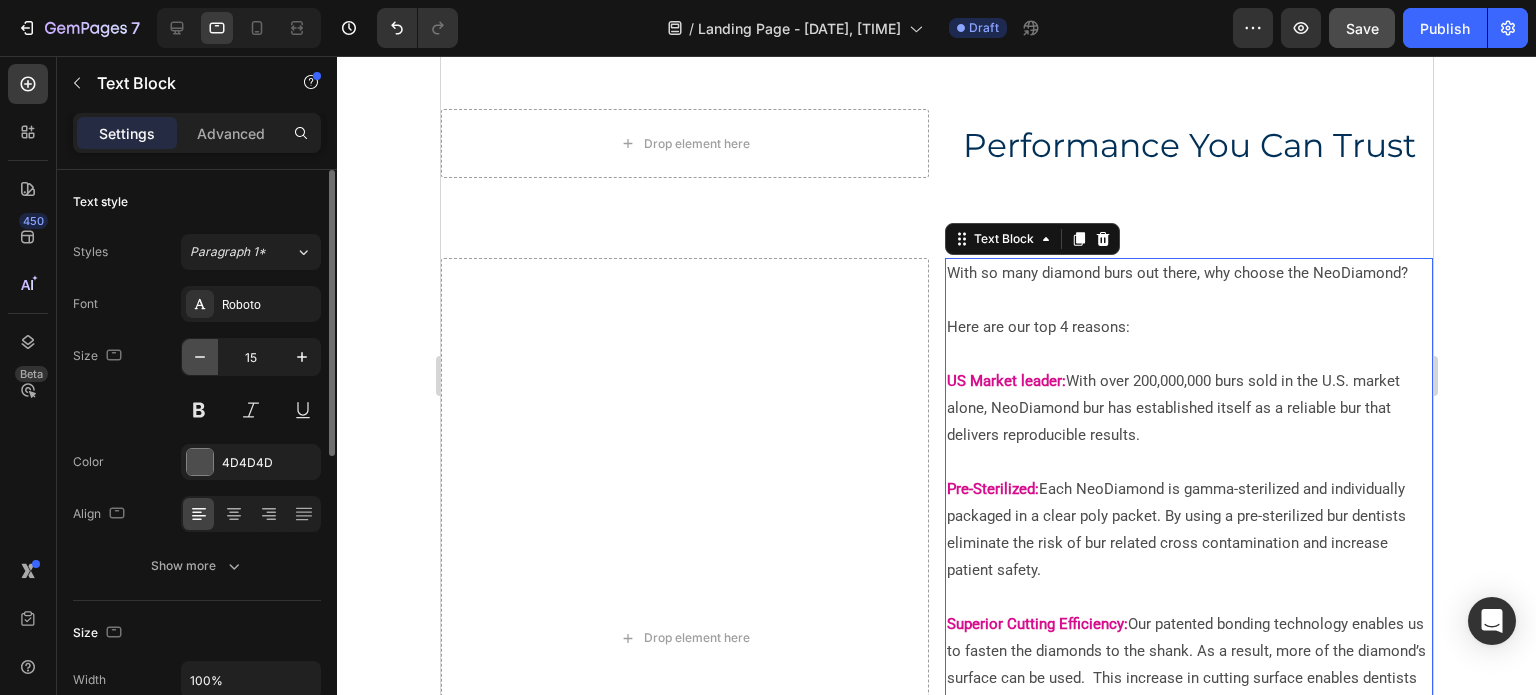 click 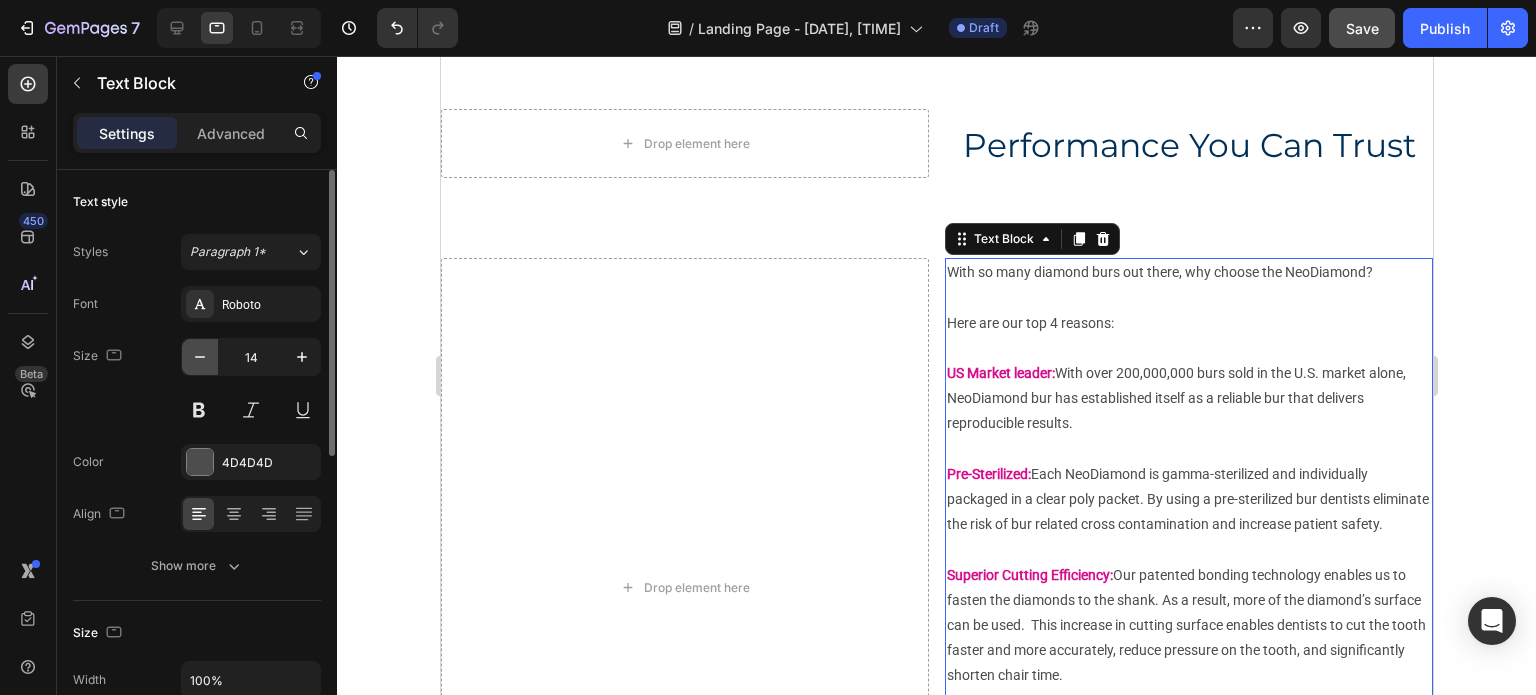 click 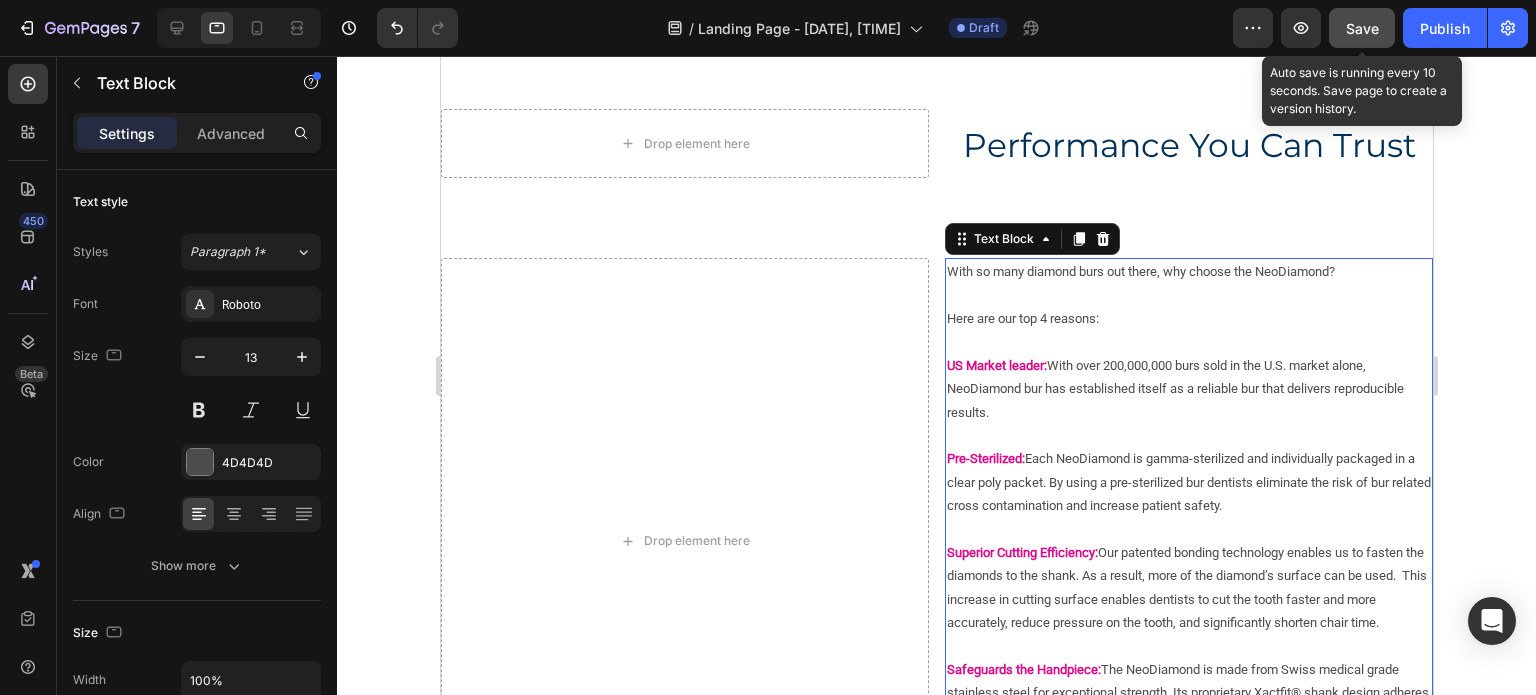 click on "Save" at bounding box center [1362, 28] 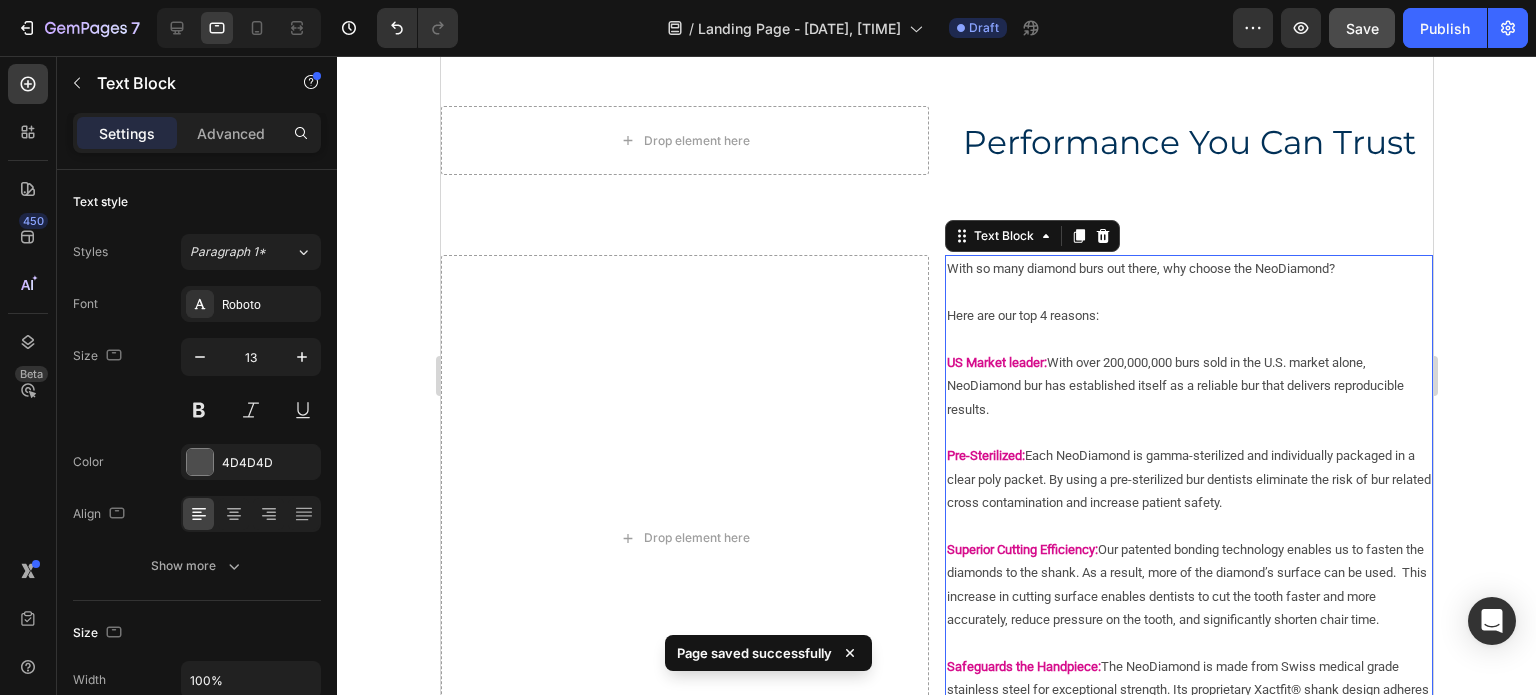 scroll, scrollTop: 138, scrollLeft: 0, axis: vertical 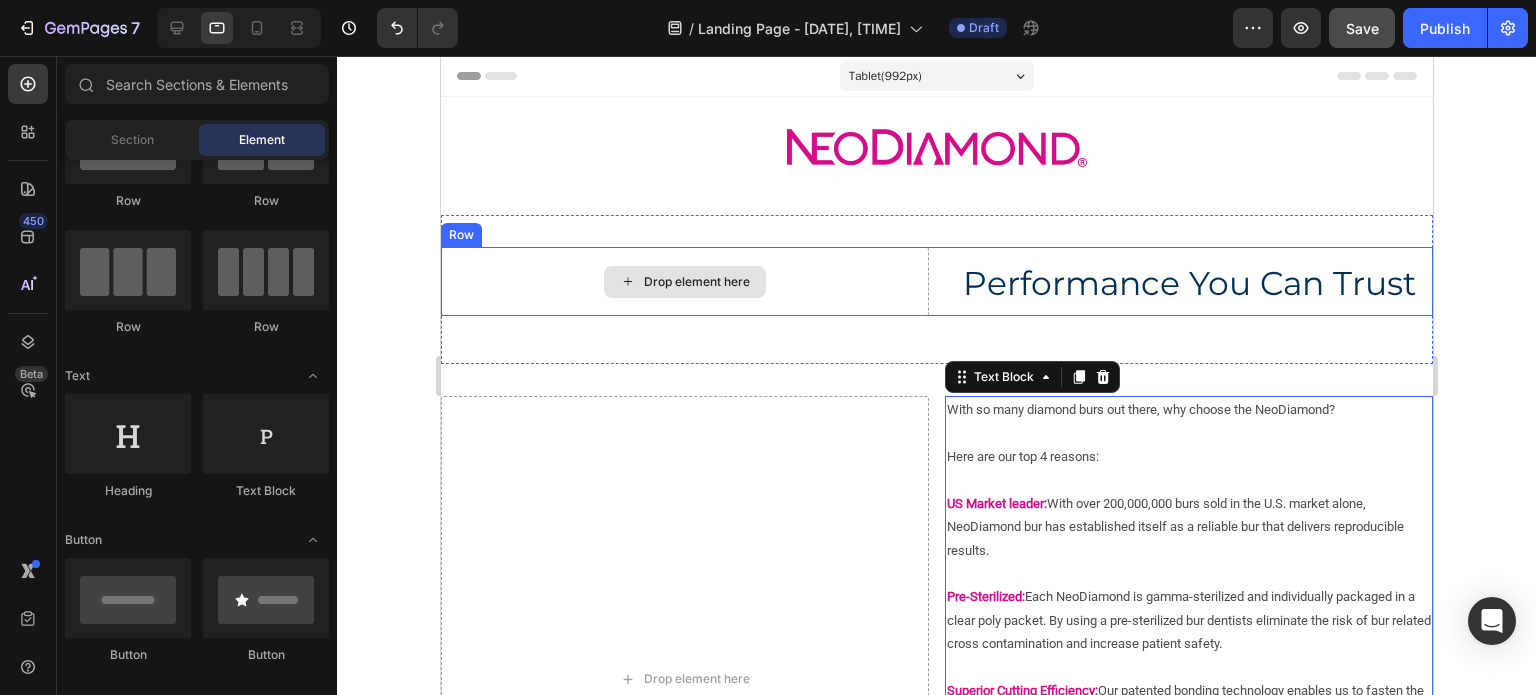 click on "Drop element here" at bounding box center (696, 282) 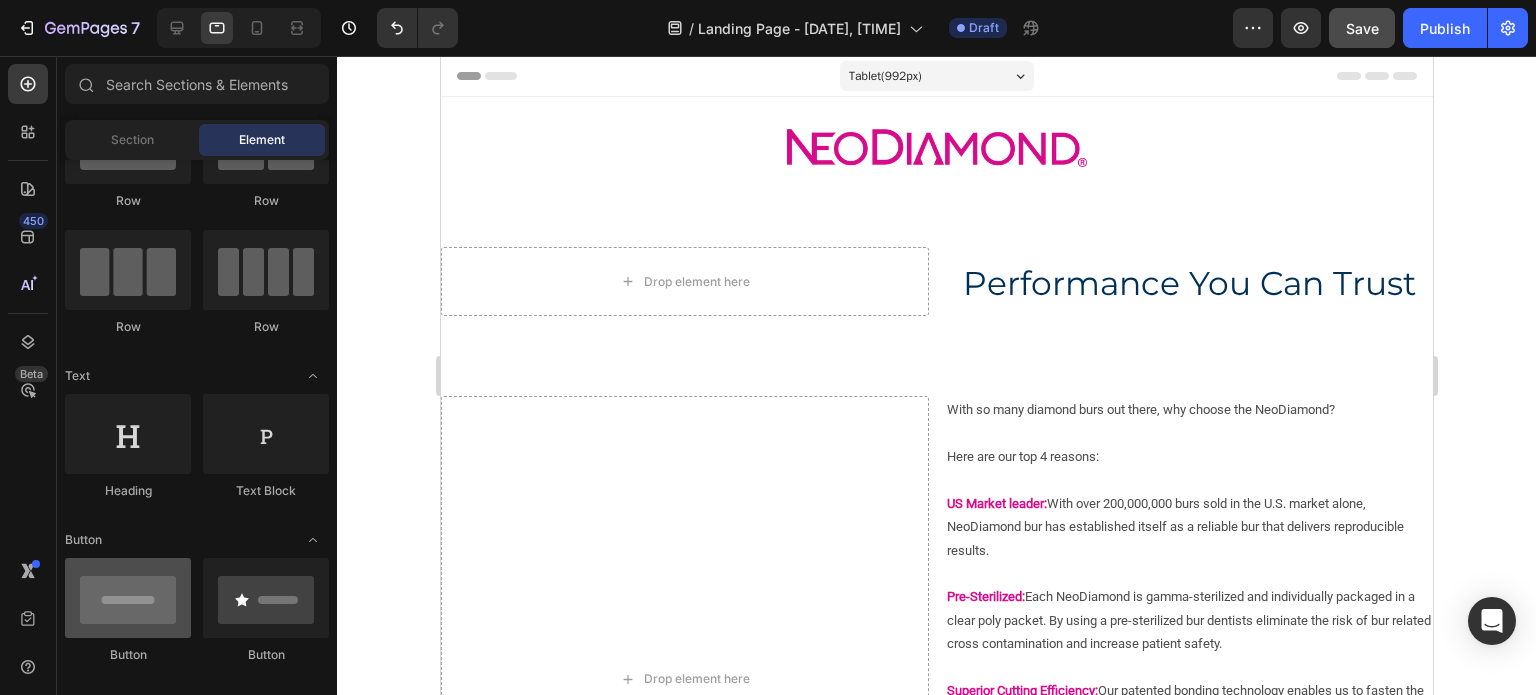 scroll, scrollTop: 300, scrollLeft: 0, axis: vertical 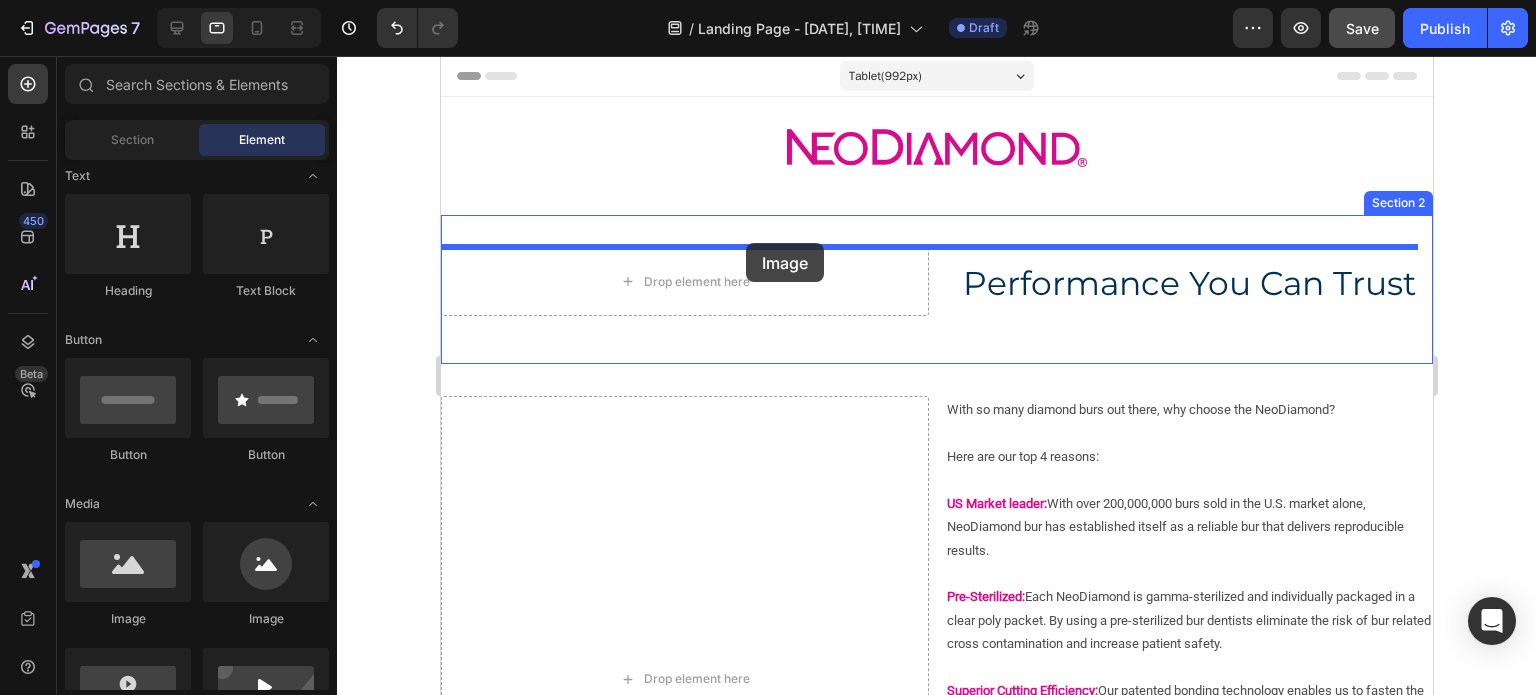 drag, startPoint x: 573, startPoint y: 629, endPoint x: 745, endPoint y: 243, distance: 422.58728 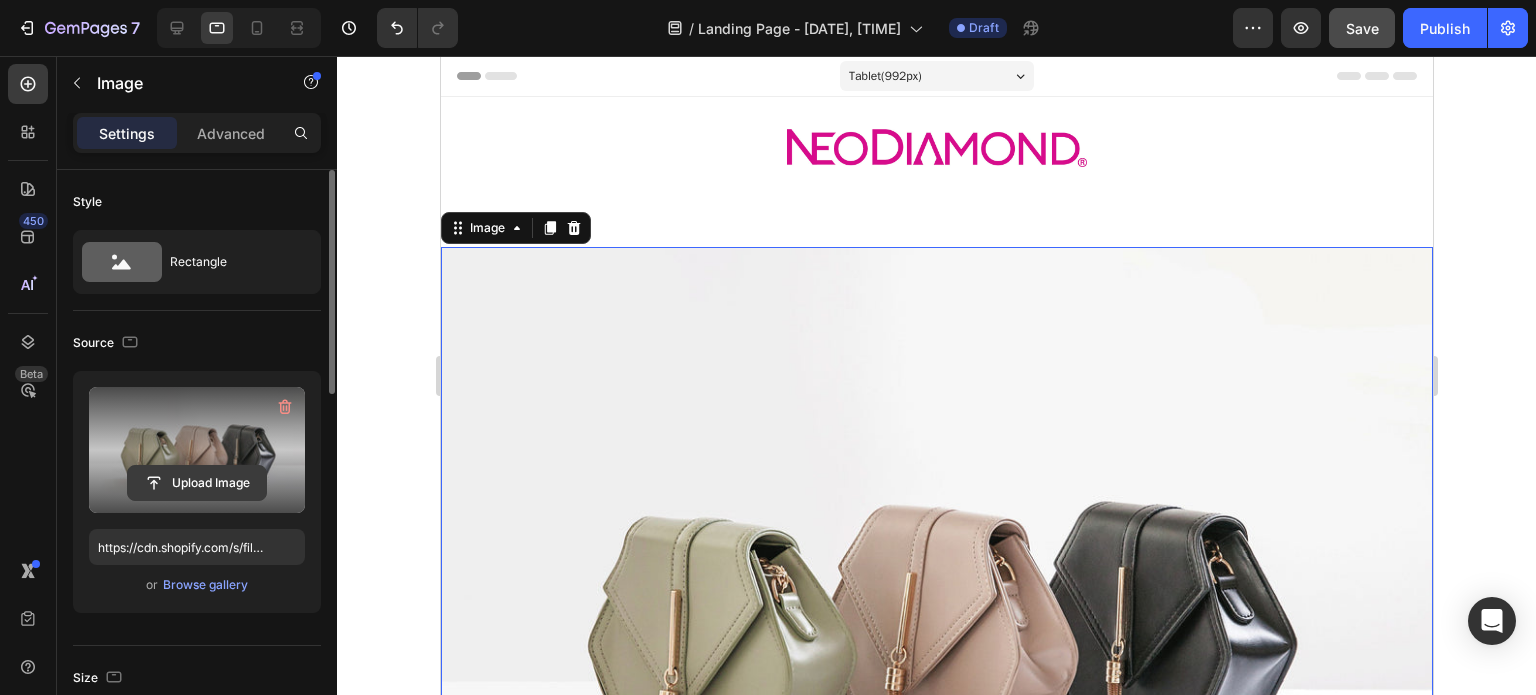 click 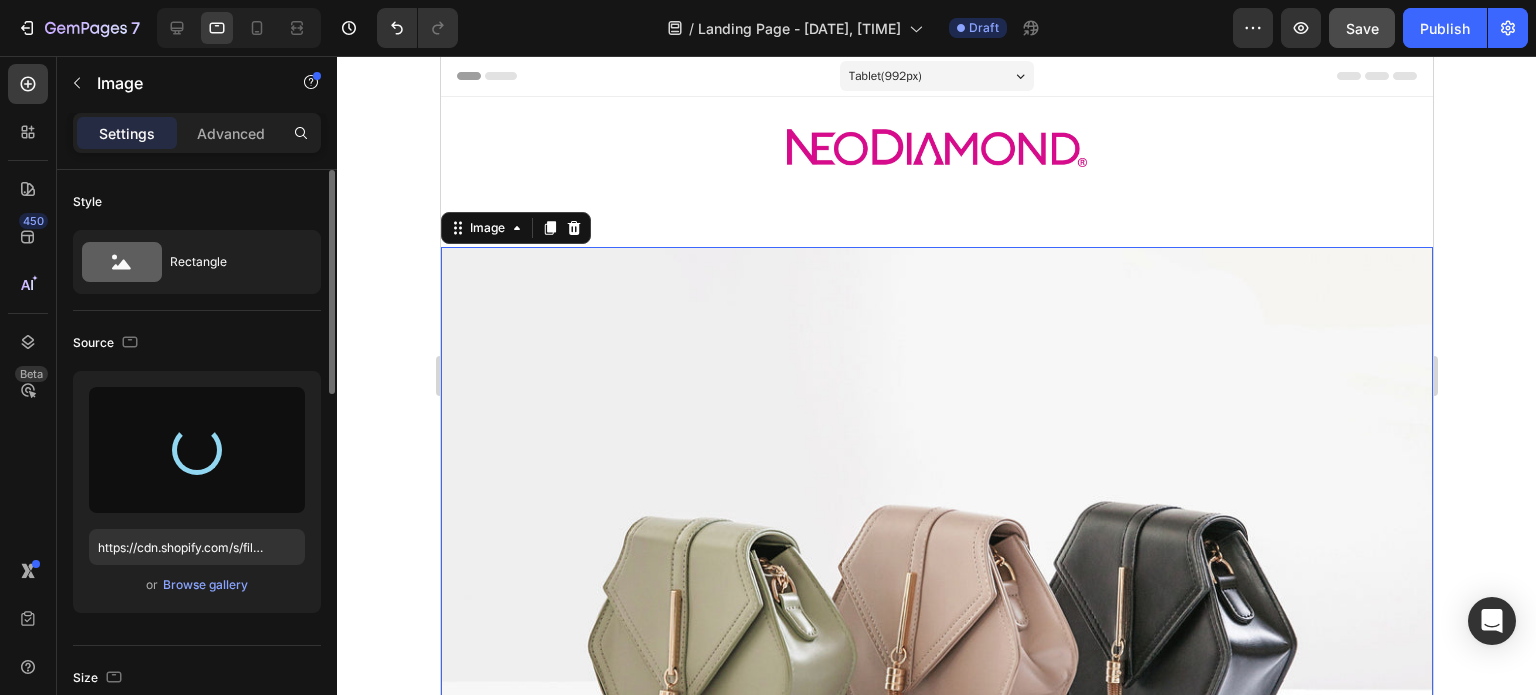 type on "https://cdn.shopify.com/s/files/1/0714/1657/8263/files/gempages_578310457245303749-33131318-3973-4c2d-bb1d-e3dc7bb55e74.png" 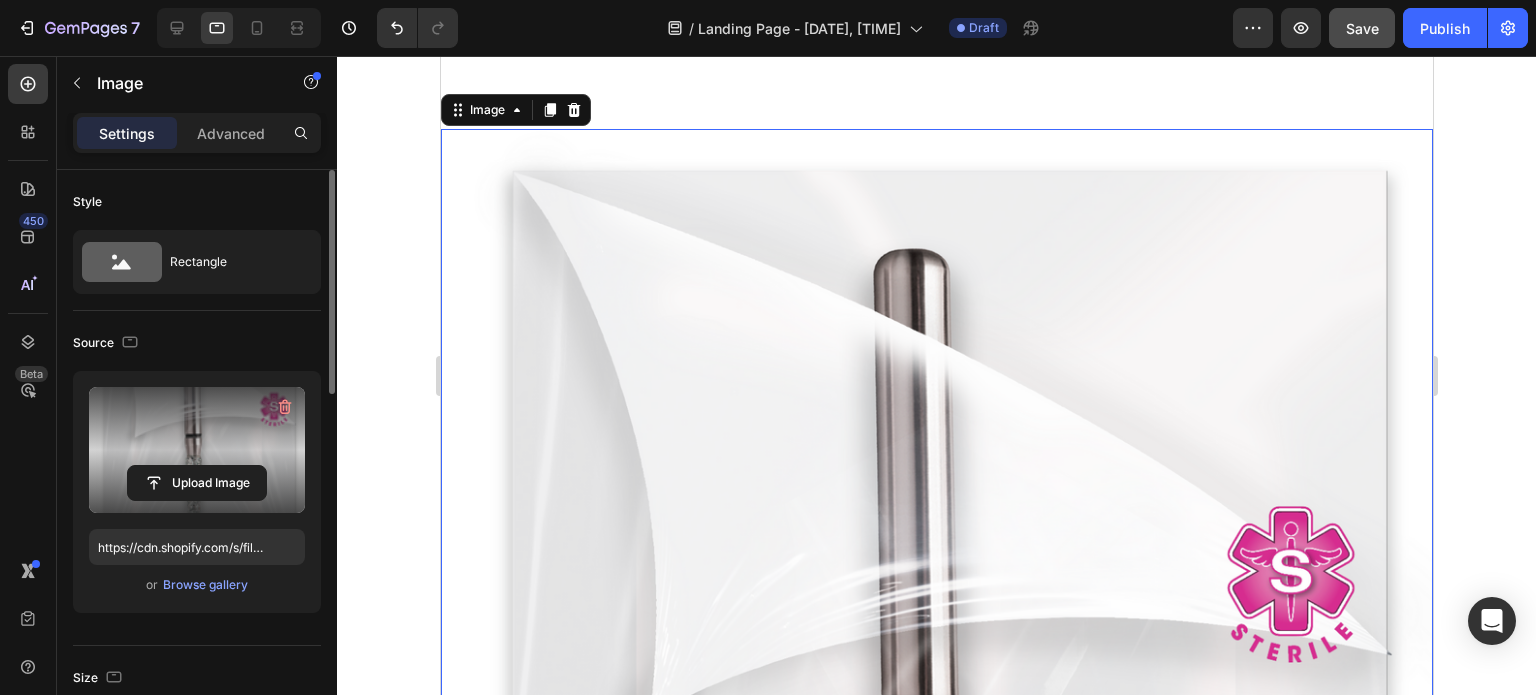 scroll, scrollTop: 300, scrollLeft: 0, axis: vertical 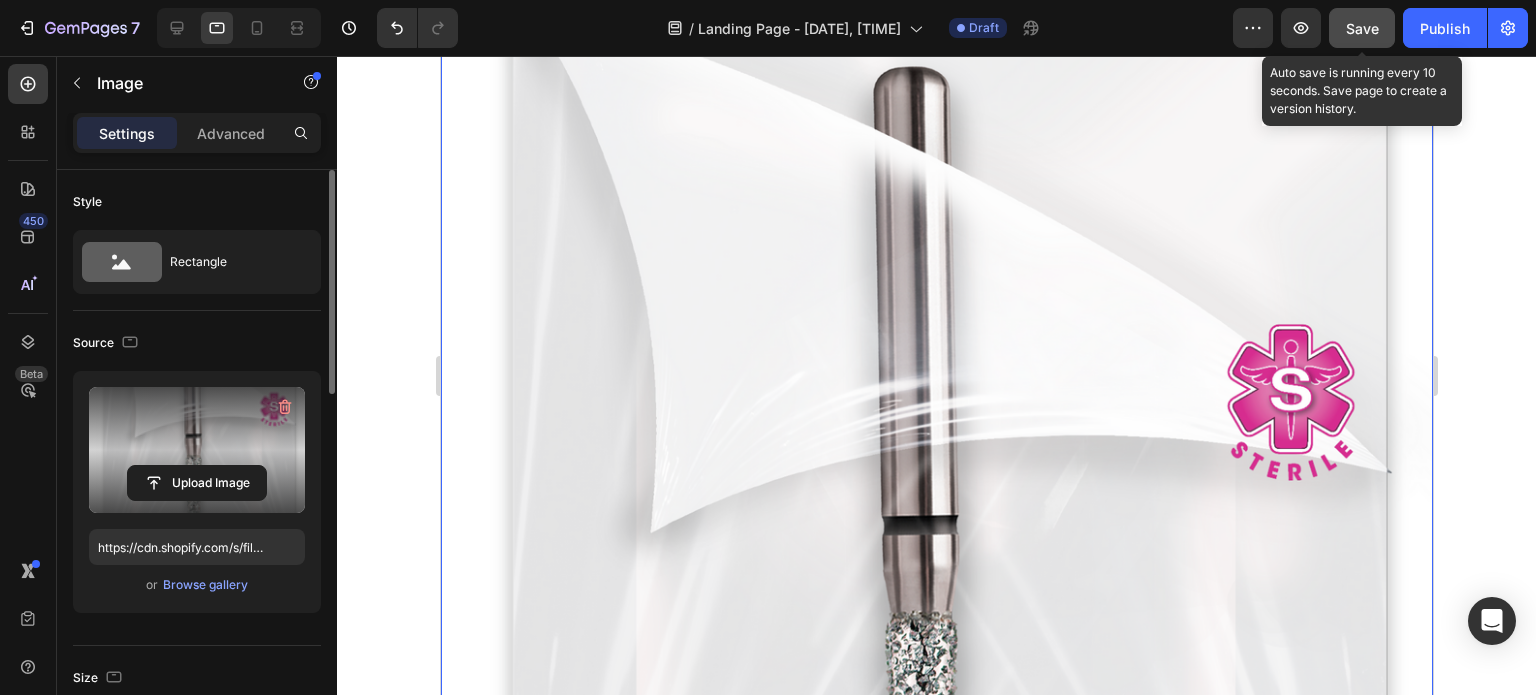 click on "Save" 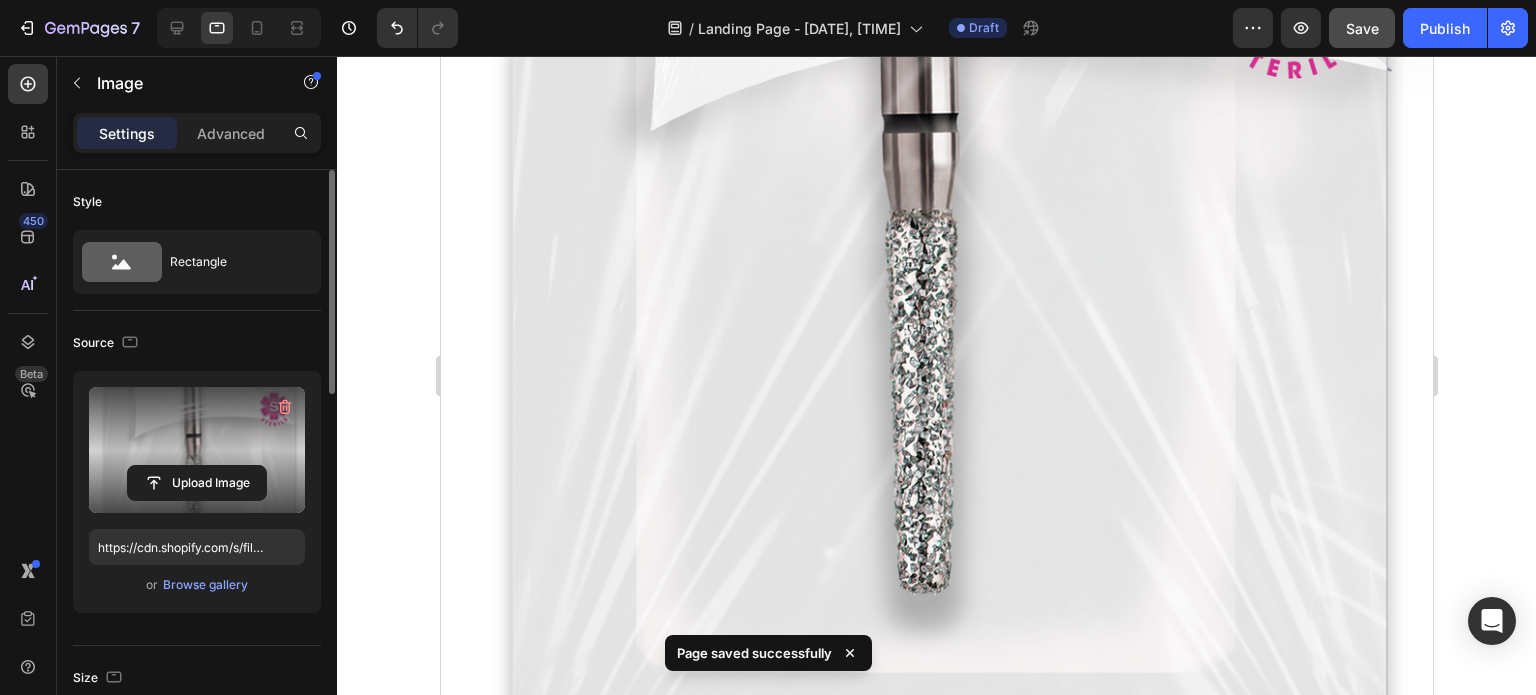scroll, scrollTop: 700, scrollLeft: 0, axis: vertical 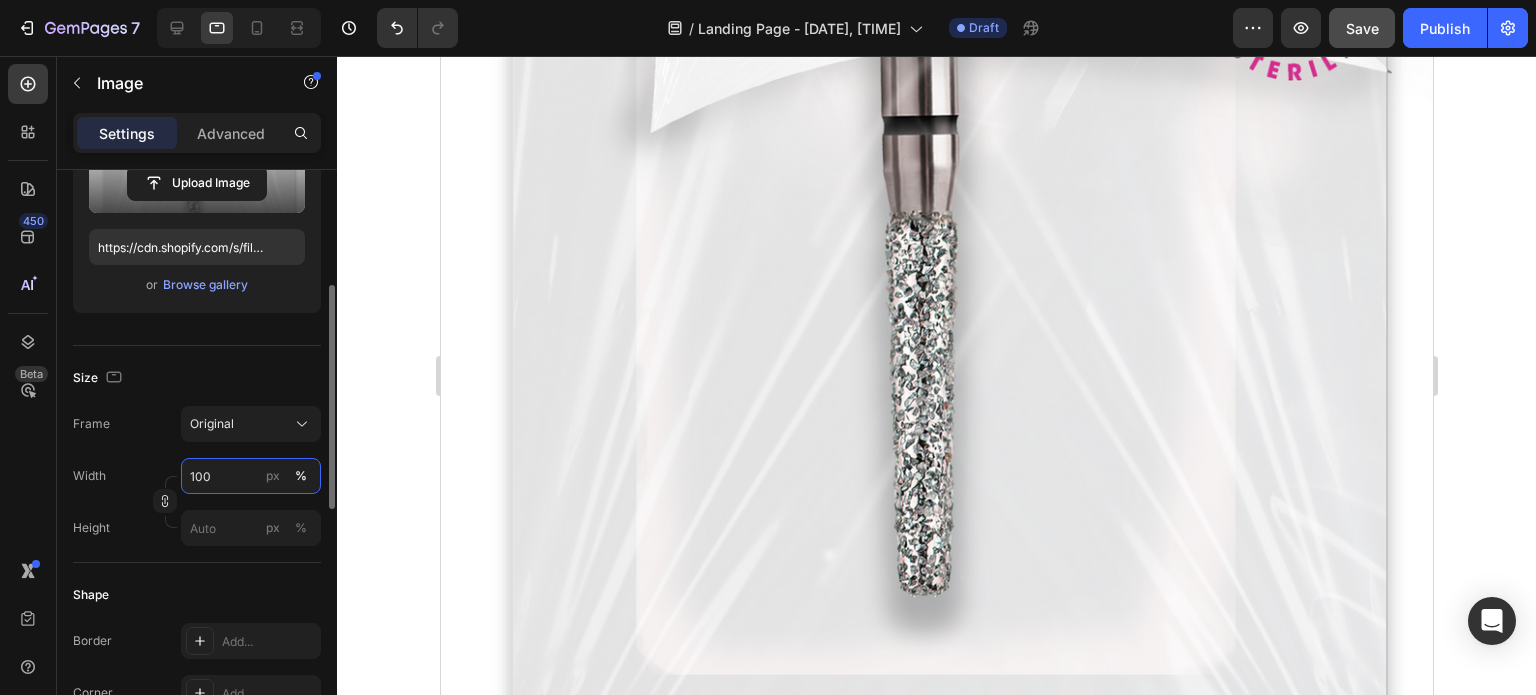 click on "100" at bounding box center [251, 476] 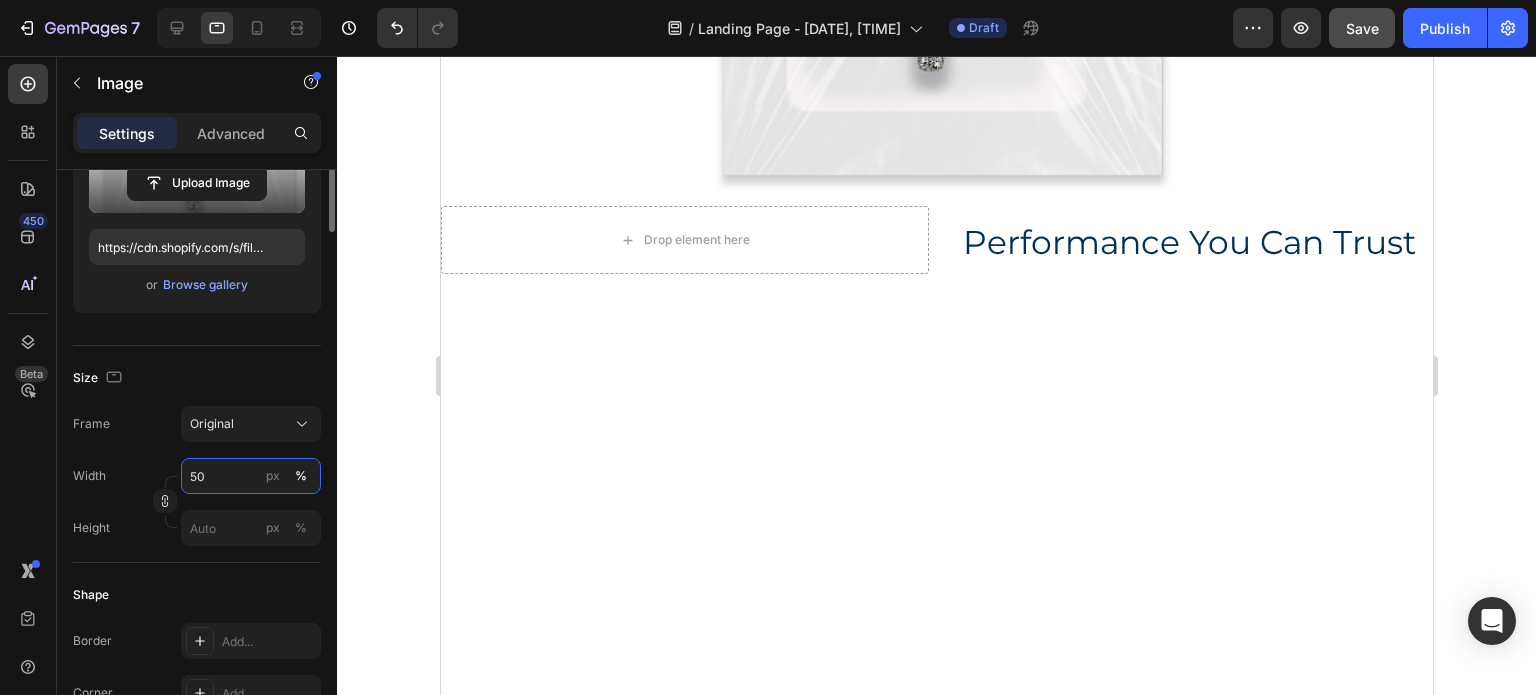 scroll, scrollTop: 100, scrollLeft: 0, axis: vertical 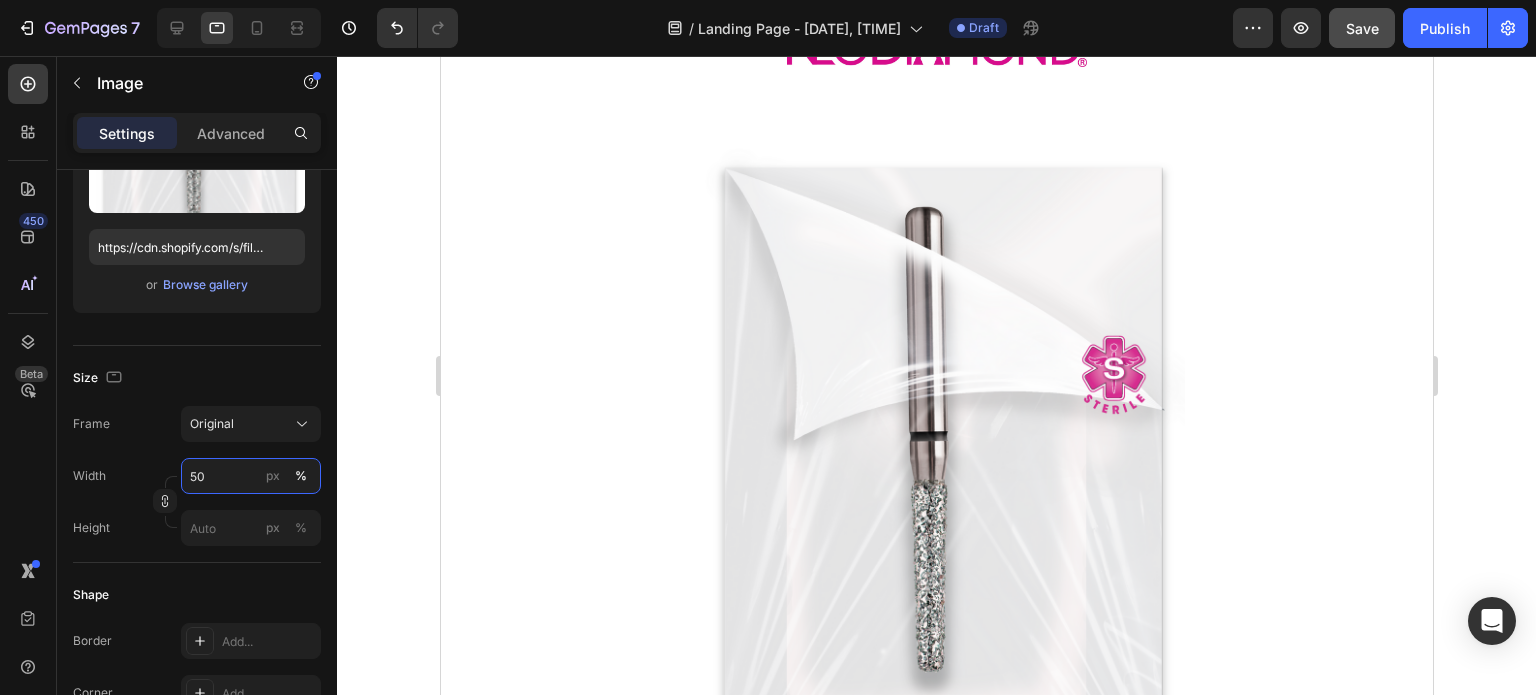 drag, startPoint x: 242, startPoint y: 475, endPoint x: 188, endPoint y: 472, distance: 54.08327 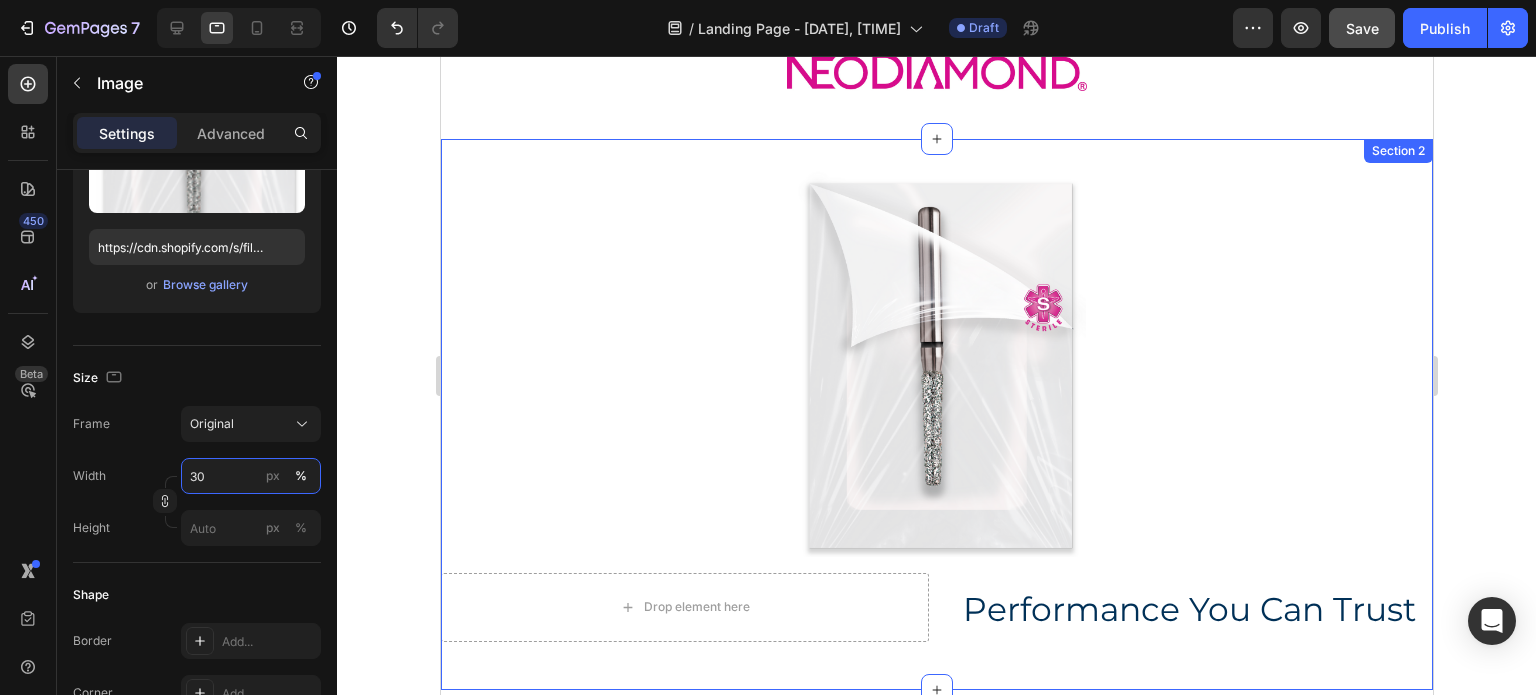 scroll, scrollTop: 200, scrollLeft: 0, axis: vertical 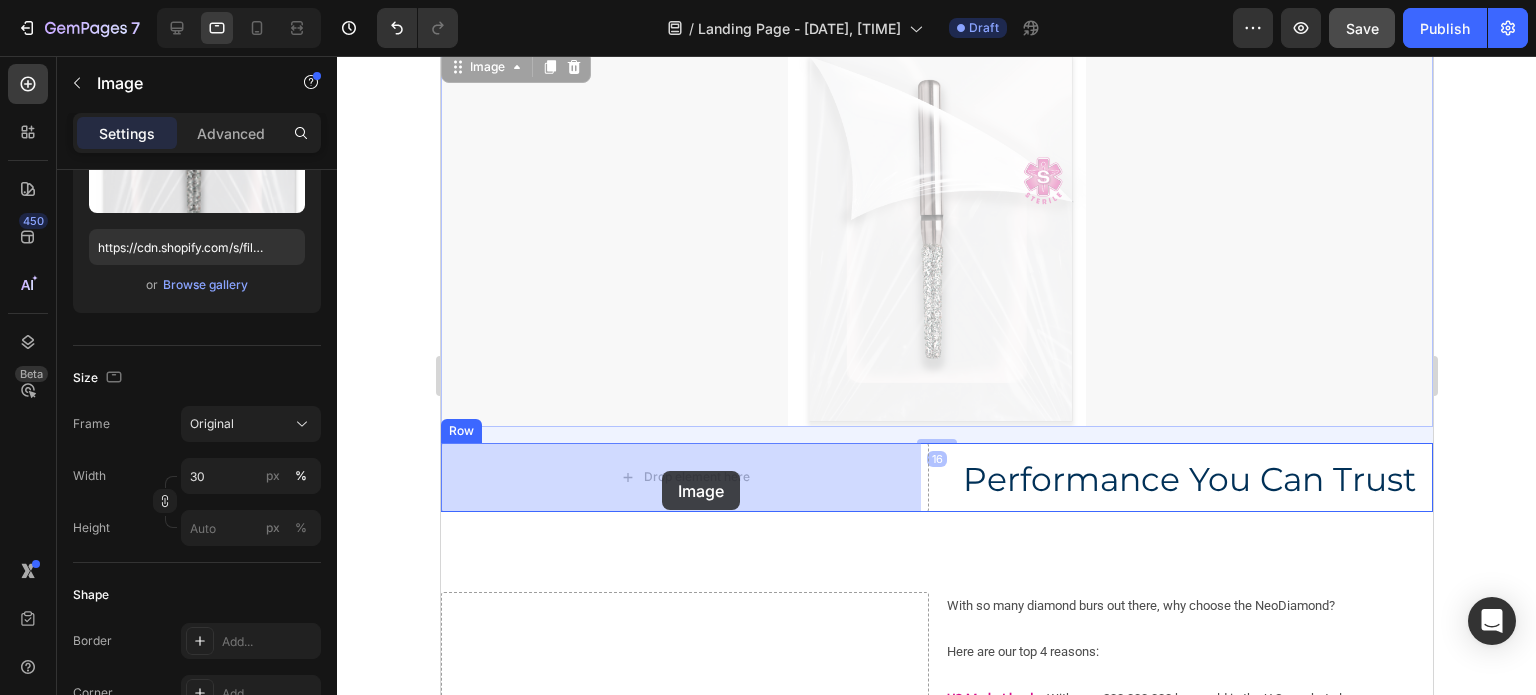 drag, startPoint x: 960, startPoint y: 287, endPoint x: 689, endPoint y: 447, distance: 314.7078 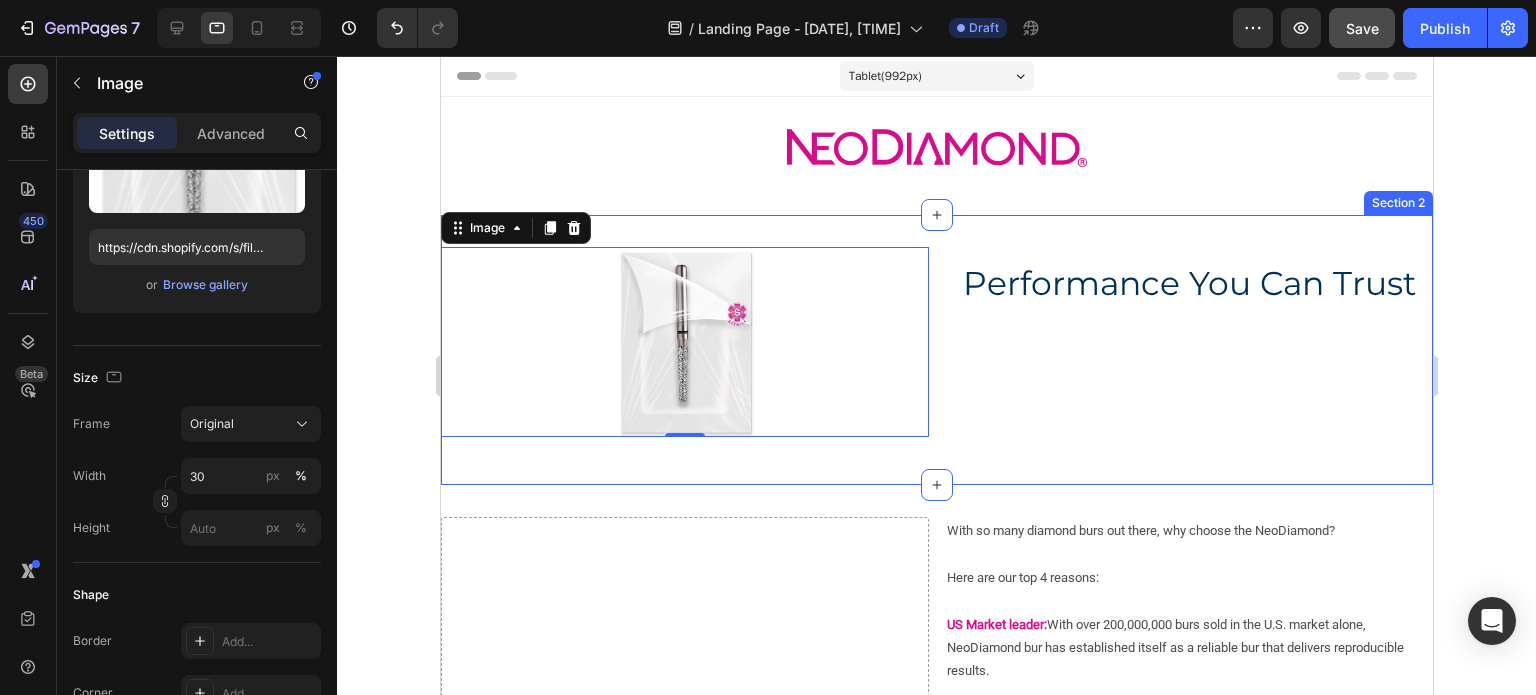 scroll, scrollTop: 100, scrollLeft: 0, axis: vertical 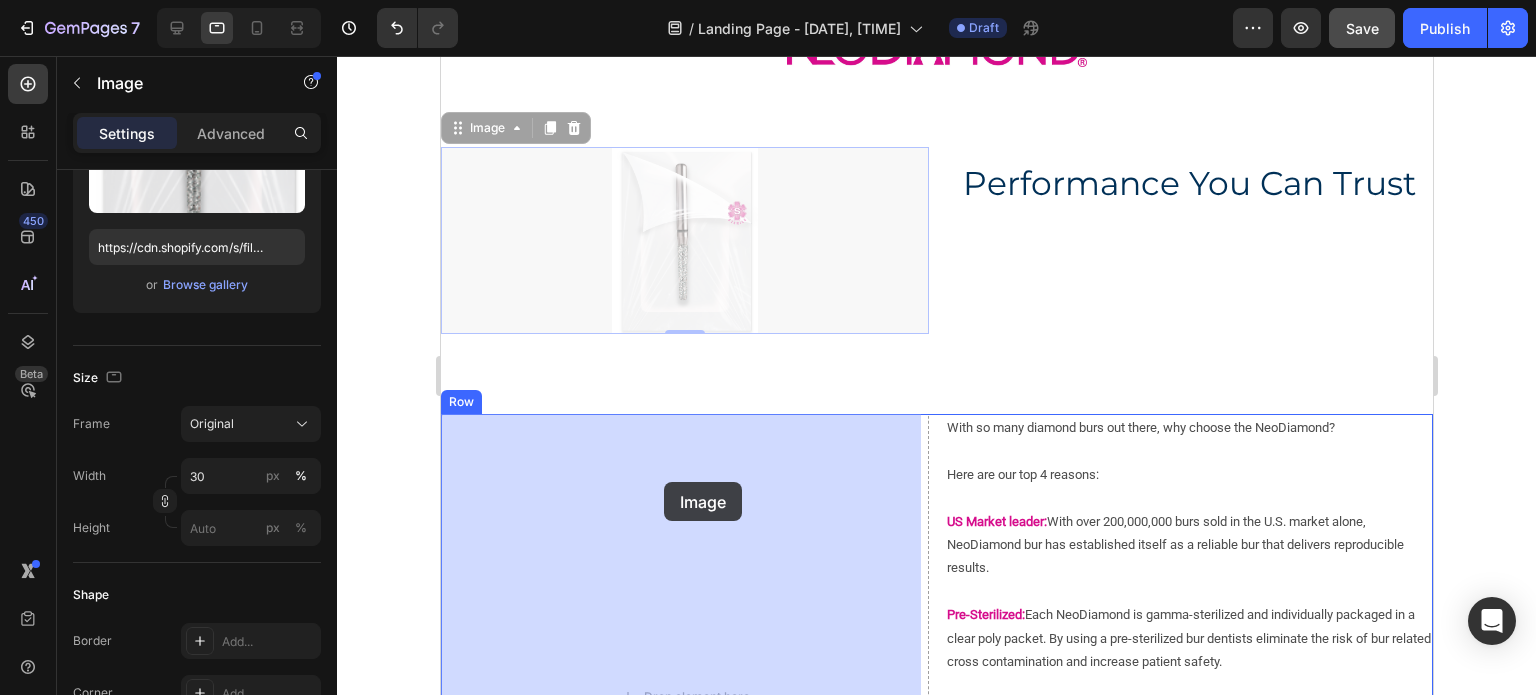 drag, startPoint x: 672, startPoint y: 236, endPoint x: 663, endPoint y: 483, distance: 247.16391 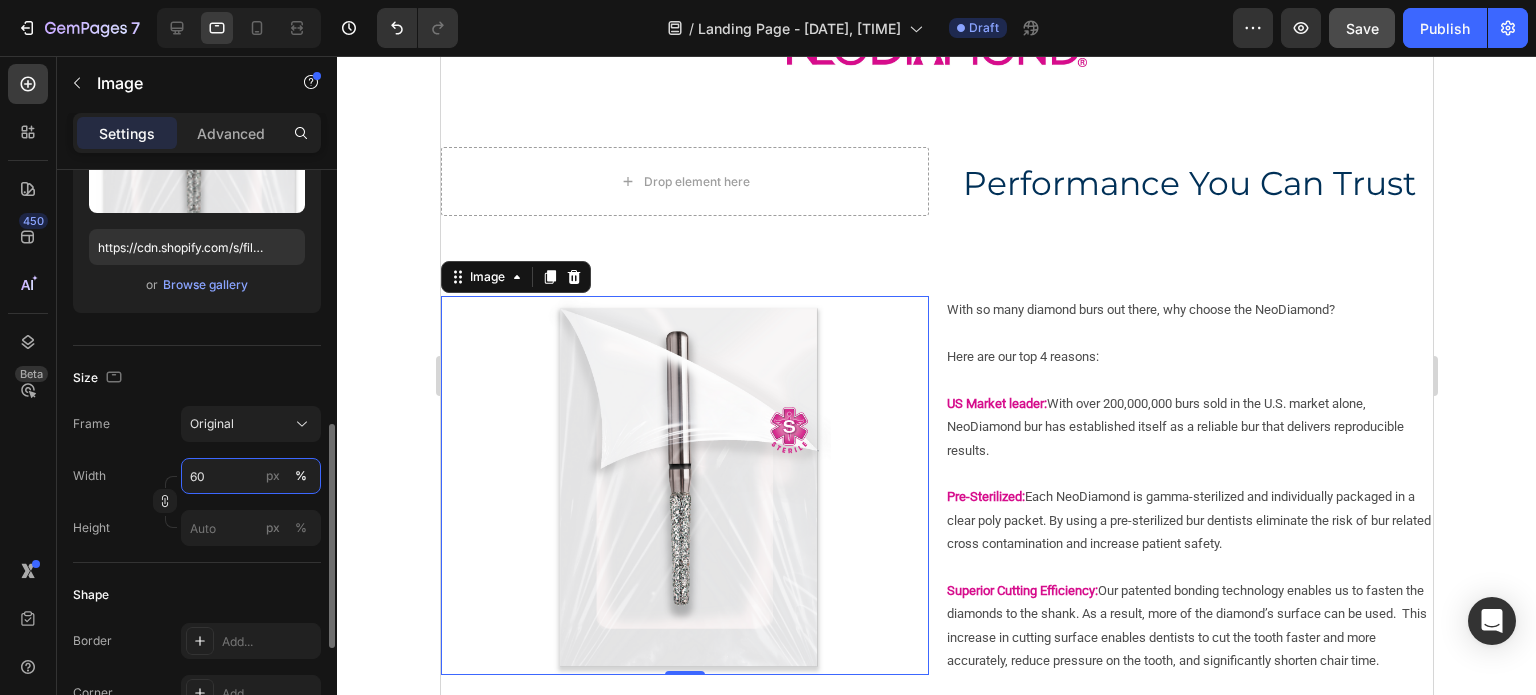 scroll, scrollTop: 400, scrollLeft: 0, axis: vertical 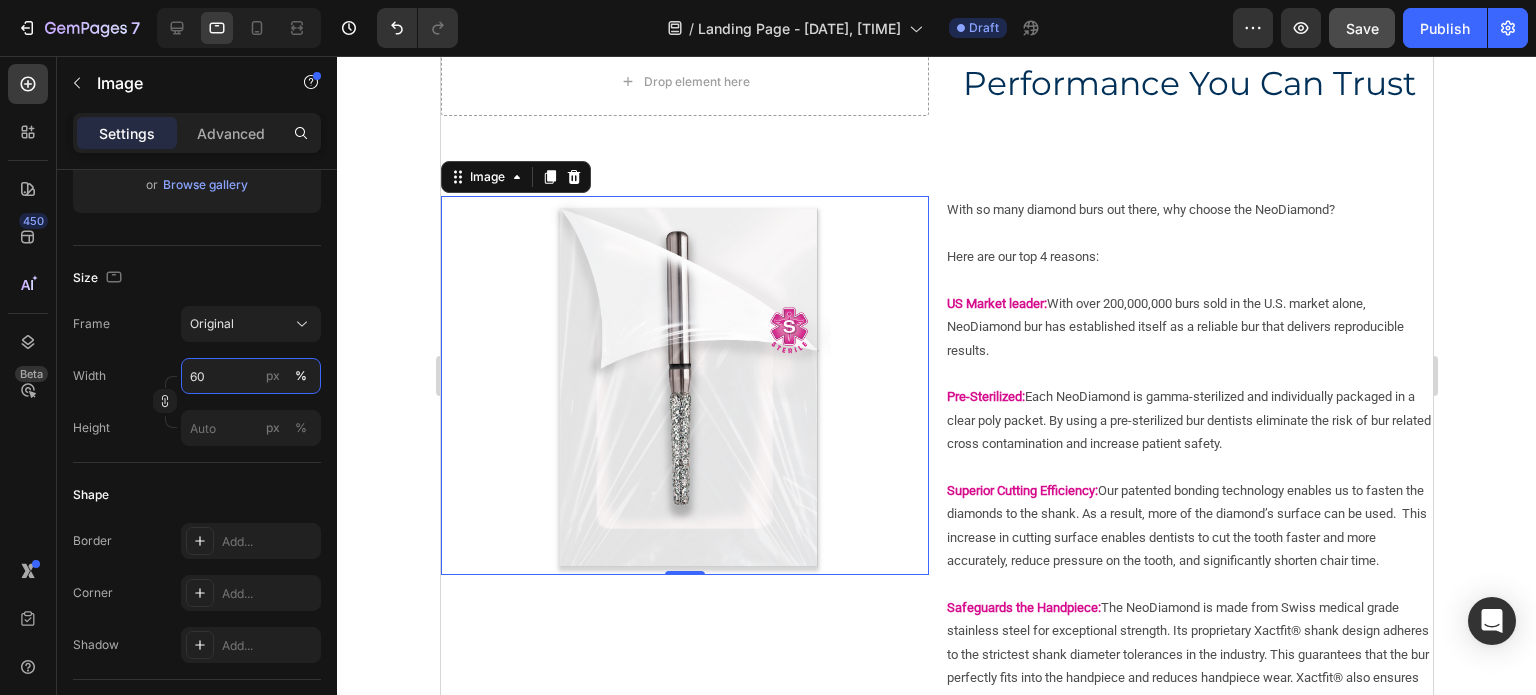 type on "6" 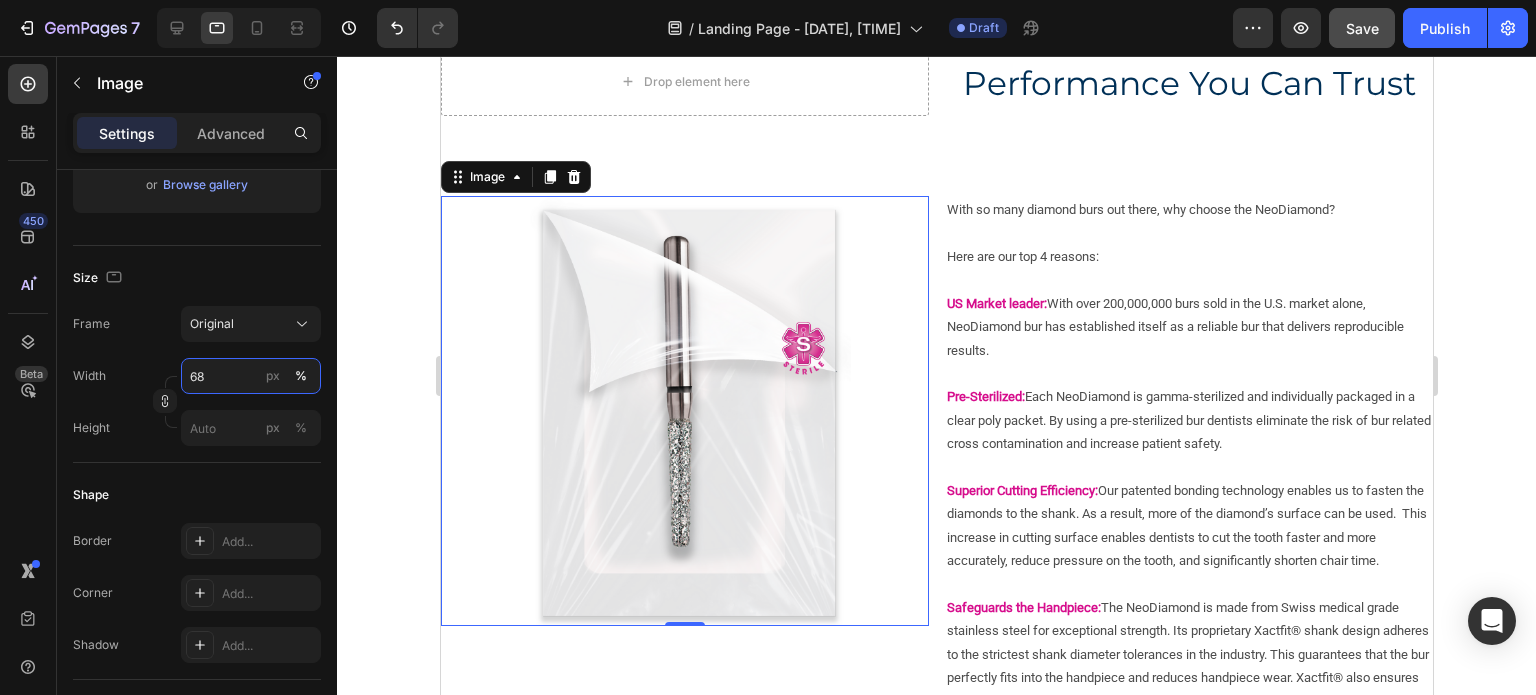 type on "6" 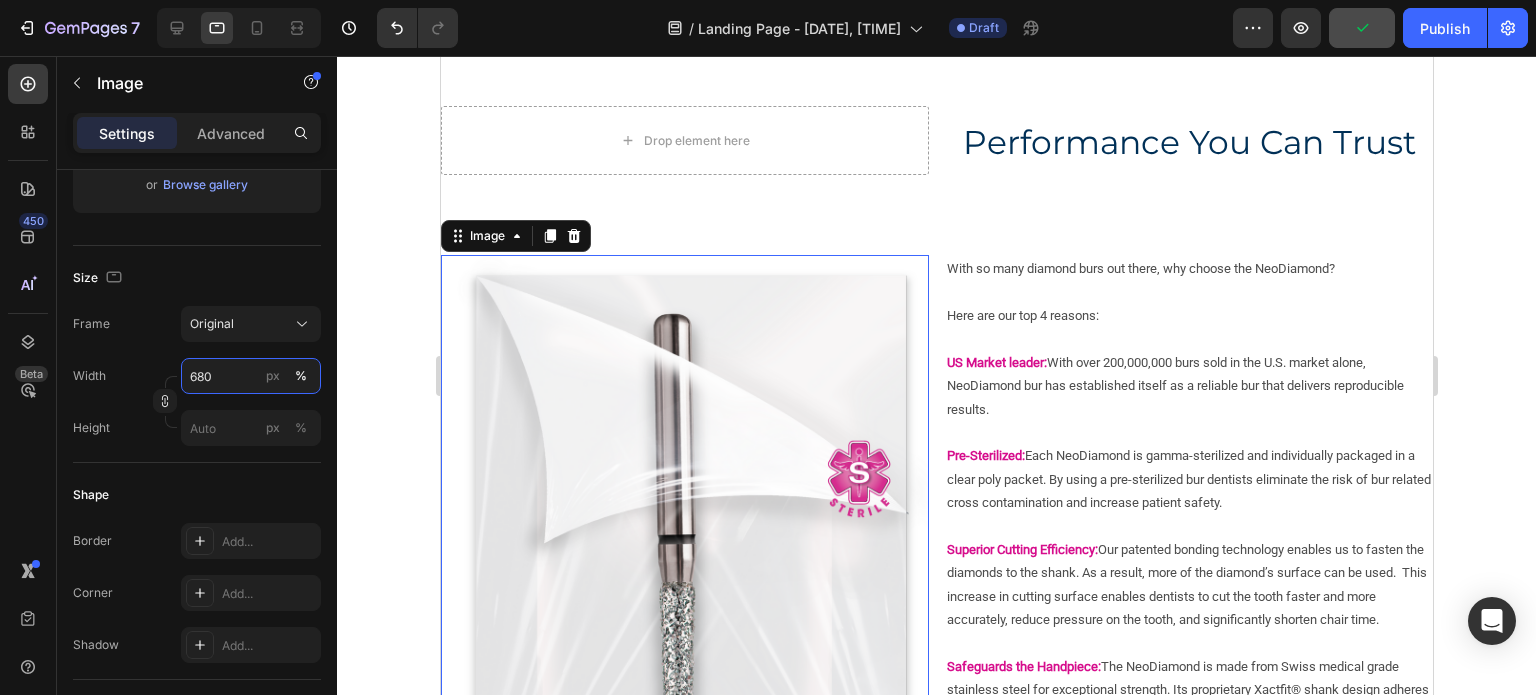 scroll, scrollTop: 100, scrollLeft: 0, axis: vertical 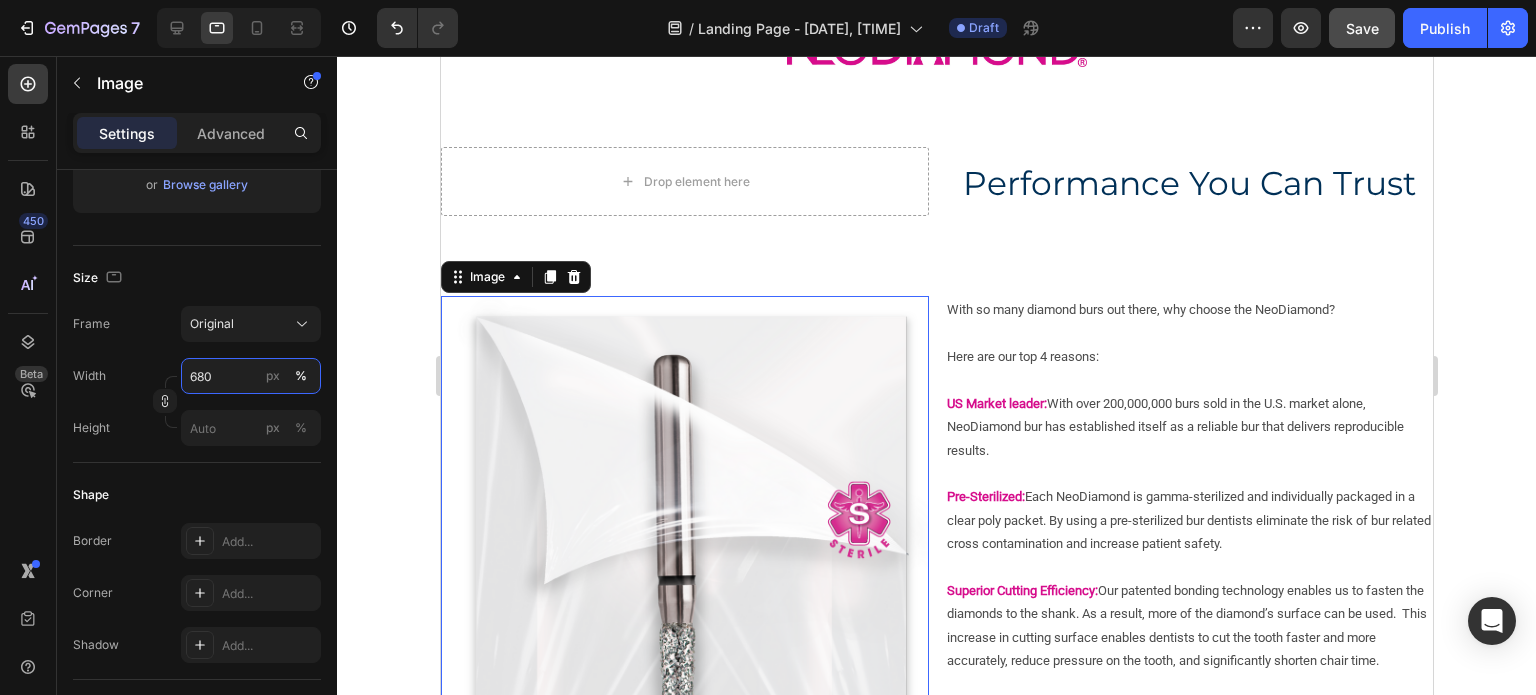 type on "680" 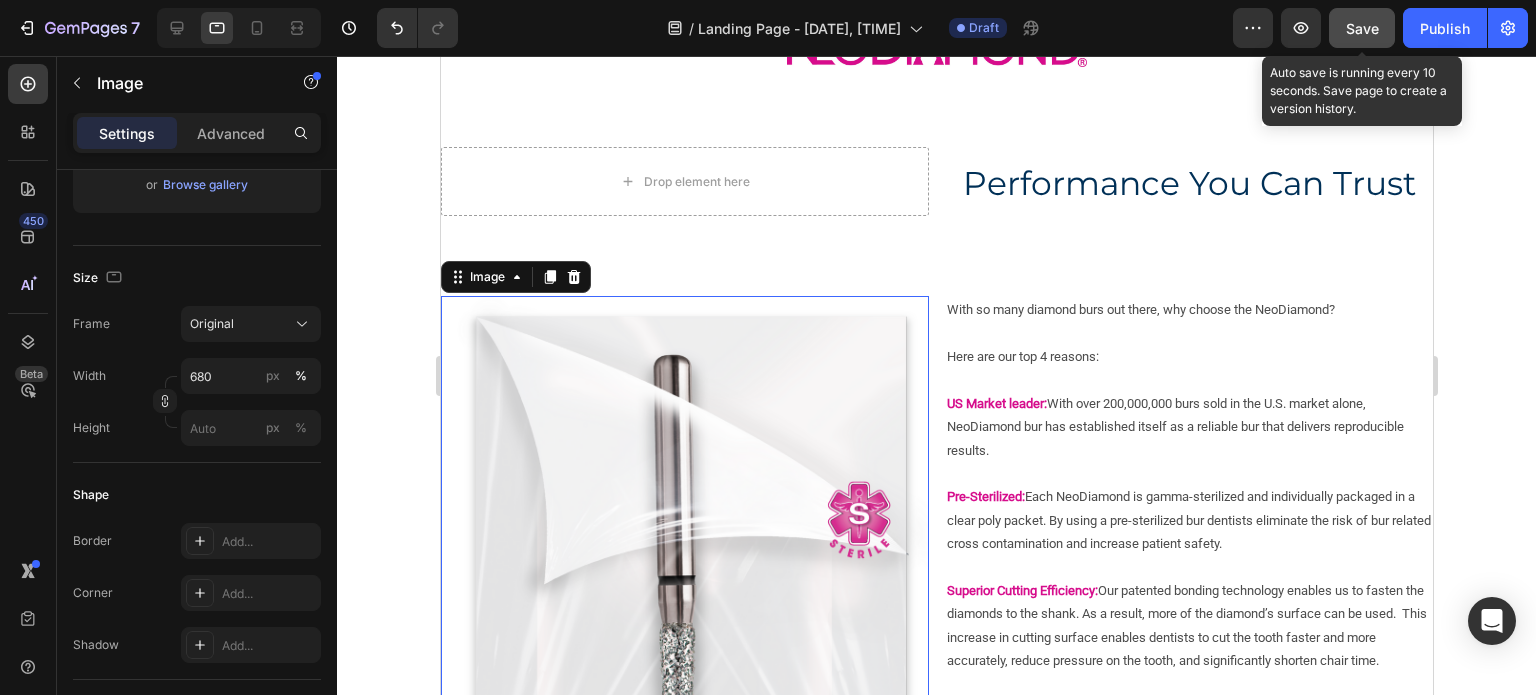 click on "Save" 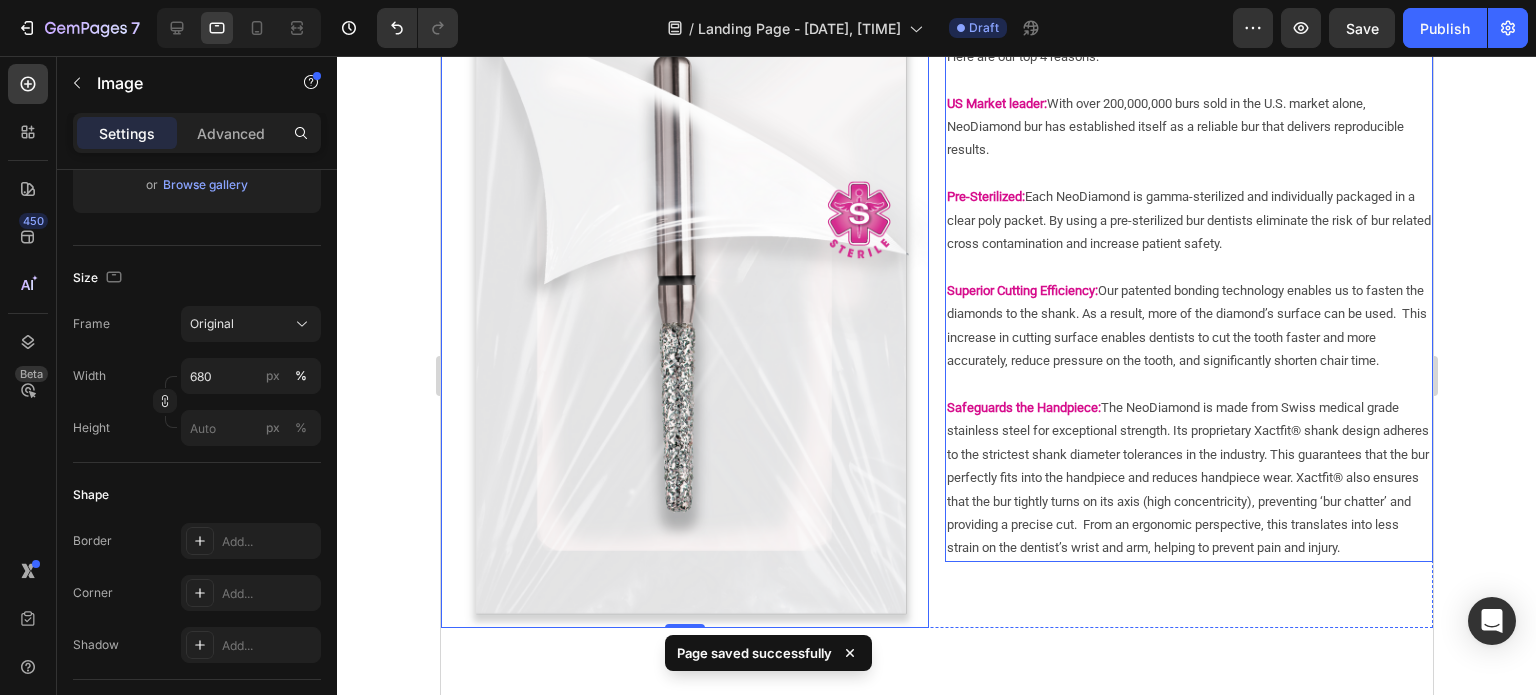 scroll, scrollTop: 600, scrollLeft: 0, axis: vertical 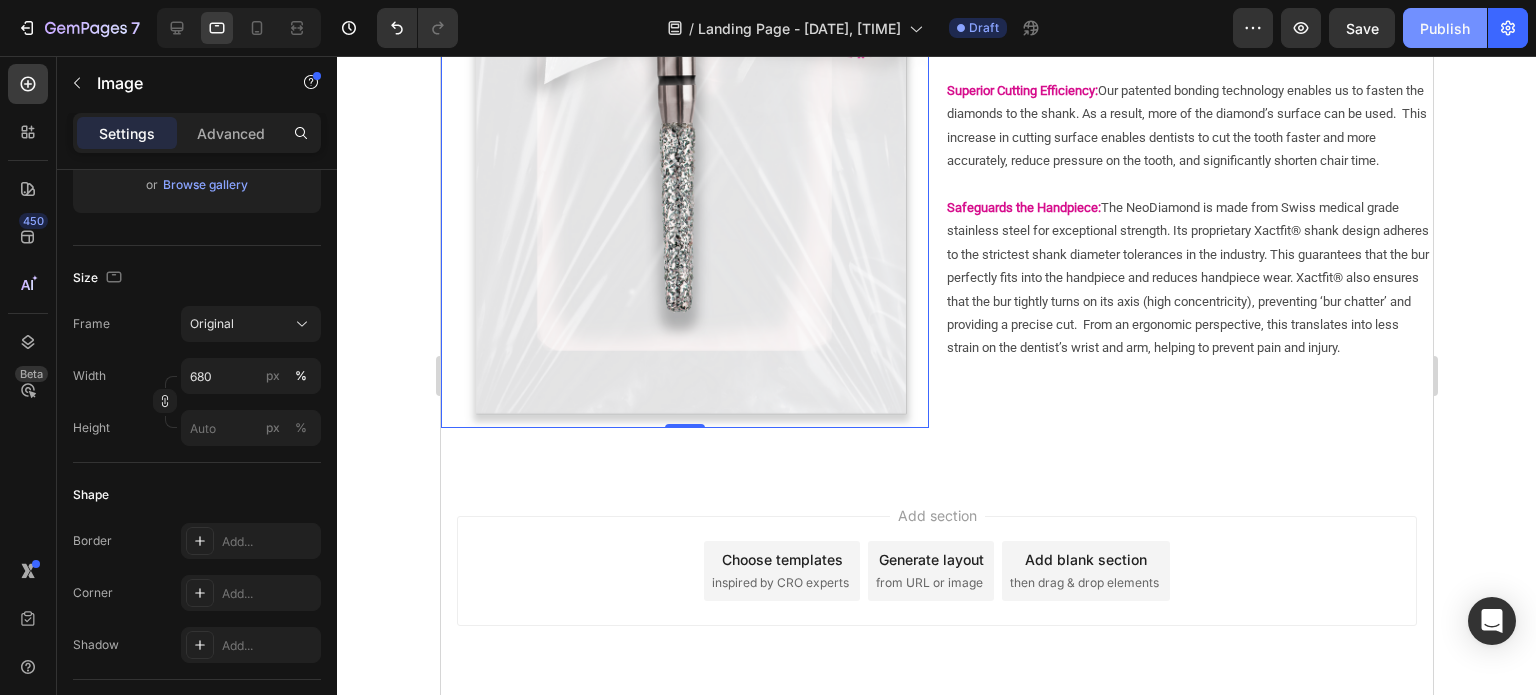 click on "Publish" at bounding box center (1445, 28) 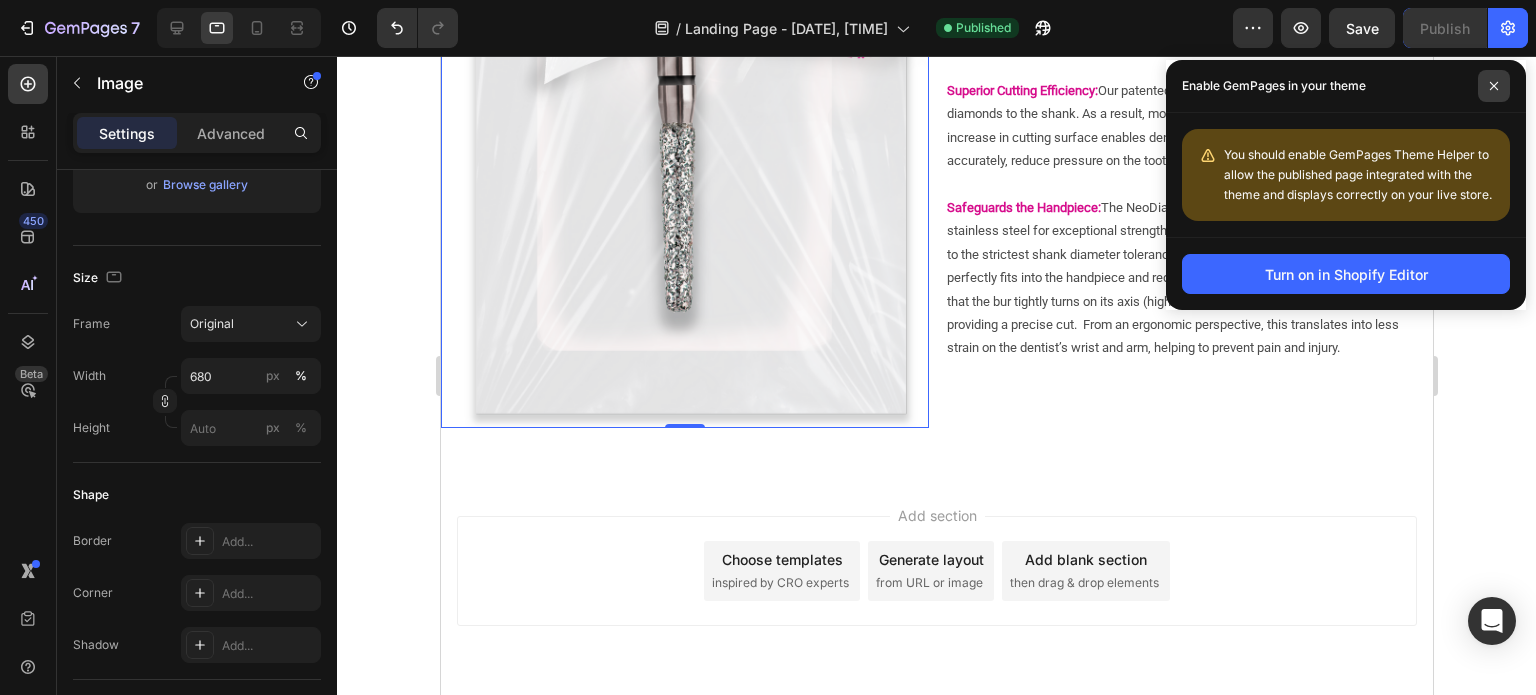 click 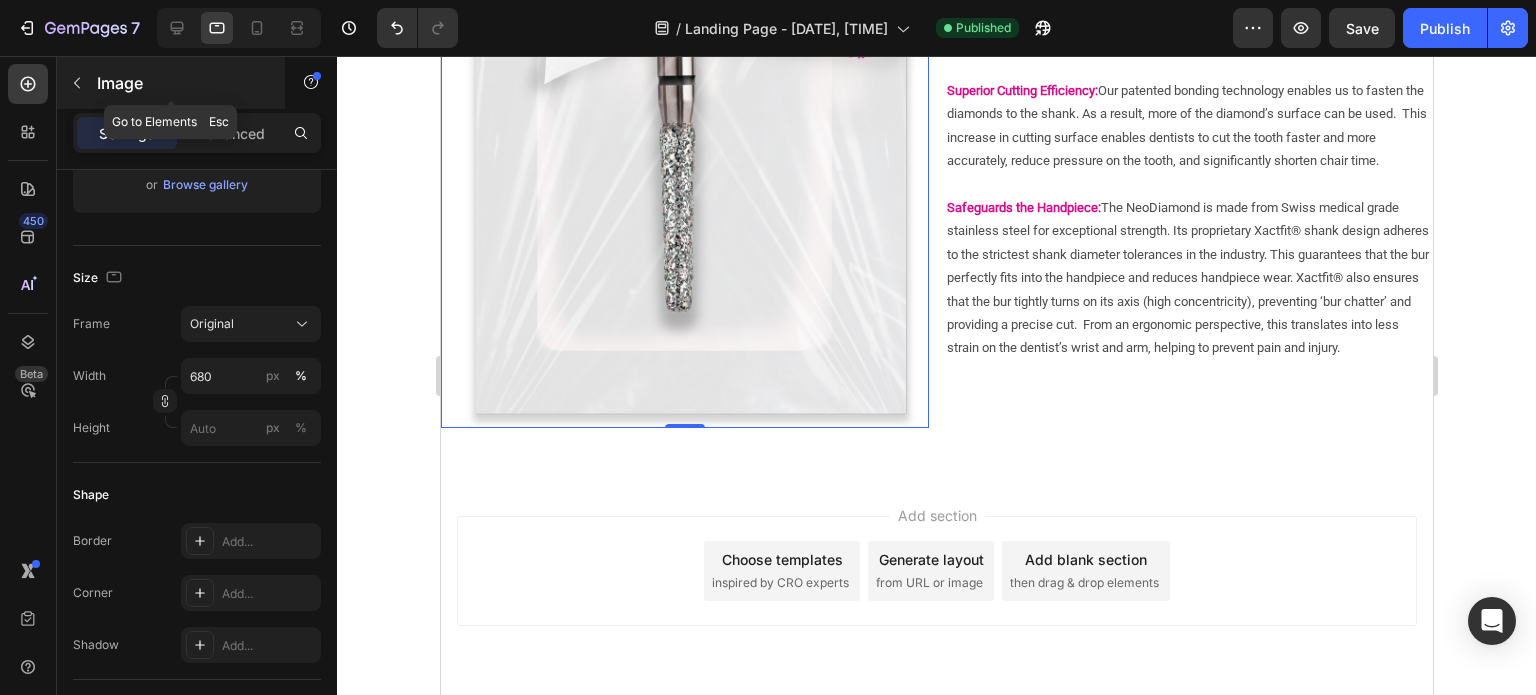 click 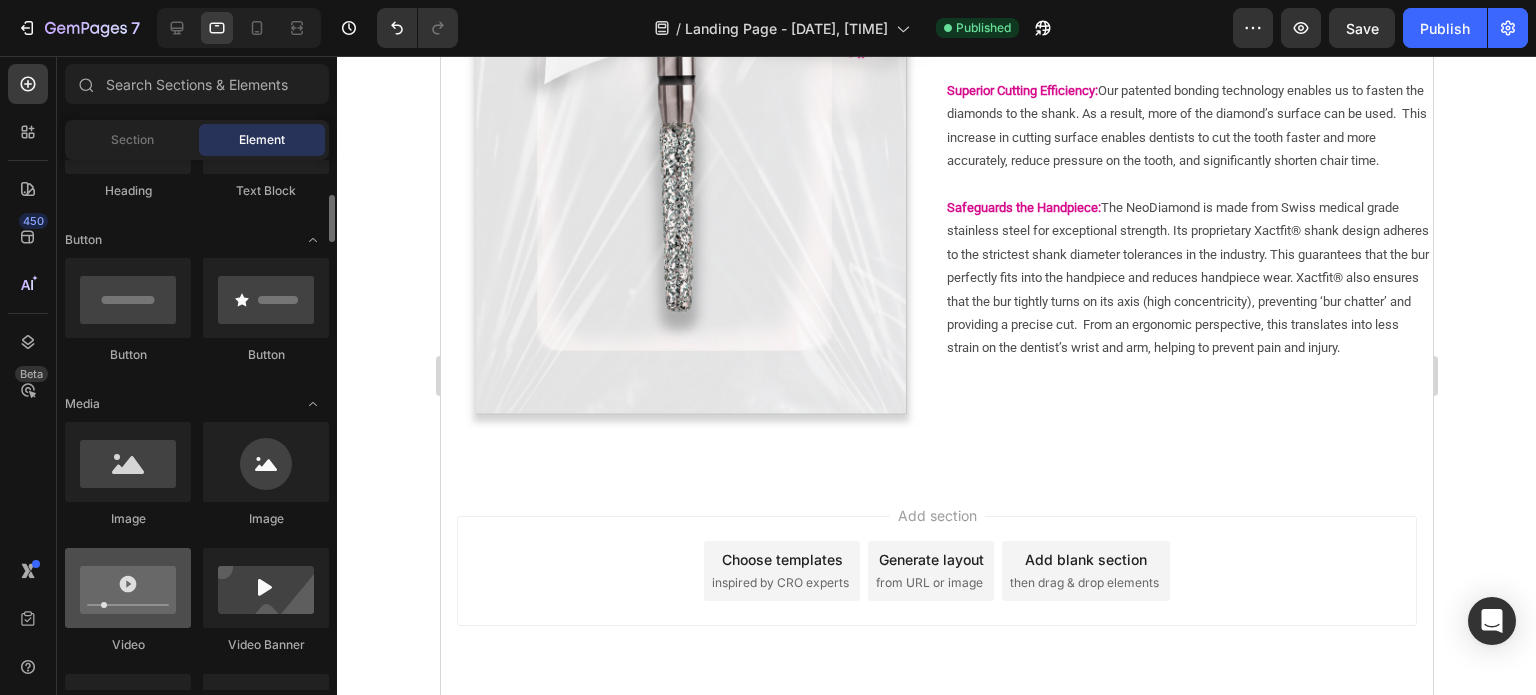 scroll, scrollTop: 500, scrollLeft: 0, axis: vertical 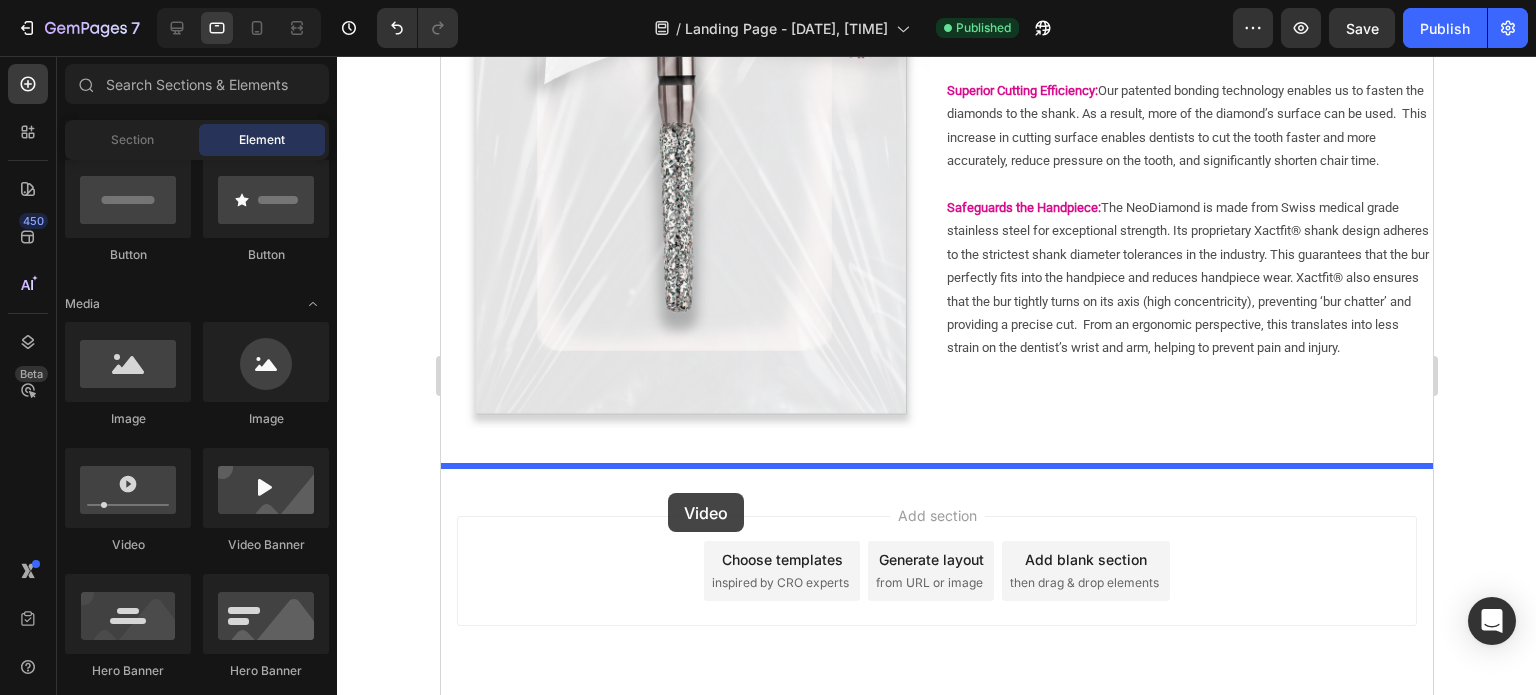 drag, startPoint x: 585, startPoint y: 555, endPoint x: 667, endPoint y: 493, distance: 102.80078 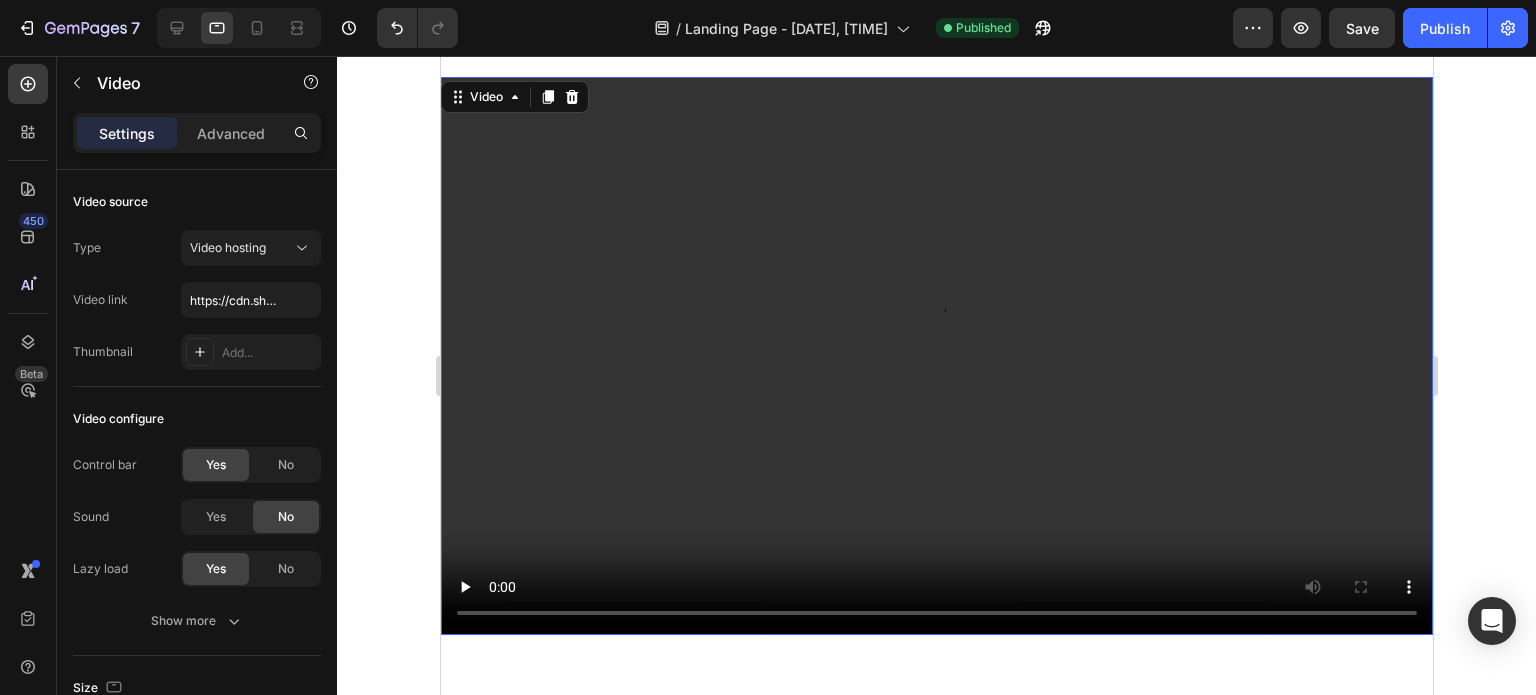 scroll, scrollTop: 900, scrollLeft: 0, axis: vertical 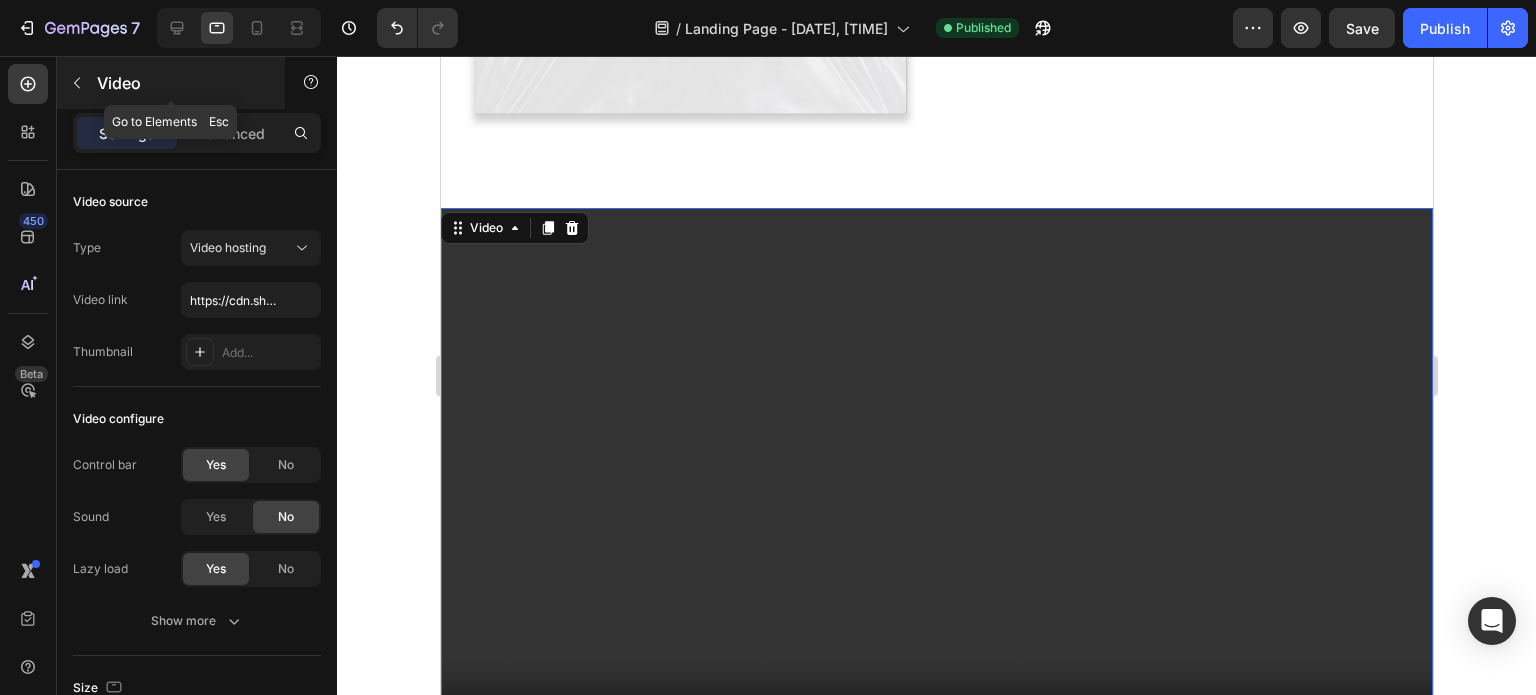 click 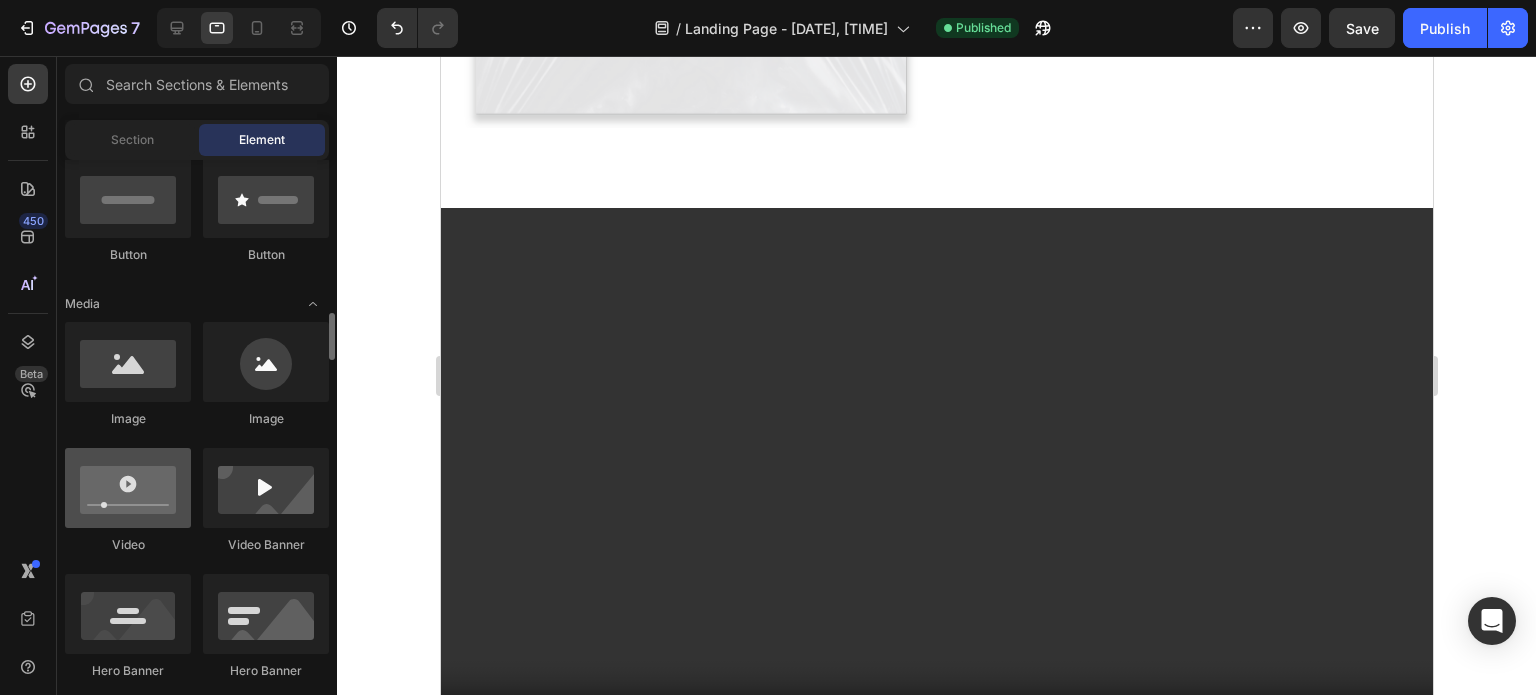scroll, scrollTop: 600, scrollLeft: 0, axis: vertical 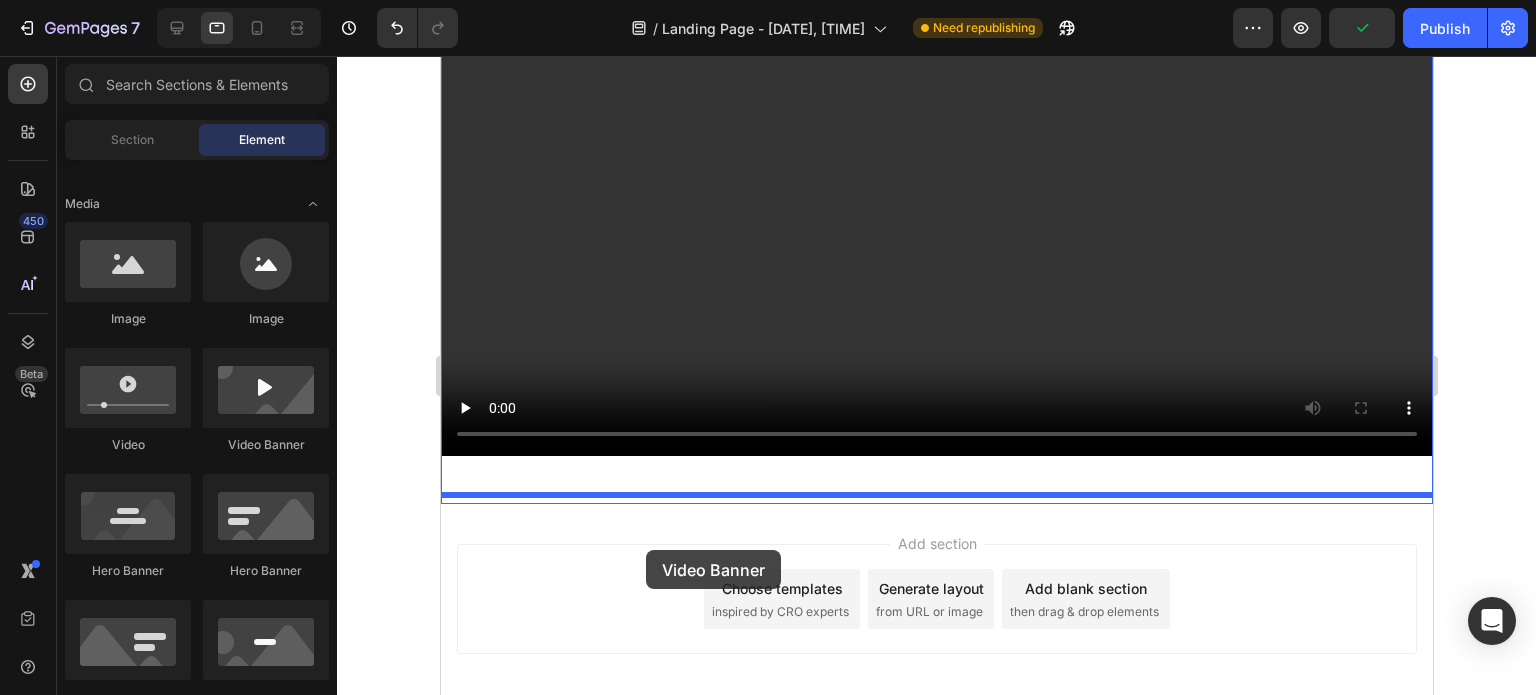 drag, startPoint x: 688, startPoint y: 453, endPoint x: 645, endPoint y: 550, distance: 106.10372 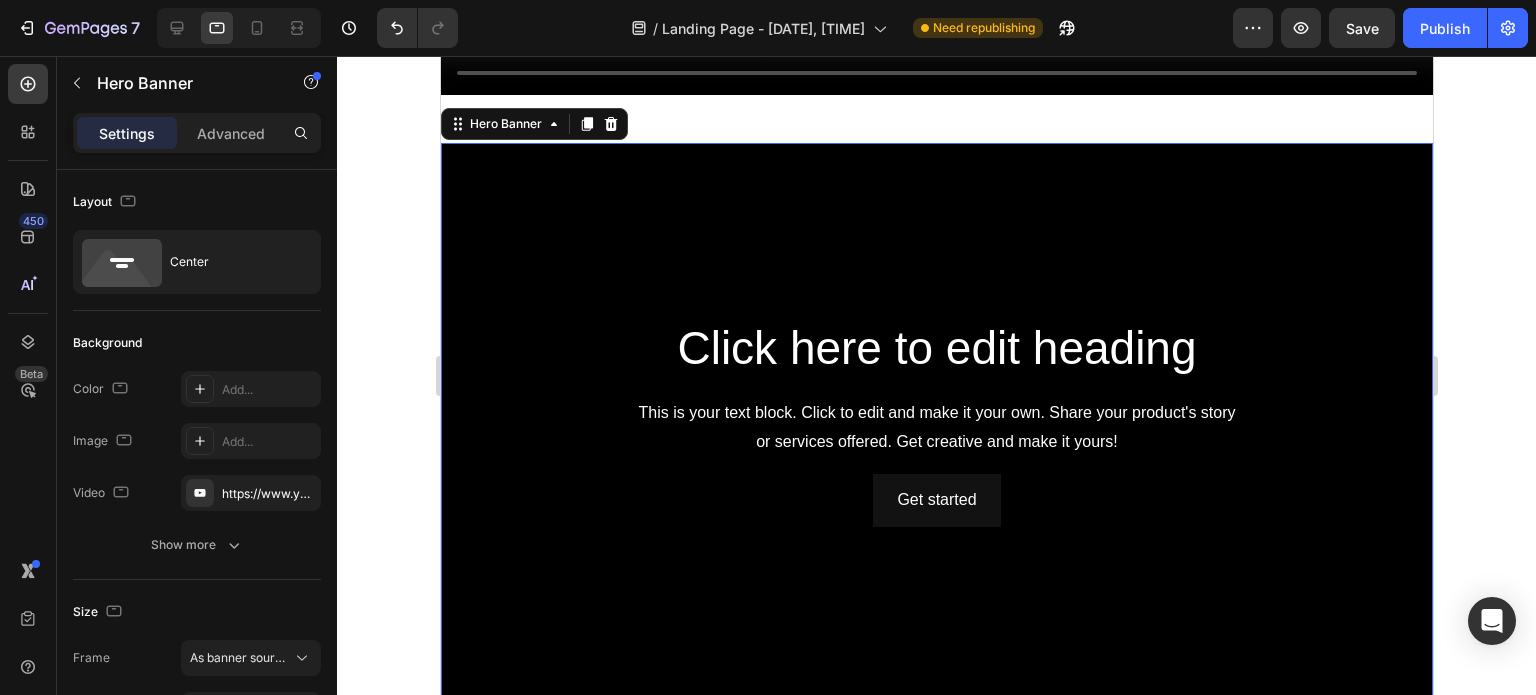 scroll, scrollTop: 1500, scrollLeft: 0, axis: vertical 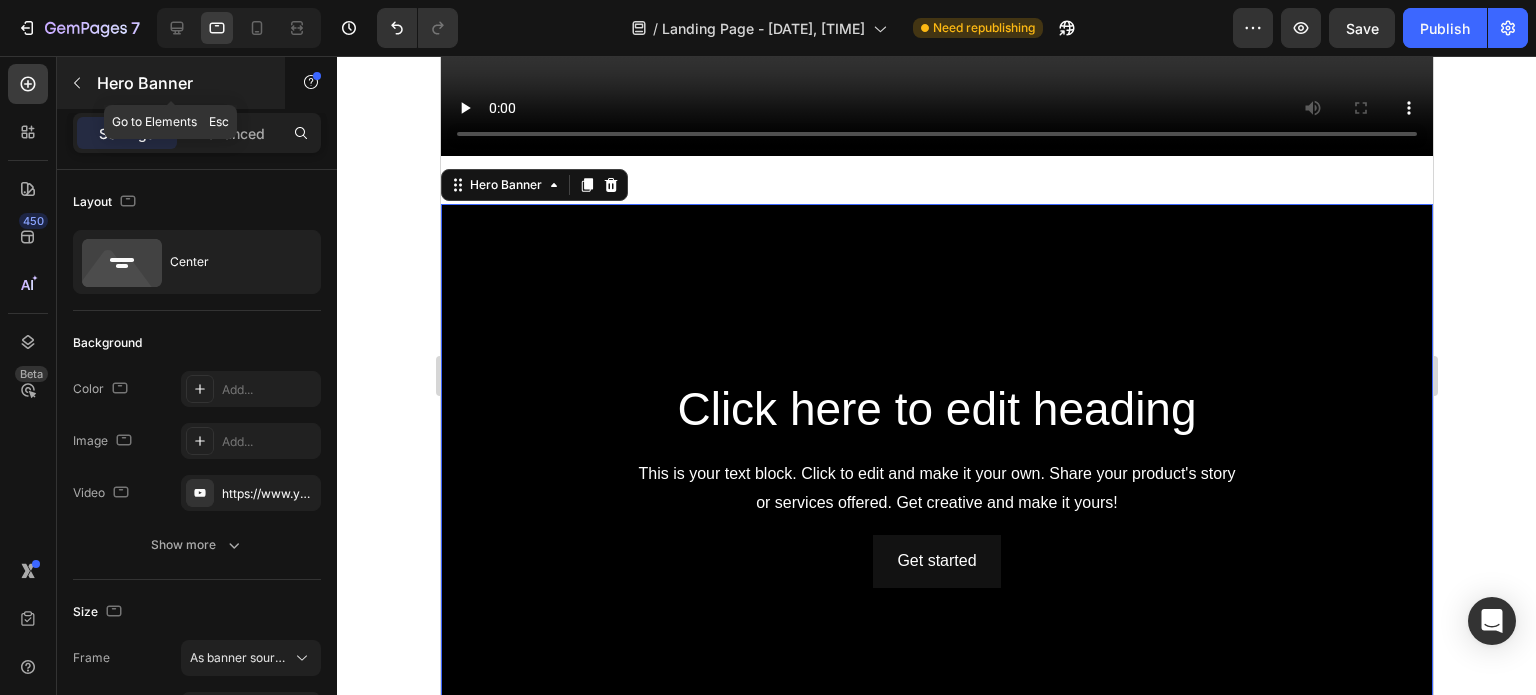 click 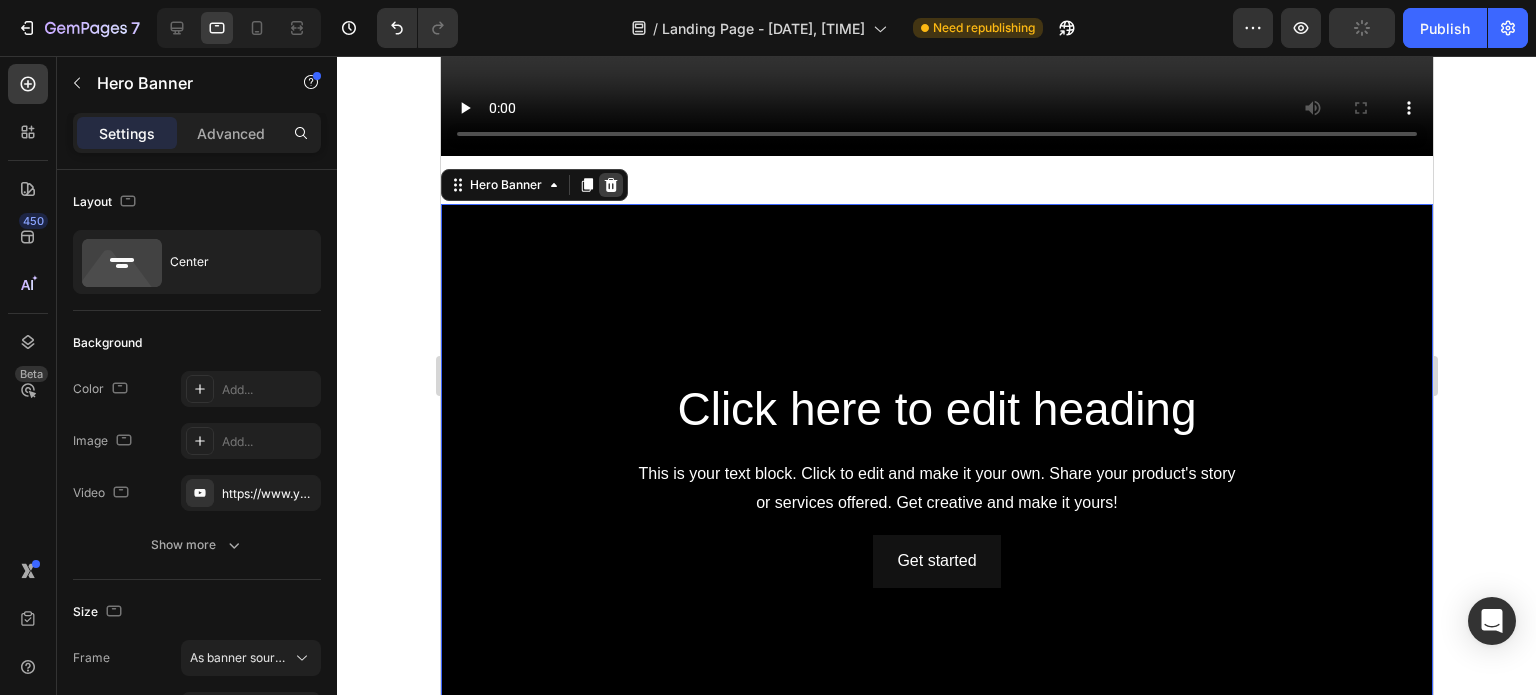 click 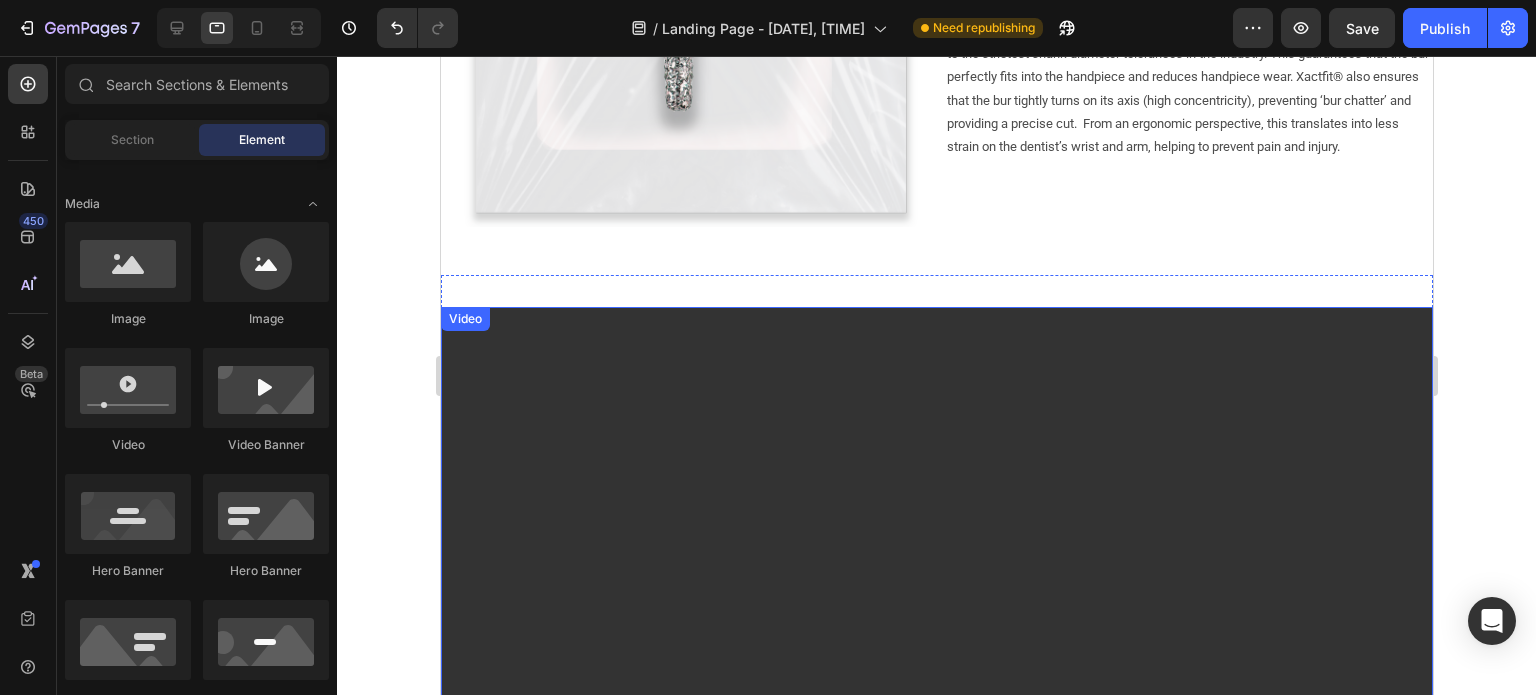 scroll, scrollTop: 847, scrollLeft: 0, axis: vertical 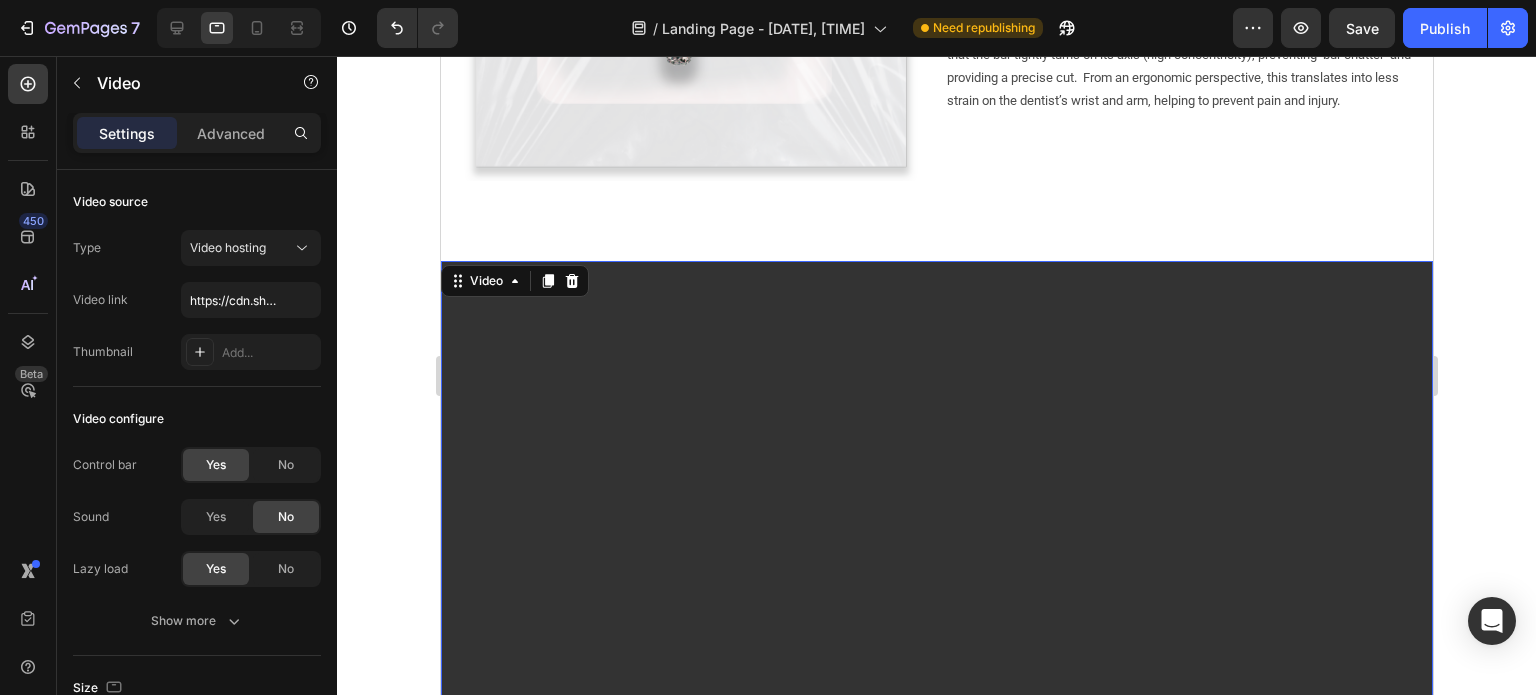 click at bounding box center [936, 540] 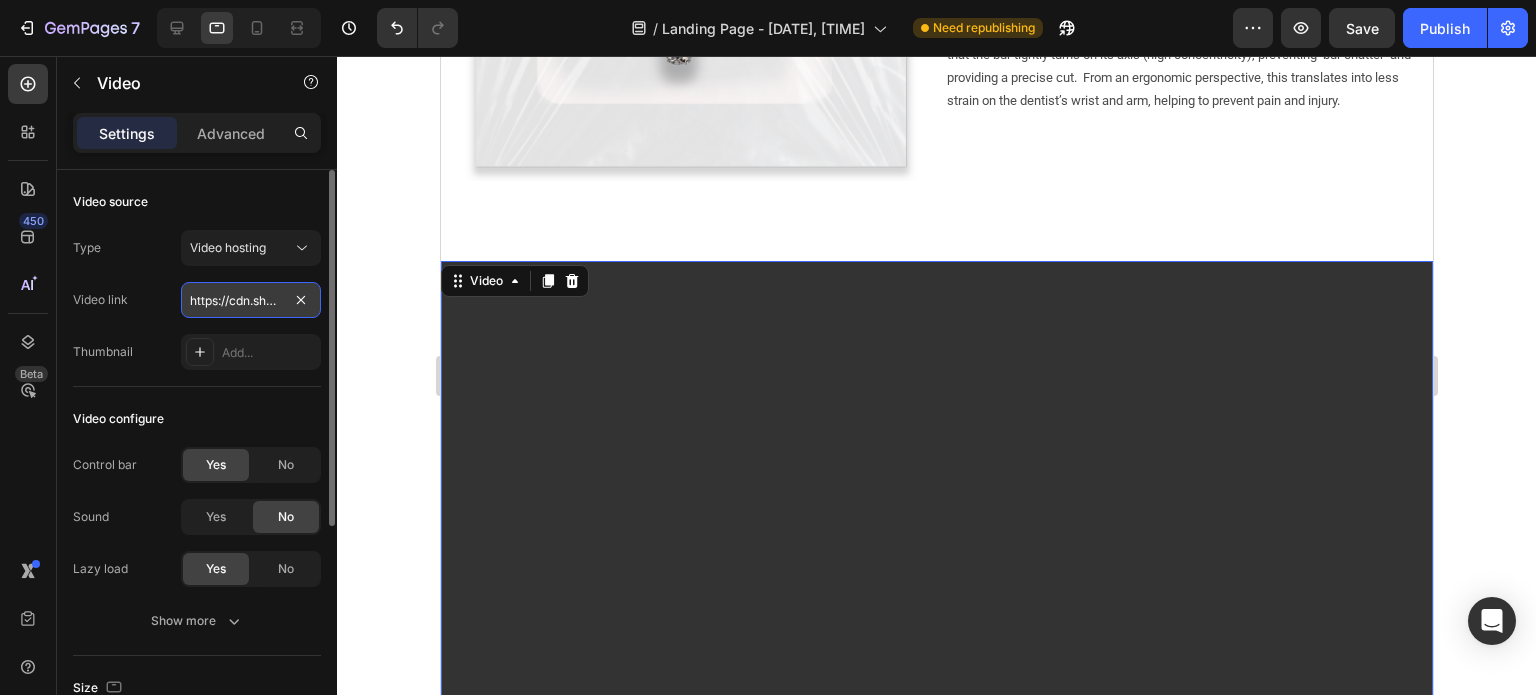 click on "https://cdn.shopify.com/videos/c/o/v/2cd3deb506b54b009063f7270ab5cf2e.mp4" at bounding box center [251, 300] 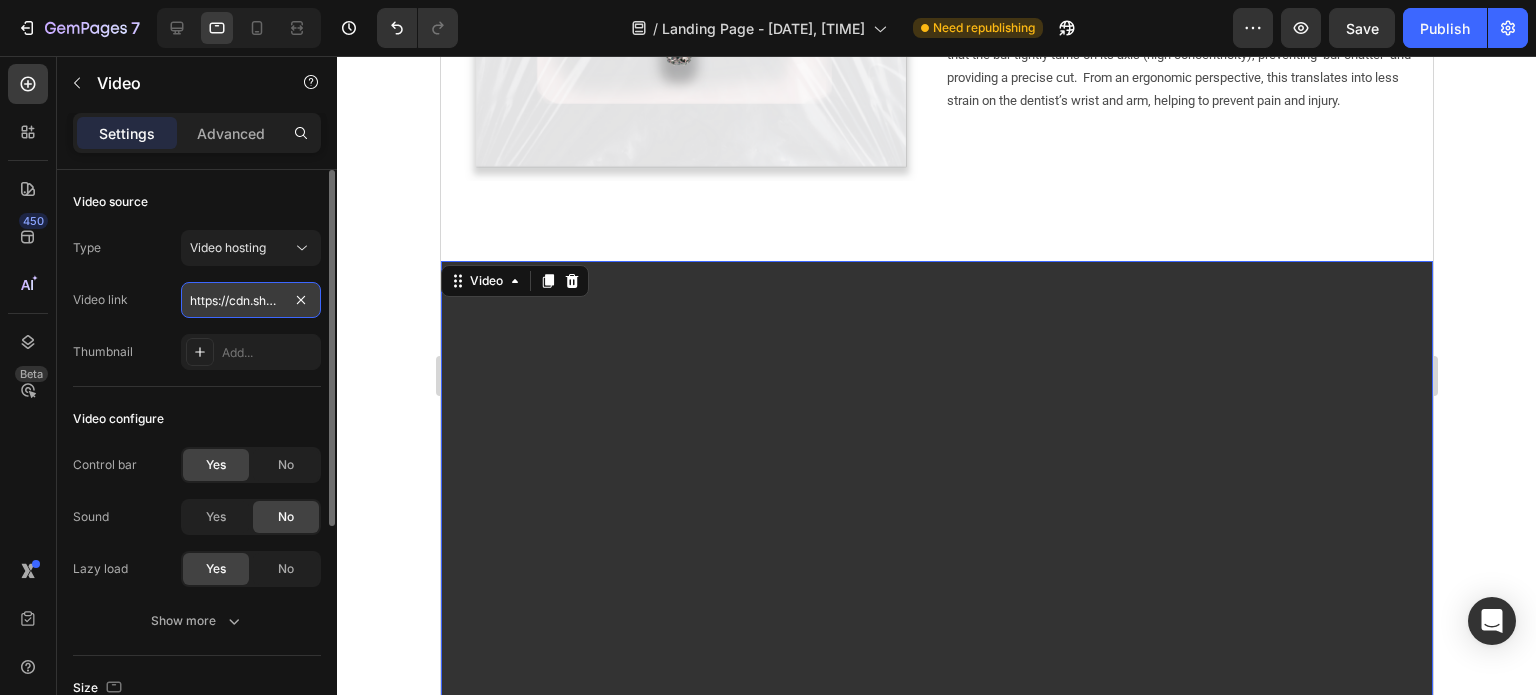 scroll, scrollTop: 0, scrollLeft: 383, axis: horizontal 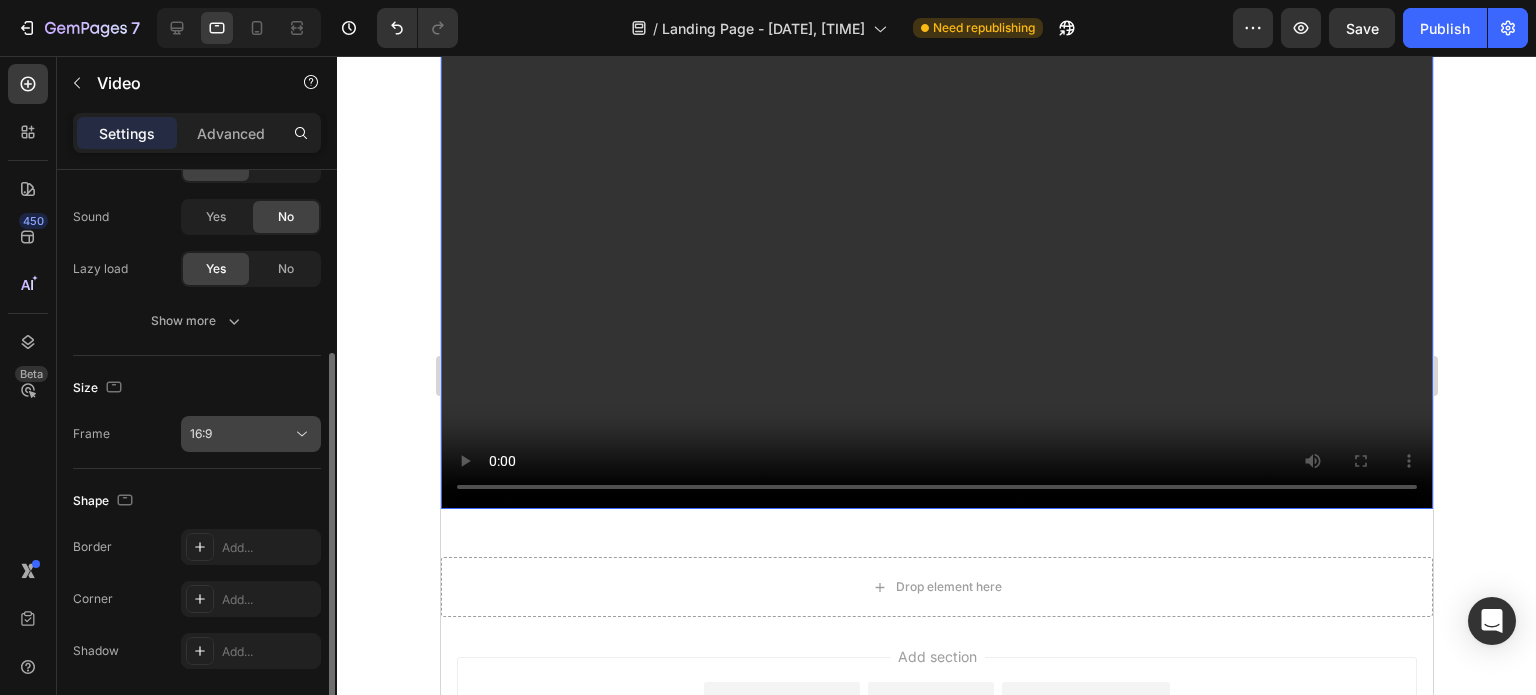 type on "https://cdn.shopify.com/videos/c/o/v/32703799400349b8baf51c9bb2054404.mp4" 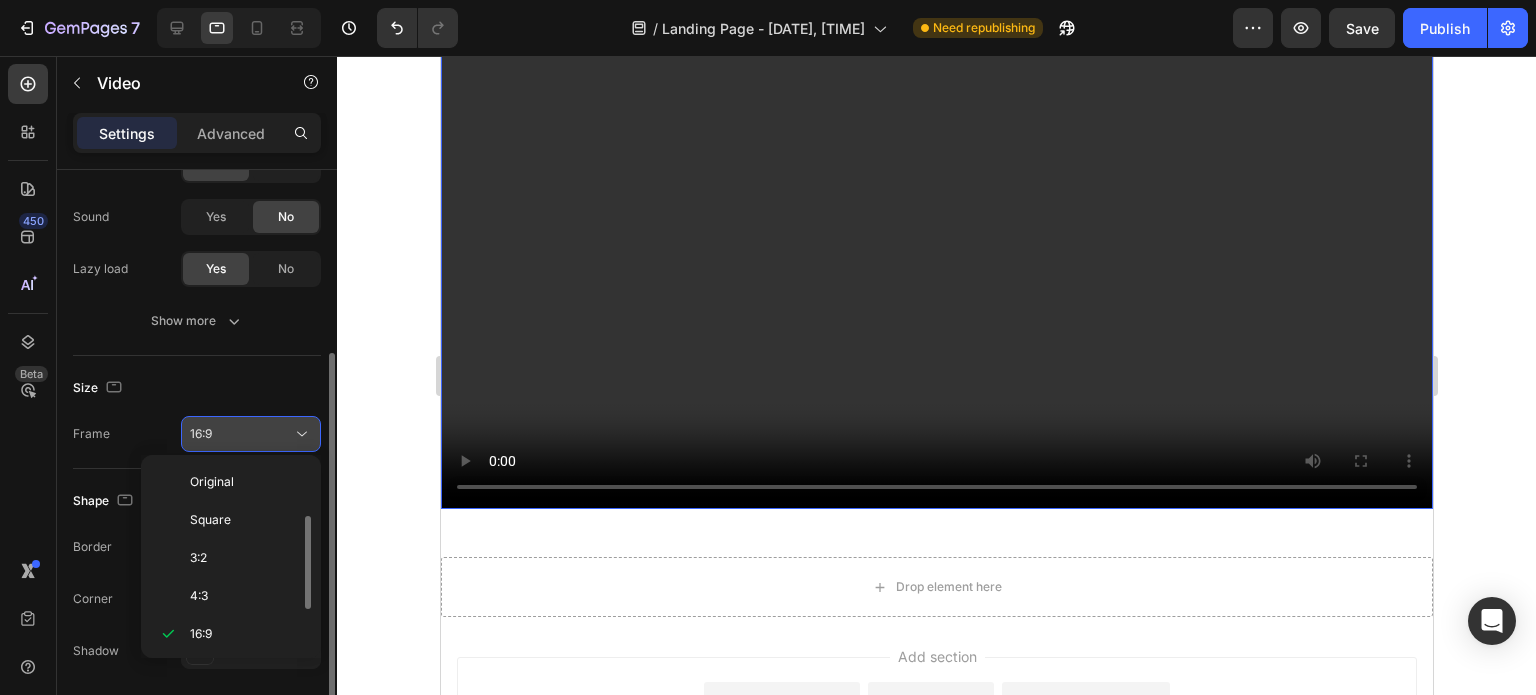 scroll, scrollTop: 36, scrollLeft: 0, axis: vertical 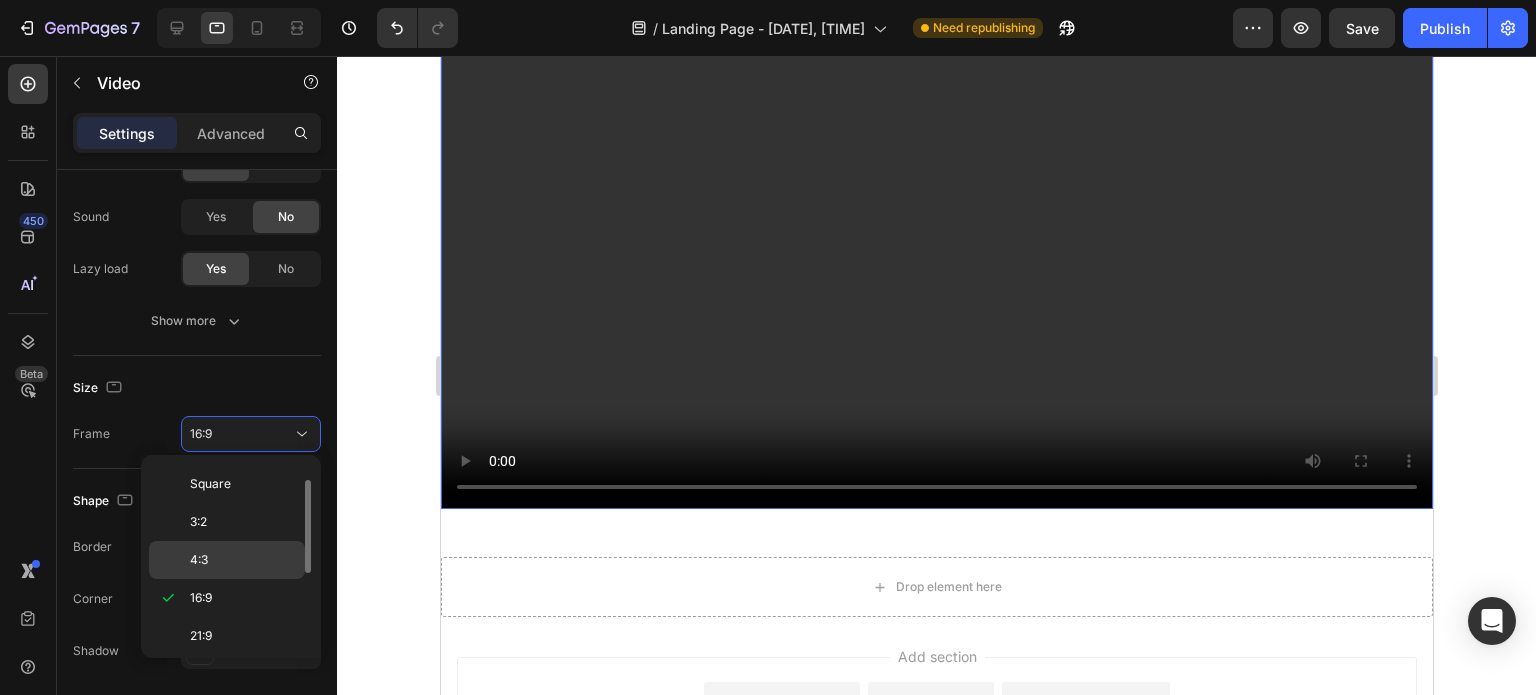 click on "4:3" 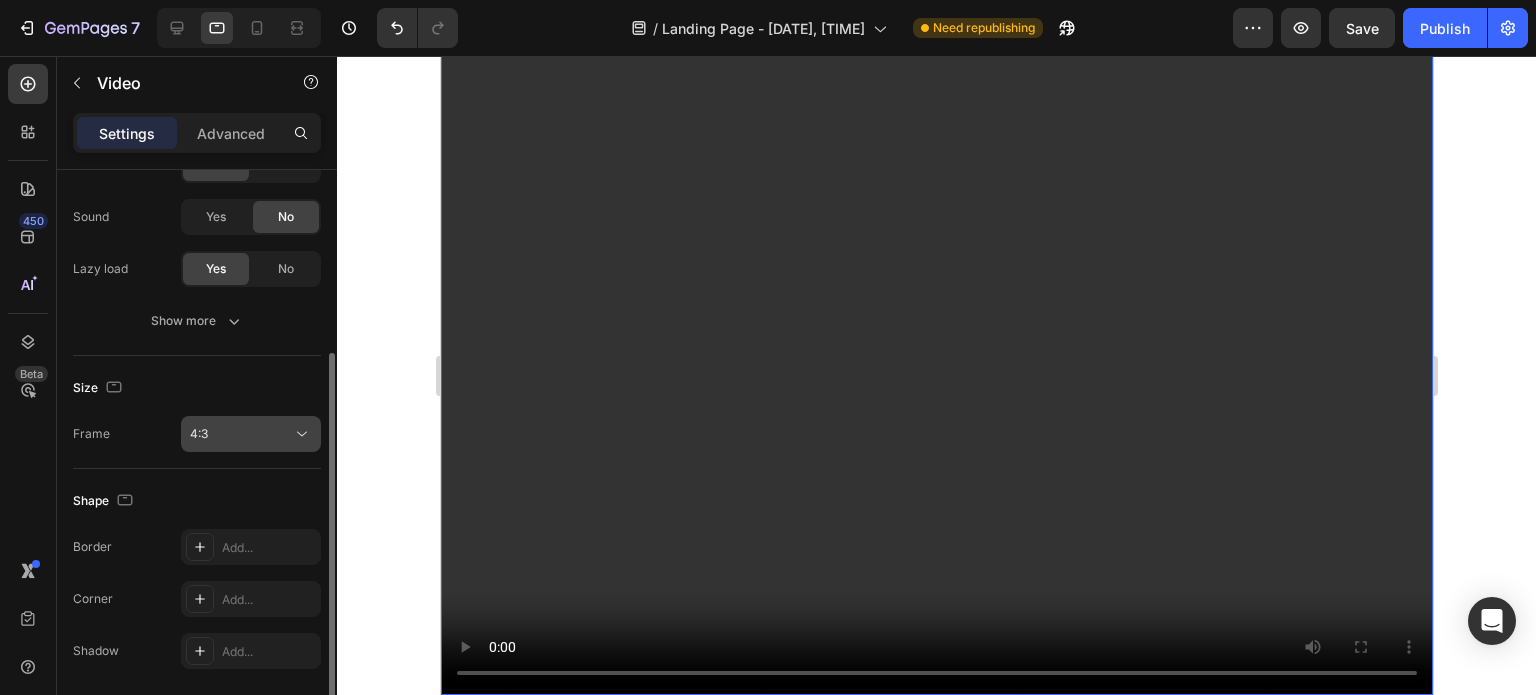 click on "4:3" at bounding box center [241, 434] 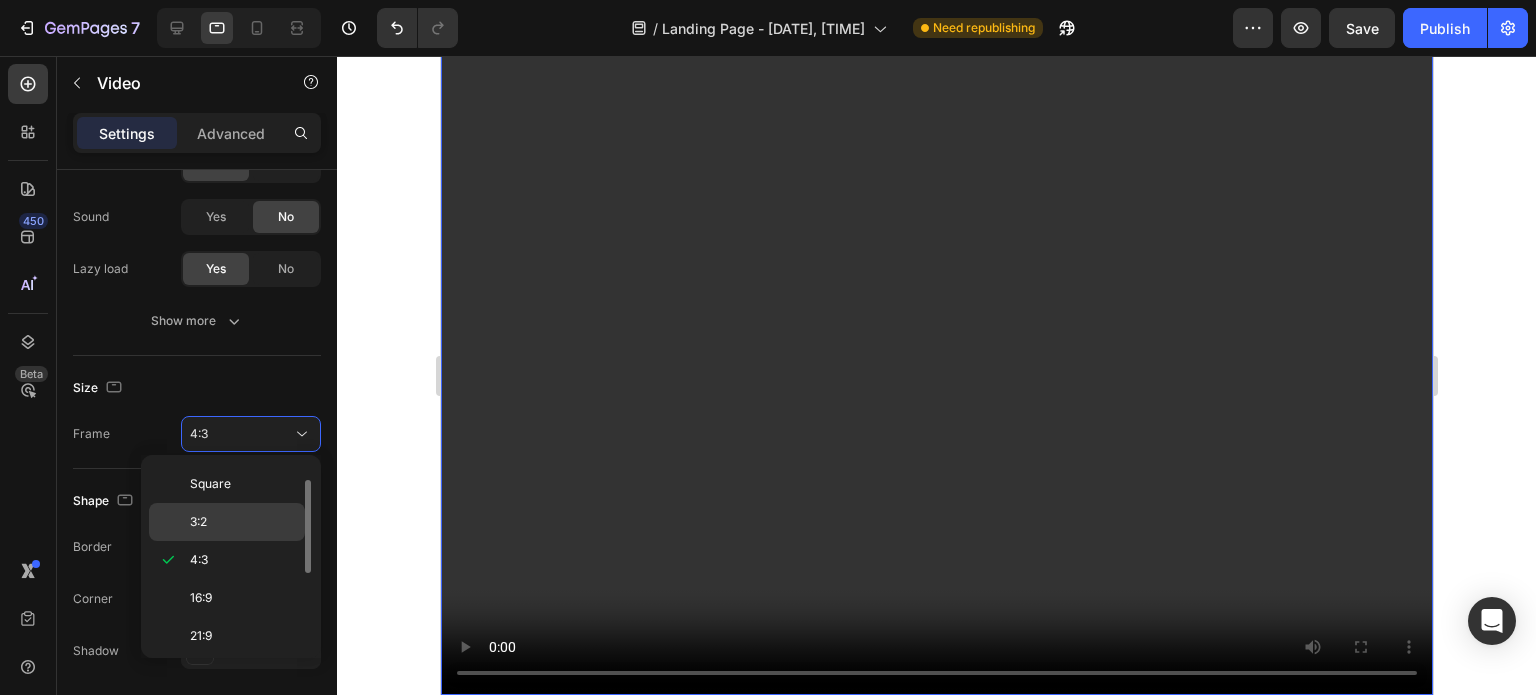click on "3:2" at bounding box center (243, 522) 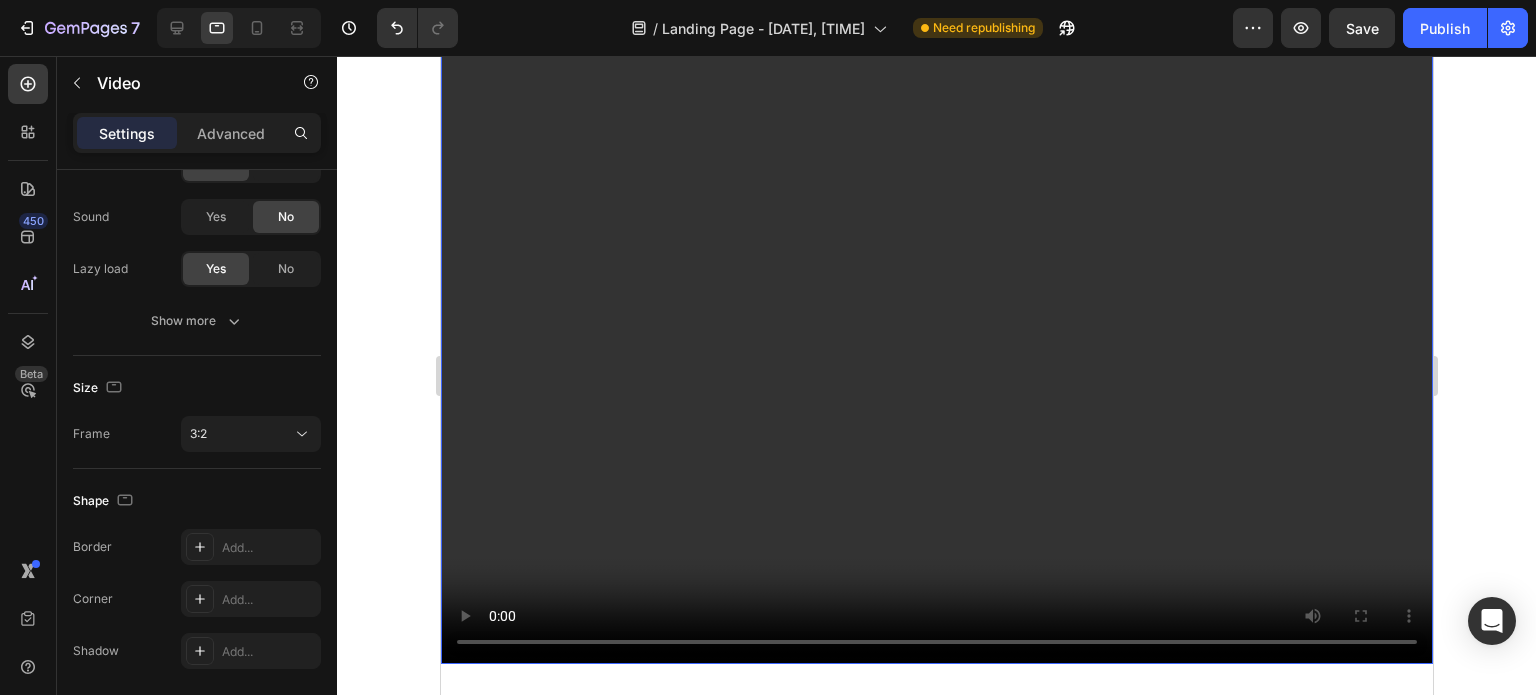 scroll, scrollTop: 1047, scrollLeft: 0, axis: vertical 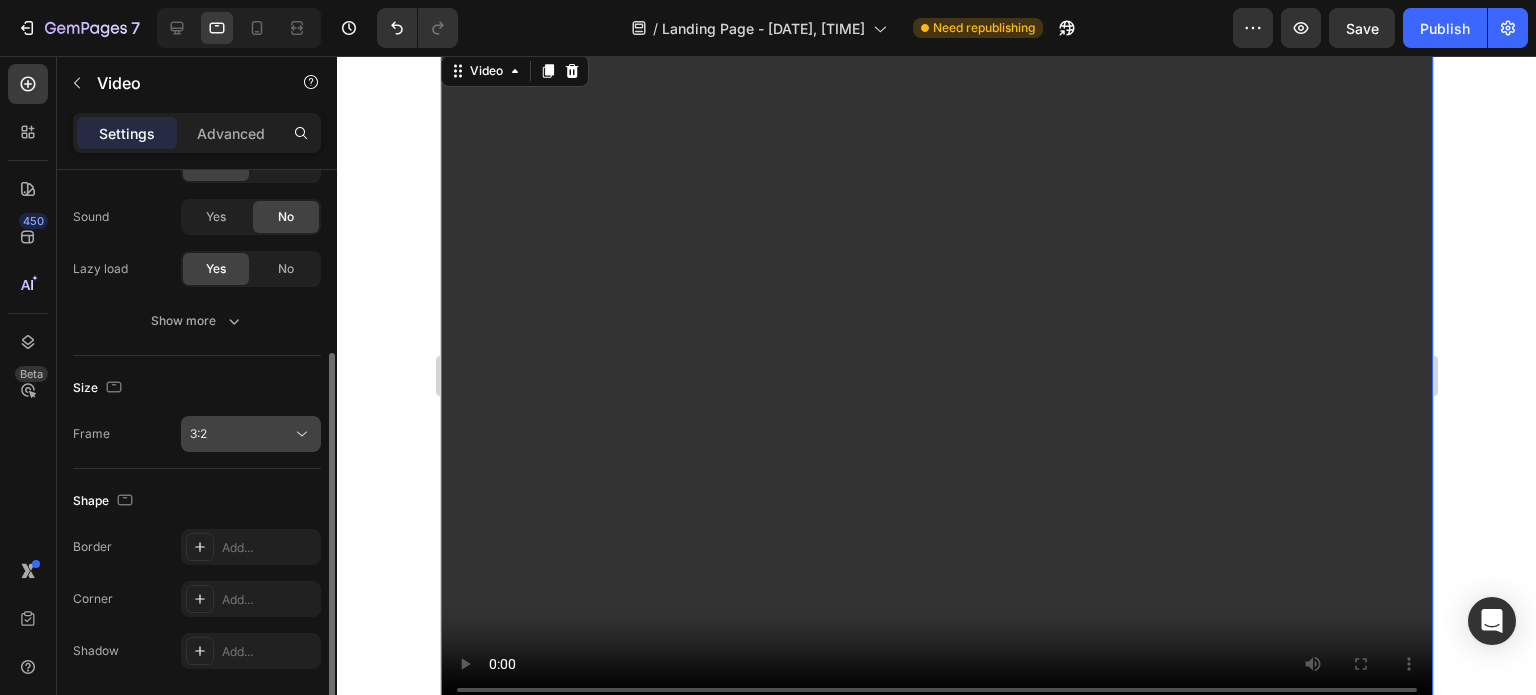 click 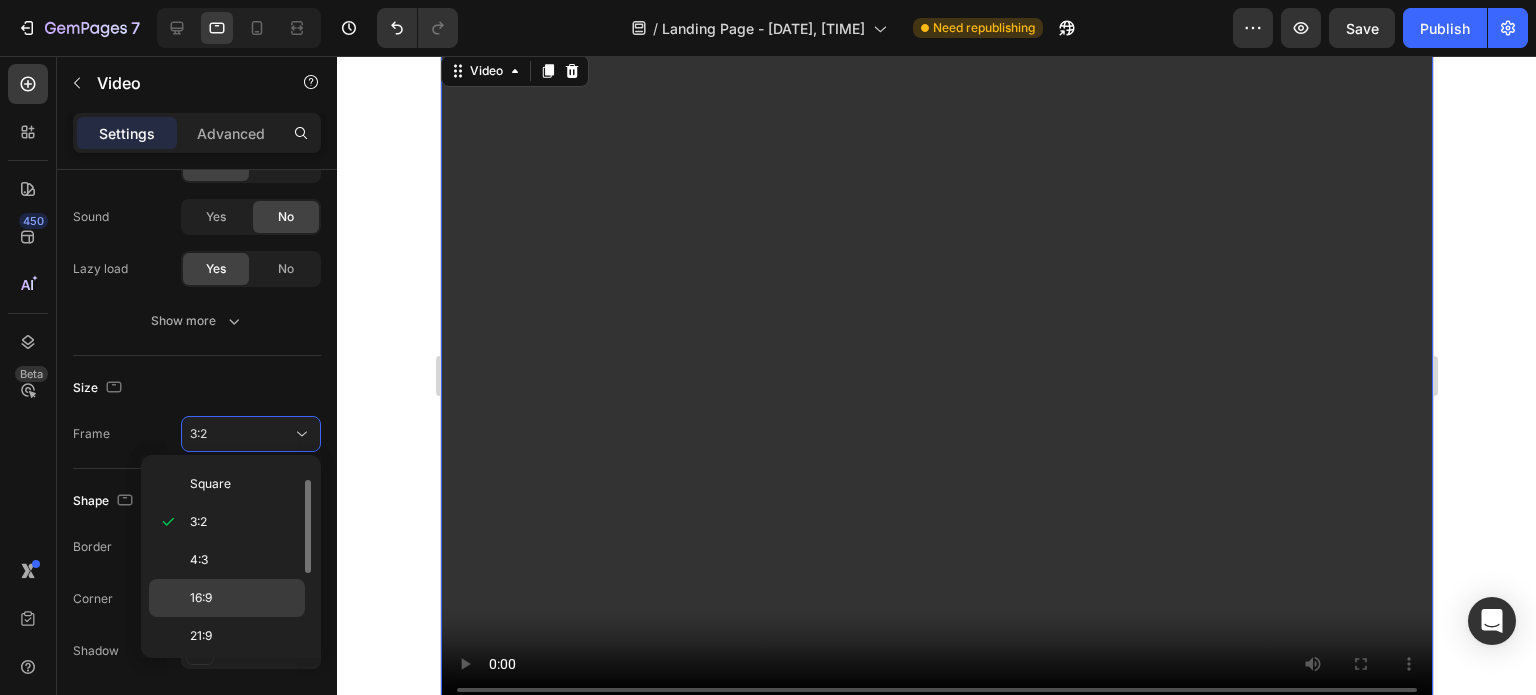 click on "16:9" at bounding box center (243, 598) 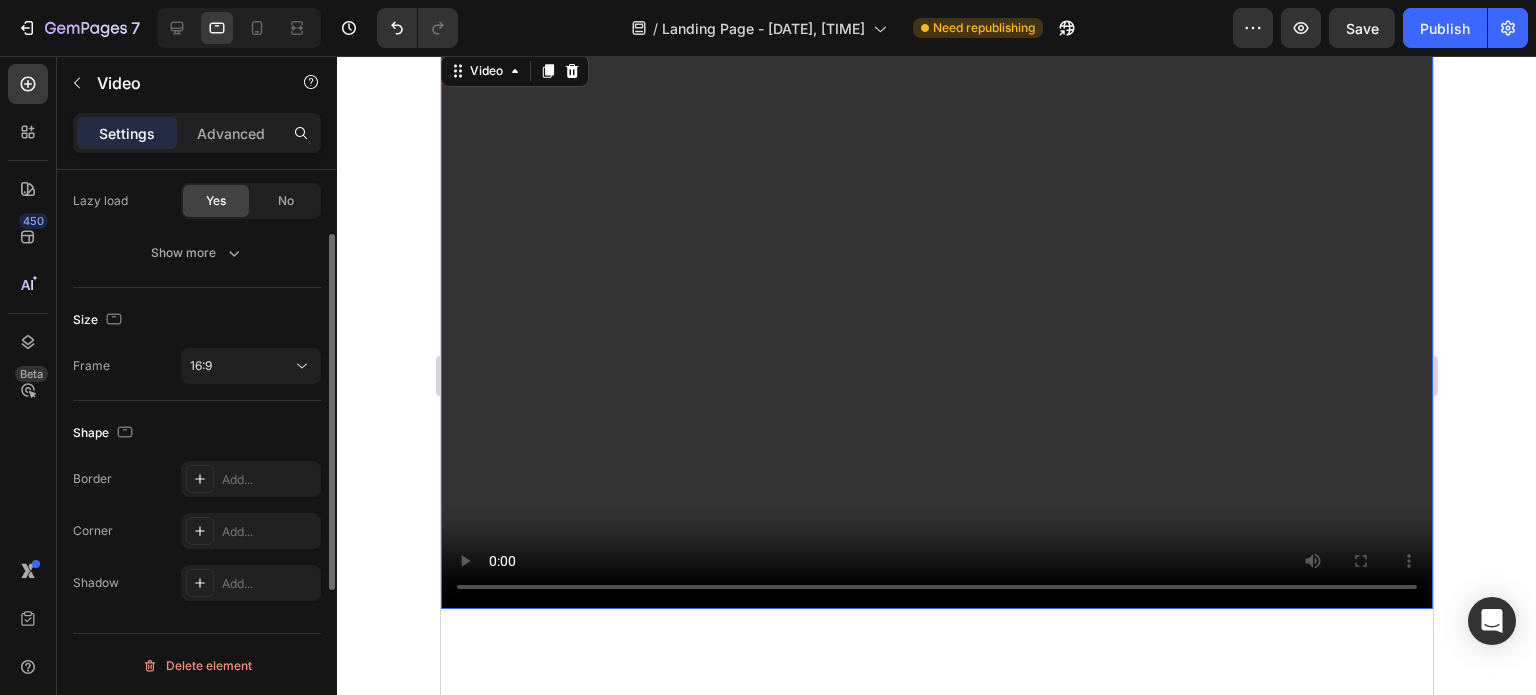 scroll, scrollTop: 168, scrollLeft: 0, axis: vertical 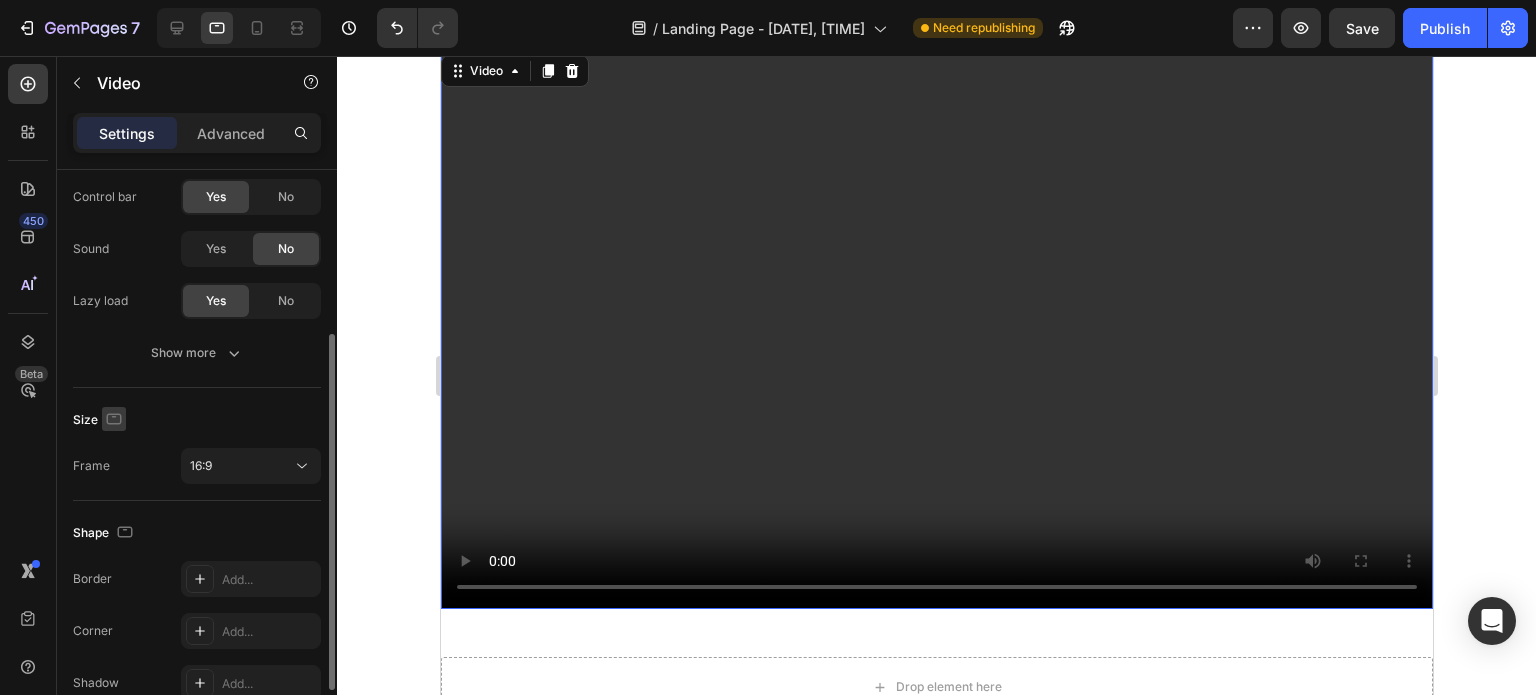 click 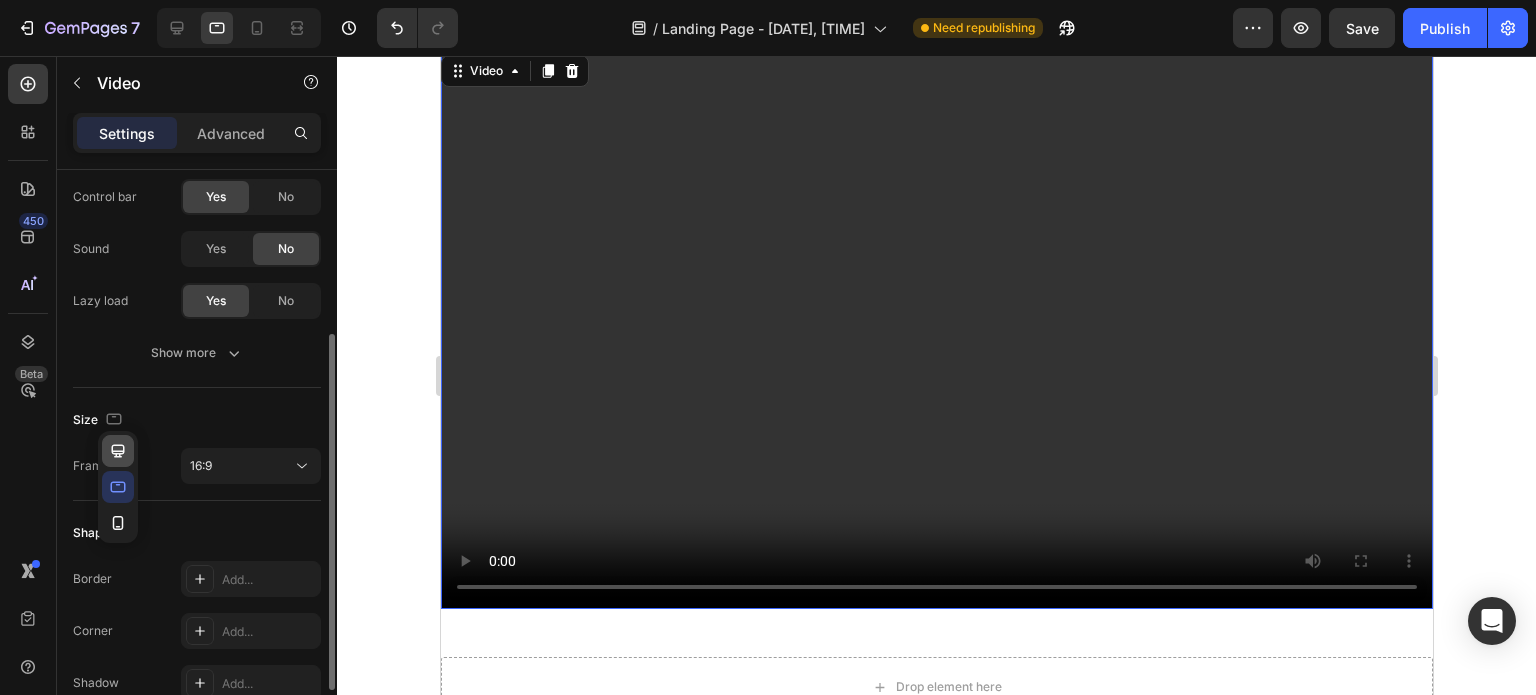 click 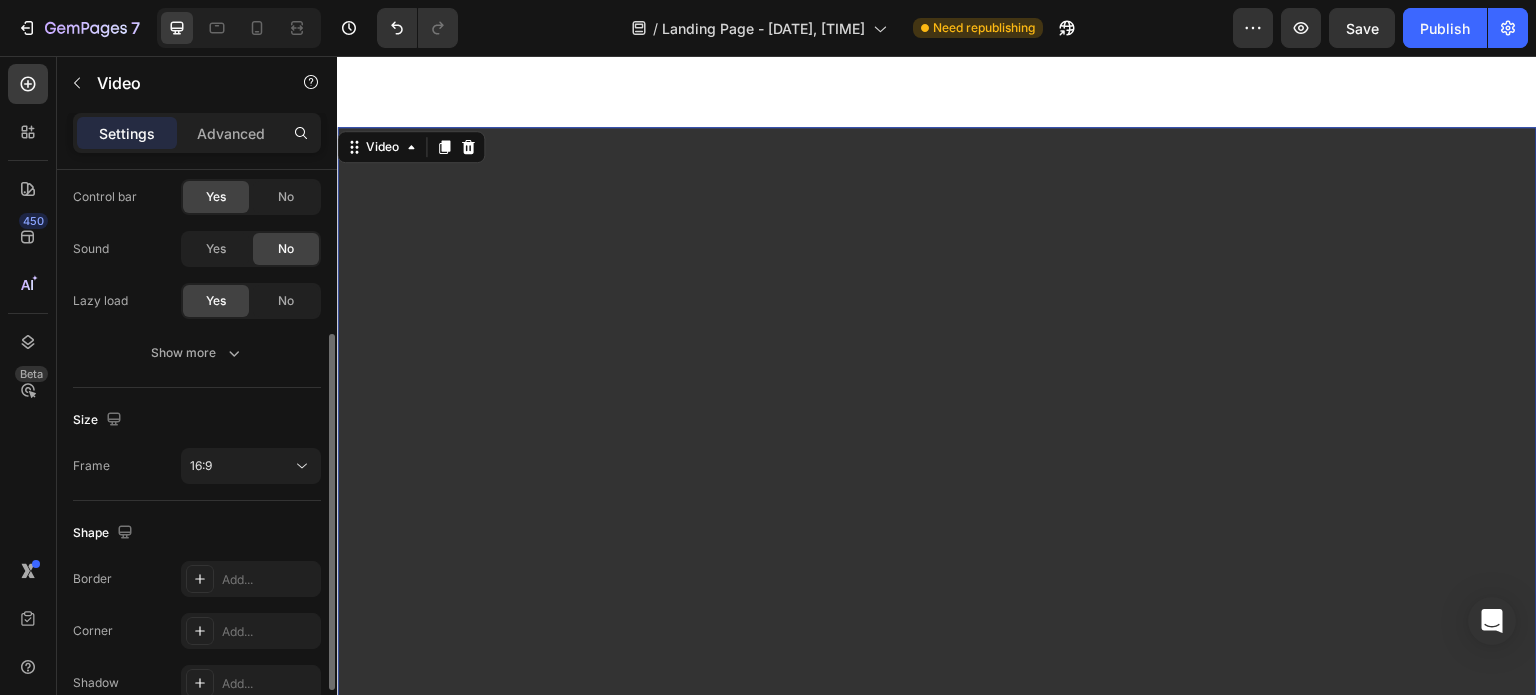 scroll, scrollTop: 1172, scrollLeft: 0, axis: vertical 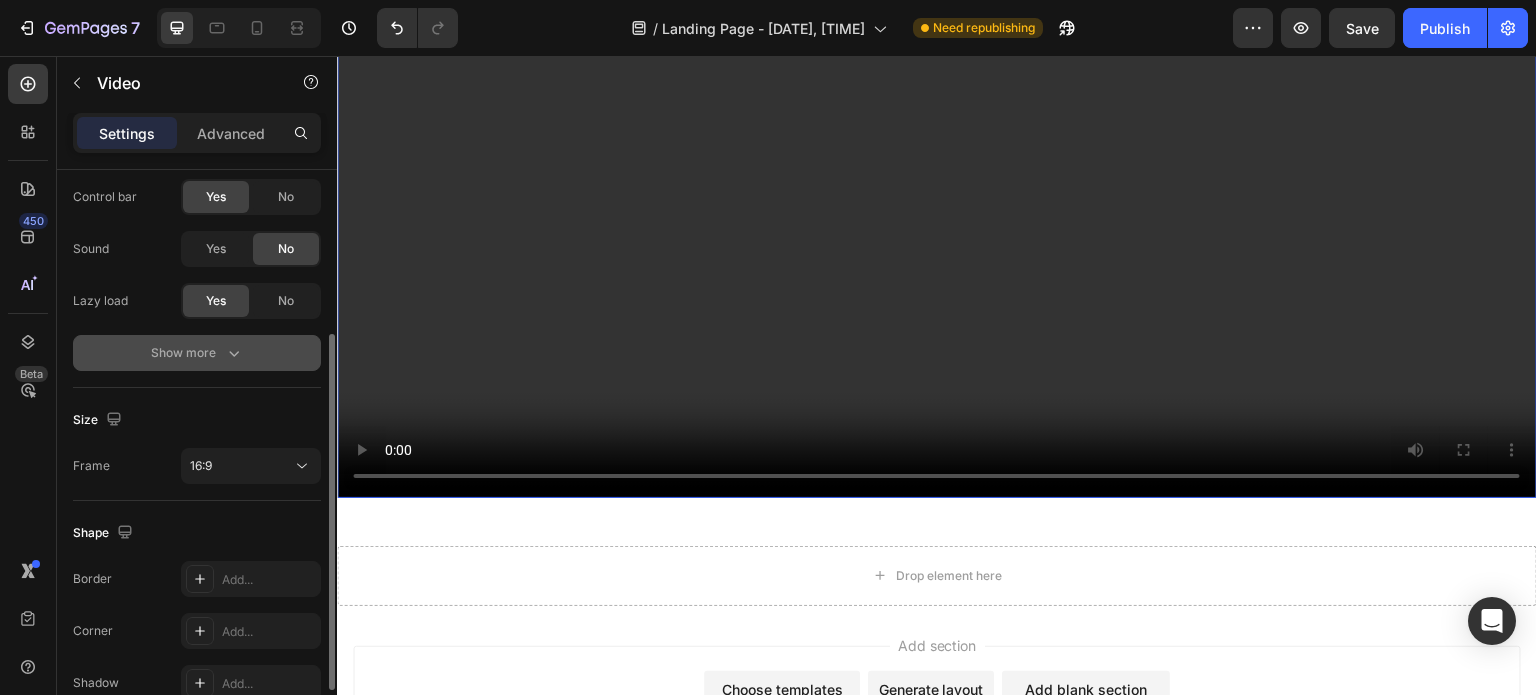 click 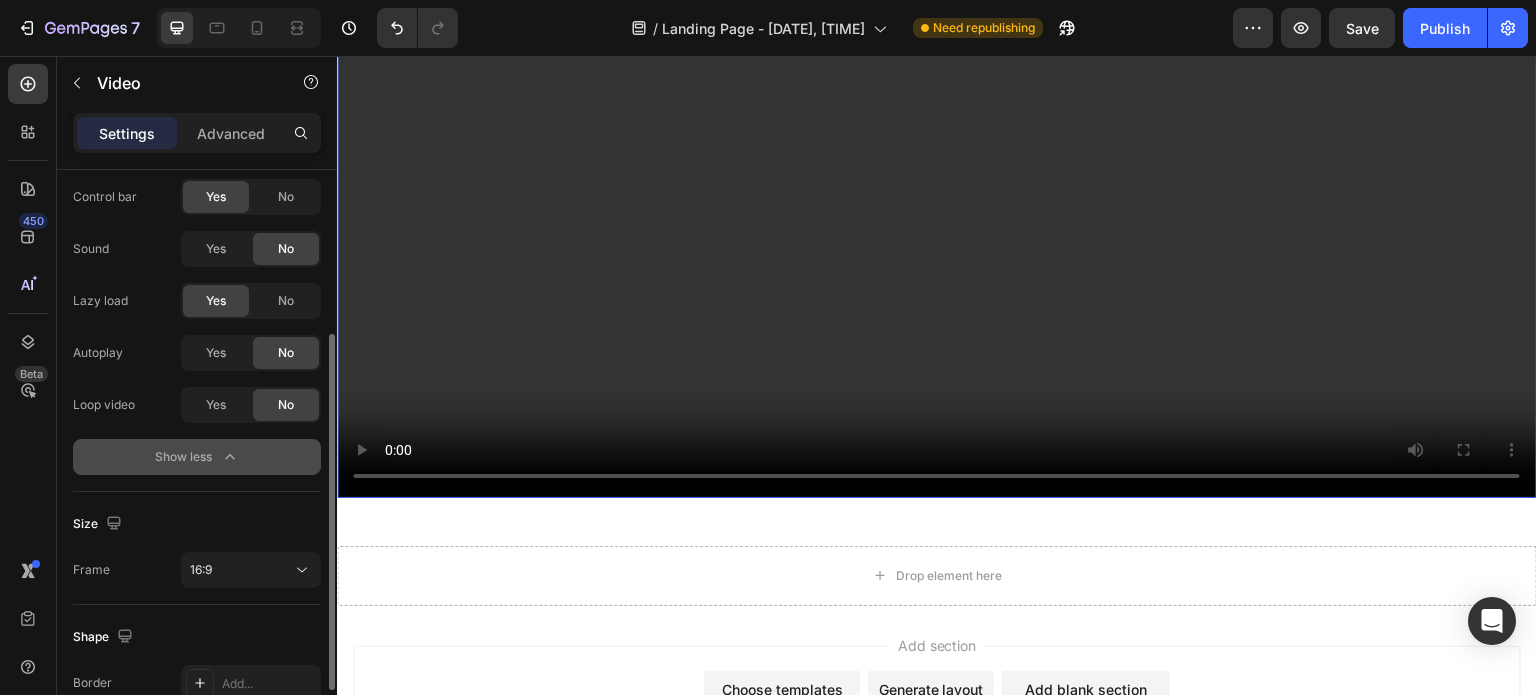 scroll, scrollTop: 368, scrollLeft: 0, axis: vertical 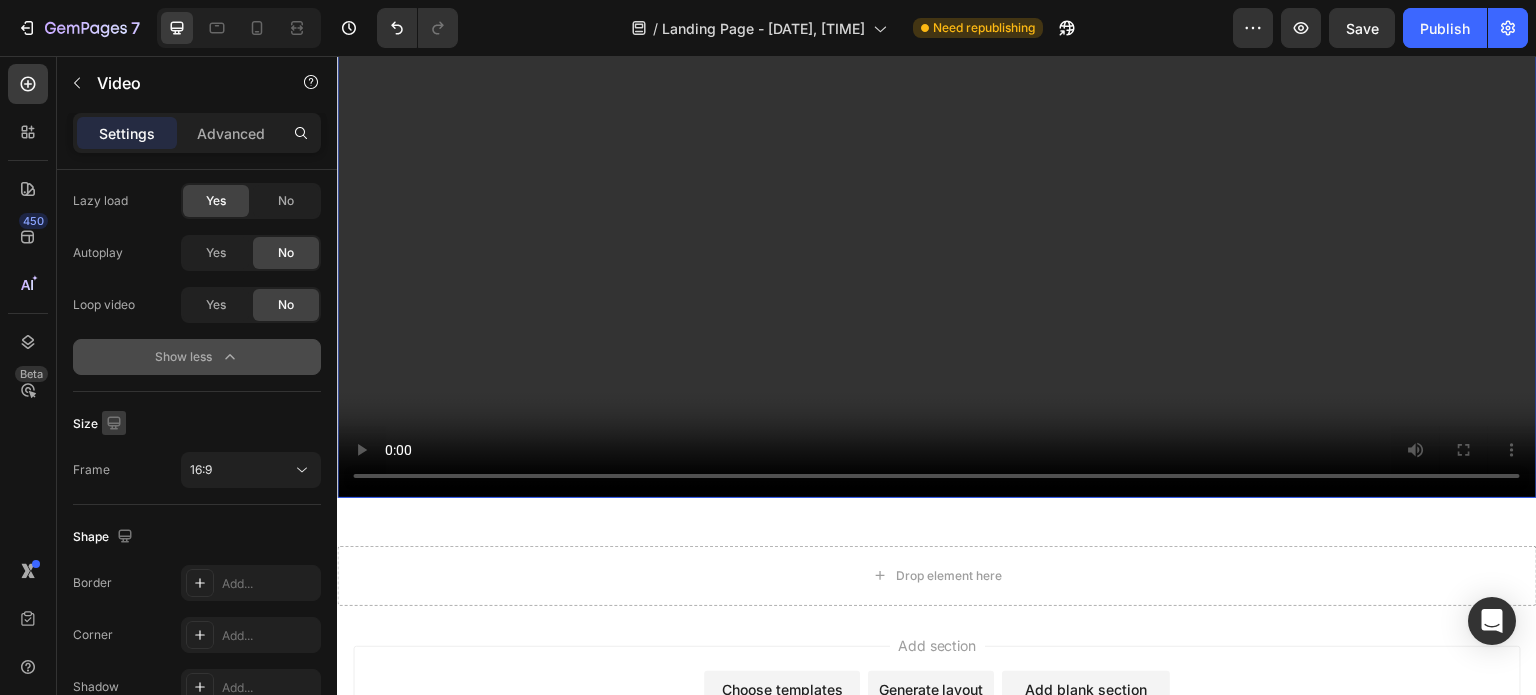 click 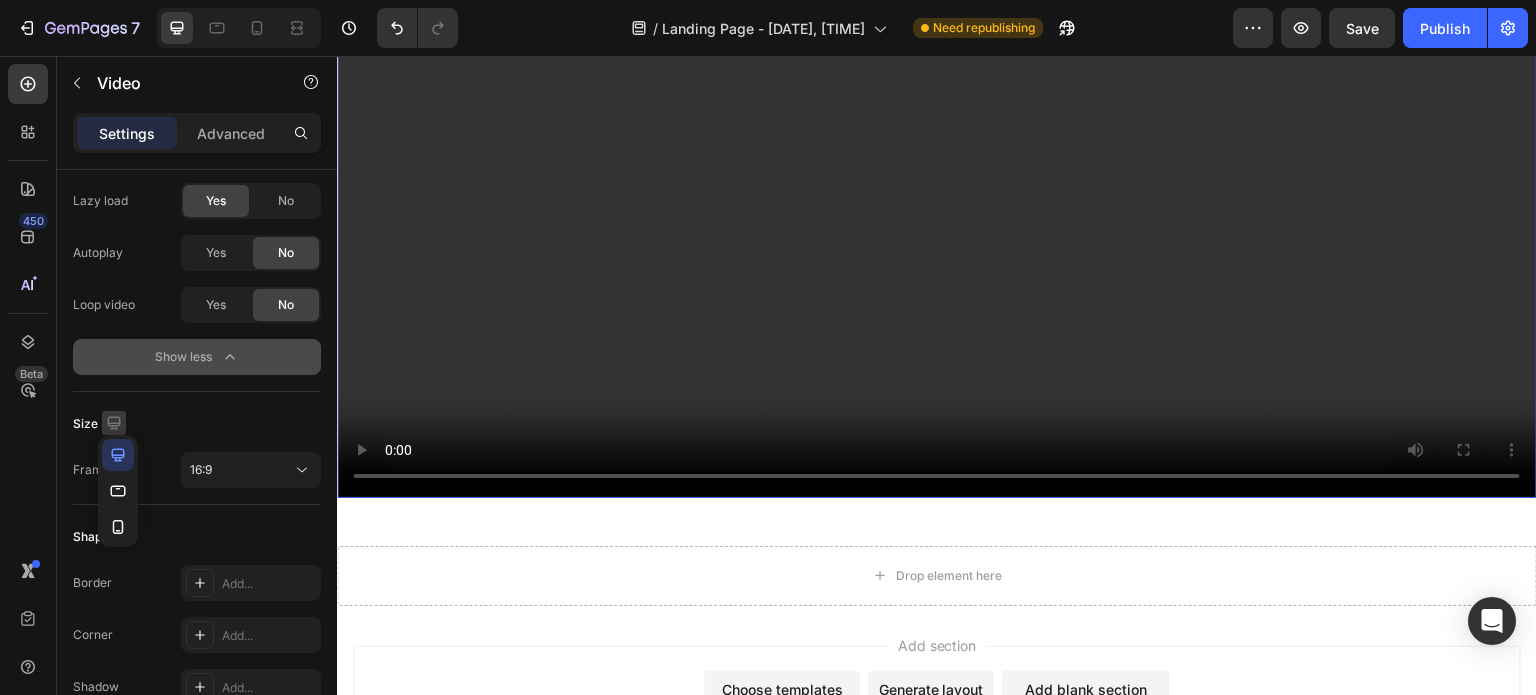 click 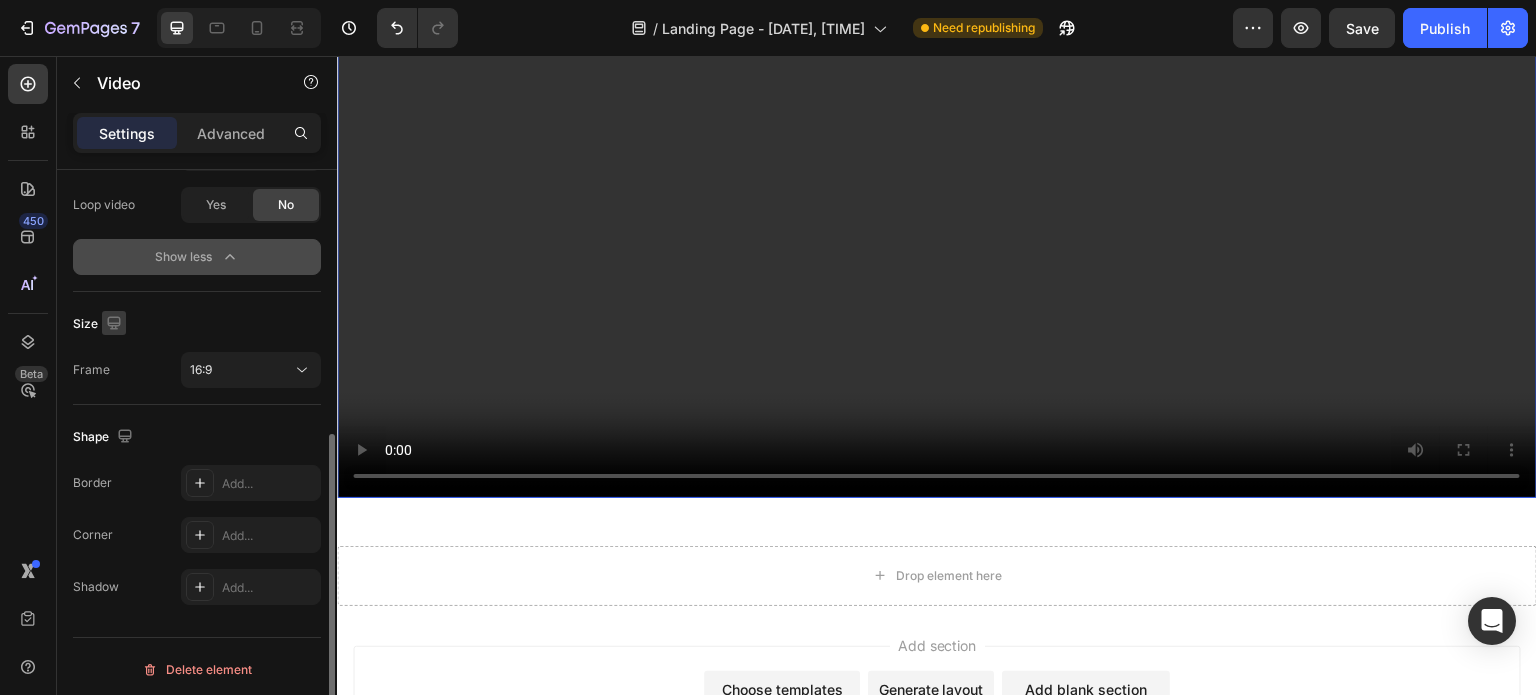 scroll, scrollTop: 472, scrollLeft: 0, axis: vertical 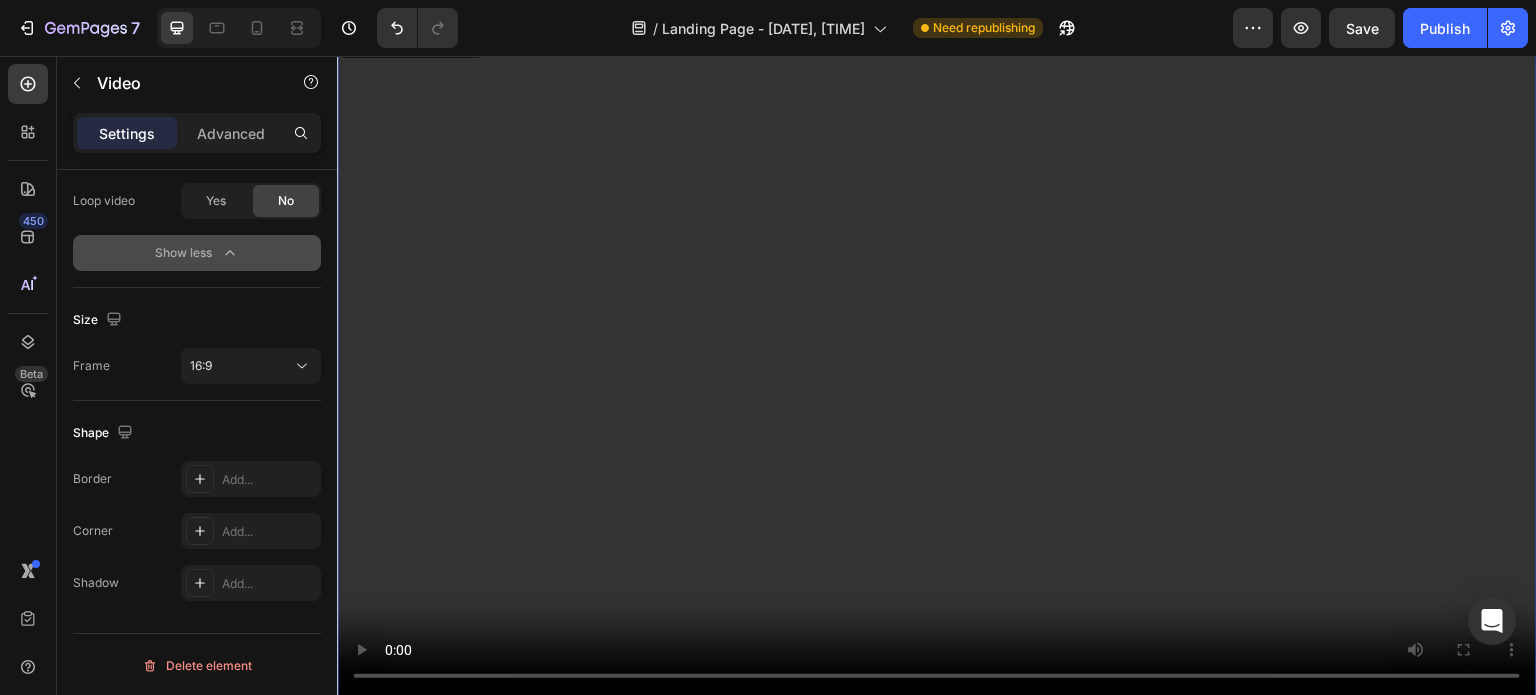 click at bounding box center [937, 360] 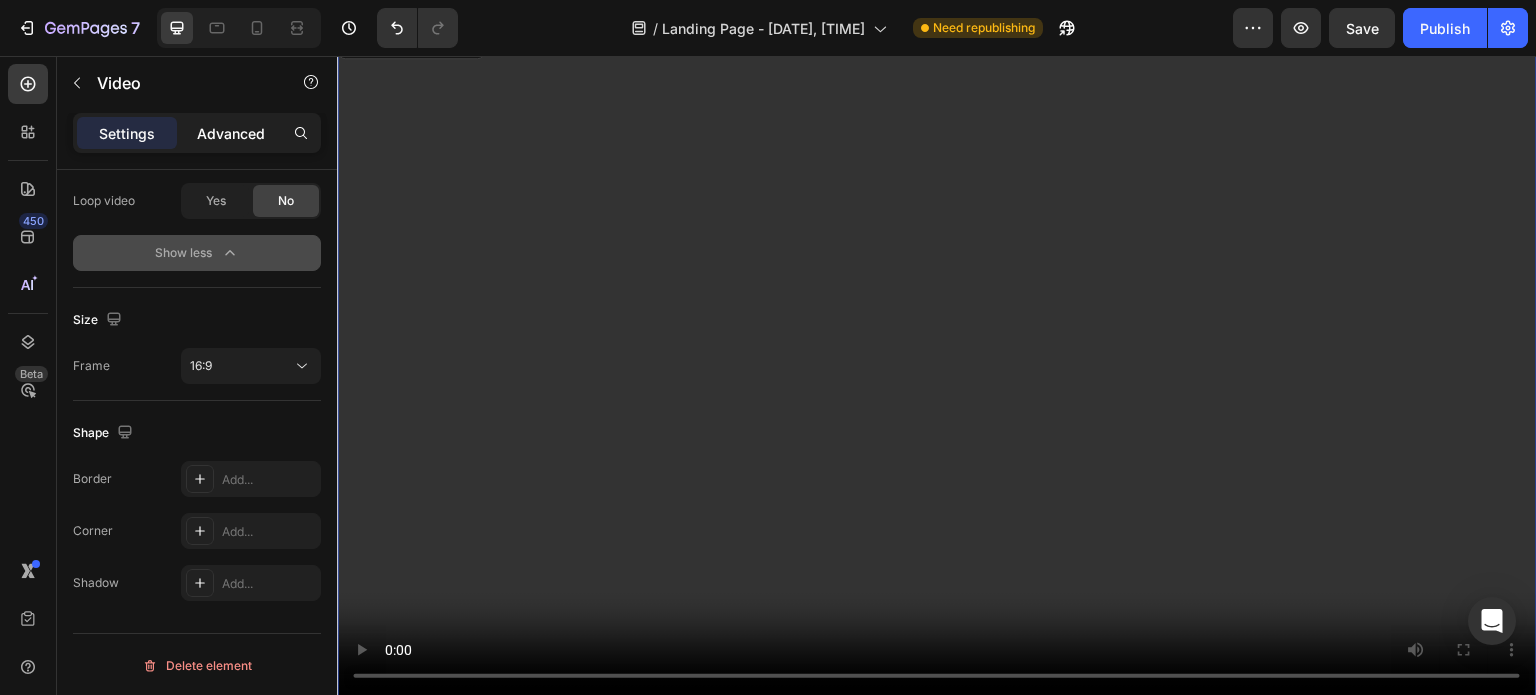 click on "Advanced" 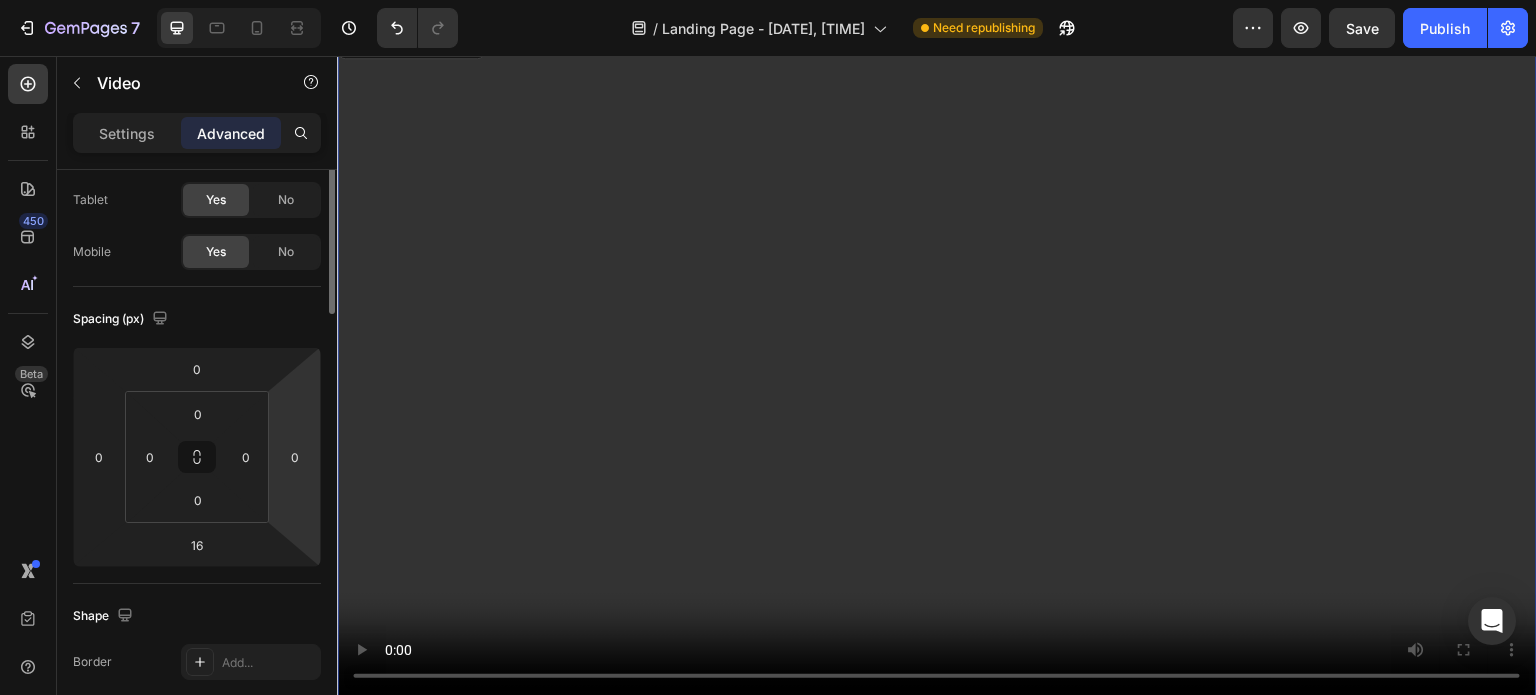 scroll, scrollTop: 0, scrollLeft: 0, axis: both 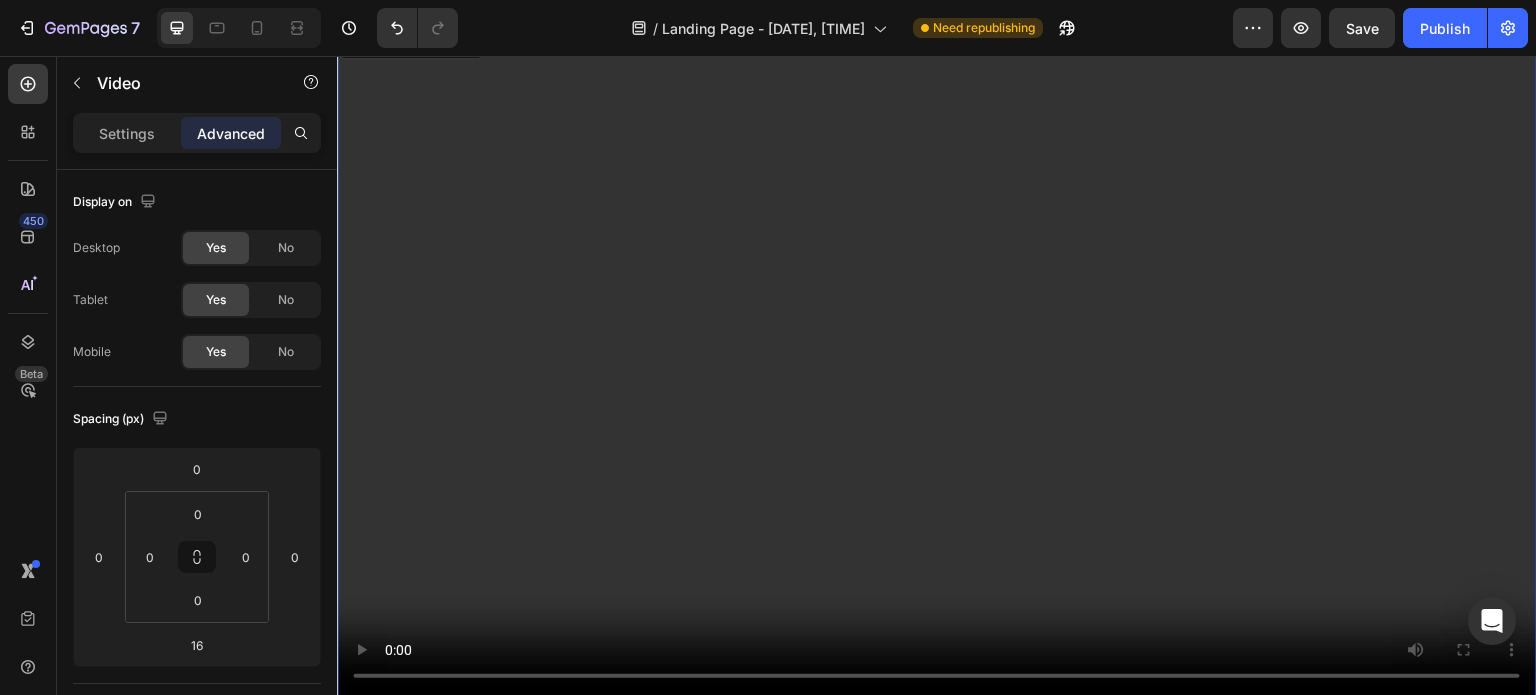 click on "Settings Advanced" at bounding box center [197, 133] 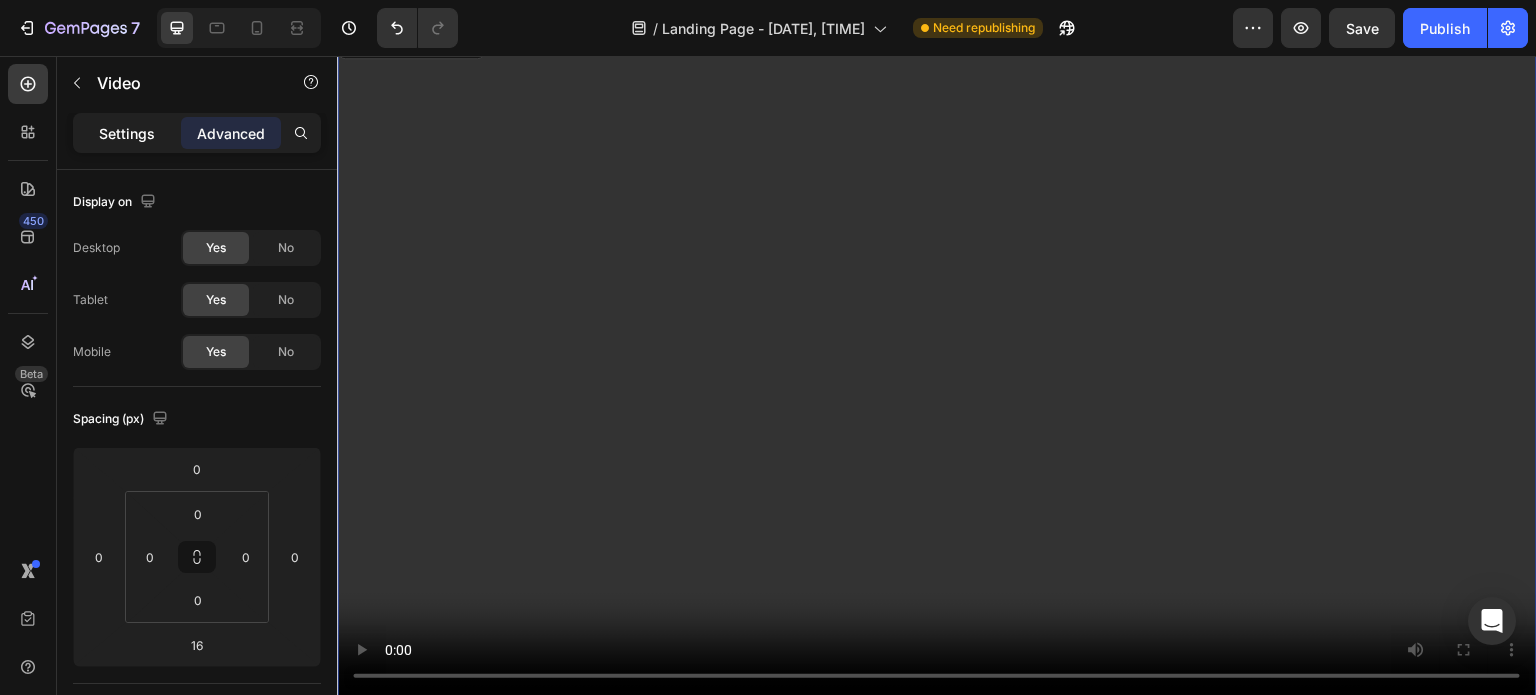 click on "Settings" at bounding box center (127, 133) 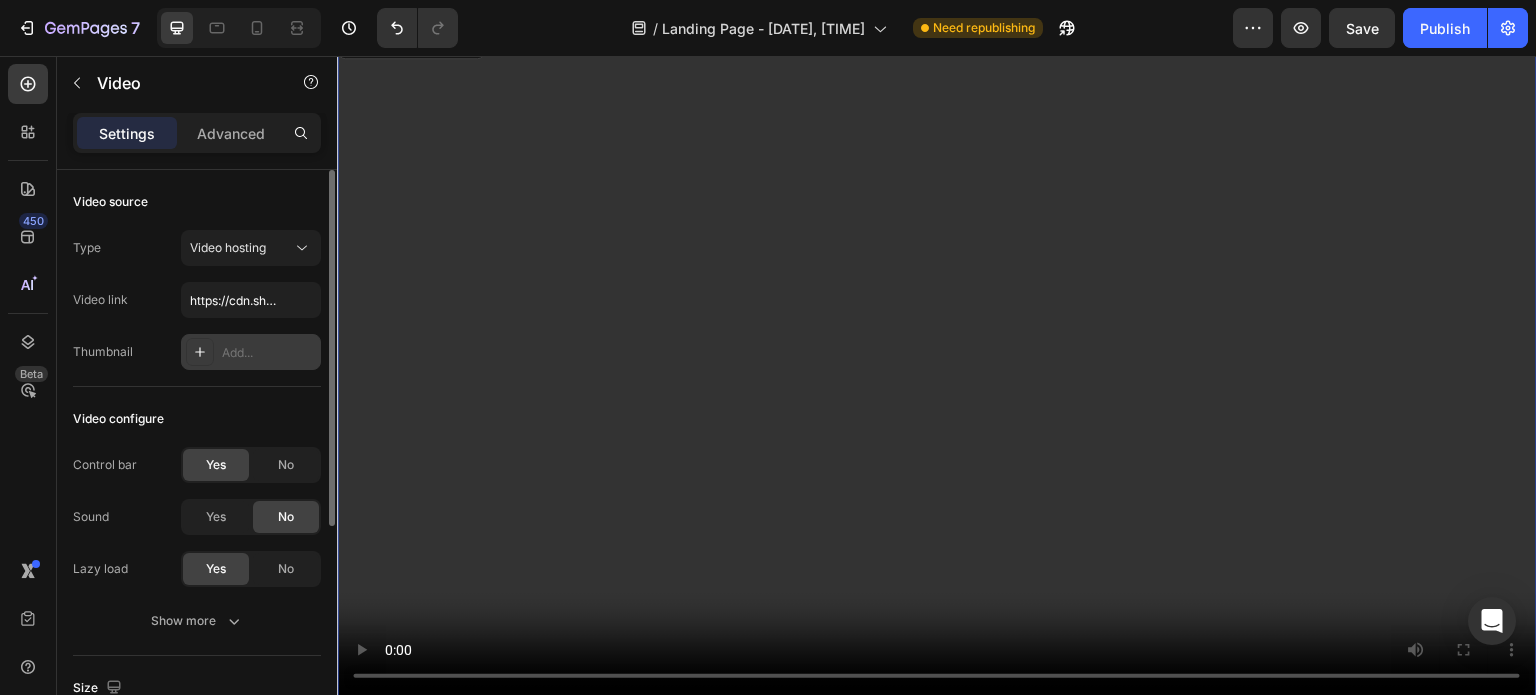 click 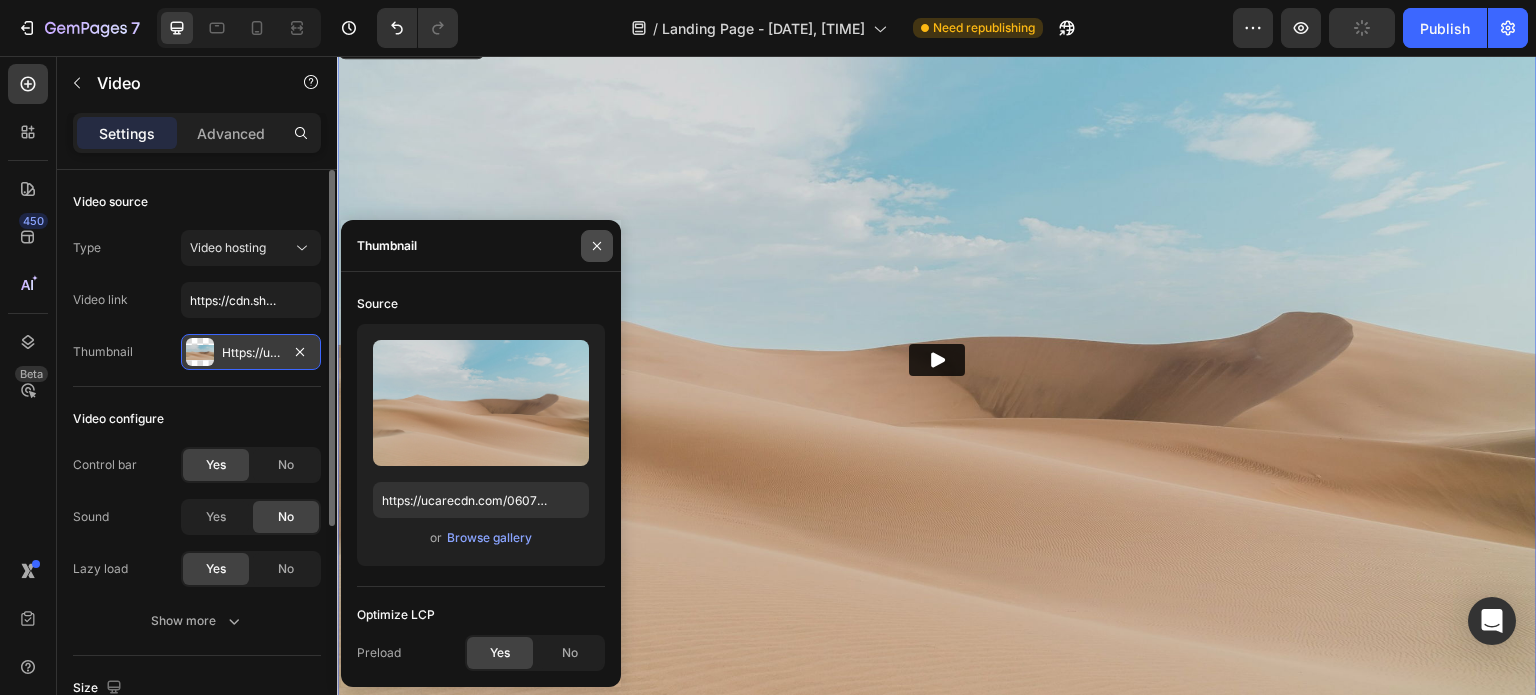 click 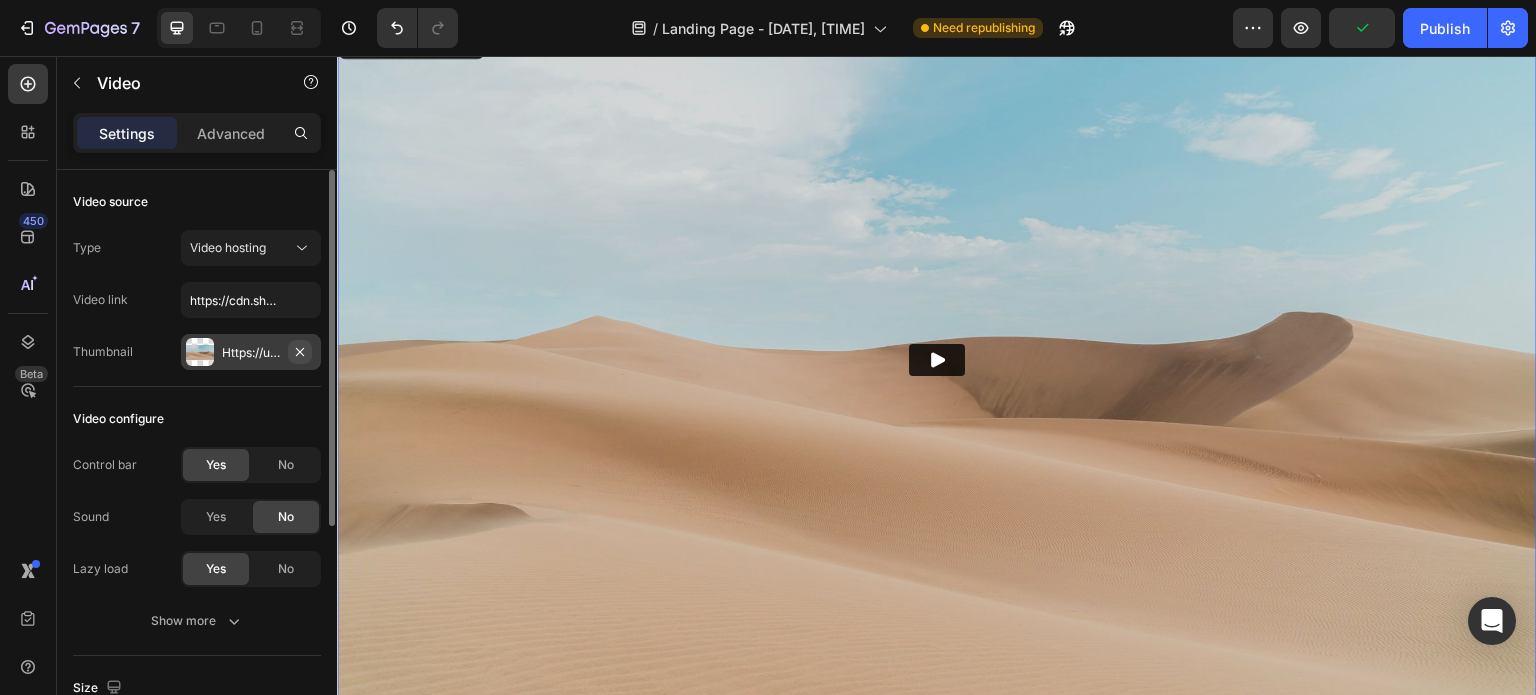 click 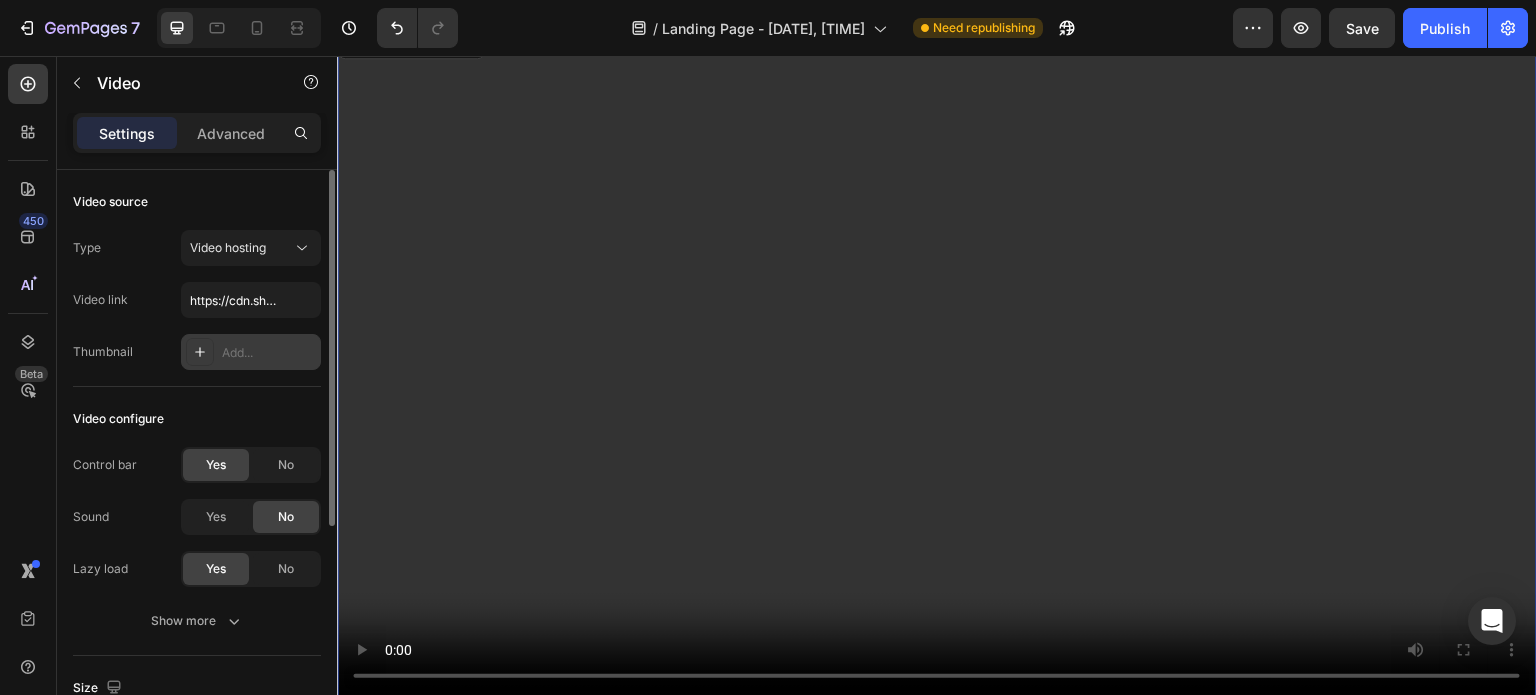 scroll, scrollTop: 100, scrollLeft: 0, axis: vertical 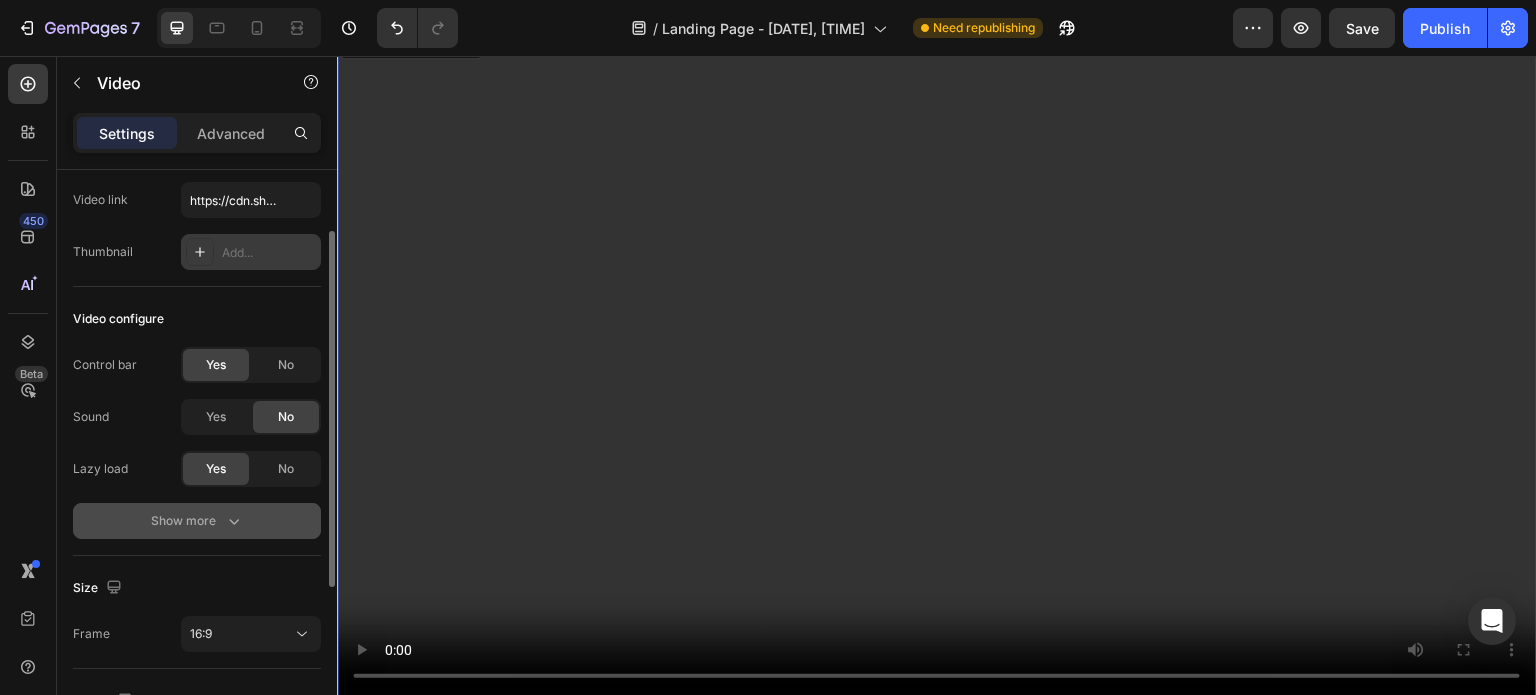 click 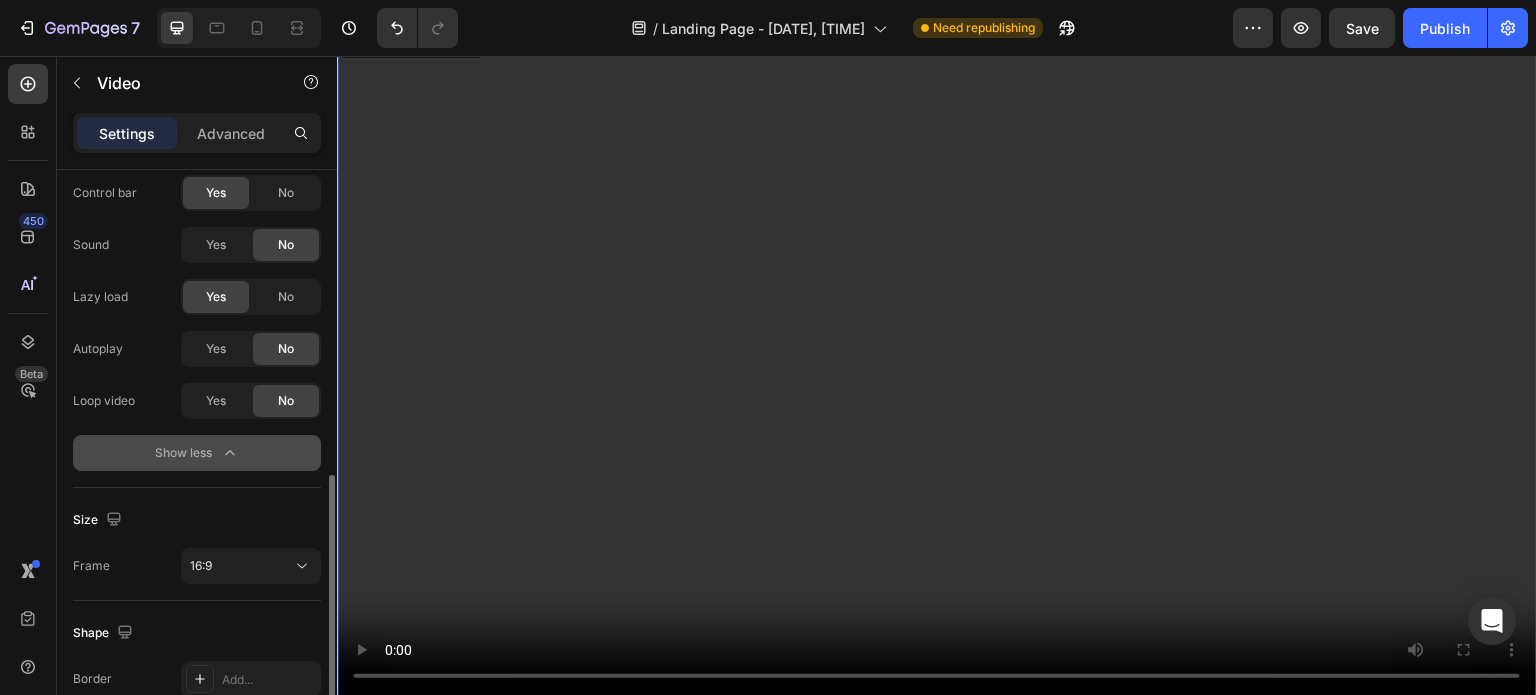 scroll, scrollTop: 372, scrollLeft: 0, axis: vertical 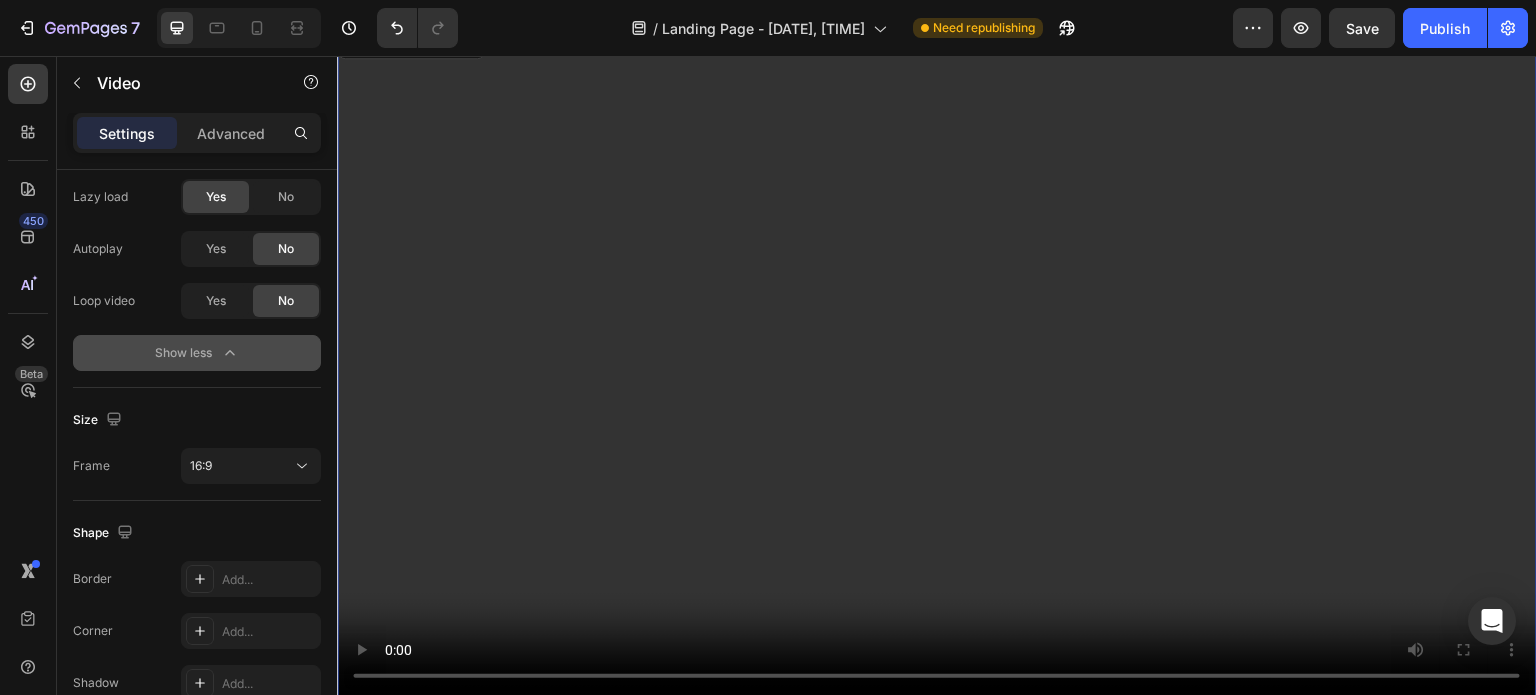 click at bounding box center (937, 360) 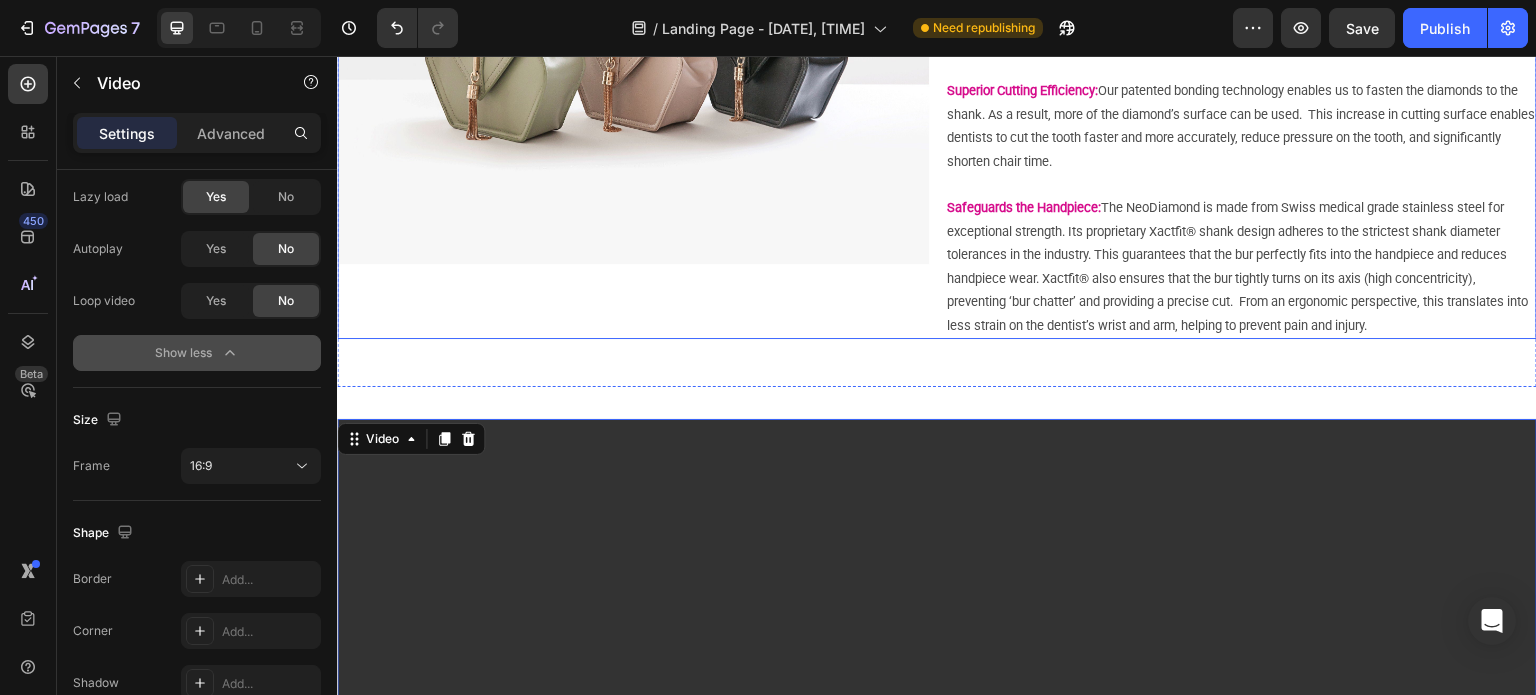 scroll, scrollTop: 572, scrollLeft: 0, axis: vertical 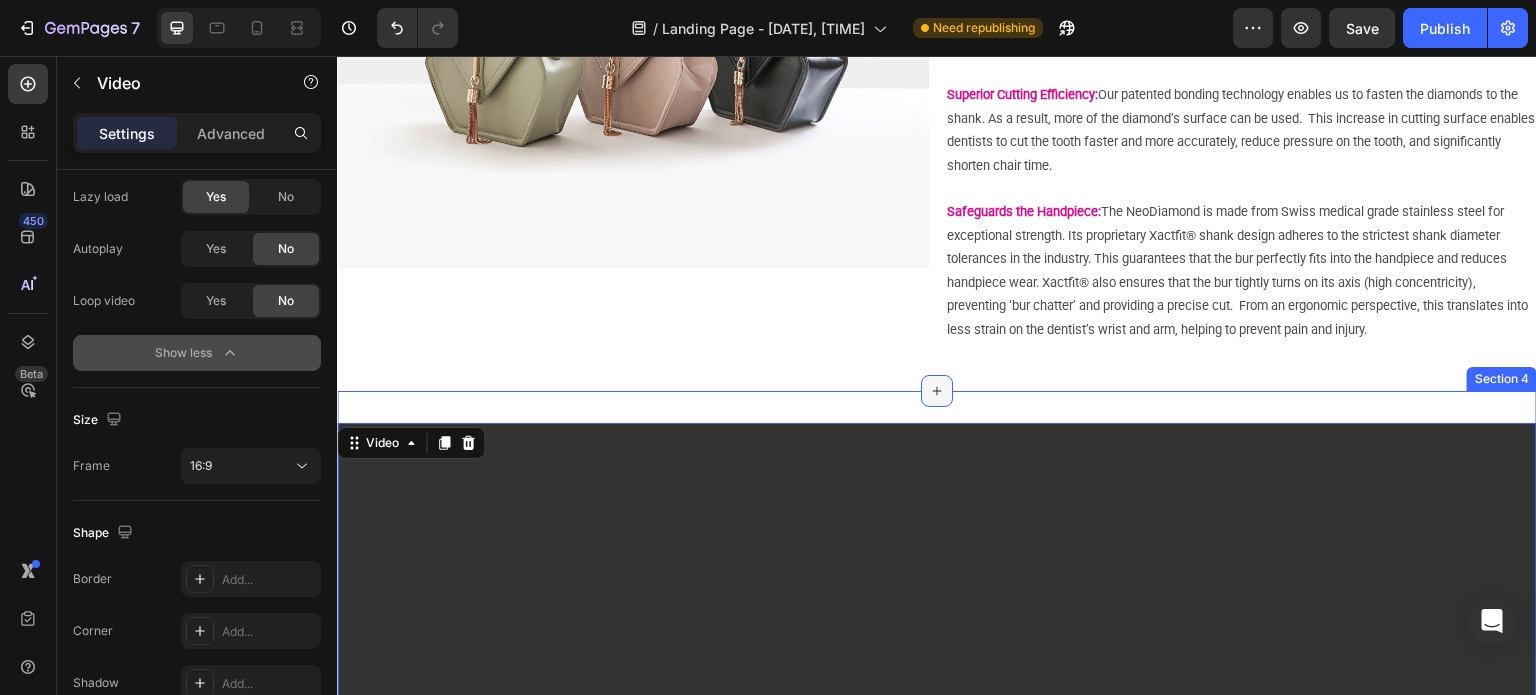 click at bounding box center [937, 391] 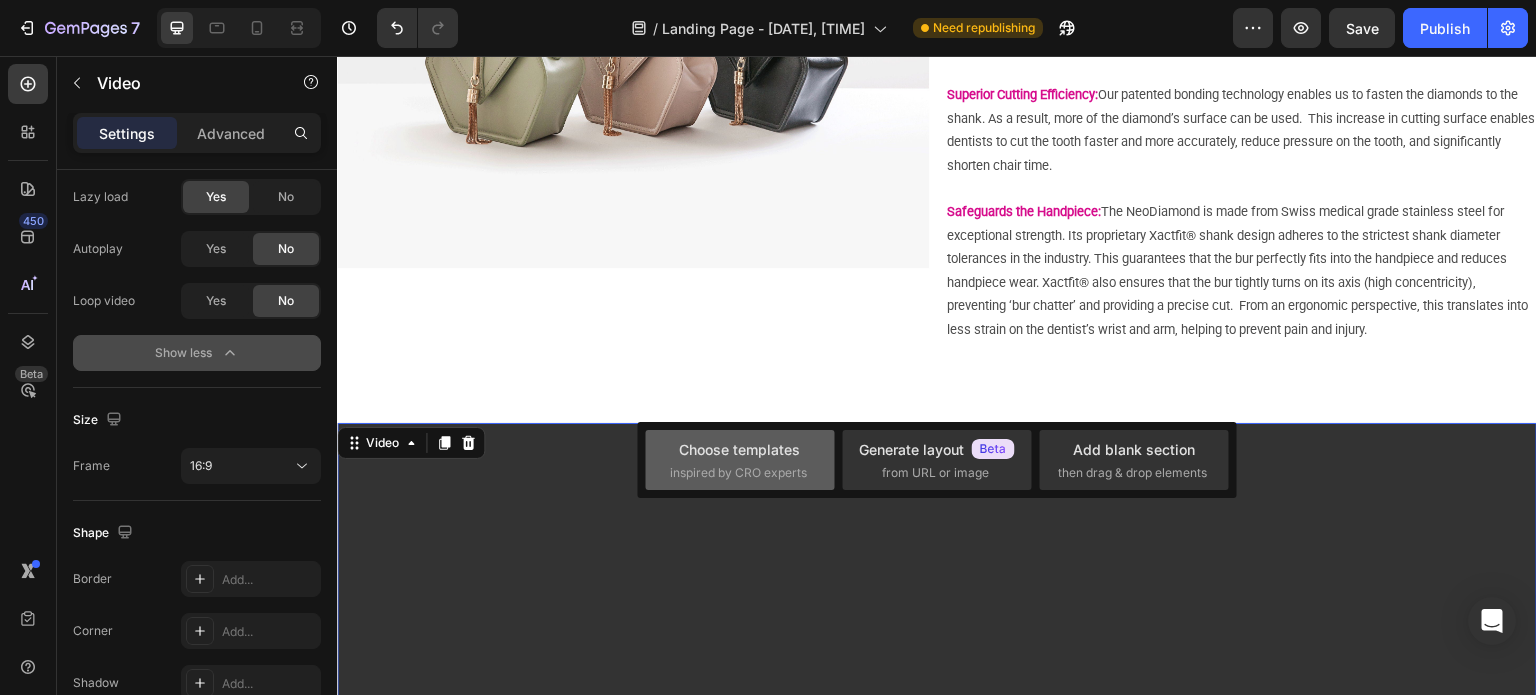 click on "Choose templates" at bounding box center (739, 449) 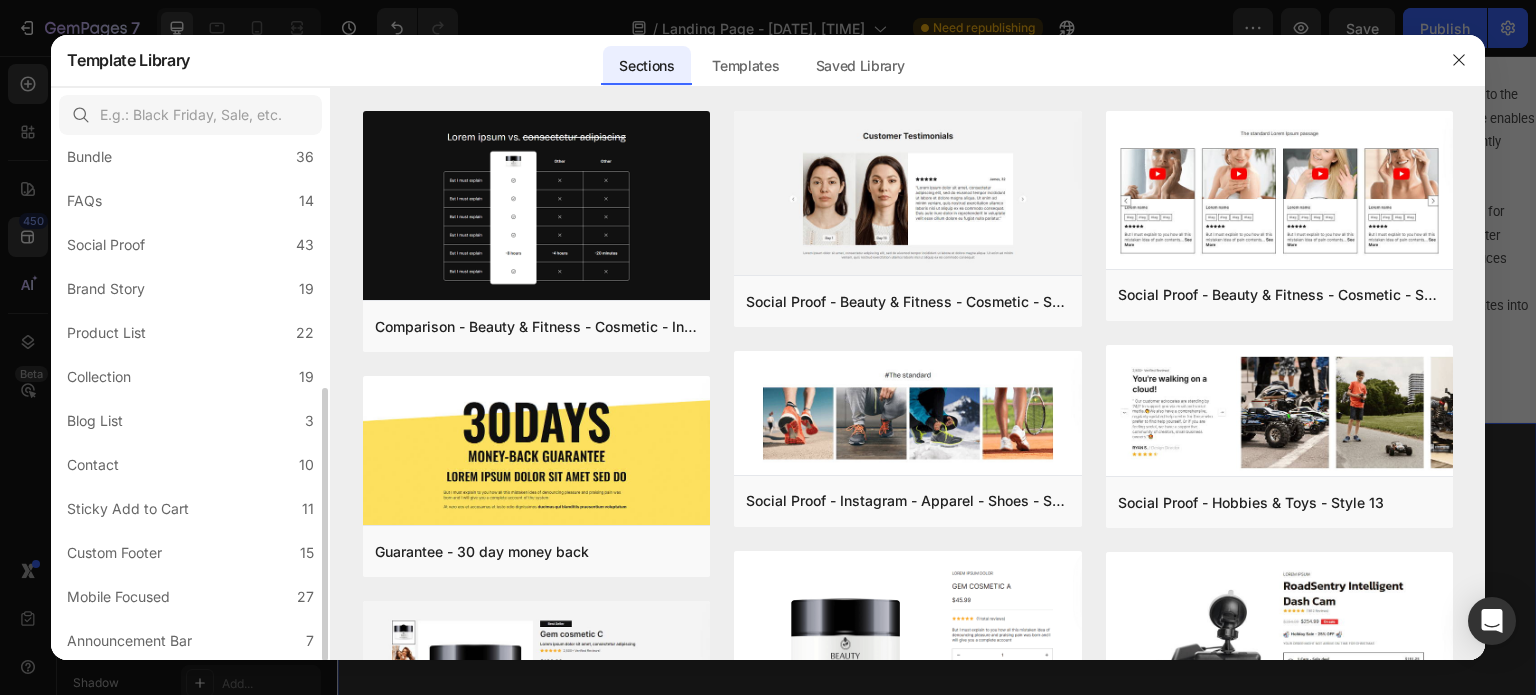 scroll, scrollTop: 0, scrollLeft: 0, axis: both 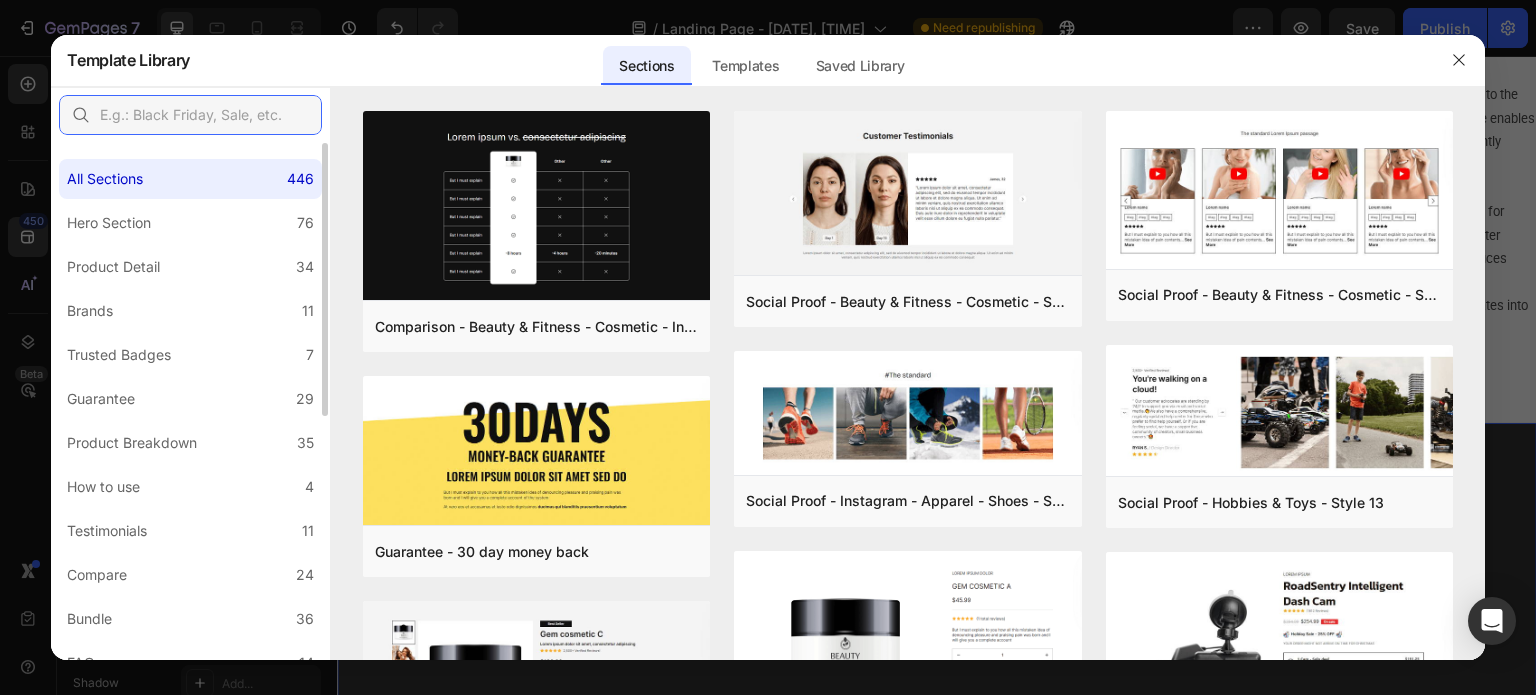 click at bounding box center (190, 115) 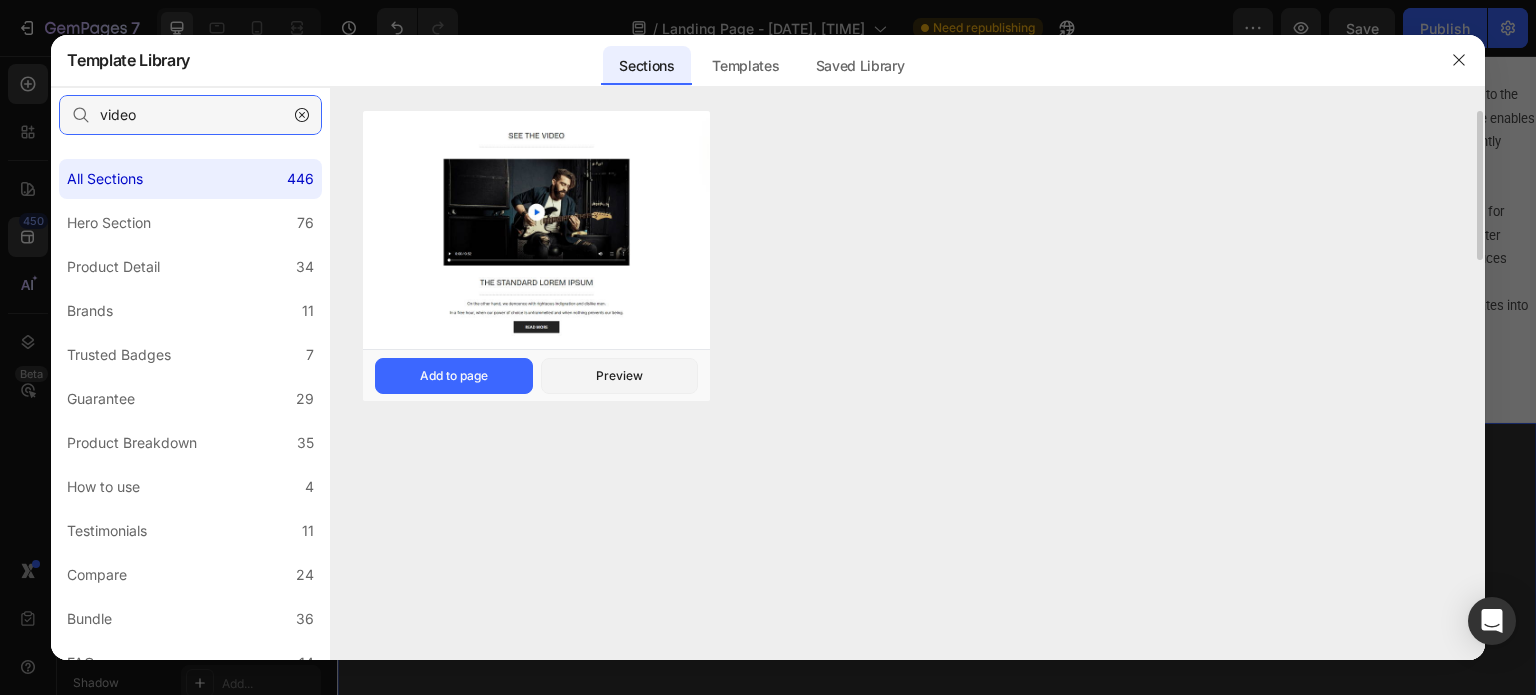 type on "video" 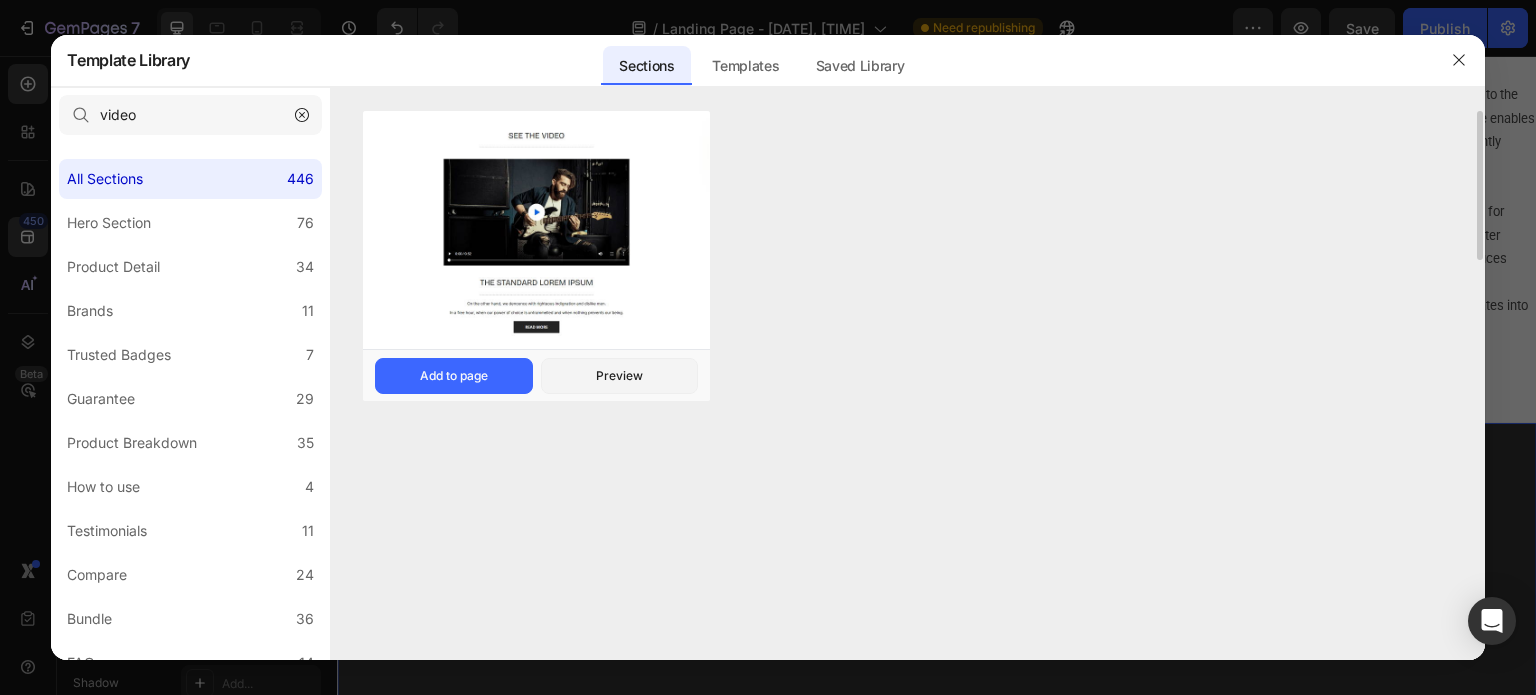 click at bounding box center (536, 231) 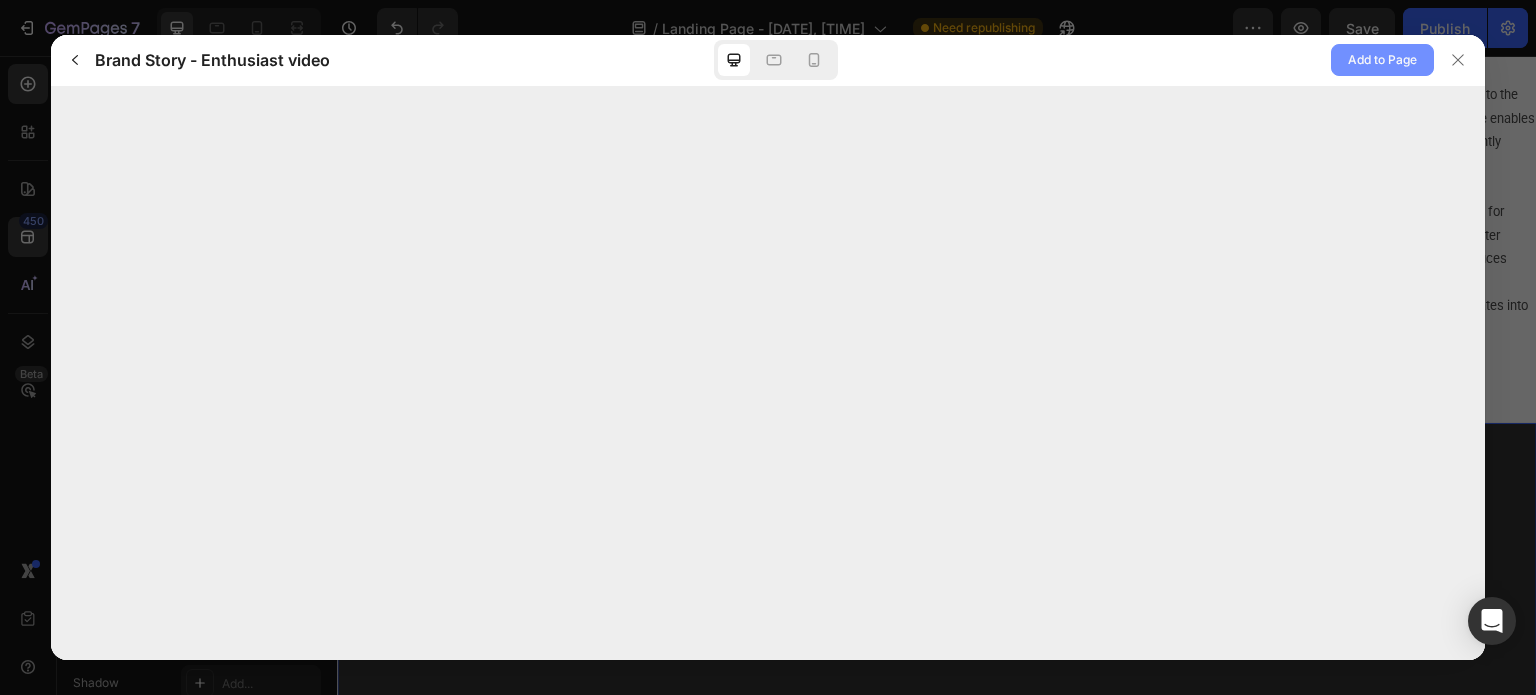 click on "Add to Page" 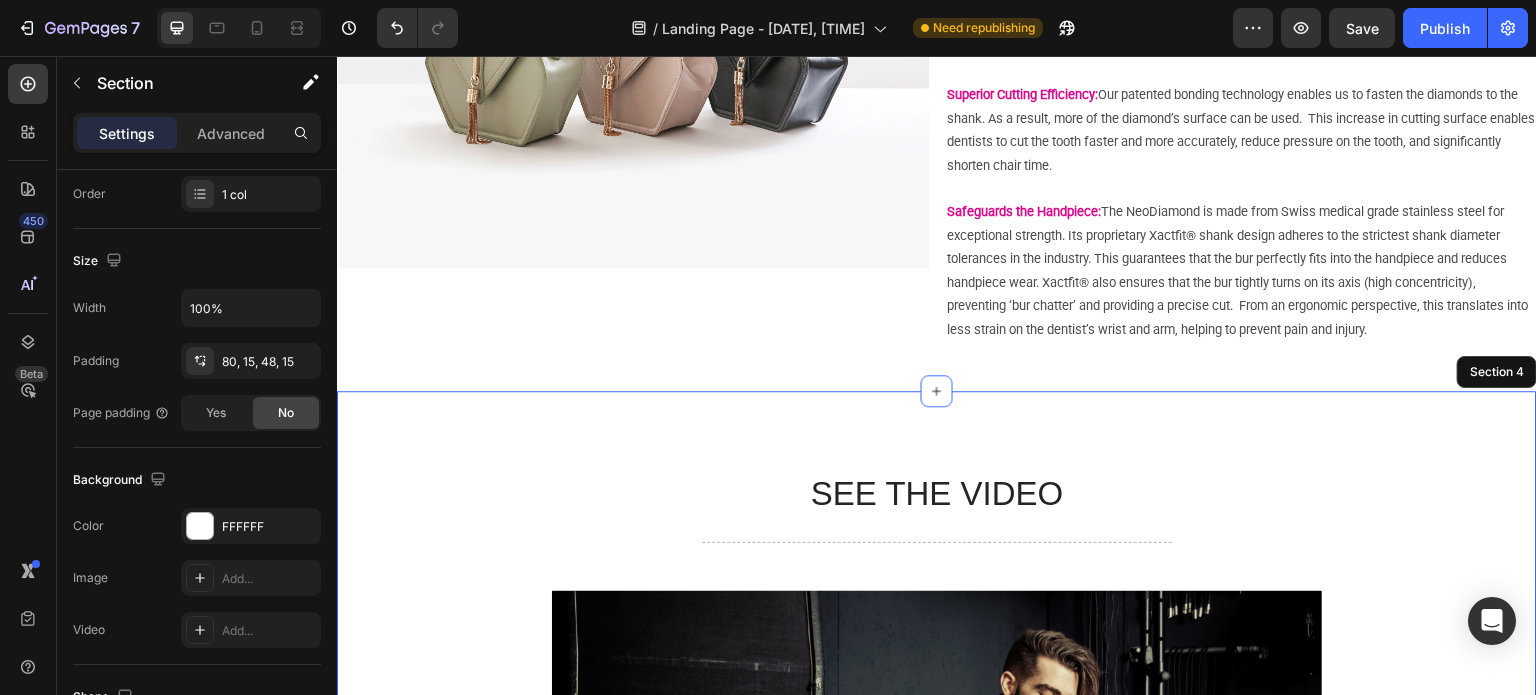 scroll, scrollTop: 0, scrollLeft: 0, axis: both 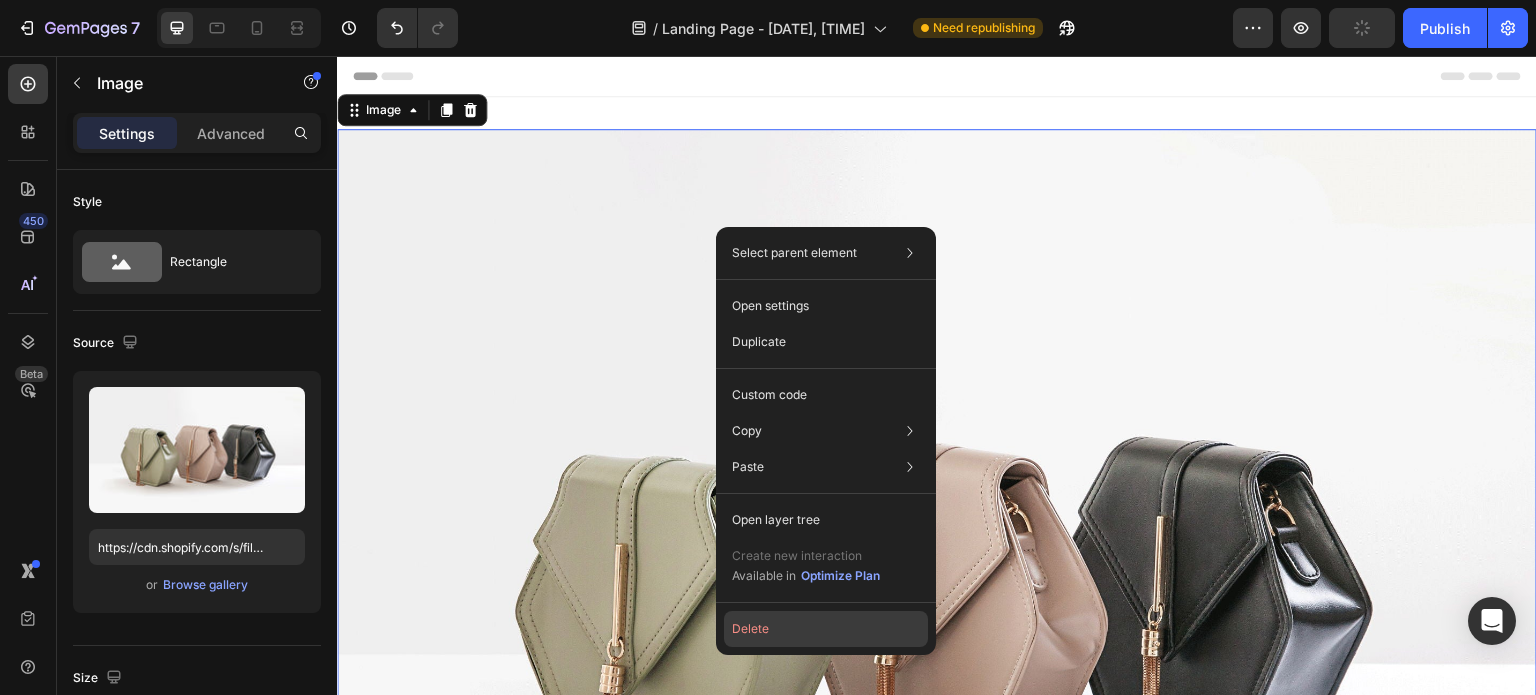 click on "Delete" 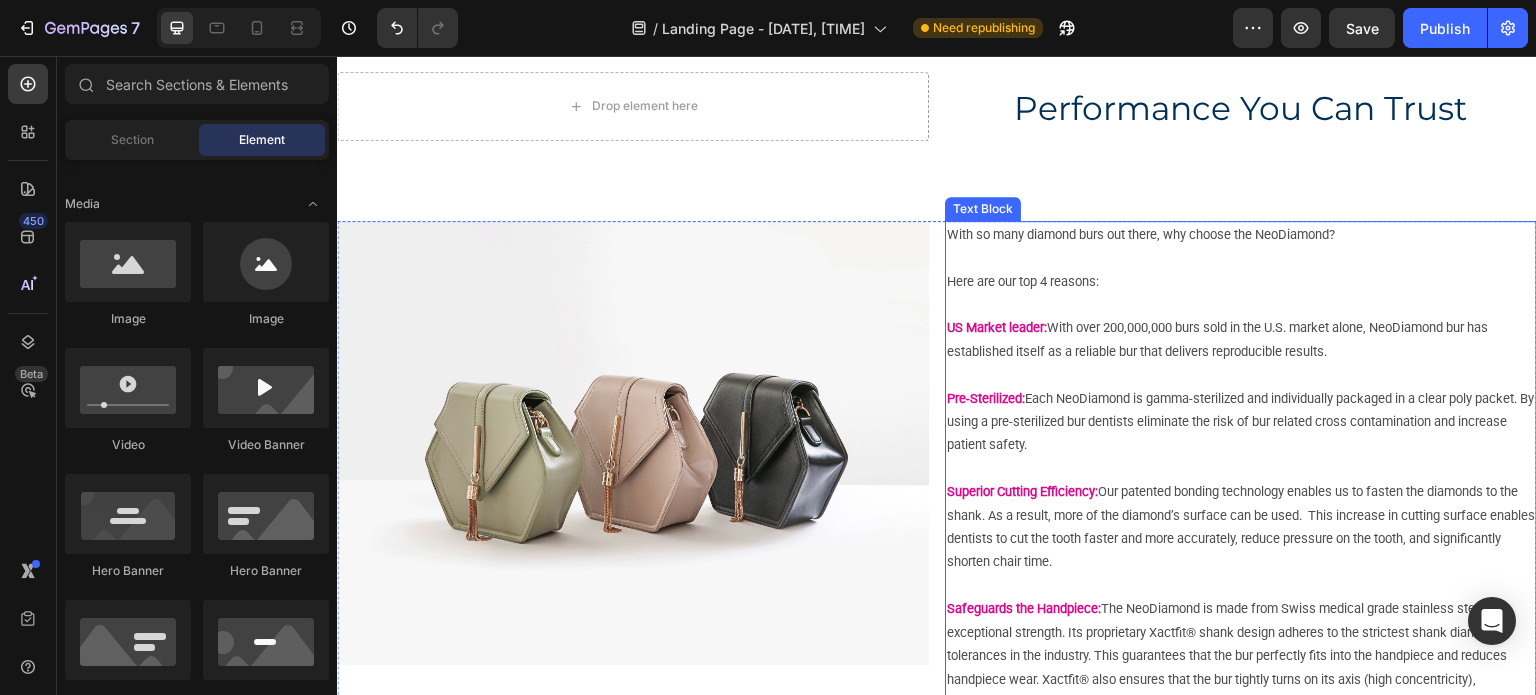 scroll, scrollTop: 200, scrollLeft: 0, axis: vertical 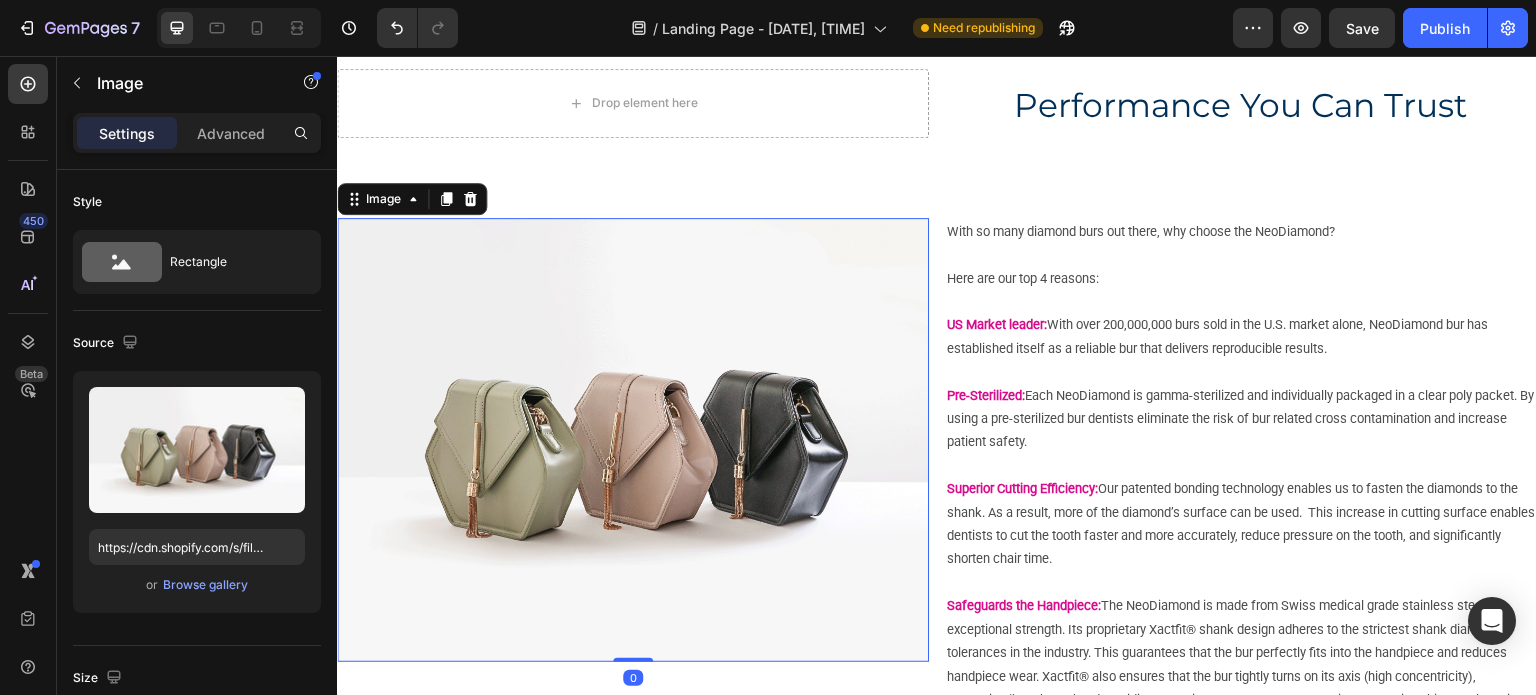 click at bounding box center (633, 440) 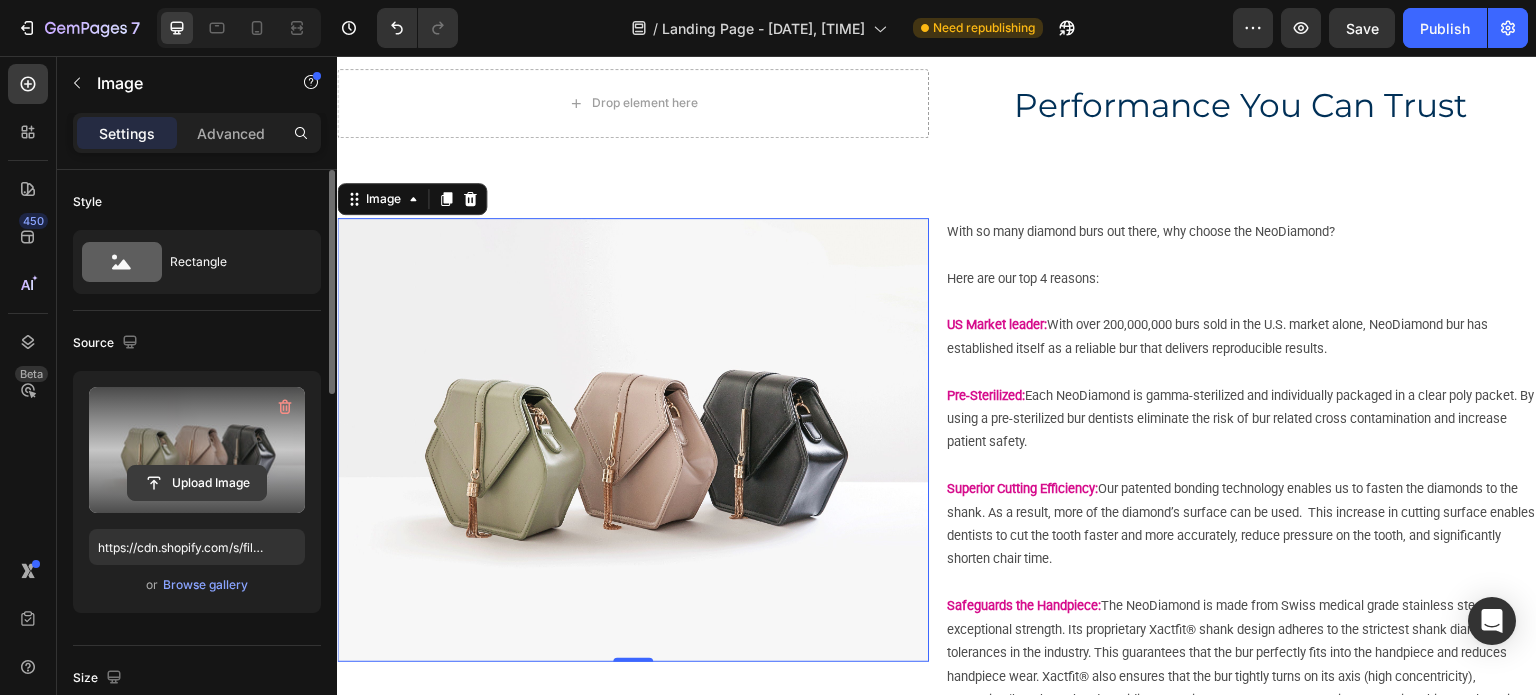 click 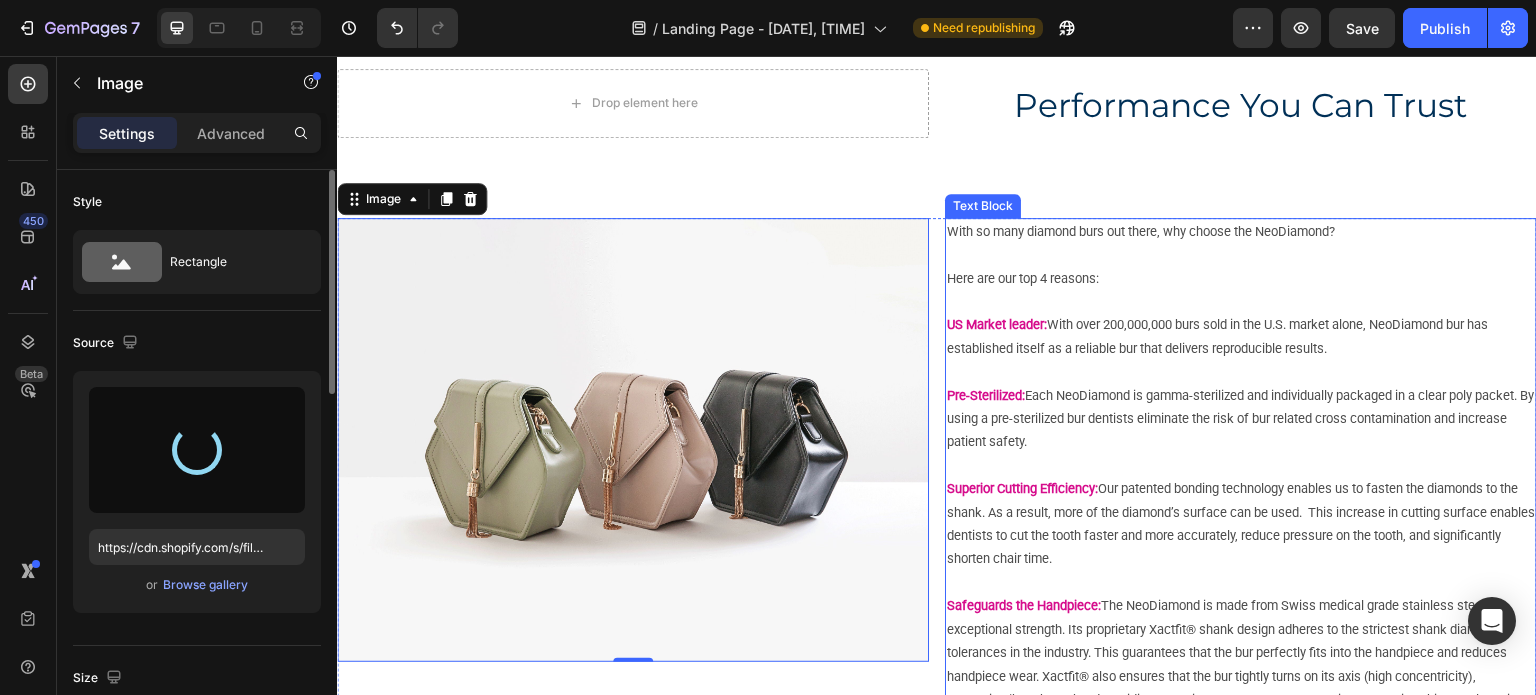 type on "https://cdn.shopify.com/s/files/1/0714/1657/8263/files/gempages_578310457245303749-33131318-3973-4c2d-bb1d-e3dc7bb55e74.png" 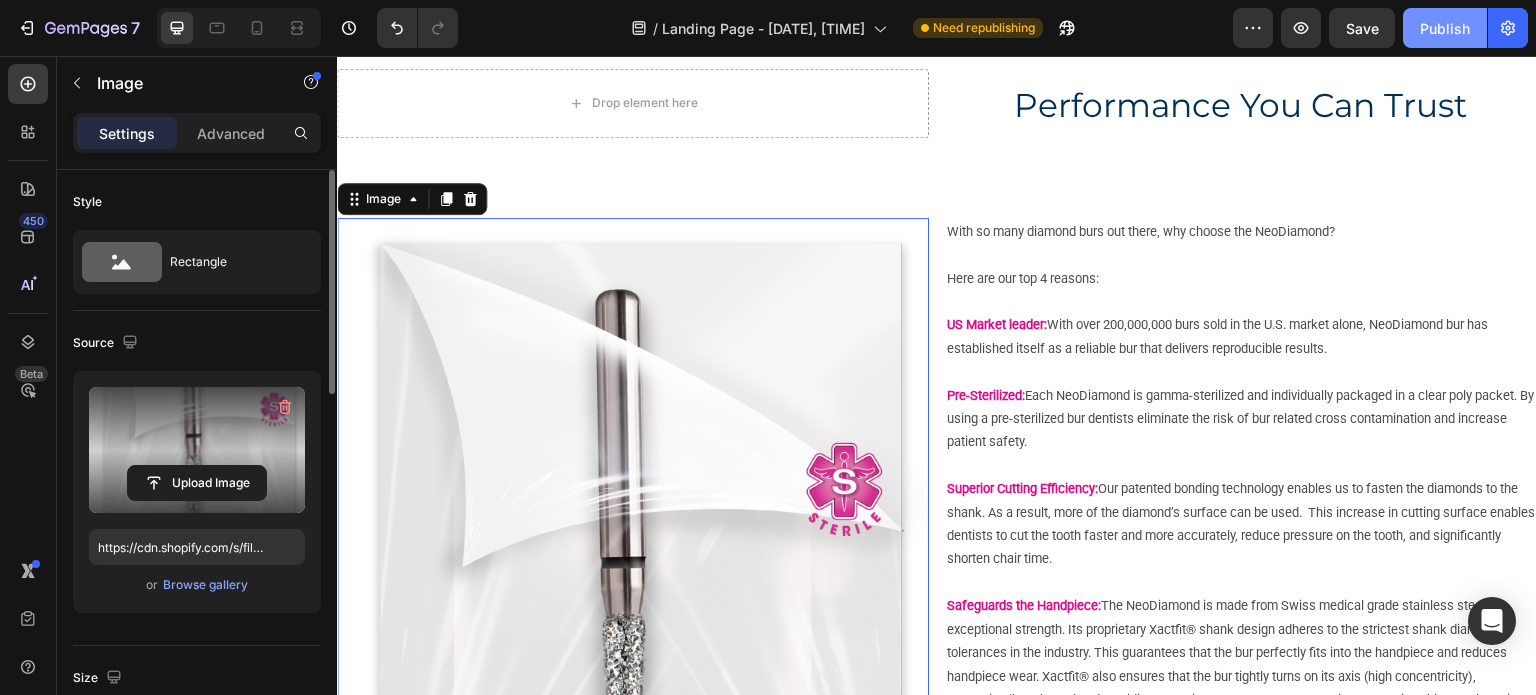 click on "Publish" at bounding box center (1445, 28) 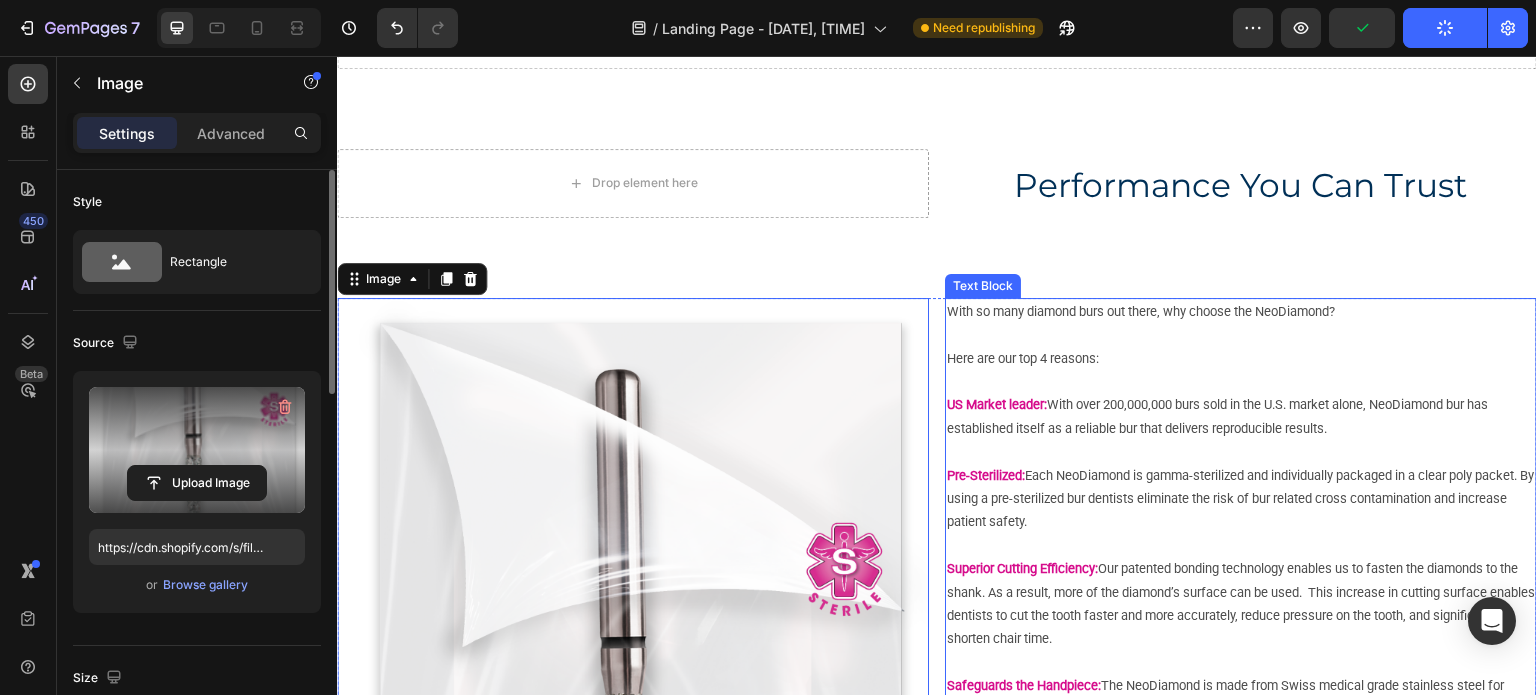 scroll, scrollTop: 0, scrollLeft: 0, axis: both 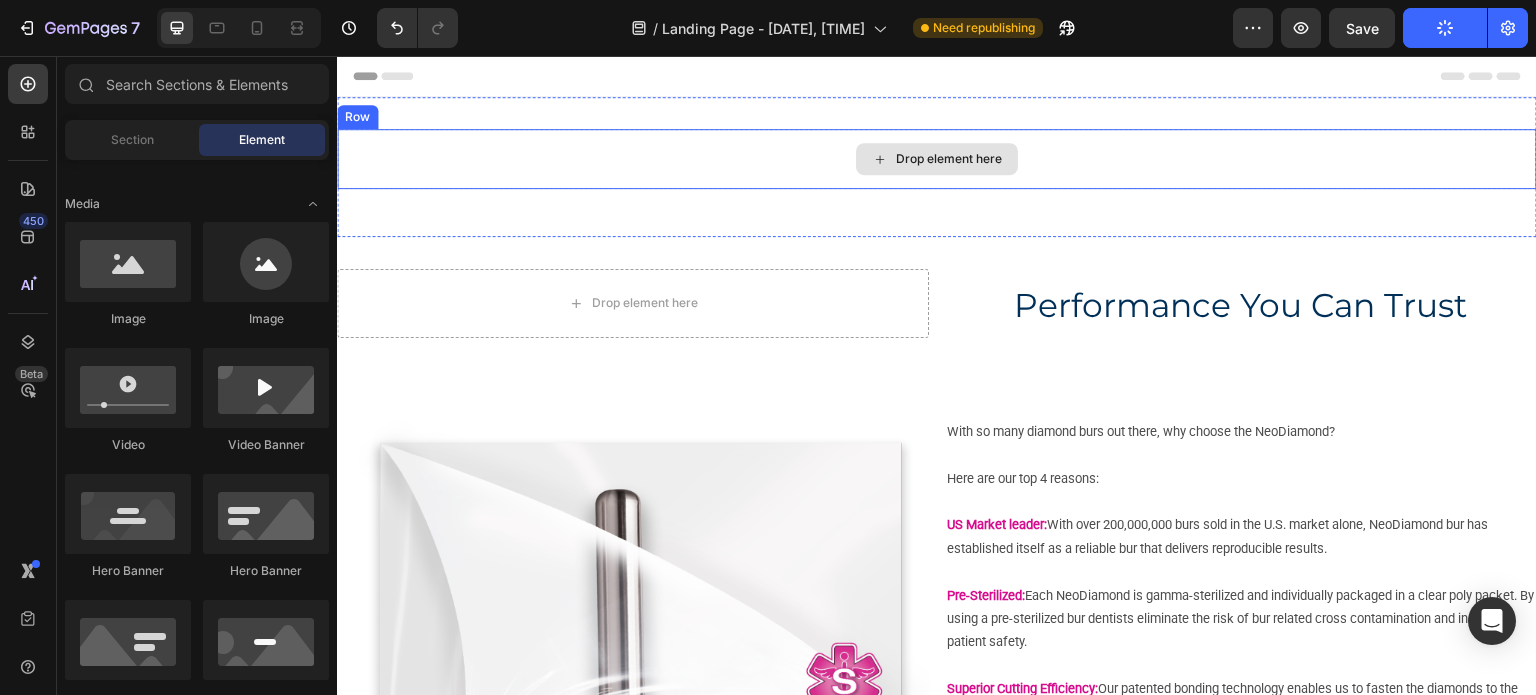 click on "Drop element here" at bounding box center (937, 159) 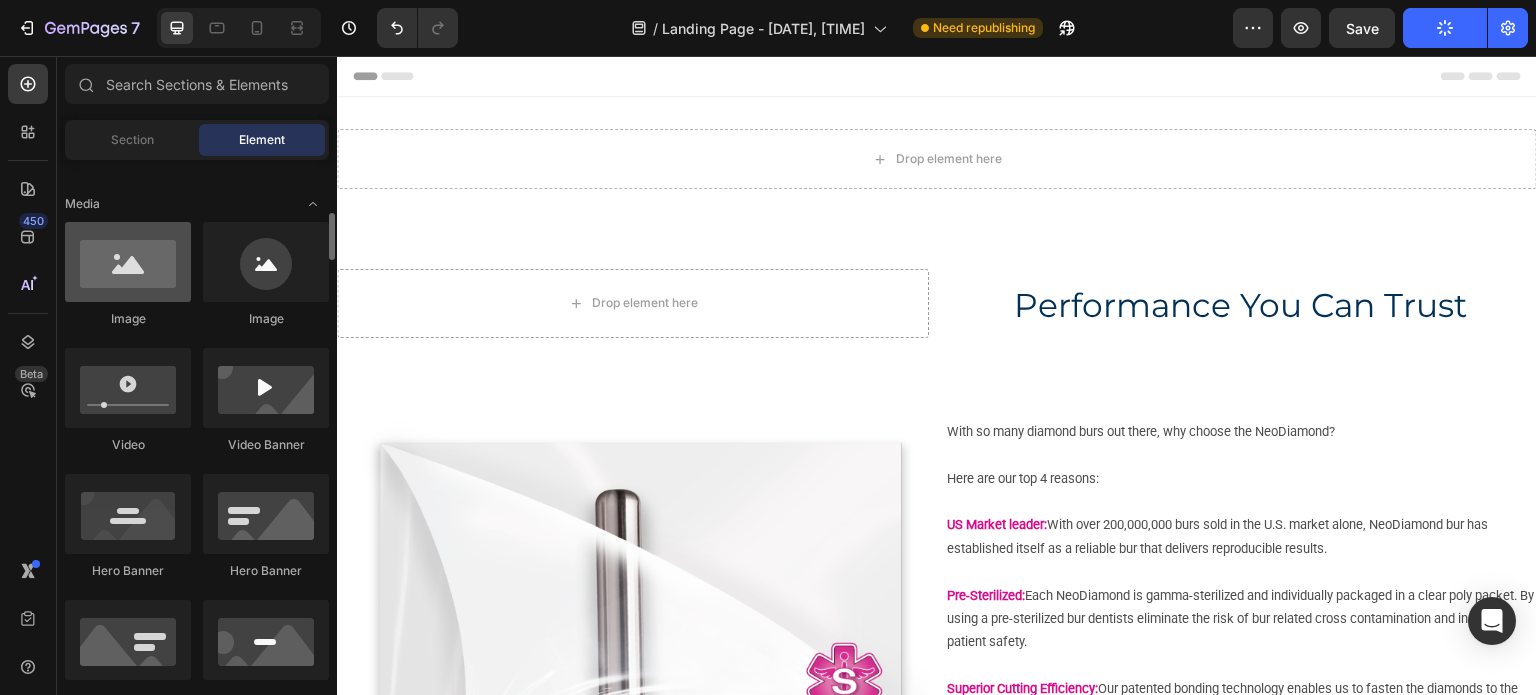 click at bounding box center (128, 262) 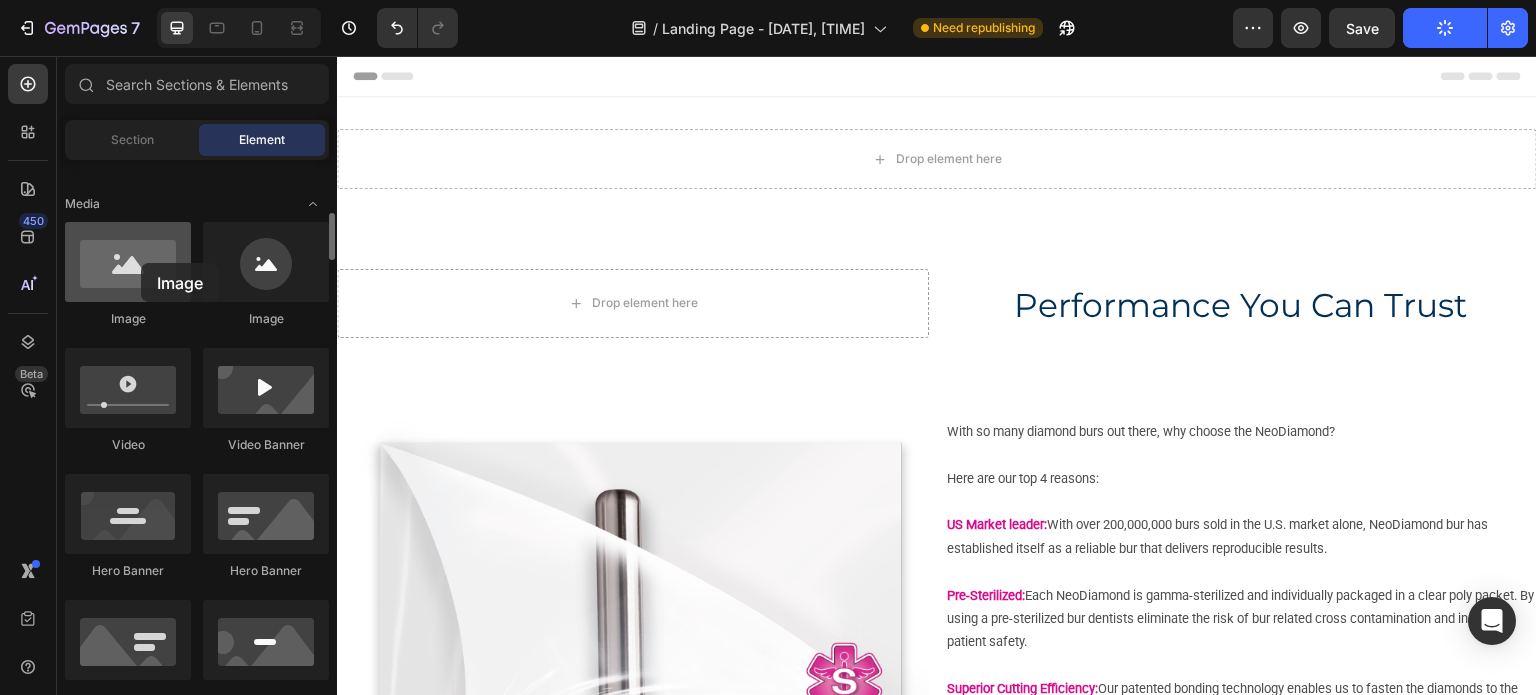 click at bounding box center (128, 262) 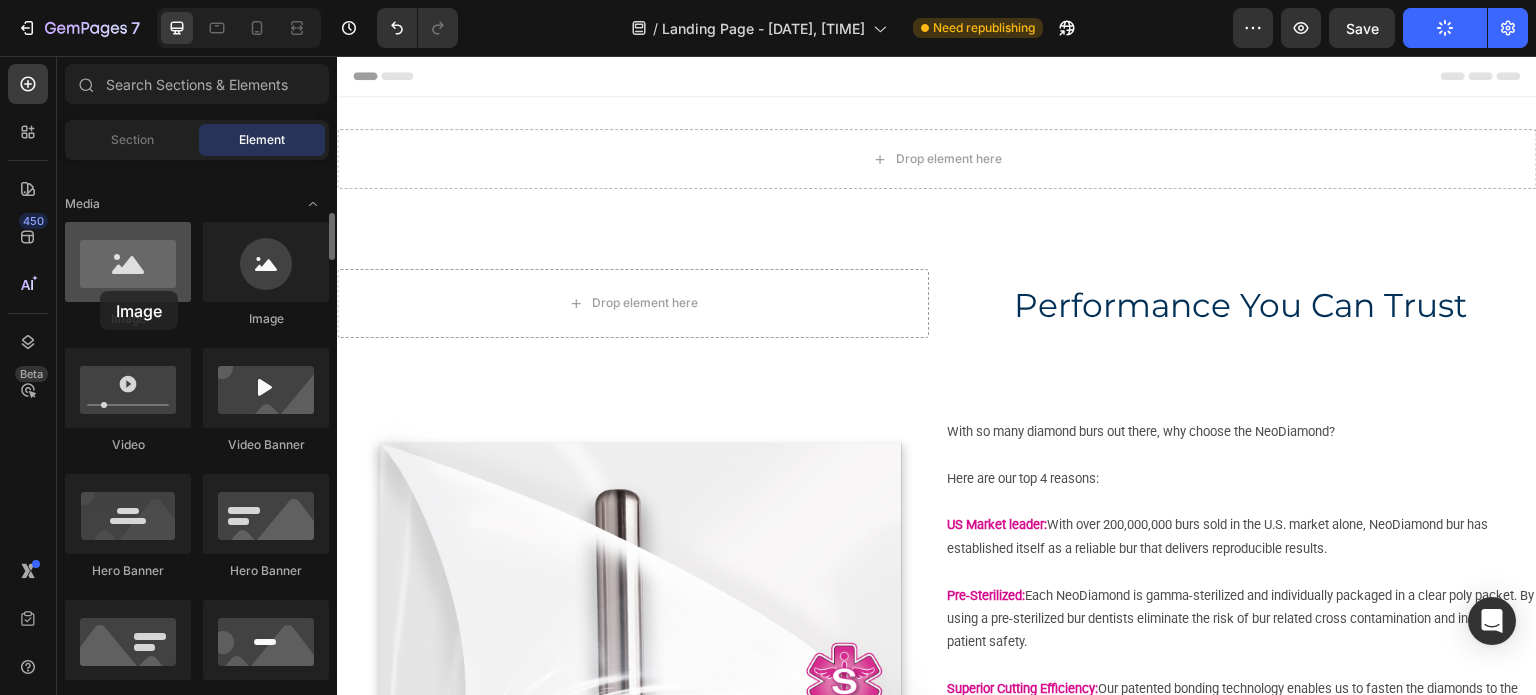 click at bounding box center (128, 262) 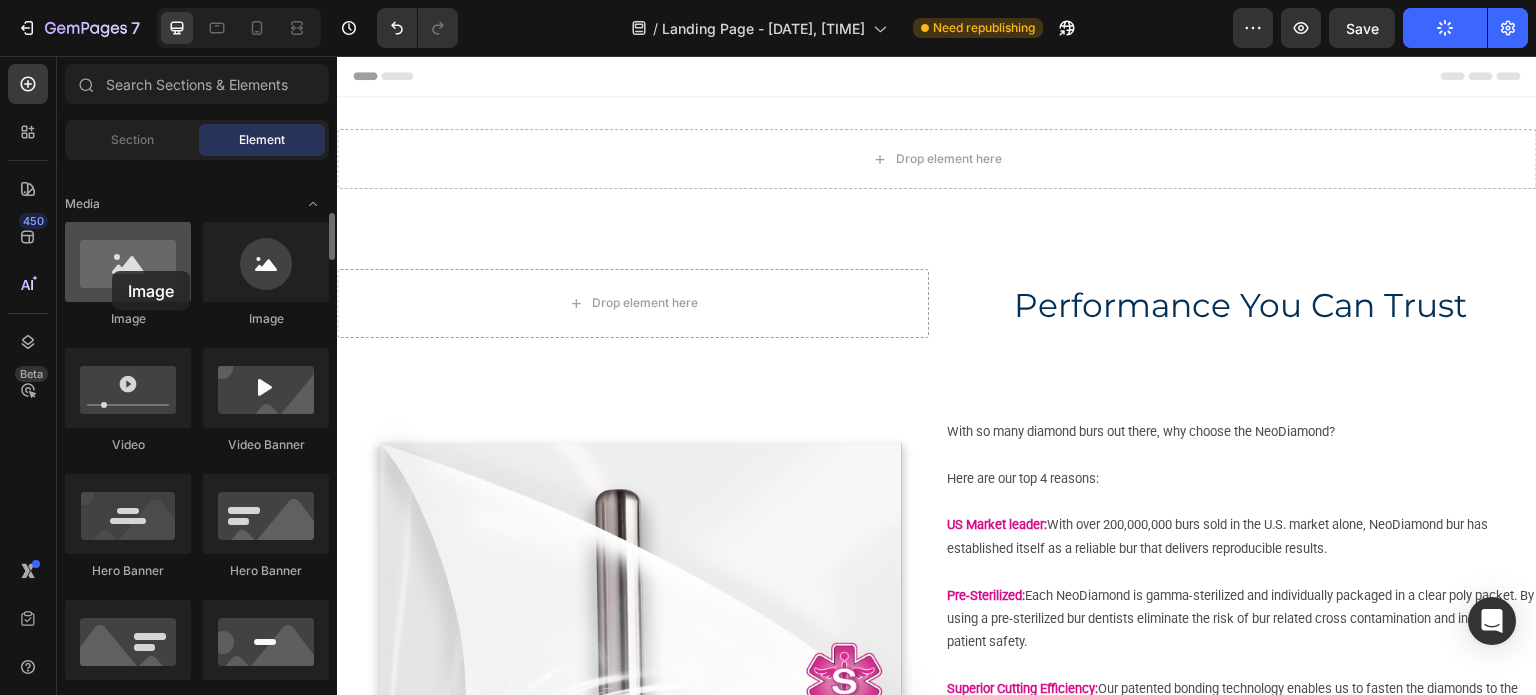 click at bounding box center (128, 262) 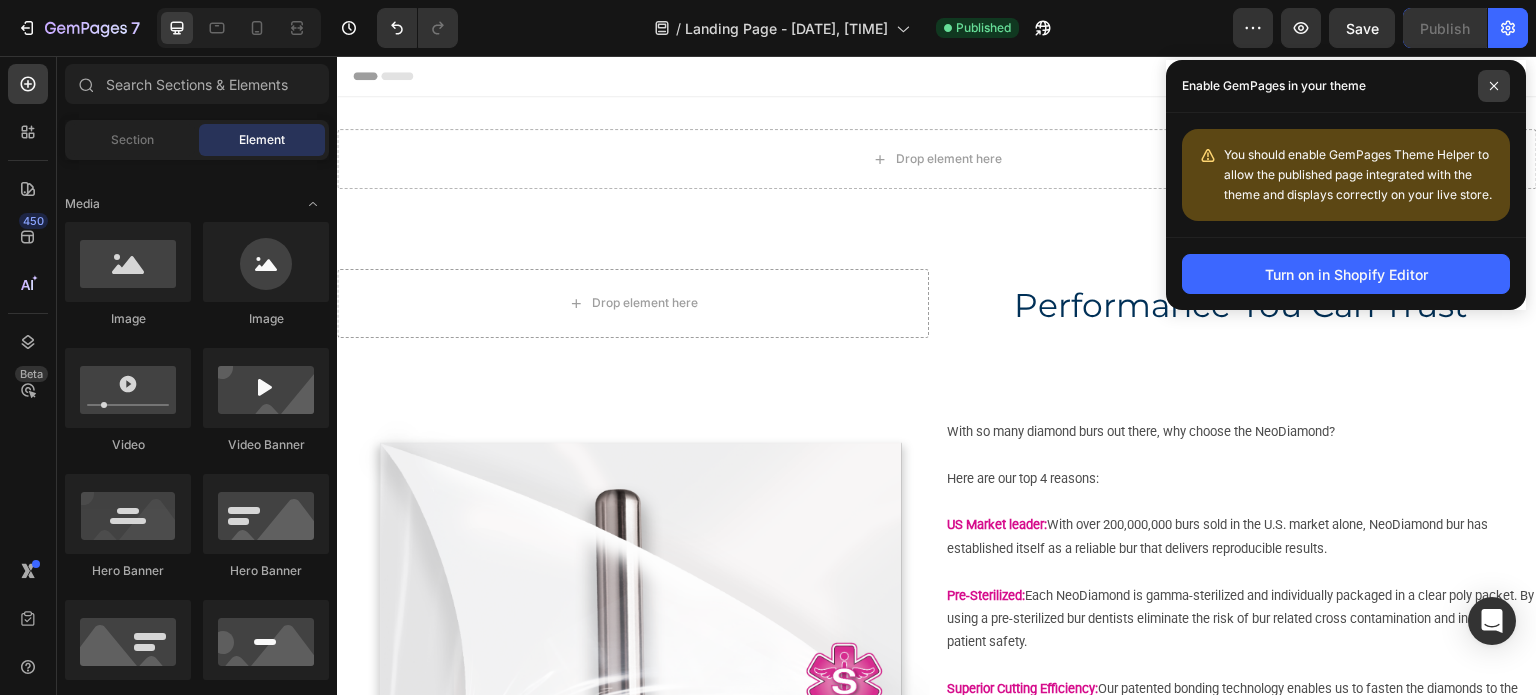 click at bounding box center (1494, 86) 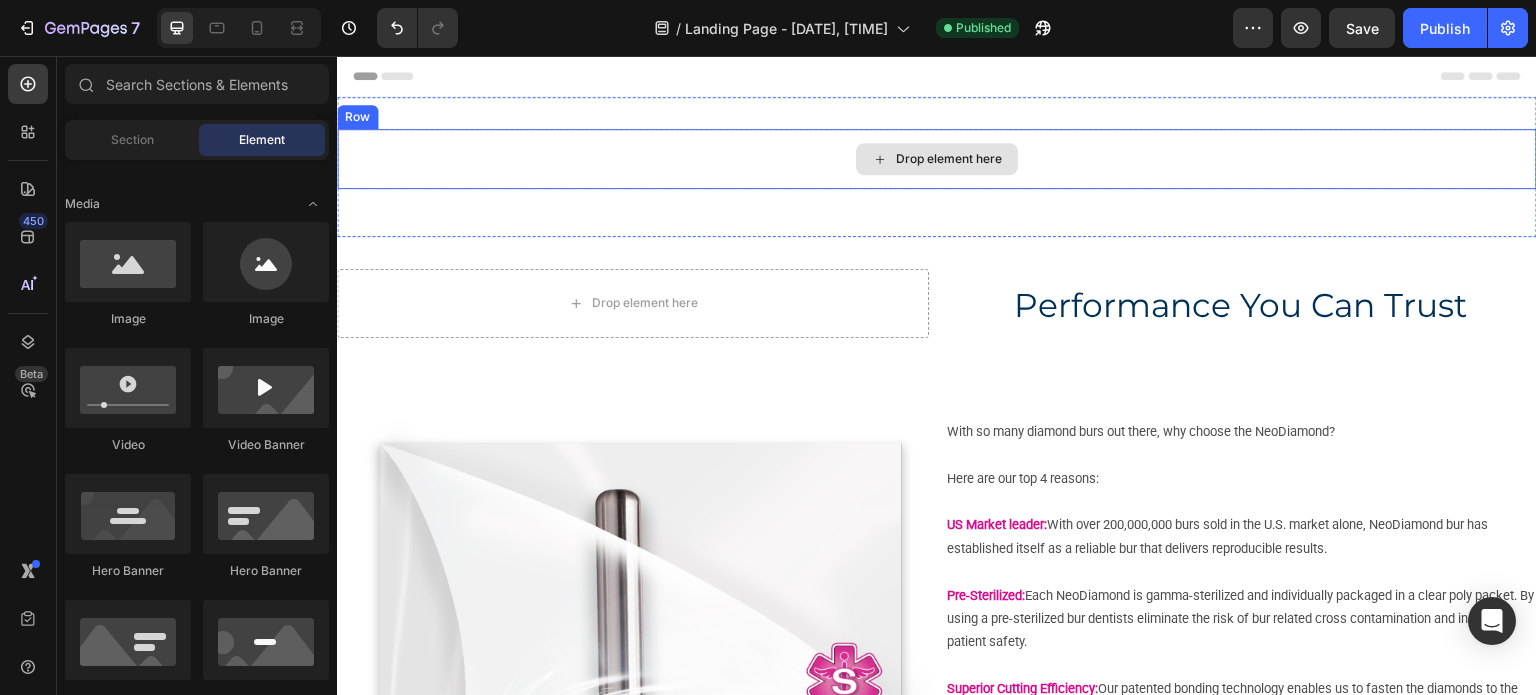 click on "Drop element here" at bounding box center [949, 159] 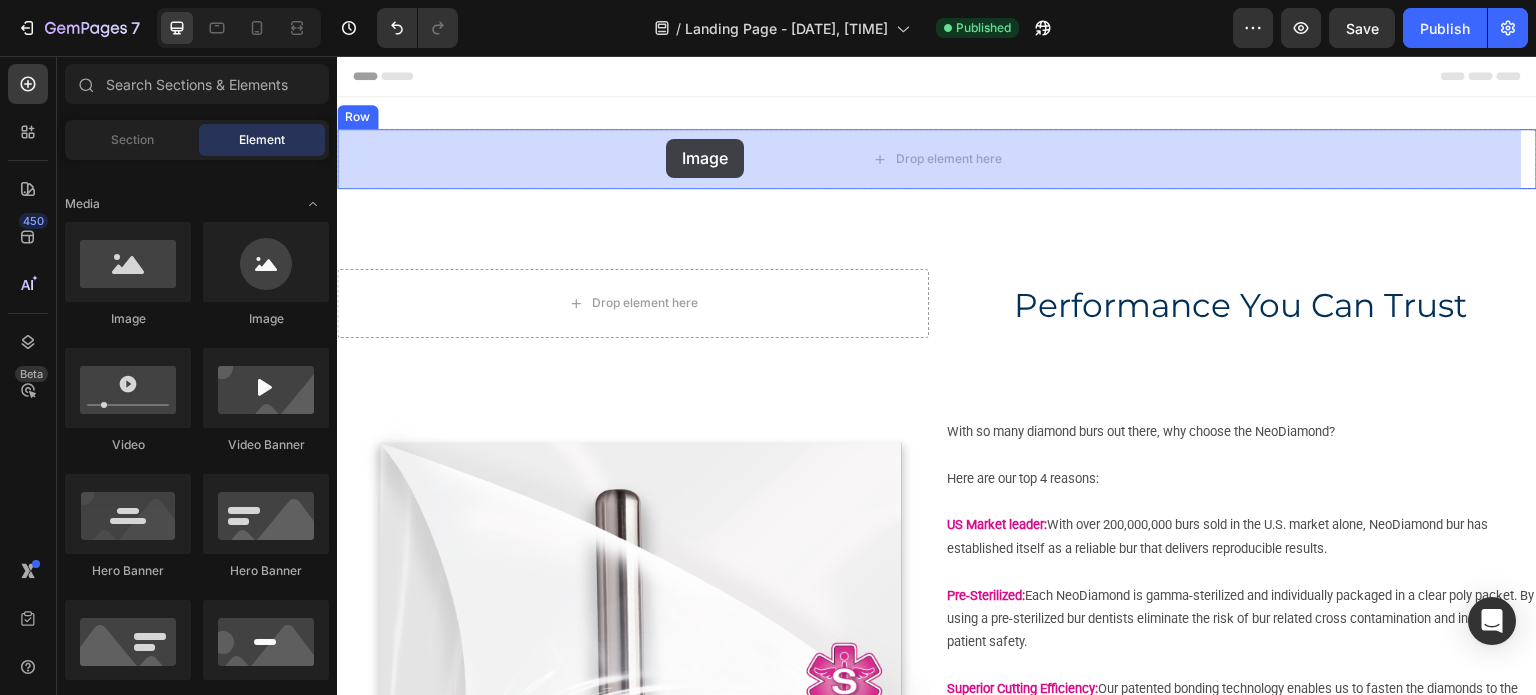 drag, startPoint x: 465, startPoint y: 319, endPoint x: 669, endPoint y: 139, distance: 272.0588 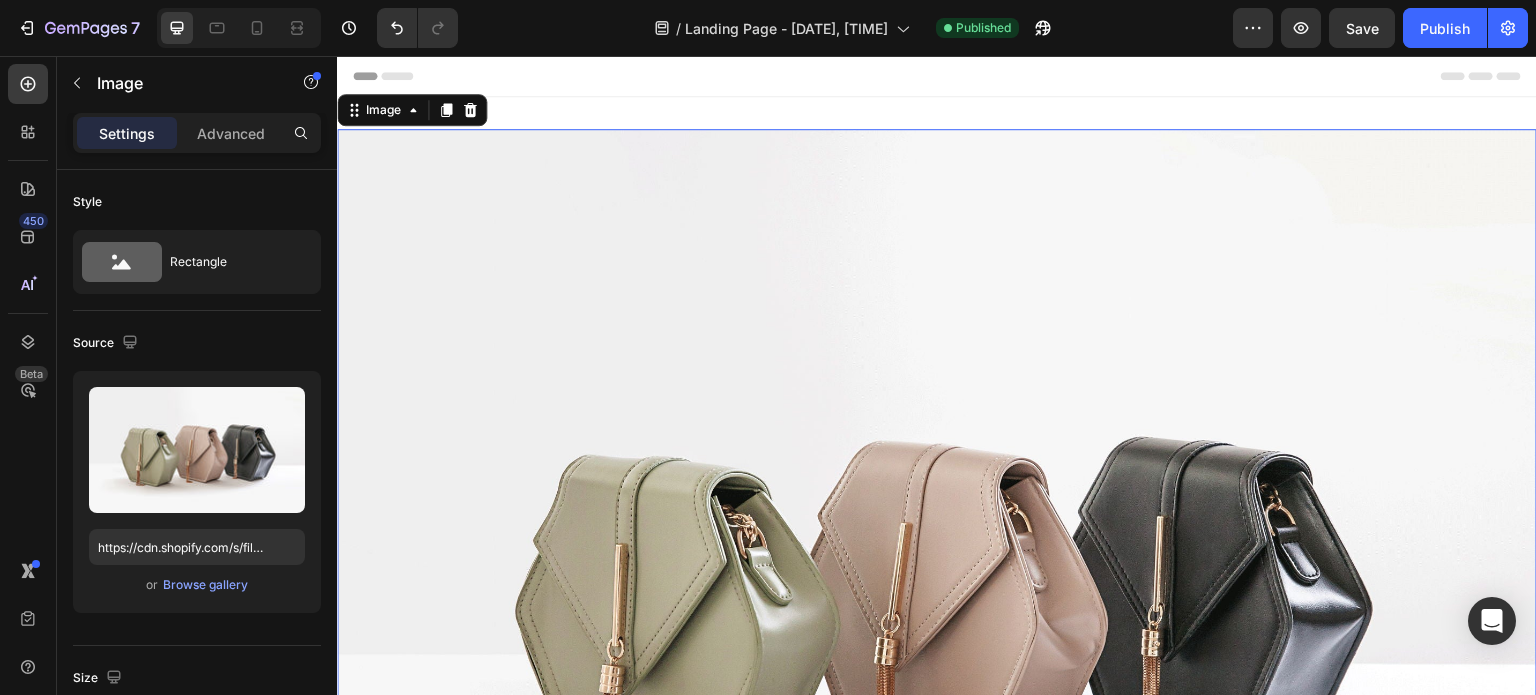 click at bounding box center (937, 579) 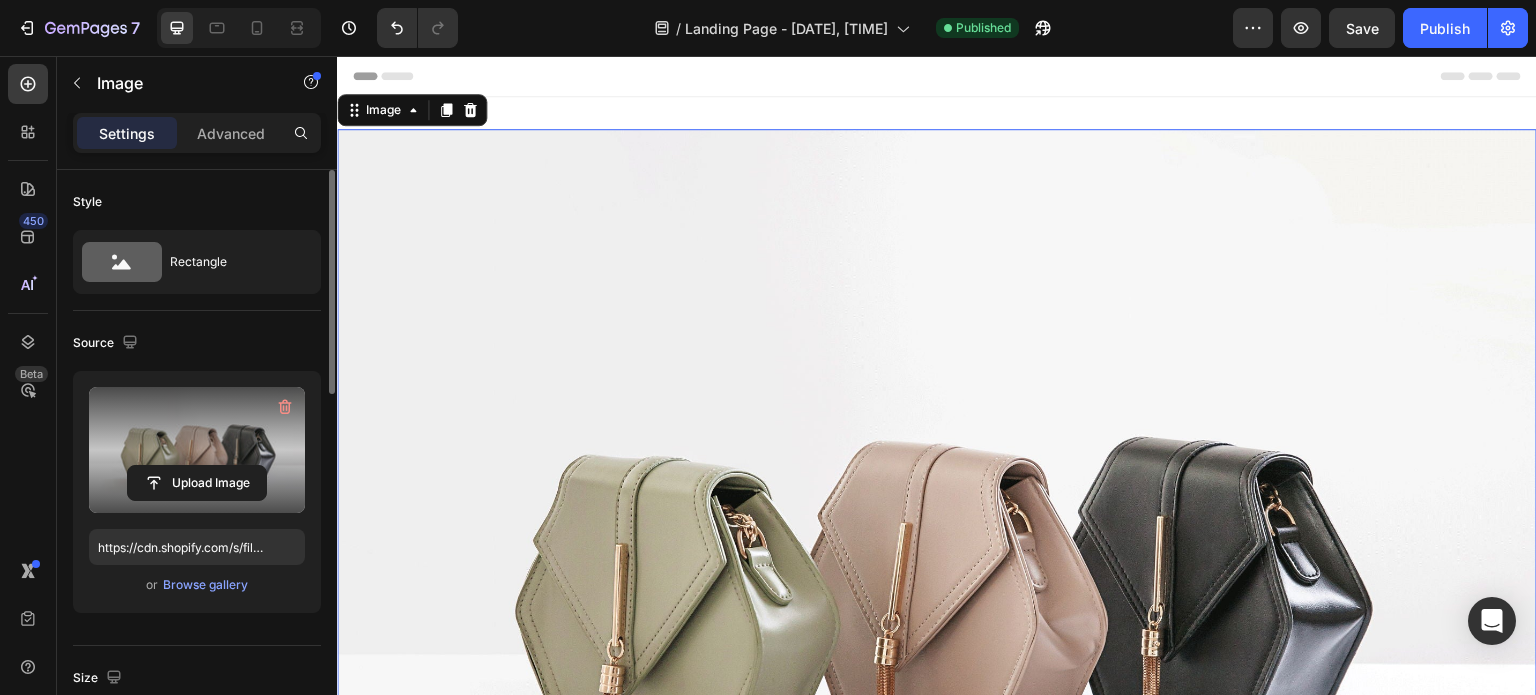 click at bounding box center [197, 450] 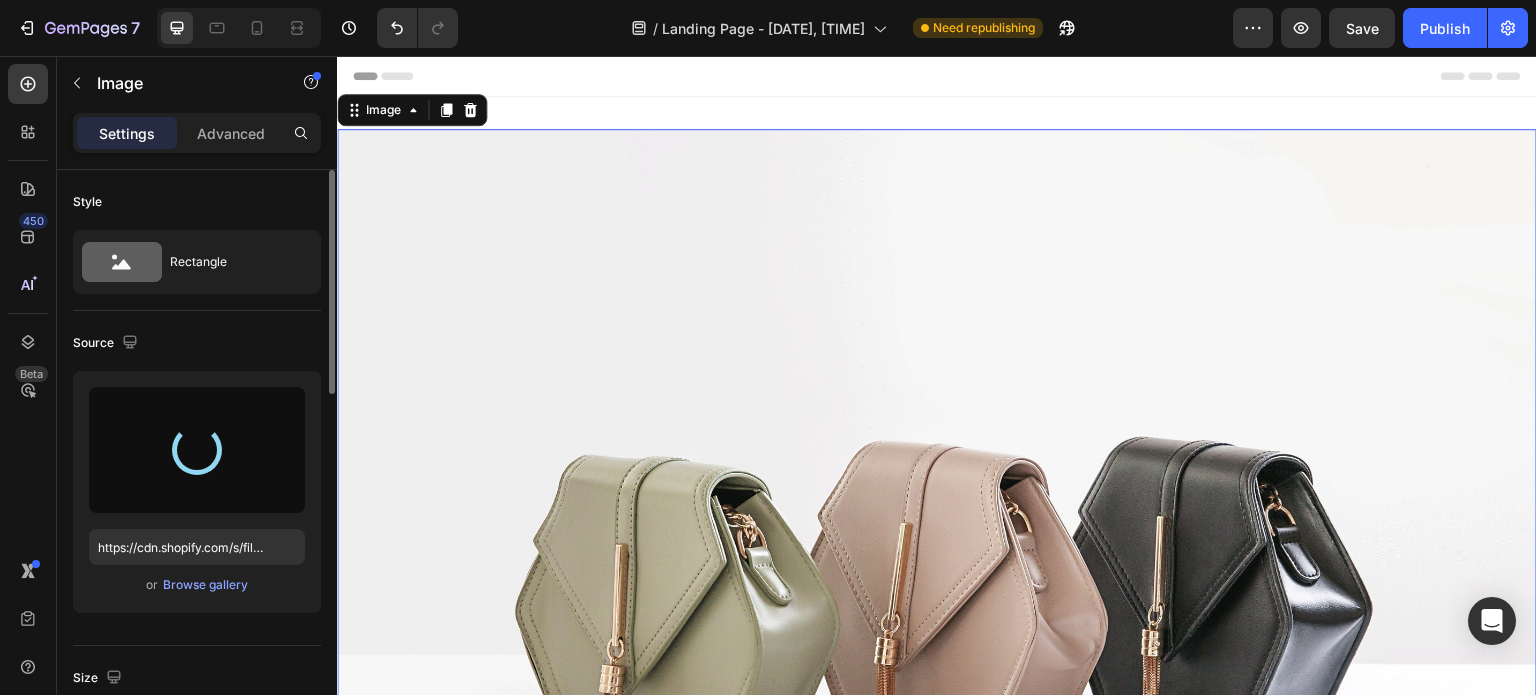 type on "https://cdn.shopify.com/s/files/1/0714/1657/8263/files/gempages_578310457245303749-65e1020a-c574-4f40-8010-ad962e906dc2.jpg" 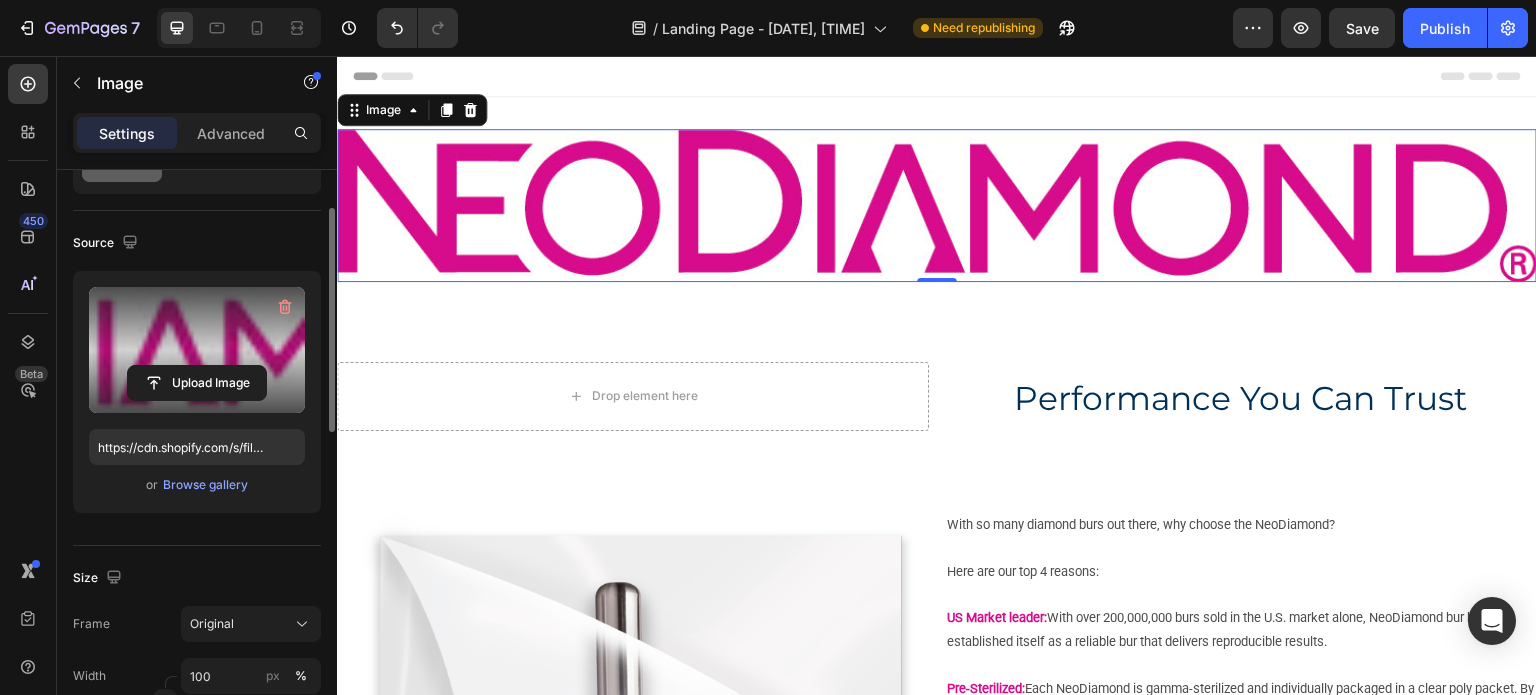 scroll, scrollTop: 200, scrollLeft: 0, axis: vertical 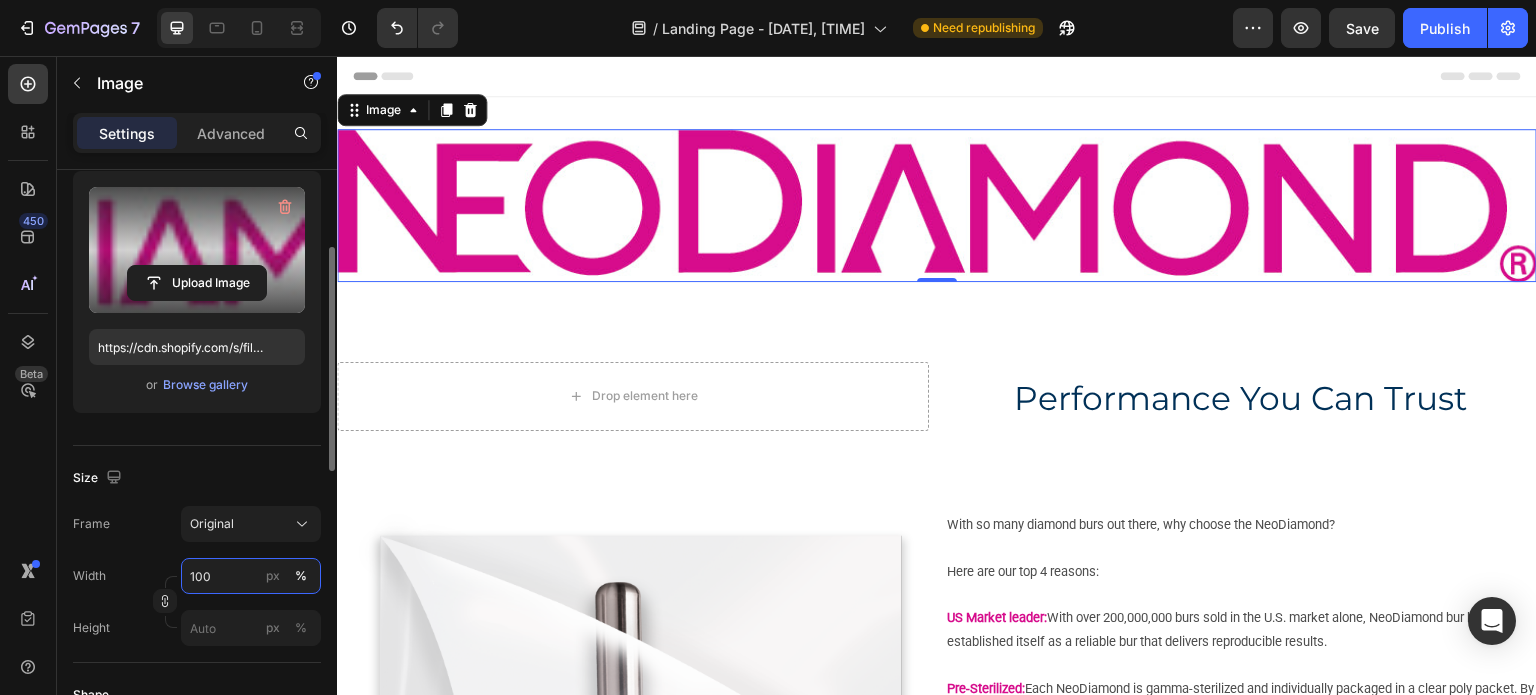 click on "100" at bounding box center [251, 576] 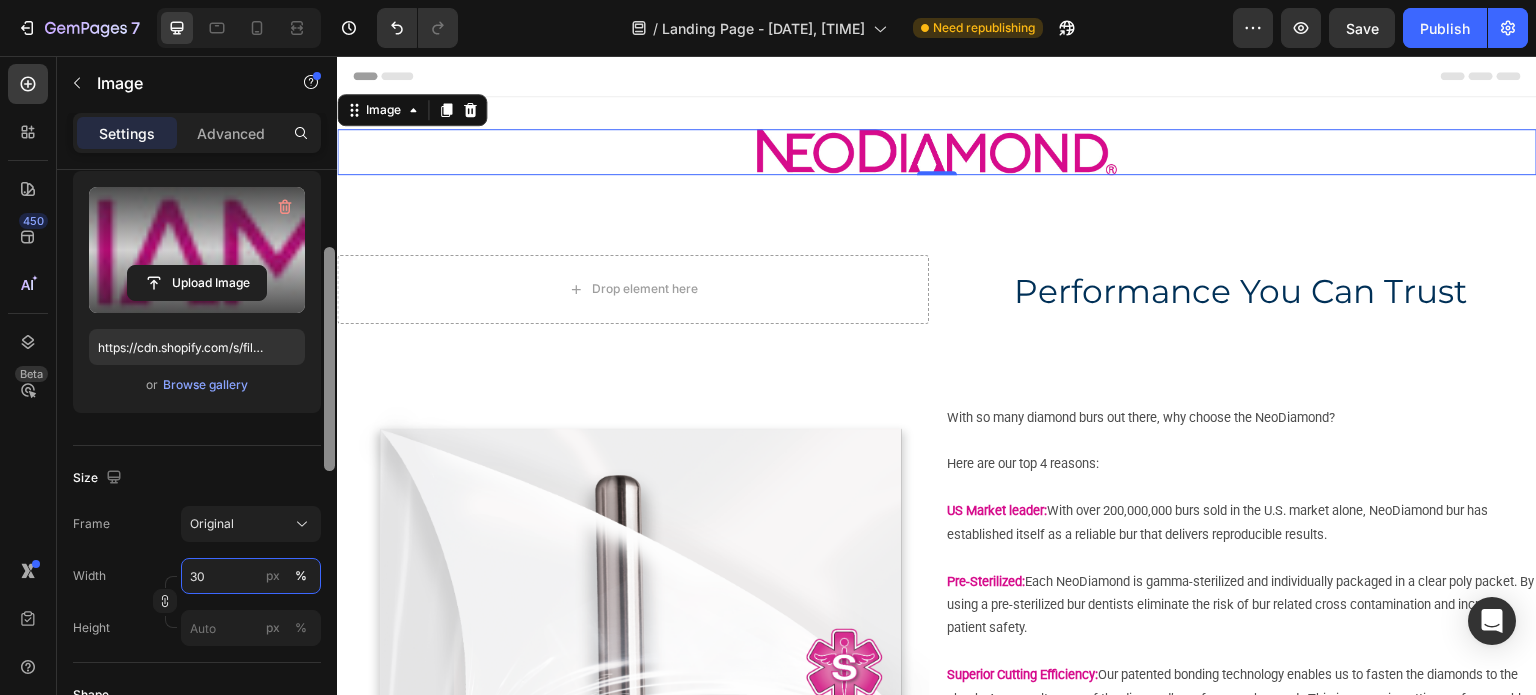 type on "30" 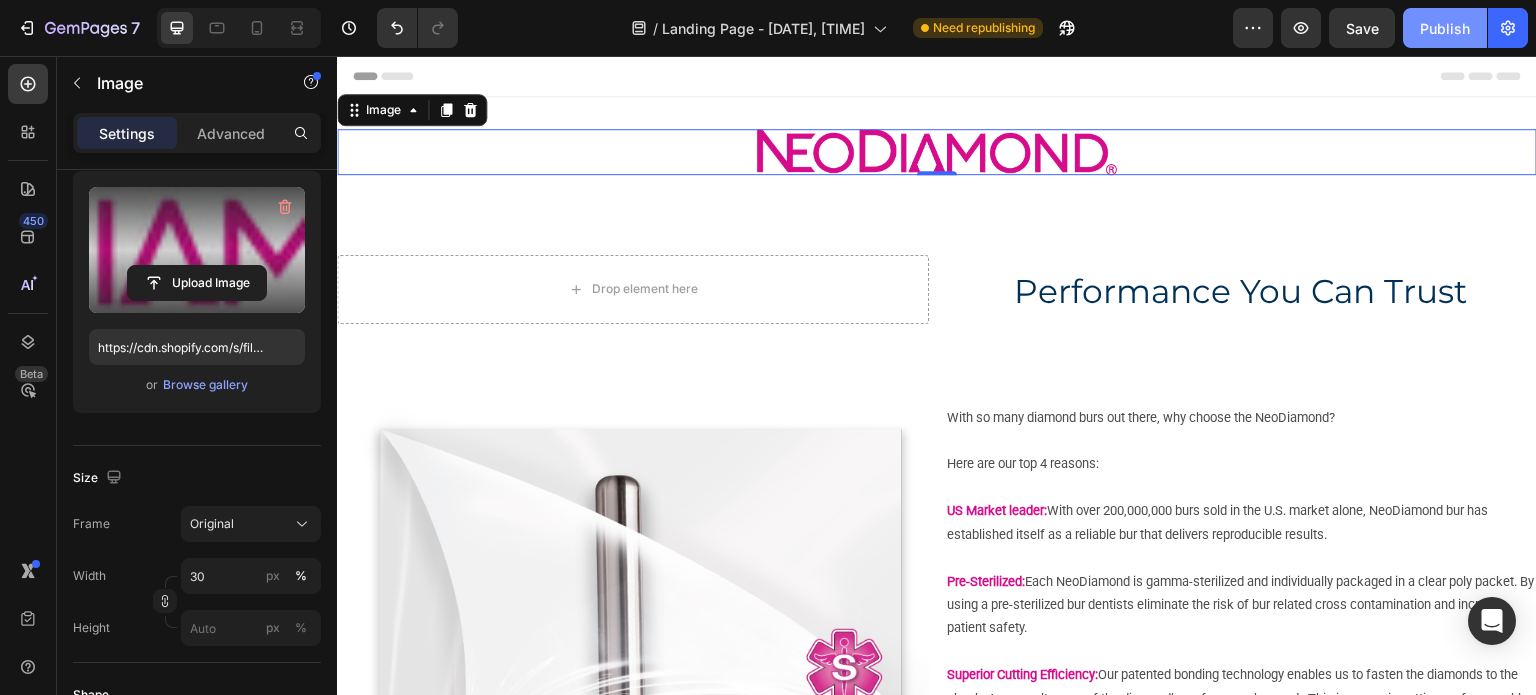 click on "Publish" at bounding box center (1445, 28) 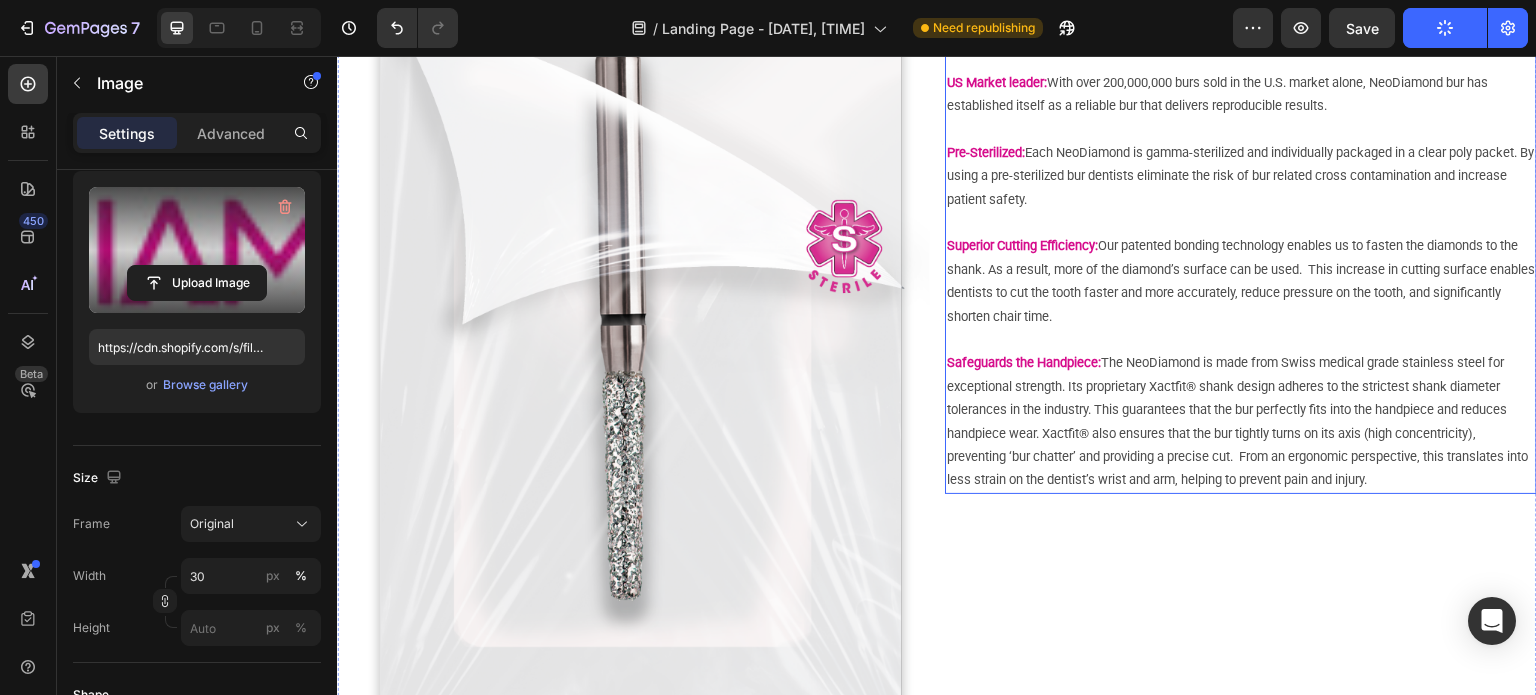 scroll, scrollTop: 400, scrollLeft: 0, axis: vertical 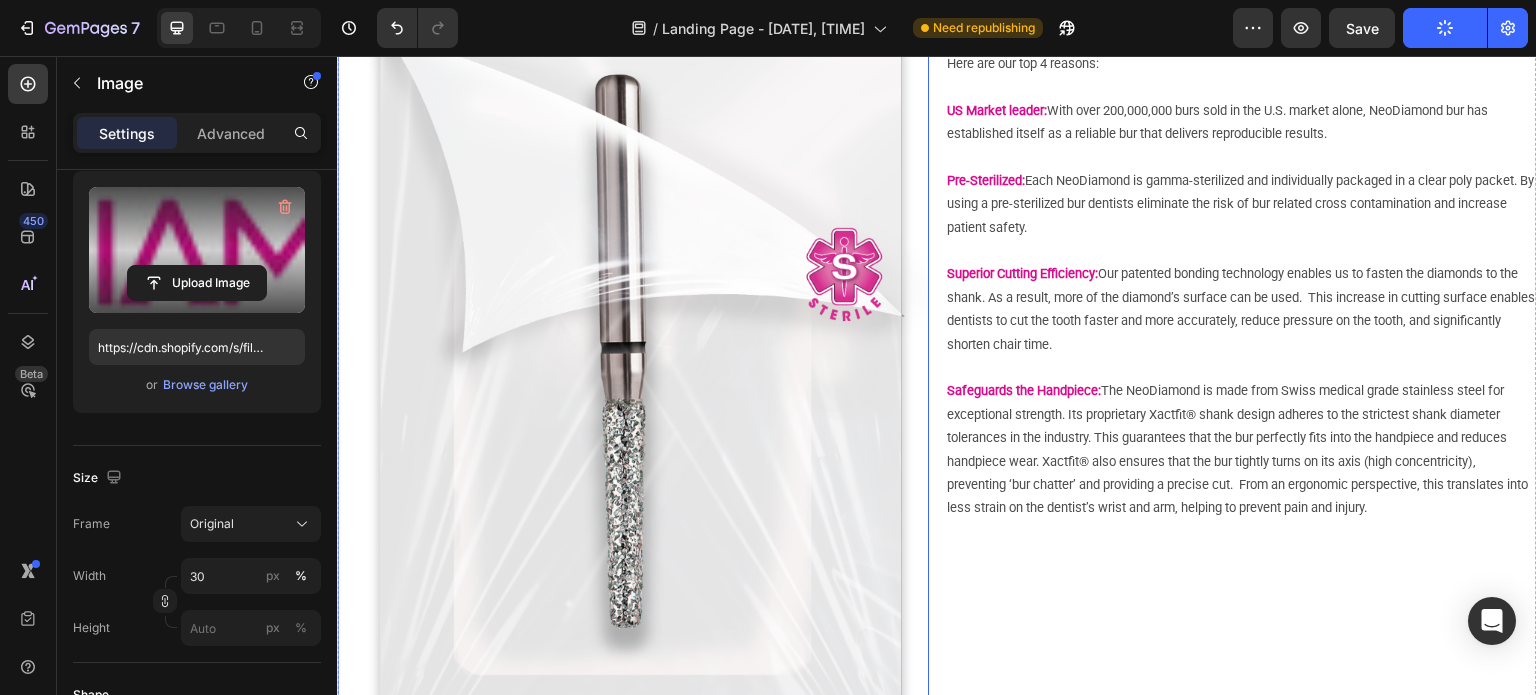 click at bounding box center (633, 386) 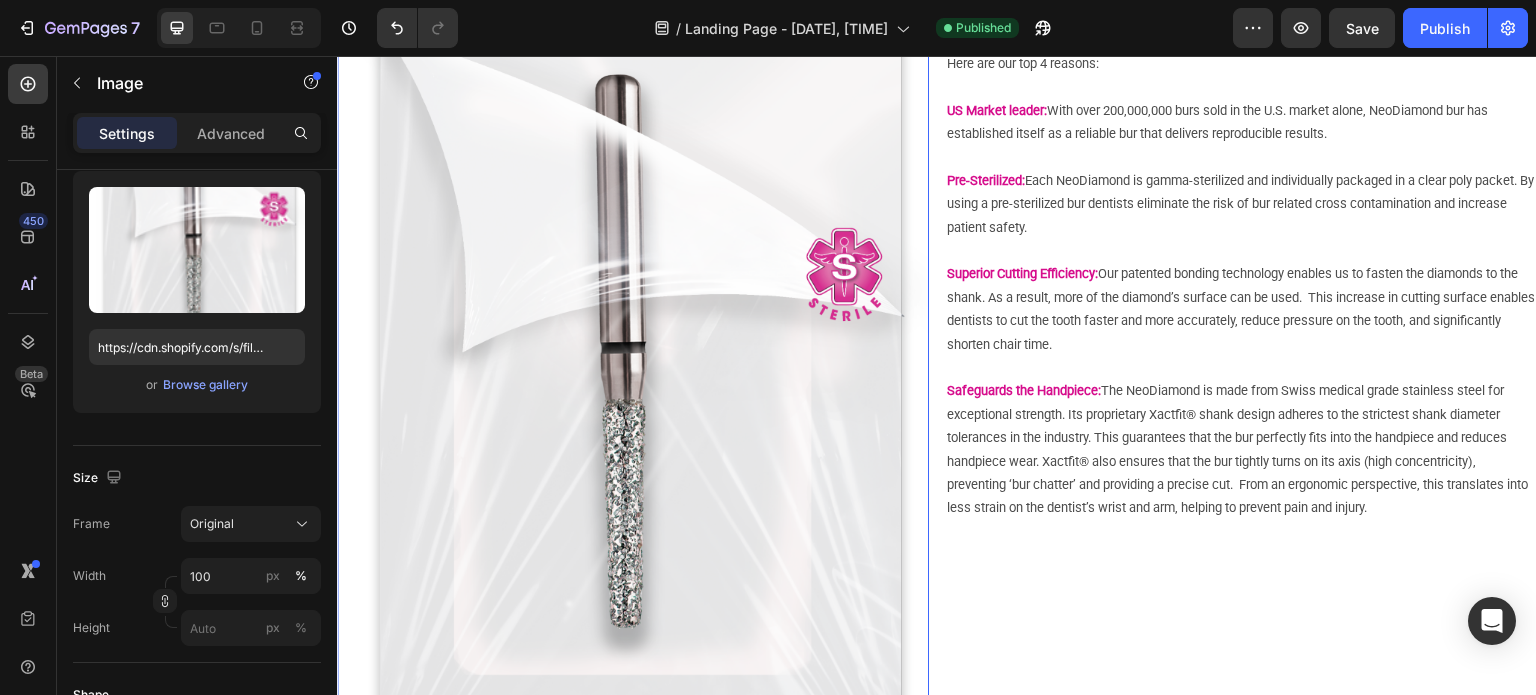 click at bounding box center (633, 386) 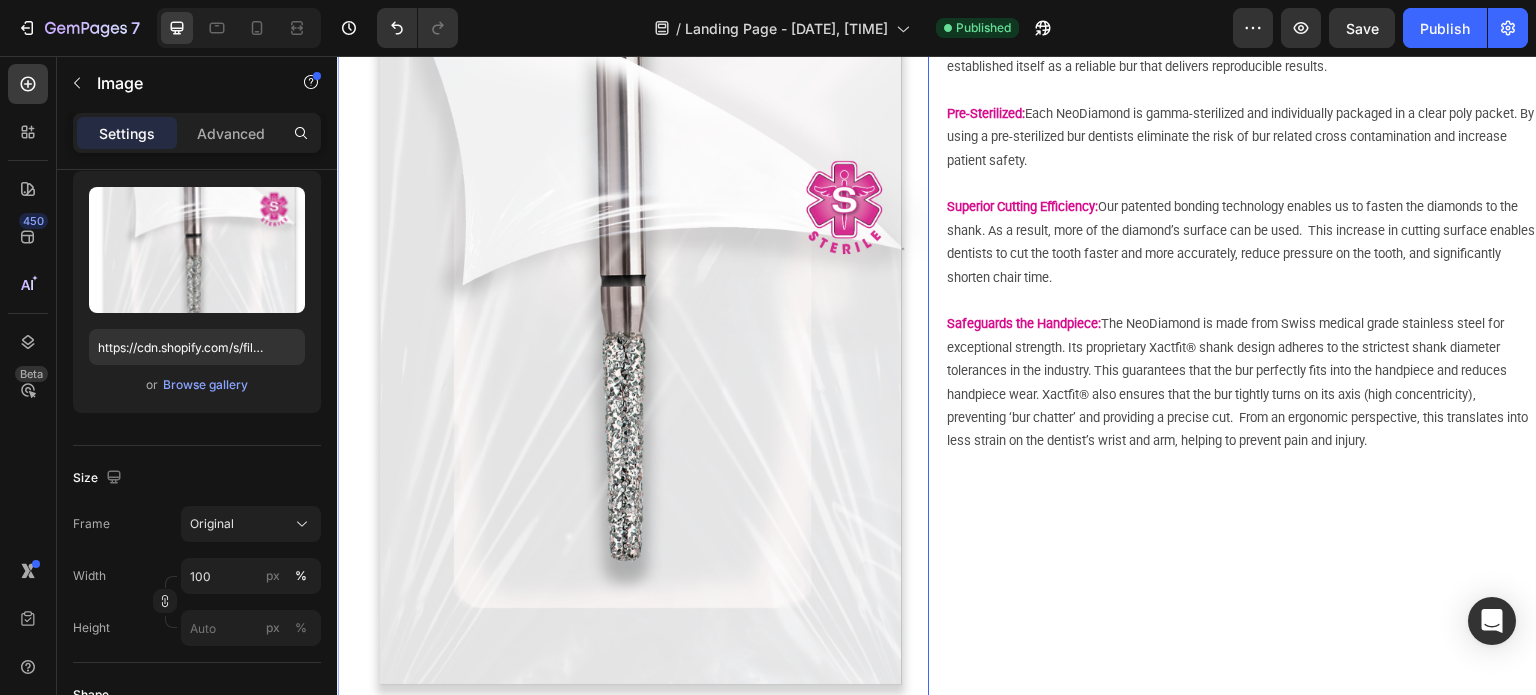 scroll, scrollTop: 700, scrollLeft: 0, axis: vertical 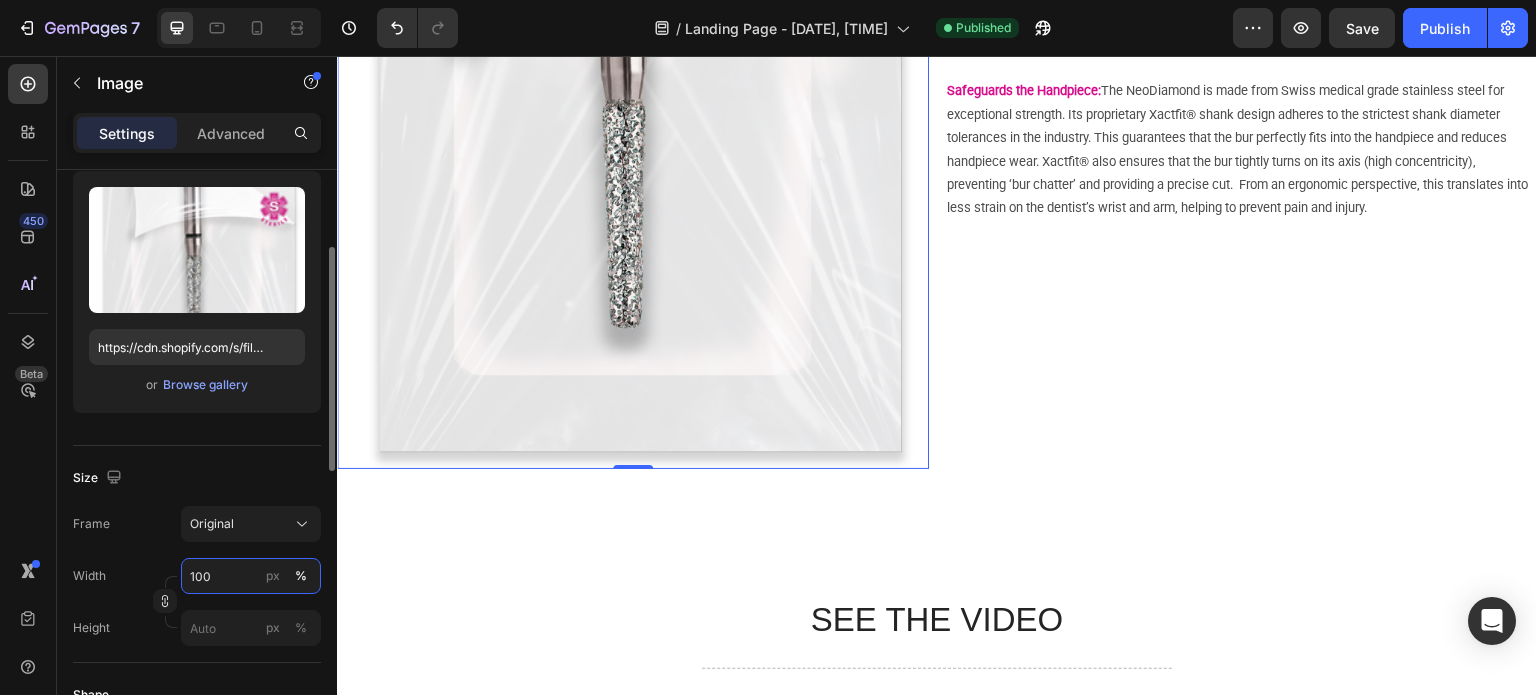 click on "100" at bounding box center (251, 576) 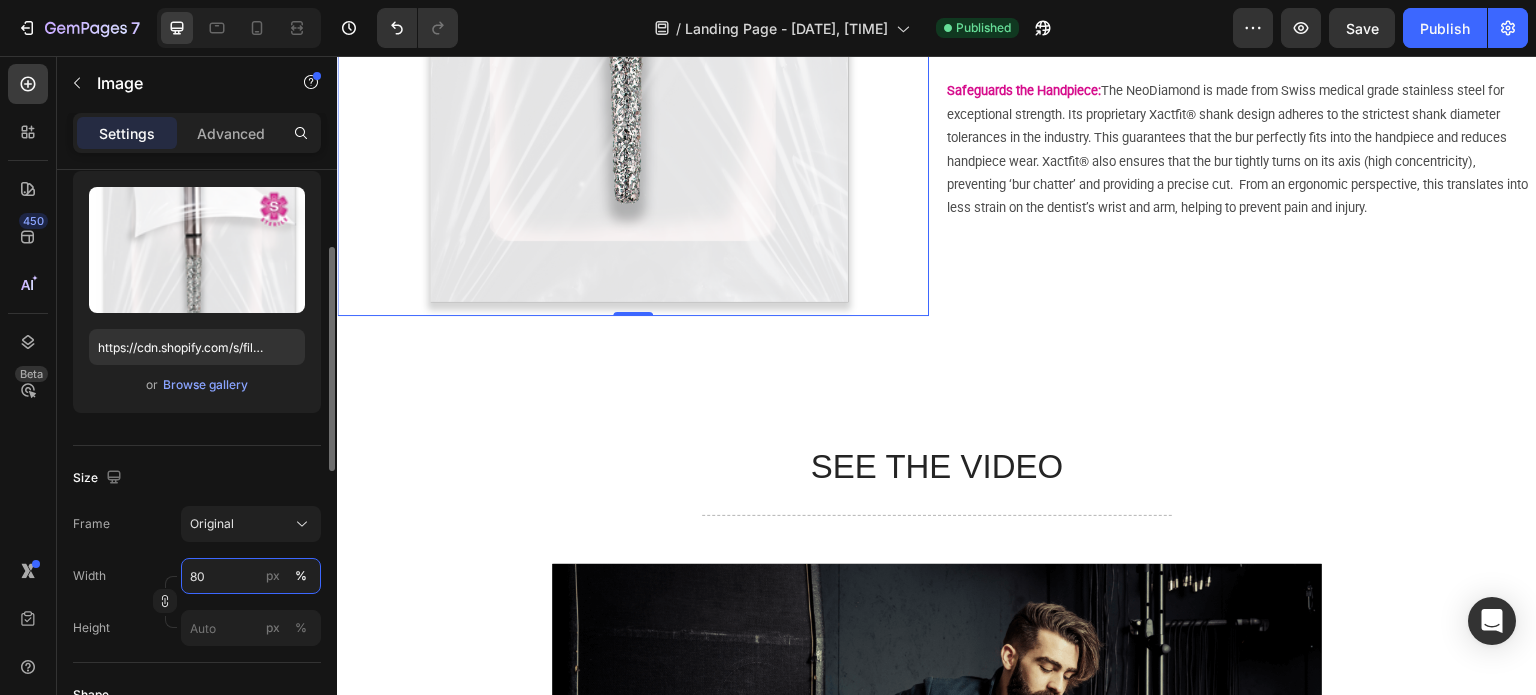 type on "8" 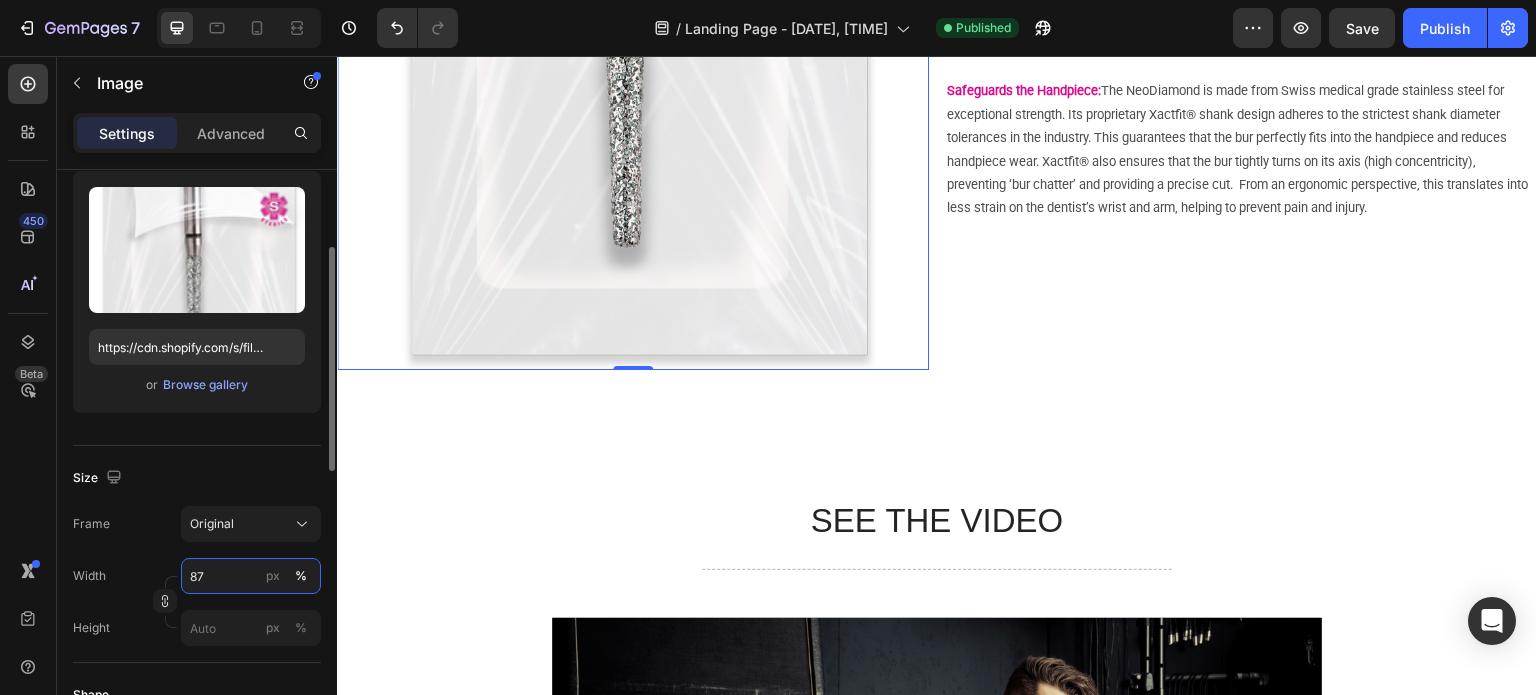 type on "8" 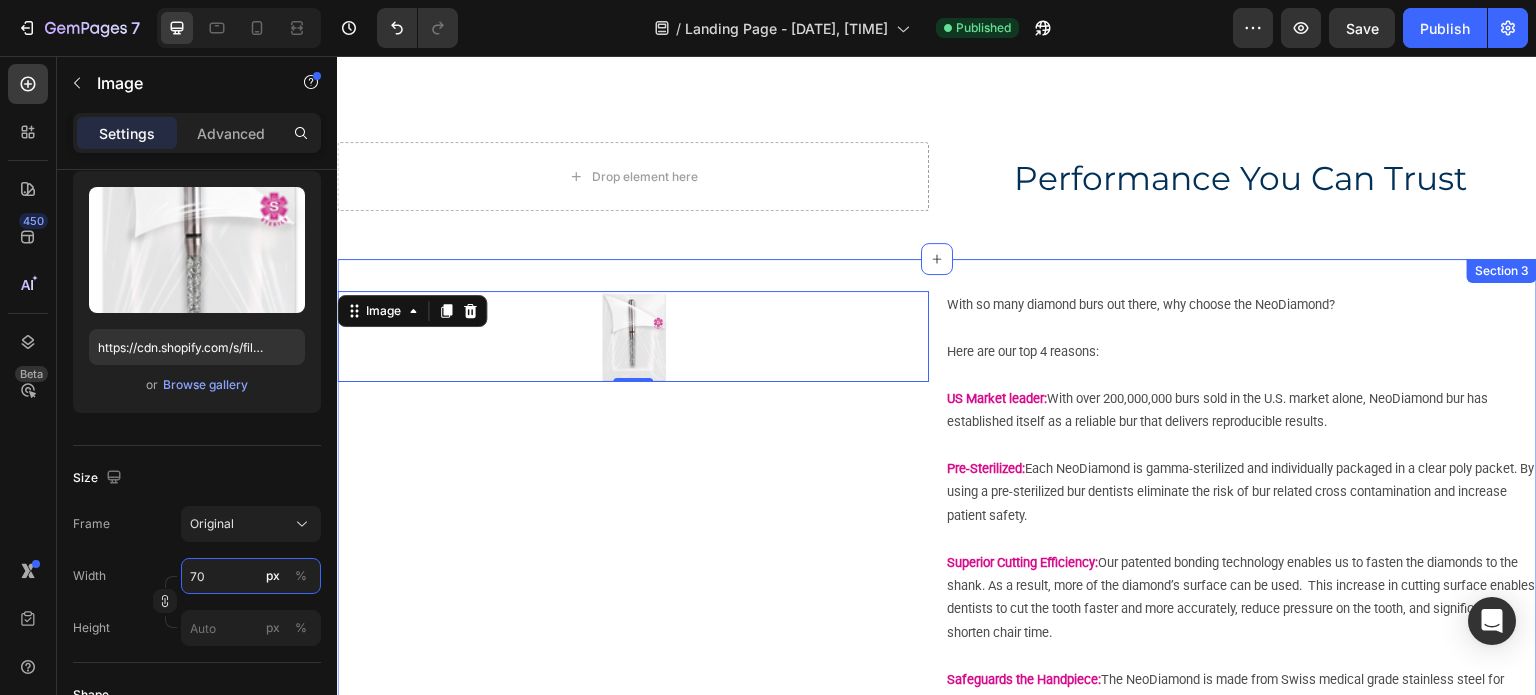 scroll, scrollTop: 100, scrollLeft: 0, axis: vertical 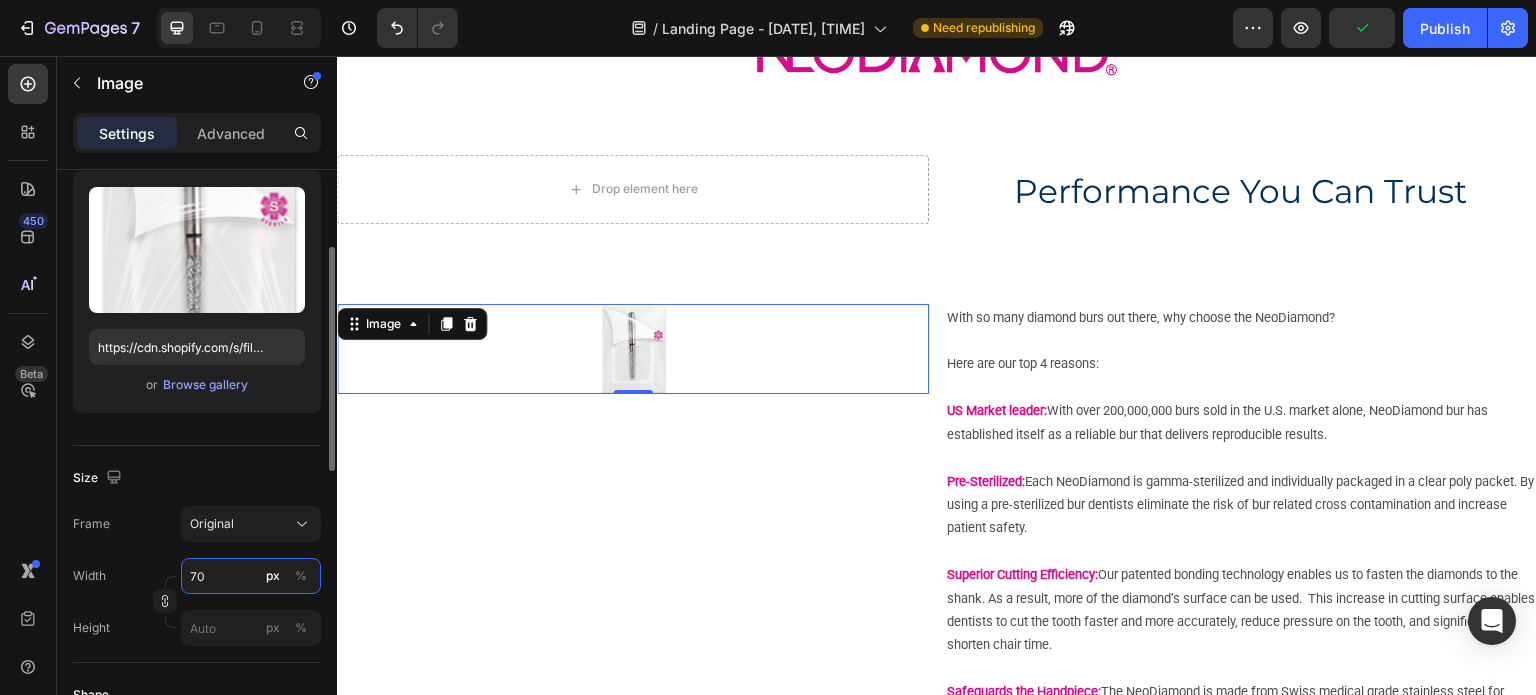 drag, startPoint x: 208, startPoint y: 575, endPoint x: 186, endPoint y: 575, distance: 22 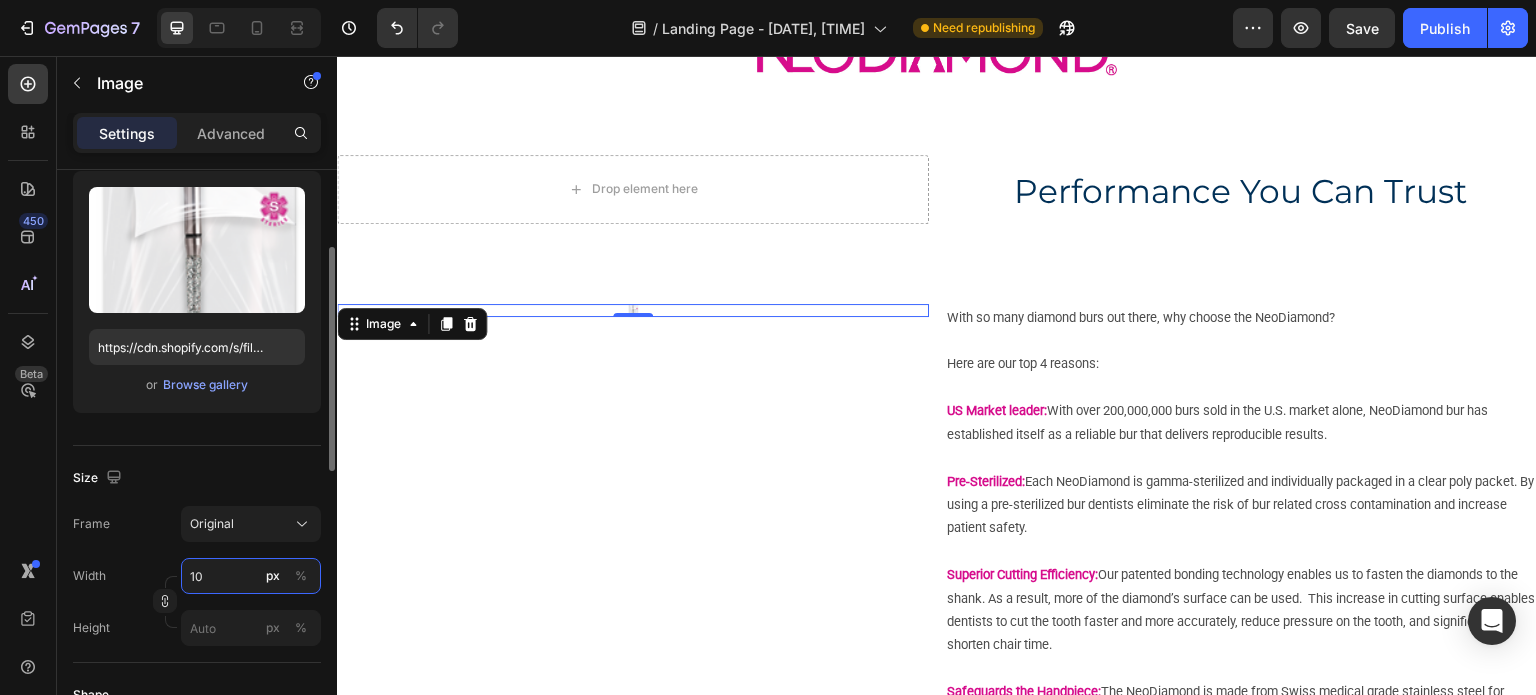 type on "1" 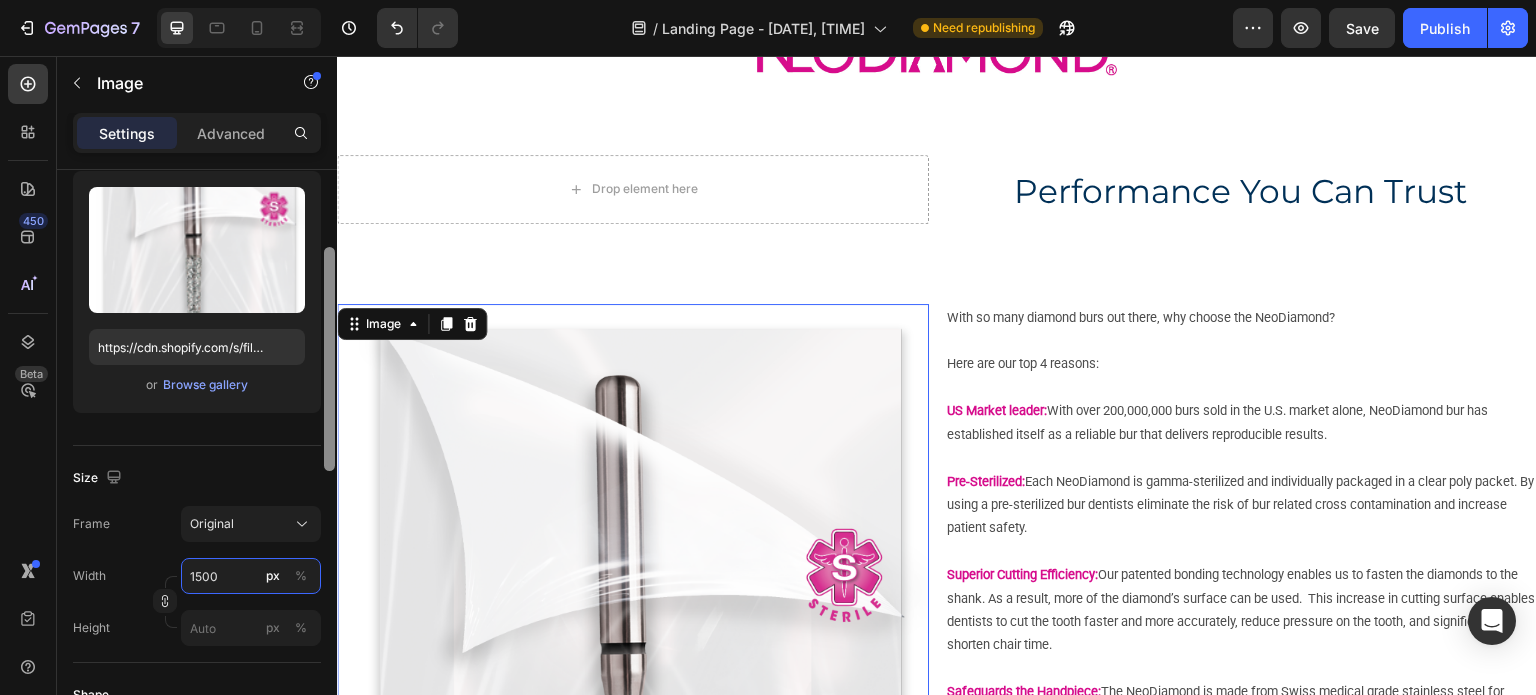 drag, startPoint x: 192, startPoint y: 575, endPoint x: 327, endPoint y: 515, distance: 147.73286 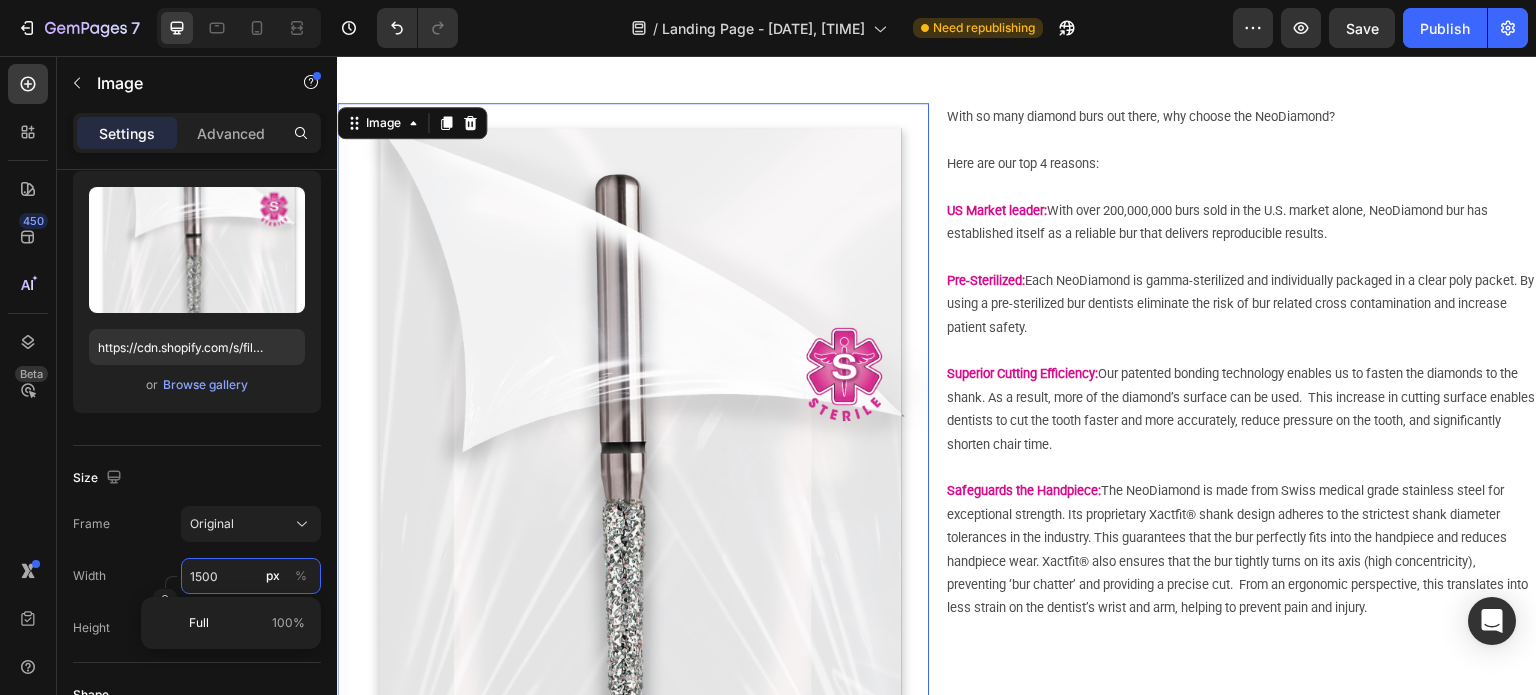 scroll, scrollTop: 500, scrollLeft: 0, axis: vertical 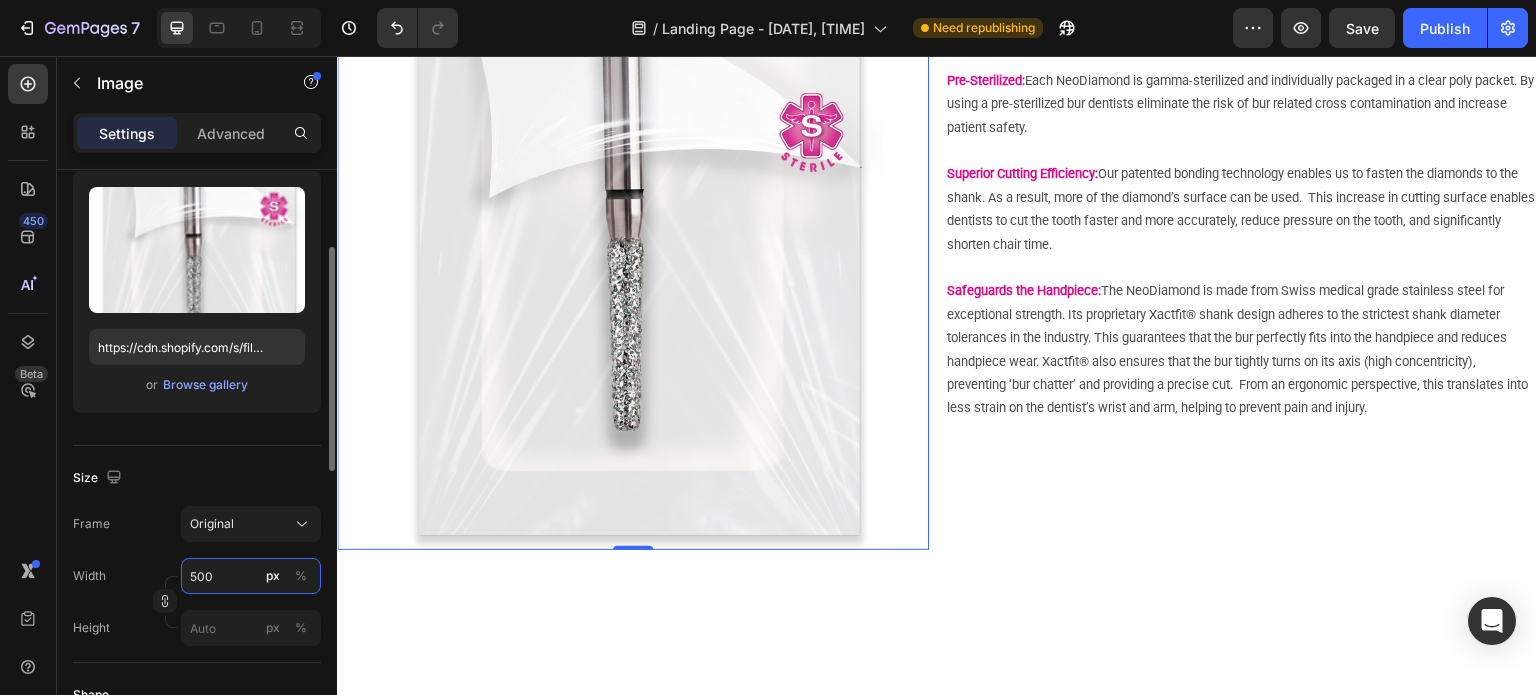 click on "500" at bounding box center [251, 576] 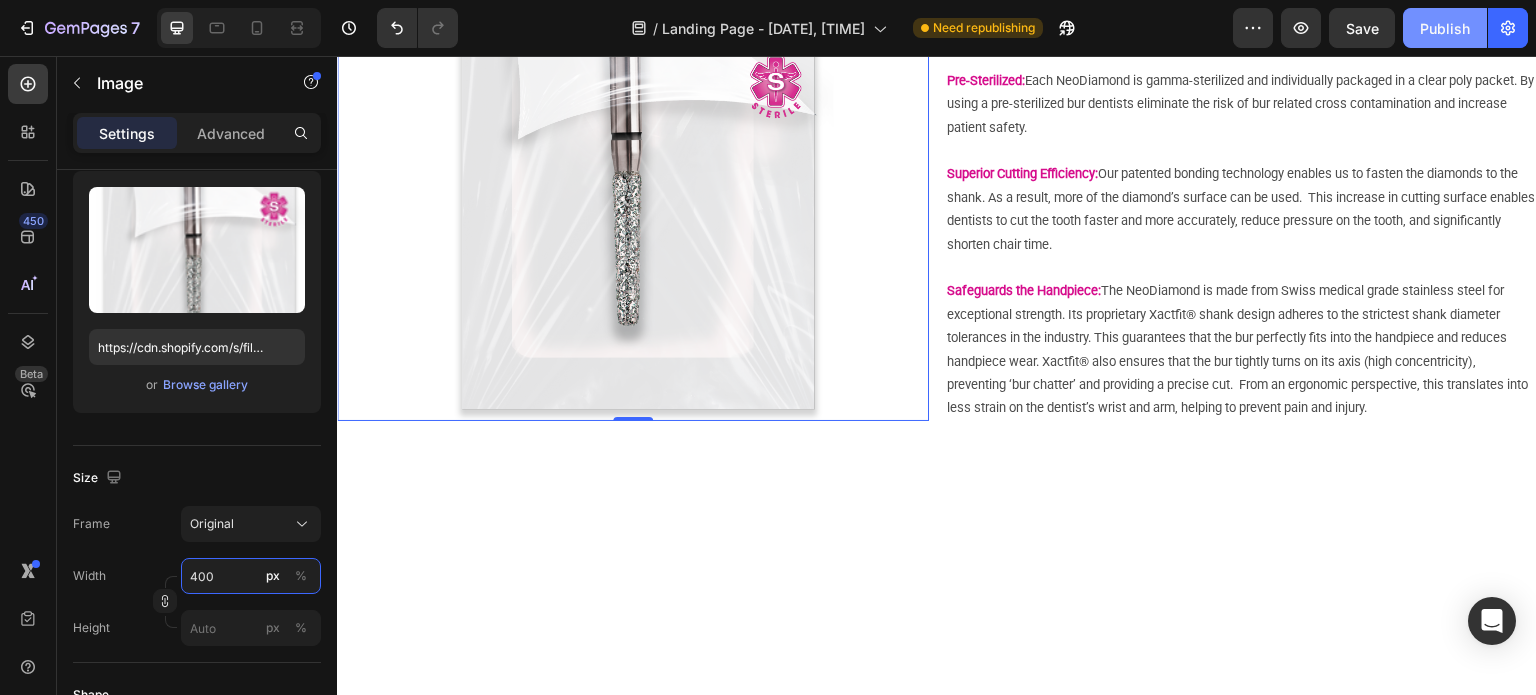 type on "400" 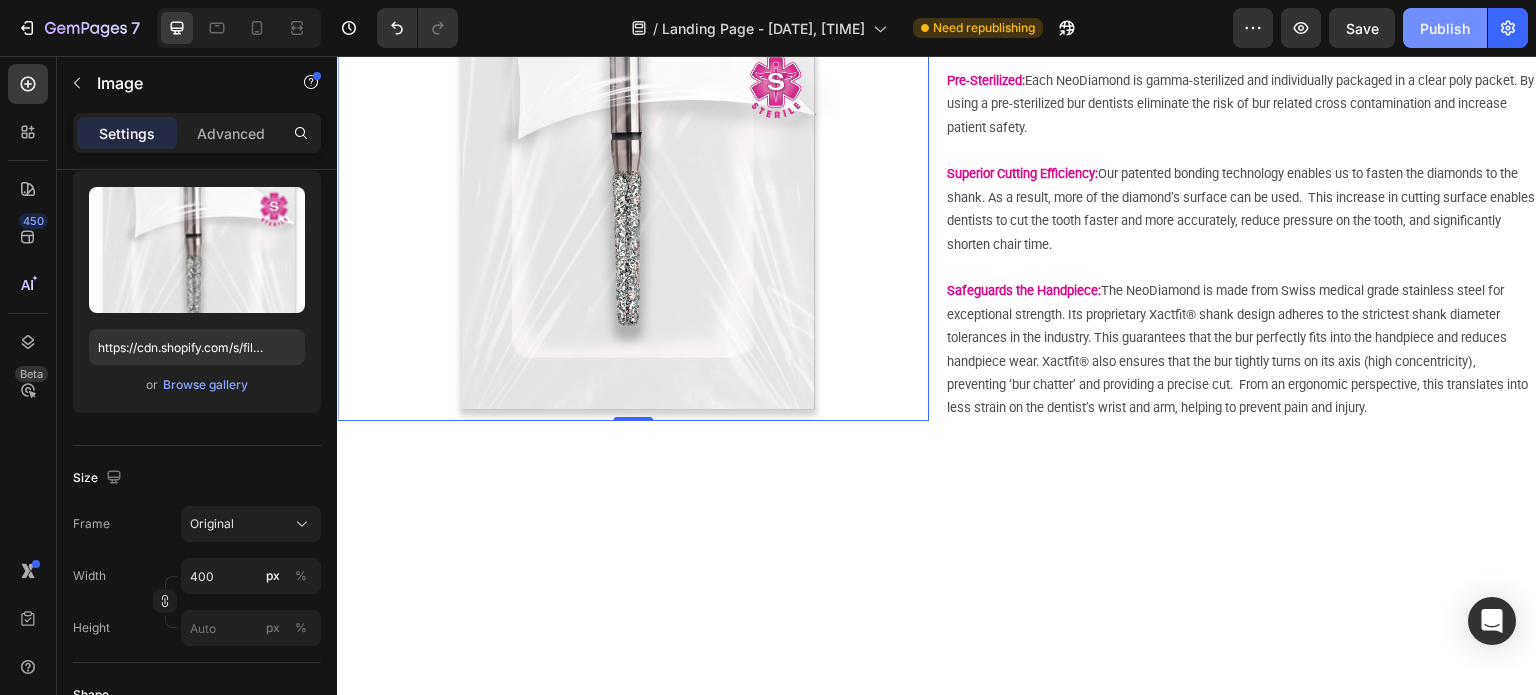 click on "Publish" at bounding box center [1445, 28] 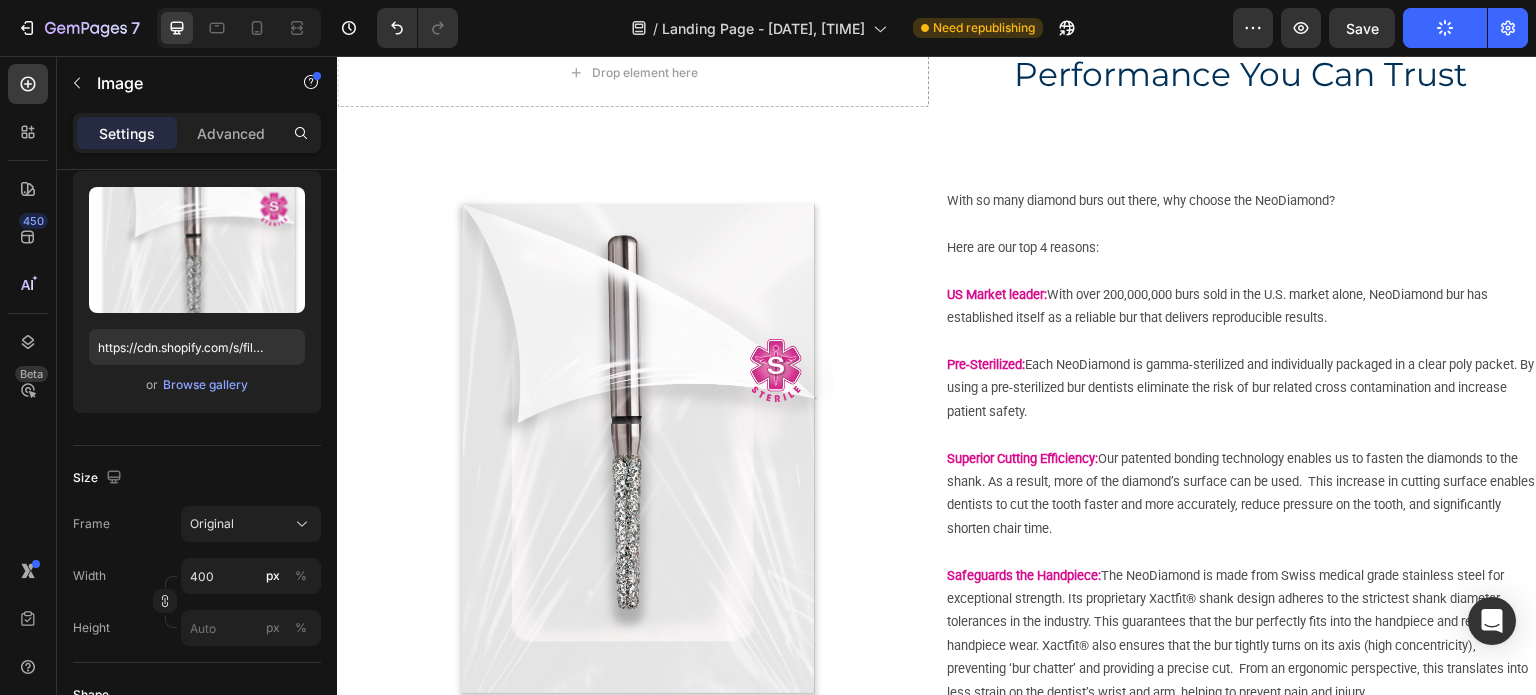 scroll, scrollTop: 200, scrollLeft: 0, axis: vertical 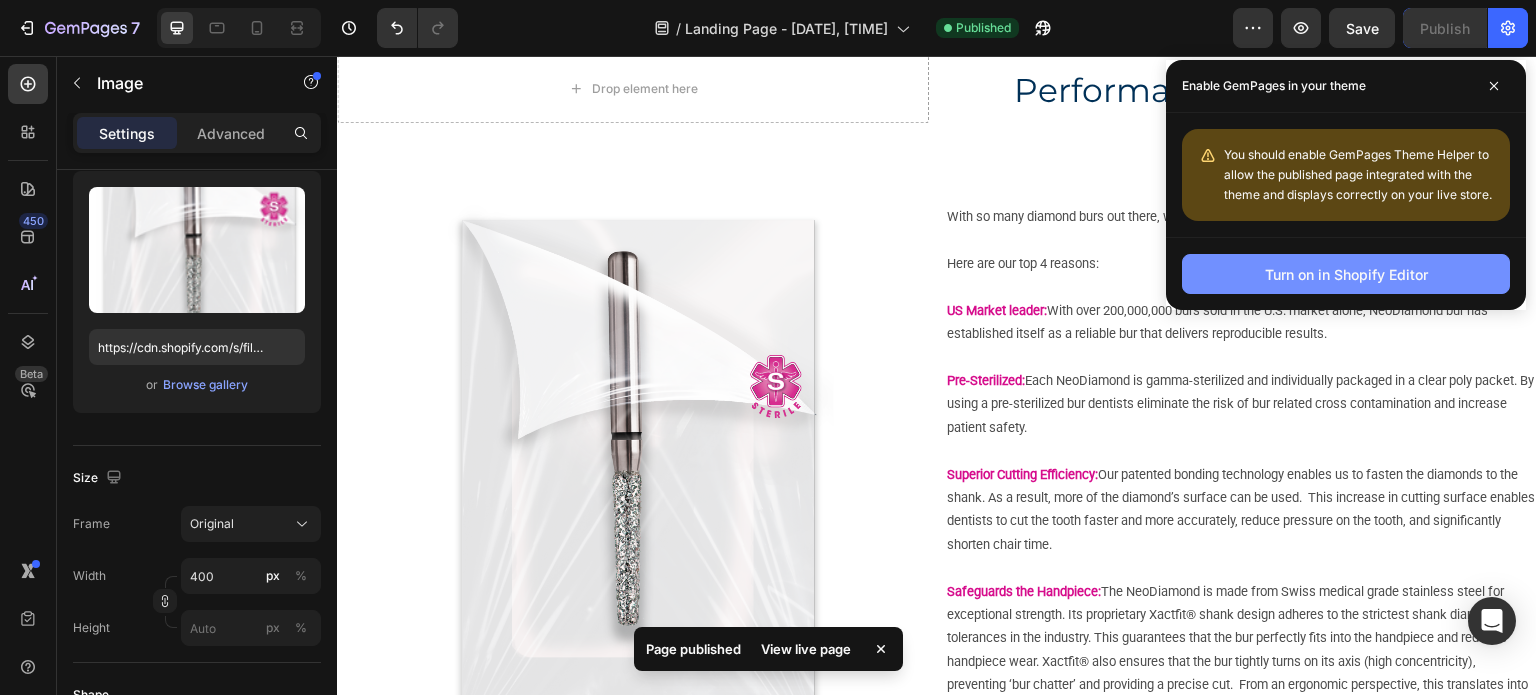 click on "Turn on in Shopify Editor" at bounding box center [1346, 274] 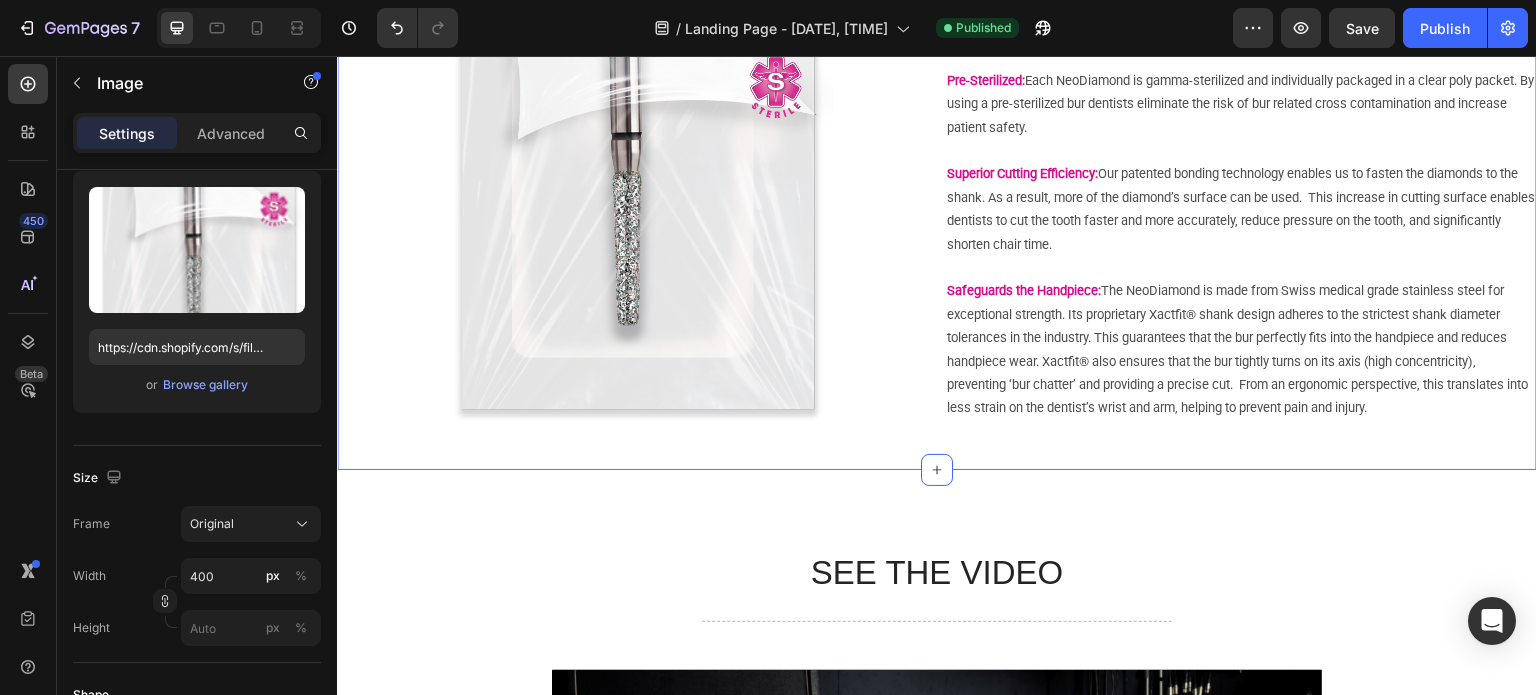 scroll, scrollTop: 600, scrollLeft: 0, axis: vertical 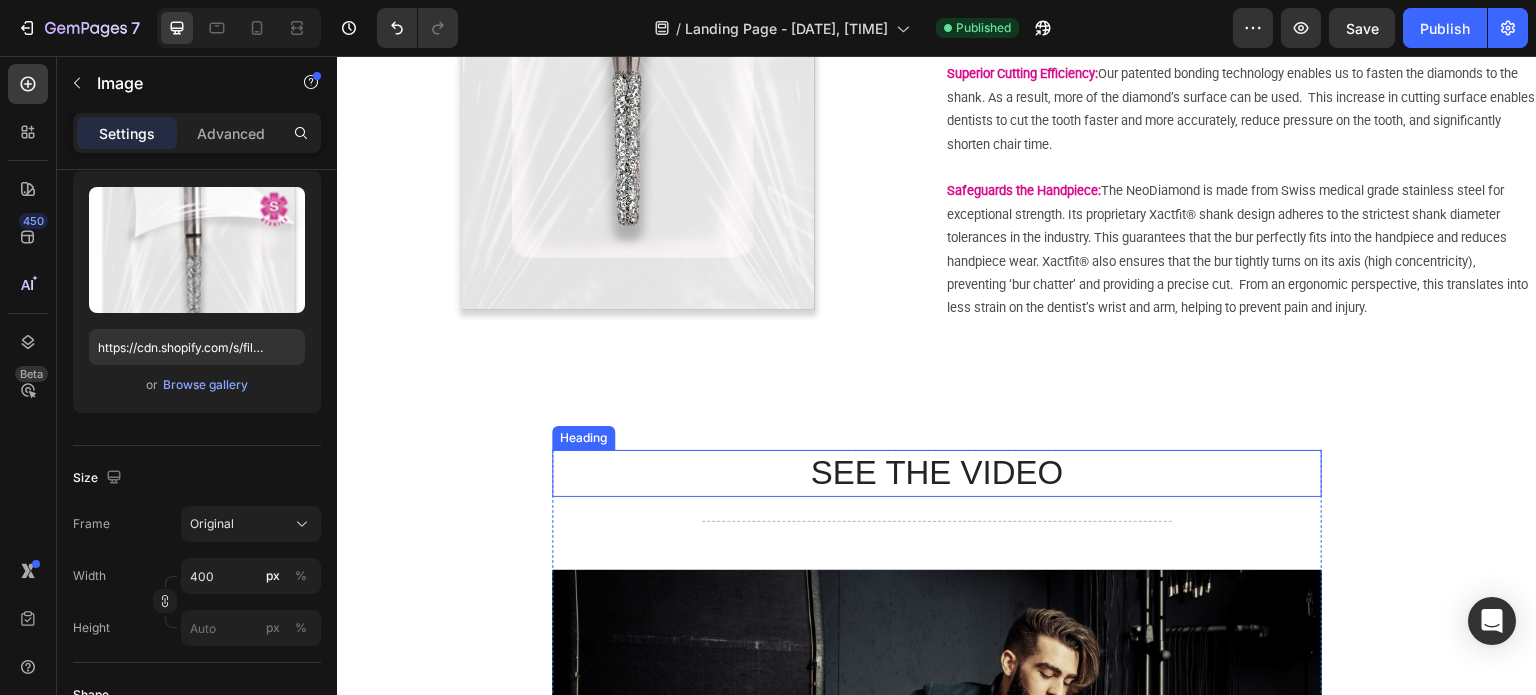click on "SEE THE VIDEO" at bounding box center [937, 473] 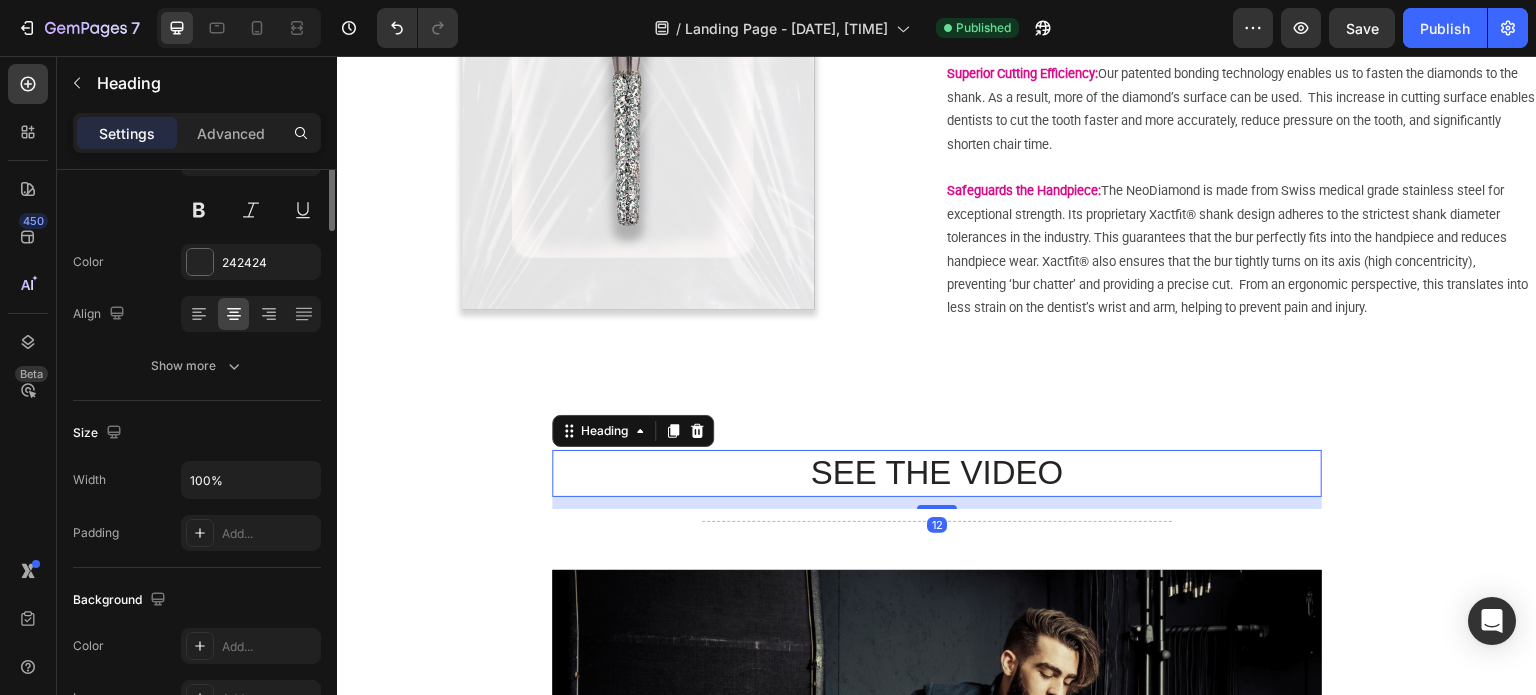 scroll, scrollTop: 0, scrollLeft: 0, axis: both 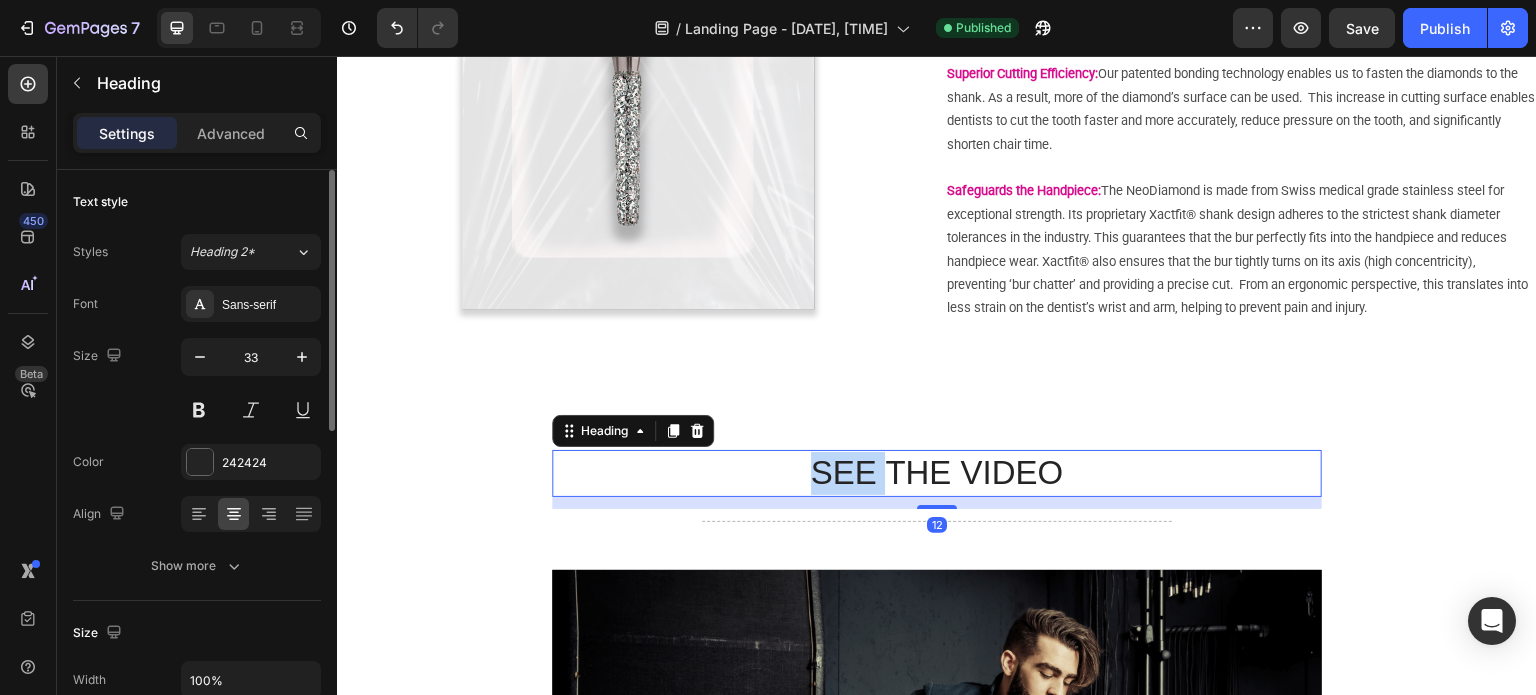 click on "SEE THE VIDEO" at bounding box center [937, 473] 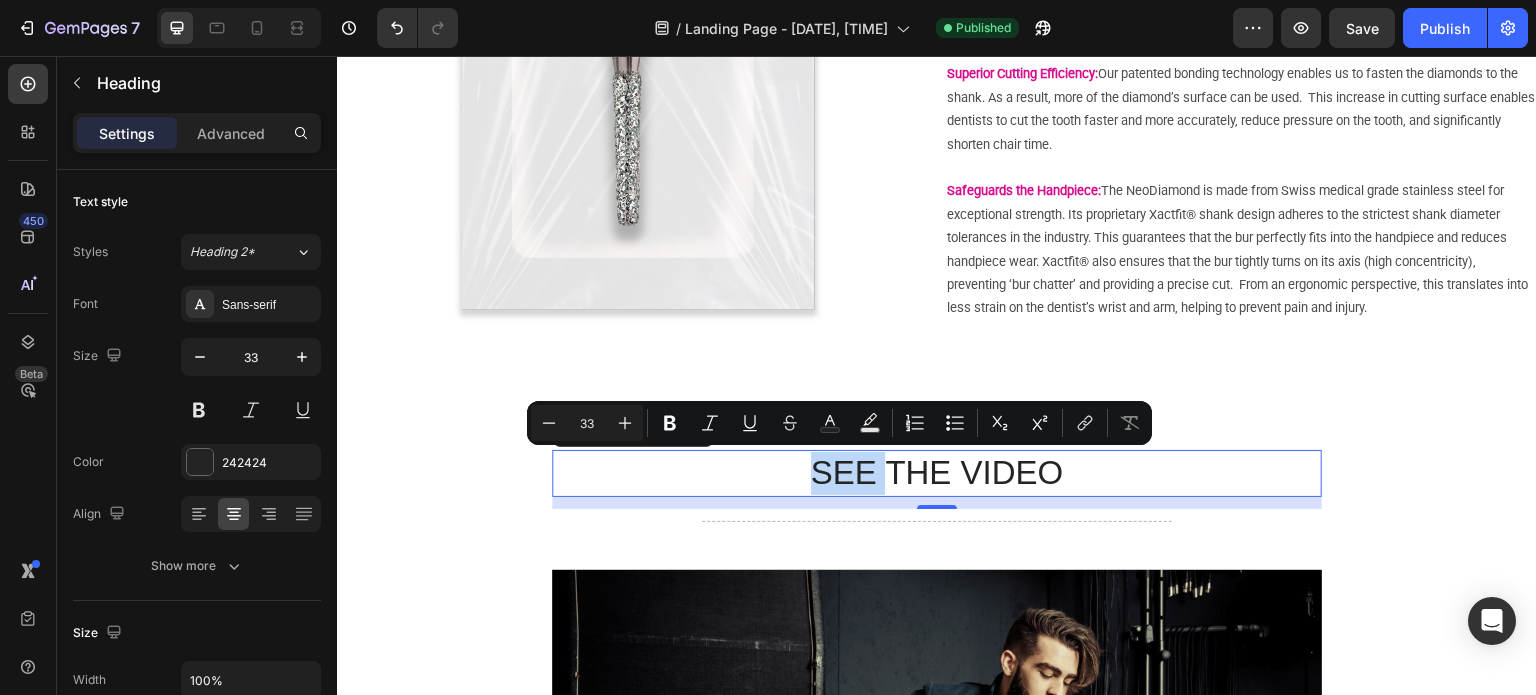 click on "SEE THE VIDEO" at bounding box center [937, 473] 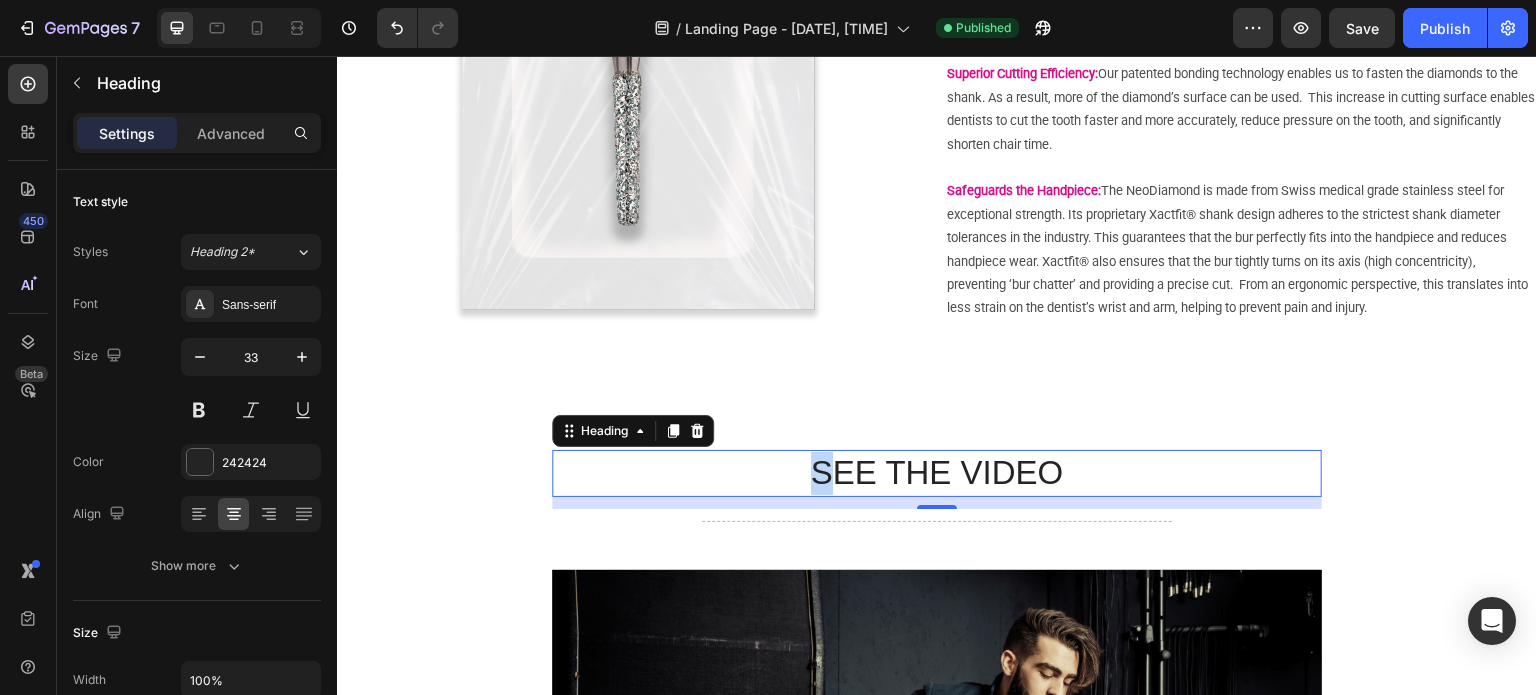 drag, startPoint x: 806, startPoint y: 469, endPoint x: 820, endPoint y: 458, distance: 17.804493 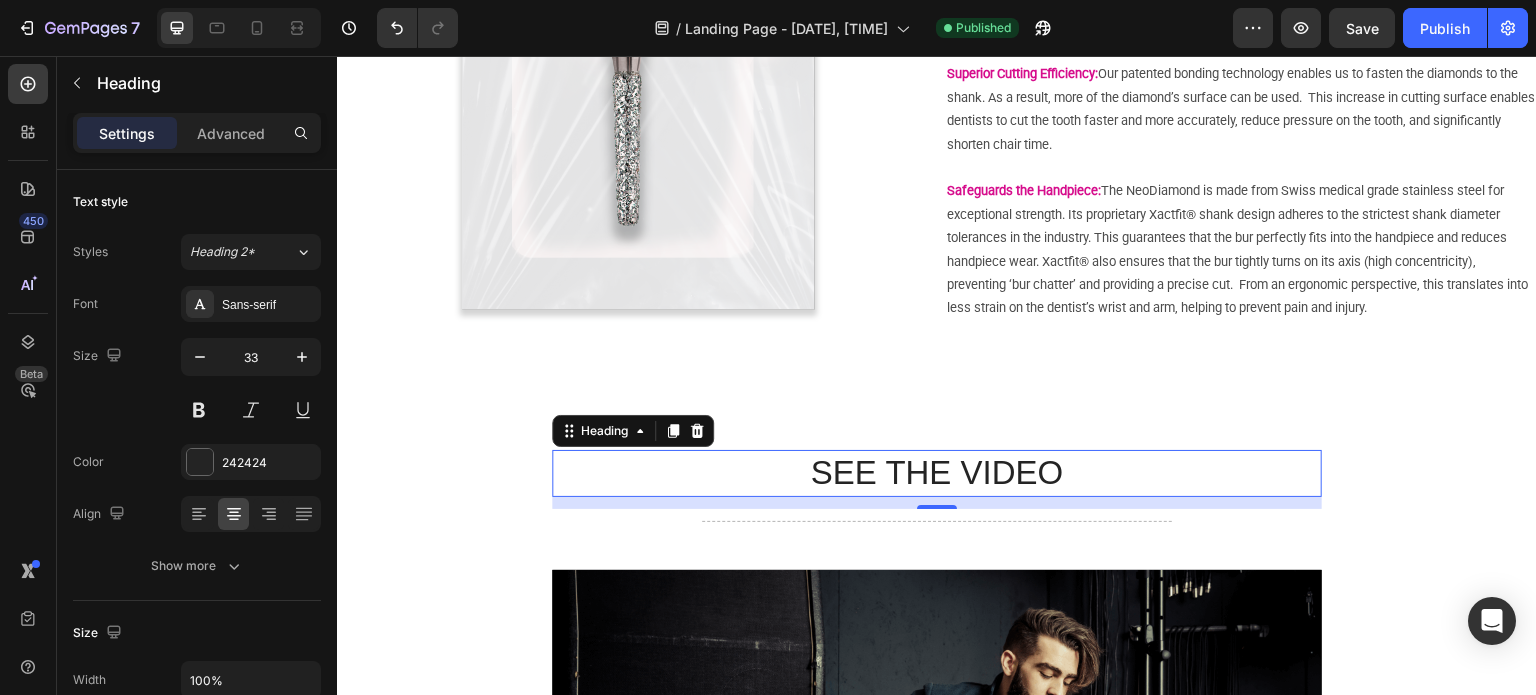 click on "SEE THE VIDEO" at bounding box center [937, 473] 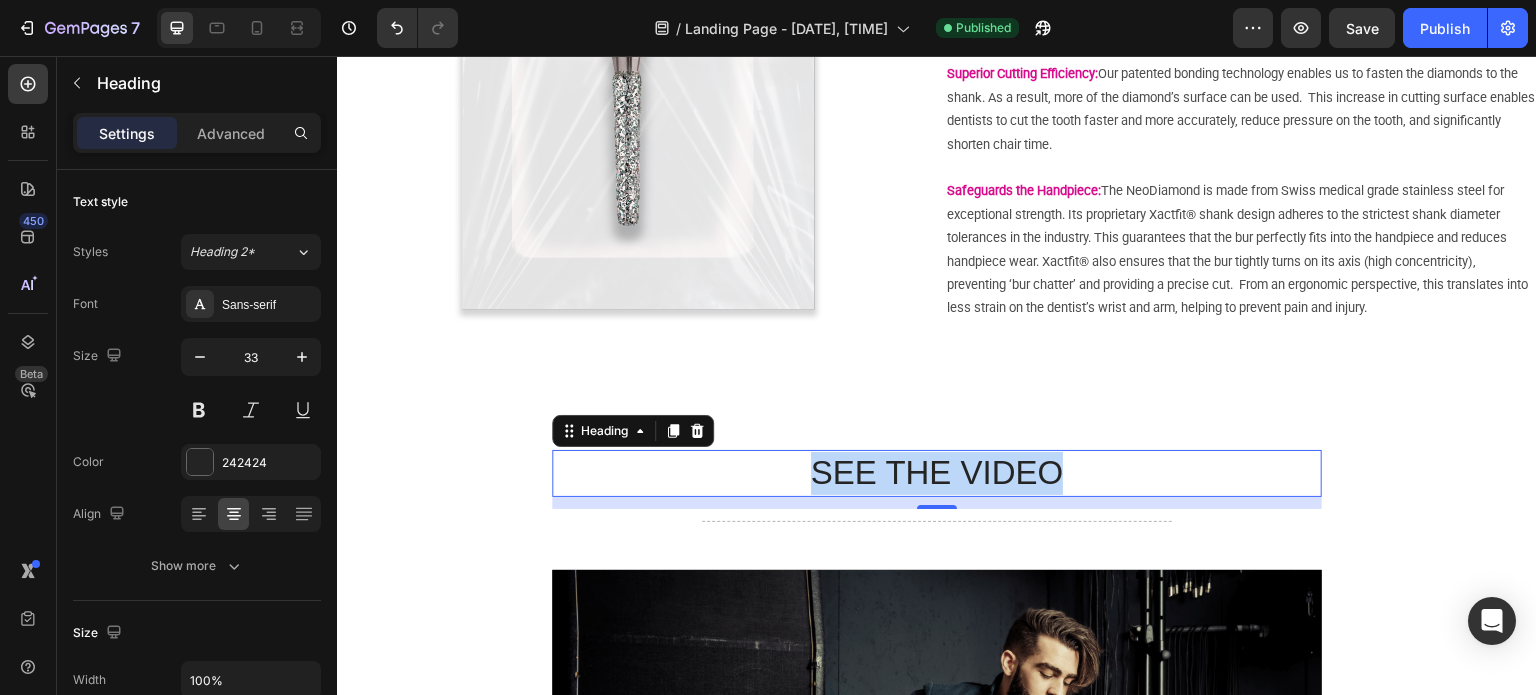 click on "SEE THE VIDEO" at bounding box center [937, 473] 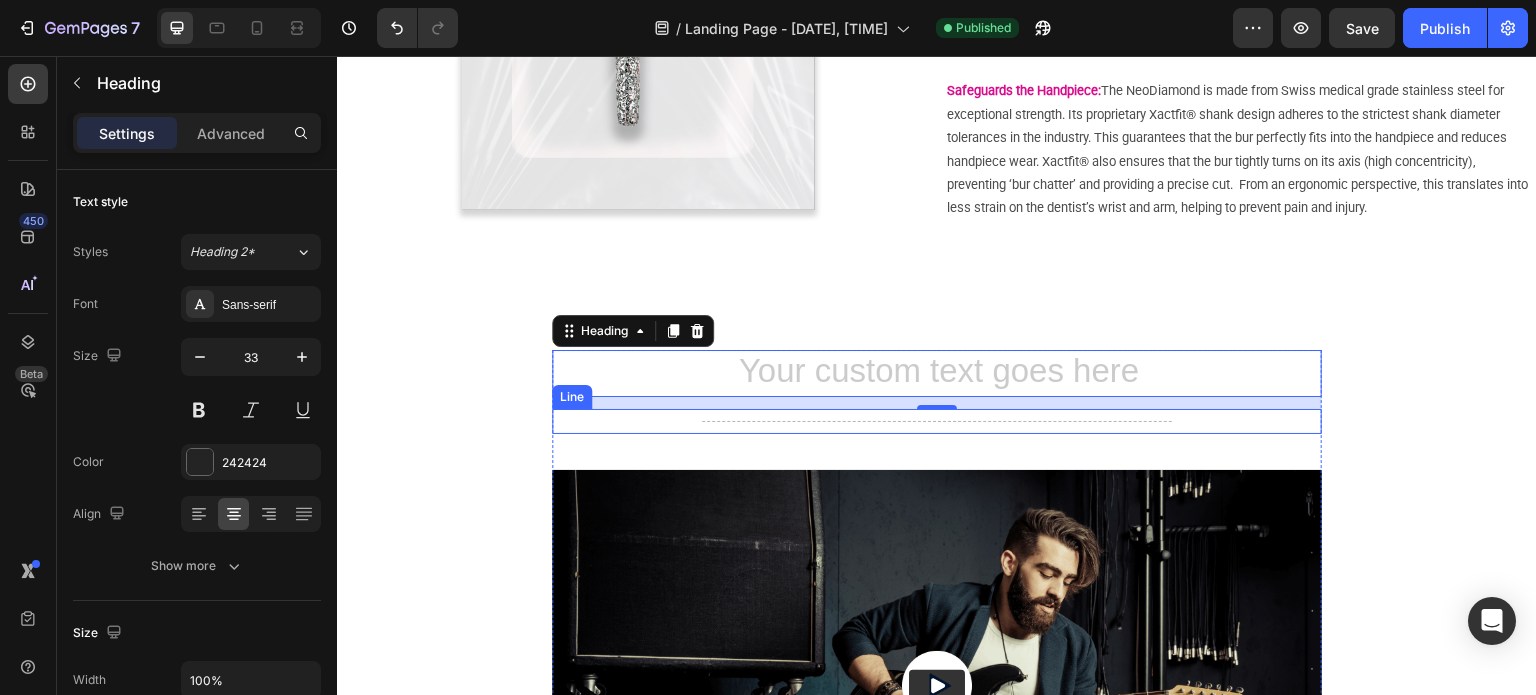 scroll, scrollTop: 900, scrollLeft: 0, axis: vertical 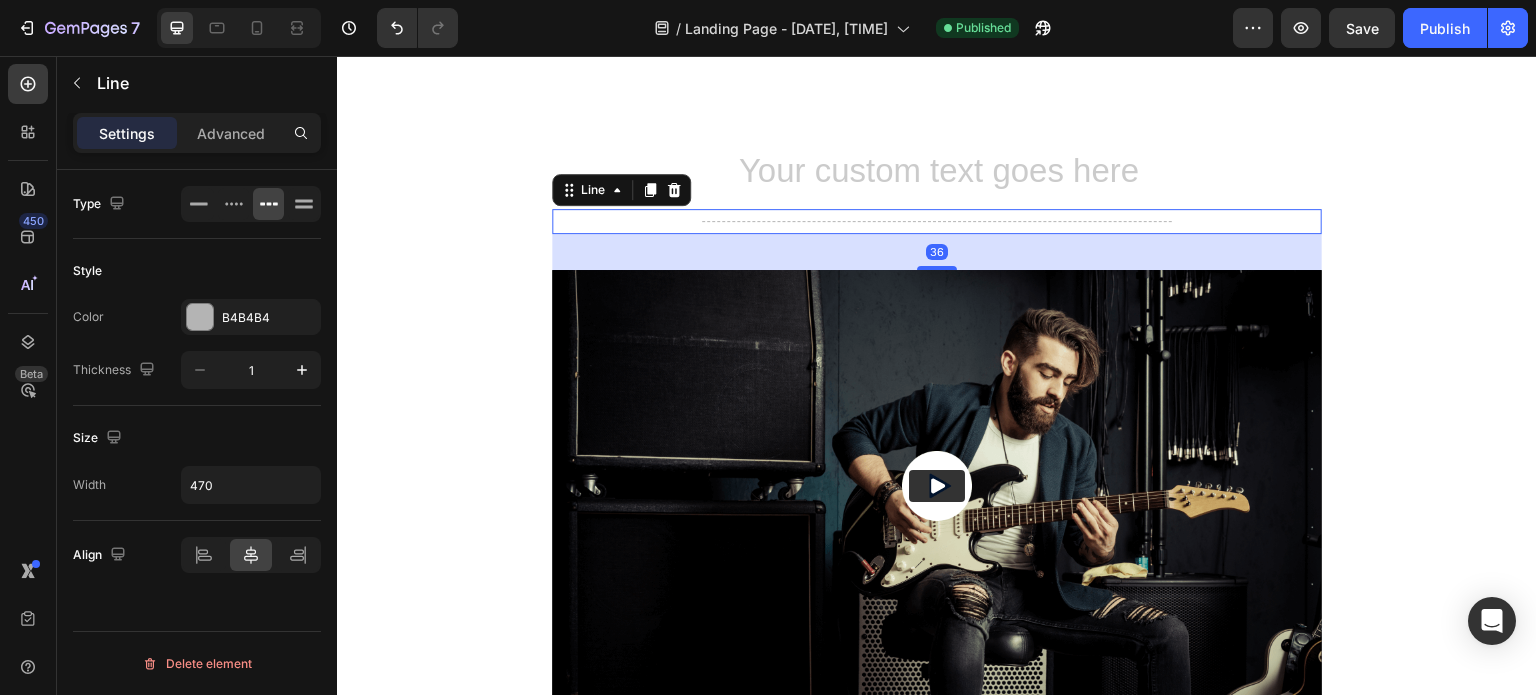 click on "Title Line [NUMBER]" at bounding box center [937, 221] 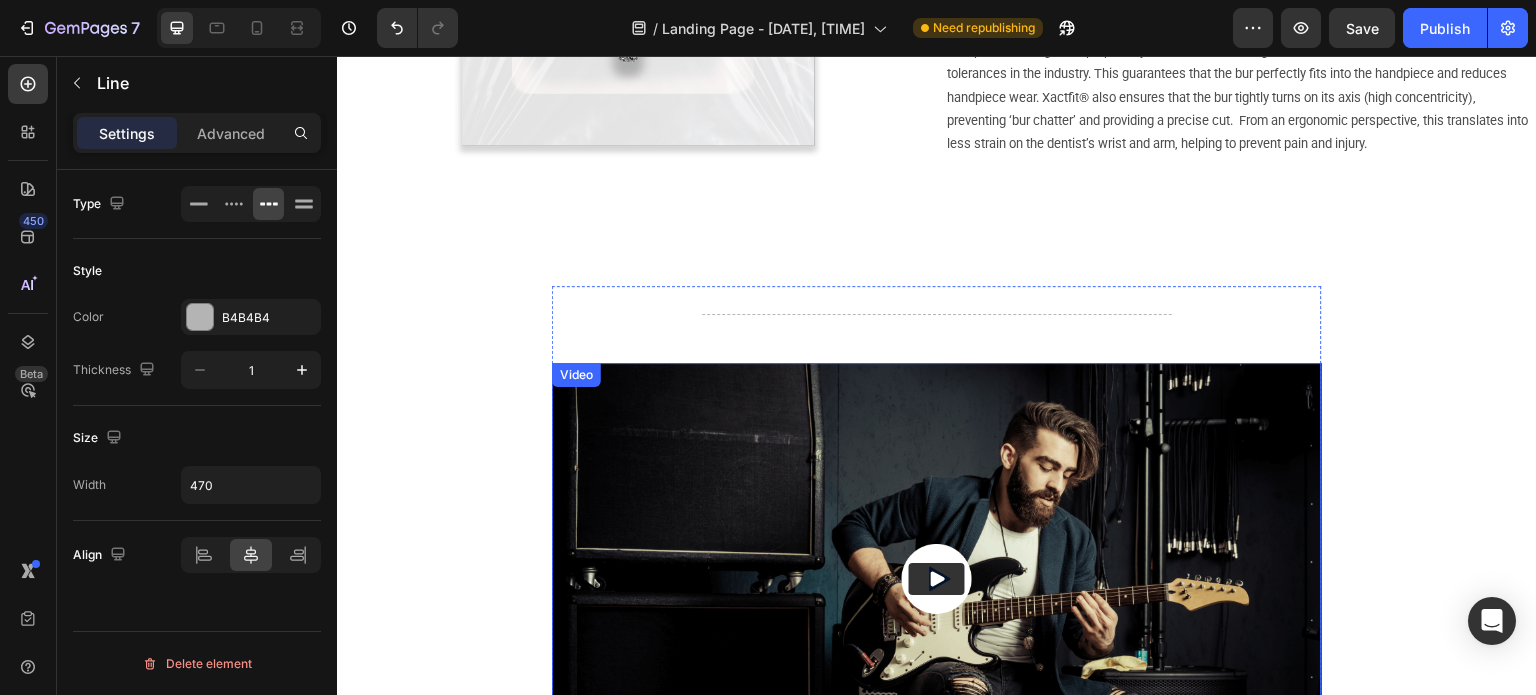 scroll, scrollTop: 800, scrollLeft: 0, axis: vertical 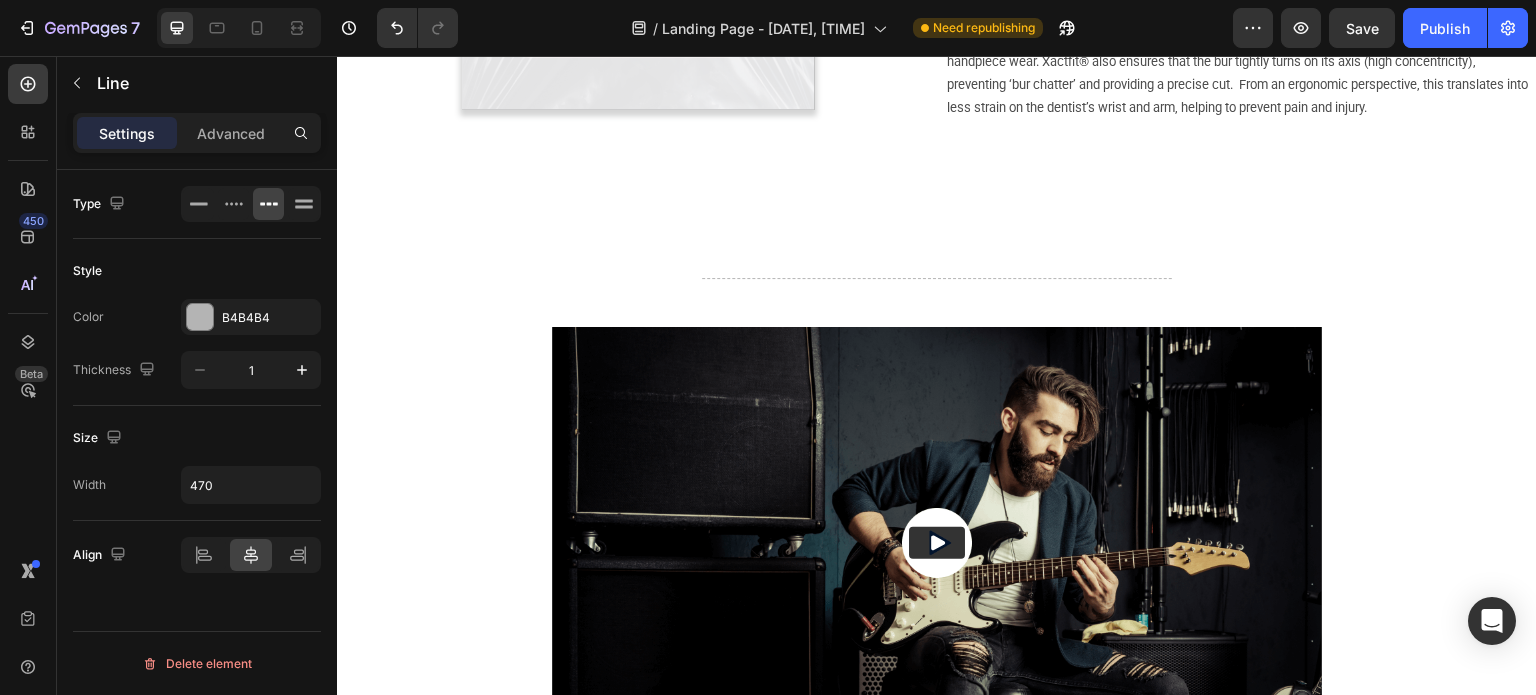 click on "Title Line" at bounding box center (937, 278) 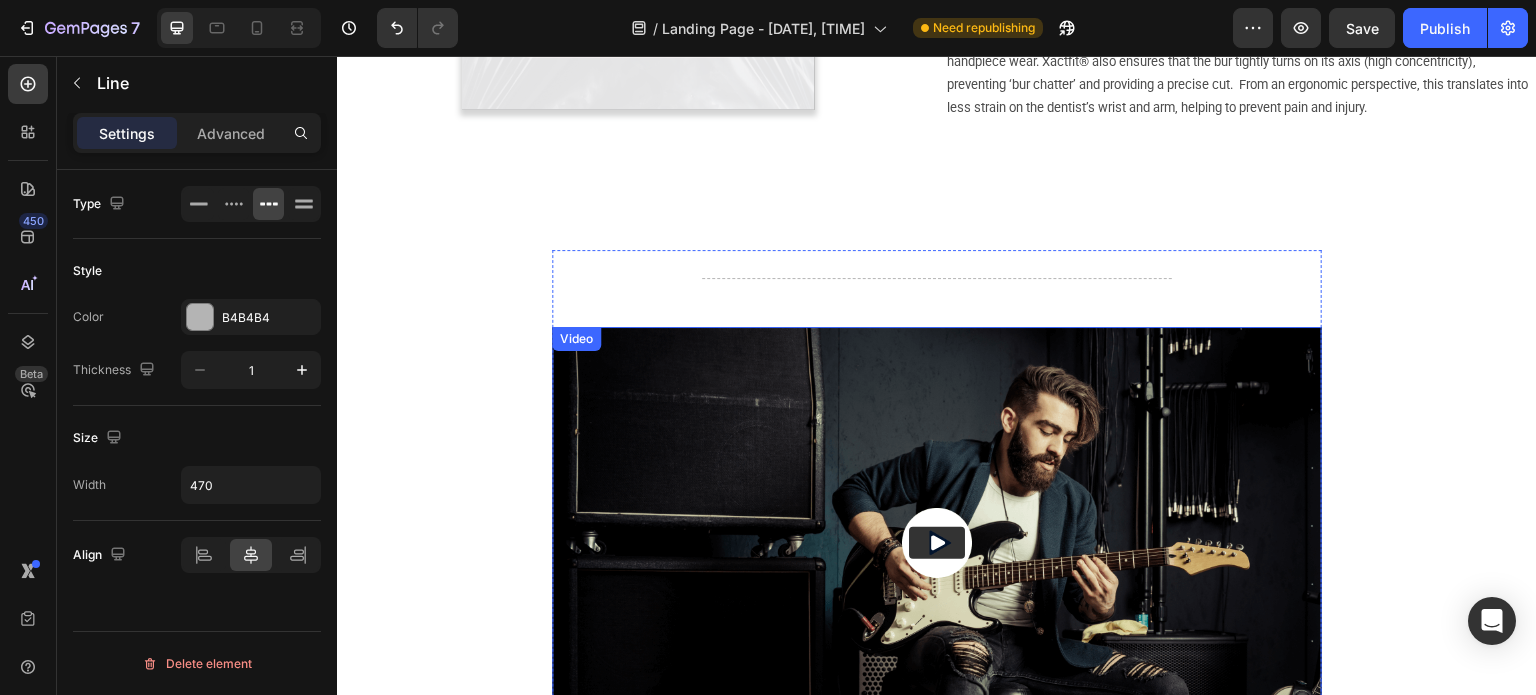 click at bounding box center (937, 543) 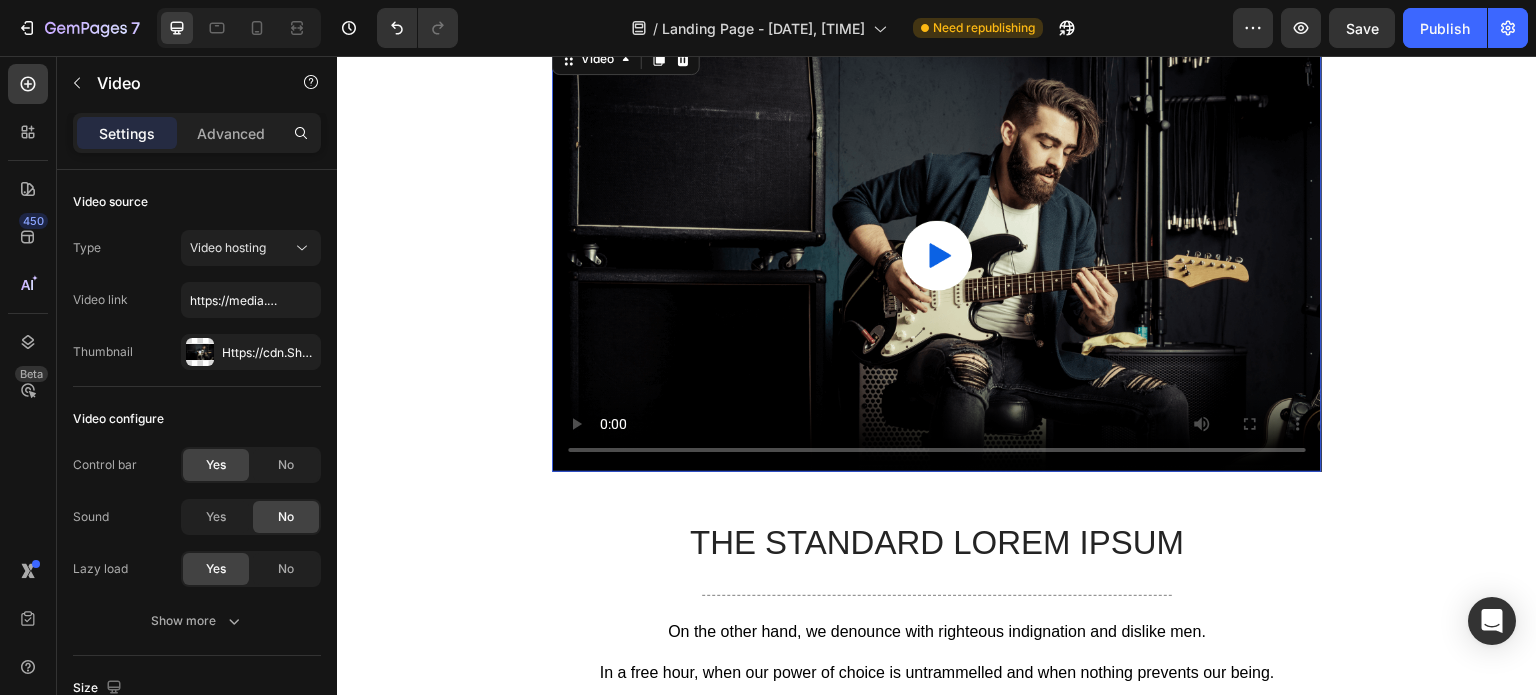 scroll, scrollTop: 1100, scrollLeft: 0, axis: vertical 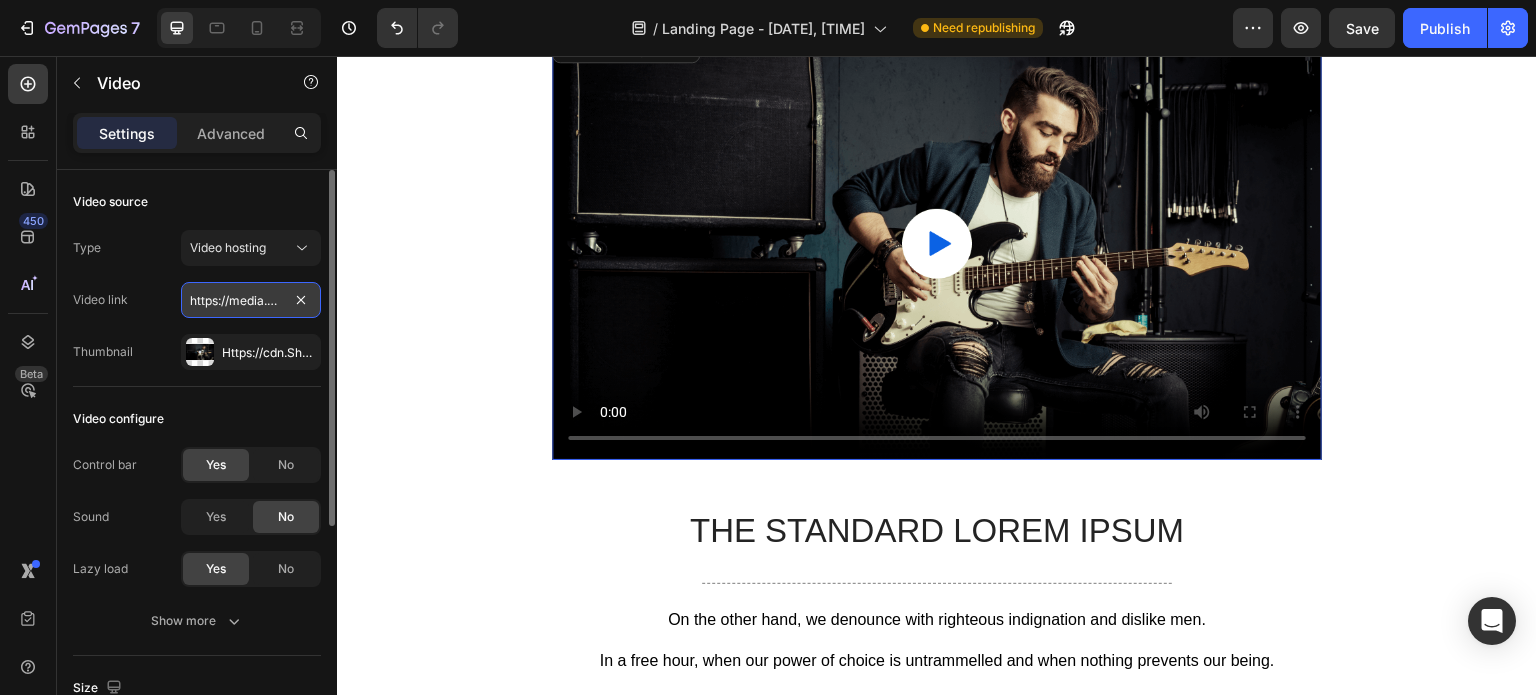 click on "https://media.w3.org/2010/05/sintel/trailer.mp4" at bounding box center (251, 300) 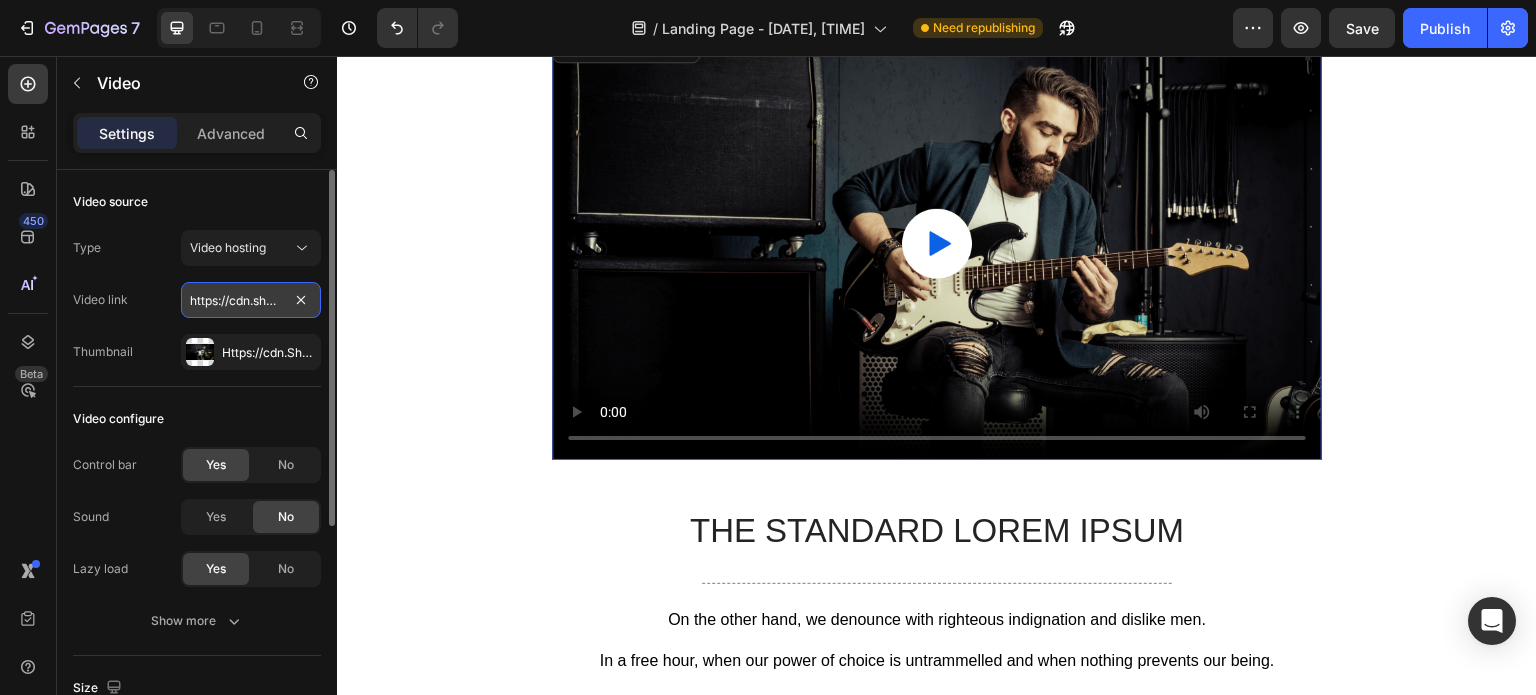 scroll, scrollTop: 0, scrollLeft: 383, axis: horizontal 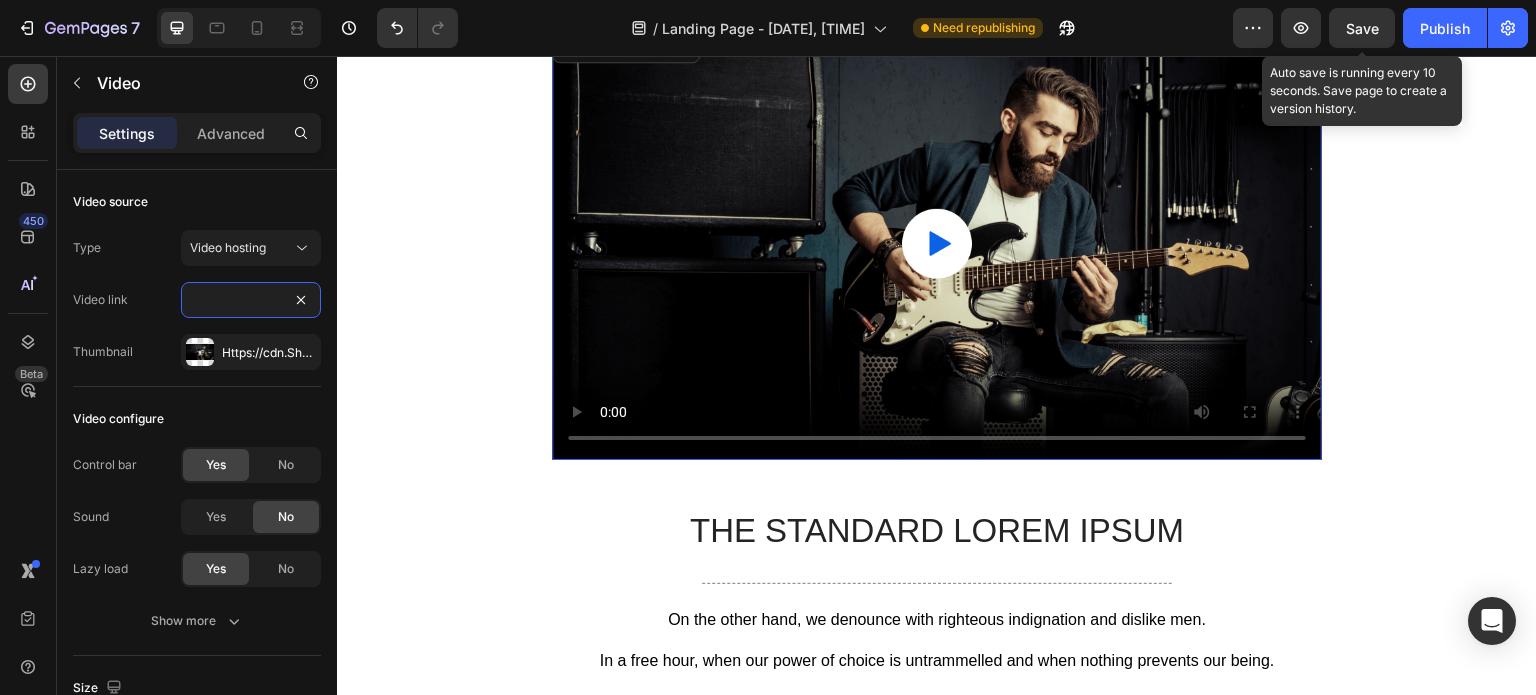 type on "https://cdn.shopify.com/videos/c/o/v/32703799400349b8baf51c9bb2054404.mp4" 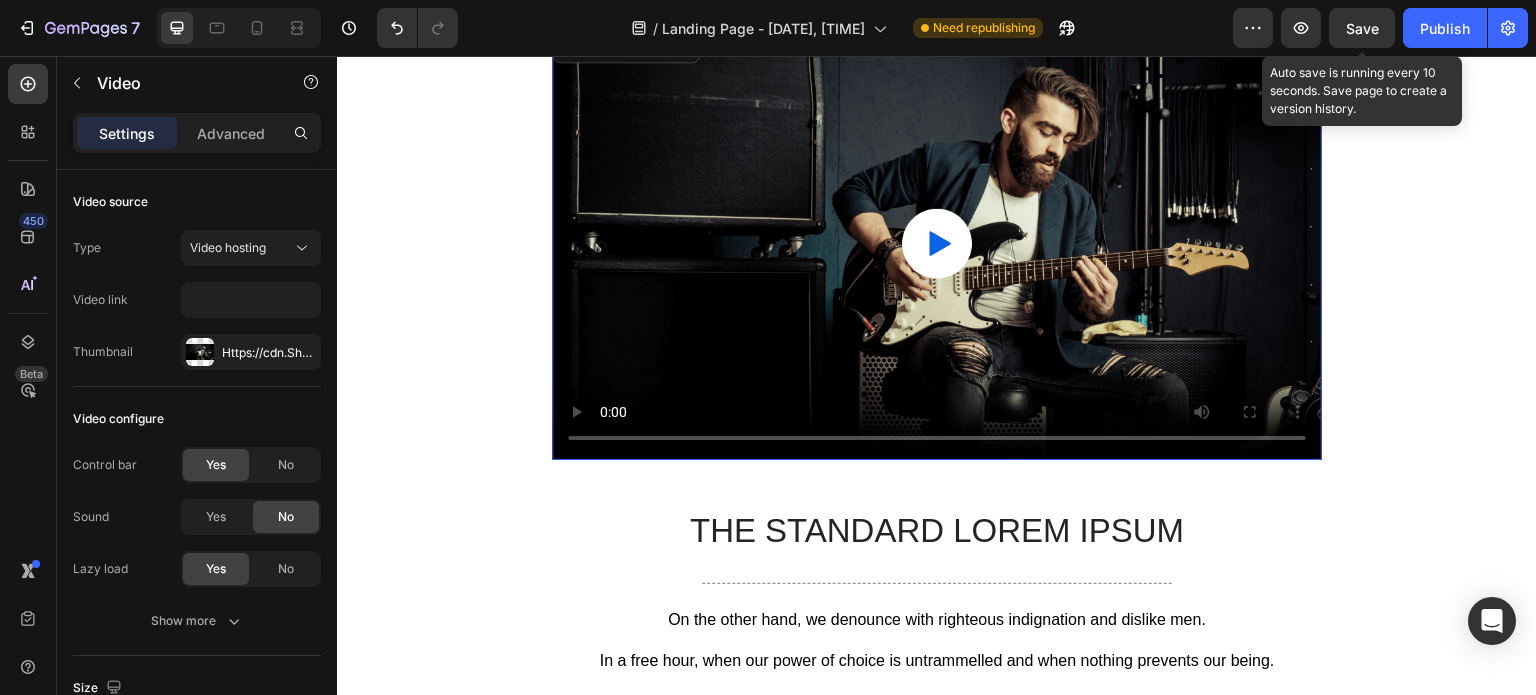 scroll, scrollTop: 0, scrollLeft: 0, axis: both 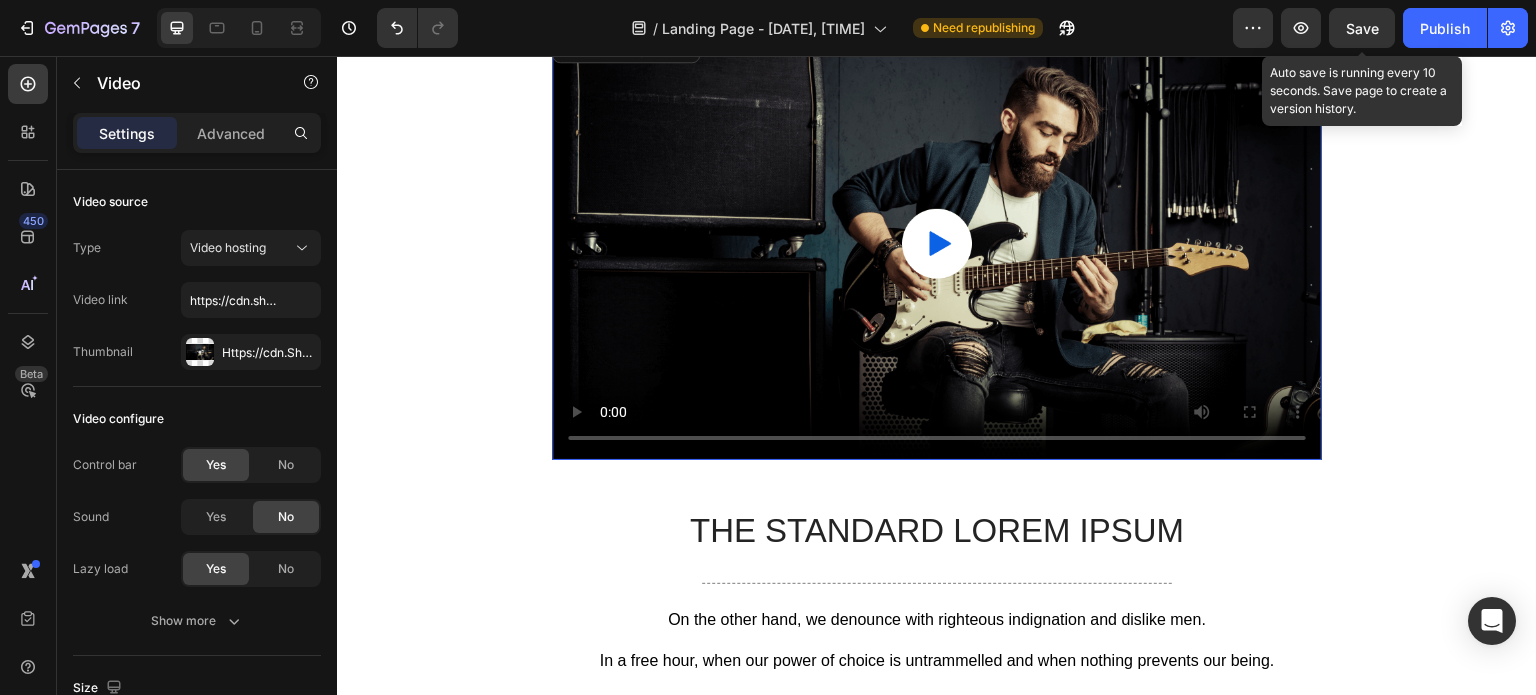 click on "Save" at bounding box center [1362, 28] 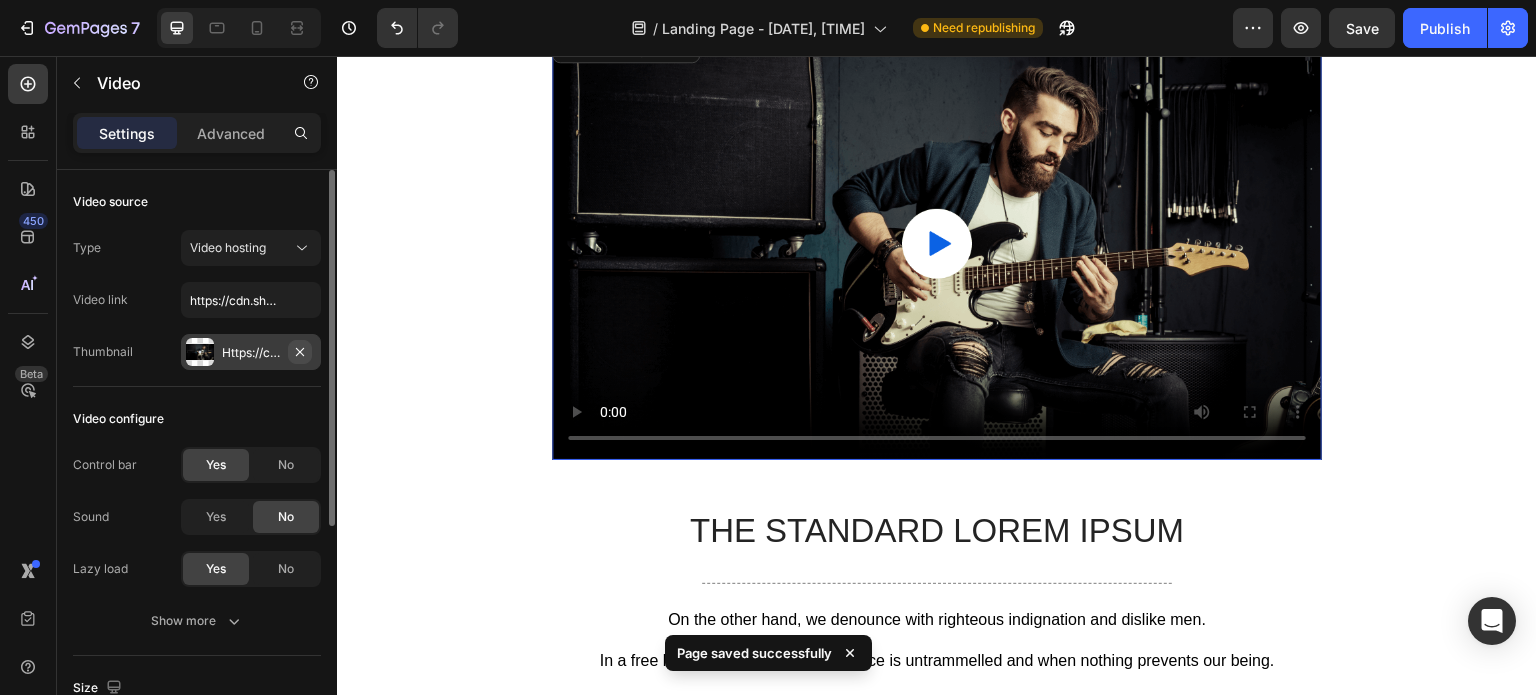 click 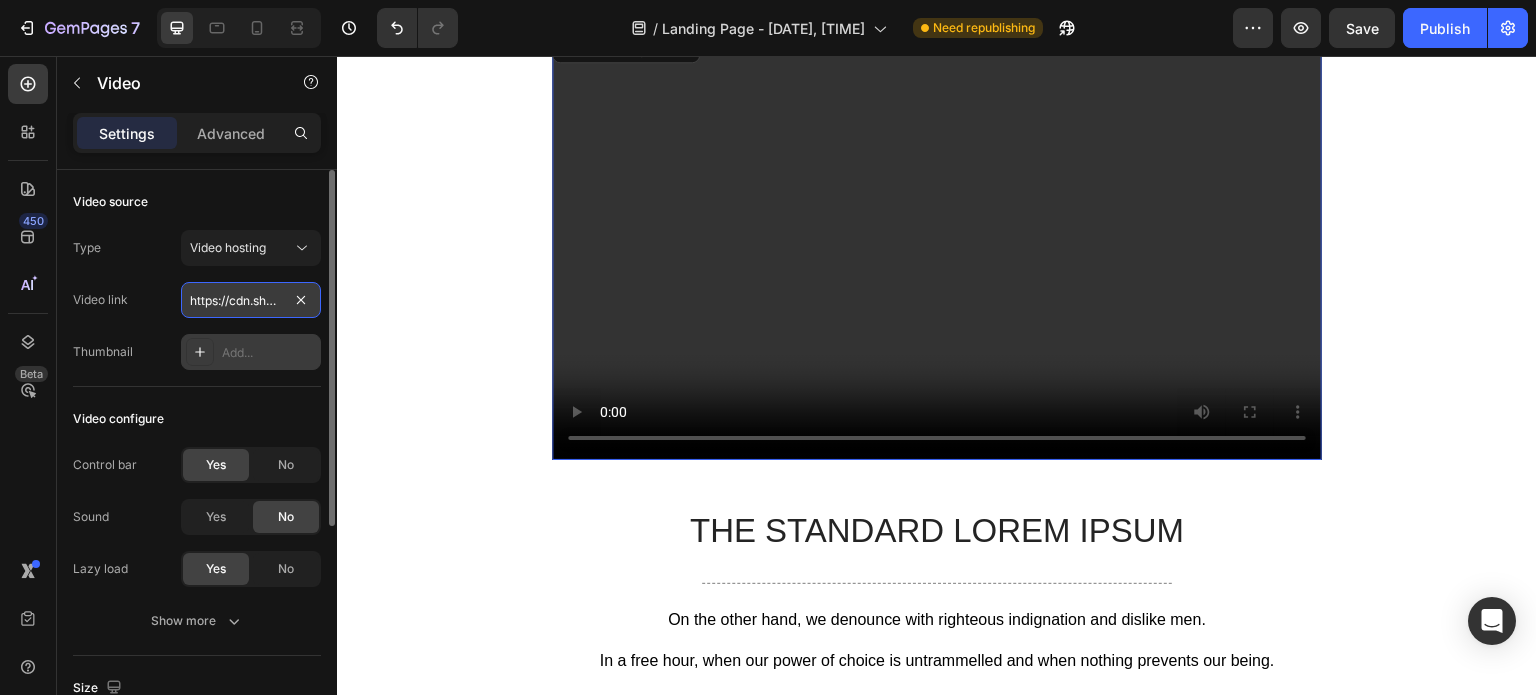 click on "https://cdn.shopify.com/videos/c/o/v/32703799400349b8baf51c9bb2054404.mp4" at bounding box center (251, 300) 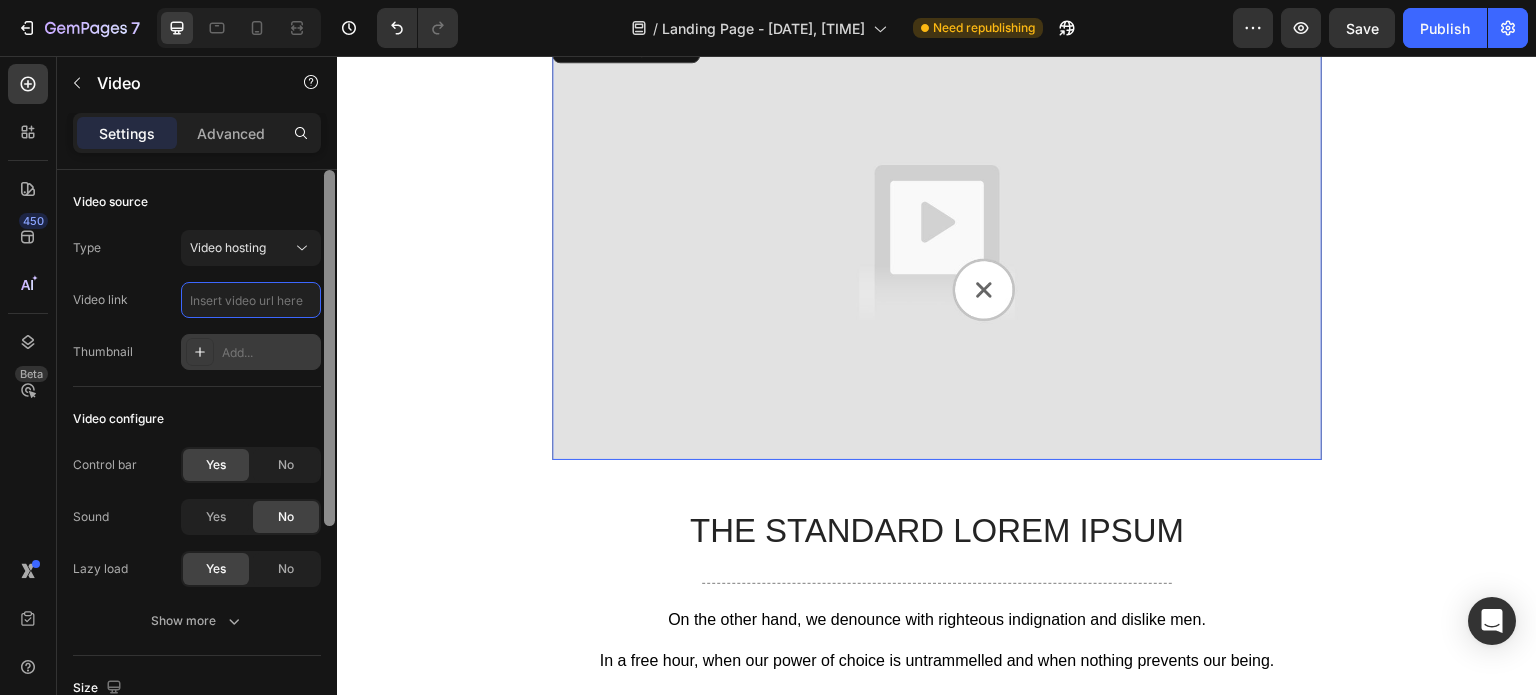 paste on "https://cdn.shopify.com/videos/c/o/v/32703799400349b8baf51c9bb2054404.mp4" 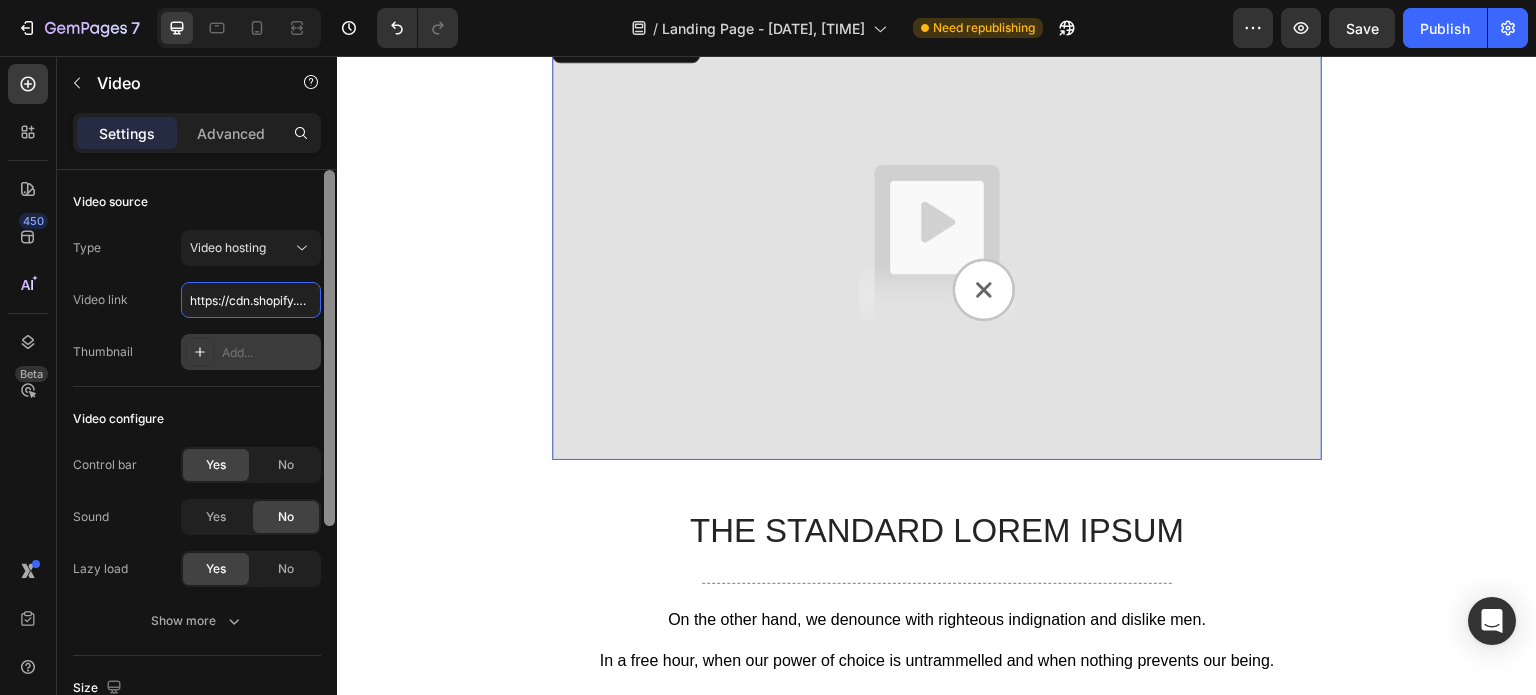 scroll, scrollTop: 0, scrollLeft: 383, axis: horizontal 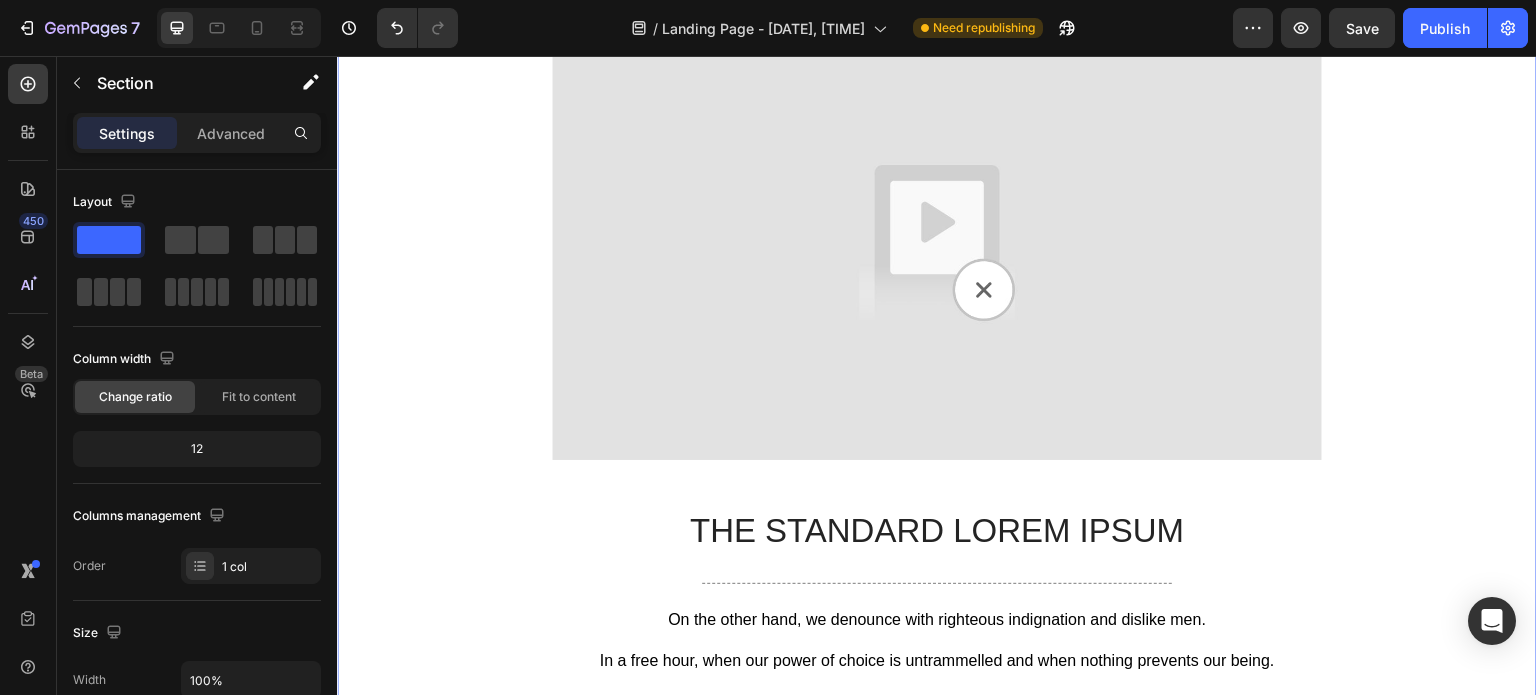 click on "Heading                Title Line Video The standard Lorem Ipsum Text Block                Title Line On the other hand, we denounce with righteous indignation and dislike men. Text Block In a free hour, when our power of choice is untrammelled and when nothing prevents our being. Text Block READ MORE Button Row" at bounding box center [937, 364] 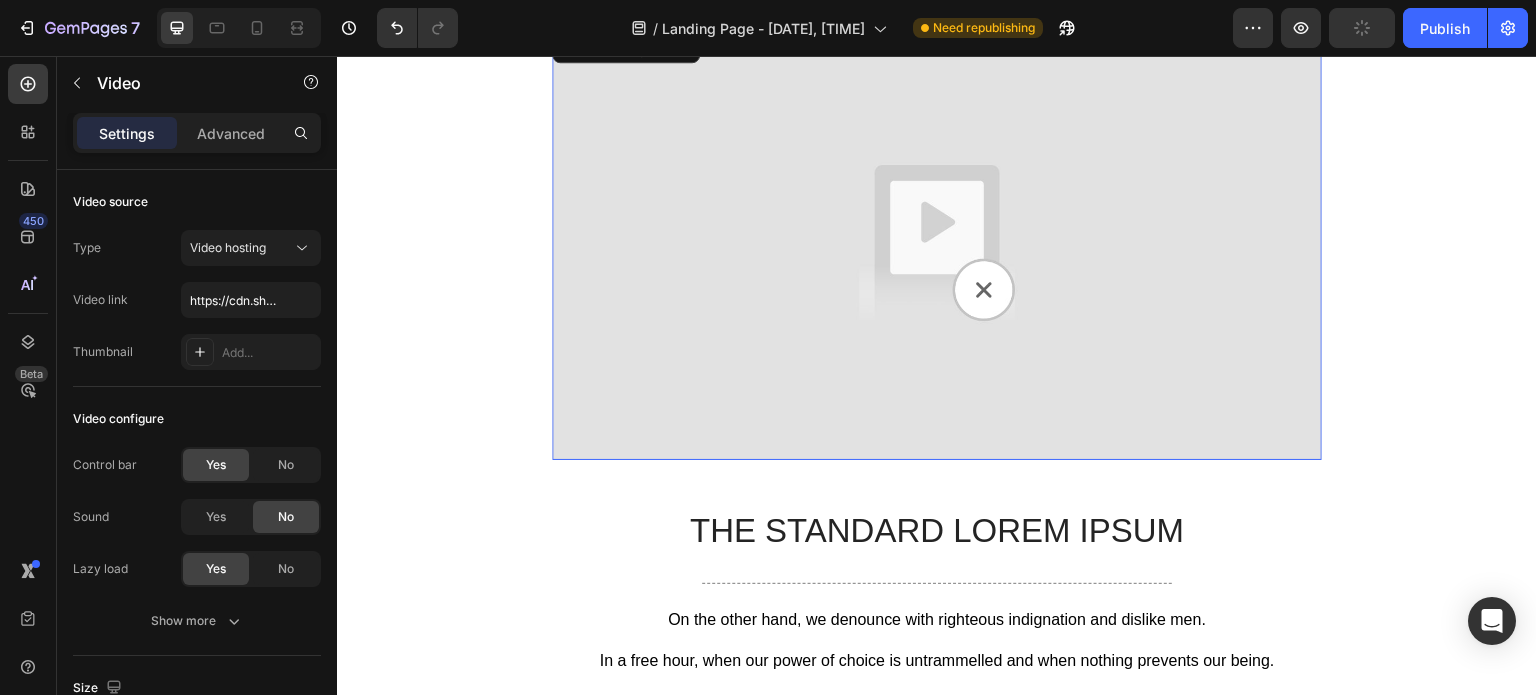 click at bounding box center [937, 243] 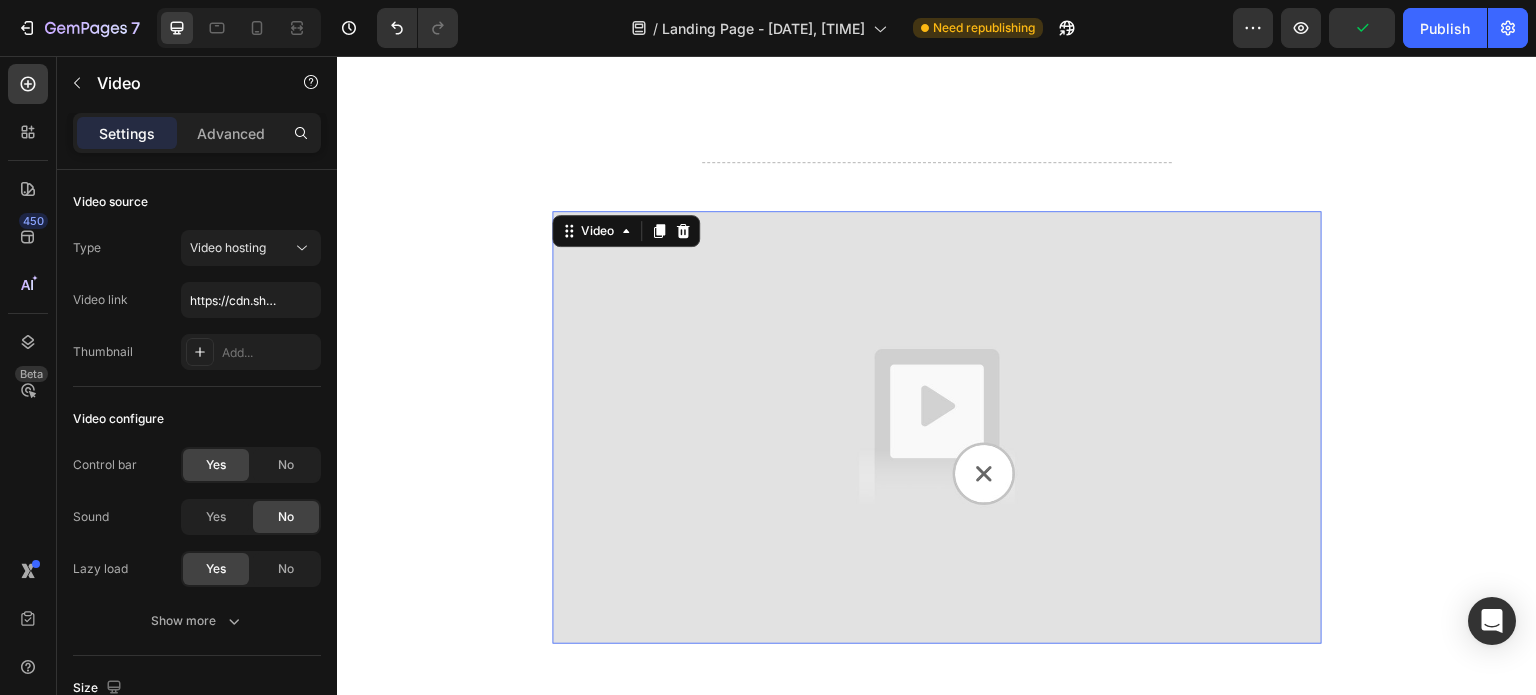 scroll, scrollTop: 900, scrollLeft: 0, axis: vertical 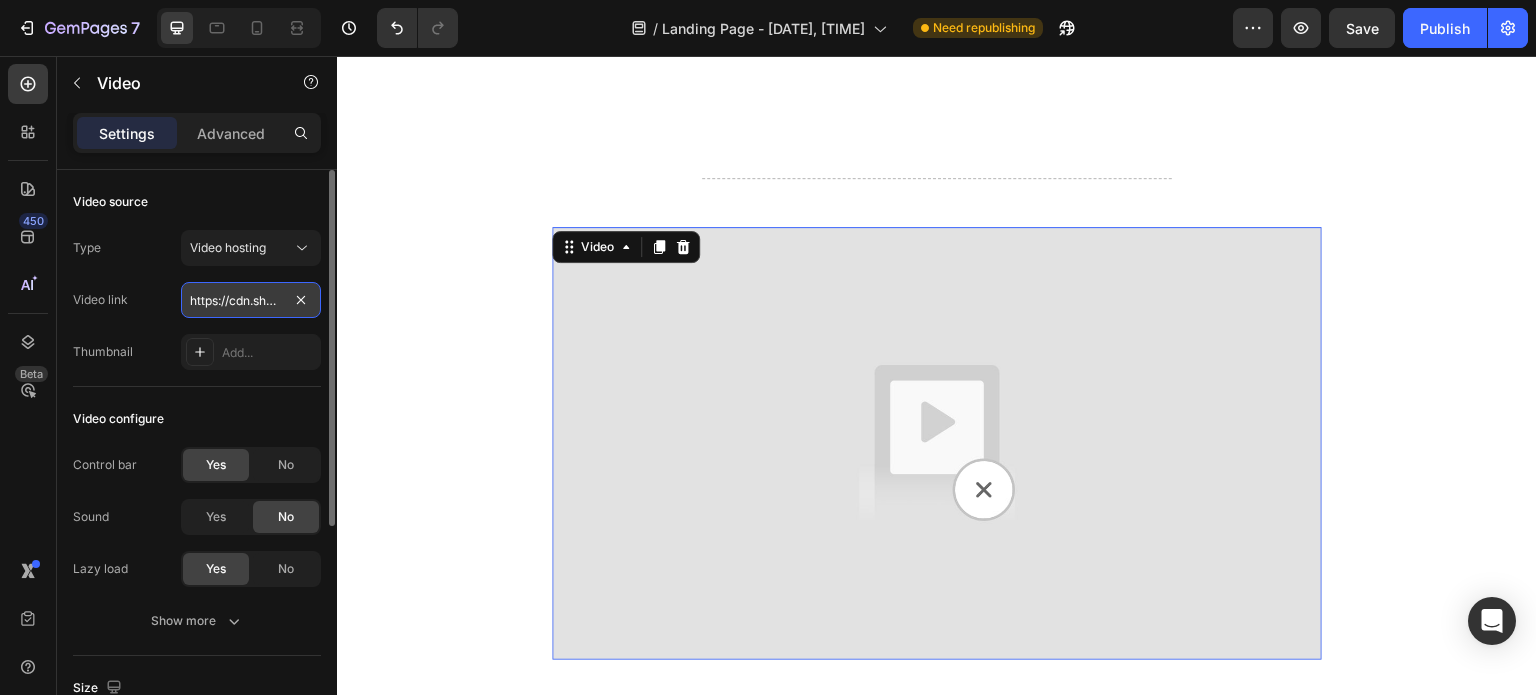 click on "https://cdn.shopify.com/videos/c/o/v/32703799400349b8baf51c9bb2054404.mp4" at bounding box center (251, 300) 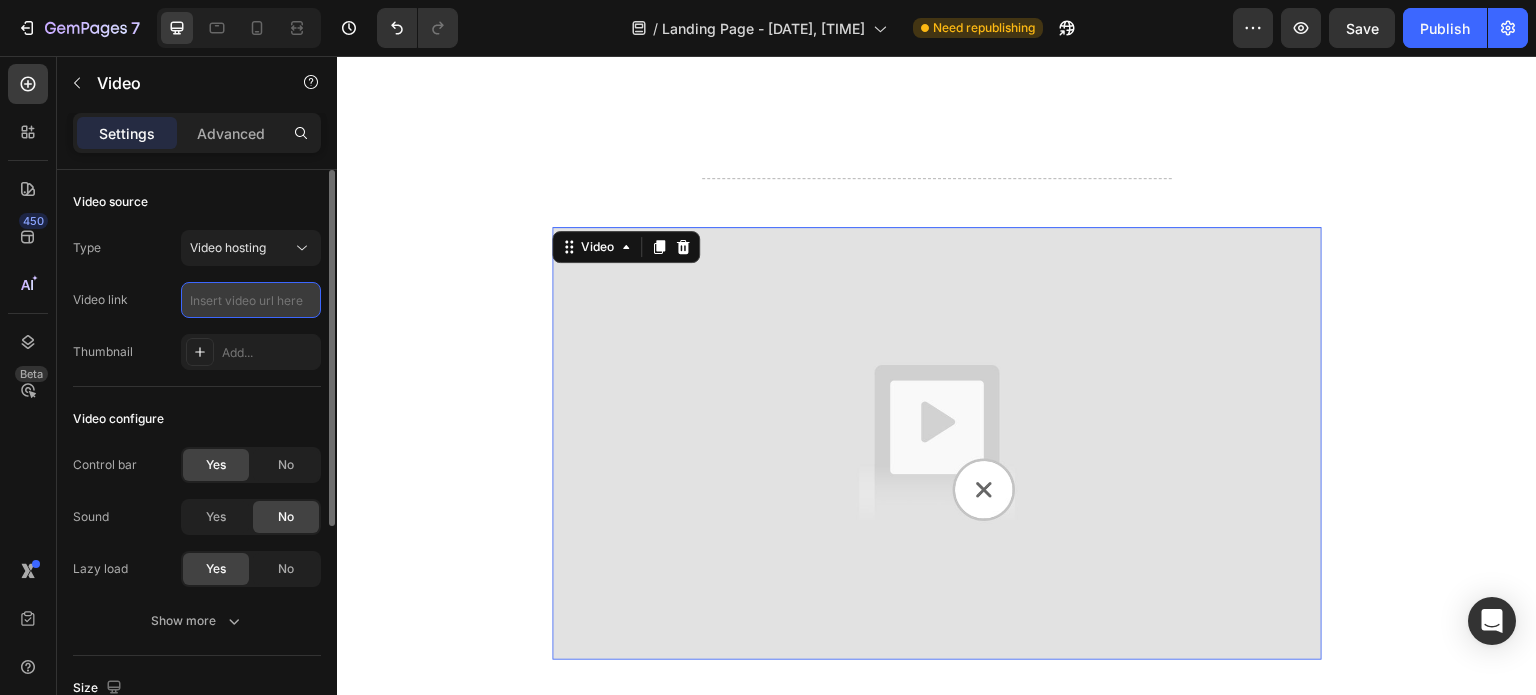 paste on "https://cdn.shopify.com/videos/c/o/v/32703799400349b8baf51c9bb2054404.mp4" 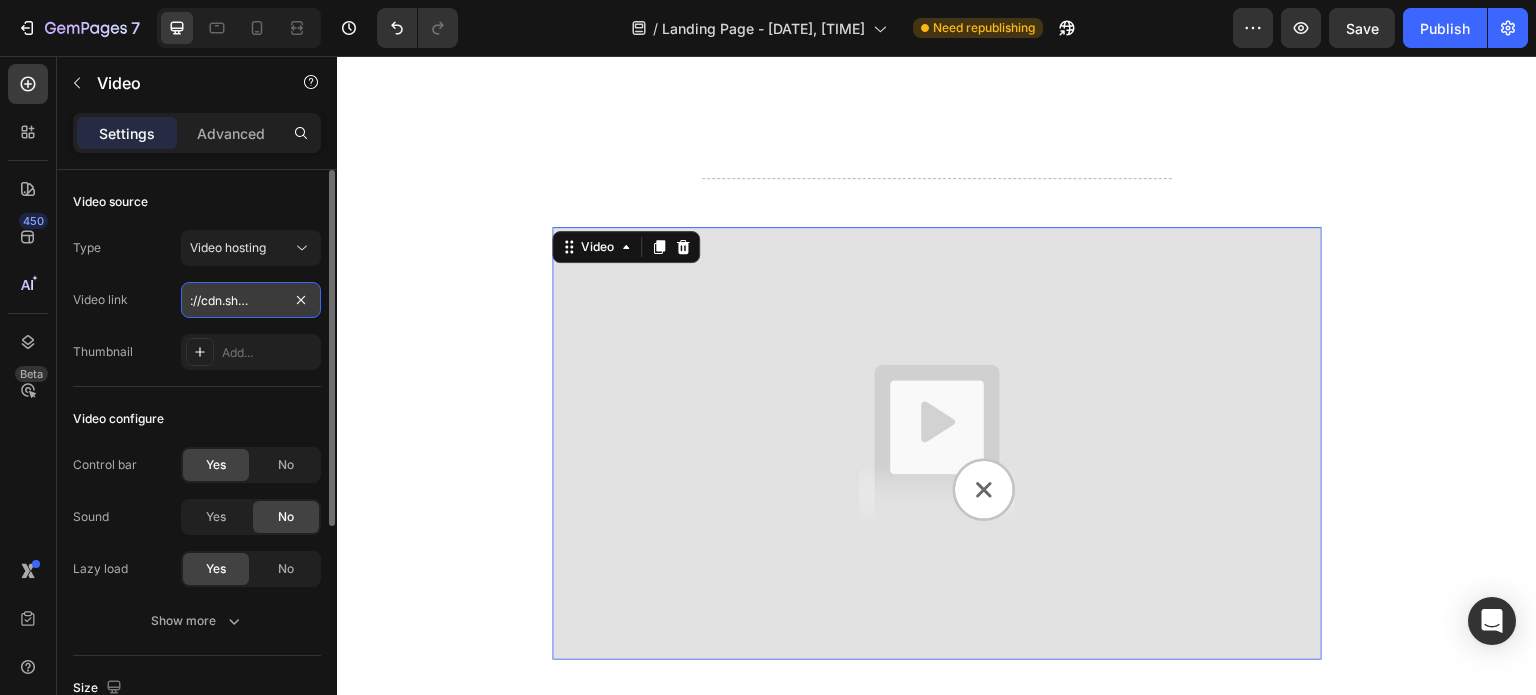 scroll, scrollTop: 0, scrollLeft: 0, axis: both 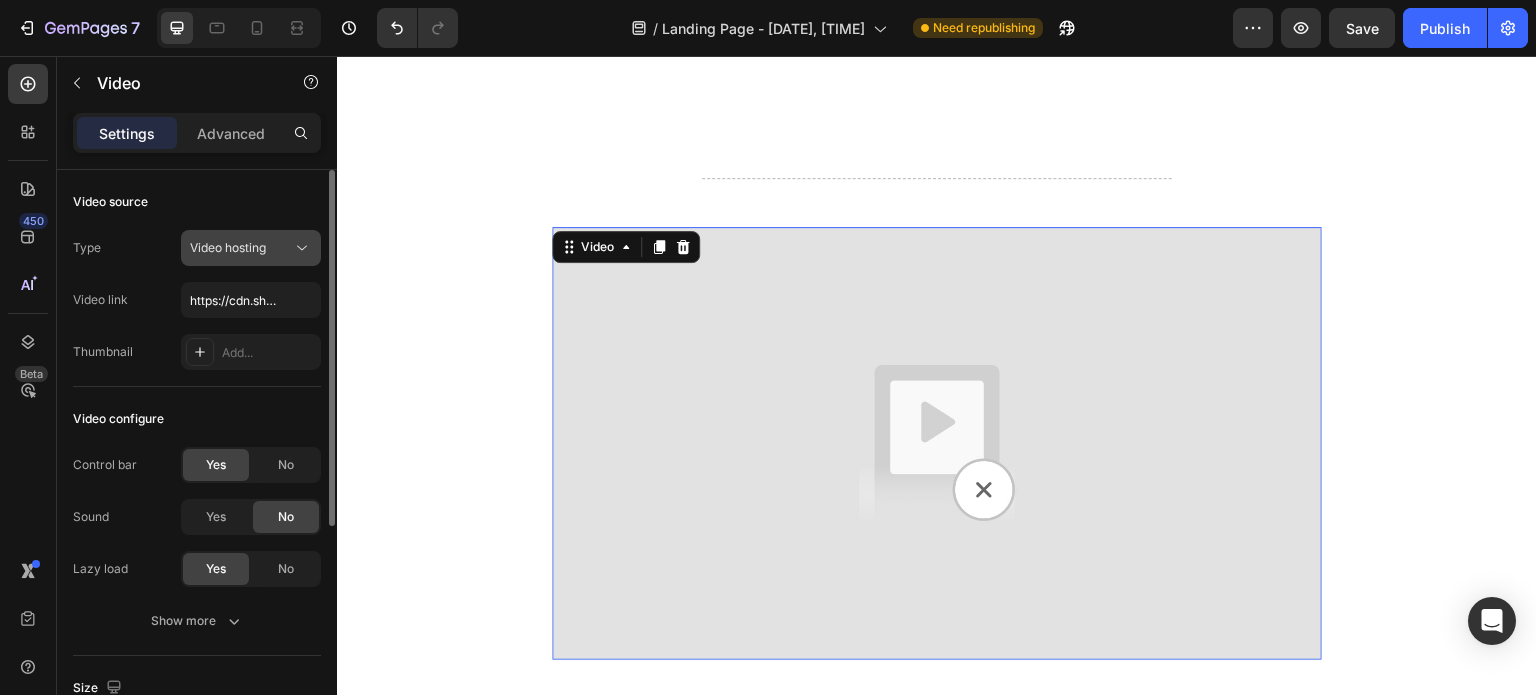 click 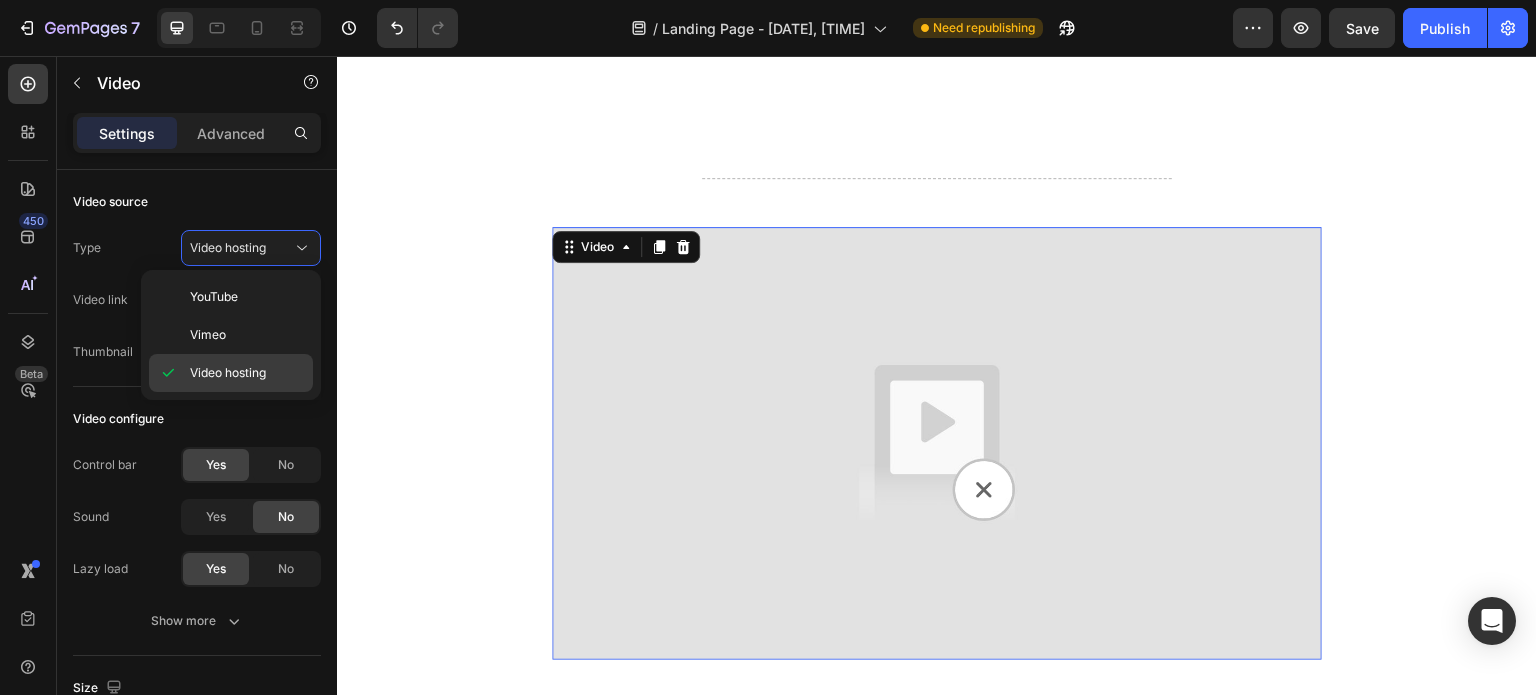 click on "Video hosting" at bounding box center (228, 373) 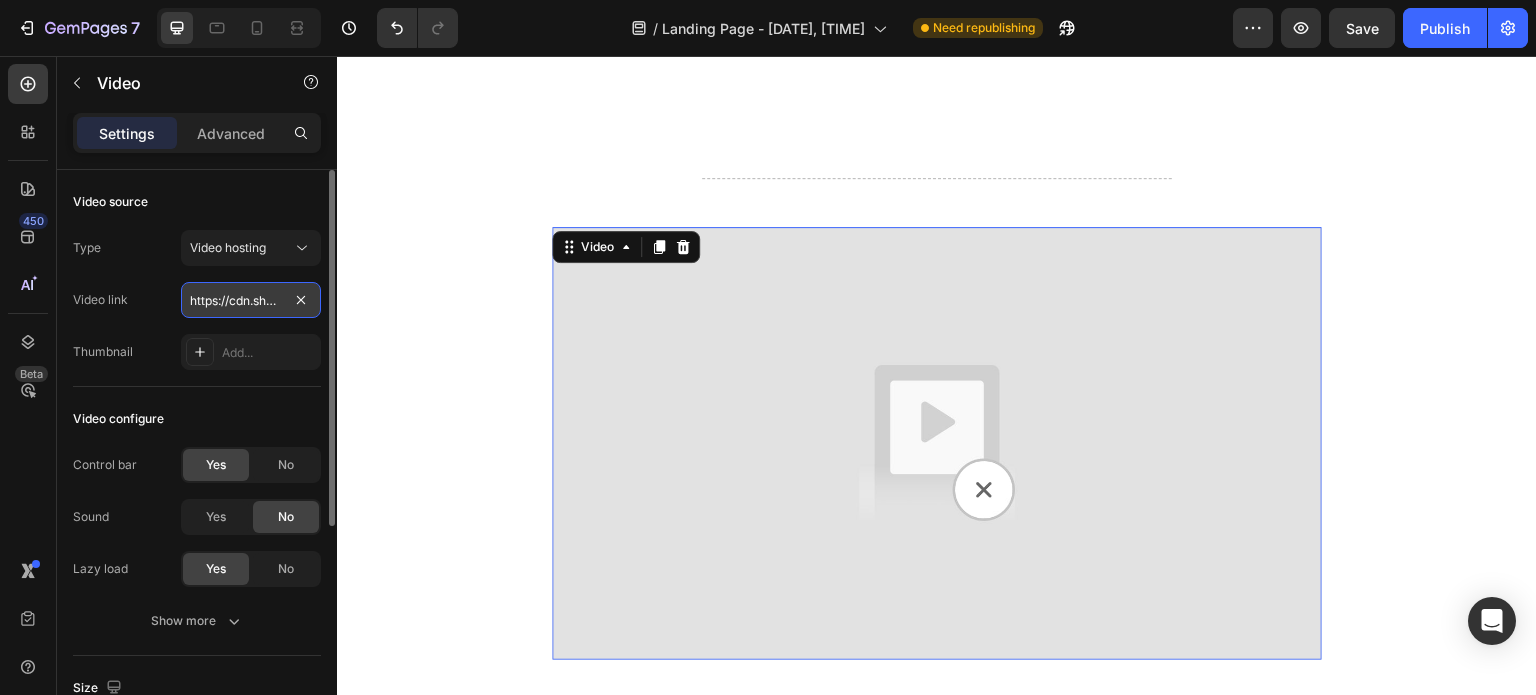 click on "https://cdn.shopify.com/videos/c/o/v/32703799400349b8baf51c9bb2054404.mp4" at bounding box center [251, 300] 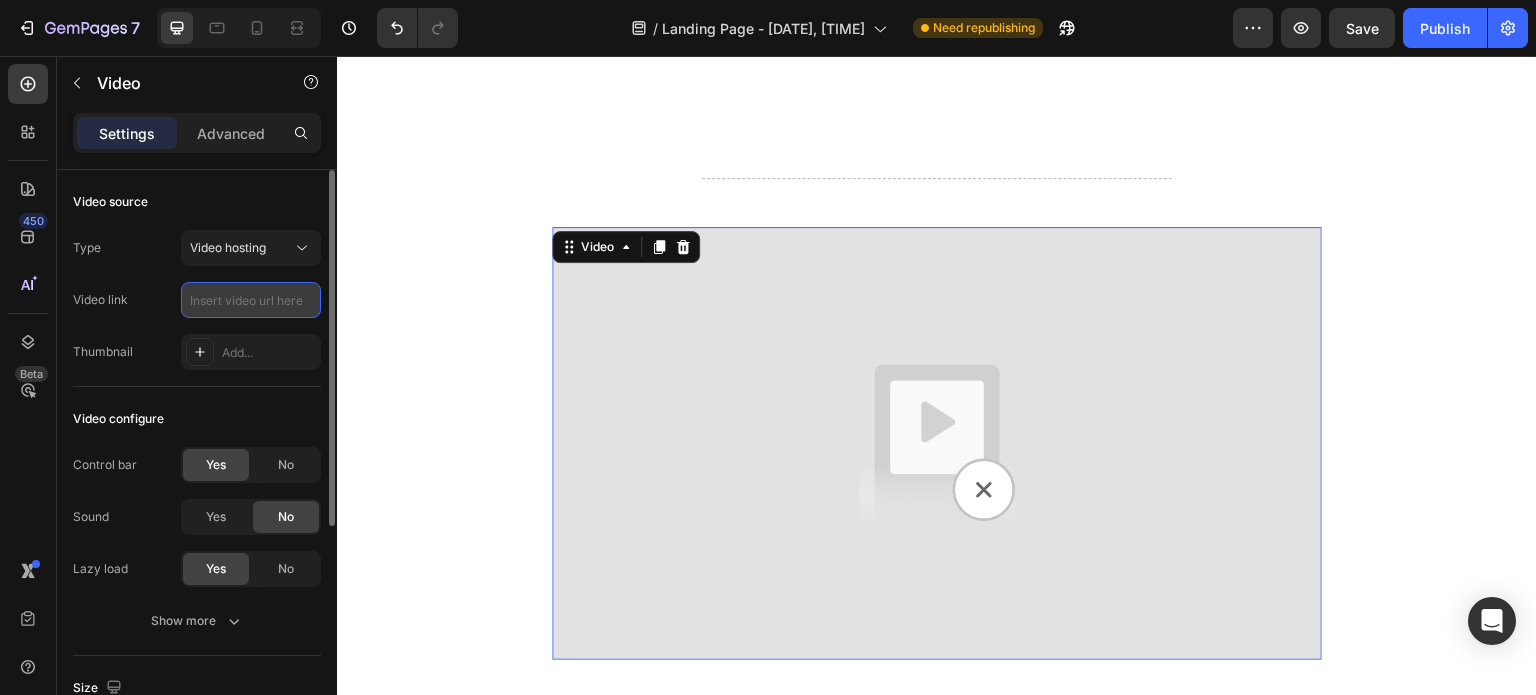 click at bounding box center (251, 300) 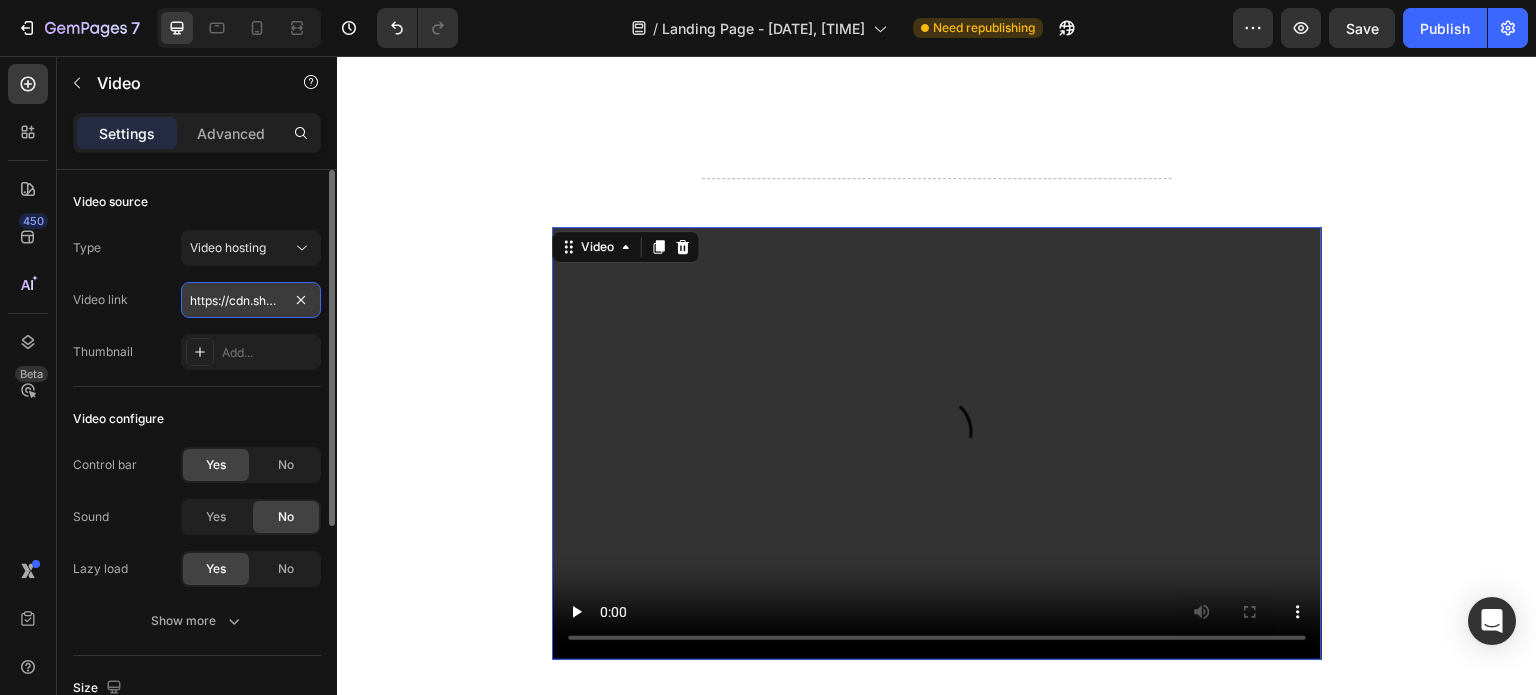 scroll, scrollTop: 0, scrollLeft: 383, axis: horizontal 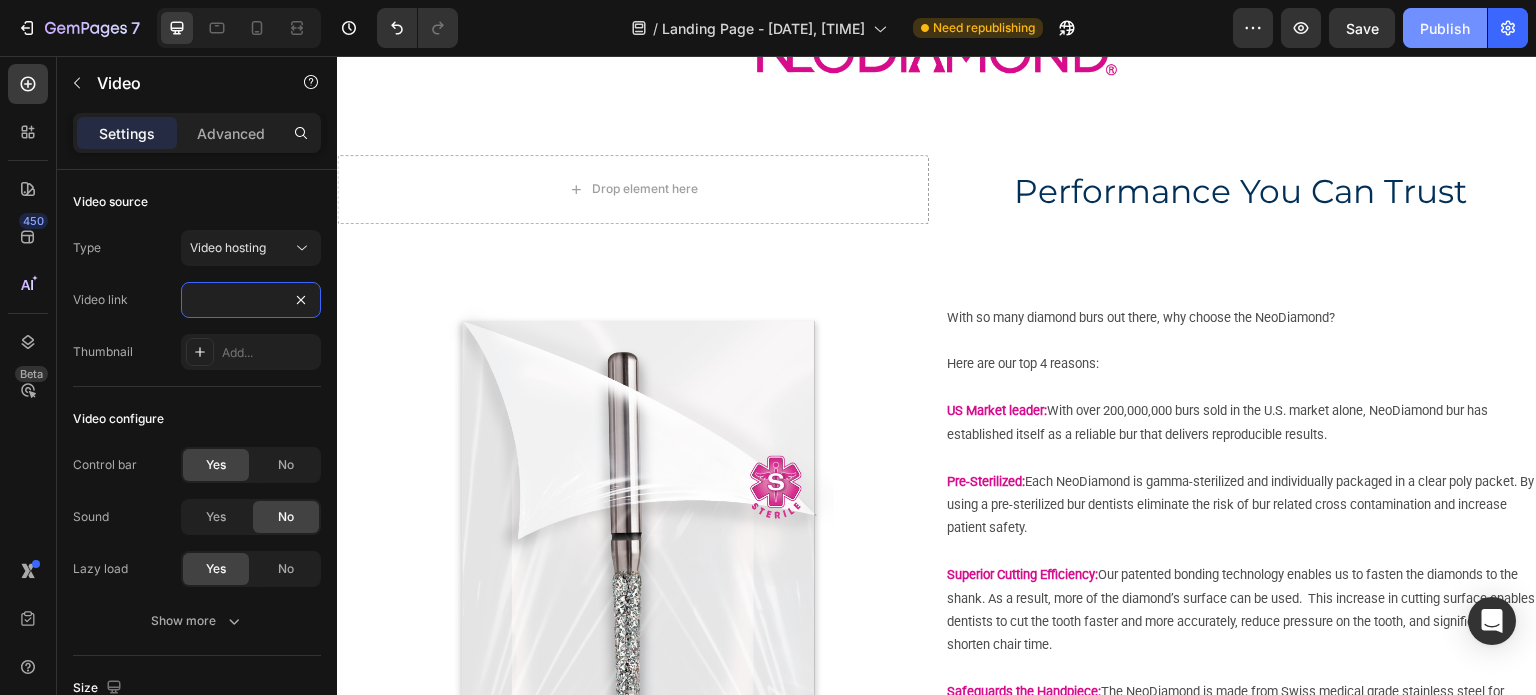 type on "https://cdn.shopify.com/videos/c/o/v/32703799400349b8baf51c9bb2054404.mp4" 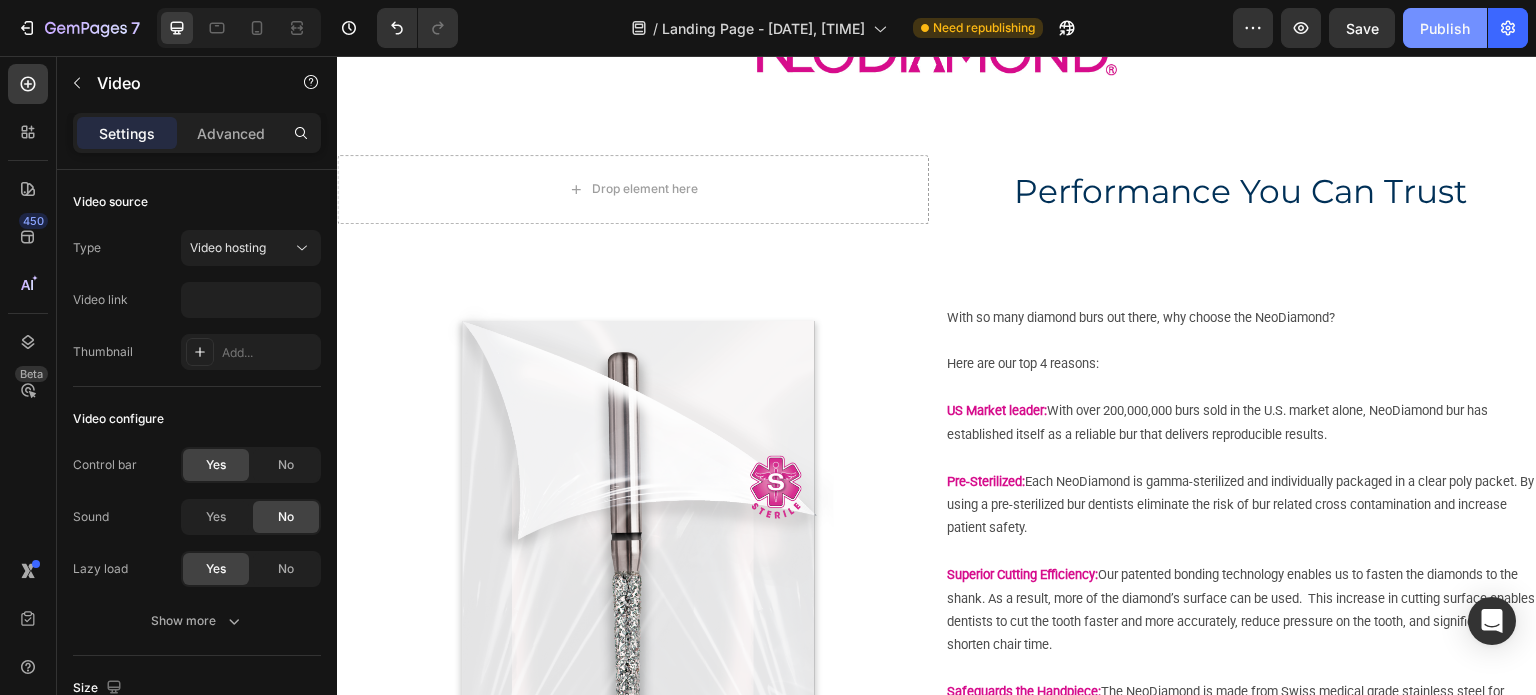 scroll, scrollTop: 0, scrollLeft: 0, axis: both 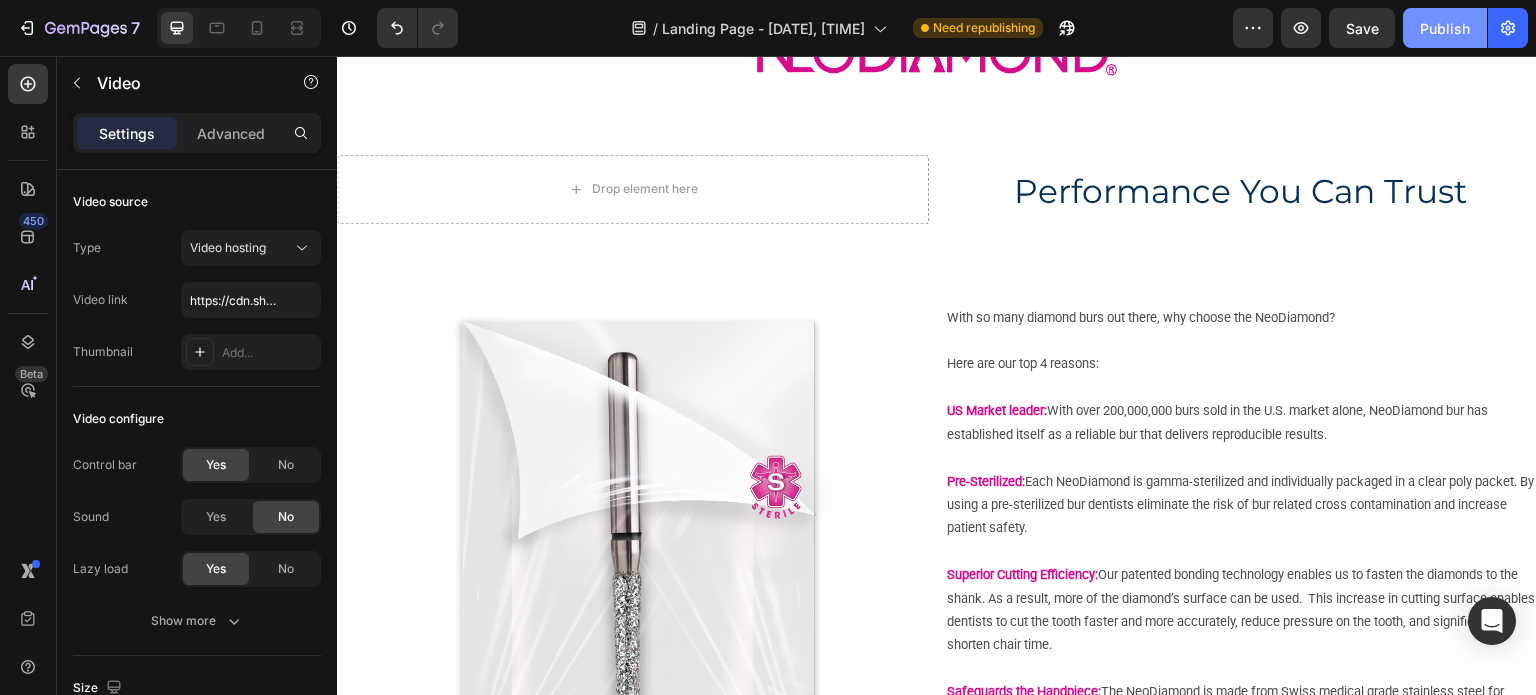 click on "Publish" at bounding box center [1445, 28] 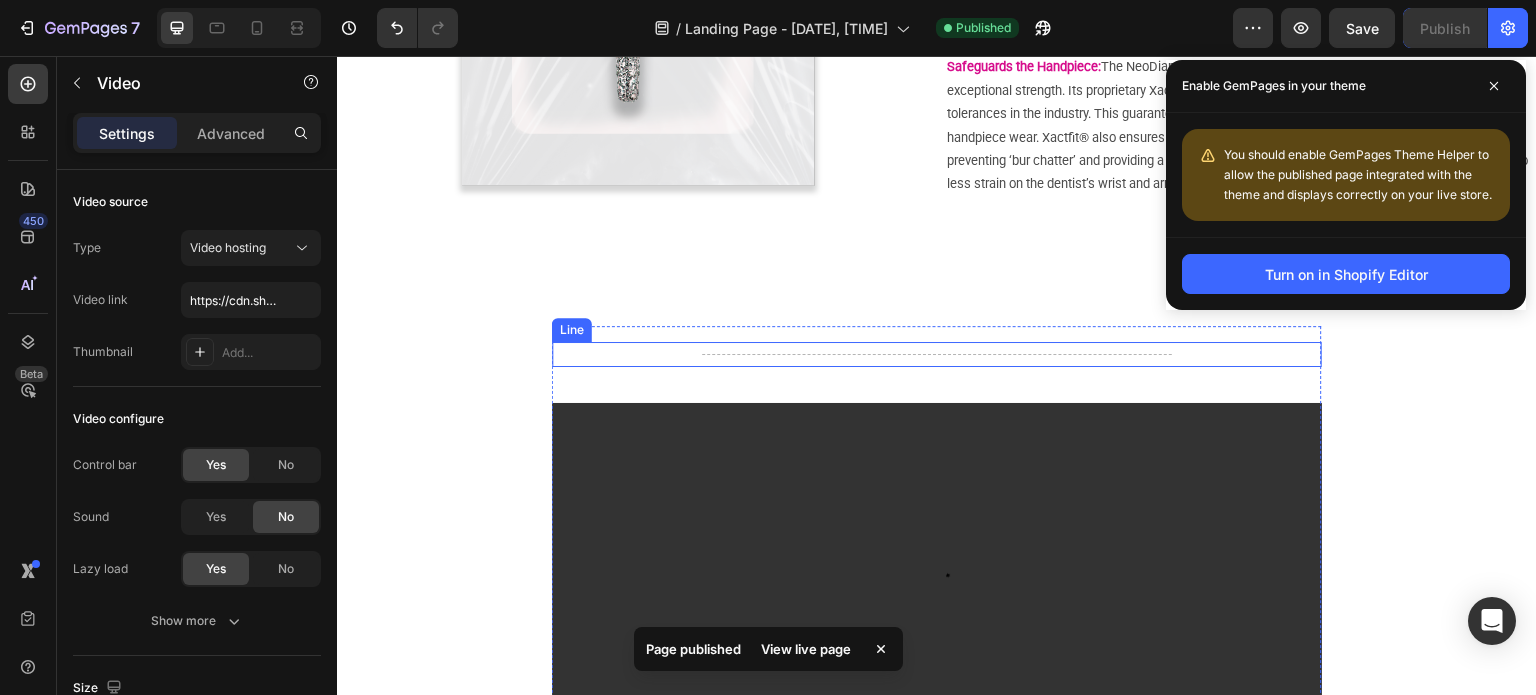 scroll, scrollTop: 700, scrollLeft: 0, axis: vertical 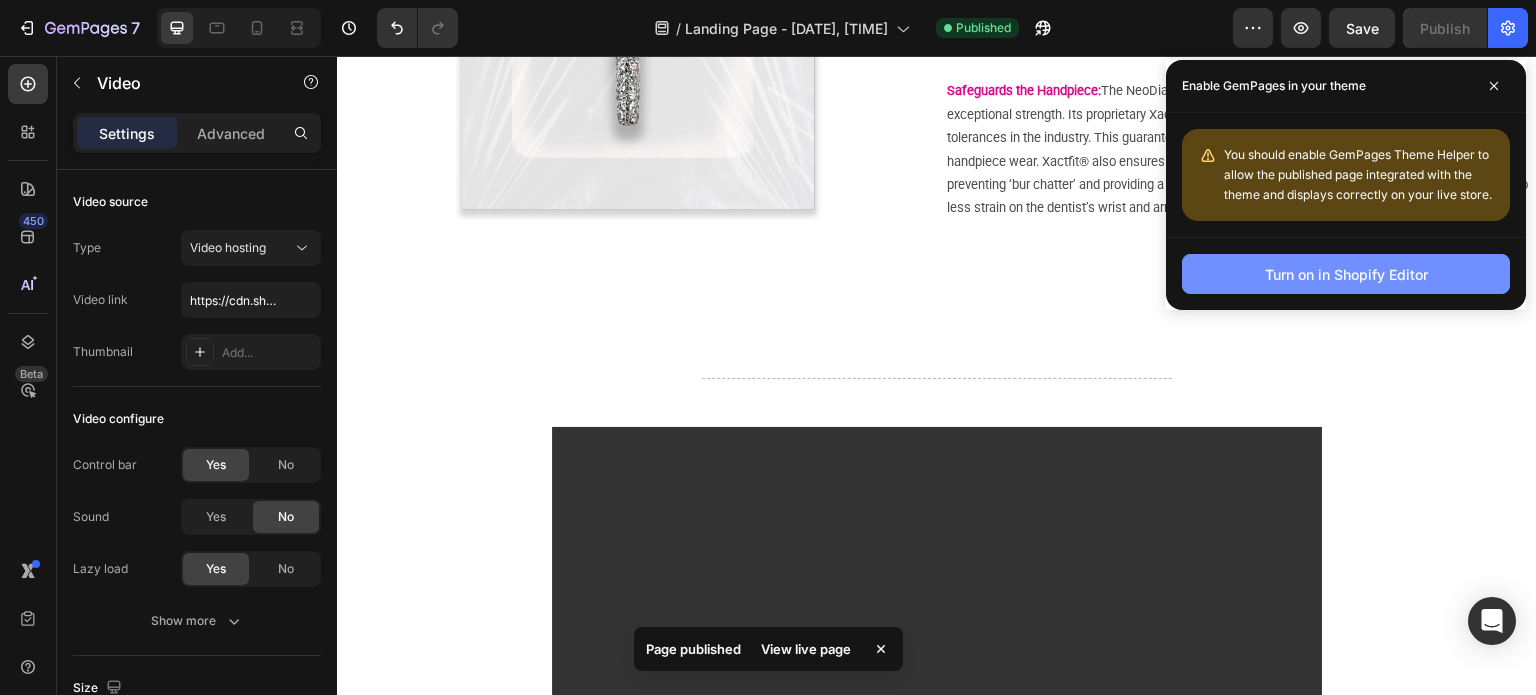 click on "Turn on in Shopify Editor" at bounding box center [1346, 274] 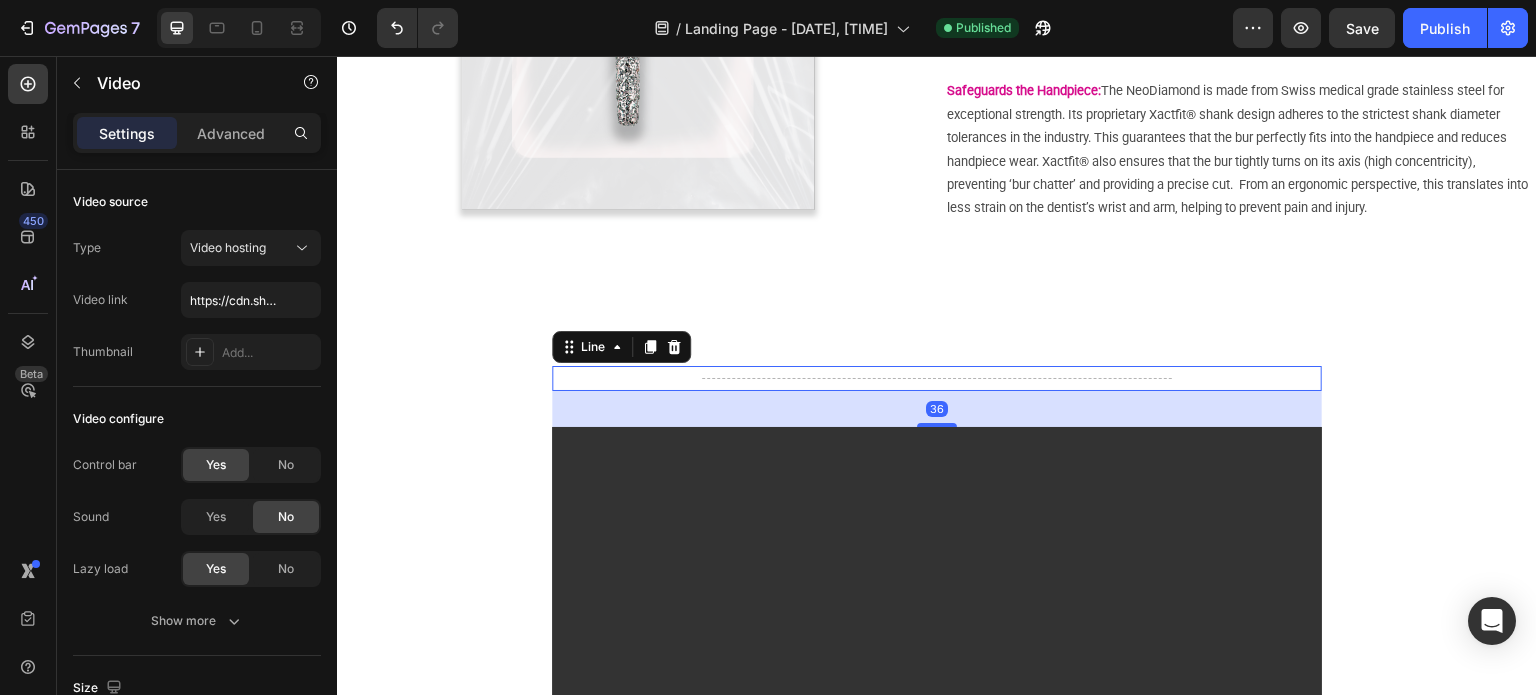 click on "Title Line [NUMBER]" at bounding box center [937, 378] 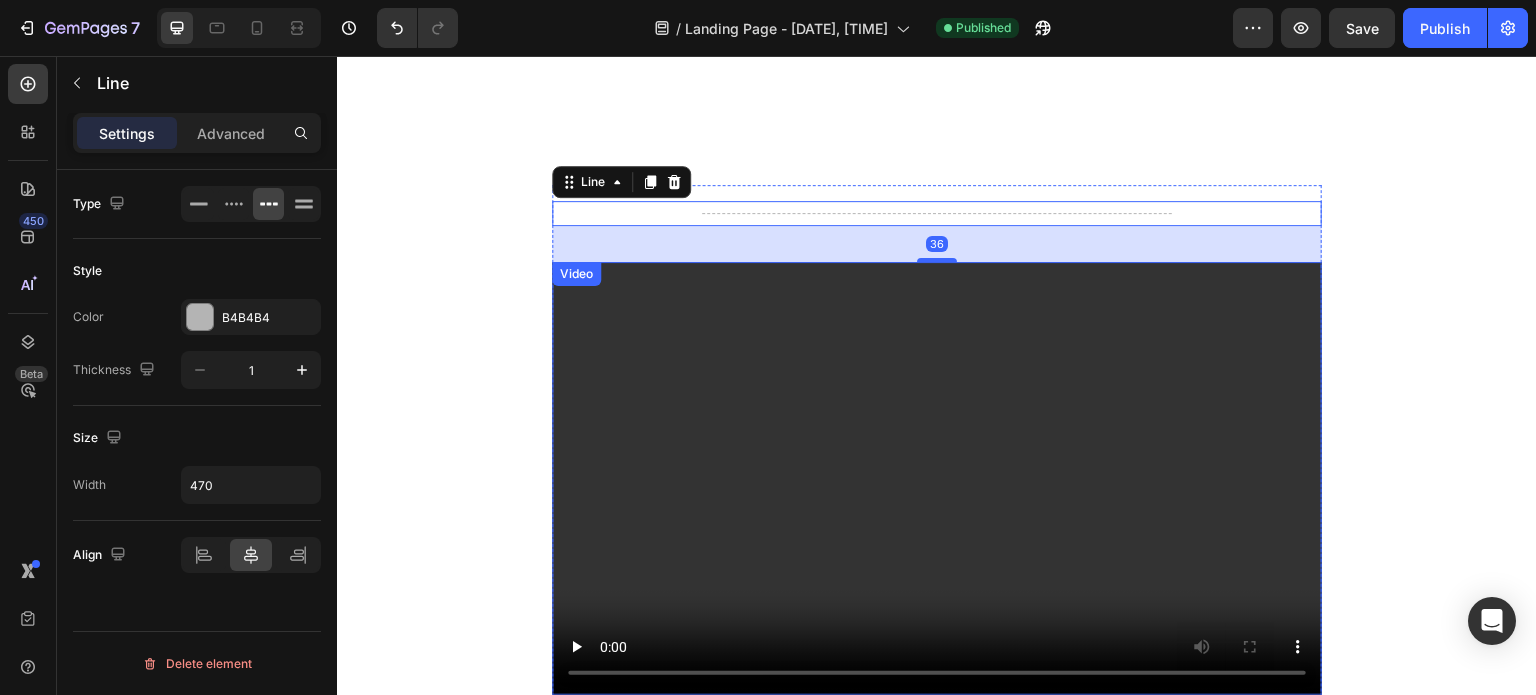 scroll, scrollTop: 900, scrollLeft: 0, axis: vertical 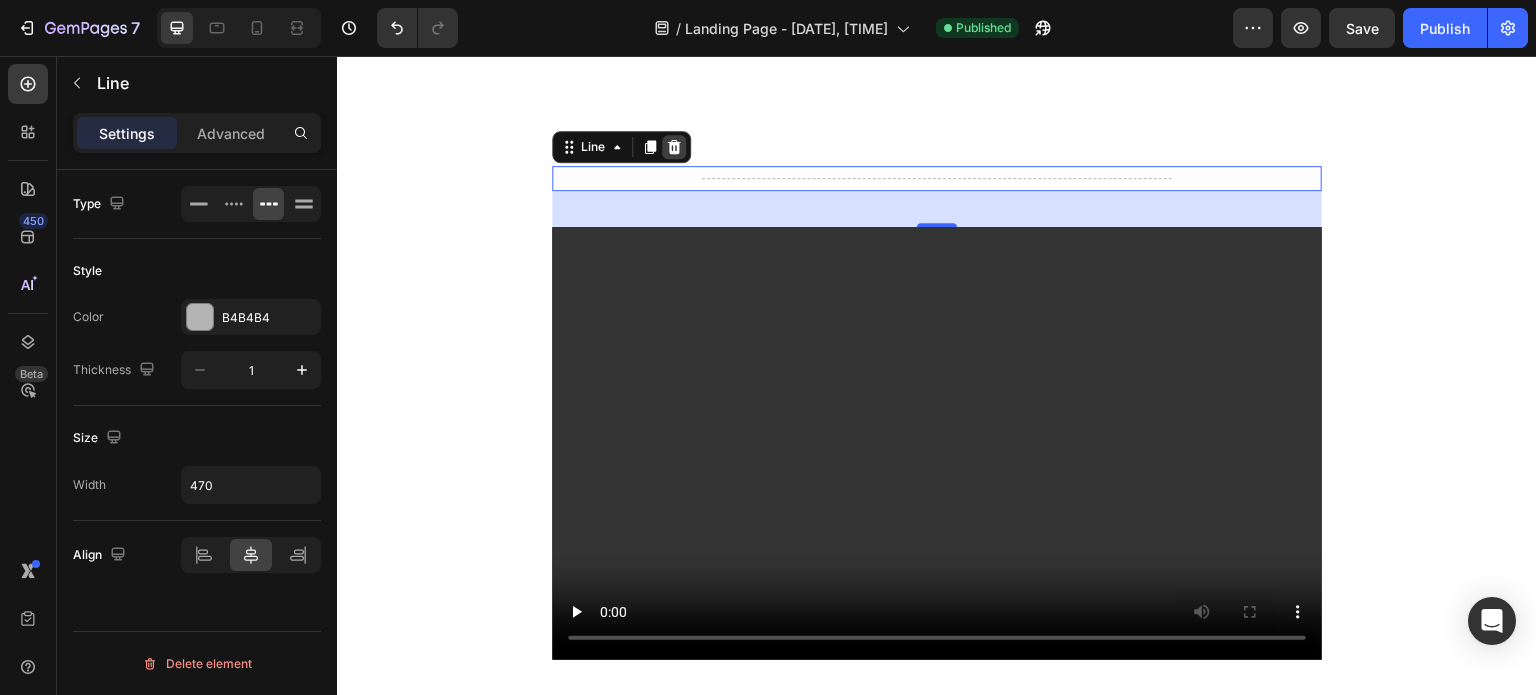 click 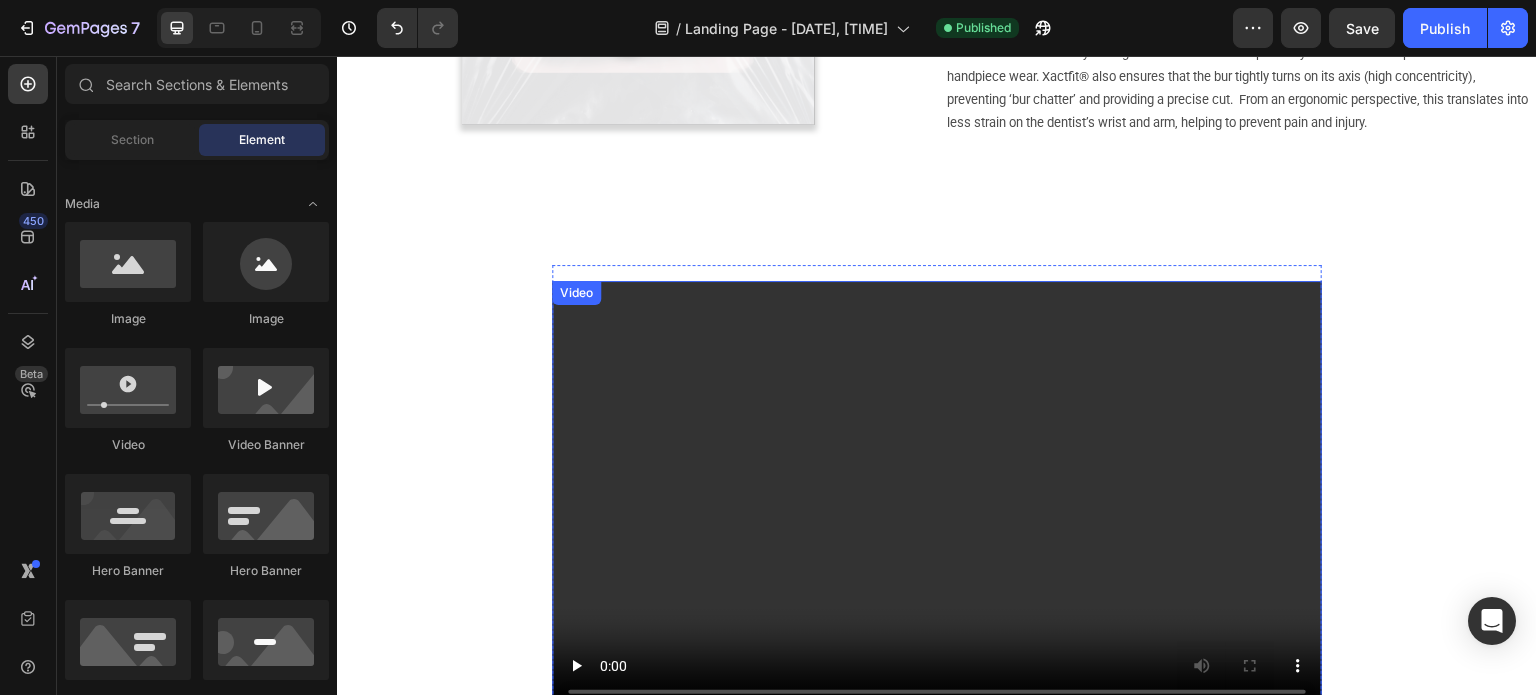 scroll, scrollTop: 700, scrollLeft: 0, axis: vertical 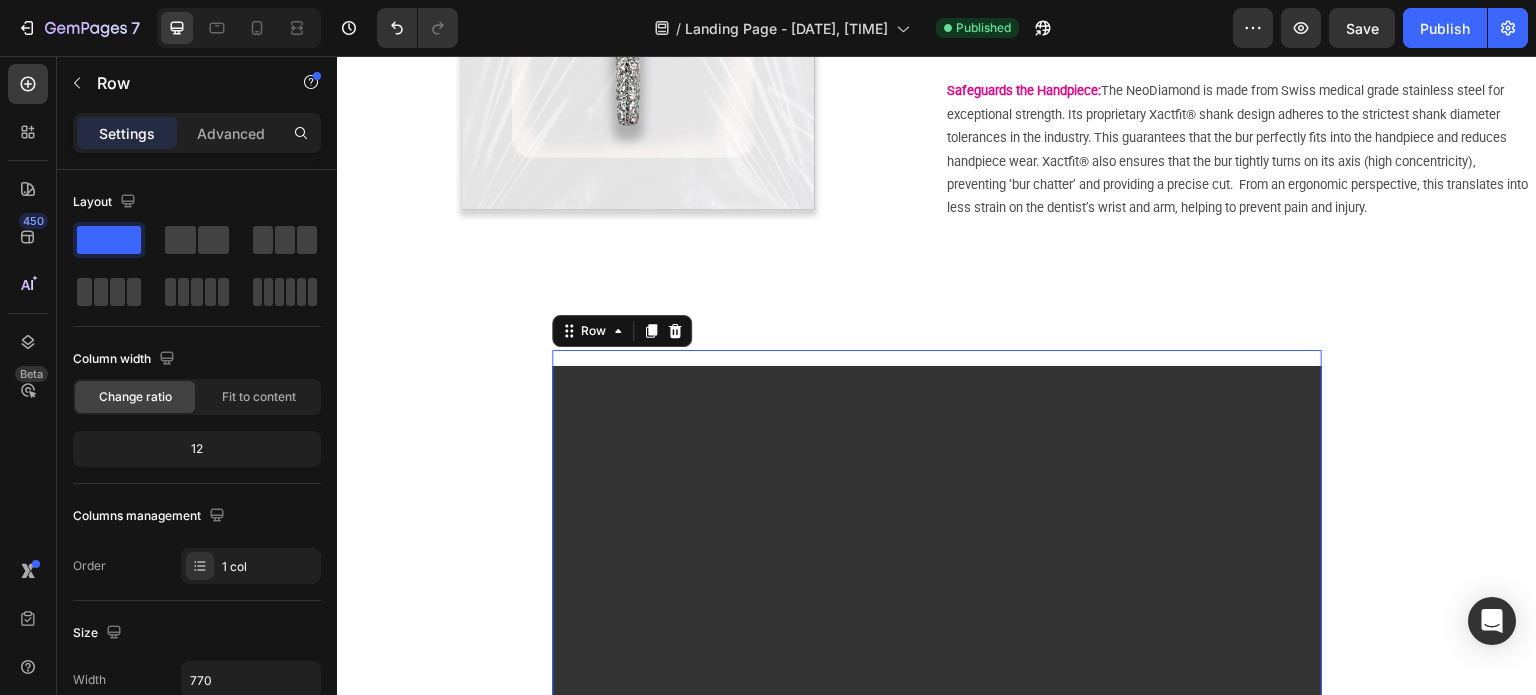 click on "Heading Video The standard Lorem Ipsum Text Block Title Line On the other hand, we denounce with righteous indignation and dislike men. Text Block In a free hour, when our power of choice is untrammelled and when nothing prevents our being. Text Block READ MORE Button" at bounding box center (937, 725) 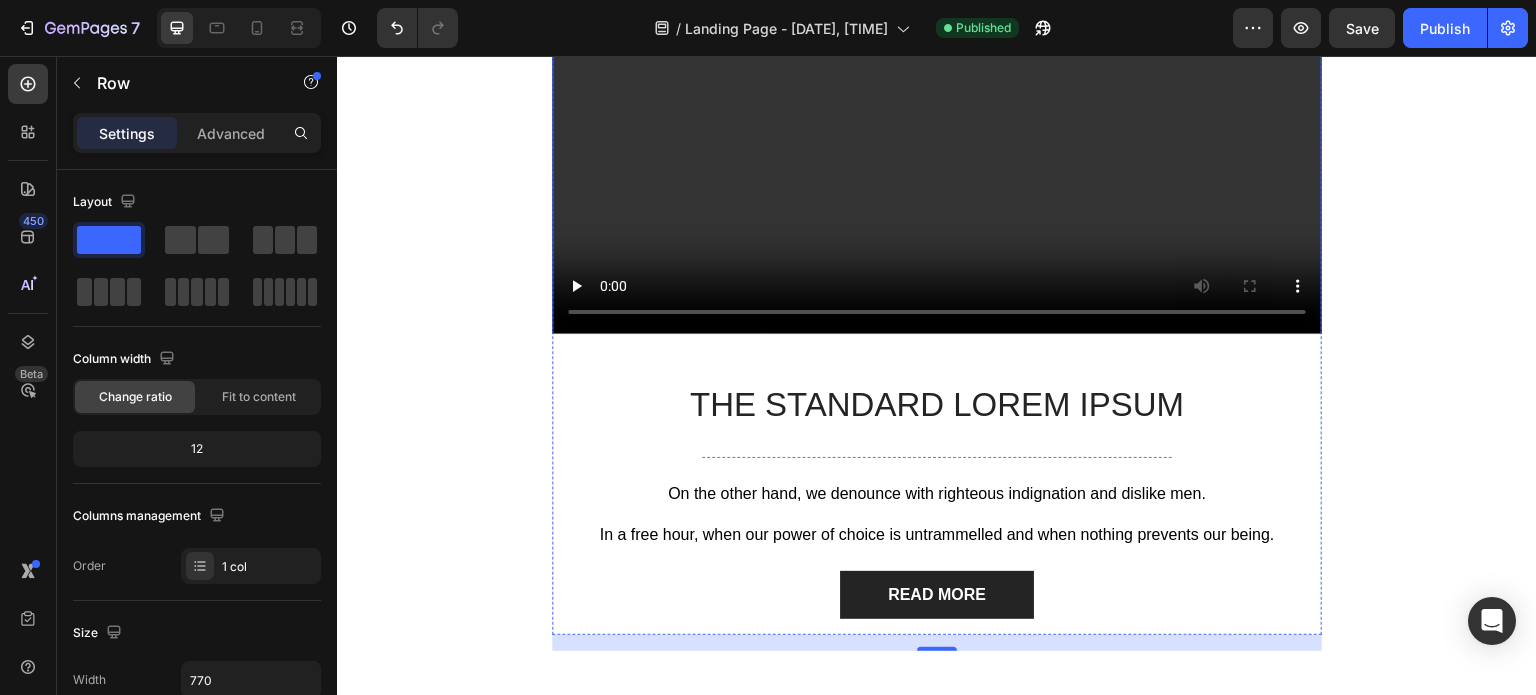 scroll, scrollTop: 1200, scrollLeft: 0, axis: vertical 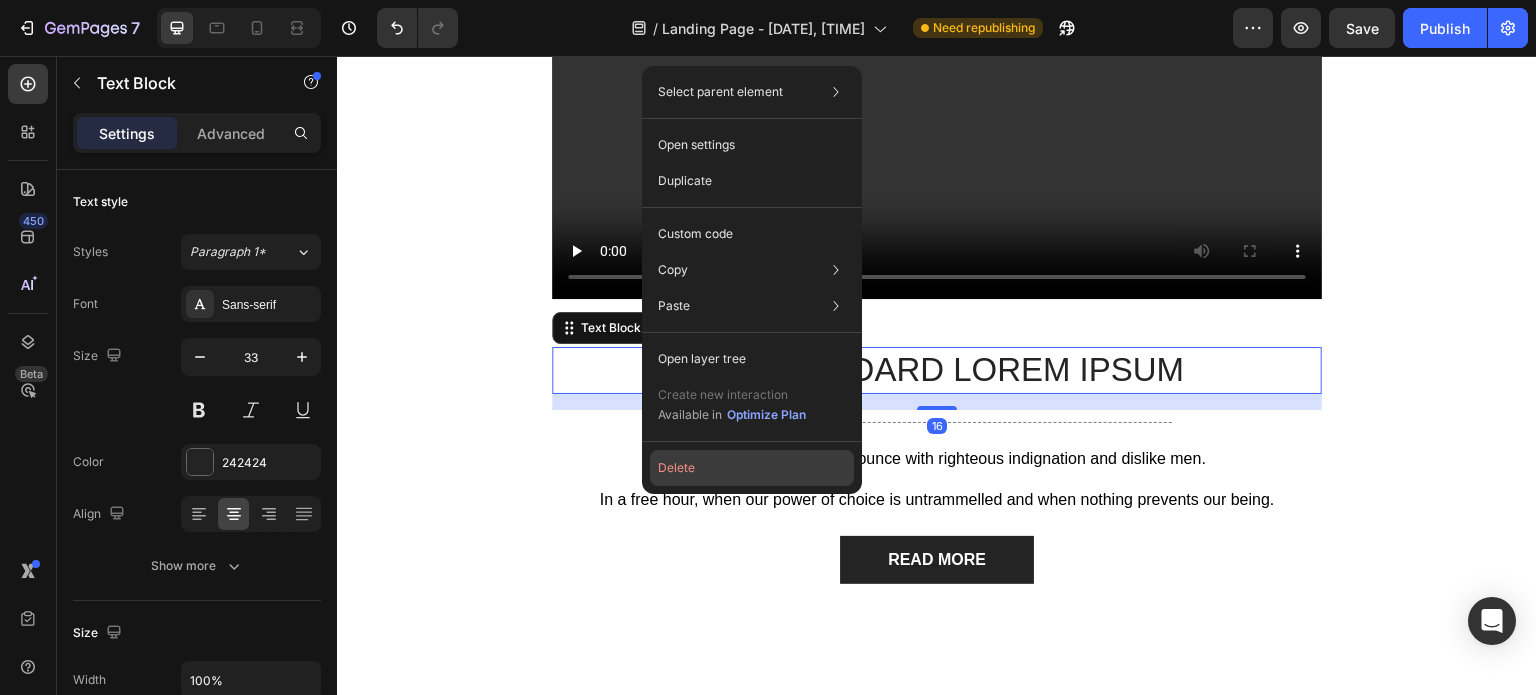 click on "Delete" 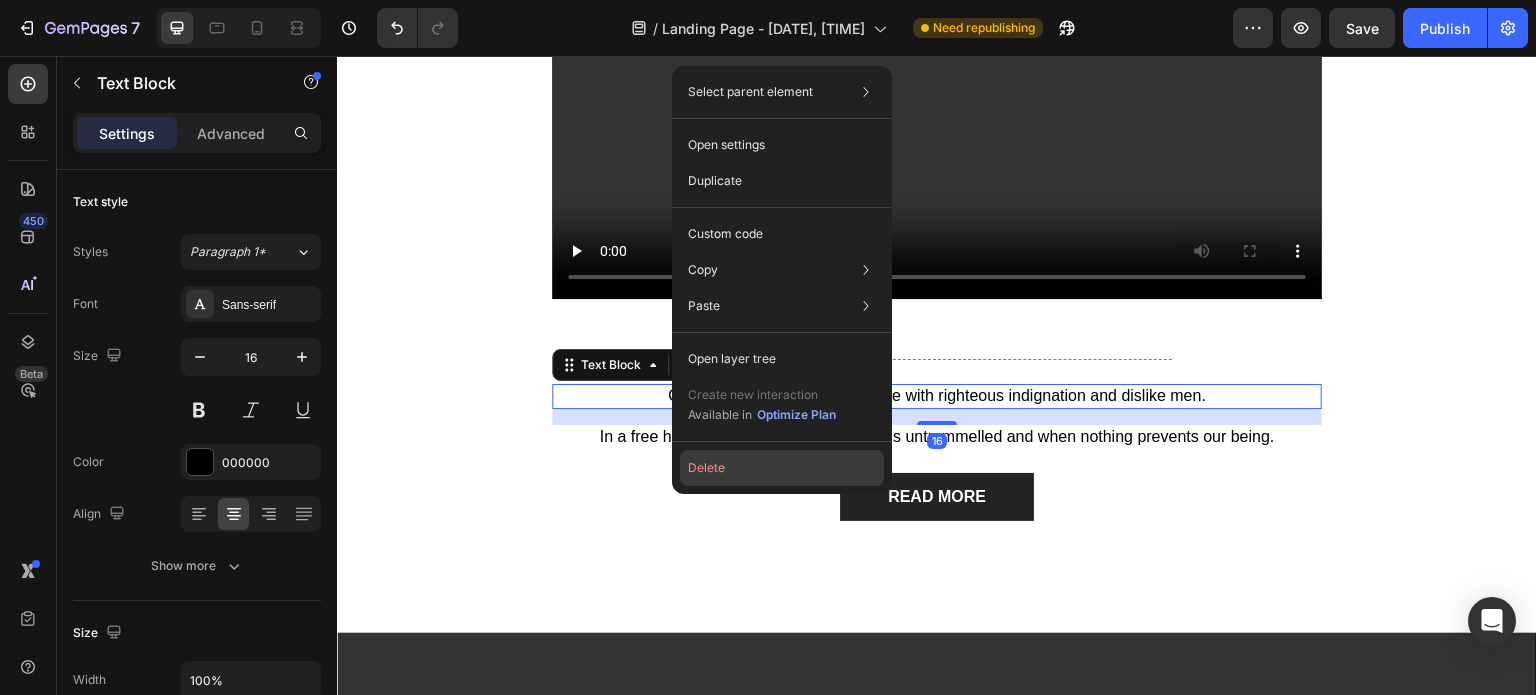 click on "Delete" 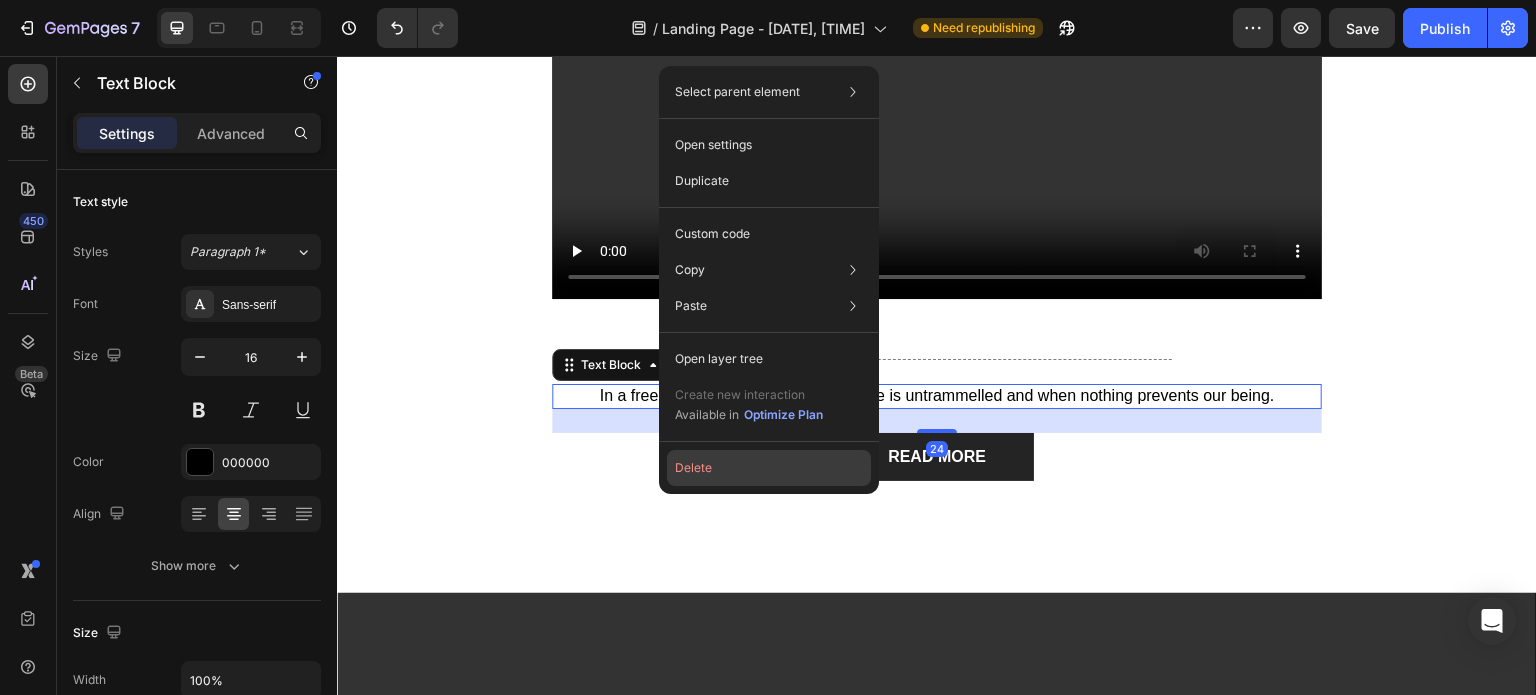 click on "Delete" 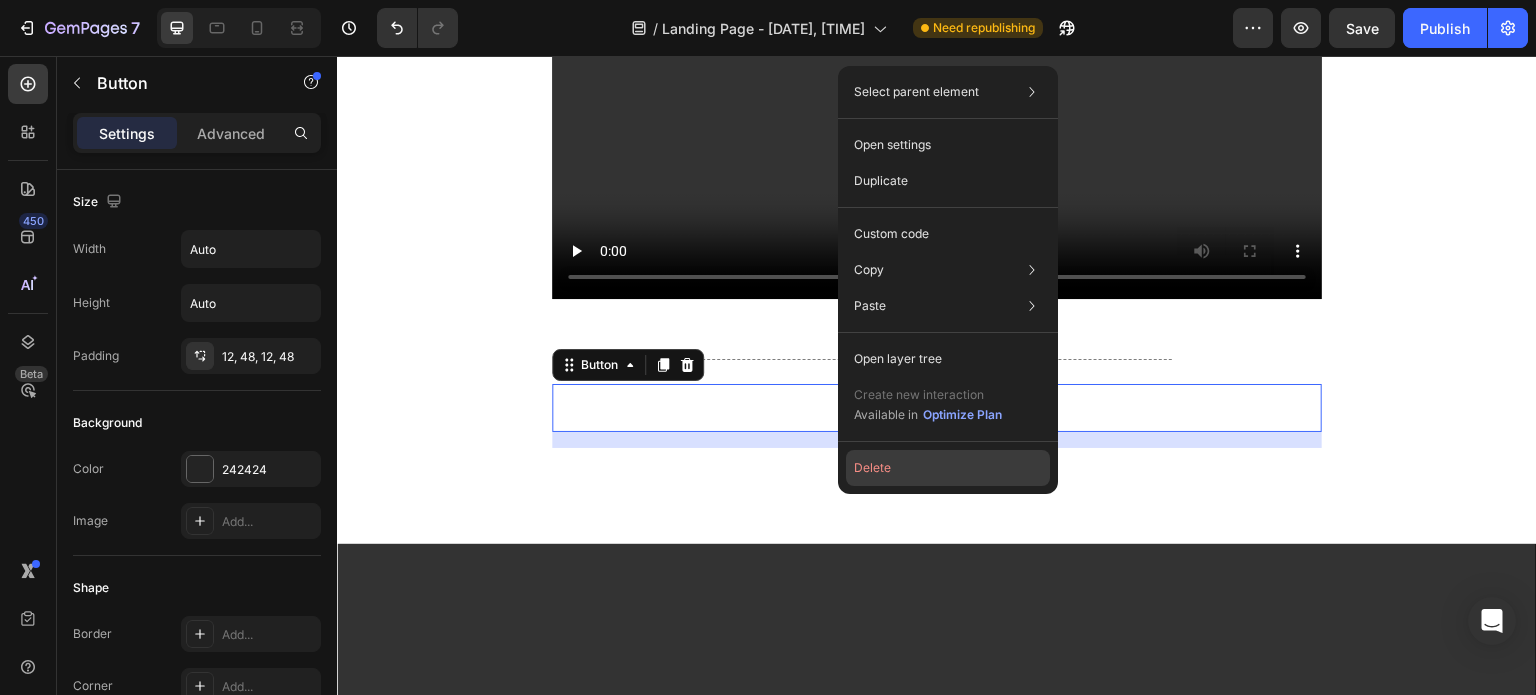 click on "Delete" 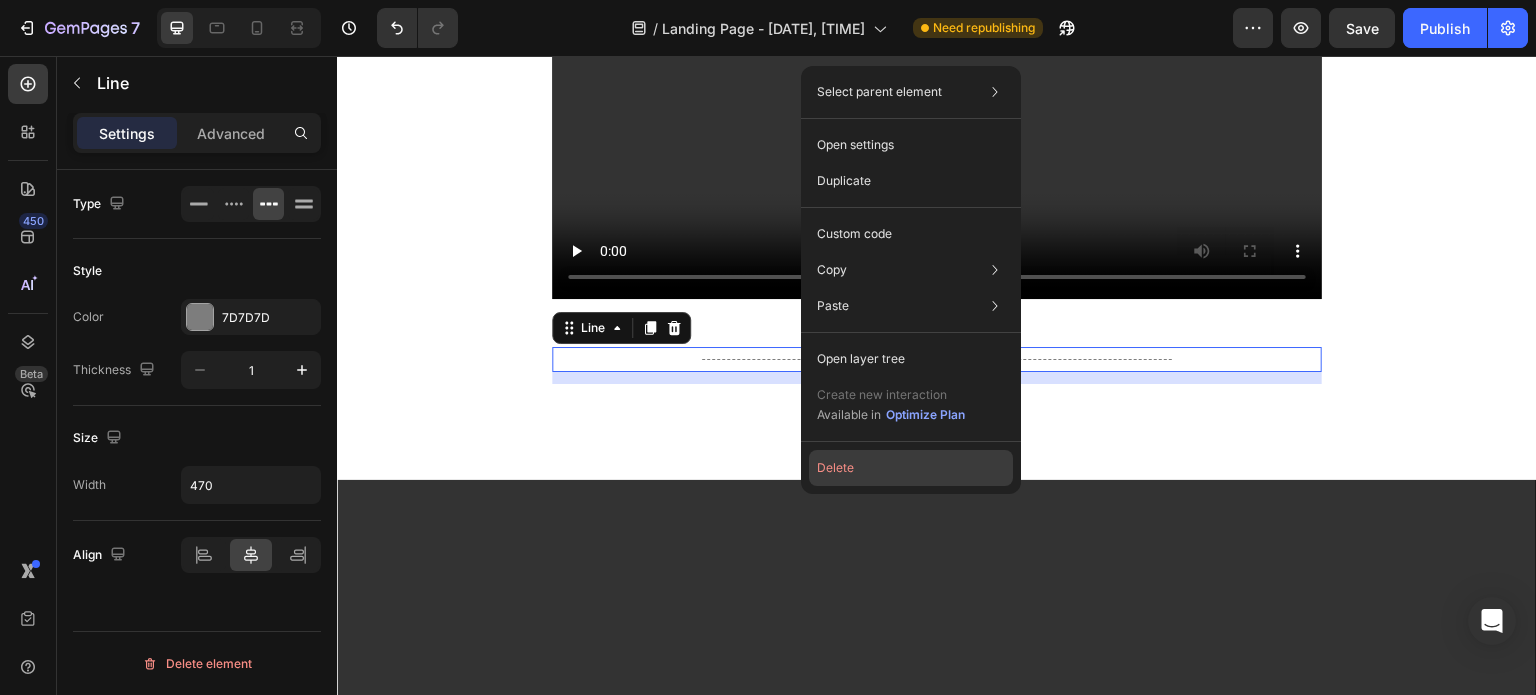 click on "Delete" 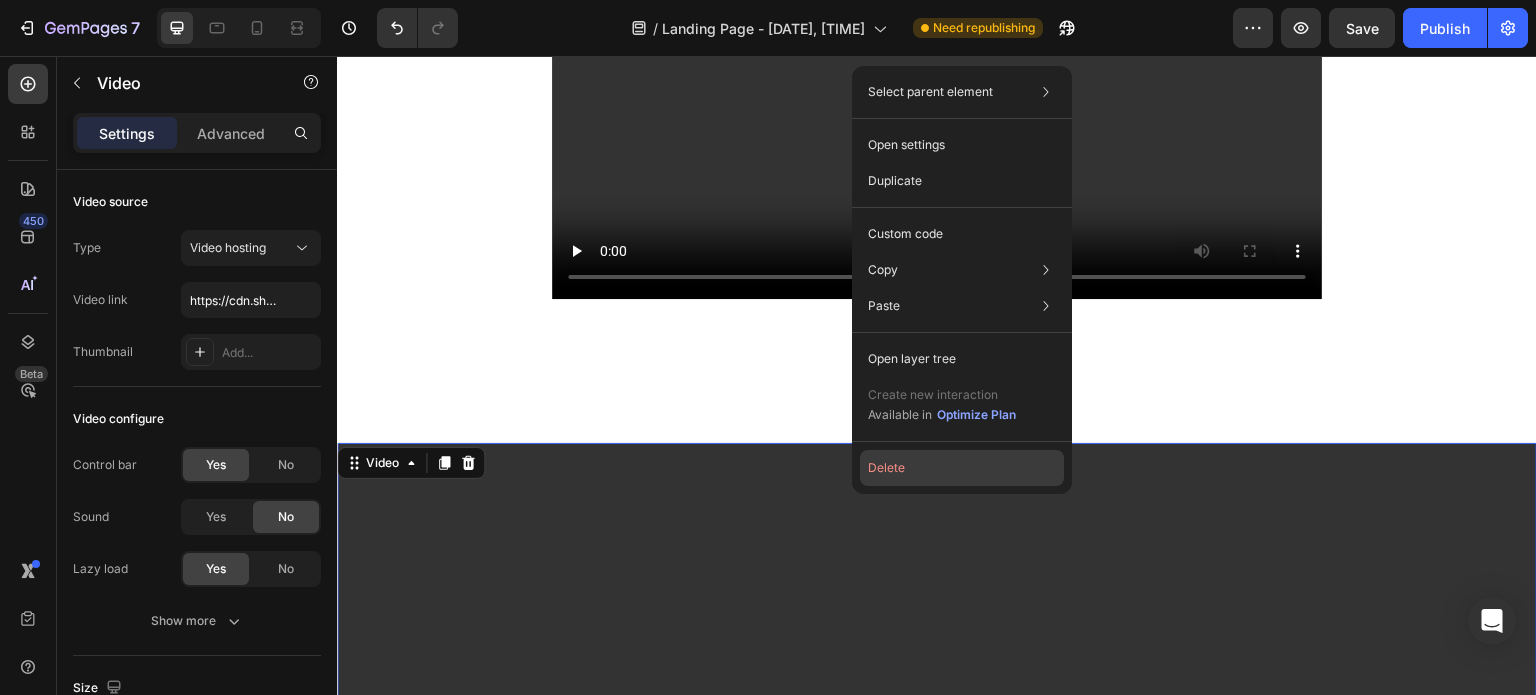 click on "Delete" 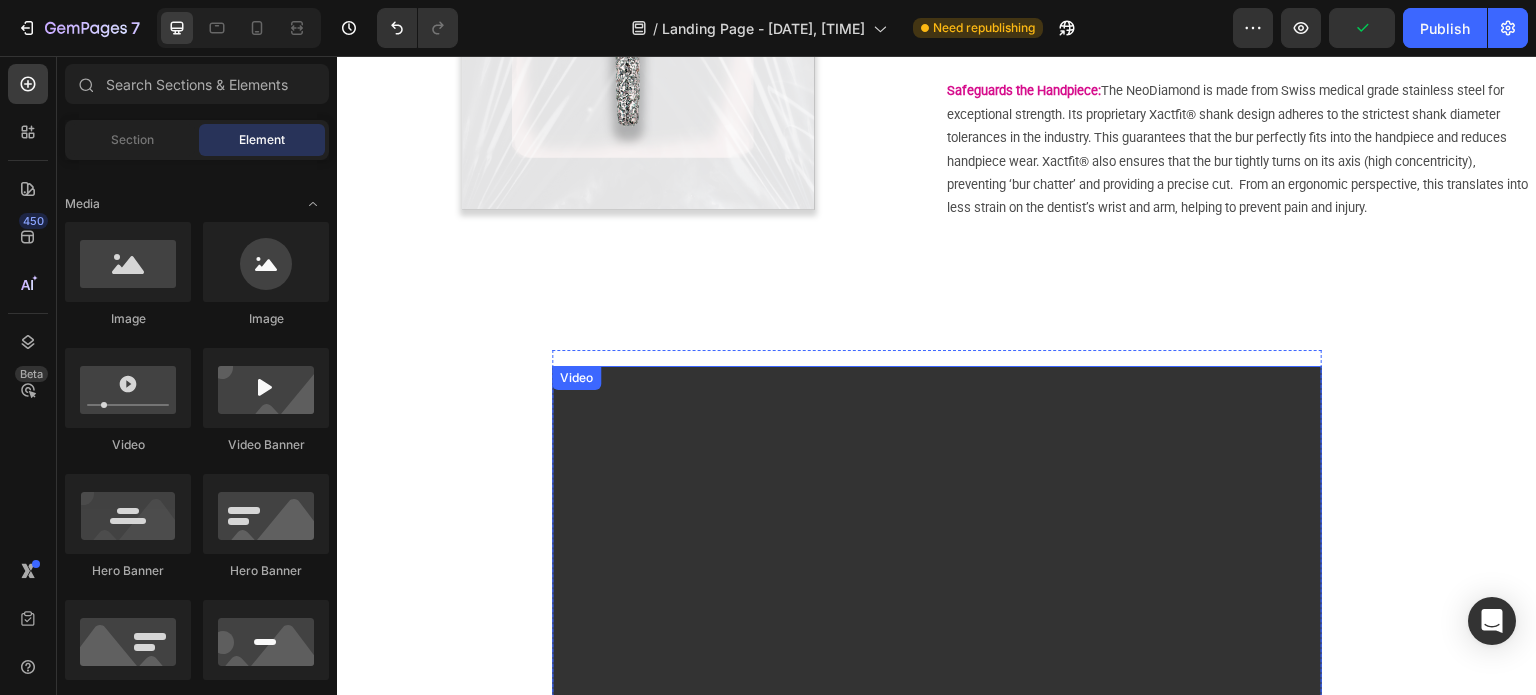scroll, scrollTop: 700, scrollLeft: 0, axis: vertical 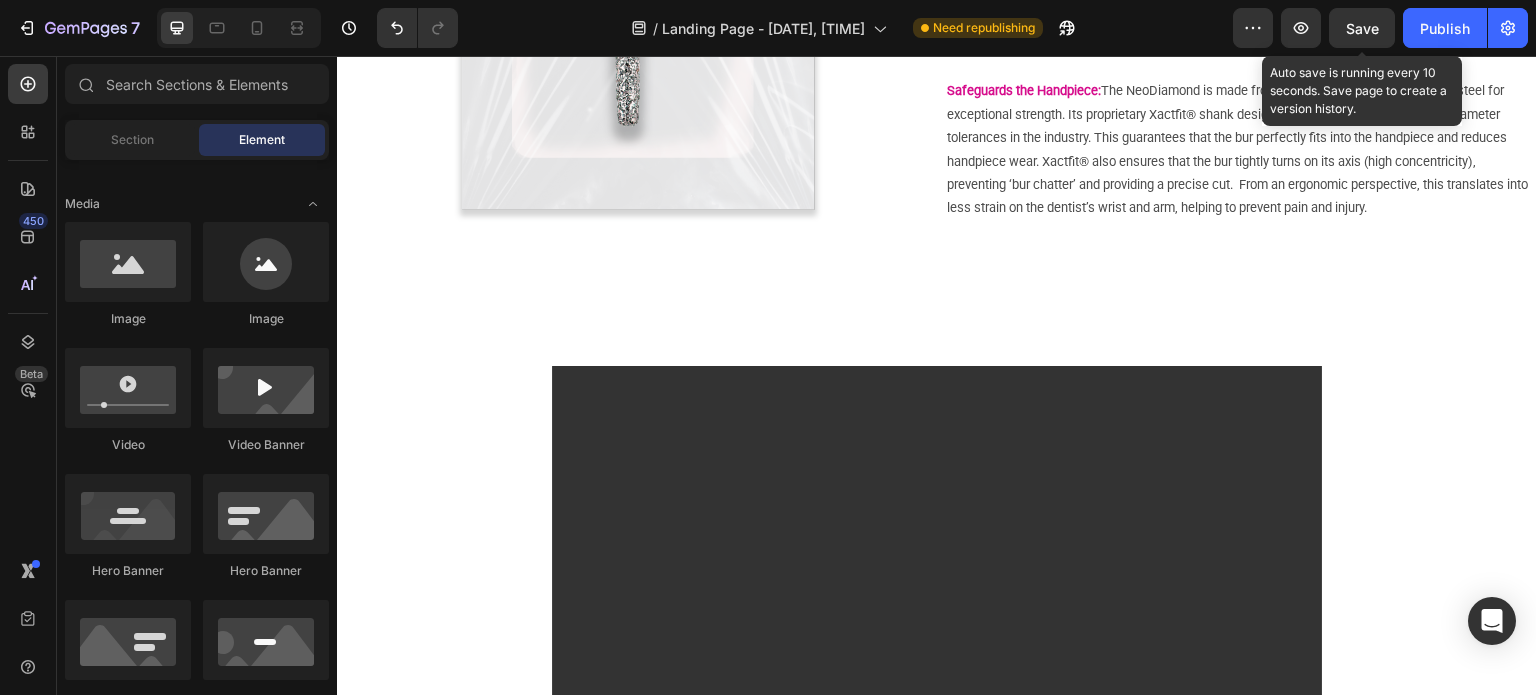 click on "Save" at bounding box center [1362, 28] 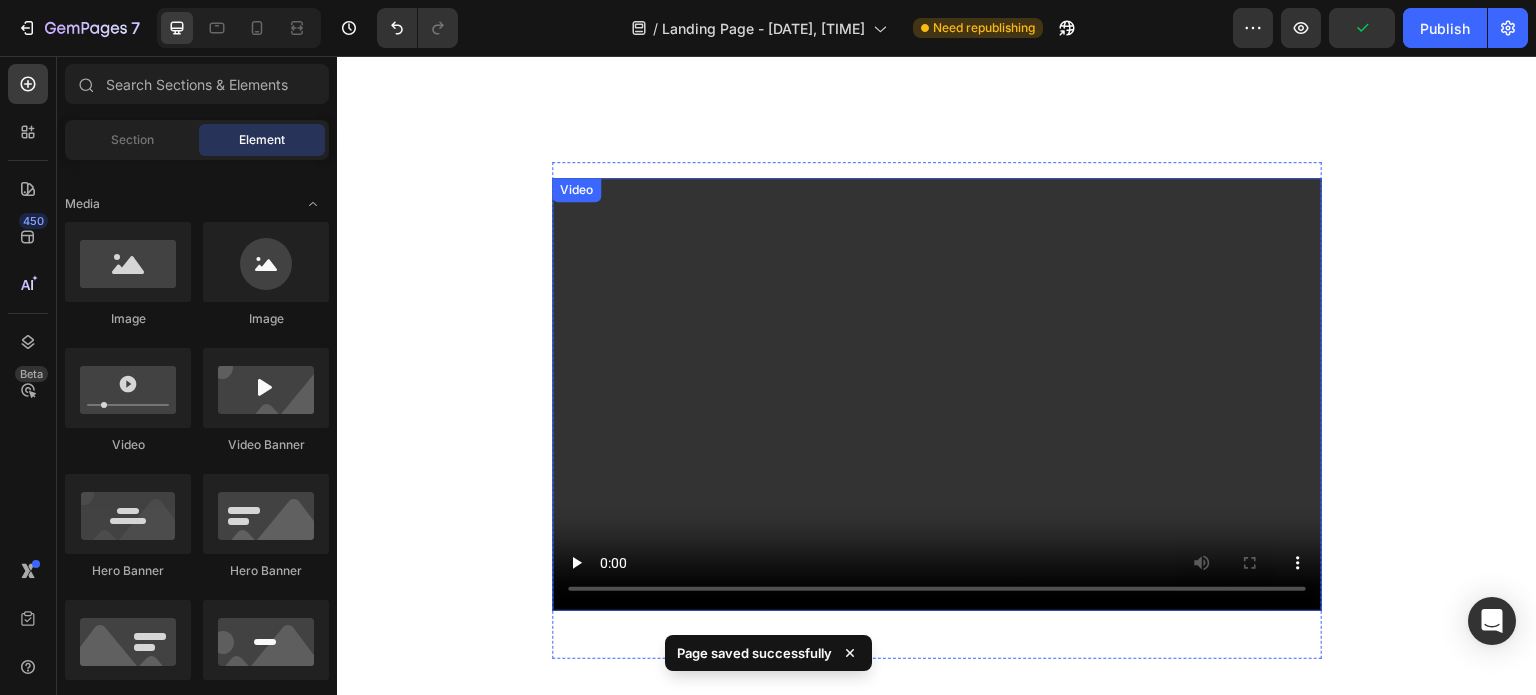 scroll, scrollTop: 900, scrollLeft: 0, axis: vertical 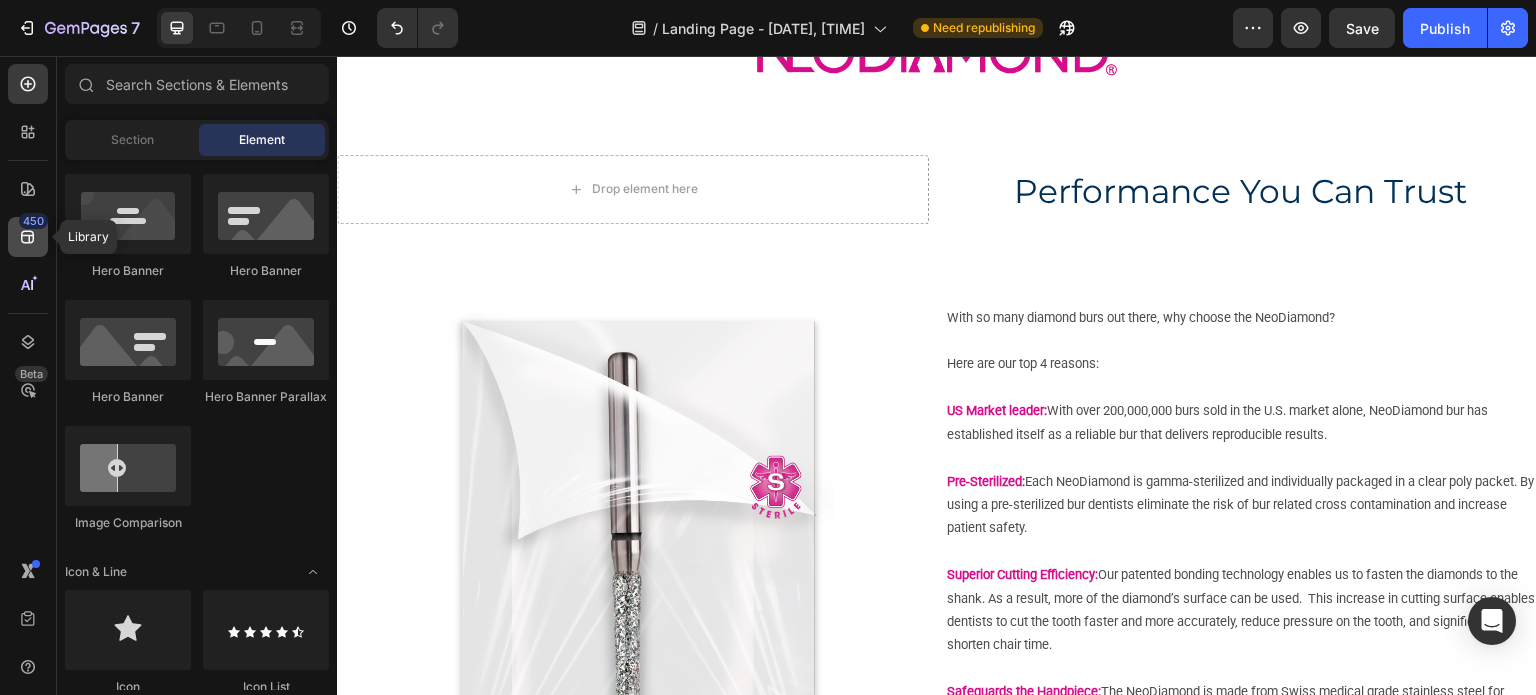 click 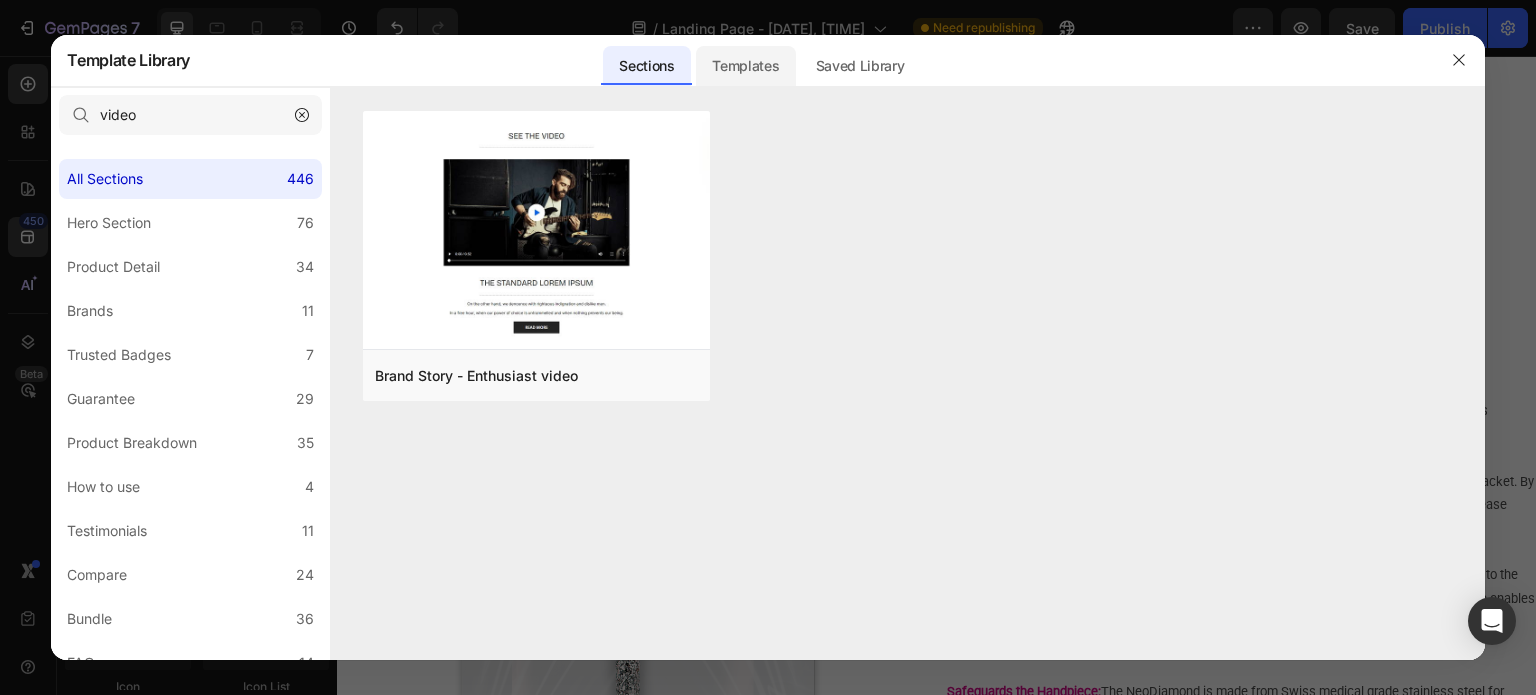click on "Templates" 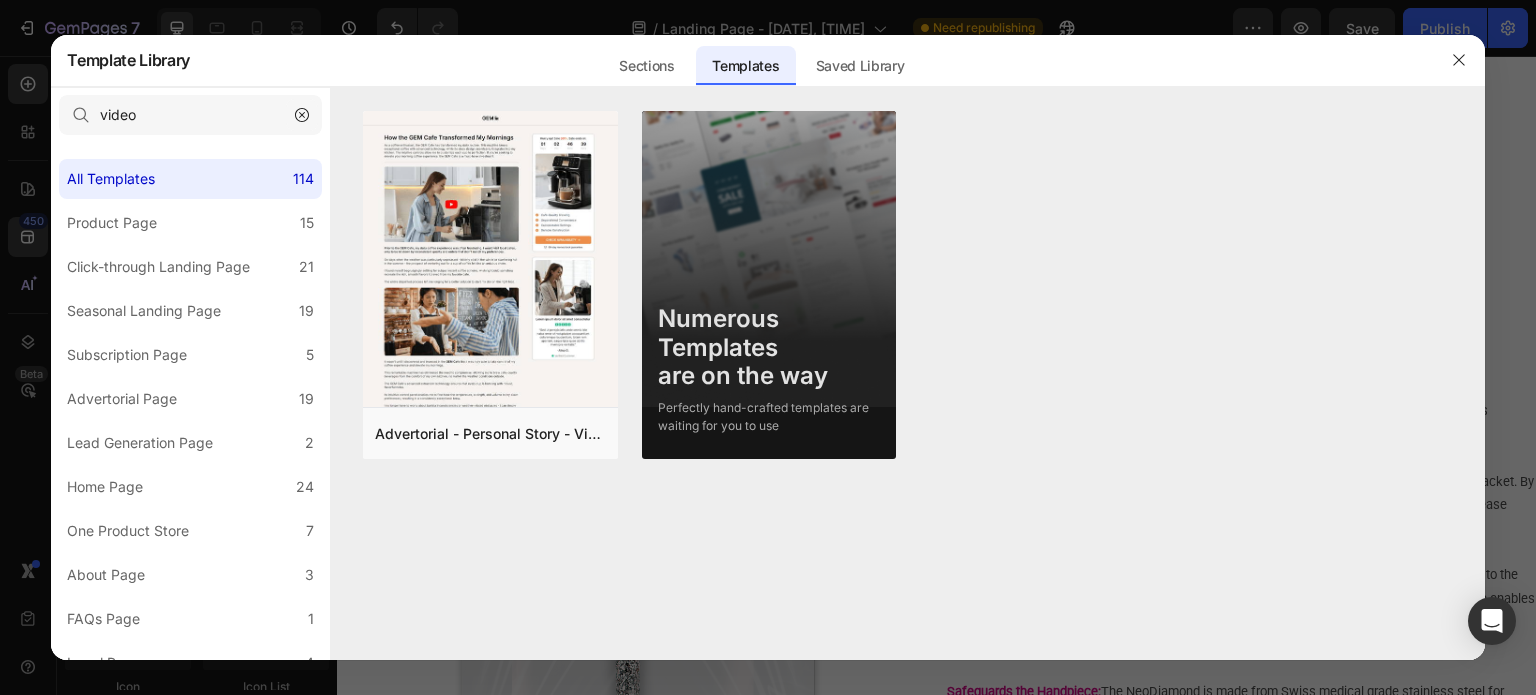 click 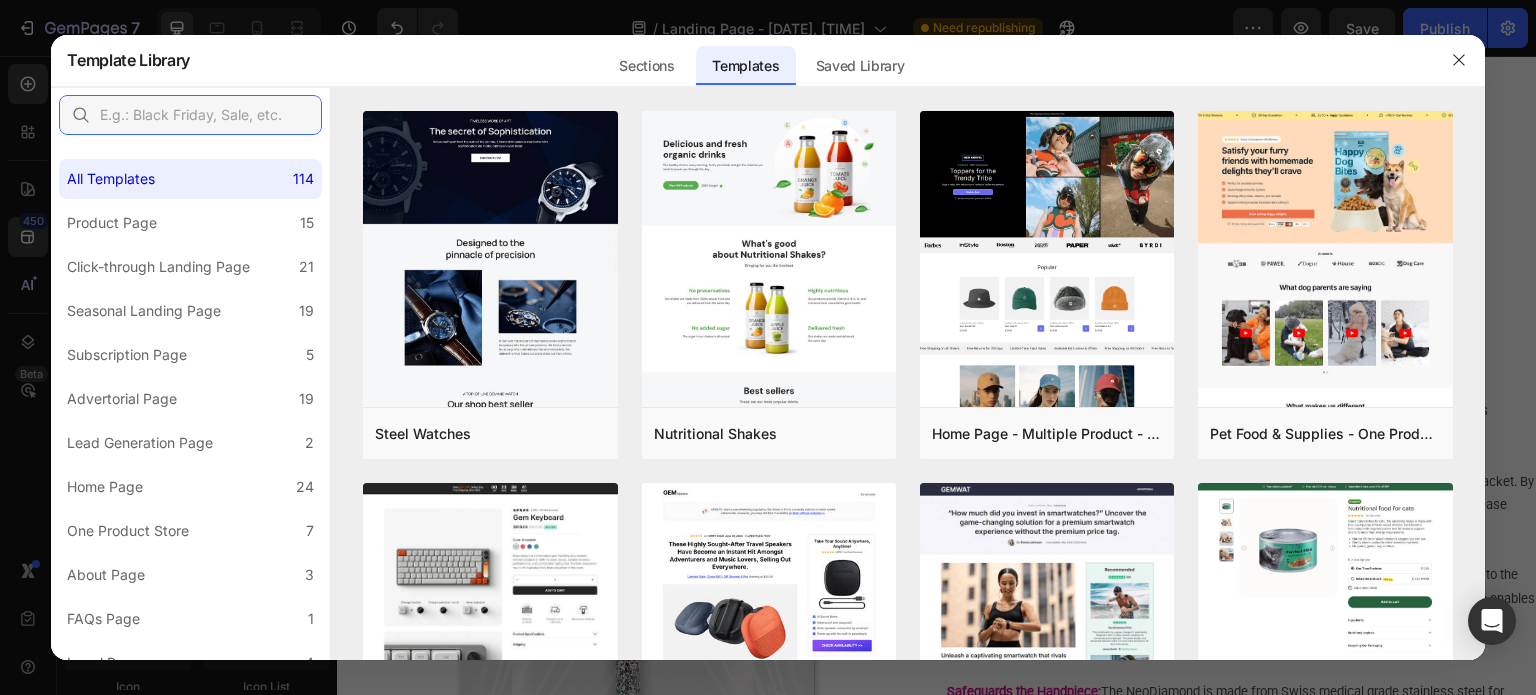 click at bounding box center [190, 115] 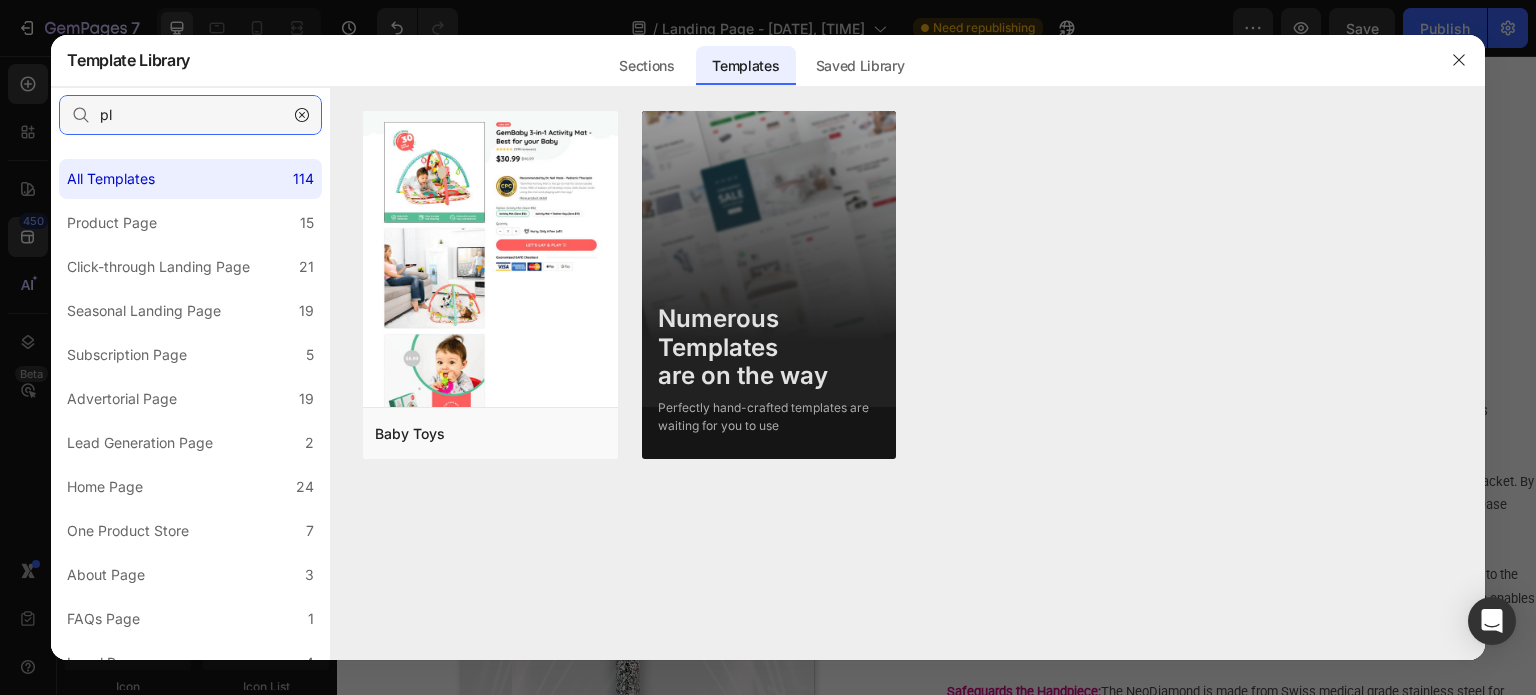 type on "p" 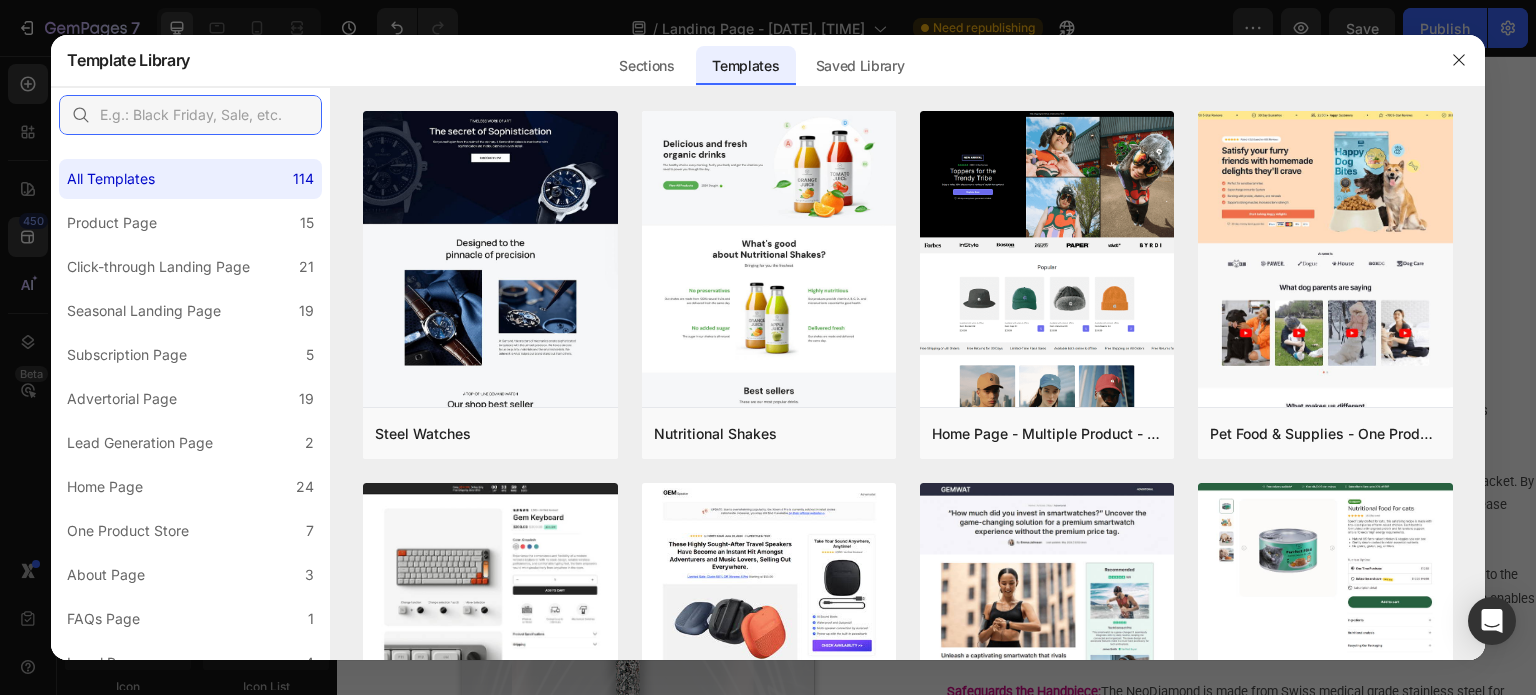 type on "i" 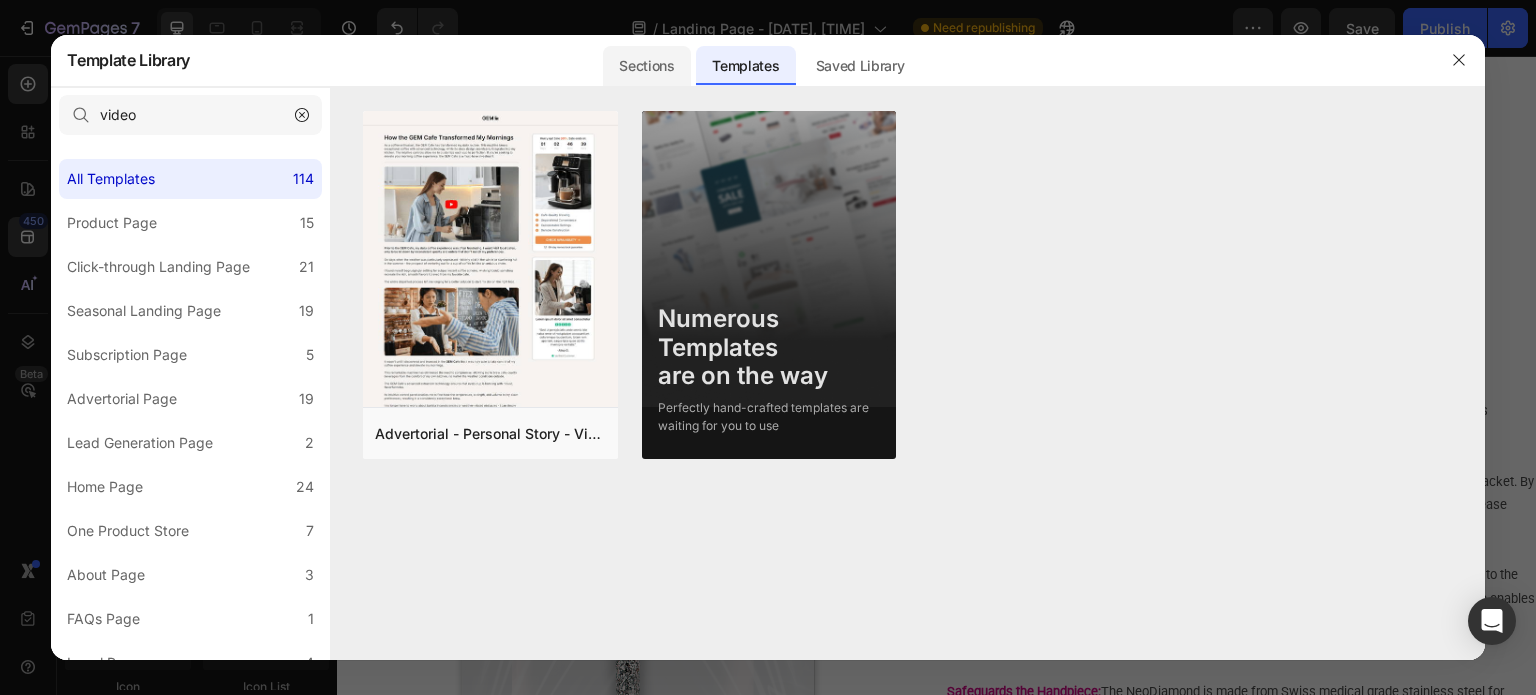 click on "Sections" 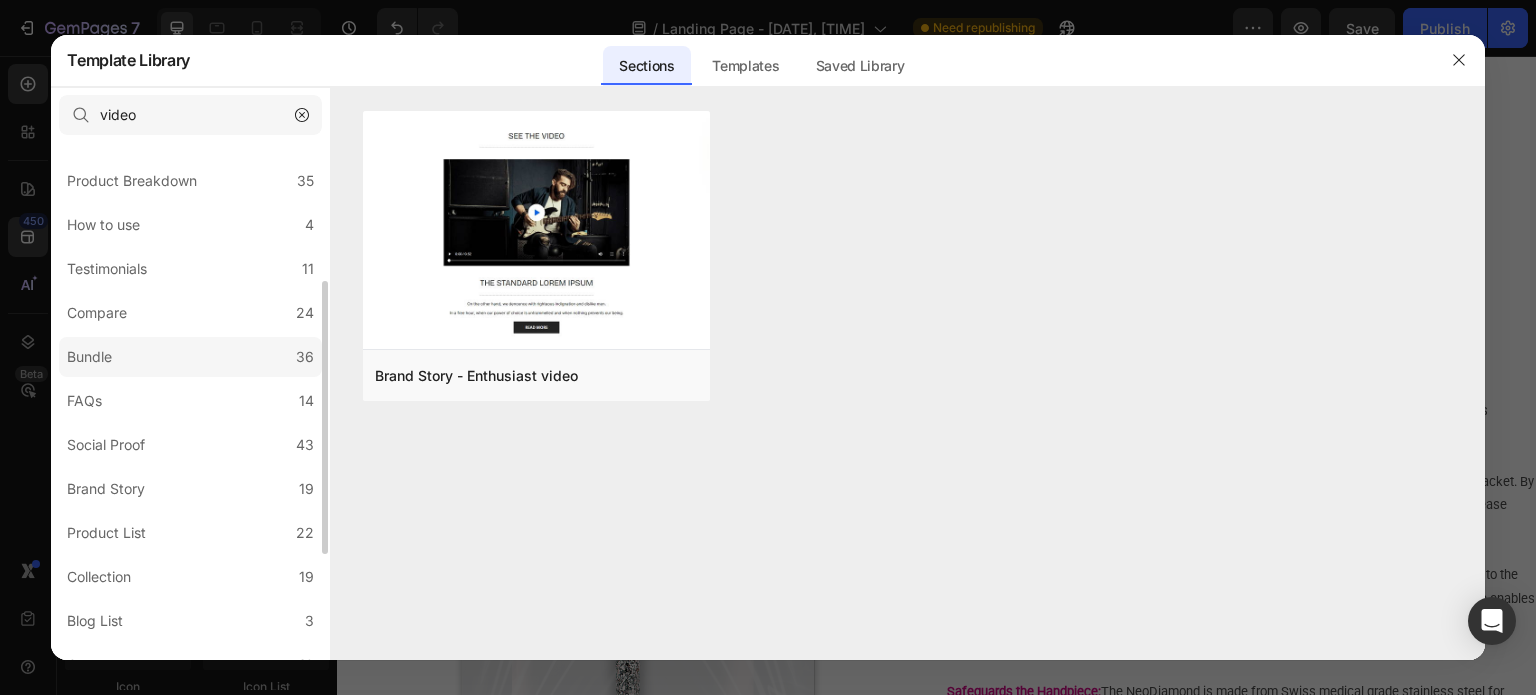scroll, scrollTop: 0, scrollLeft: 0, axis: both 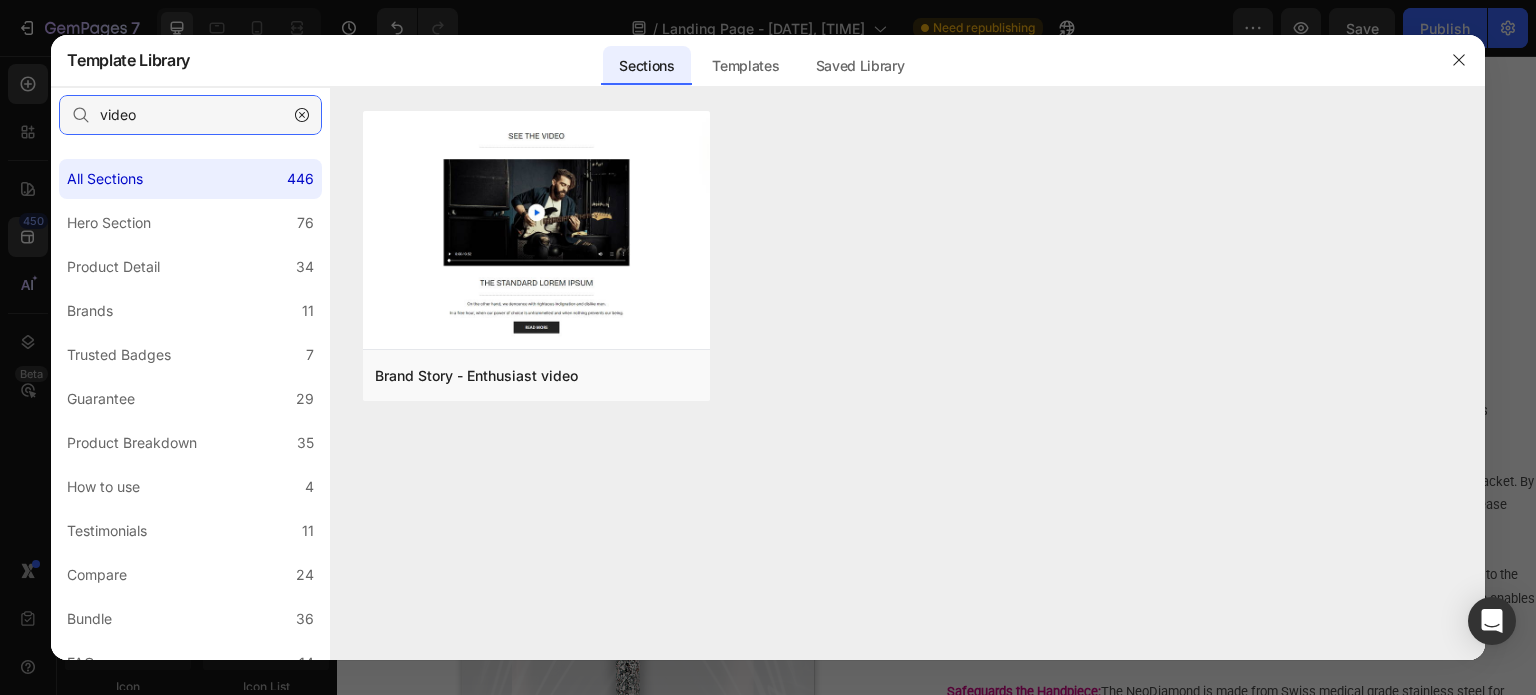 drag, startPoint x: 175, startPoint y: 122, endPoint x: 92, endPoint y: 107, distance: 84.34453 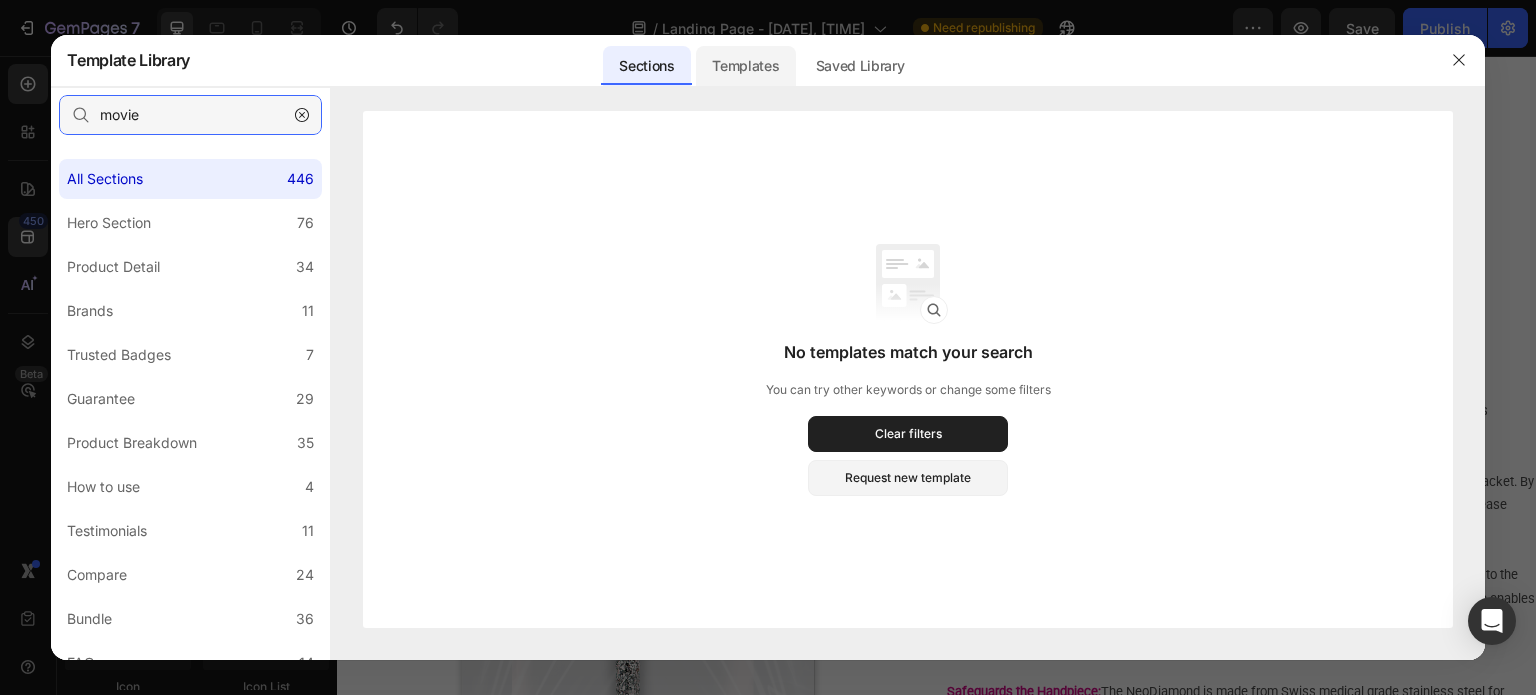 type on "movie" 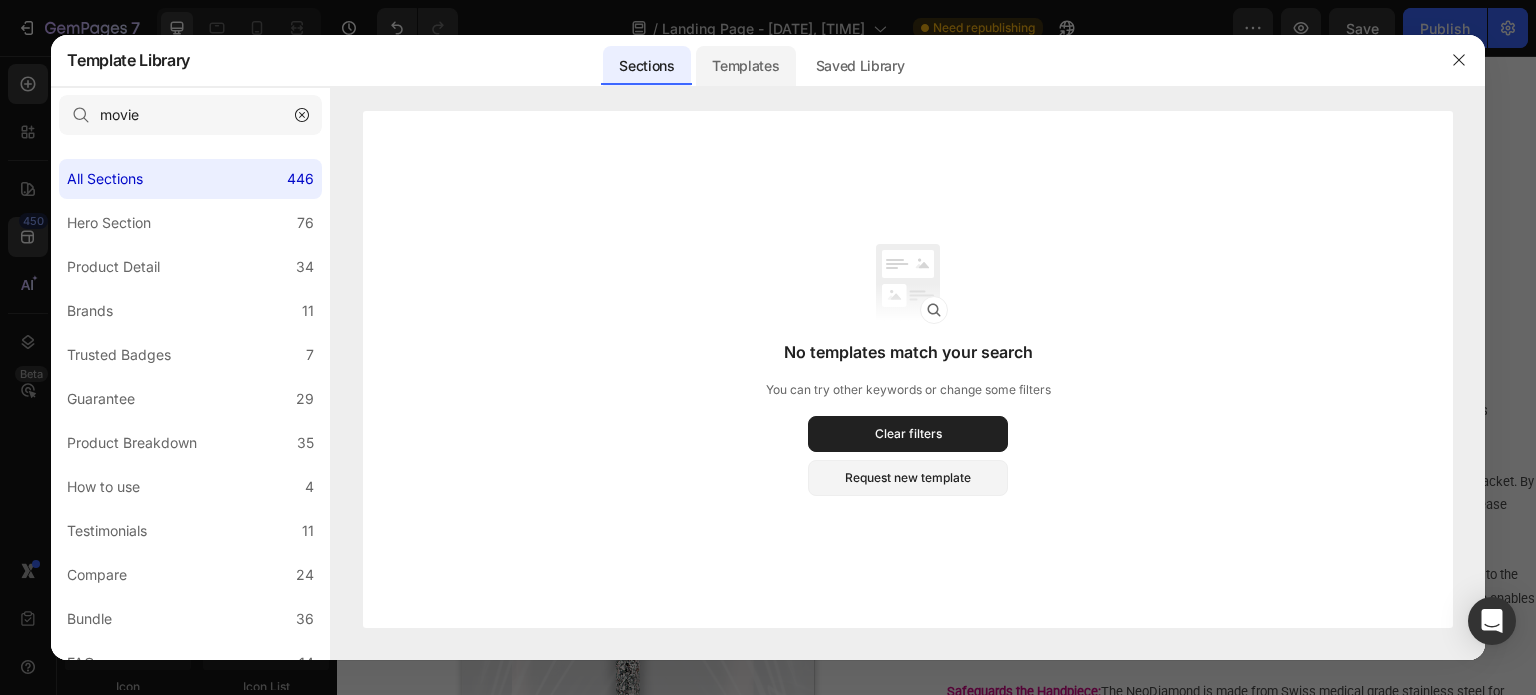 click on "Templates" 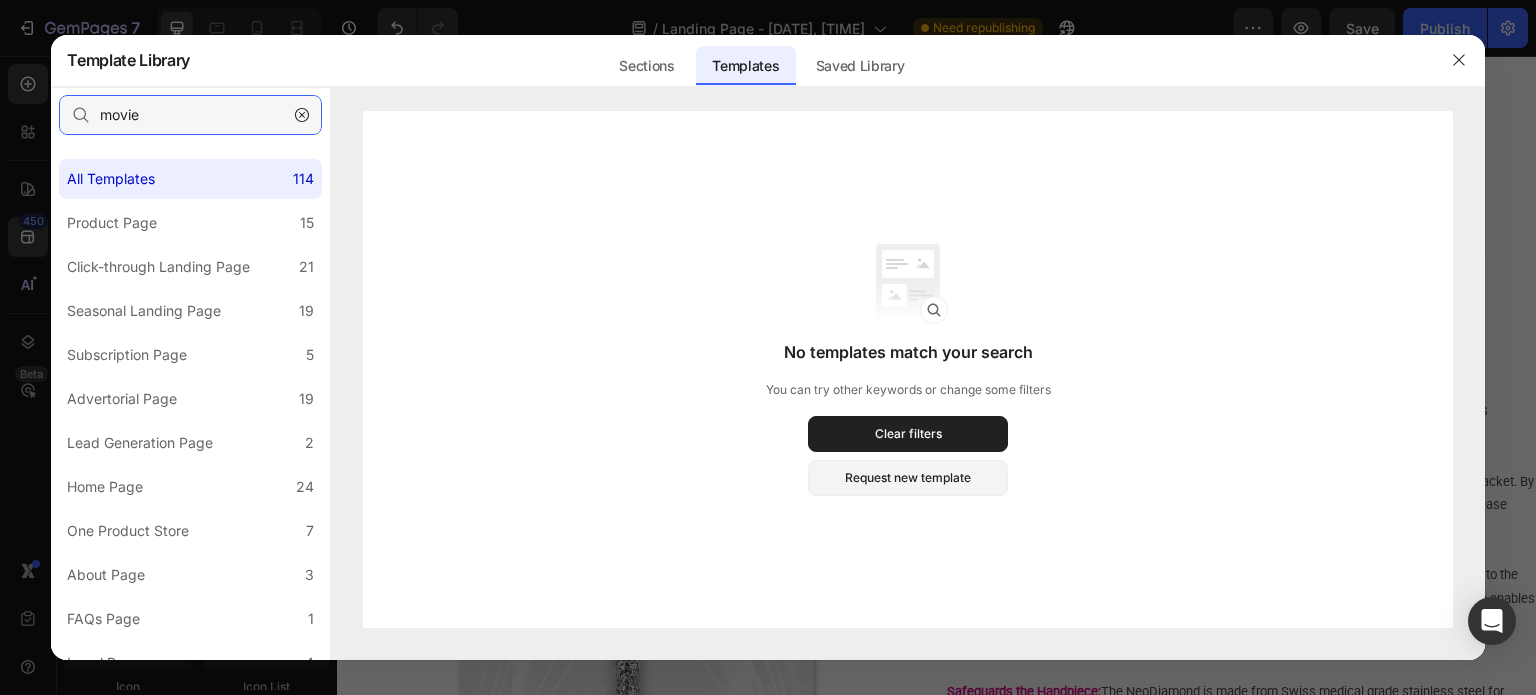 click on "movie" at bounding box center [190, 115] 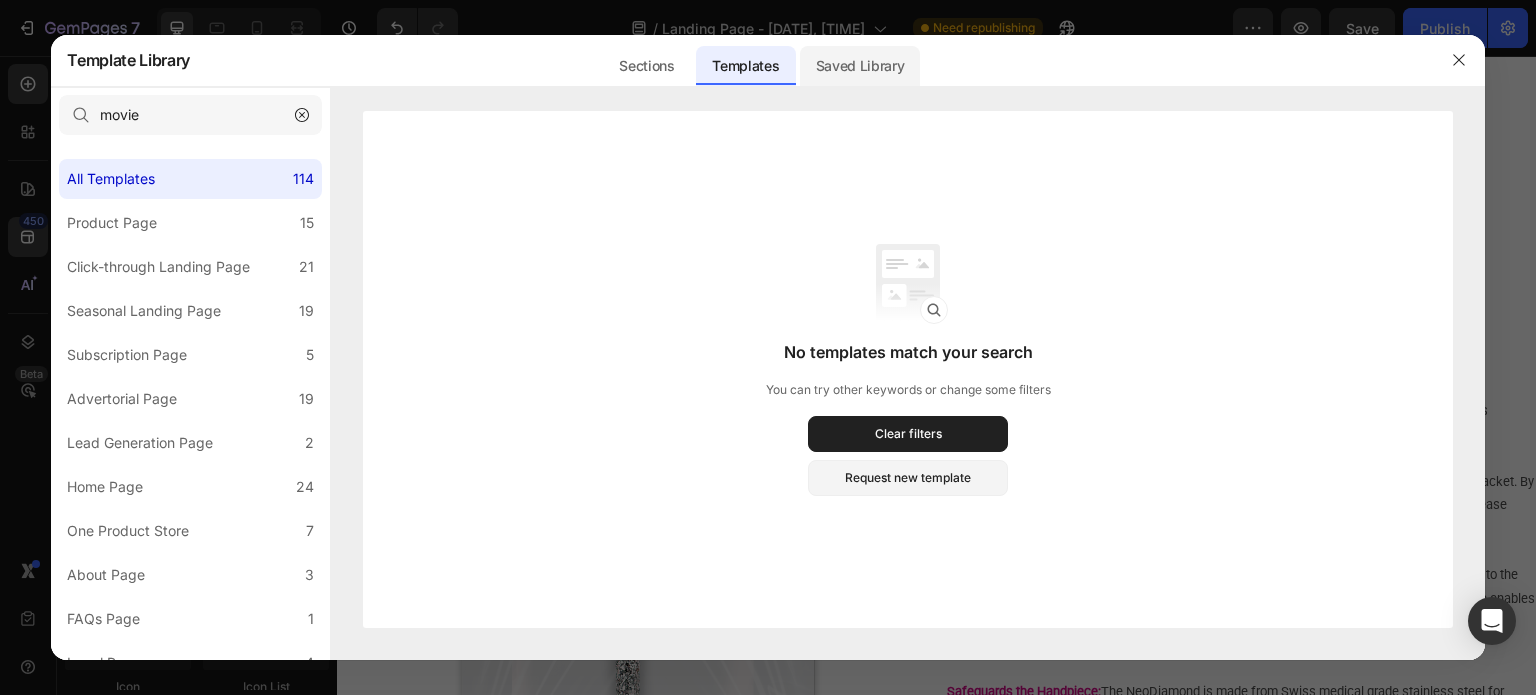 click on "Saved Library" 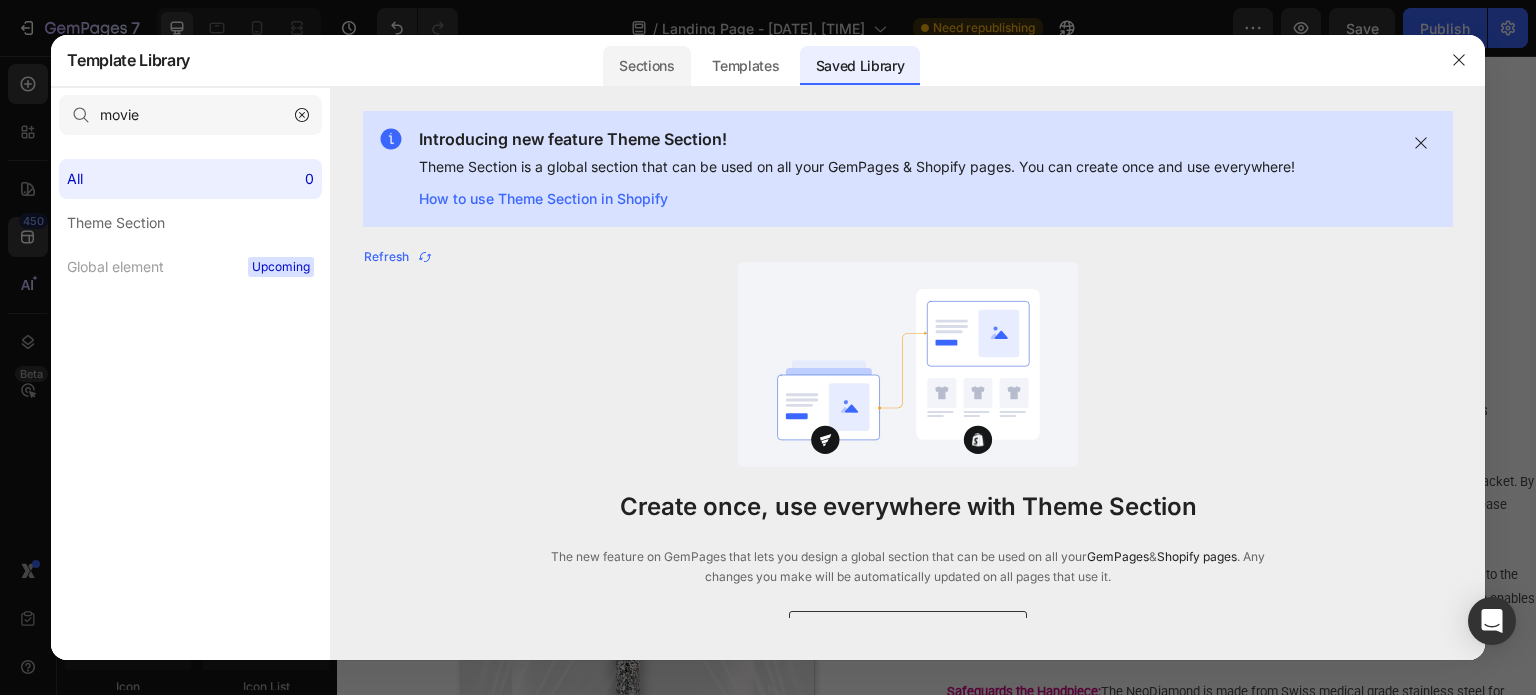 click on "Sections" 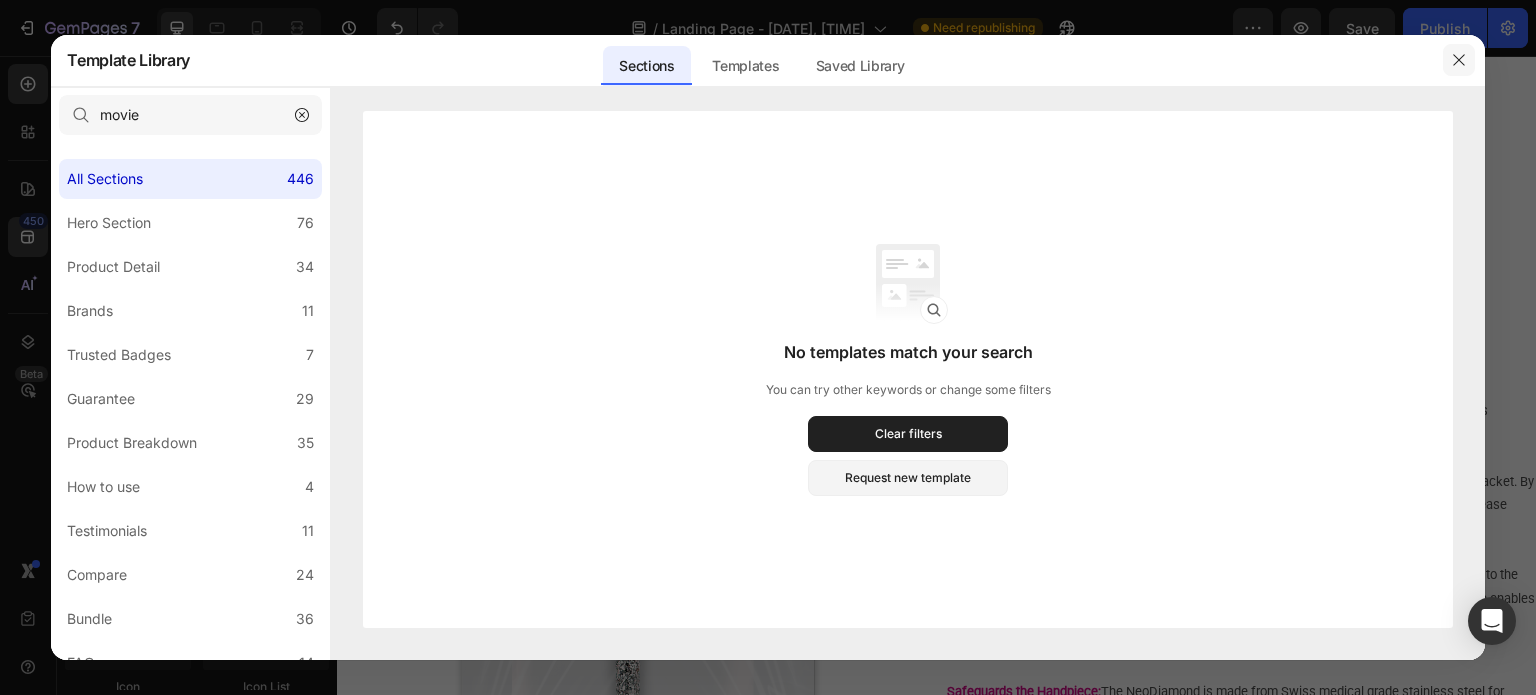 click at bounding box center [1459, 60] 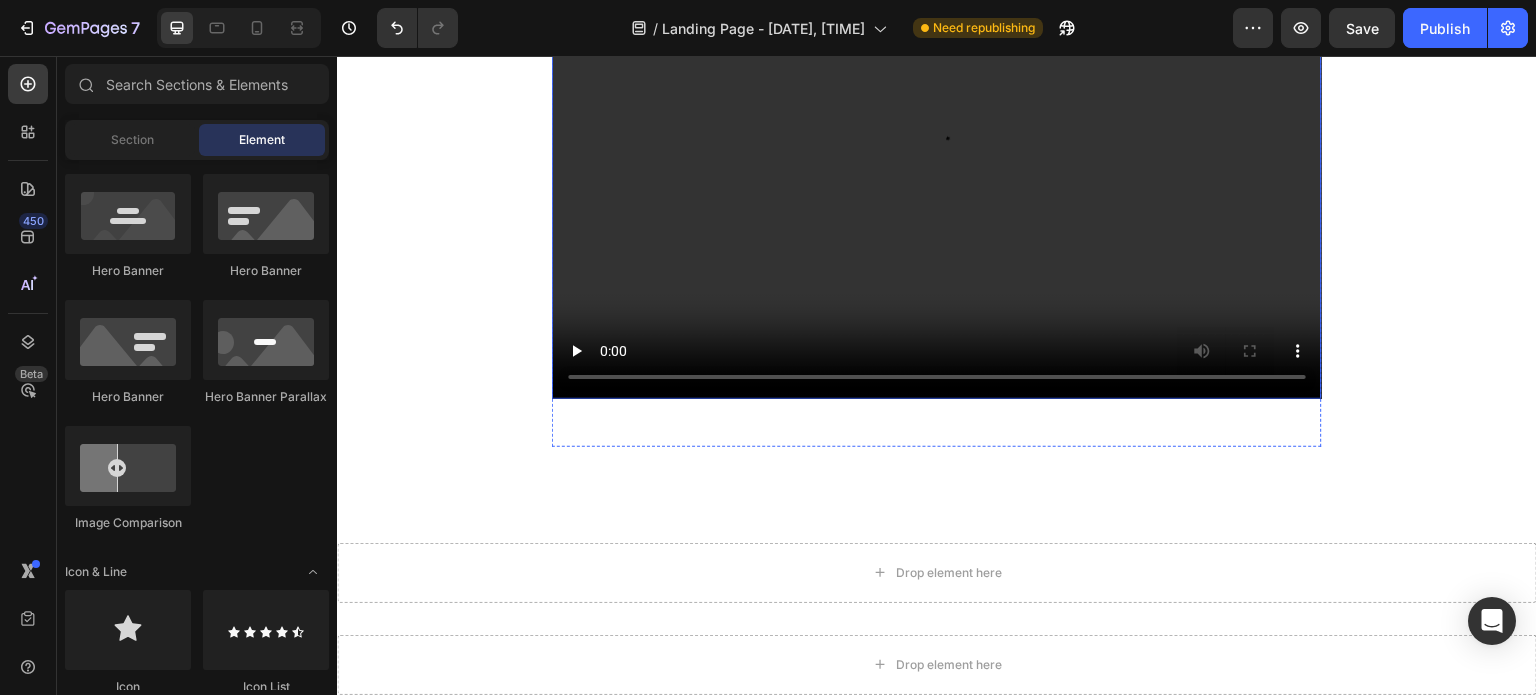 scroll, scrollTop: 1300, scrollLeft: 0, axis: vertical 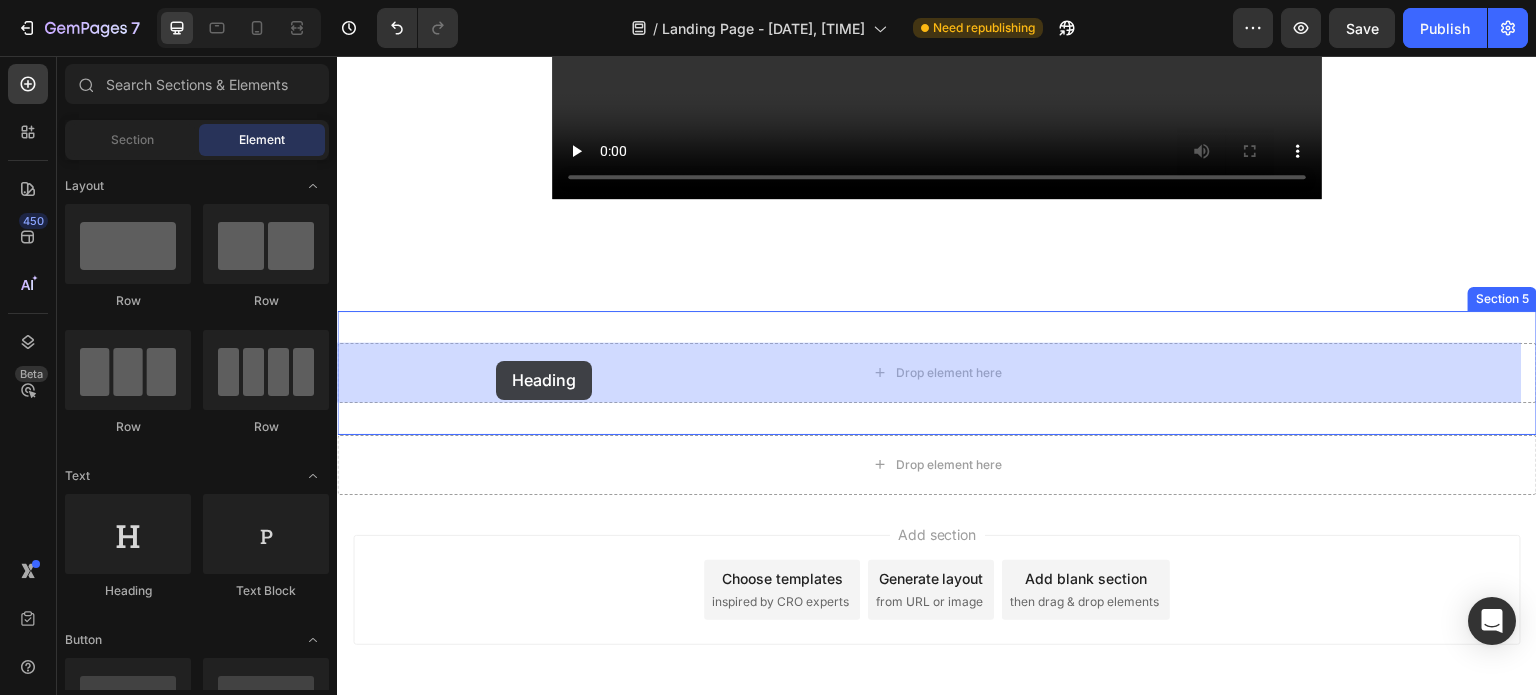 drag, startPoint x: 461, startPoint y: 586, endPoint x: 496, endPoint y: 361, distance: 227.70595 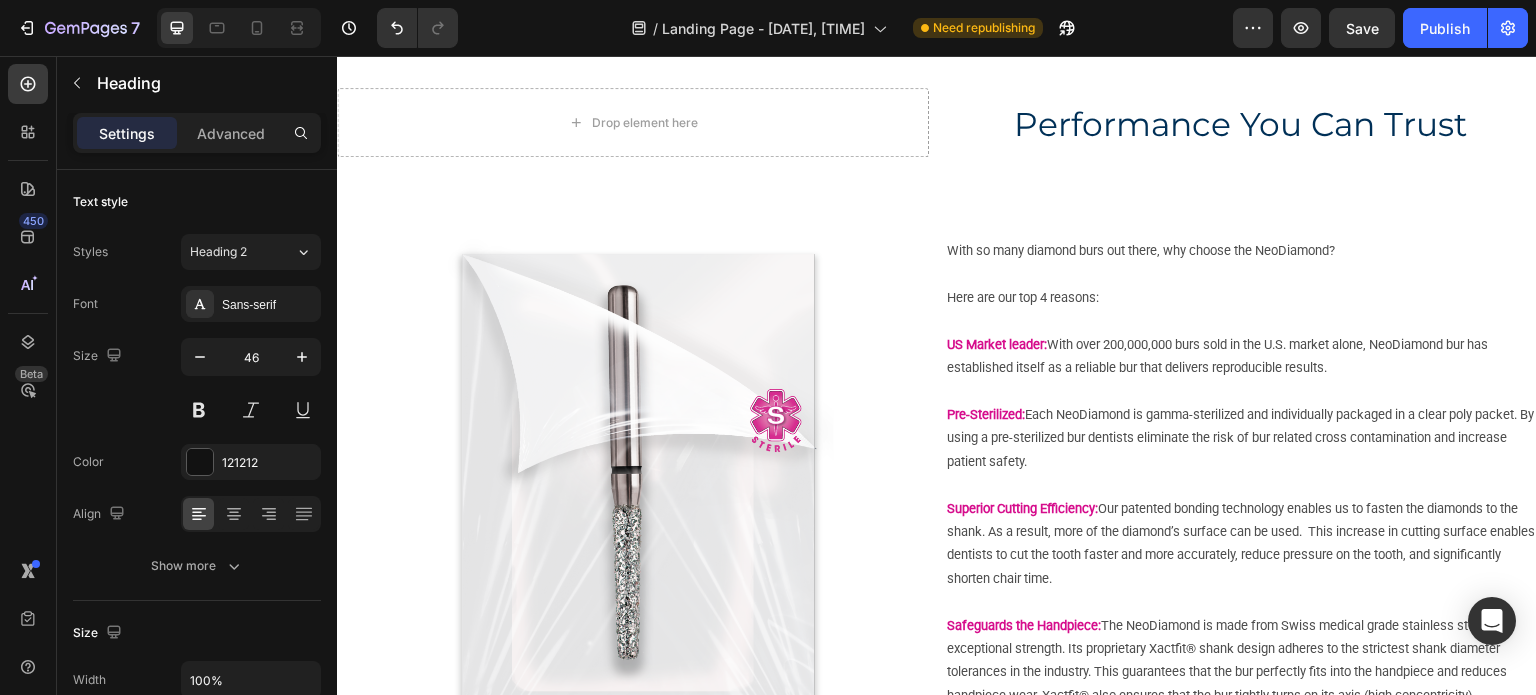 scroll, scrollTop: 100, scrollLeft: 0, axis: vertical 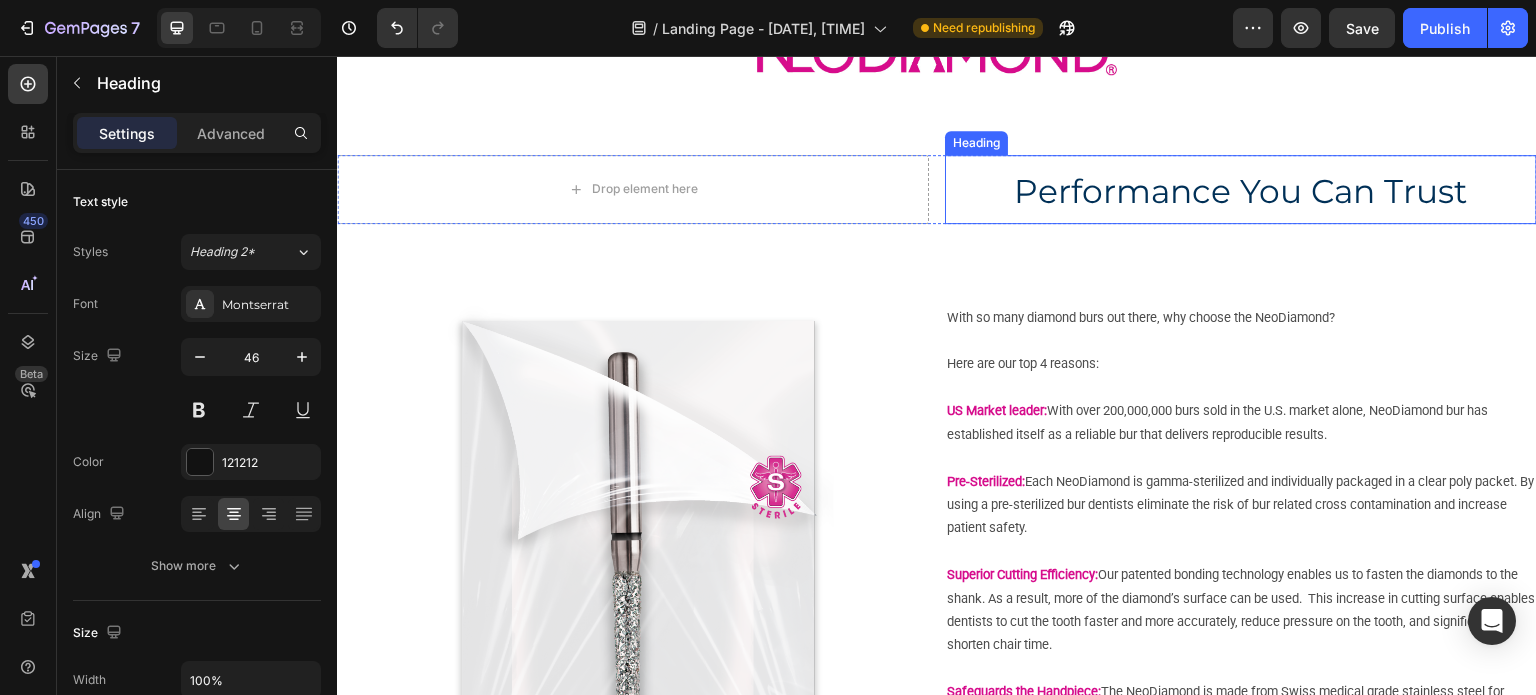 click on "Performance You Can Trust" at bounding box center (1241, 191) 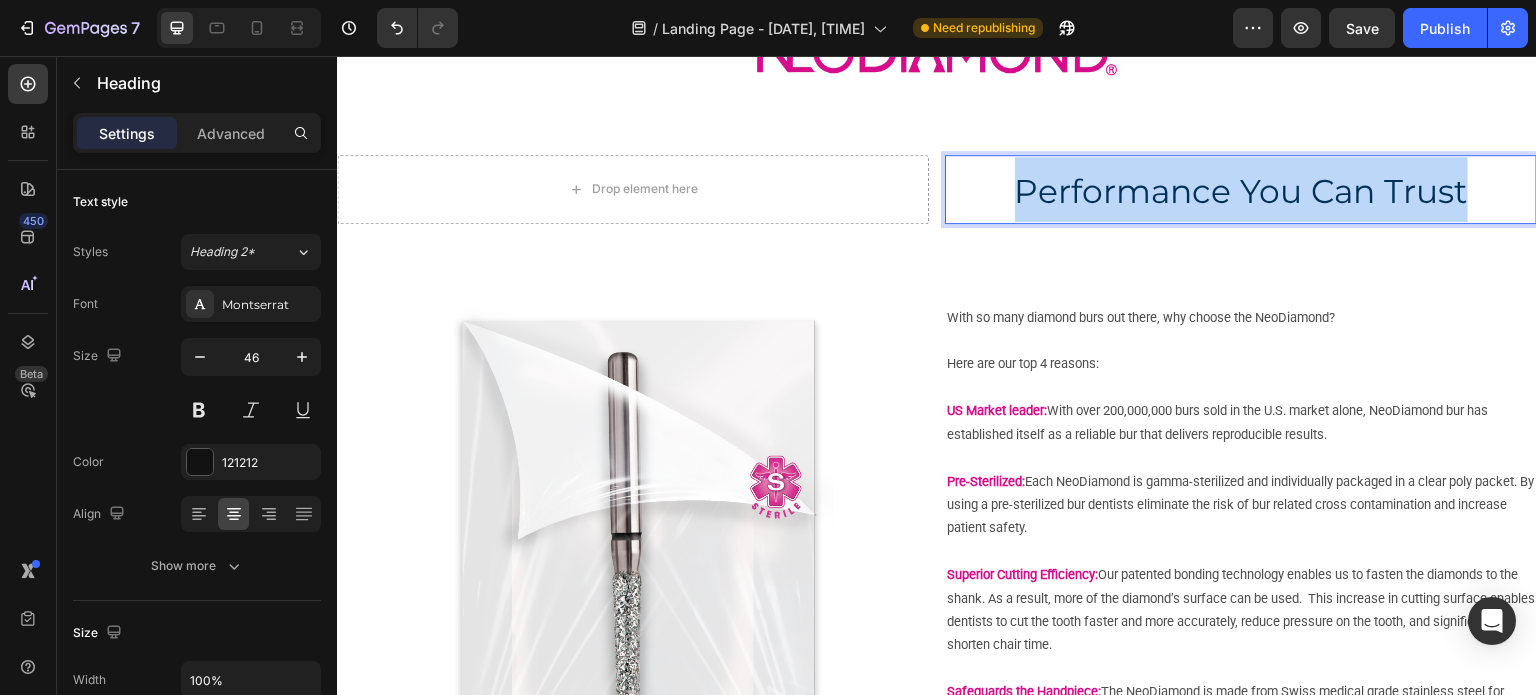 click on "Performance You Can Trust" at bounding box center (1241, 191) 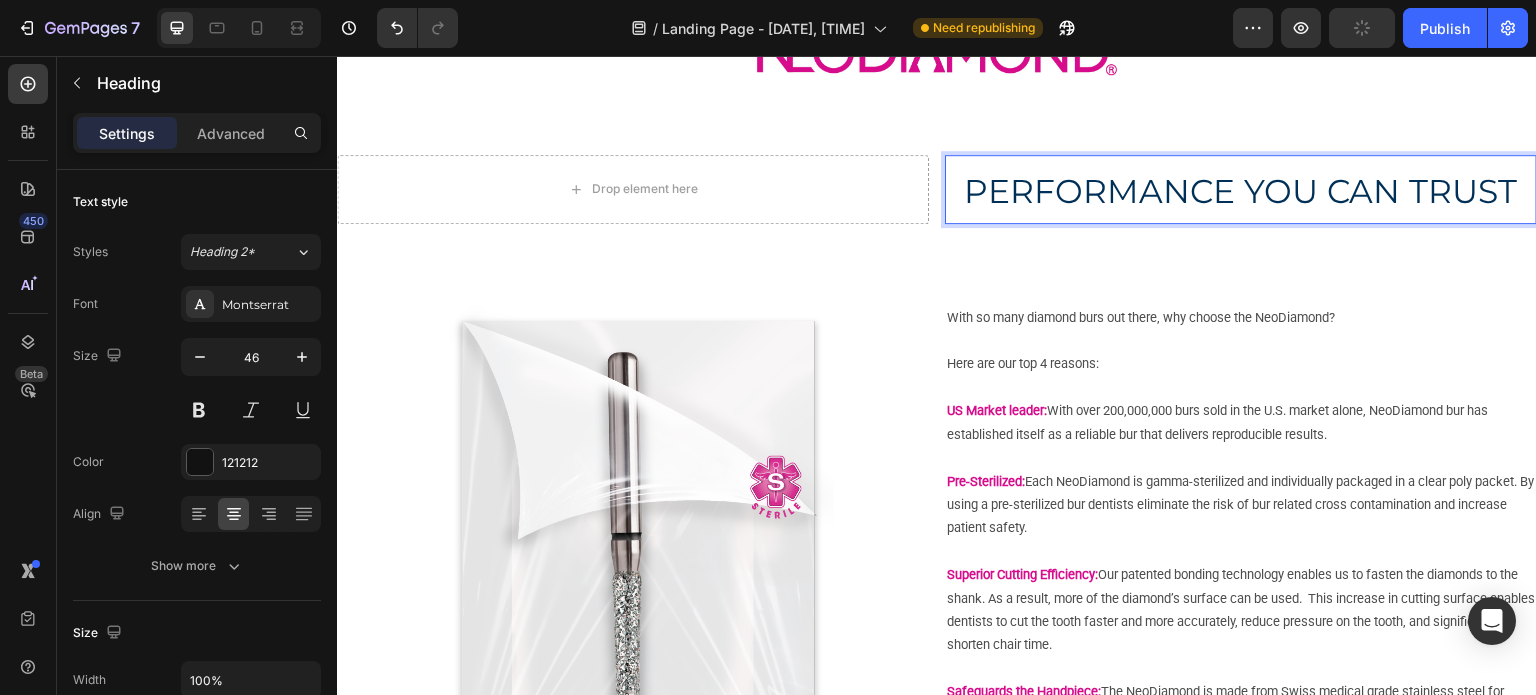 click on "PERFORMANCE YOU CAN TRUST" at bounding box center (1241, 191) 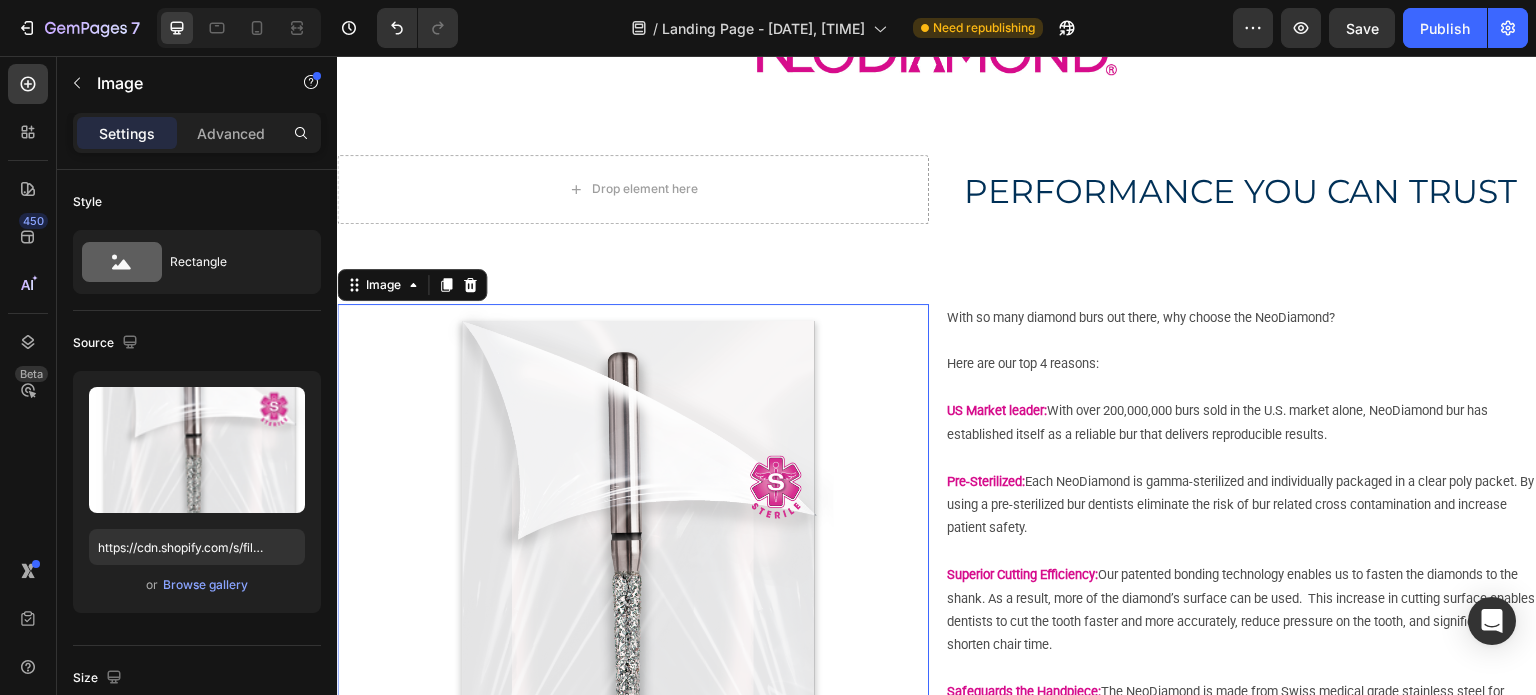drag, startPoint x: 1003, startPoint y: 195, endPoint x: 878, endPoint y: 316, distance: 173.97127 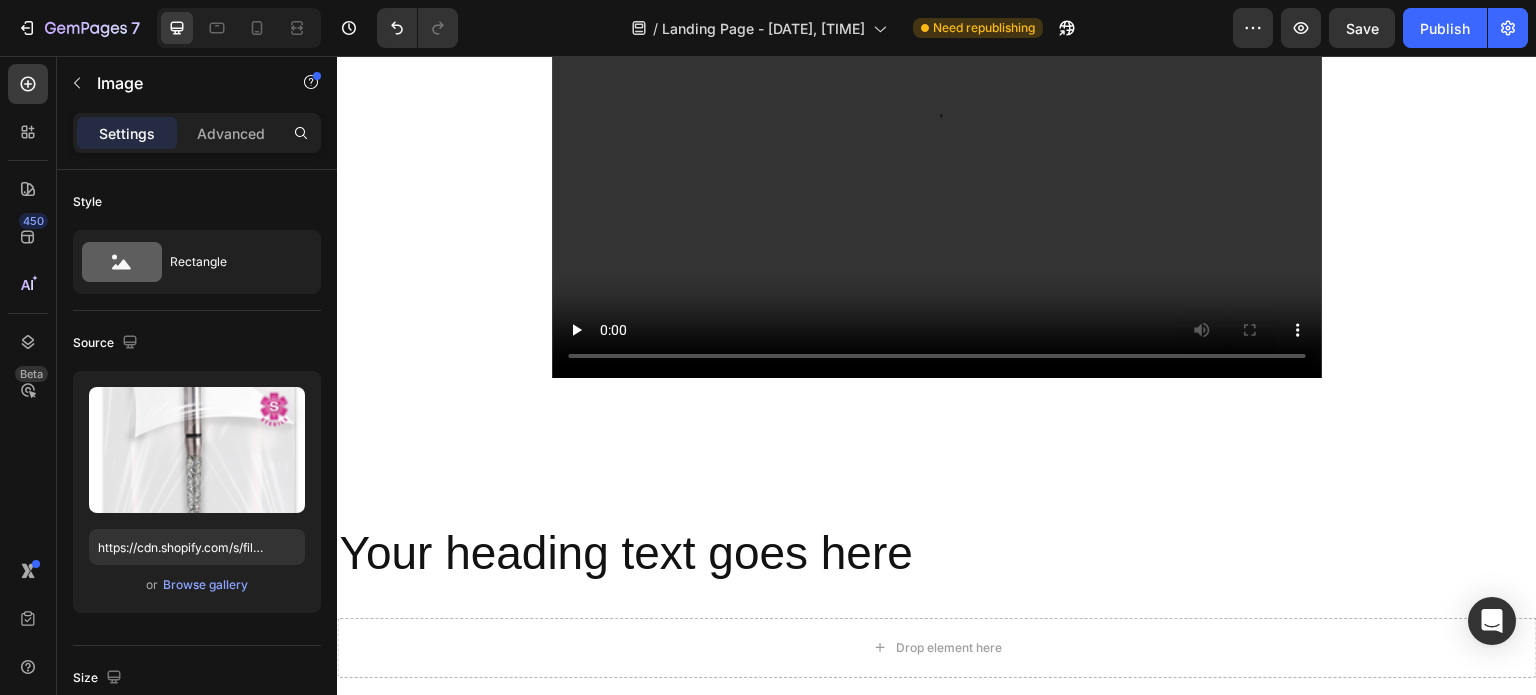 scroll, scrollTop: 1390, scrollLeft: 0, axis: vertical 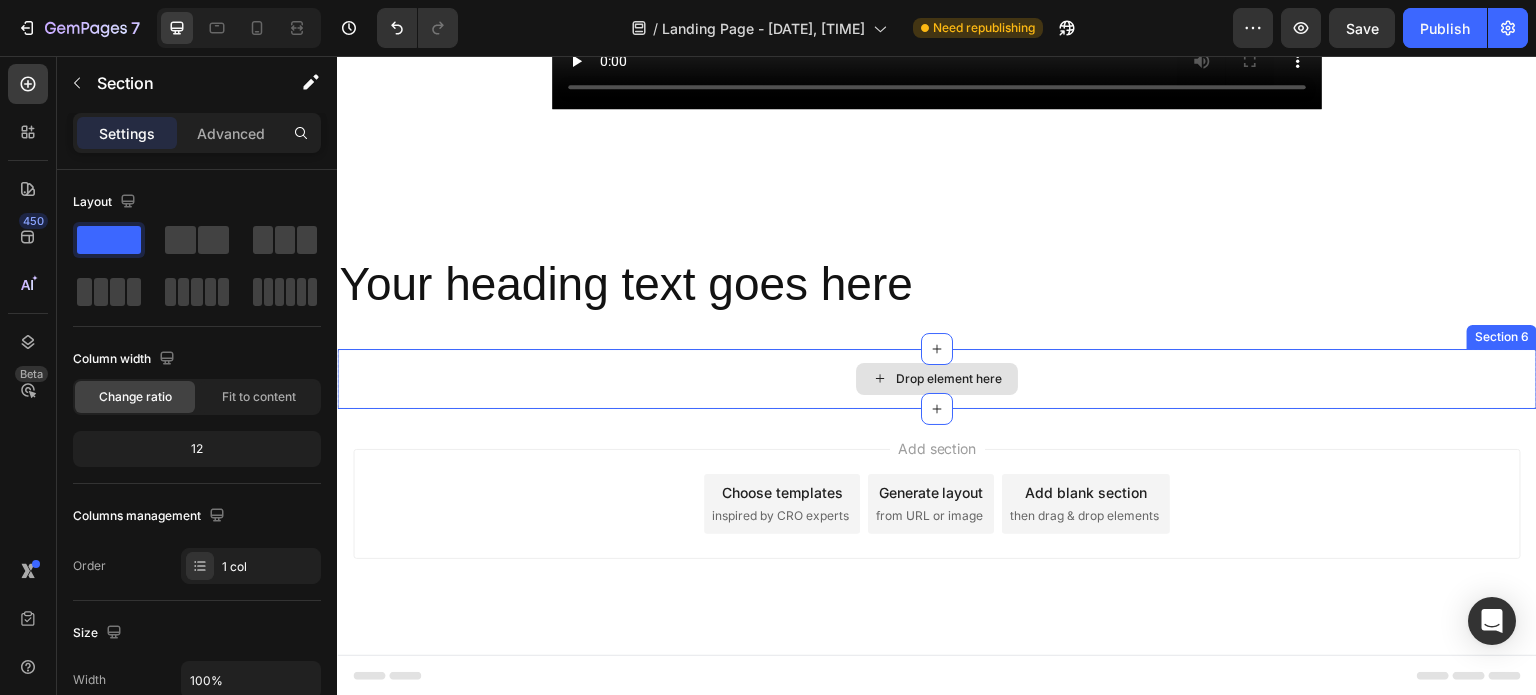 click on "Your heading text goes here Heading Section 5" at bounding box center (937, 285) 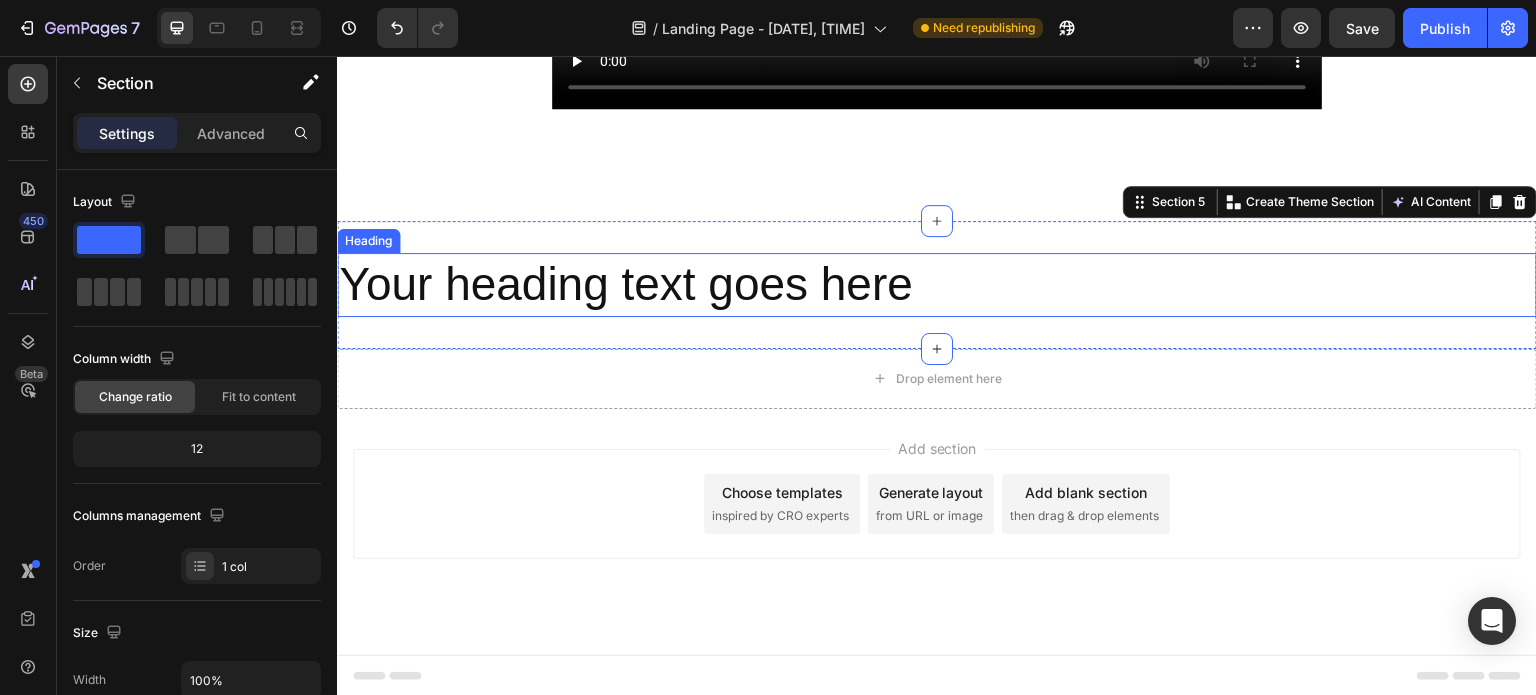 click on "Your heading text goes here" at bounding box center (937, 285) 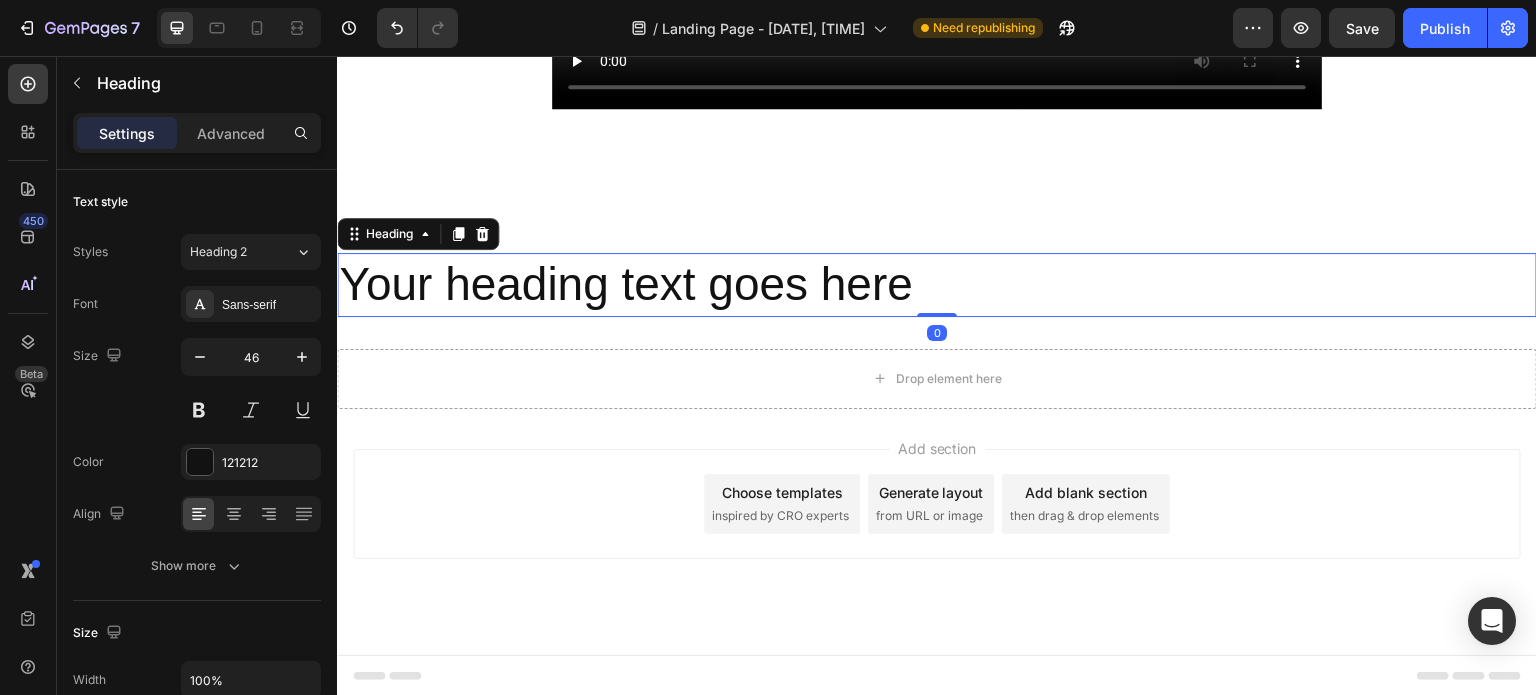 click on "Your heading text goes here" at bounding box center [937, 285] 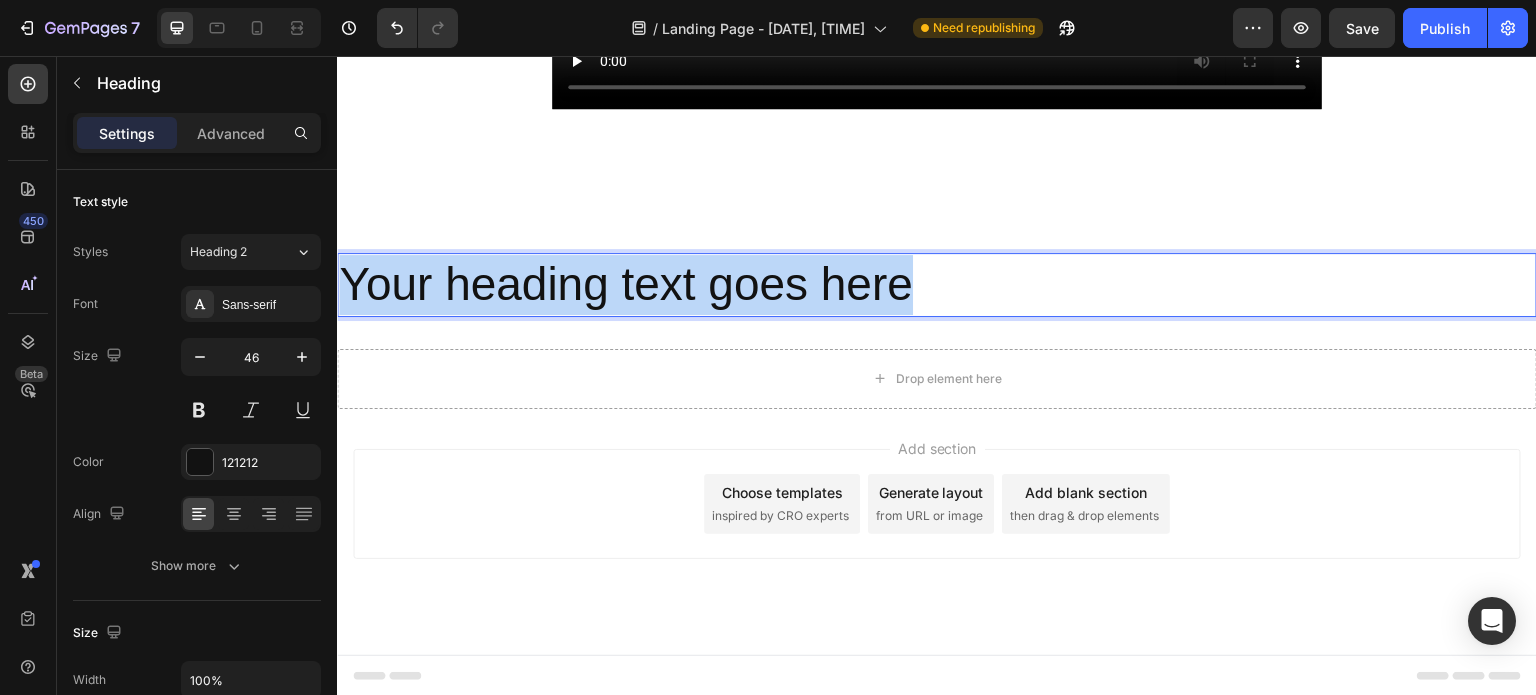 click on "Your heading text goes here" at bounding box center [937, 285] 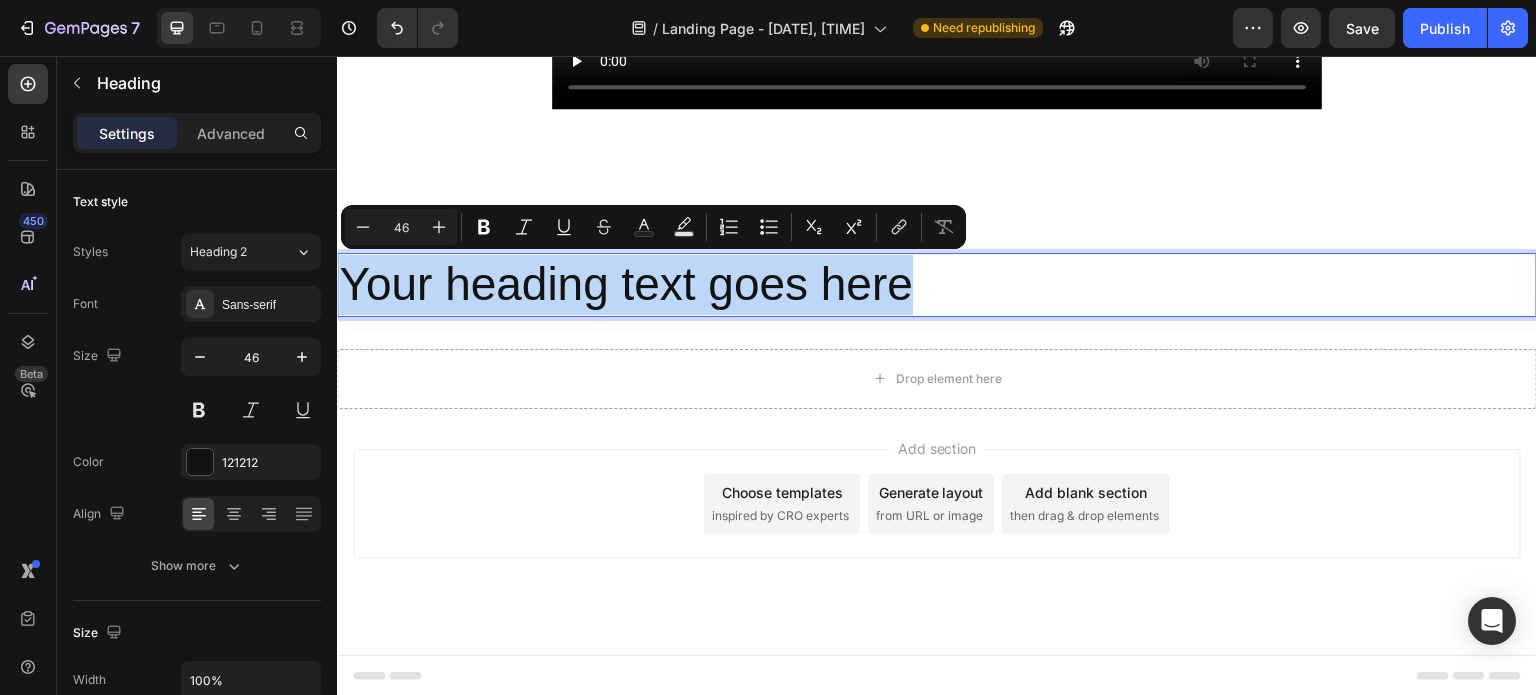 click on "Your heading text goes here" at bounding box center [937, 285] 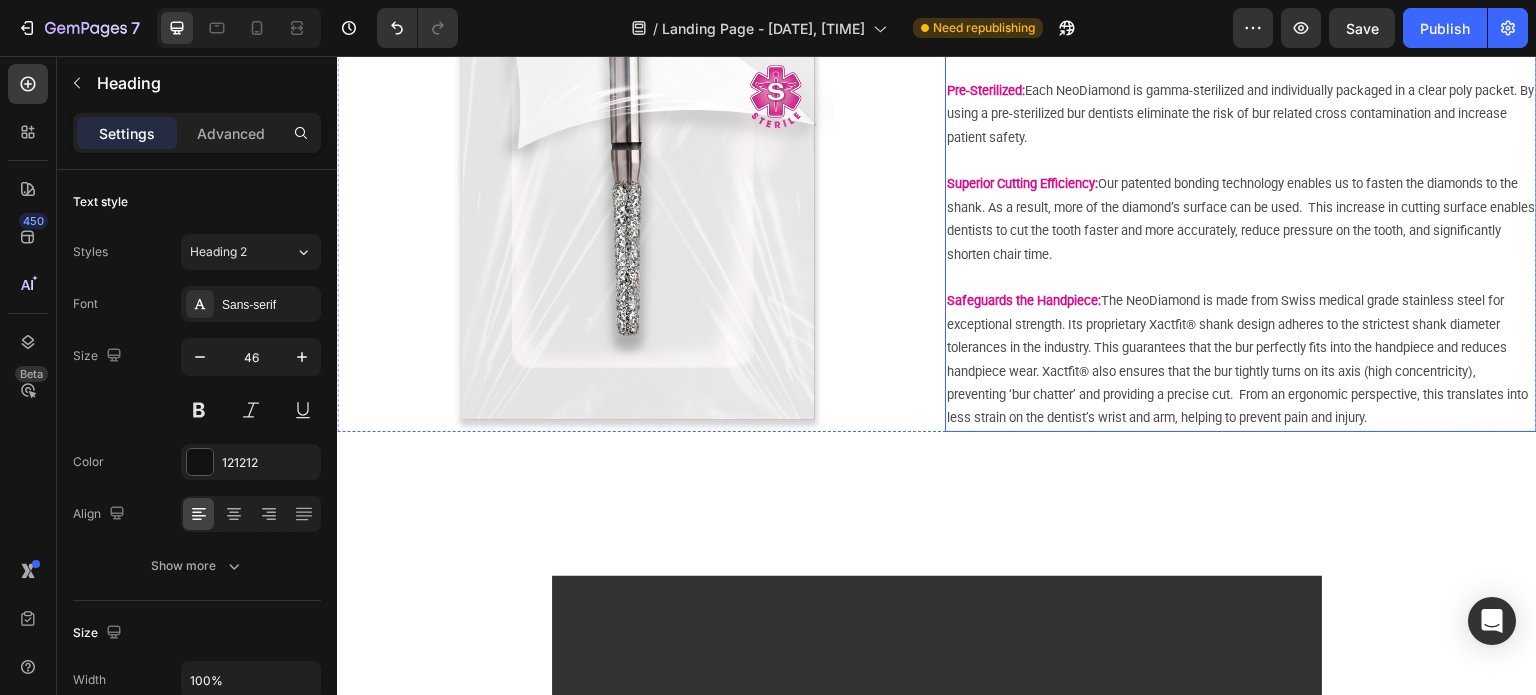 scroll, scrollTop: 0, scrollLeft: 0, axis: both 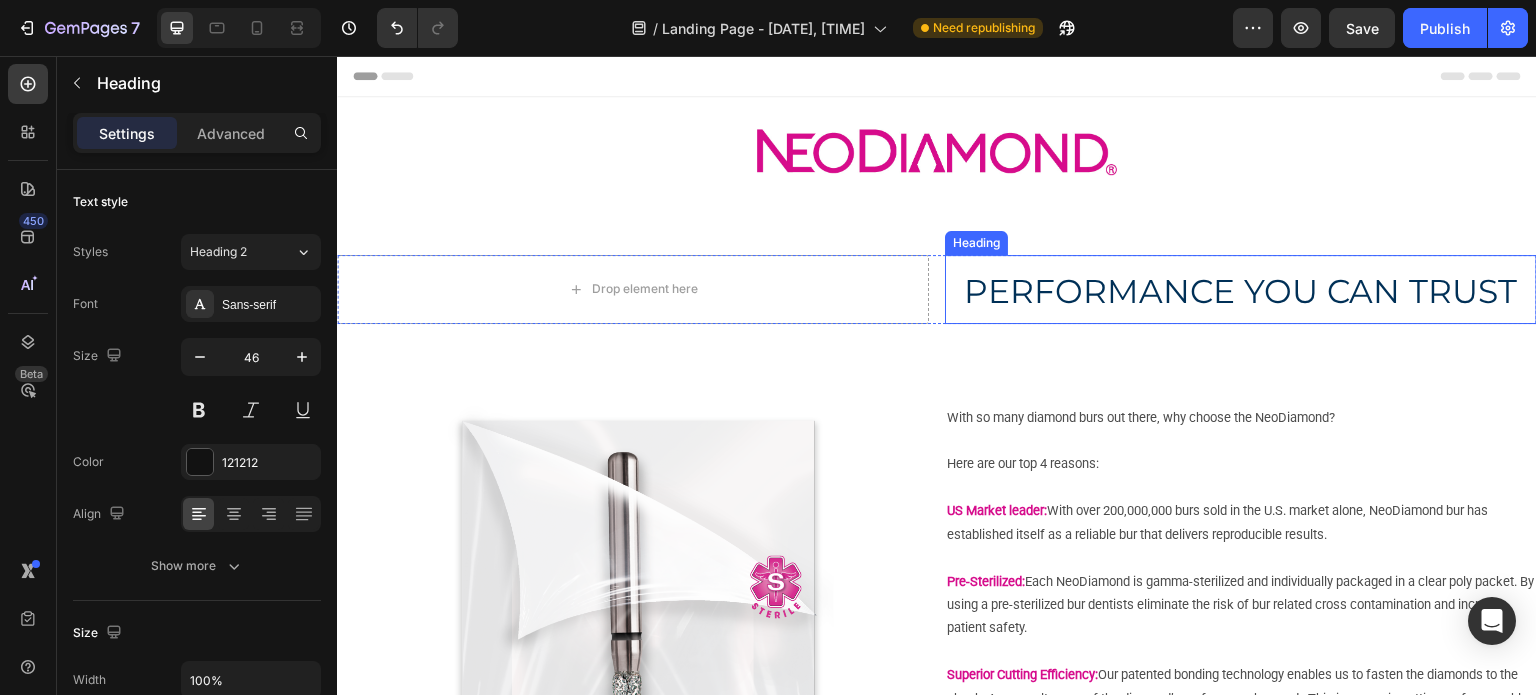 click on "PERFORMANCE YOU CAN TRUST" at bounding box center (1241, 291) 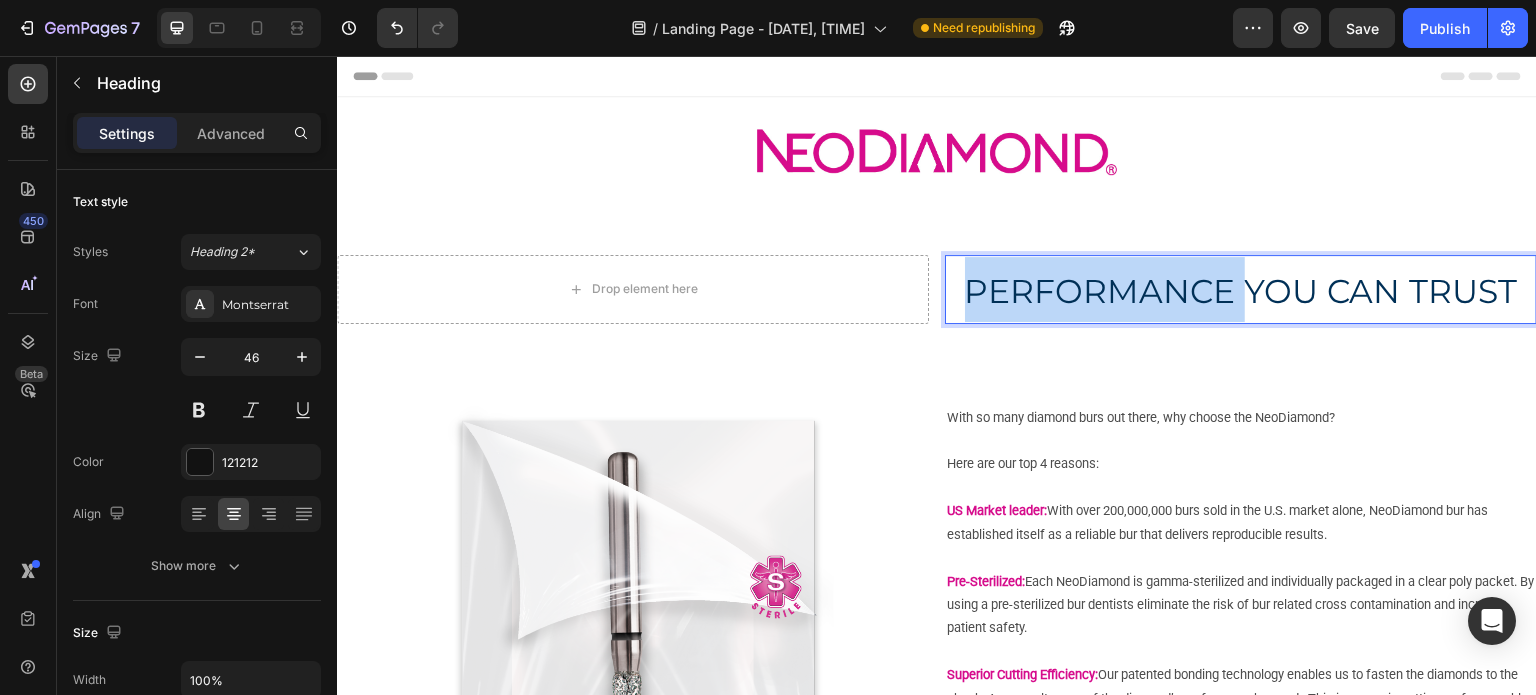 click on "PERFORMANCE YOU CAN TRUST" at bounding box center (1241, 291) 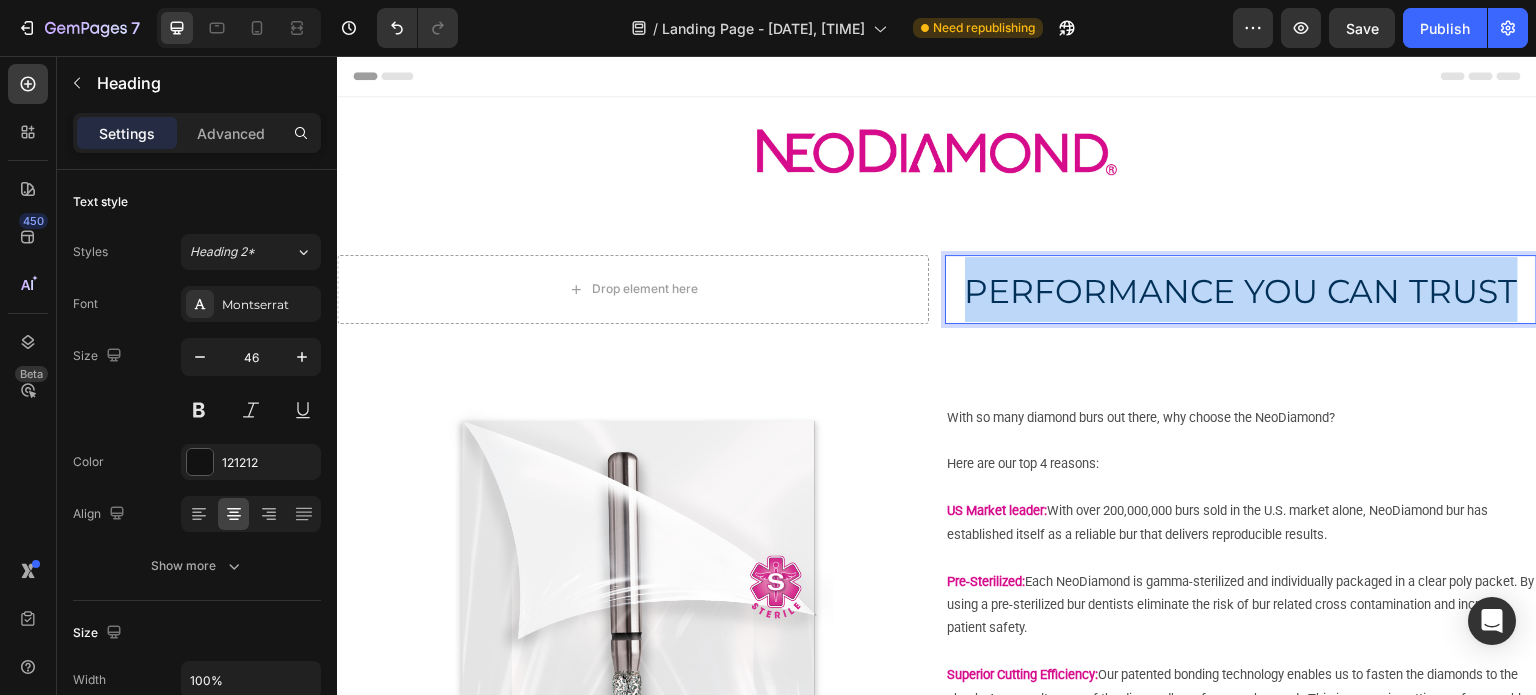 click on "PERFORMANCE YOU CAN TRUST" at bounding box center (1241, 291) 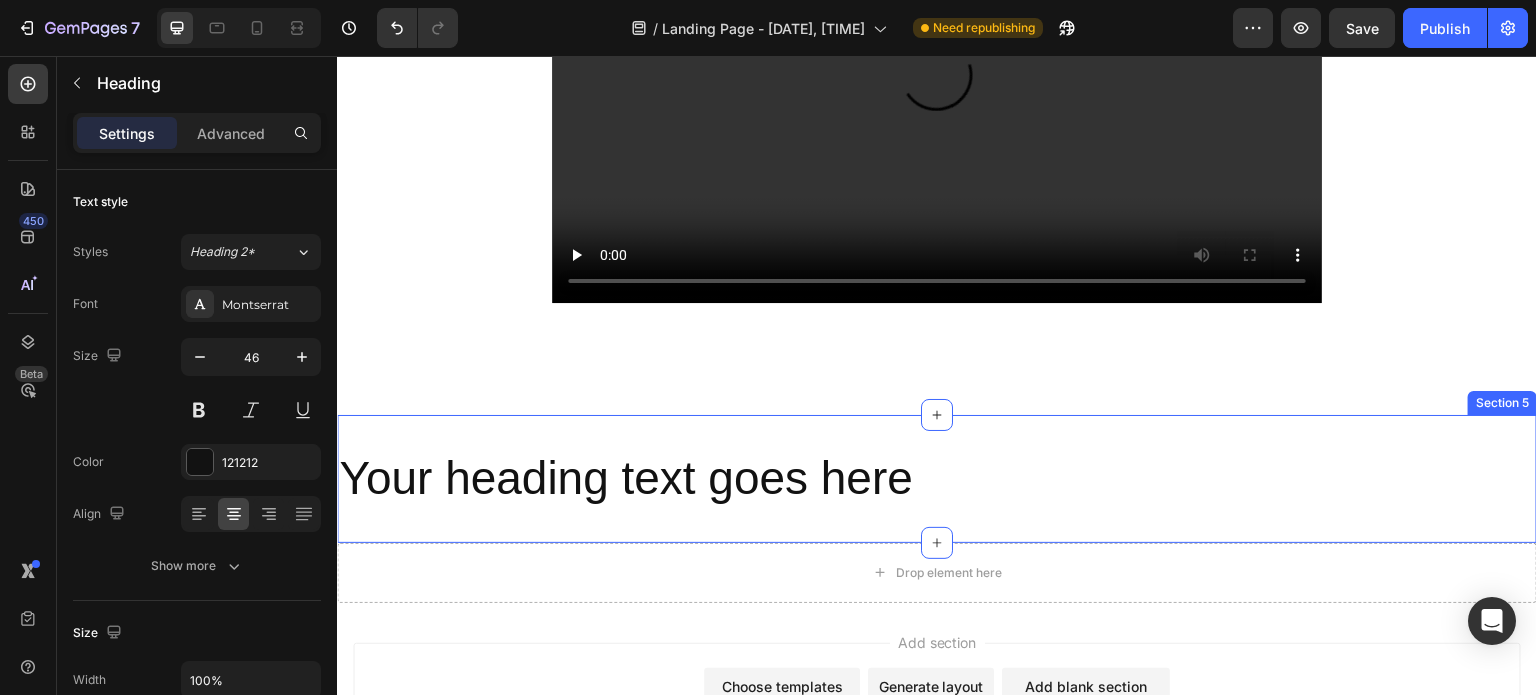 scroll, scrollTop: 1200, scrollLeft: 0, axis: vertical 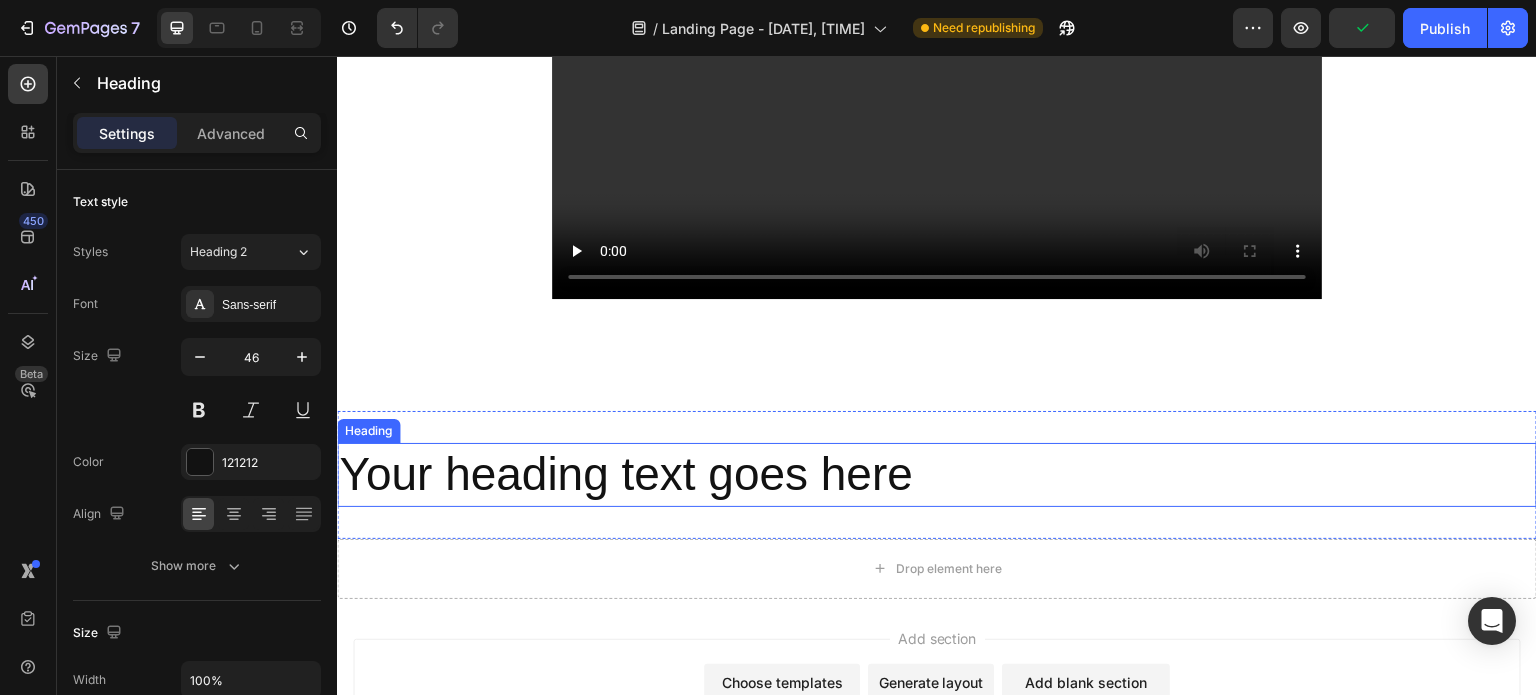 click on "Your heading text goes here" at bounding box center [937, 475] 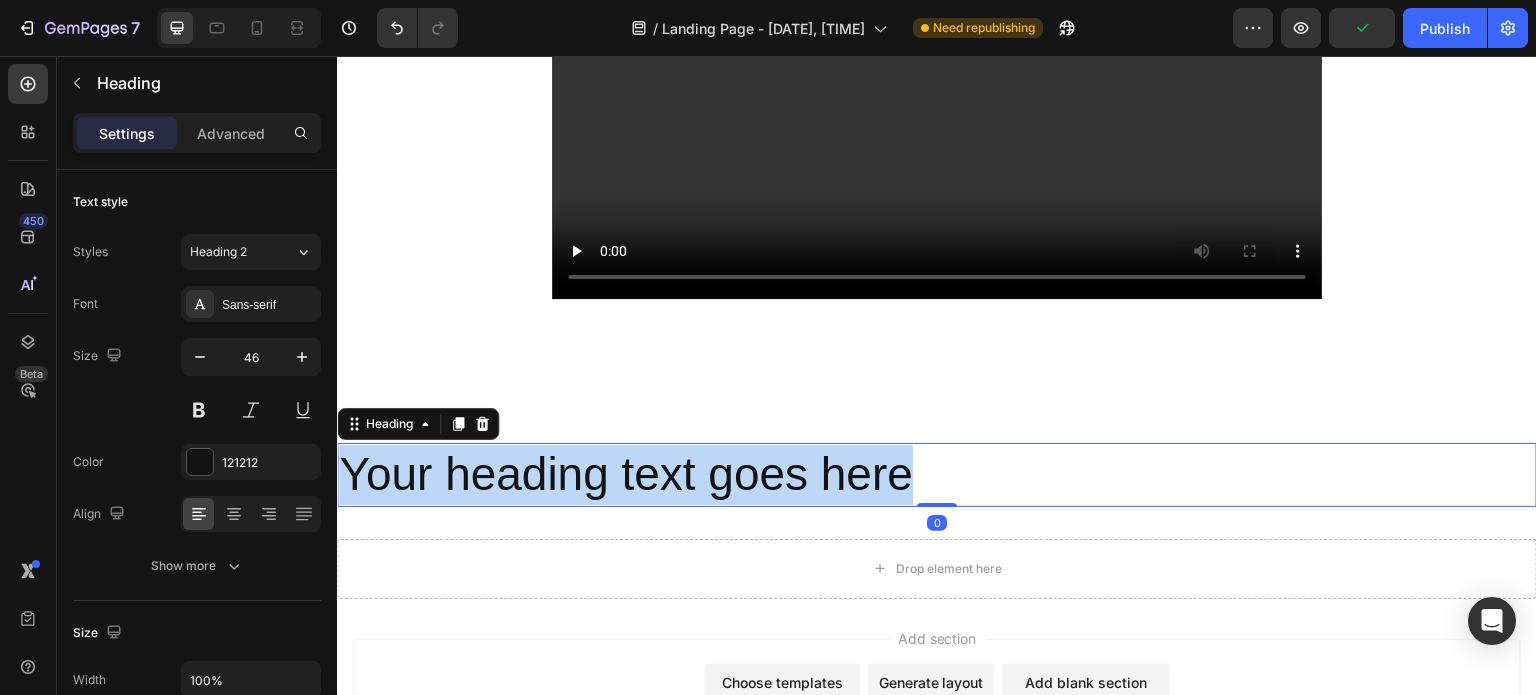 click on "Your heading text goes here" at bounding box center [937, 475] 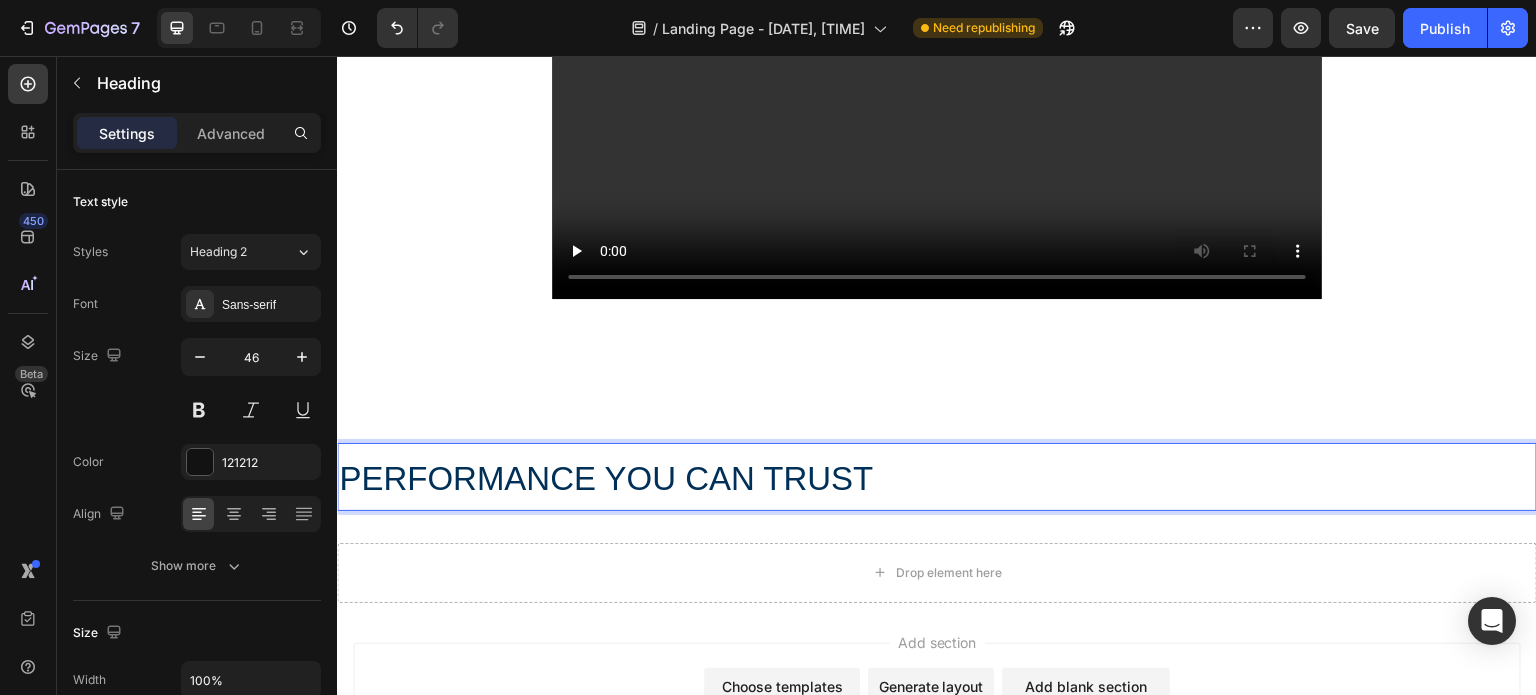 click on "PERFORMANCE YOU CAN TRUST" at bounding box center (606, 478) 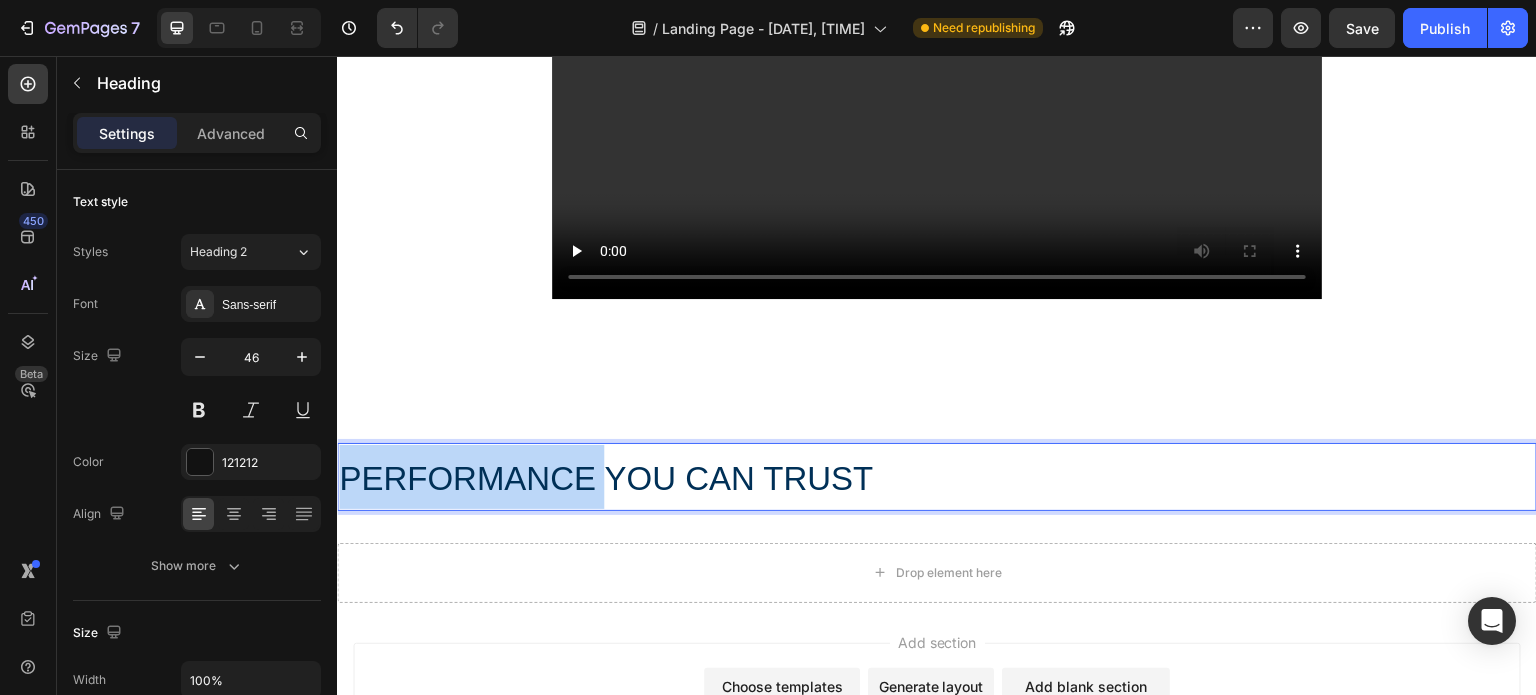 click on "PERFORMANCE YOU CAN TRUST" at bounding box center (606, 478) 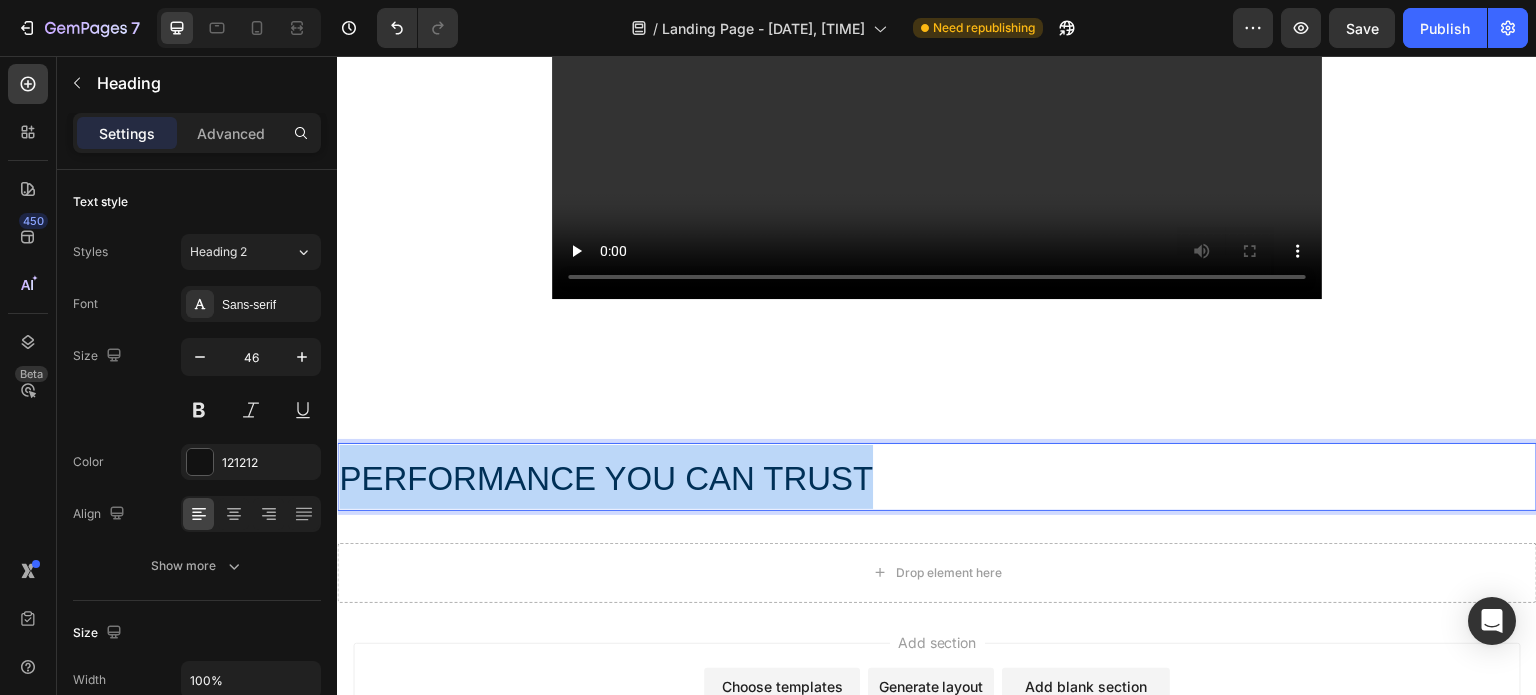 click on "PERFORMANCE YOU CAN TRUST" at bounding box center (606, 478) 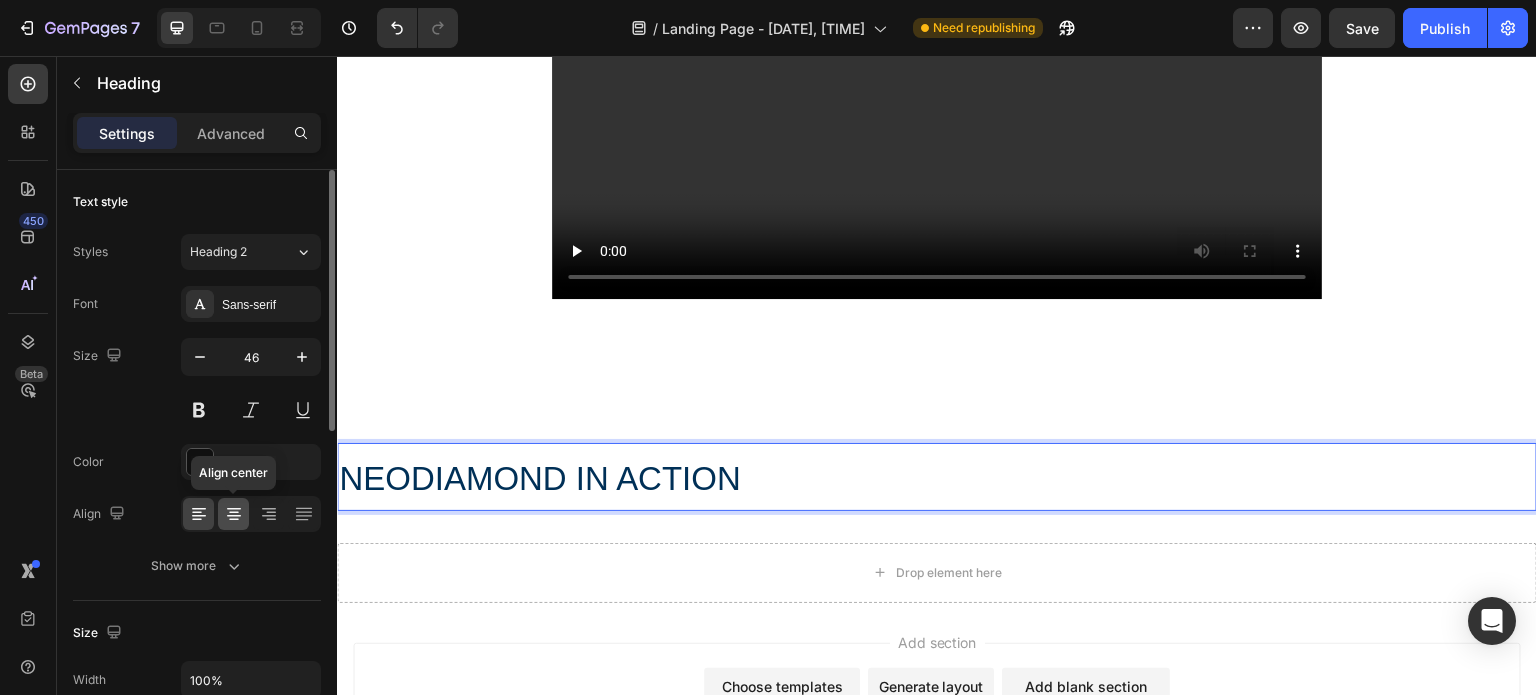 click 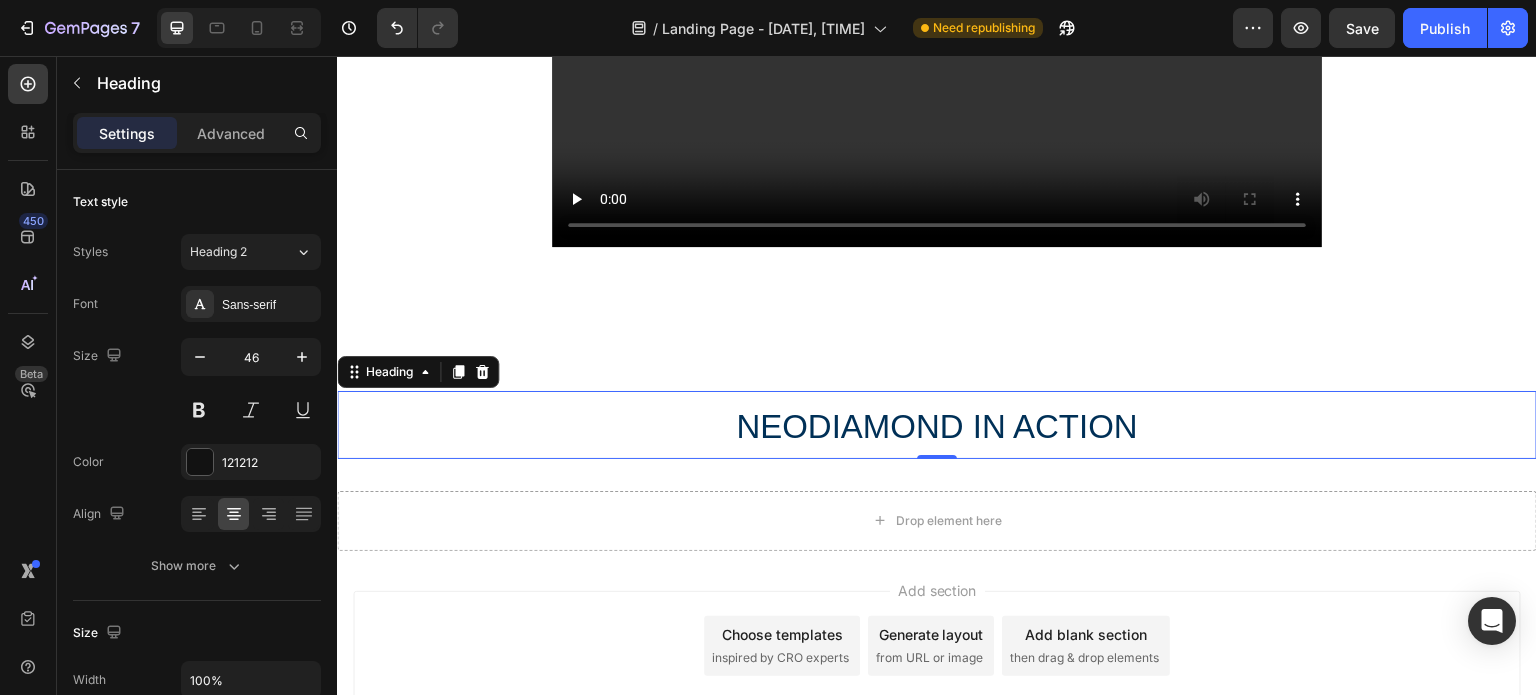 scroll, scrollTop: 1300, scrollLeft: 0, axis: vertical 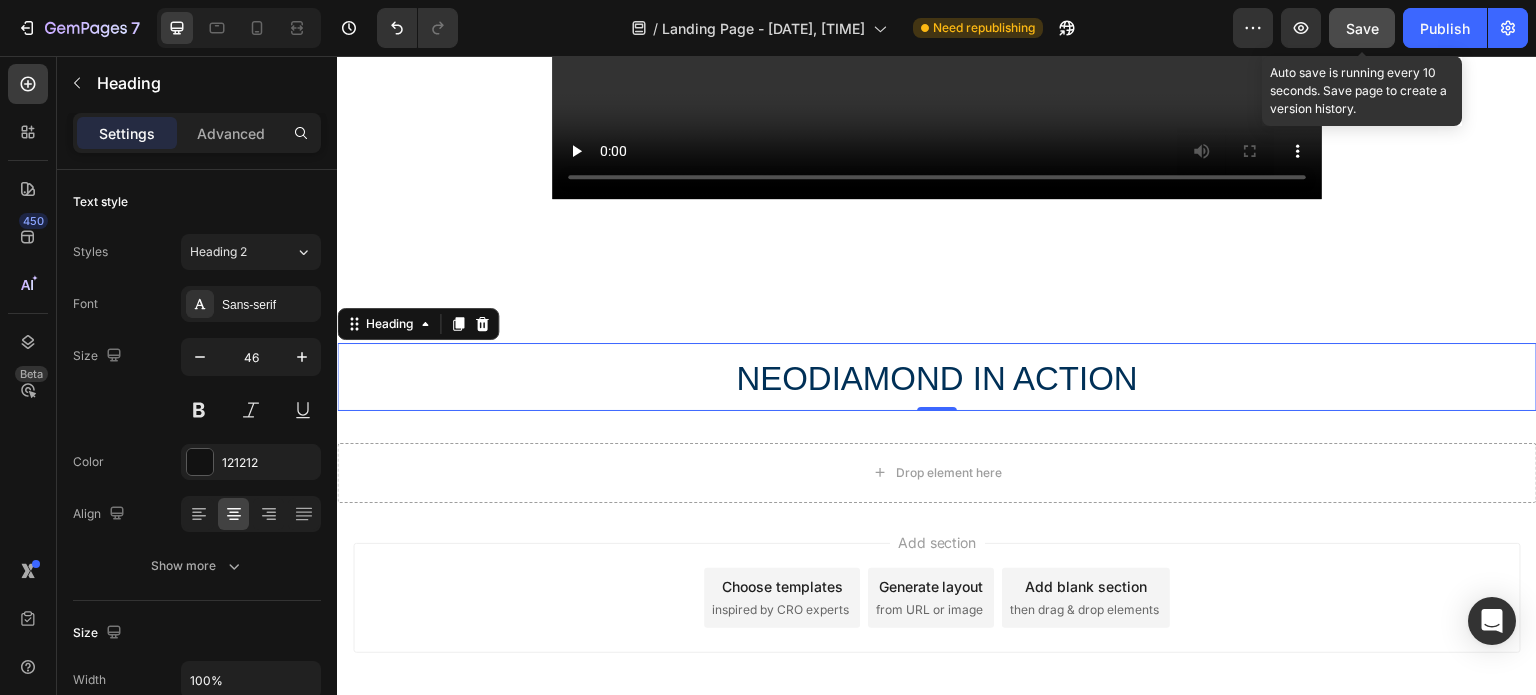 click on "Save" 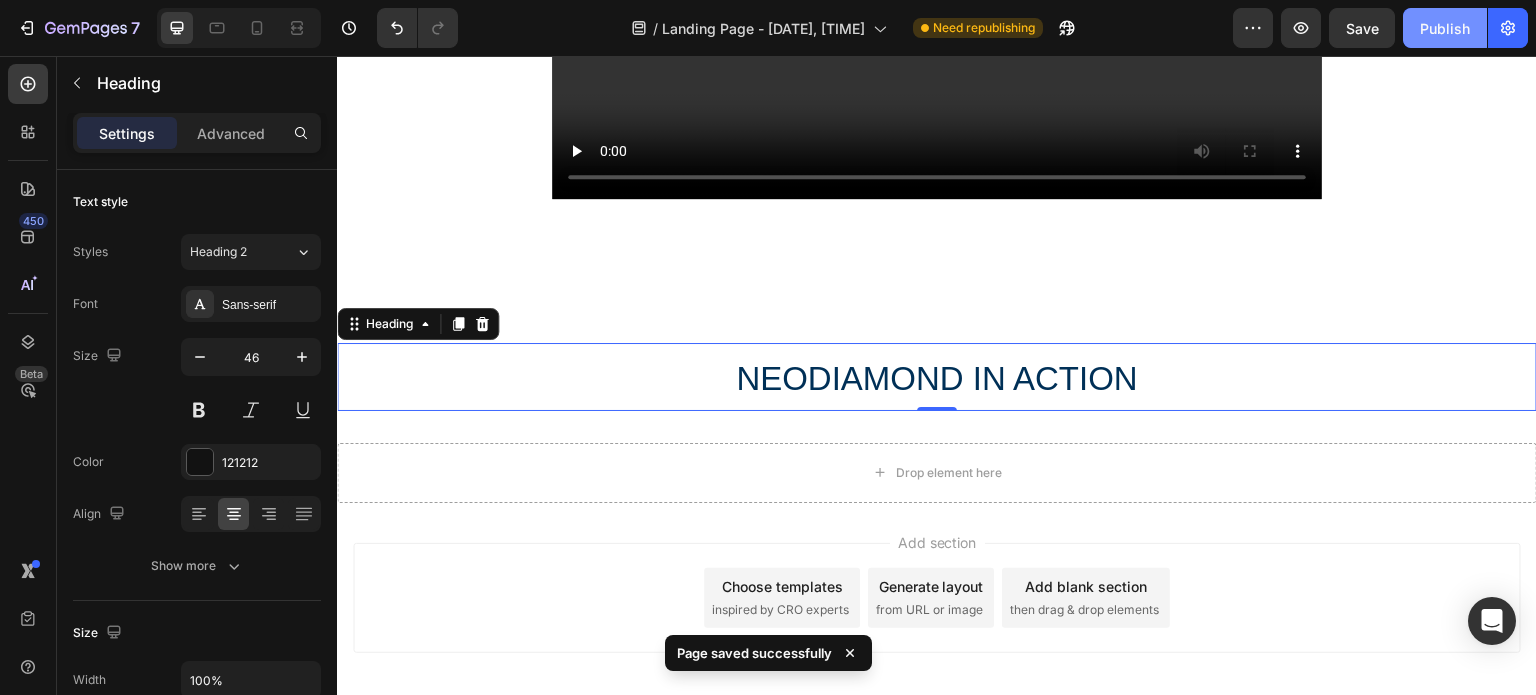 click on "Publish" 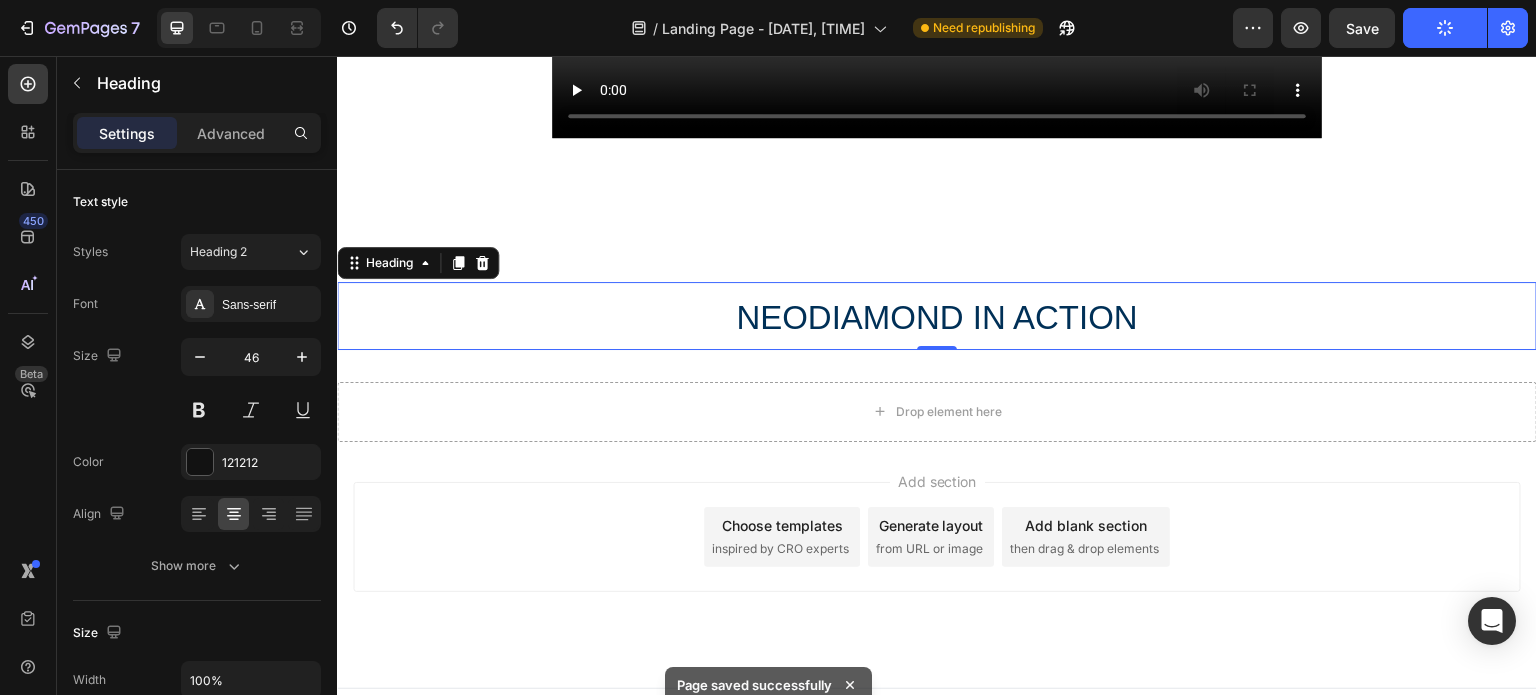 scroll, scrollTop: 1395, scrollLeft: 0, axis: vertical 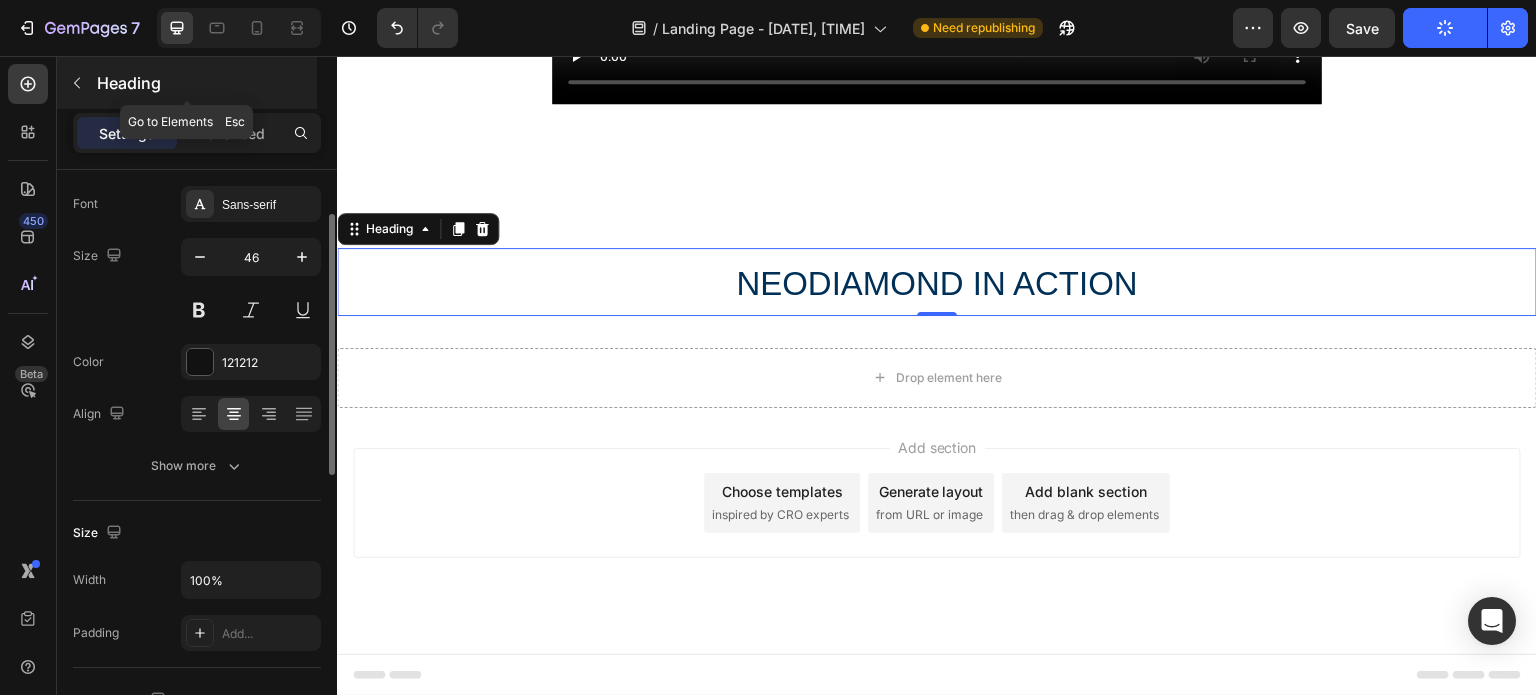 click 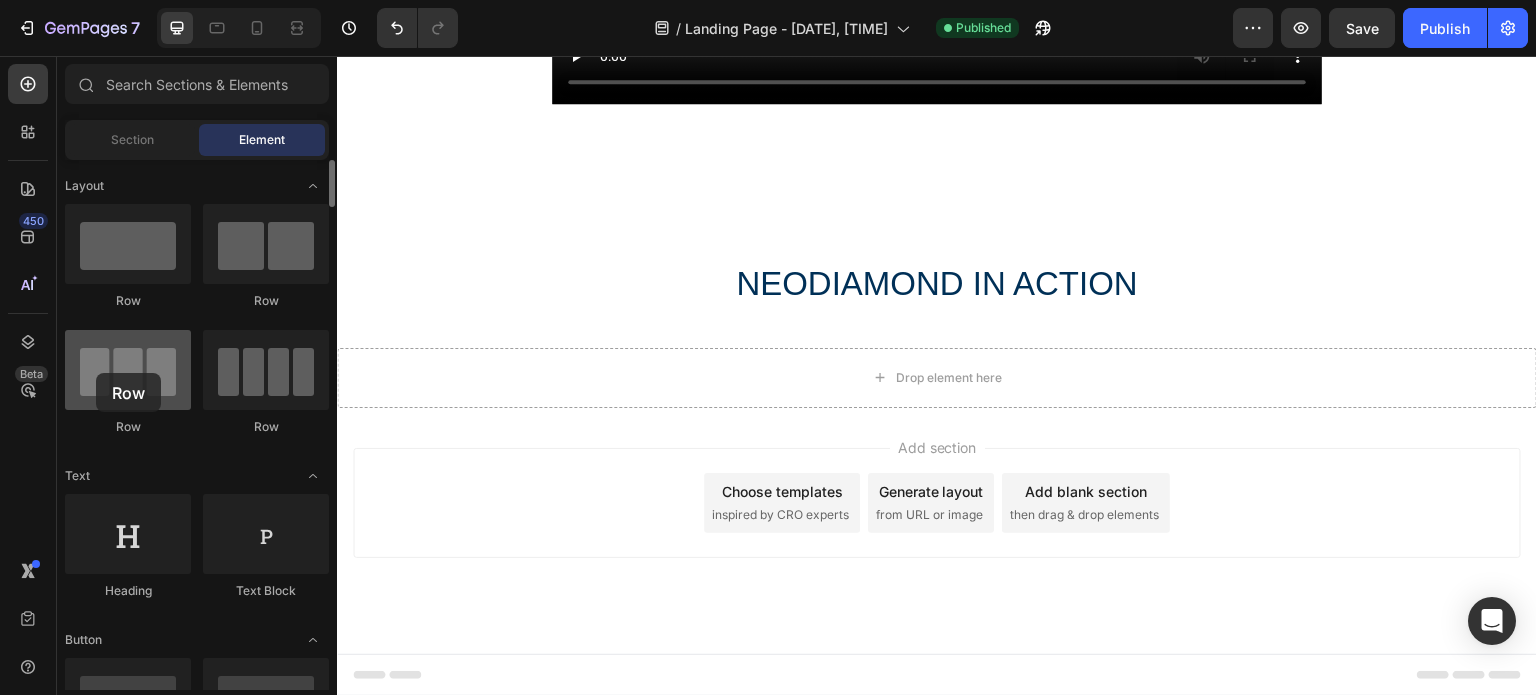 click at bounding box center (128, 370) 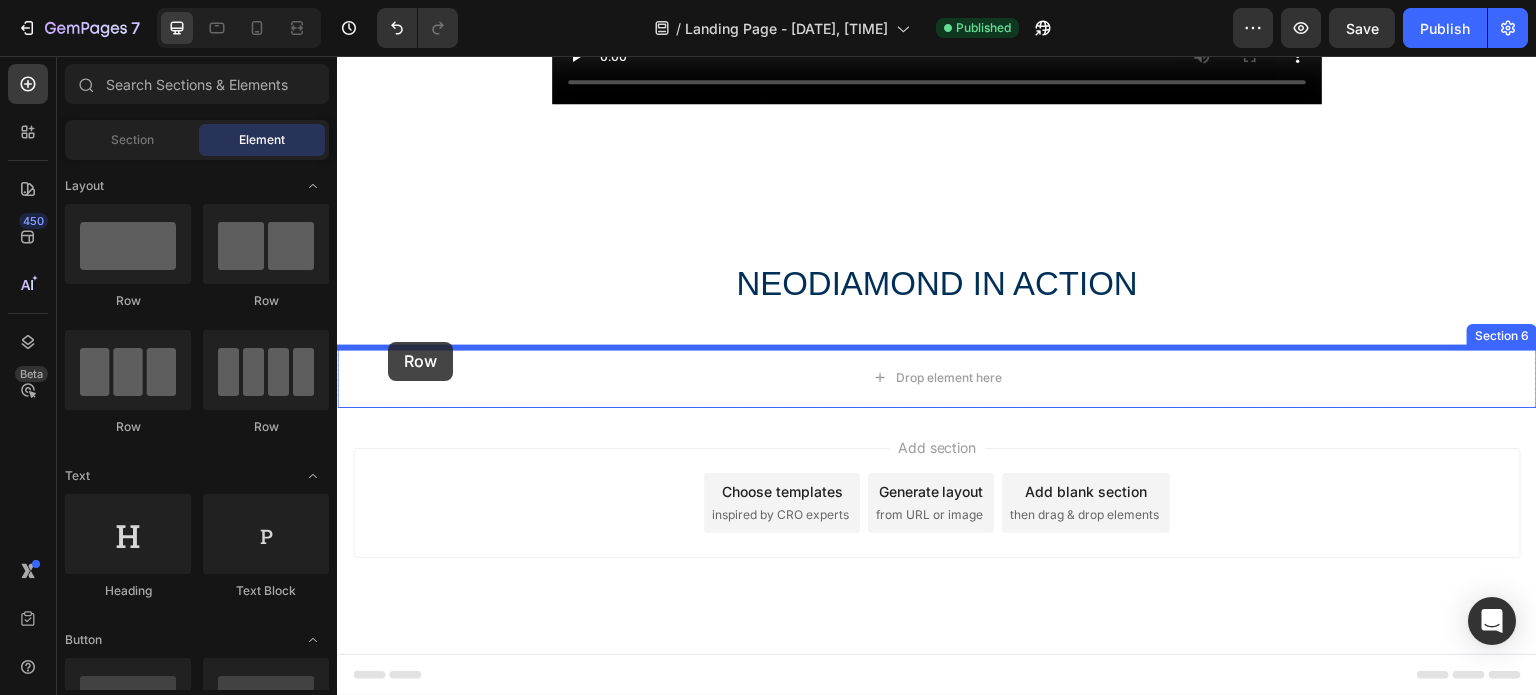 drag, startPoint x: 457, startPoint y: 428, endPoint x: 388, endPoint y: 342, distance: 110.25879 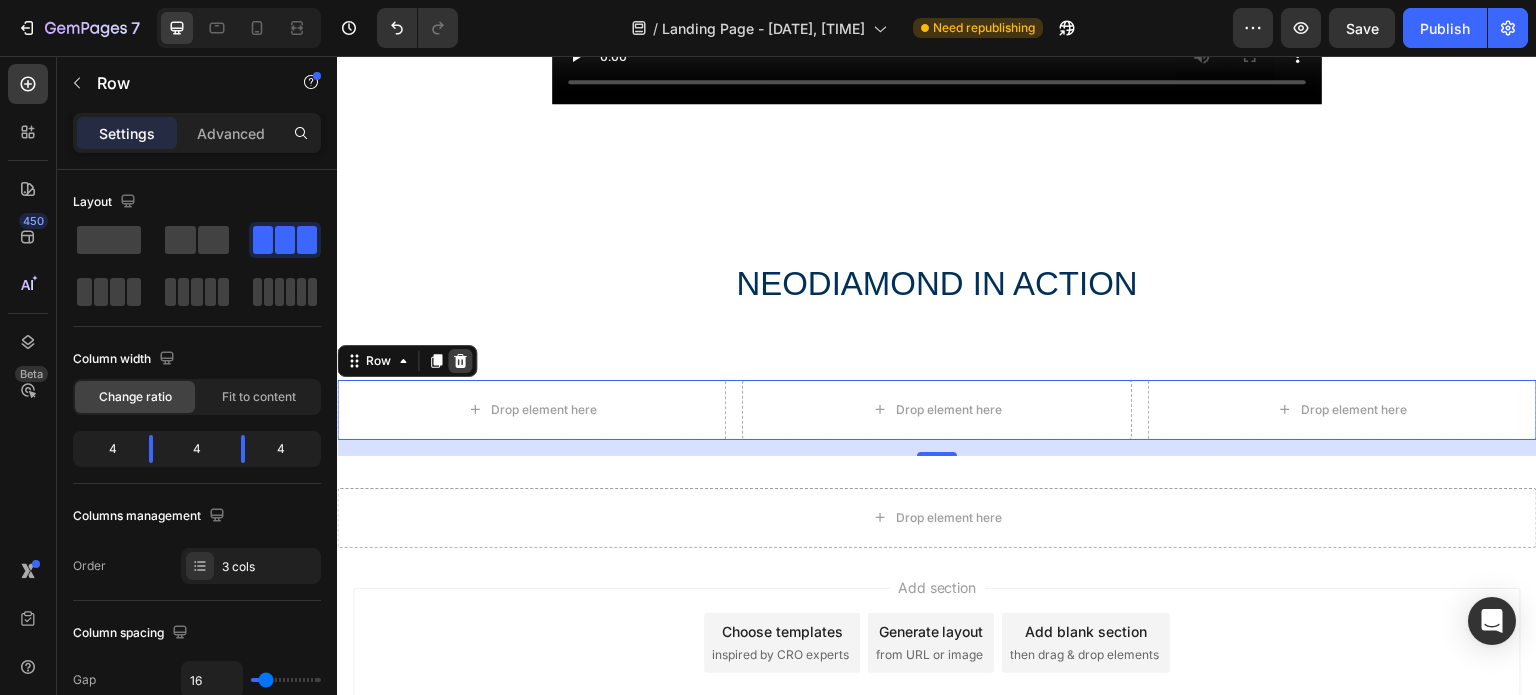 click 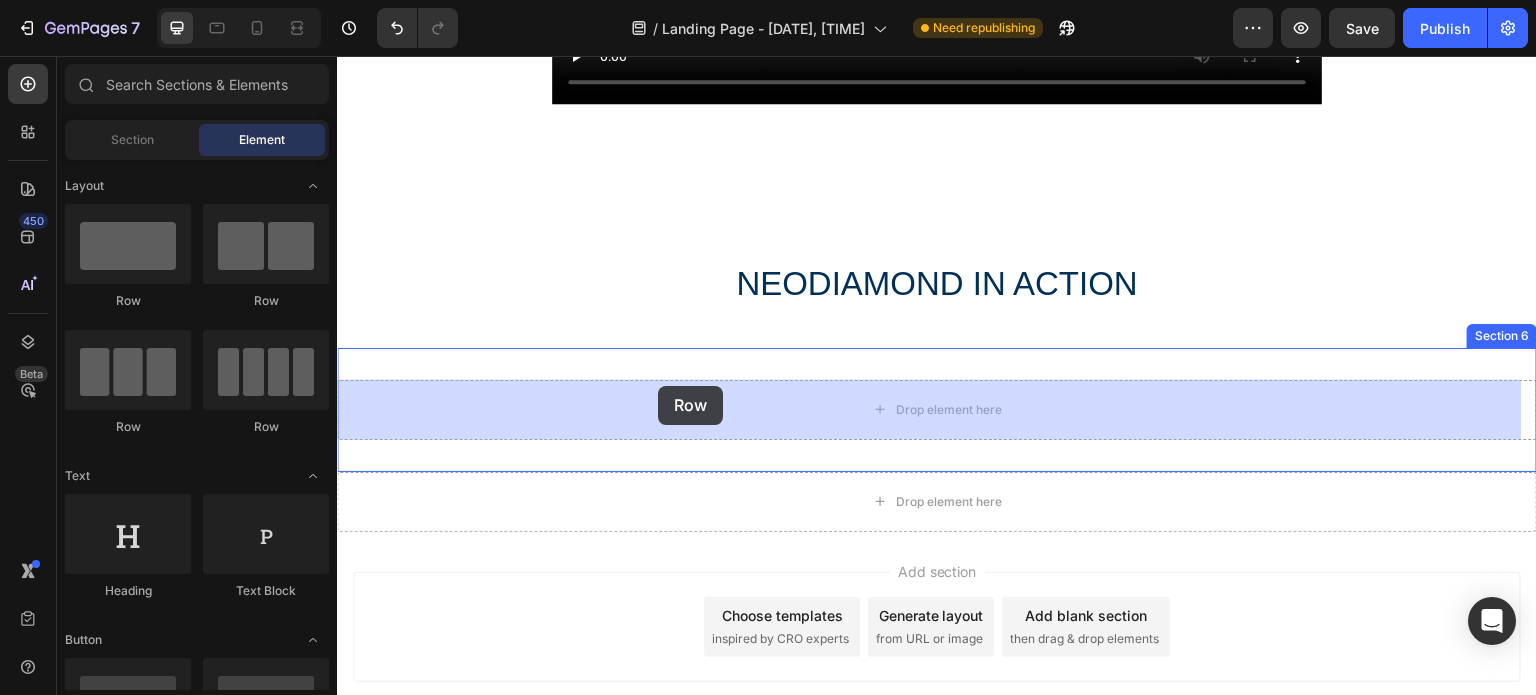 drag, startPoint x: 608, startPoint y: 305, endPoint x: 658, endPoint y: 386, distance: 95.189285 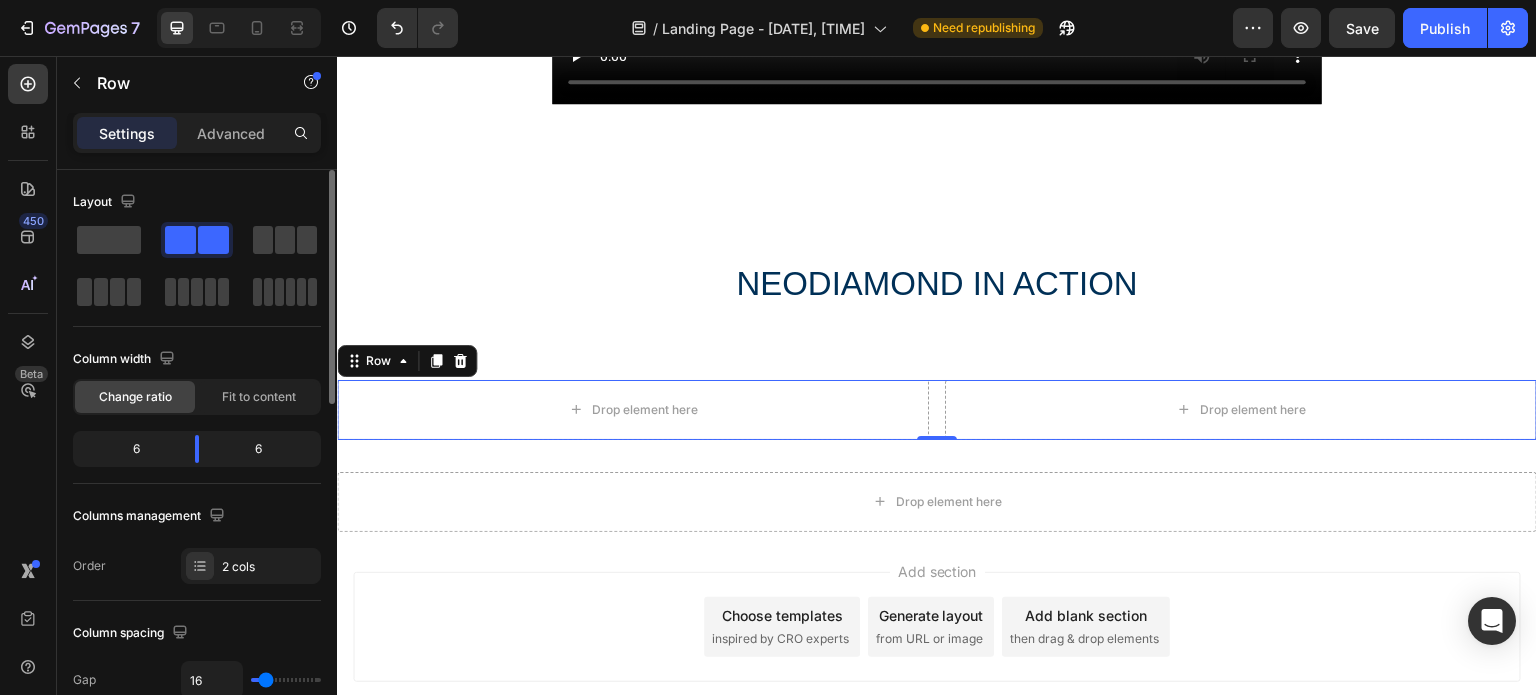 click on "6" 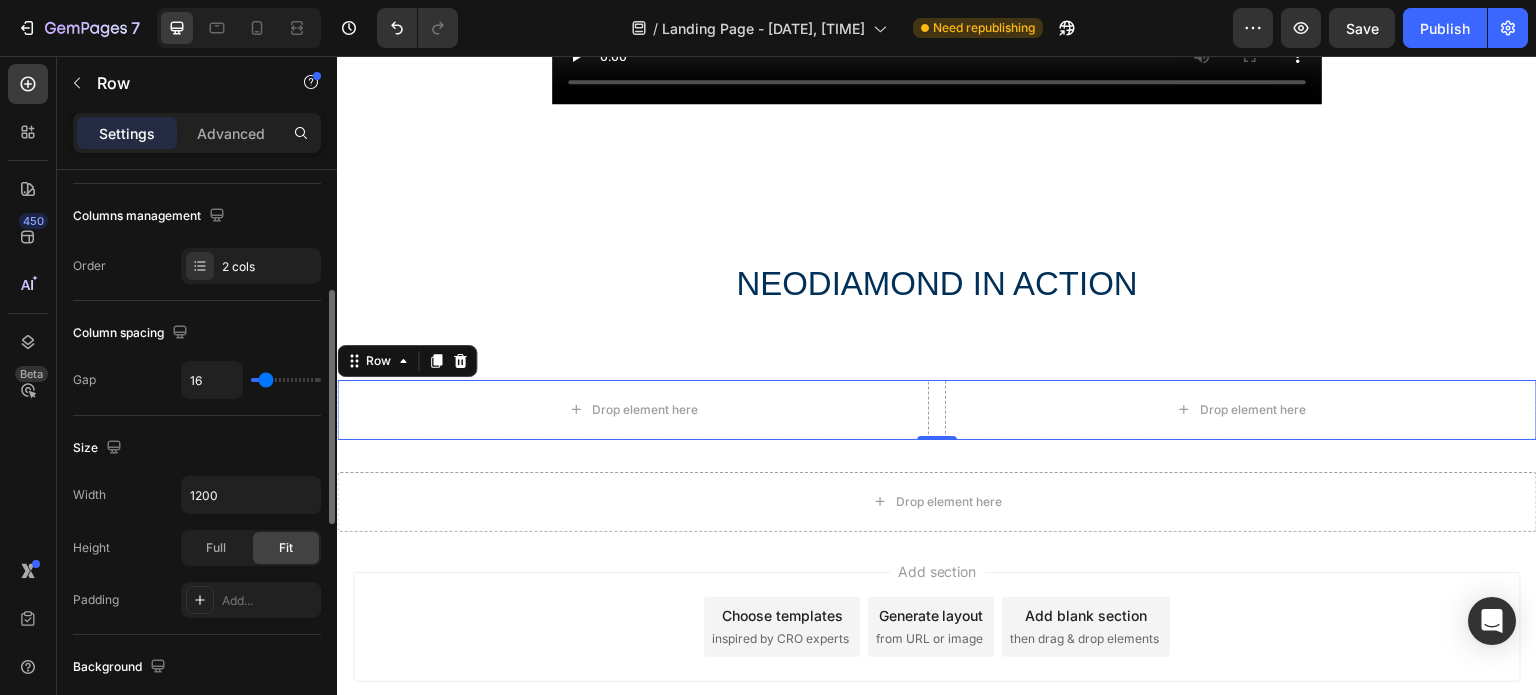 scroll, scrollTop: 0, scrollLeft: 0, axis: both 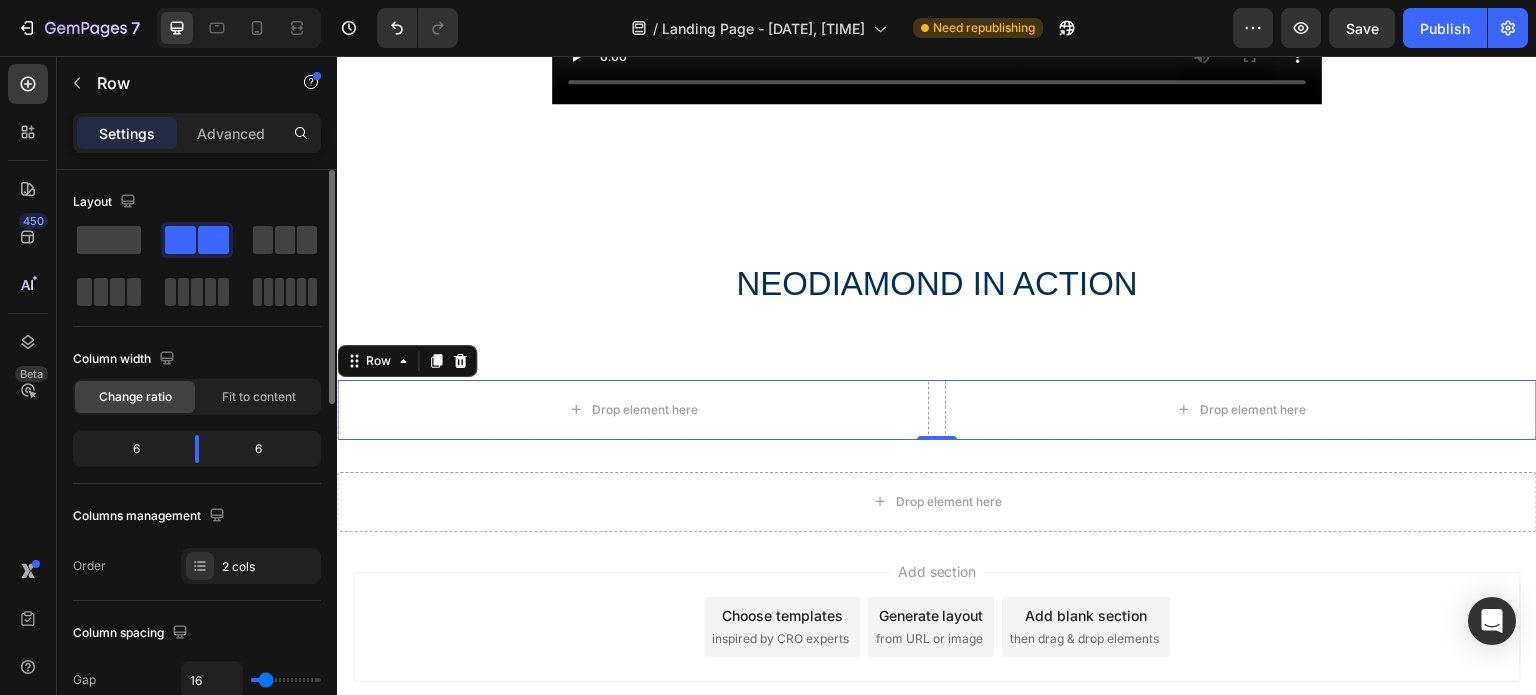 click on "6" 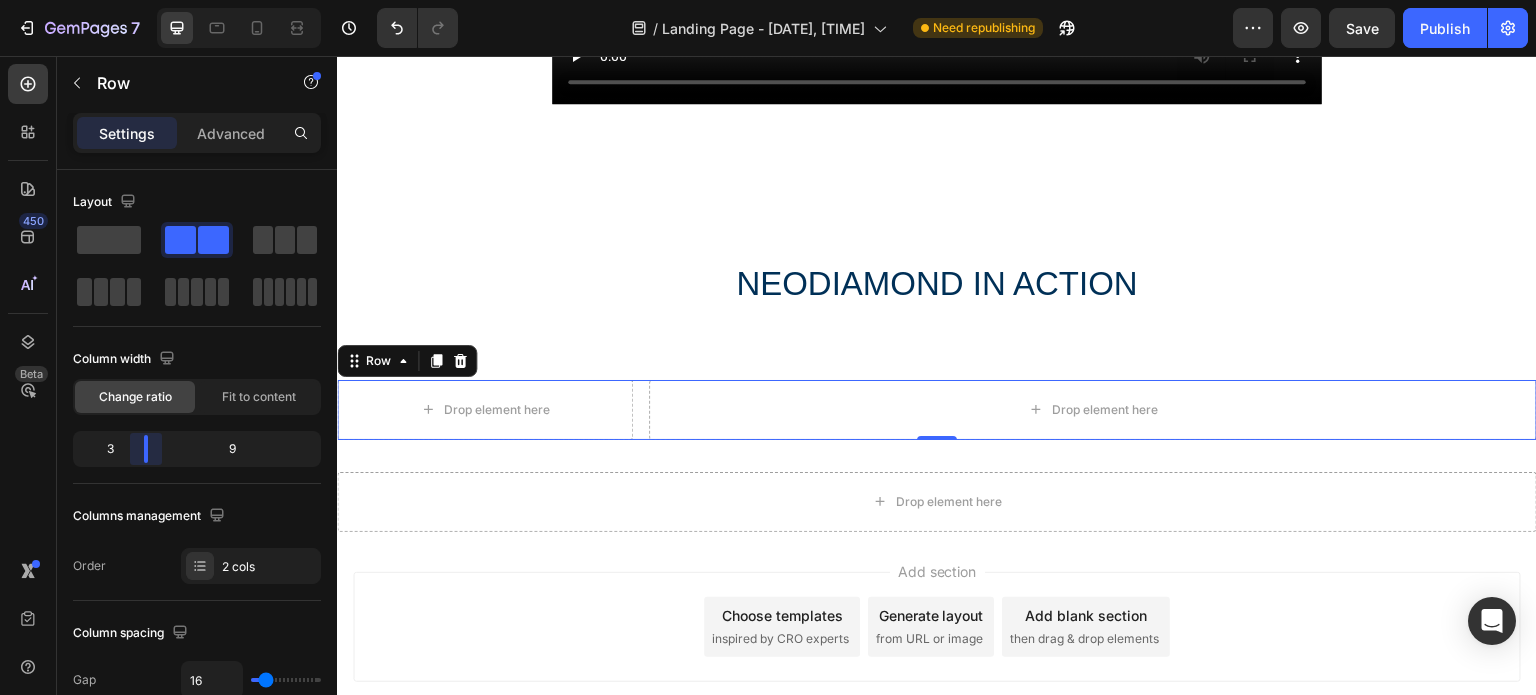 drag, startPoint x: 196, startPoint y: 449, endPoint x: 144, endPoint y: 447, distance: 52.03845 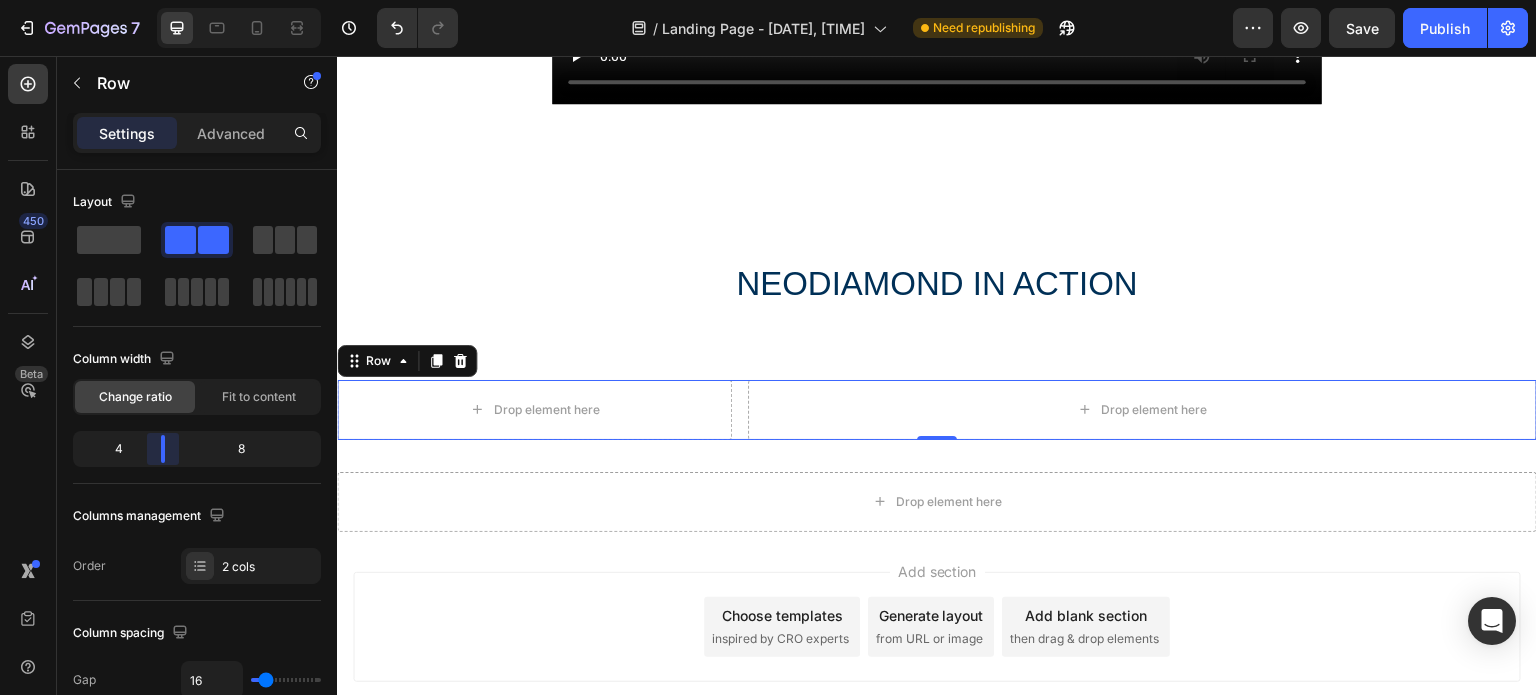 click on "[NUMBER] / Landing Page - [DATE], [TIME] Need republishing Preview Save Publish [NUMBER] Beta Sections([NUMBER]) Elements([NUMBER]) Section Element Hero Section Product Detail Brands Trusted Badges Guarantee Product Breakdown How to use Testimonials Compare Bundle FAQs Social Proof Brand Story Product List Collection Blog List Contact Sticky Add to Cart Custom Footer Browse Library [NUMBER] Layout
Row
Row
Row
Row Text
Heading
Text Block Button
Button
Button Media
Image
Image
Video" at bounding box center (768, 0) 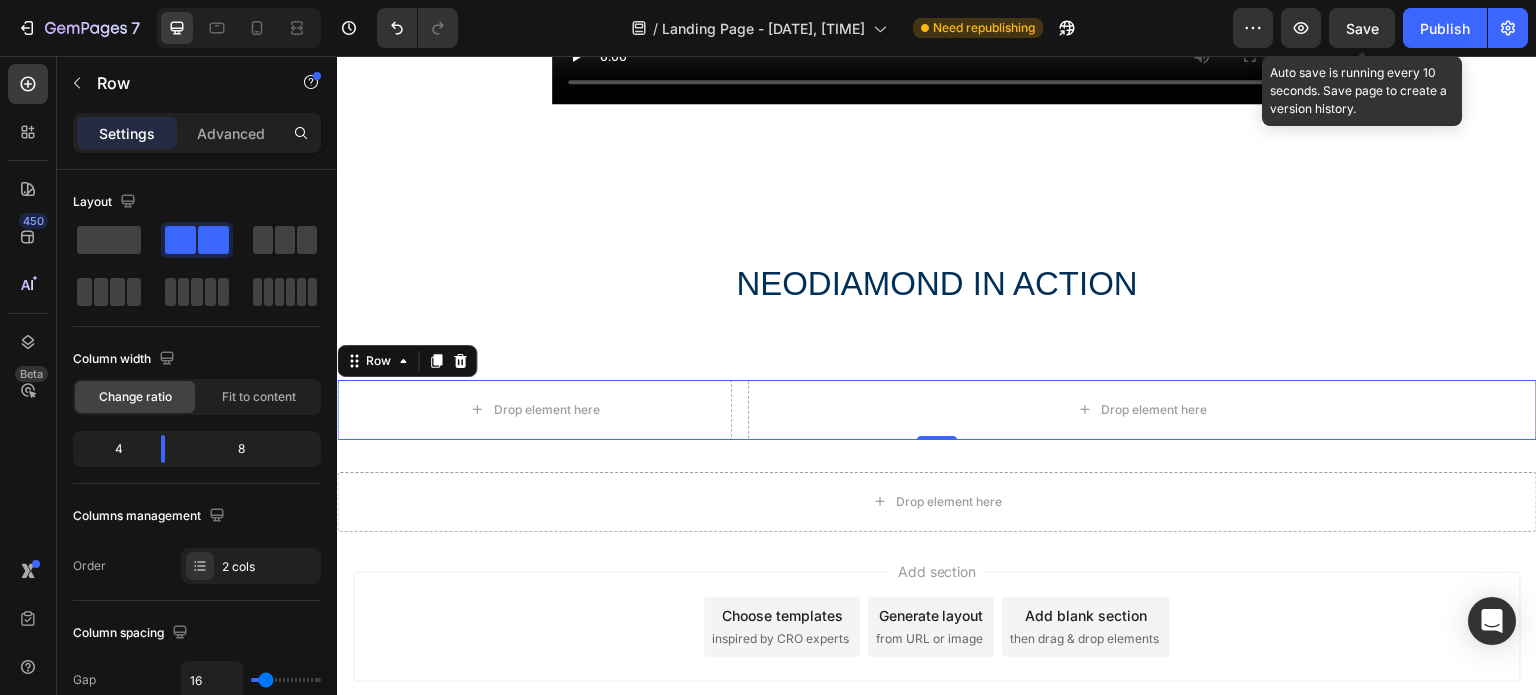 click on "Save" at bounding box center [1362, 28] 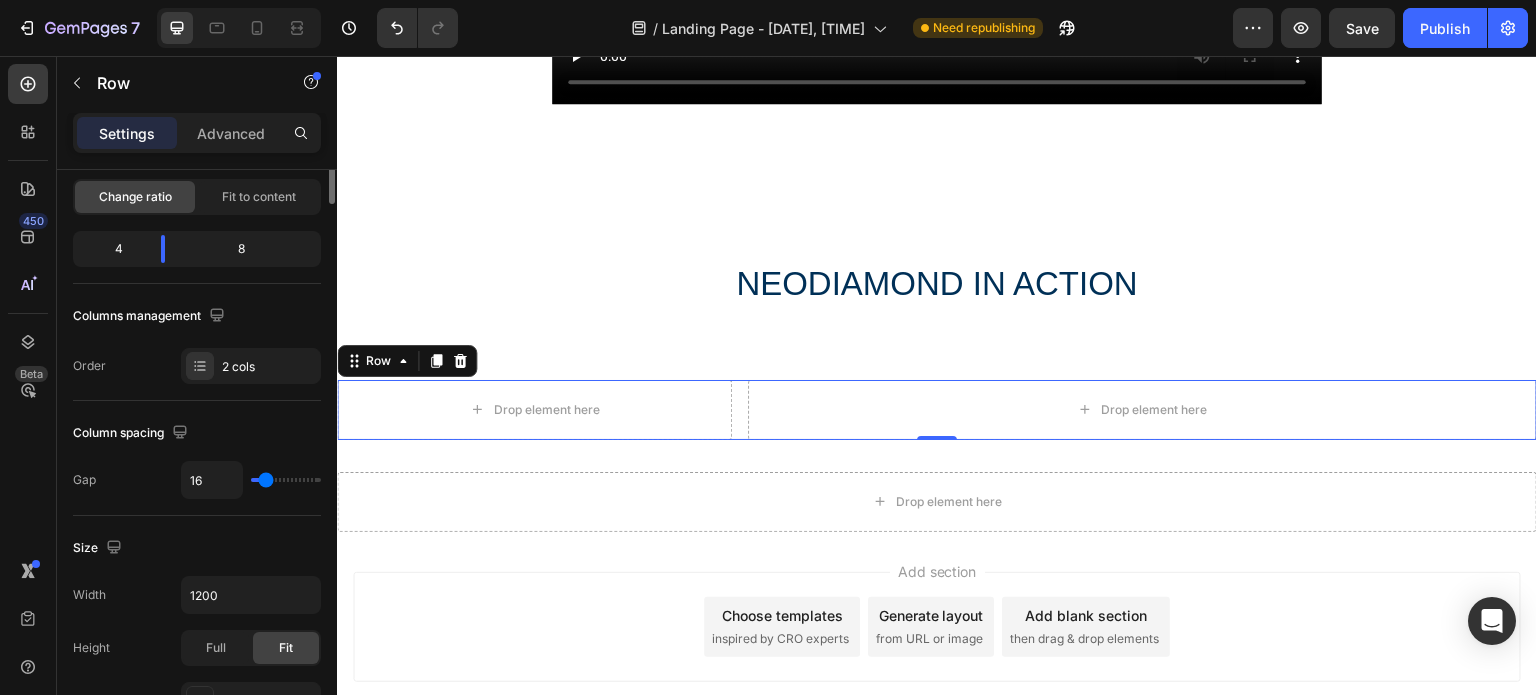 scroll, scrollTop: 0, scrollLeft: 0, axis: both 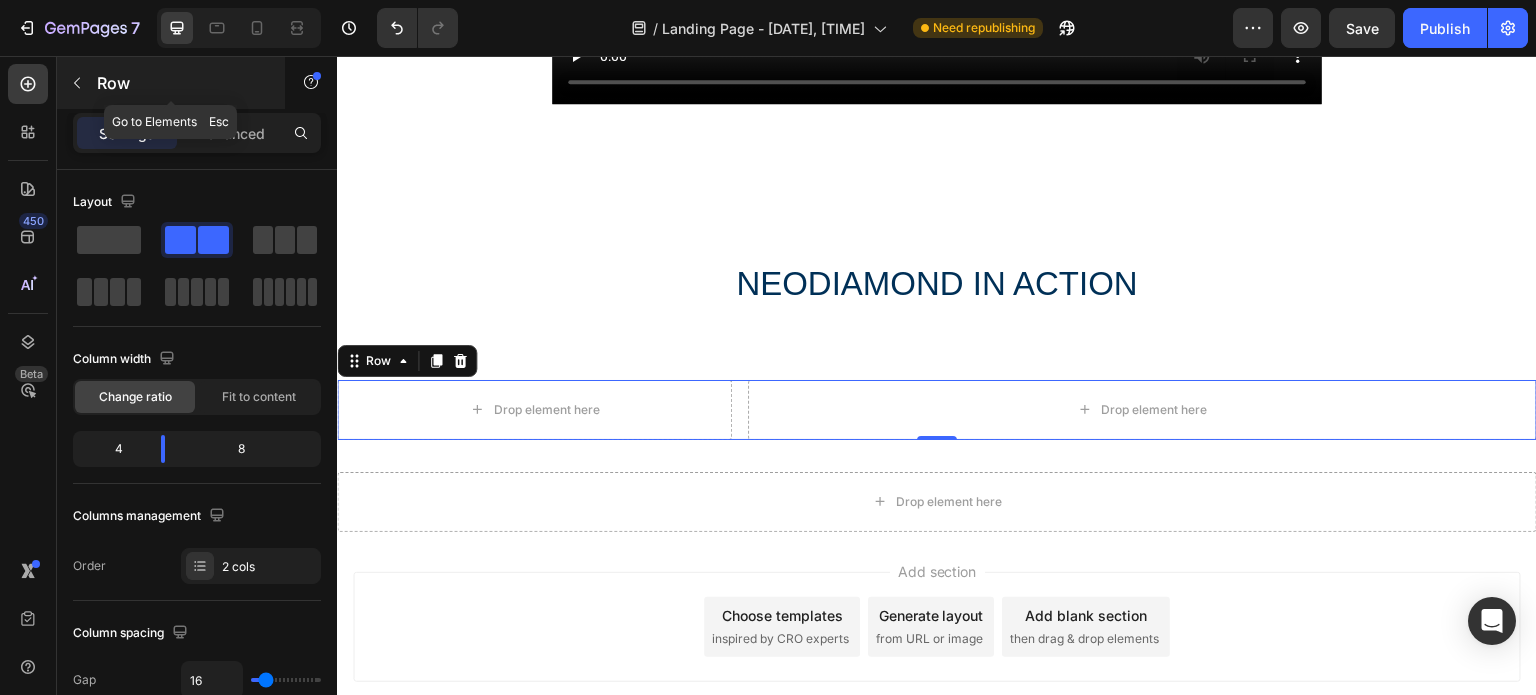 click 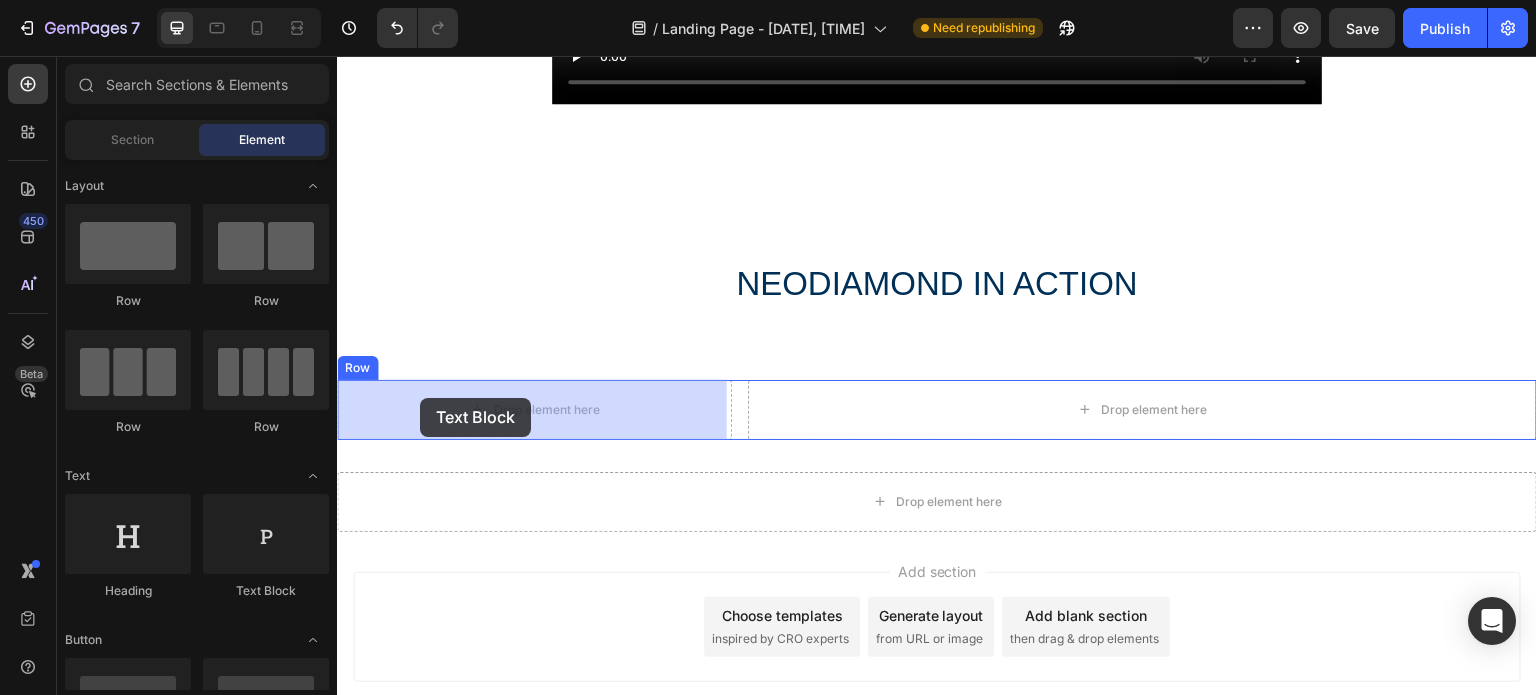 drag, startPoint x: 581, startPoint y: 608, endPoint x: 420, endPoint y: 398, distance: 264.6148 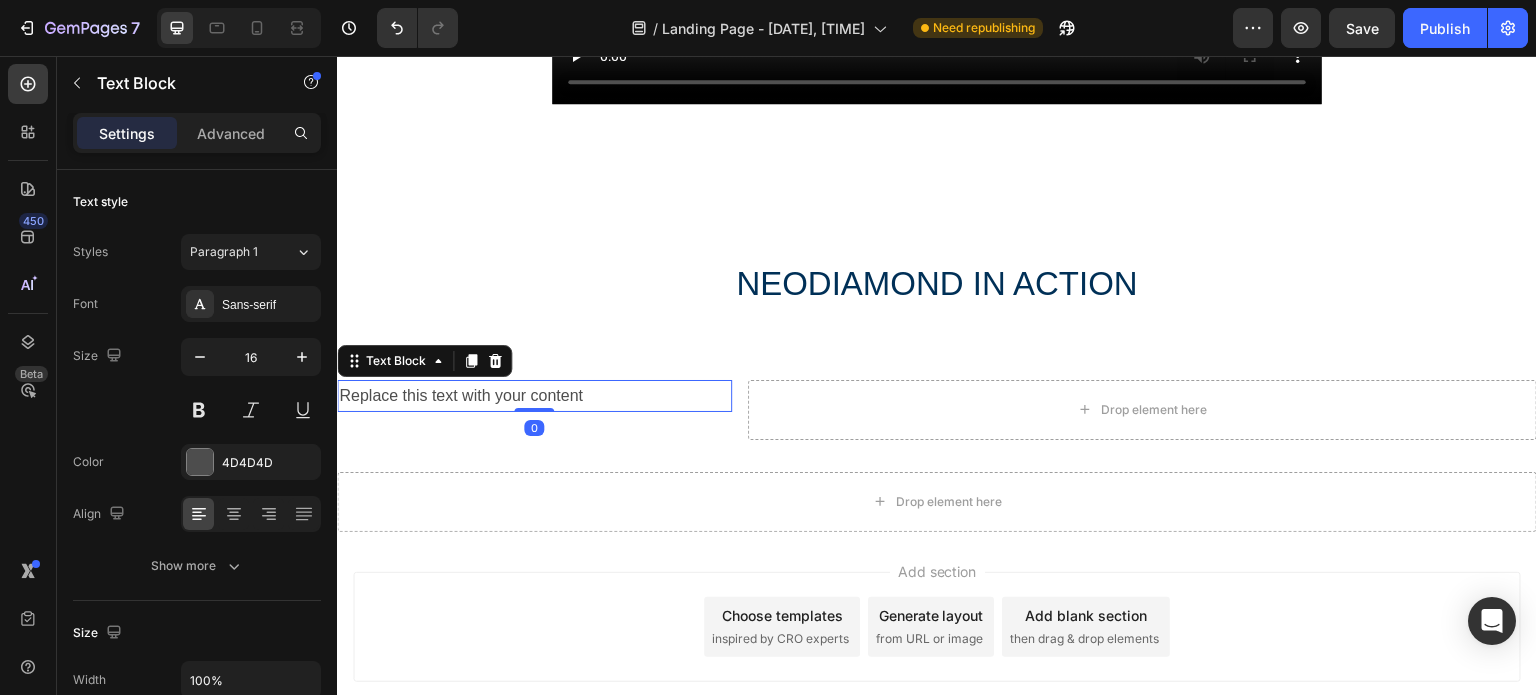 click on "Replace this text with your content" at bounding box center (534, 396) 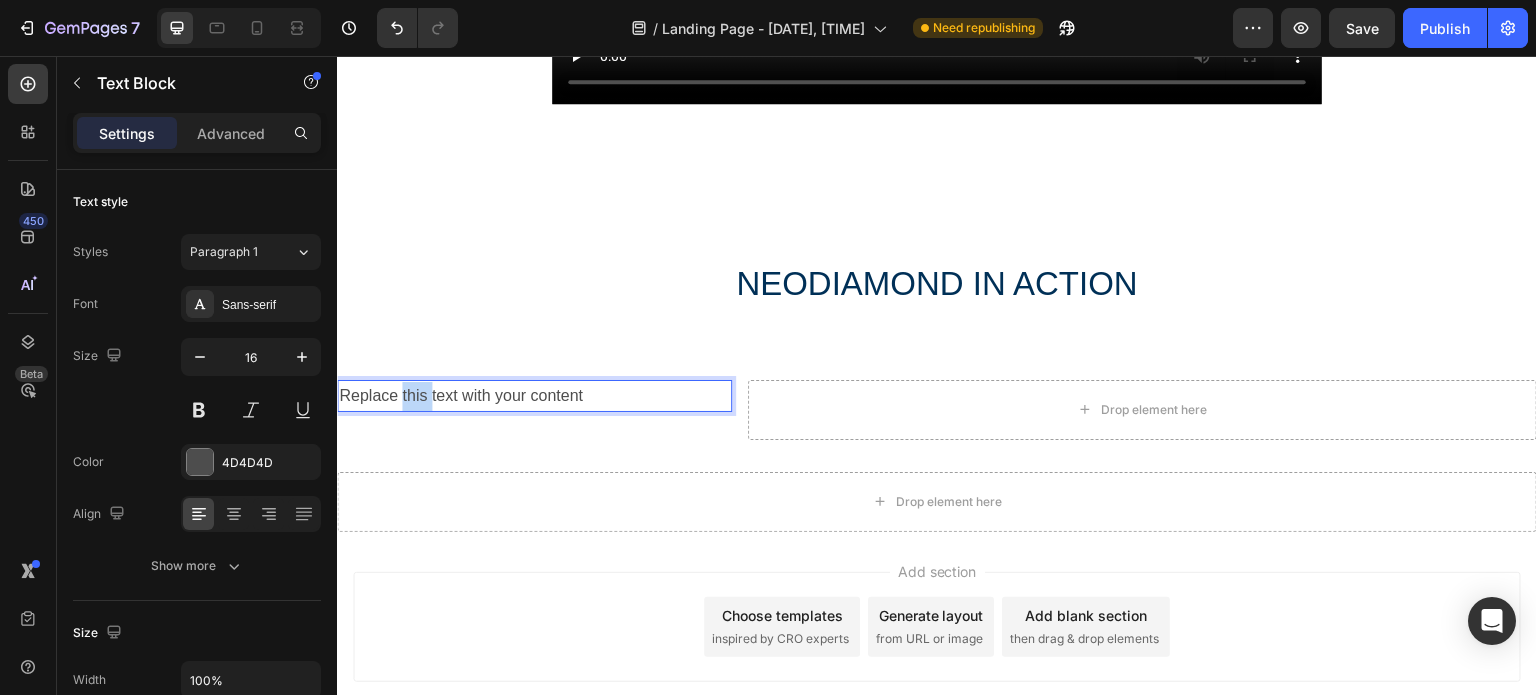 click on "Replace this text with your content" at bounding box center [534, 396] 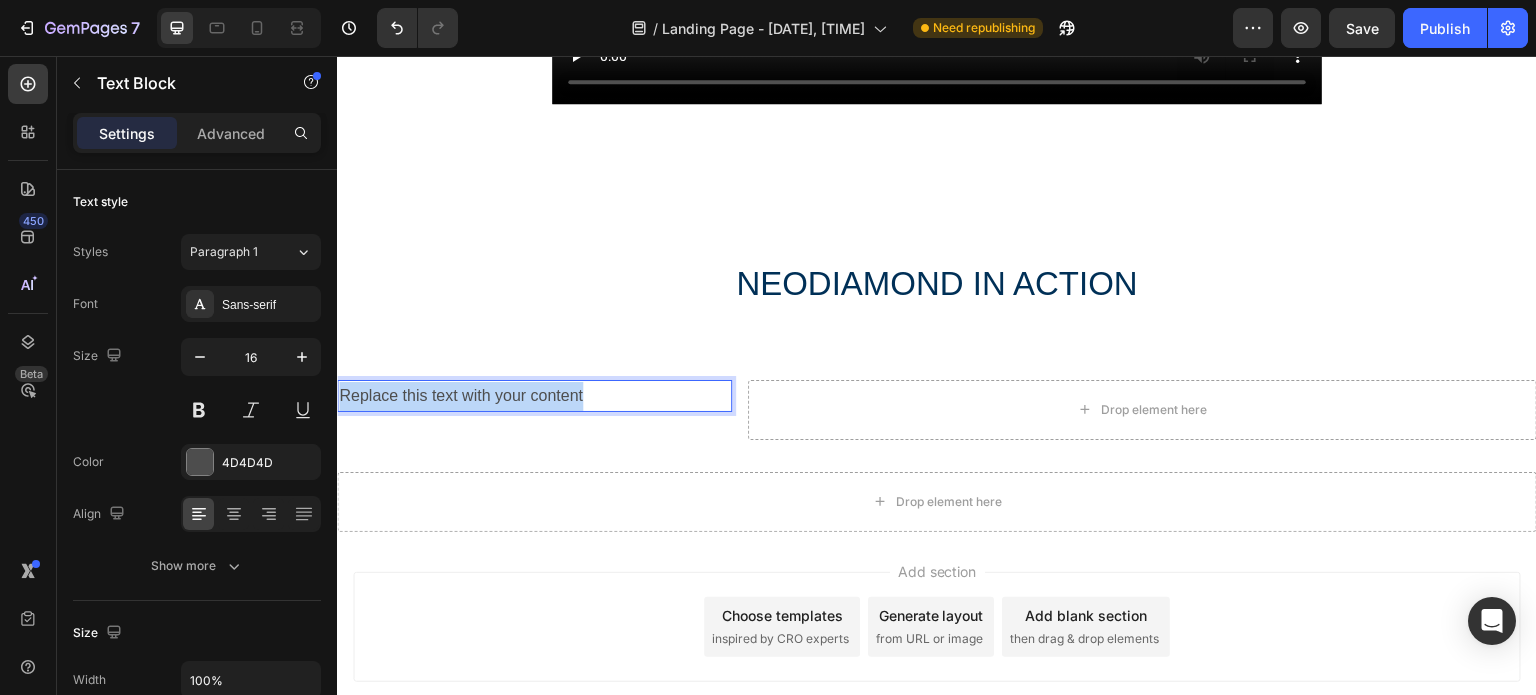 click on "Replace this text with your content" at bounding box center (534, 396) 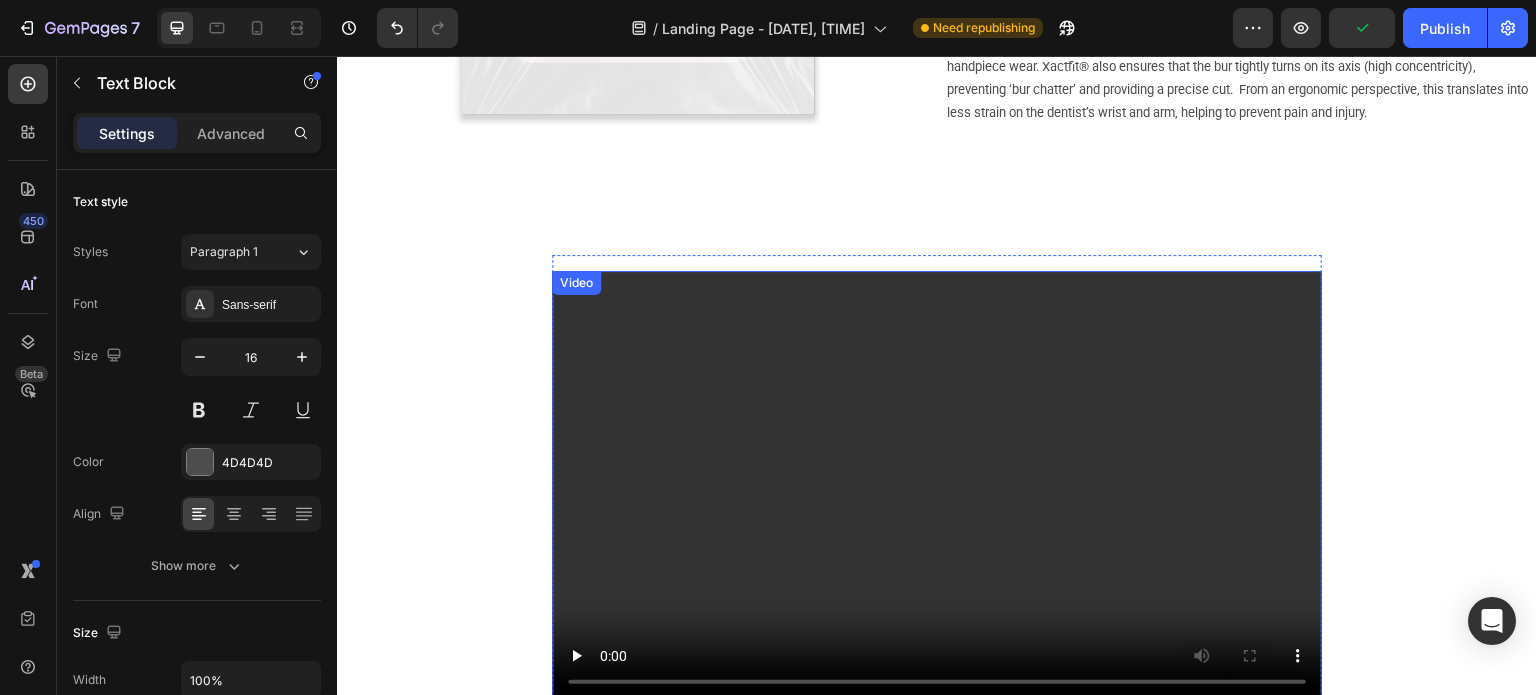 scroll, scrollTop: 395, scrollLeft: 0, axis: vertical 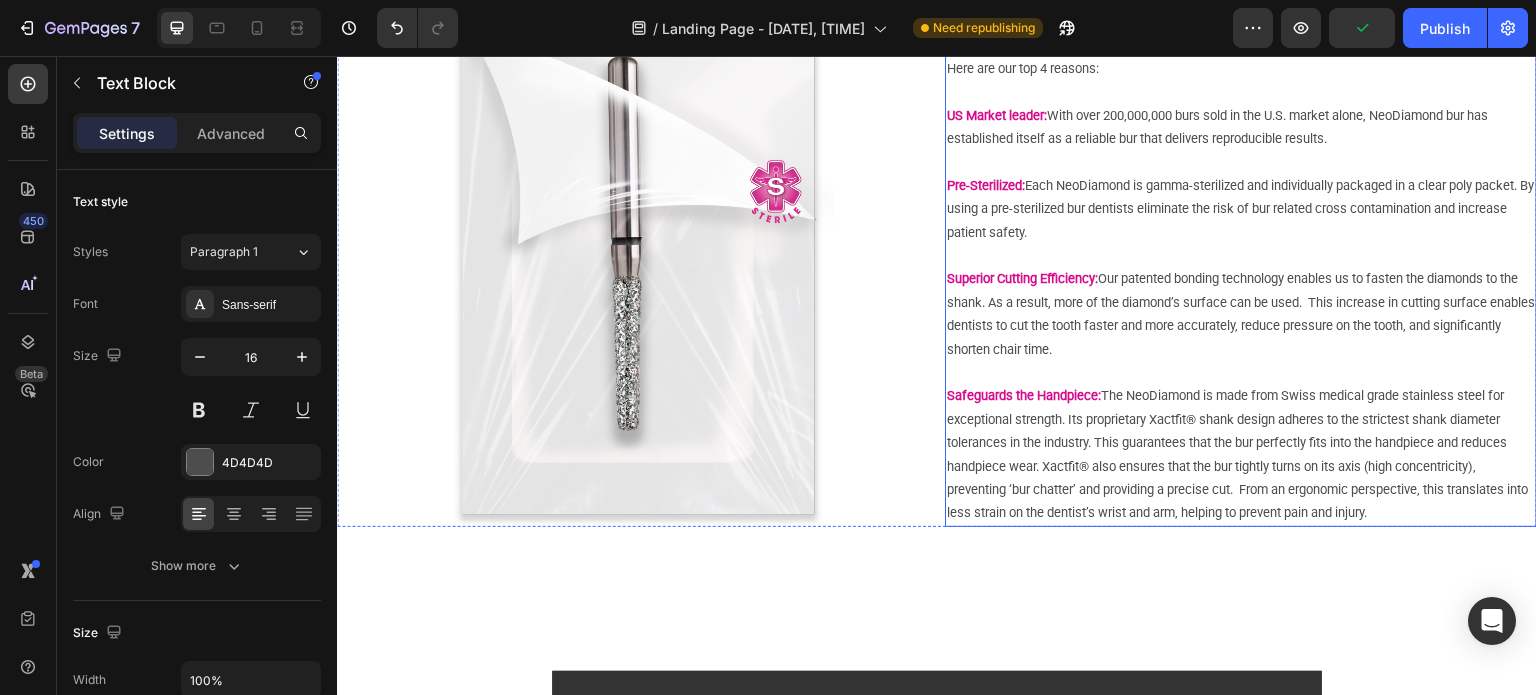click on "Superior Cutting Efficiency:   Our patented bonding technology enables us to fasten the diamonds to the shank. As a result, more of the diamond’s surface can be used.  This increase in cutting surface enables dentists to cut the tooth faster and more accurately, reduce pressure on the tooth, and significantly shorten chair time." at bounding box center (1241, 314) 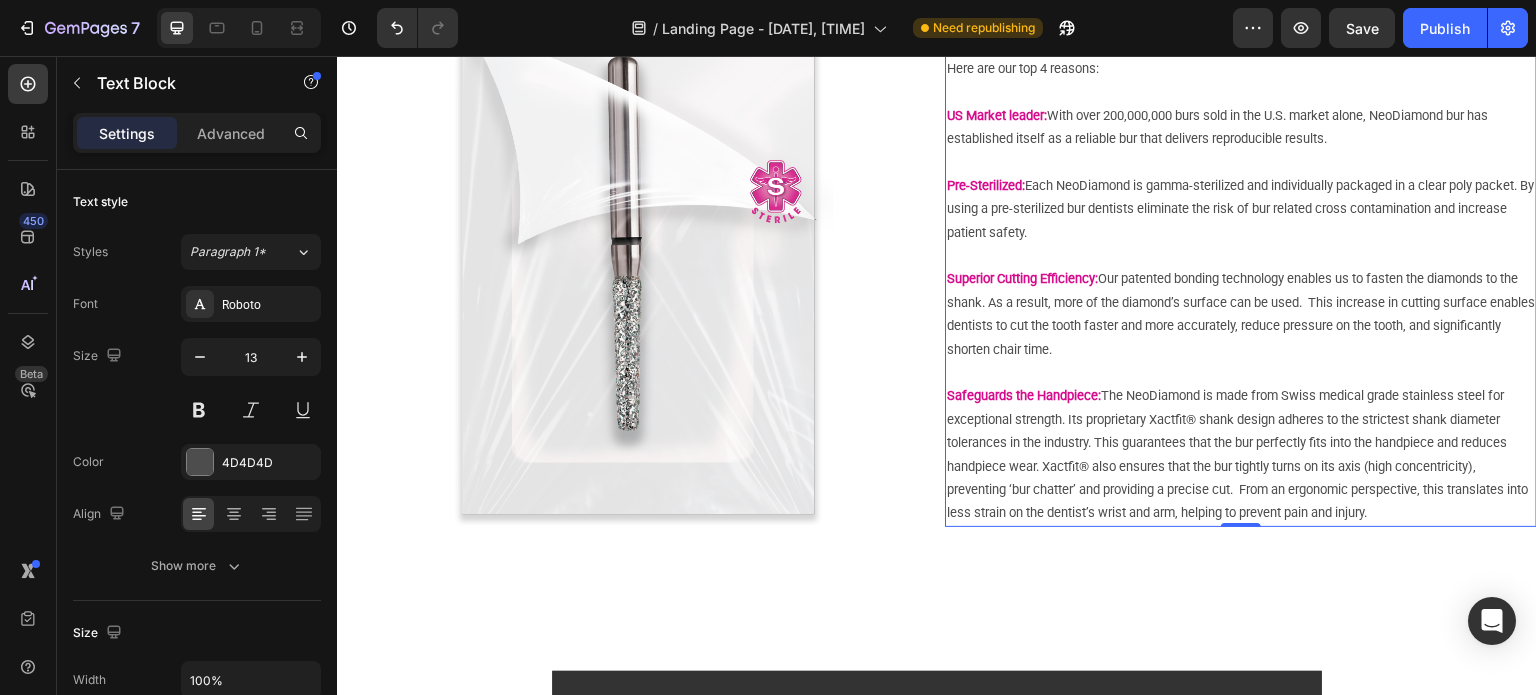 click on "Safeguards the Handpiece:  The NeoDiamond is made from Swiss medical grade stainless steel for exceptional strength. Its proprietary Xactfit® shank design adheres to the strictest shank diameter tolerances in the industry. This guarantees that the bur perfectly fits into the handpiece and reduces handpiece wear. Xactfit® also ensures that the bur tightly turns on its axis (high concentricity), preventing ‘bur chatter’ and providing a precise cut.  From an ergonomic perspective, this translates into less strain on the dentist’s wrist and arm, helping to prevent pain and injury." at bounding box center (1241, 454) 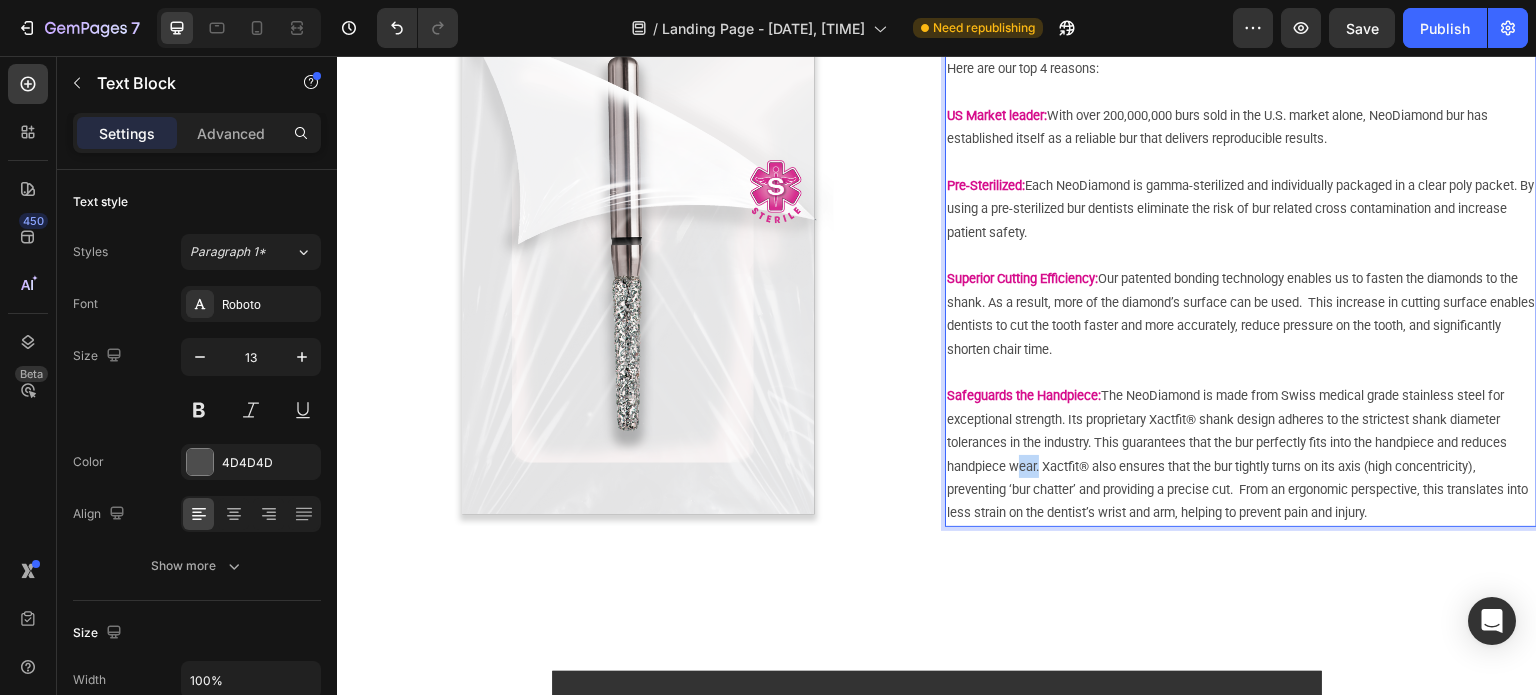 click on "Safeguards the Handpiece:  The NeoDiamond is made from Swiss medical grade stainless steel for exceptional strength. Its proprietary Xactfit® shank design adheres to the strictest shank diameter tolerances in the industry. This guarantees that the bur perfectly fits into the handpiece and reduces handpiece wear. Xactfit® also ensures that the bur tightly turns on its axis (high concentricity), preventing ‘bur chatter’ and providing a precise cut.  From an ergonomic perspective, this translates into less strain on the dentist’s wrist and arm, helping to prevent pain and injury." at bounding box center (1241, 454) 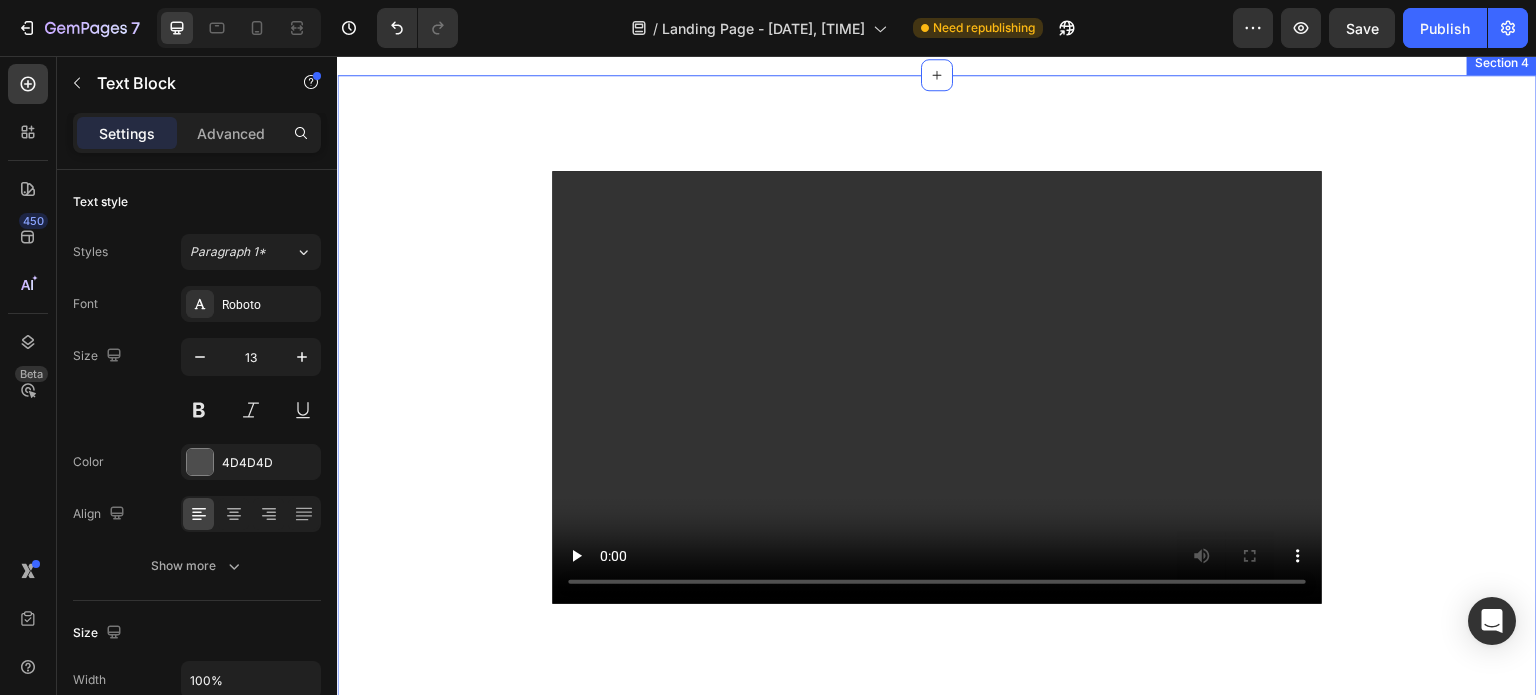 type on "16" 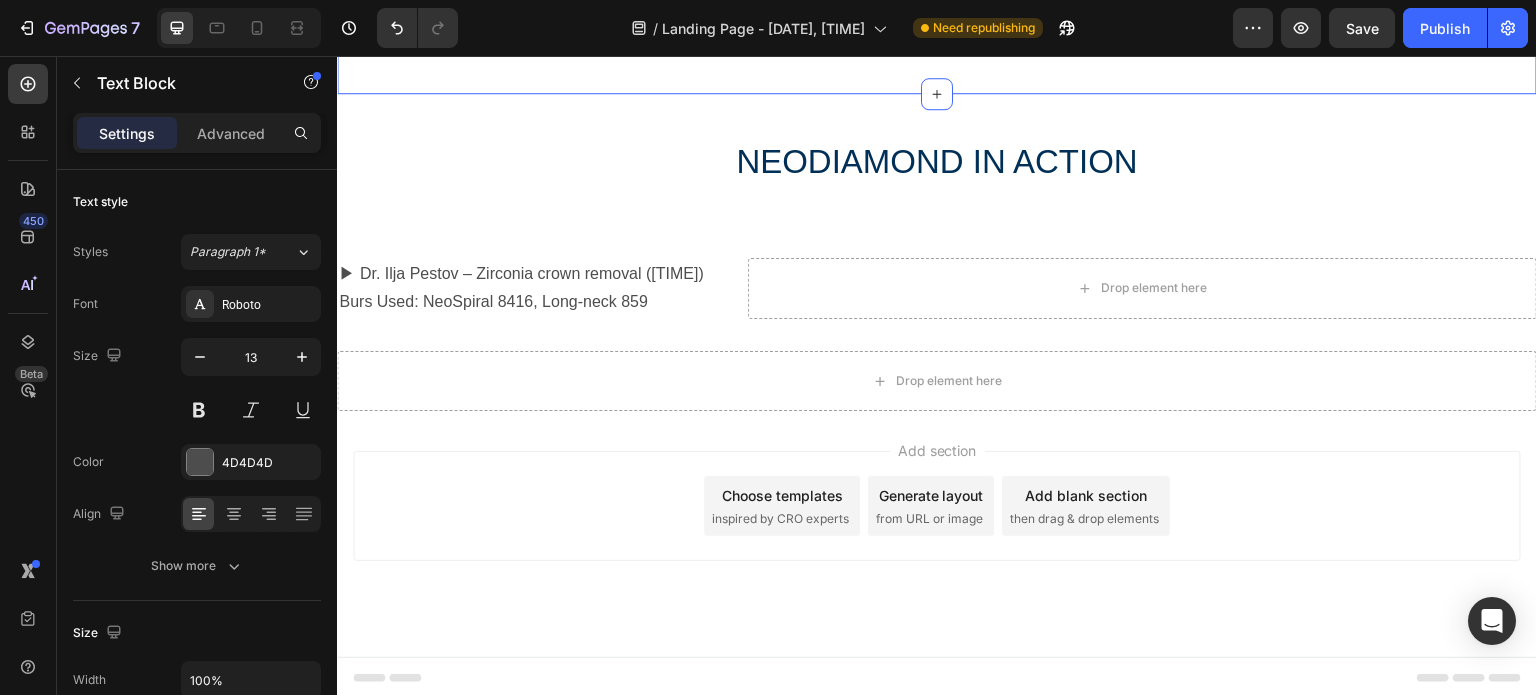 scroll, scrollTop: 1520, scrollLeft: 0, axis: vertical 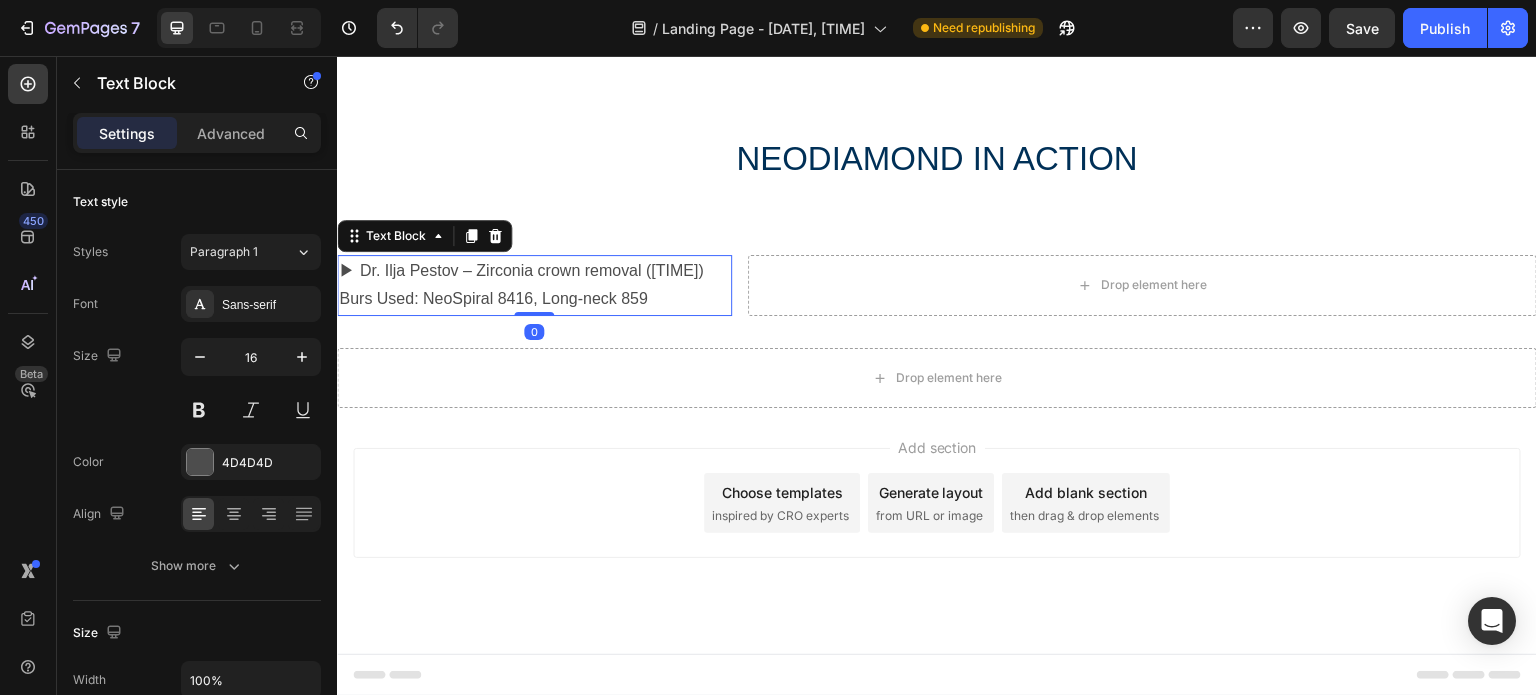 click on "▶ Dr. Ilja Pestov – Zirconia crown removal ([TIME]) Burs Used: NeoSpiral 8416, Long-neck 859" at bounding box center [534, 286] 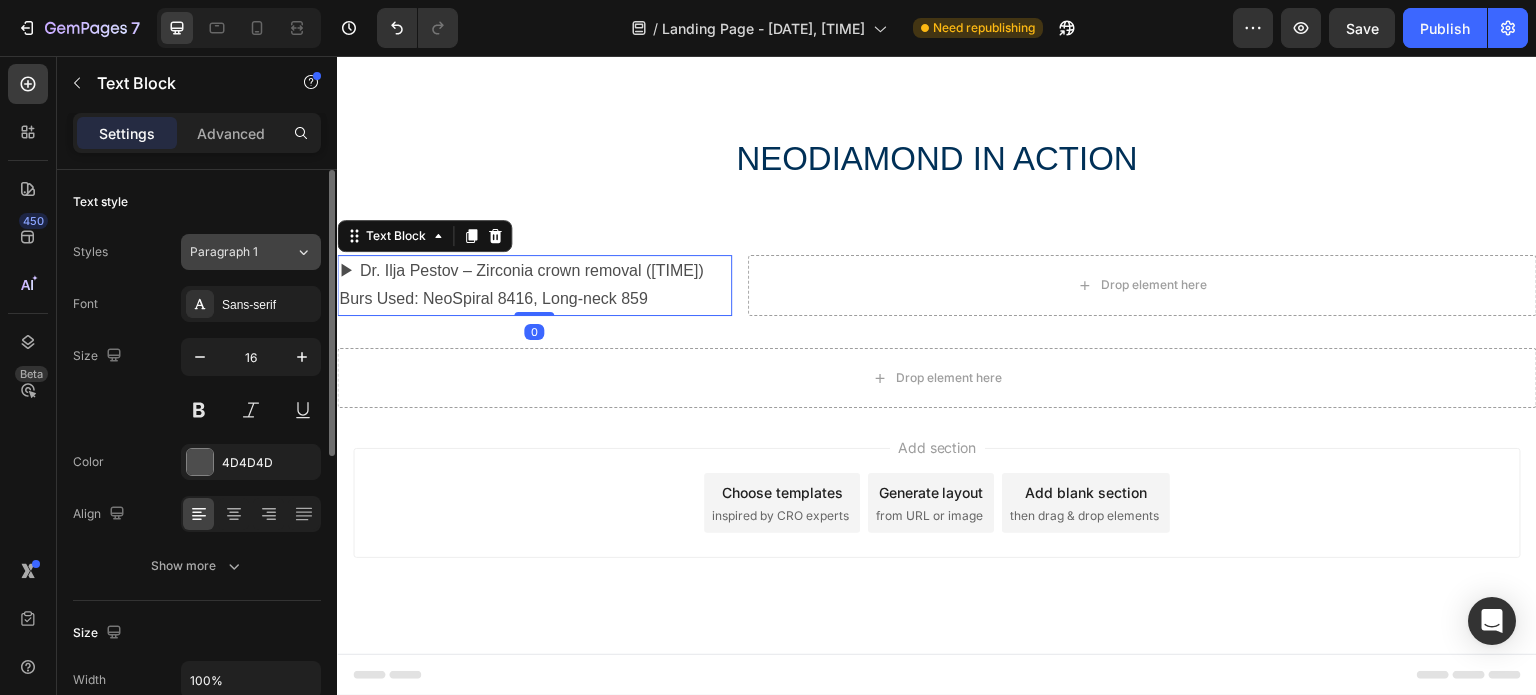 click 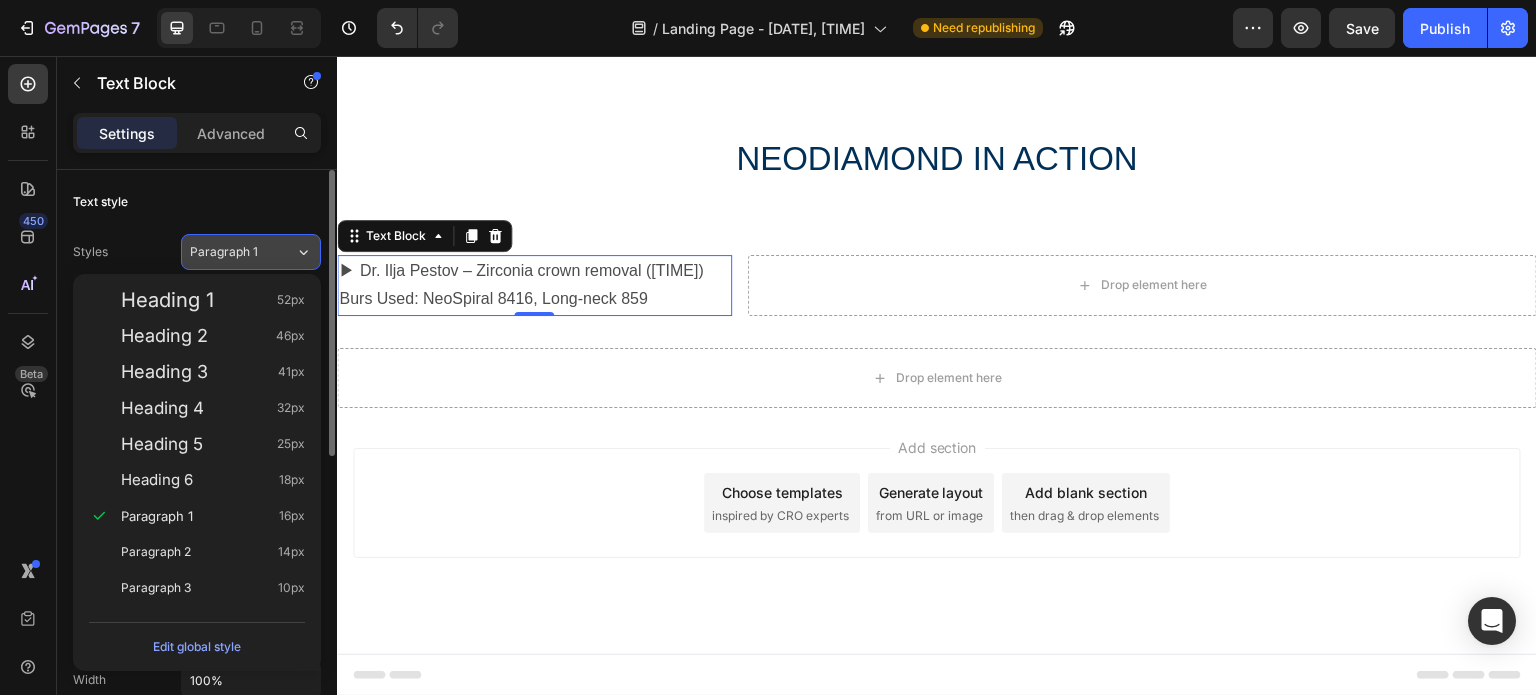 click 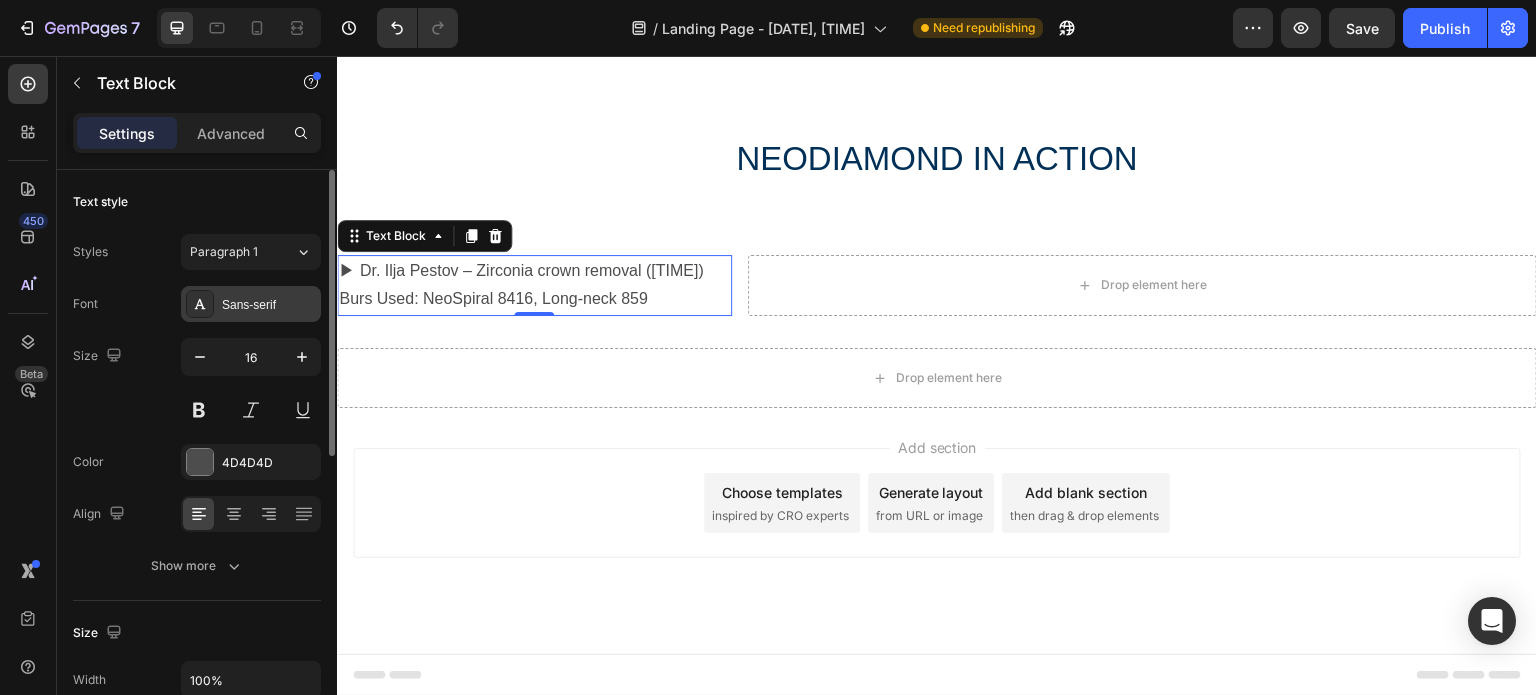 click on "Sans-serif" at bounding box center [269, 305] 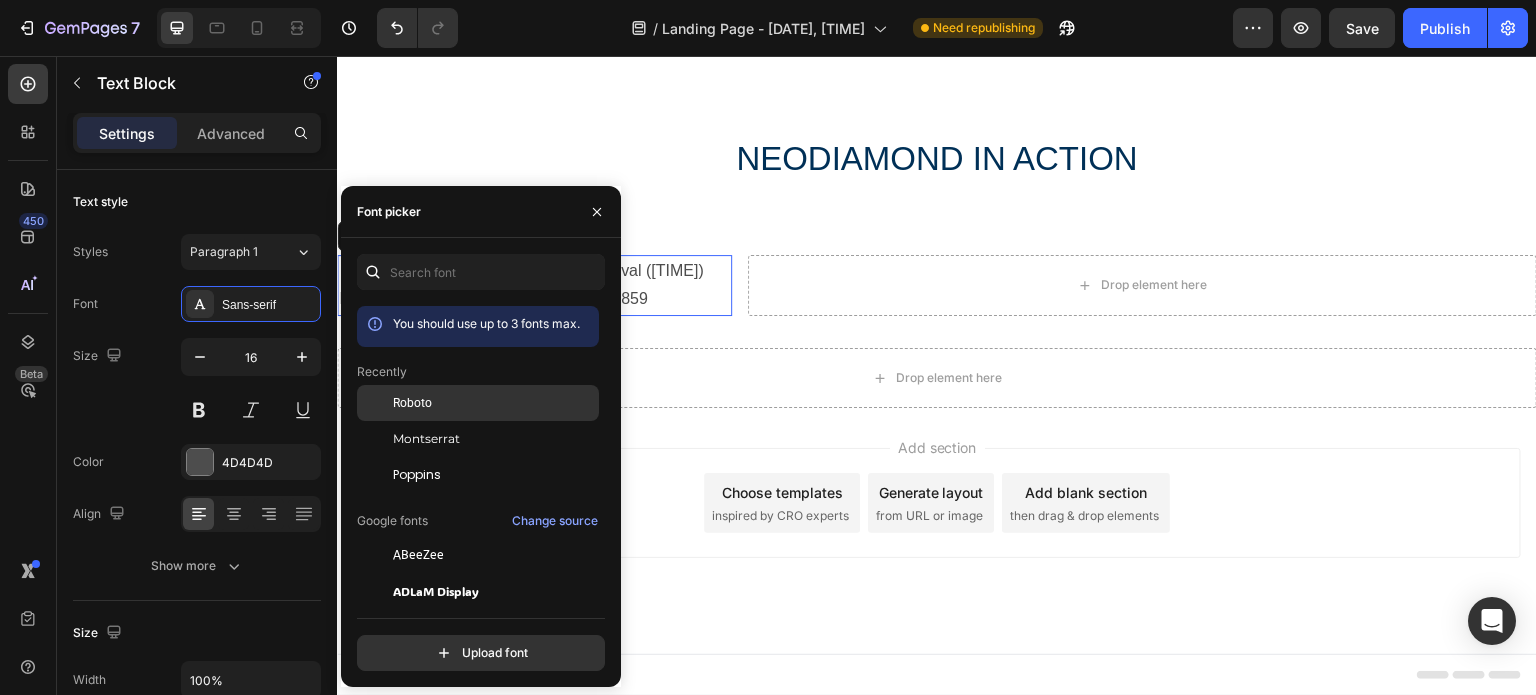 click on "Roboto" at bounding box center (412, 403) 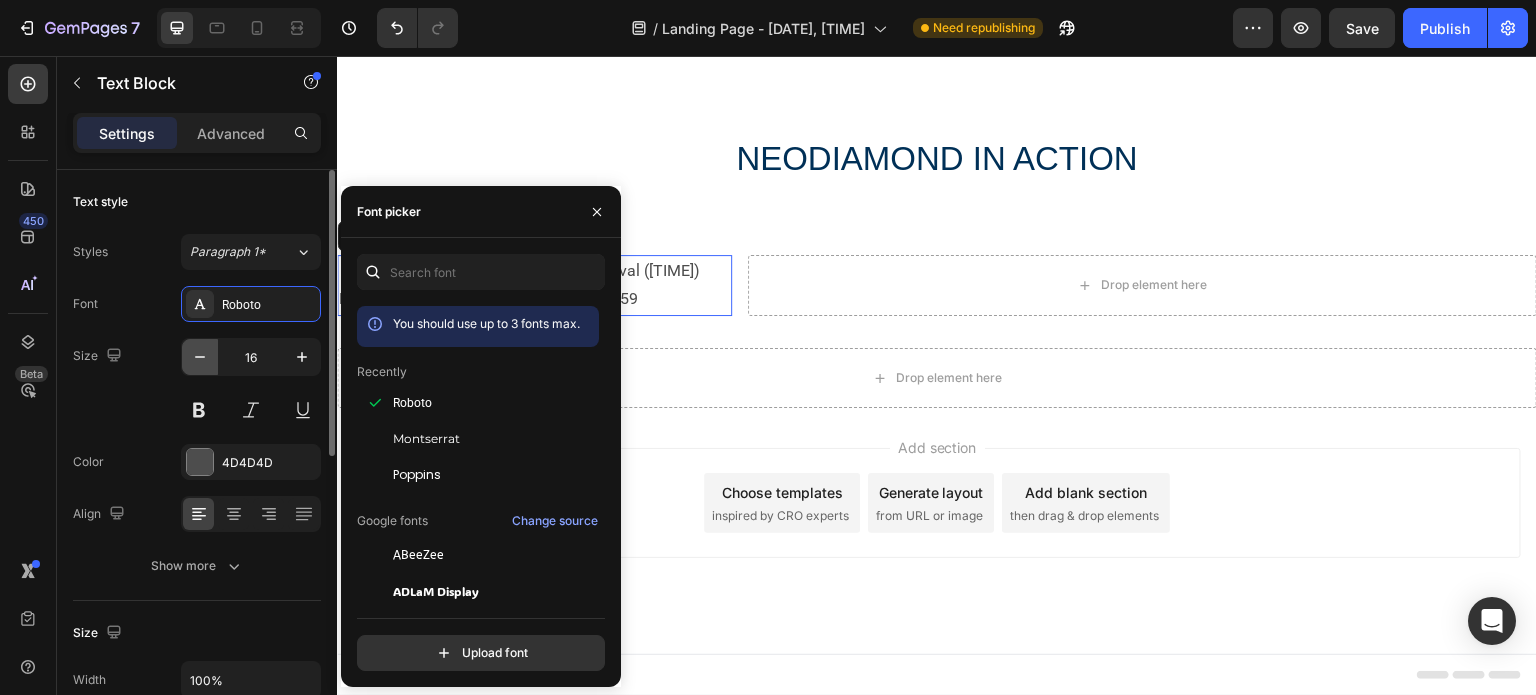 click at bounding box center (200, 357) 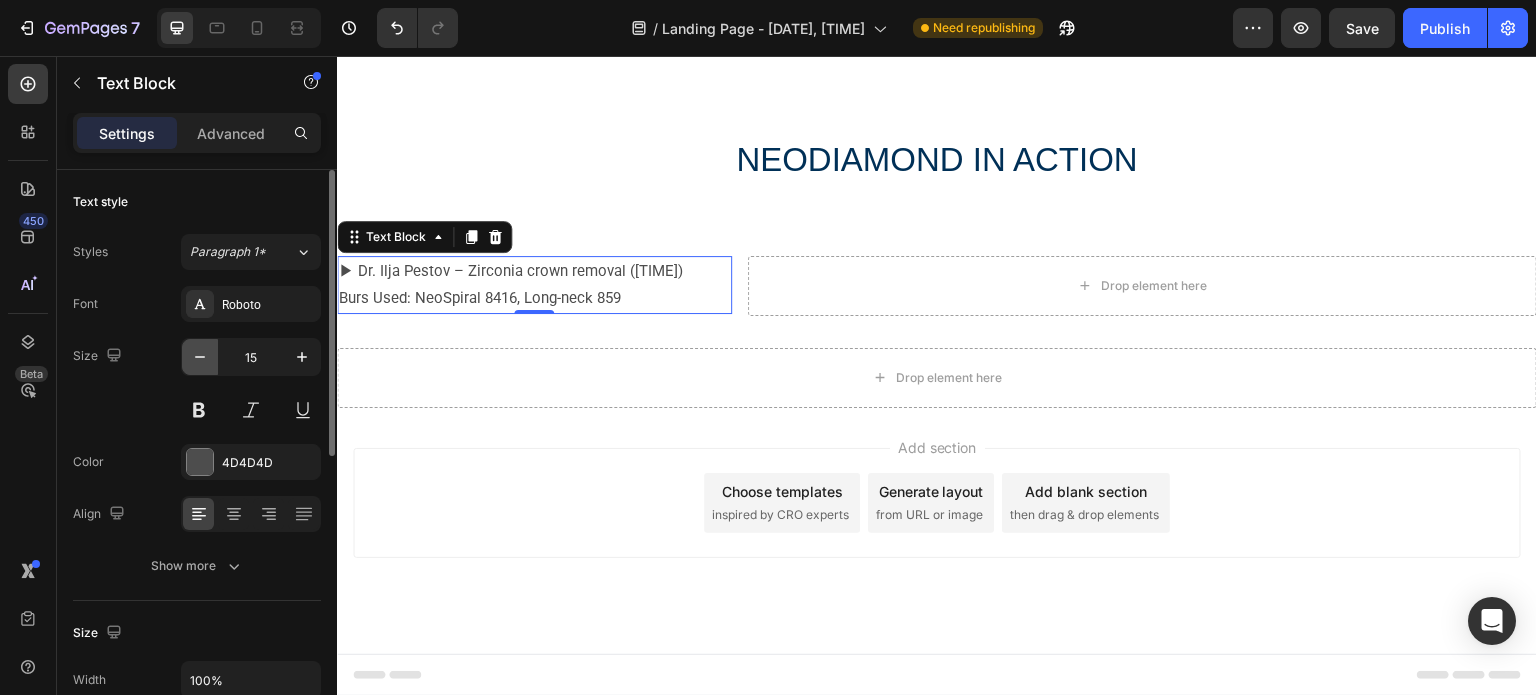 scroll, scrollTop: 1519, scrollLeft: 0, axis: vertical 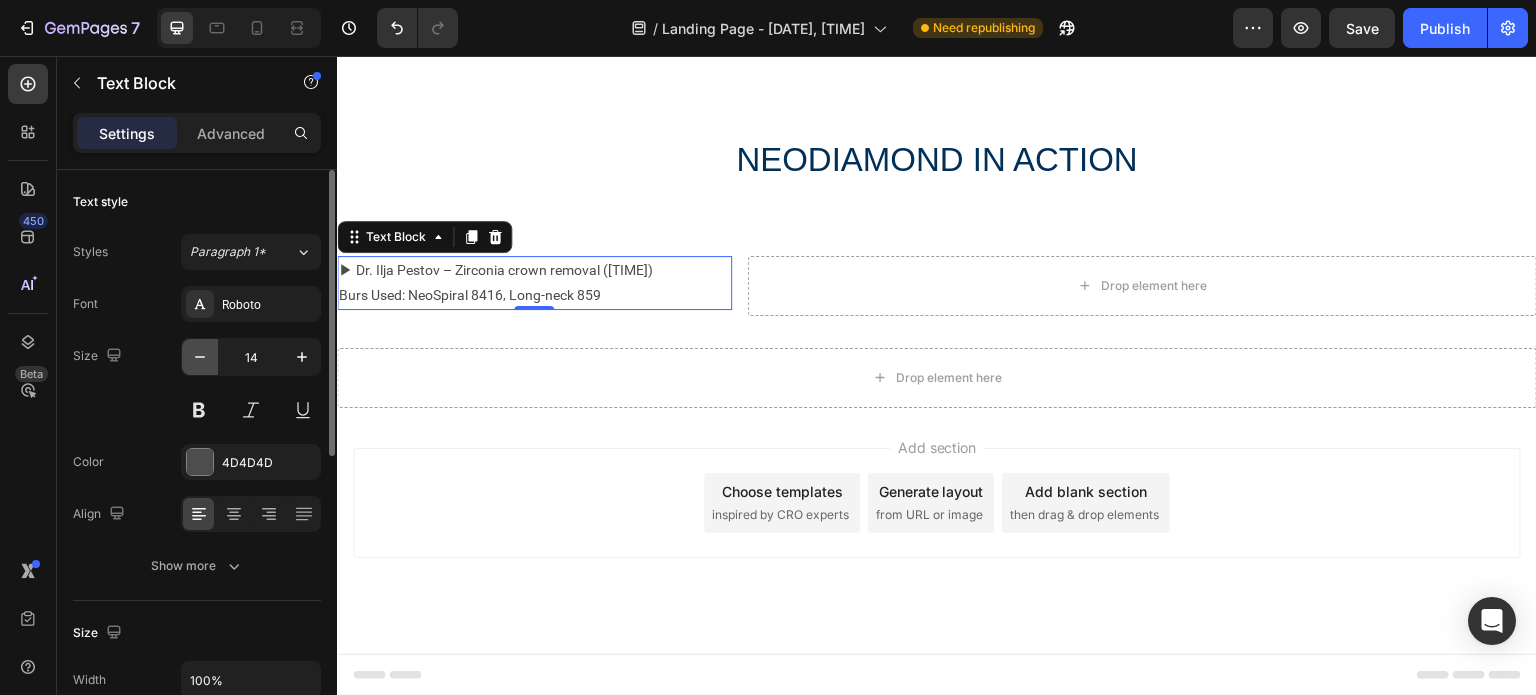 click at bounding box center [200, 357] 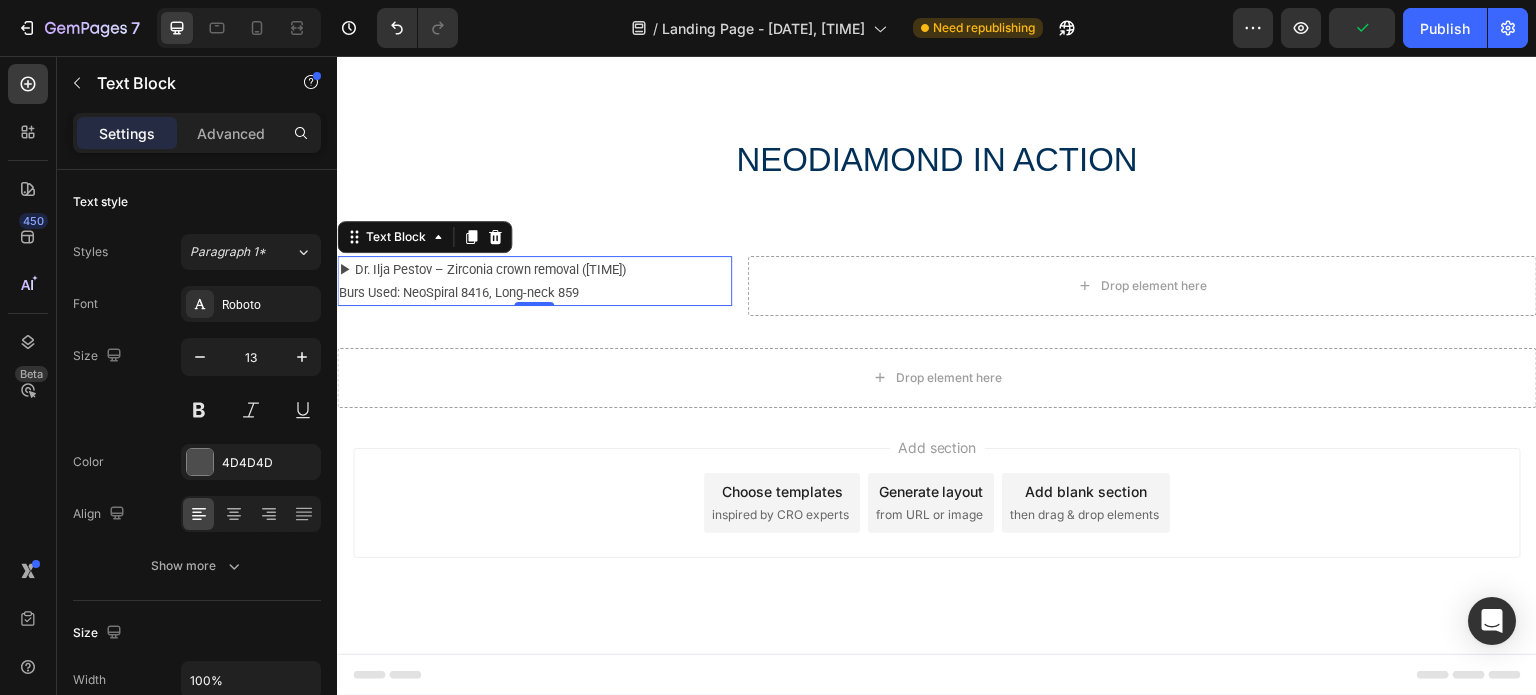 click on "▶ Dr. Ilja Pestov – Zirconia crown removal ([TIME]) Burs Used: NeoSpiral 8416, Long-neck 859" at bounding box center [534, 281] 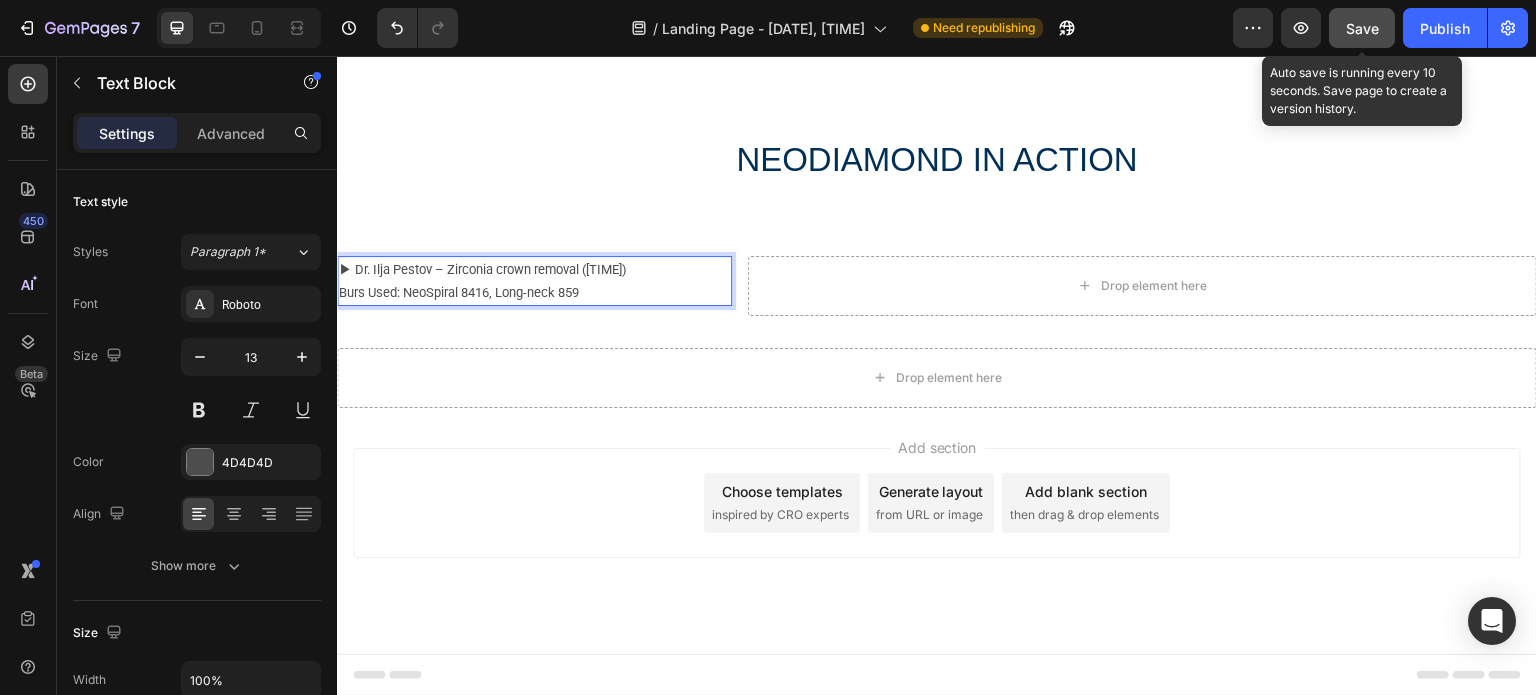 click on "Save" 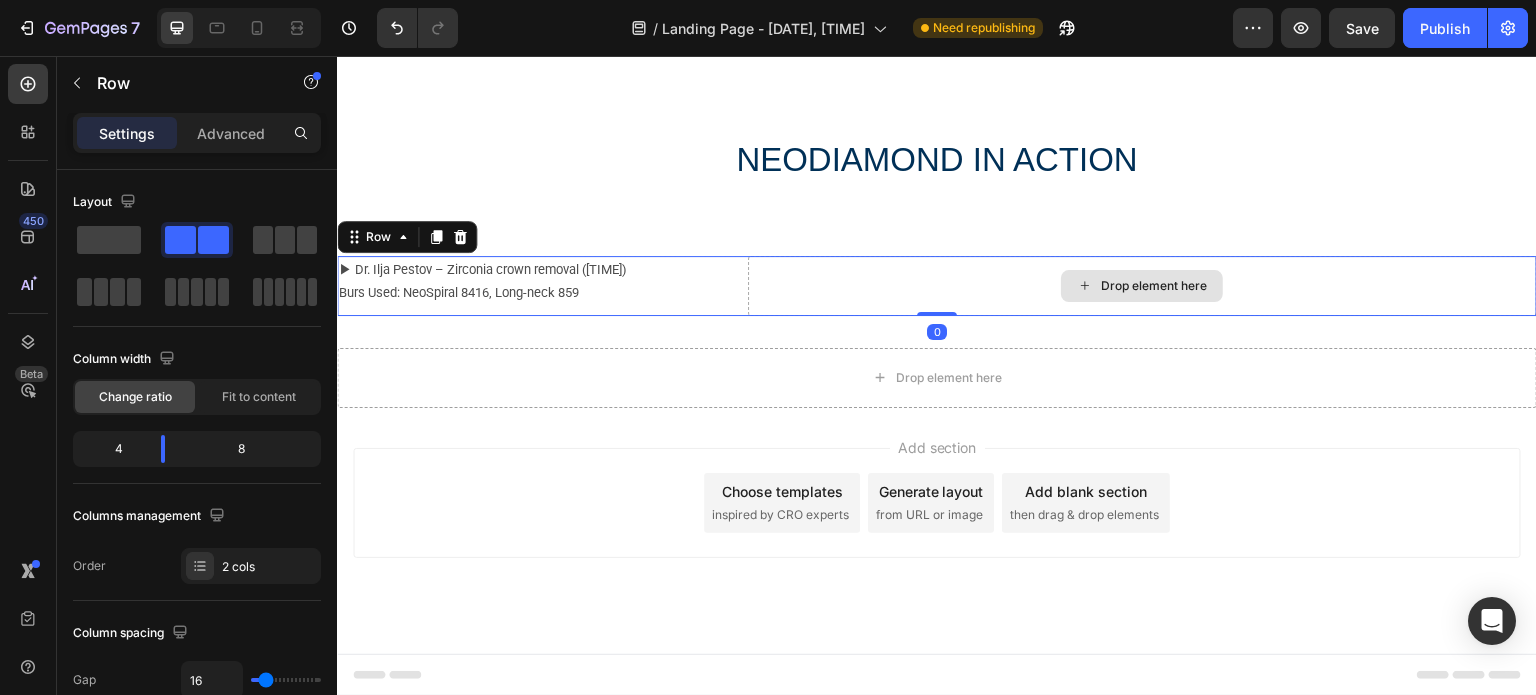 click on "Drop element here" at bounding box center (1142, 286) 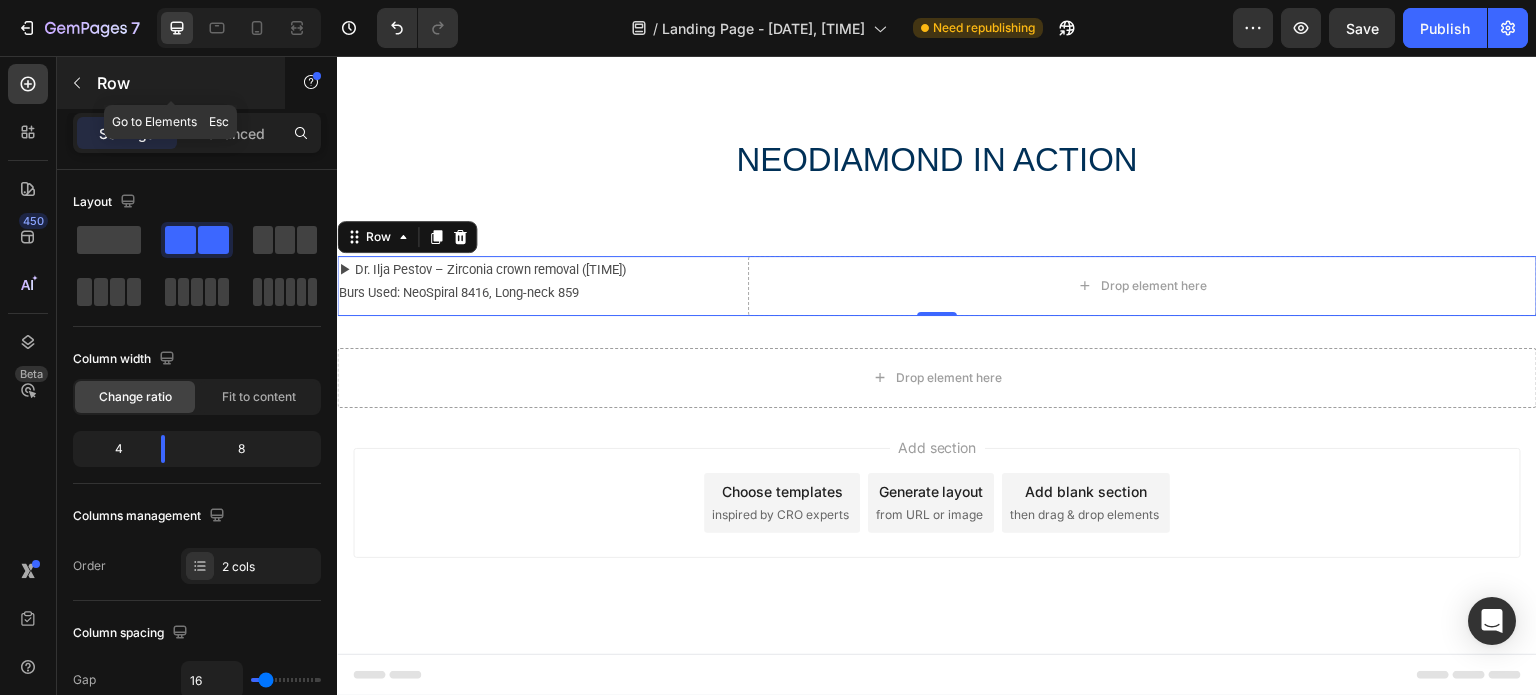 click 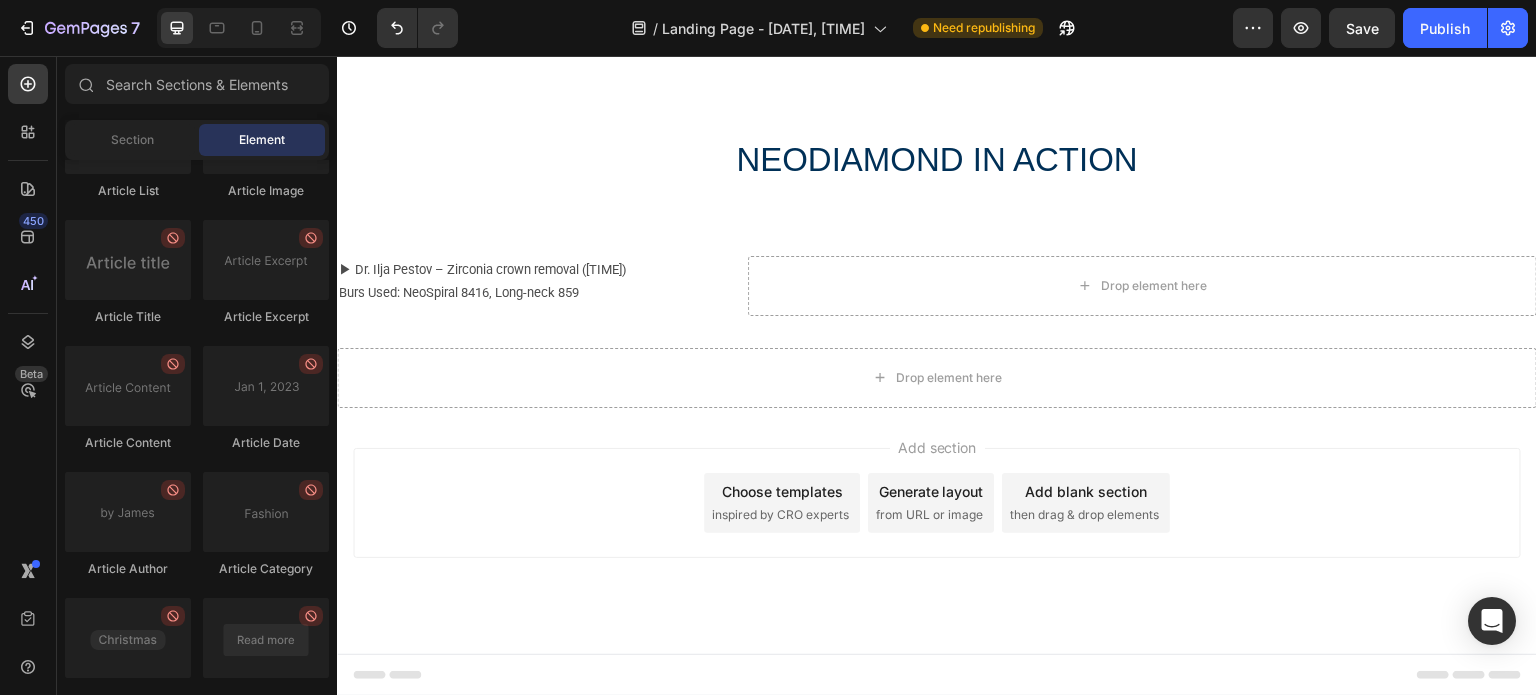 scroll, scrollTop: 5396, scrollLeft: 0, axis: vertical 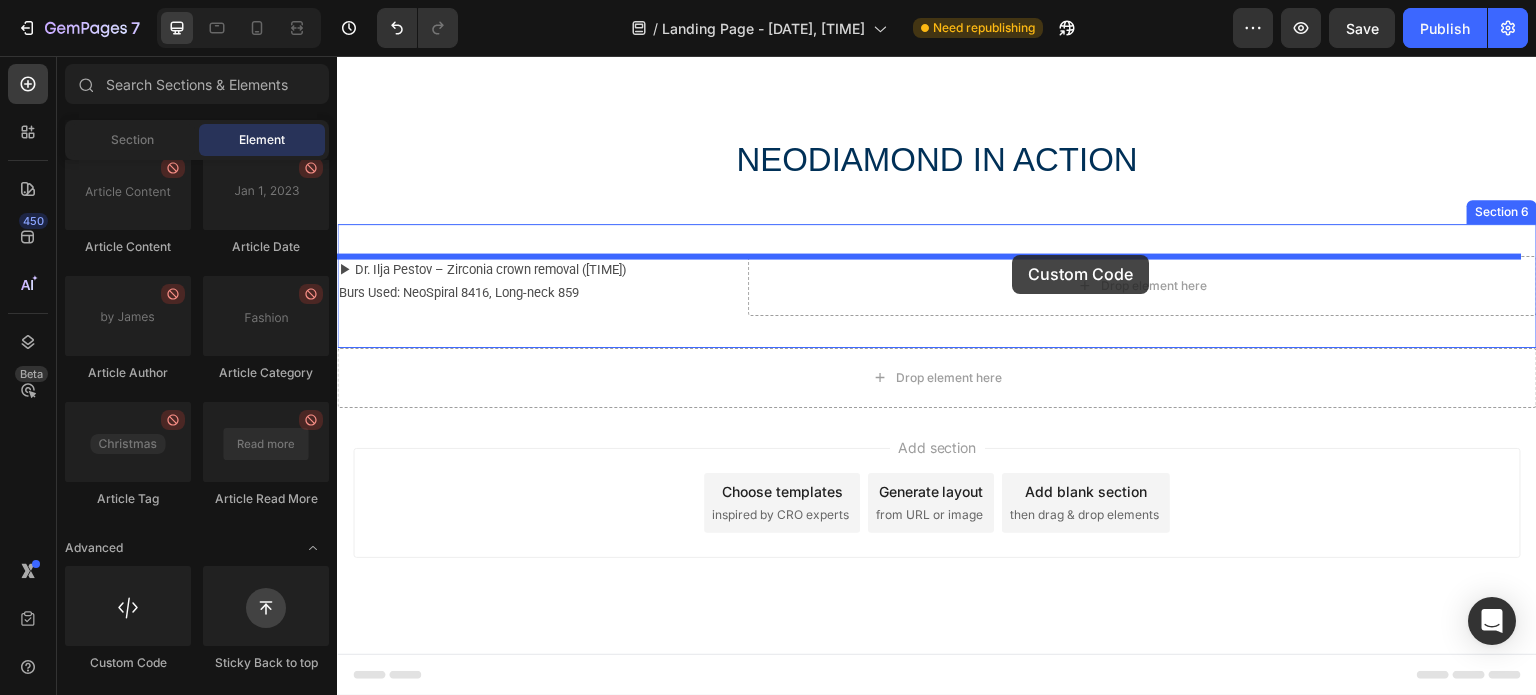 drag, startPoint x: 474, startPoint y: 651, endPoint x: 1013, endPoint y: 255, distance: 668.8326 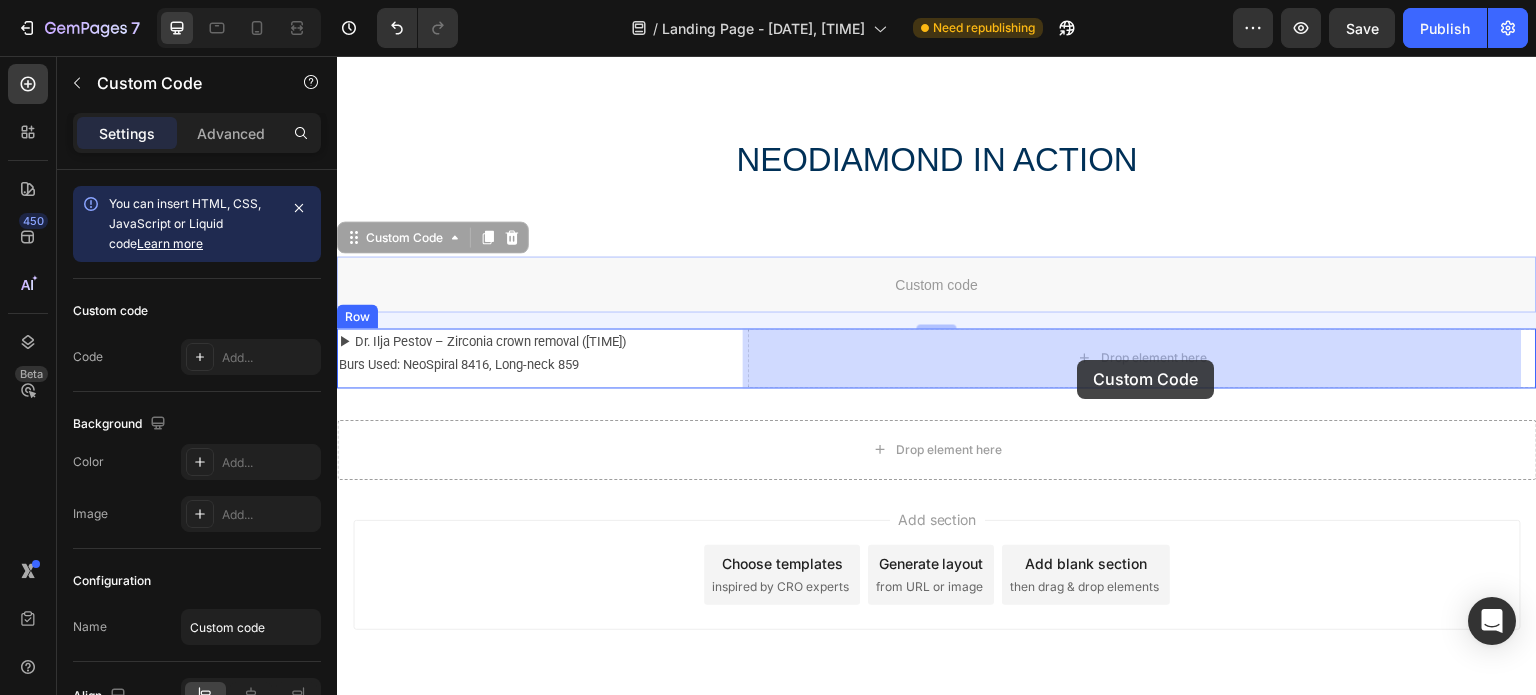 drag, startPoint x: 926, startPoint y: 282, endPoint x: 1078, endPoint y: 360, distance: 170.84496 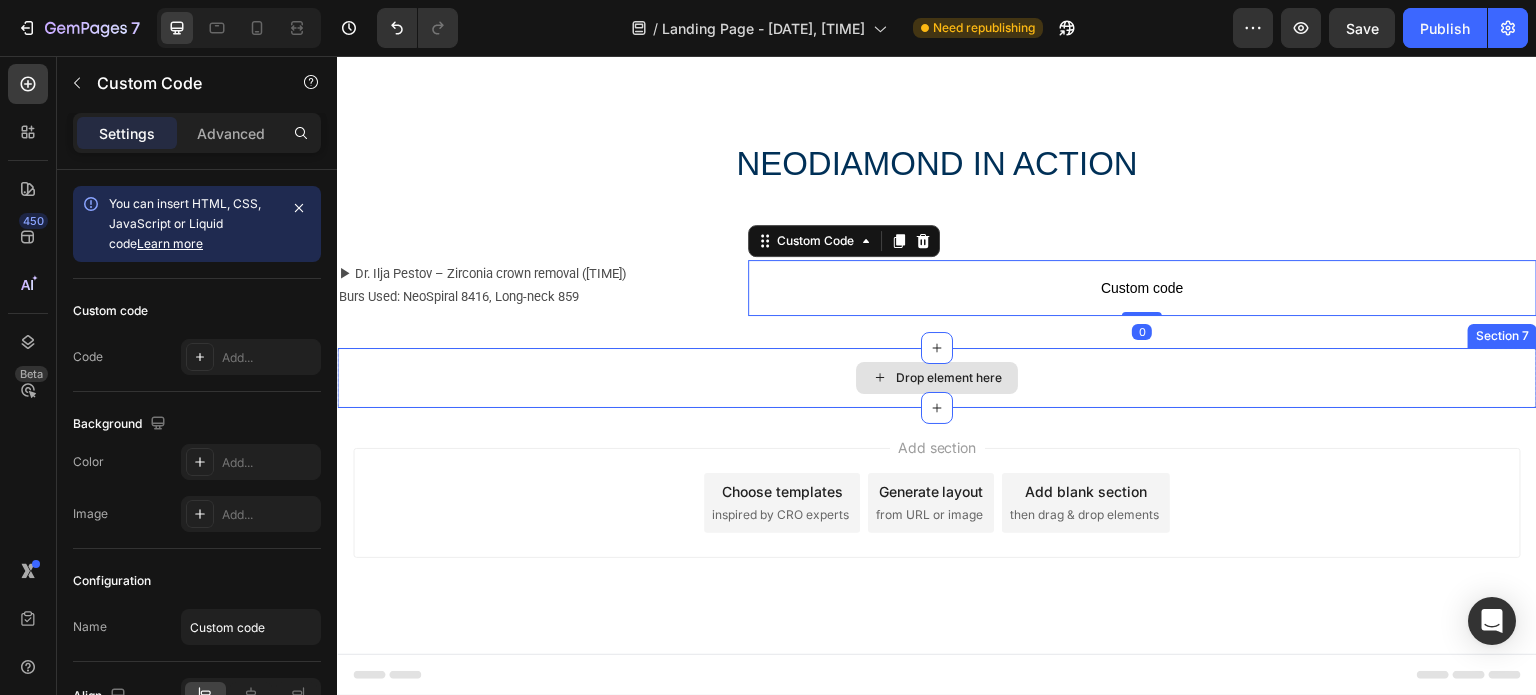 scroll, scrollTop: 1515, scrollLeft: 0, axis: vertical 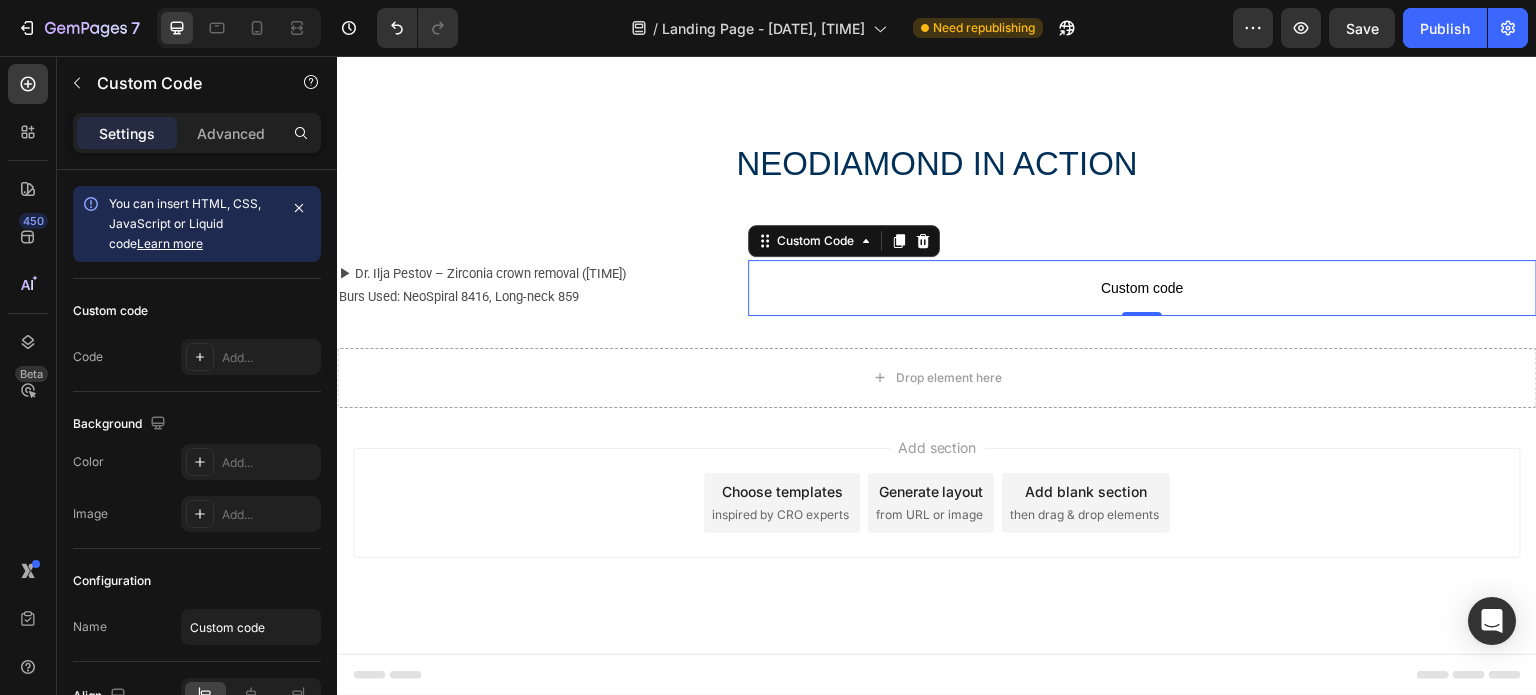 click on "Custom code" at bounding box center [1142, 288] 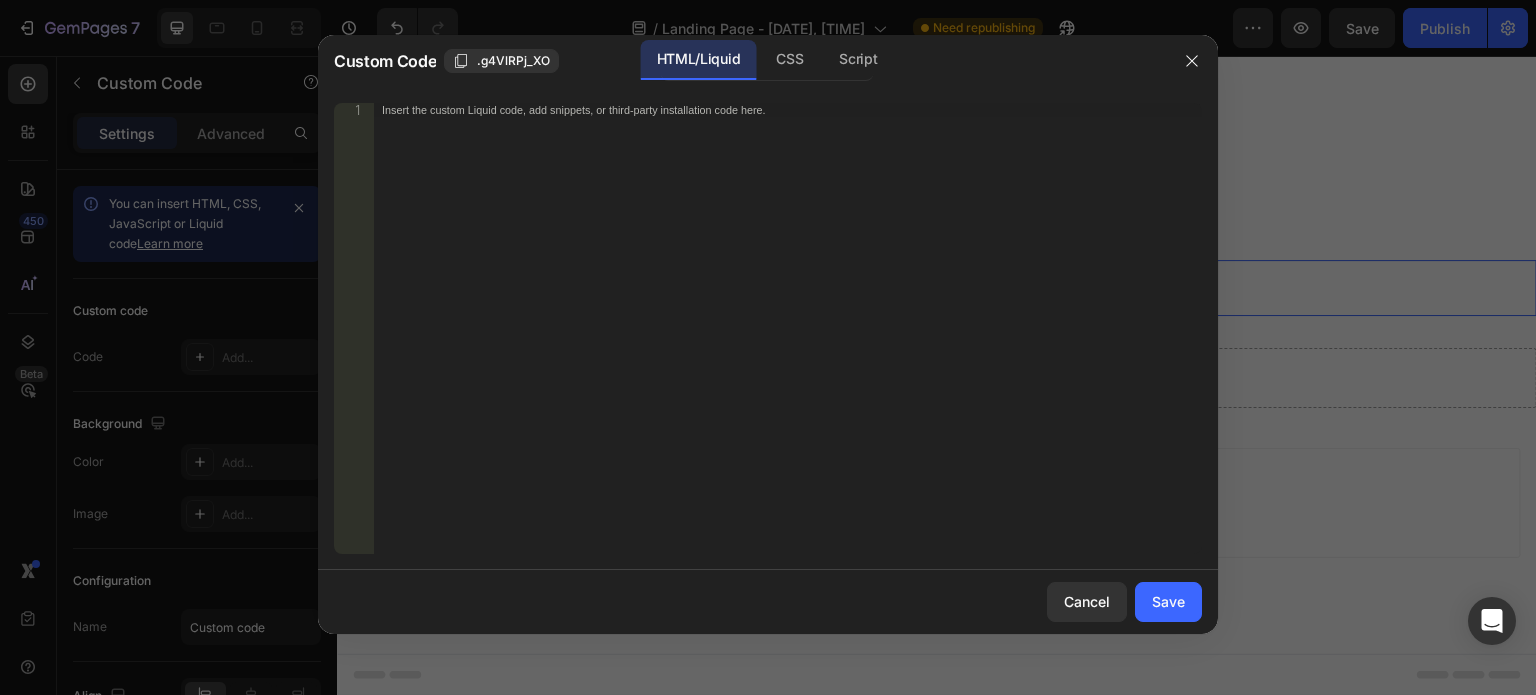 click on "Insert the custom Liquid code, add snippets, or third-party installation code here." at bounding box center [746, 109] 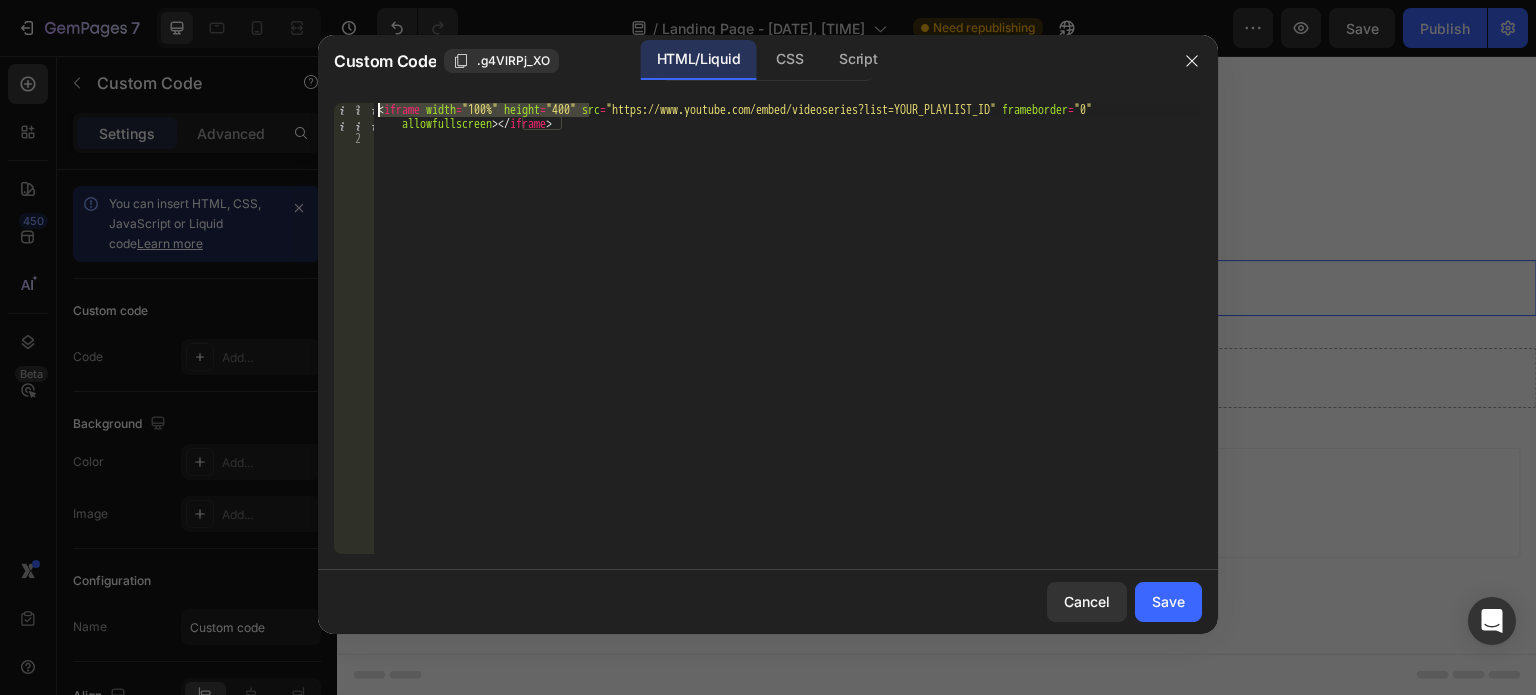 drag, startPoint x: 588, startPoint y: 114, endPoint x: 385, endPoint y: 84, distance: 205.20477 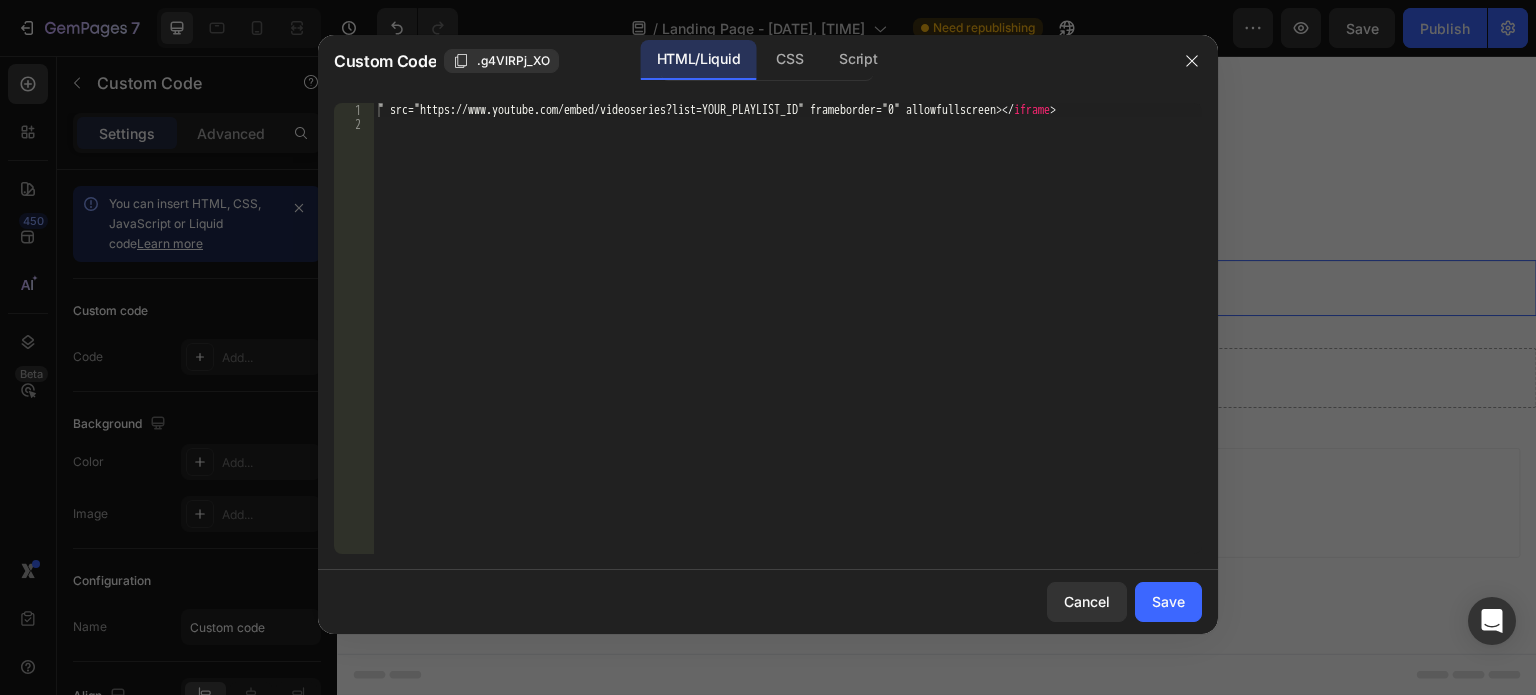 click on "" src="https://www.youtube.com/embed/videoseries?list=YOUR_PLAYLIST_ID" frameborder="0" allowfullscreen> 1 2 " src="https://www.youtube.com/embed/videoseries?list=YOUR_PLAYLIST_ID" frameborder="0" allowfullscreen>  [HEBREW_CHARS] [LONG_X_CHARS]" 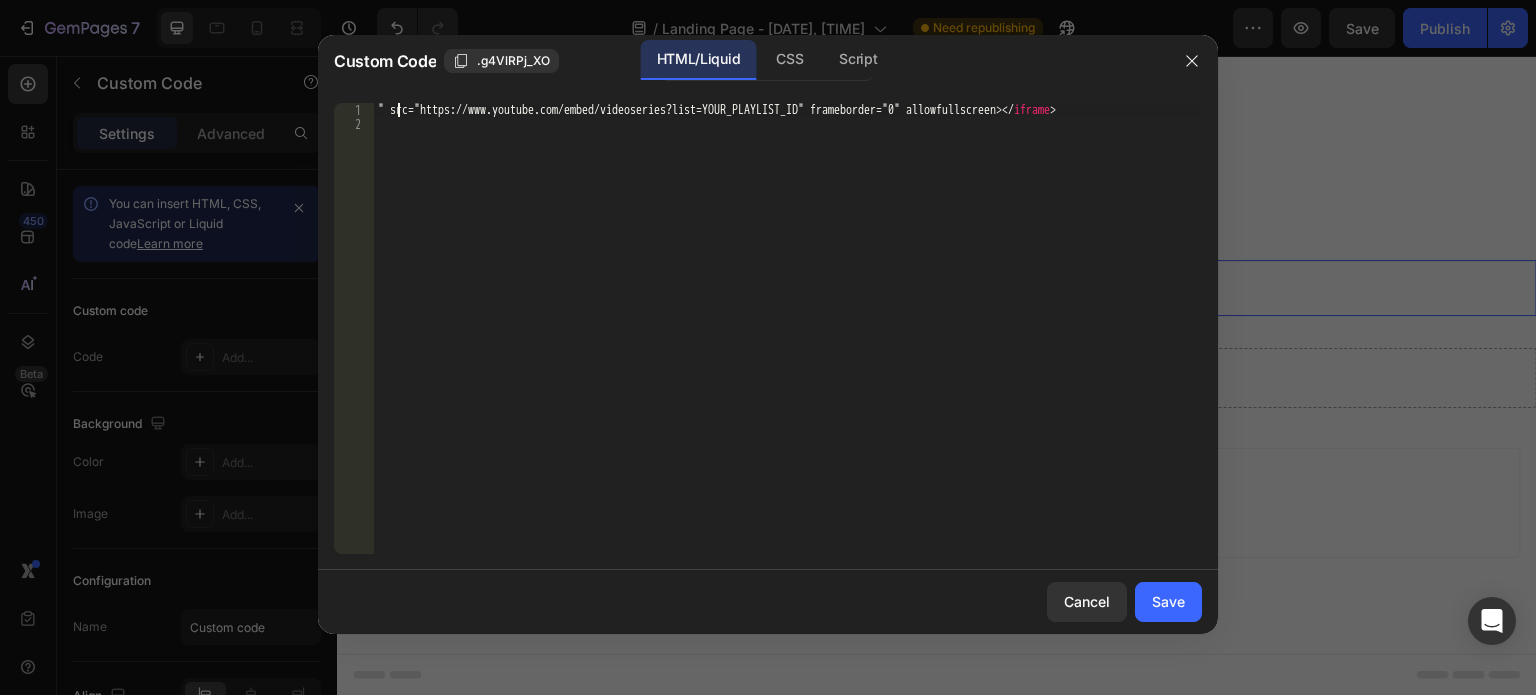 click on "" src="https://www.youtube.com/embed/videoseries?list=YOUR_PLAYLIST_ID" frameborder="0" allowfullscreen> </ iframe >" at bounding box center [788, 342] 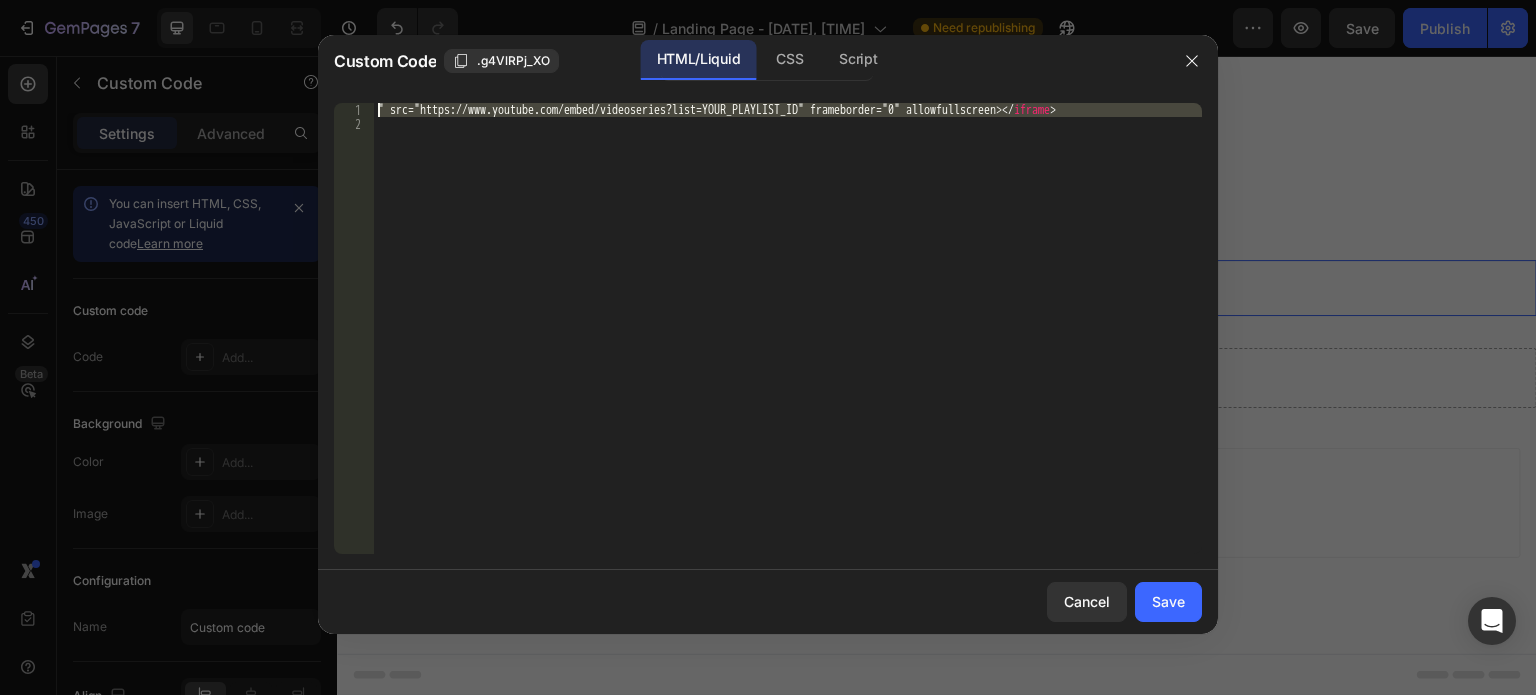 click on "" src="https://www.youtube.com/embed/videoseries?list=YOUR_PLAYLIST_ID" frameborder="0" allowfullscreen> </ iframe >" at bounding box center [788, 342] 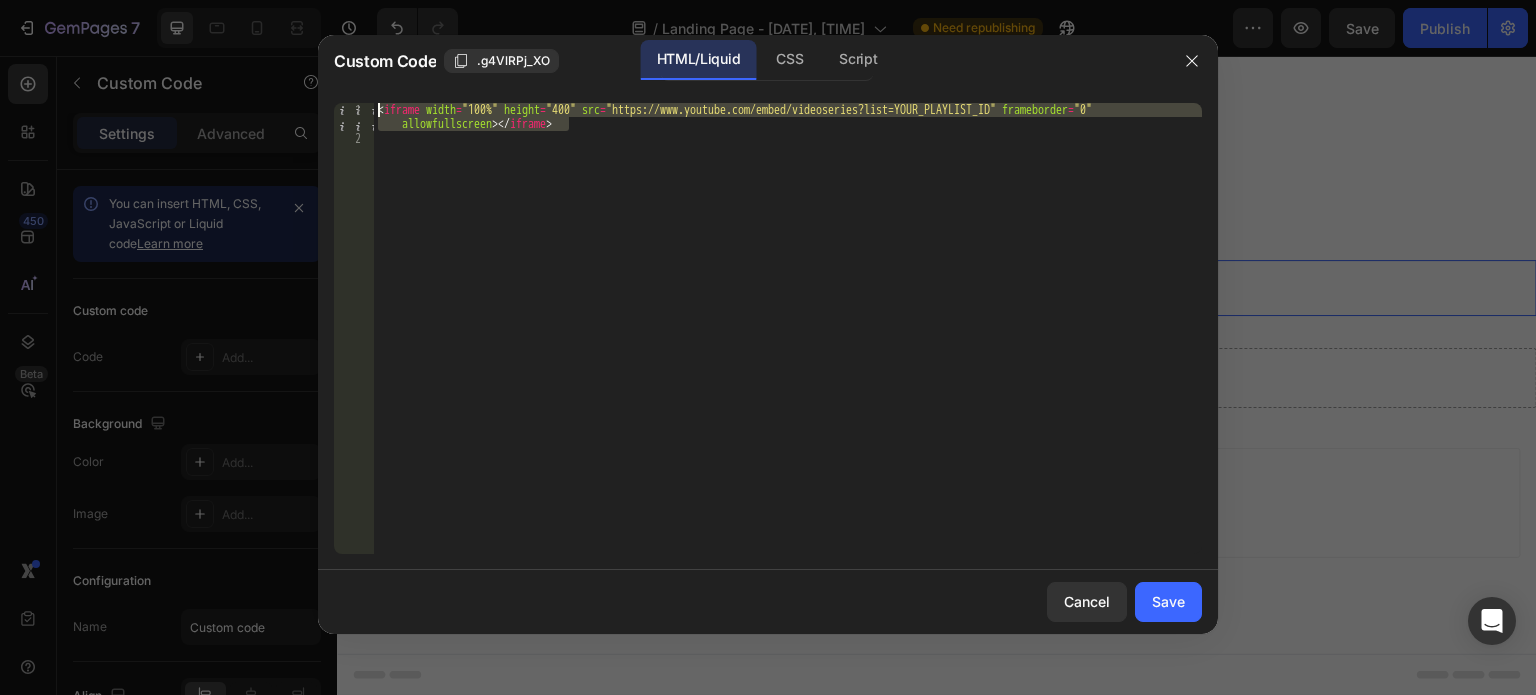 drag, startPoint x: 591, startPoint y: 127, endPoint x: 380, endPoint y: 92, distance: 213.88315 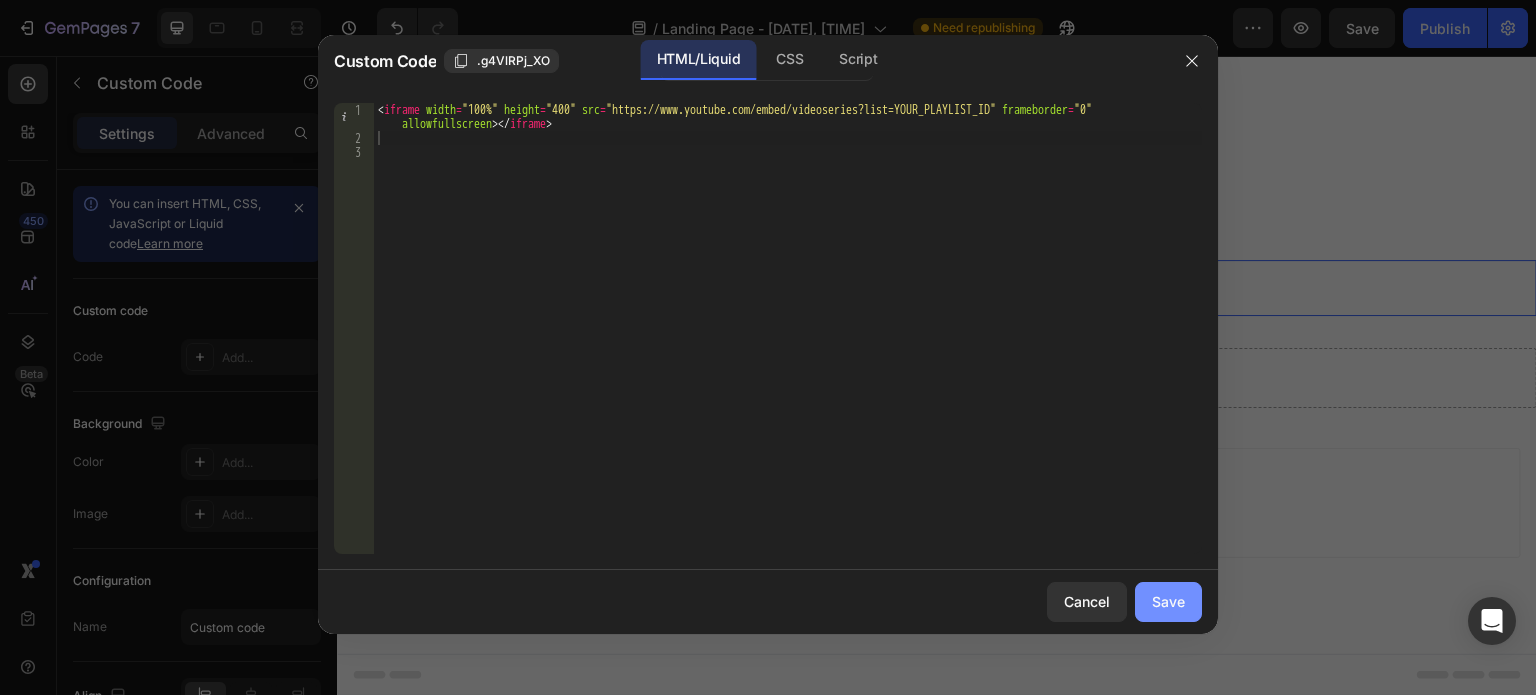 click on "Save" 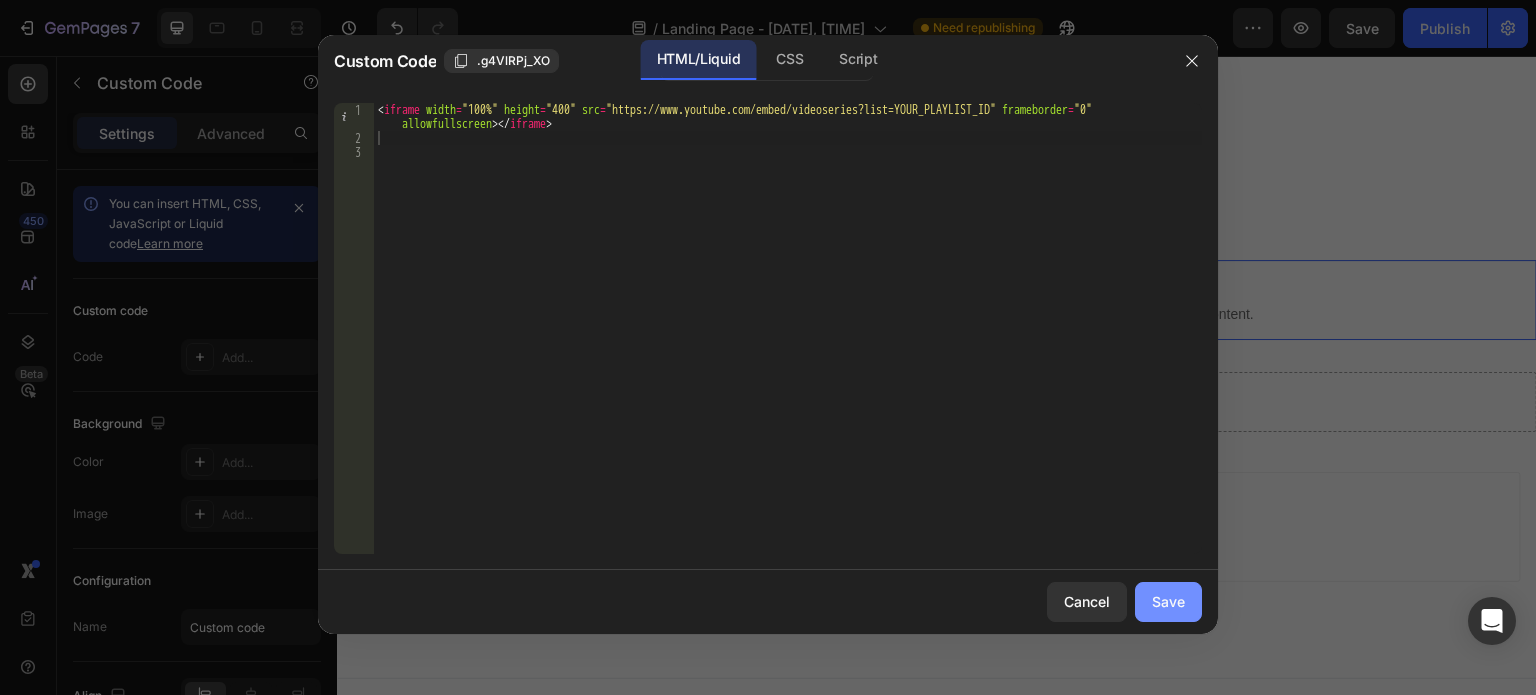 scroll, scrollTop: 1519, scrollLeft: 0, axis: vertical 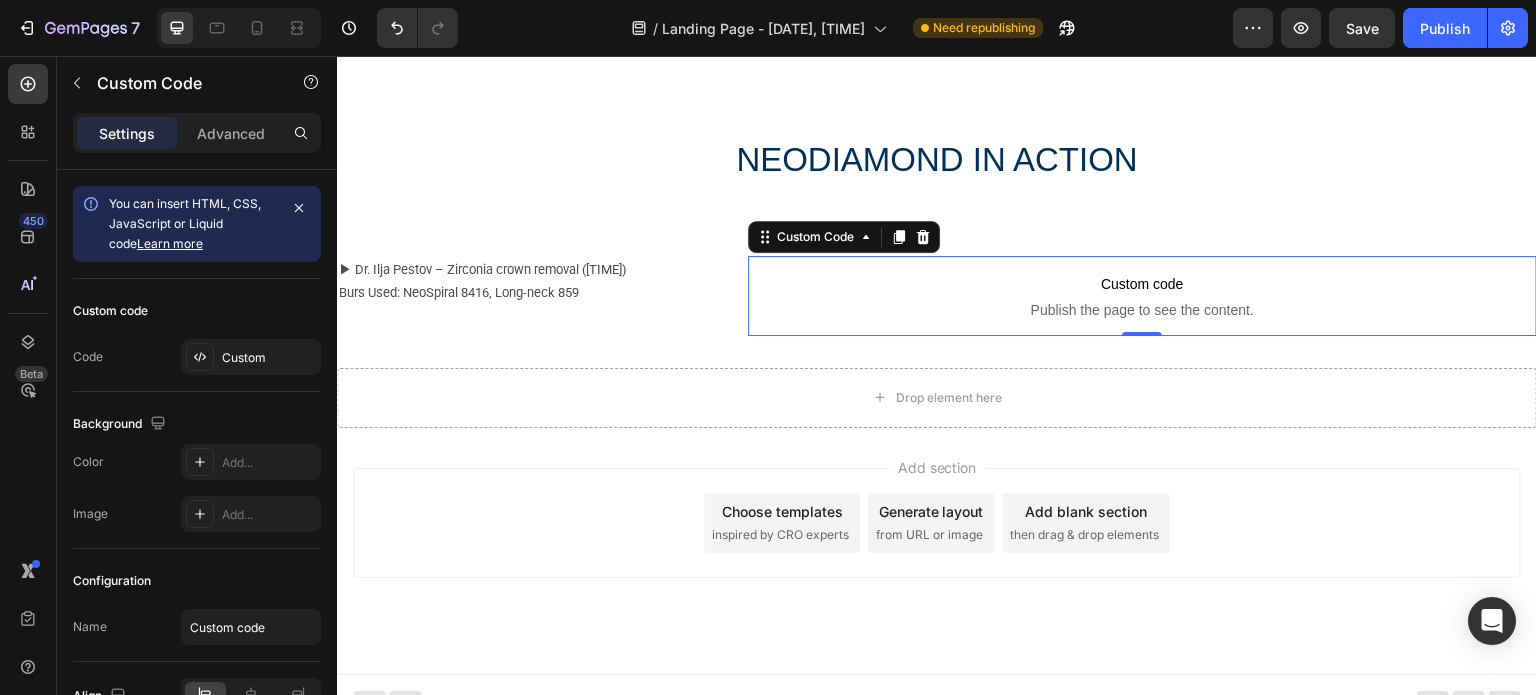 click on "Custom code" at bounding box center (1142, 284) 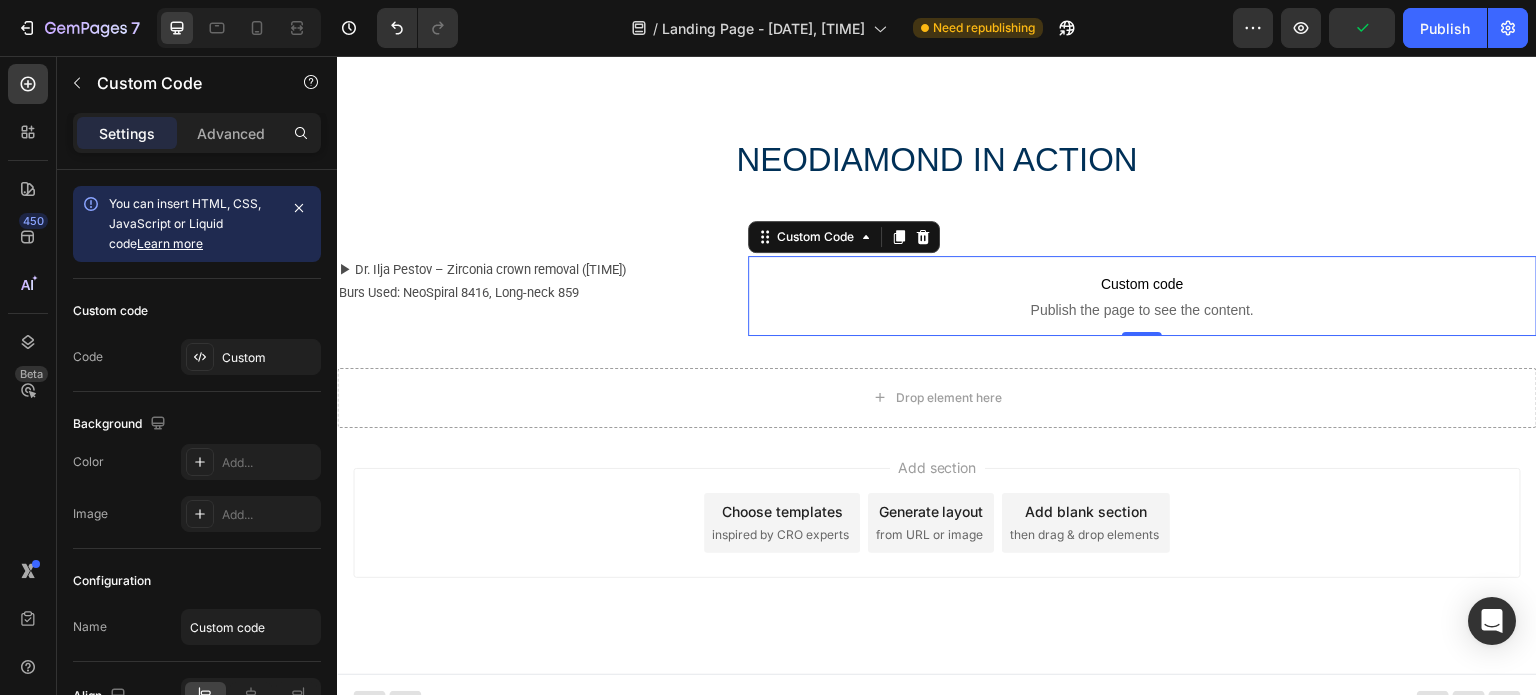 click on "Custom code" at bounding box center (1142, 284) 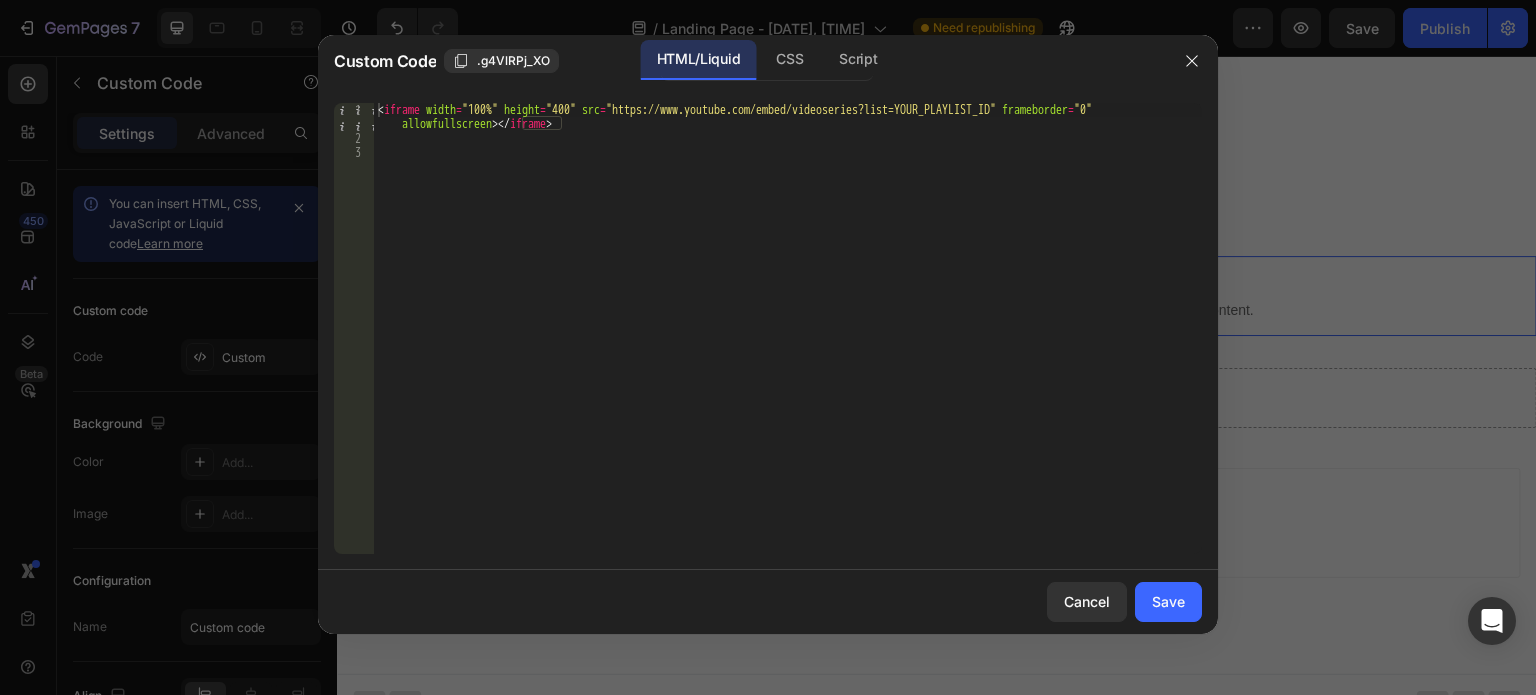 type on "<iframe width="100%" height="400" src="https://www.youtube.com/embed/videoseries?list=YOUR_PLAYLIST_ID" frameborder="0" allowfullscreen></iframe>" 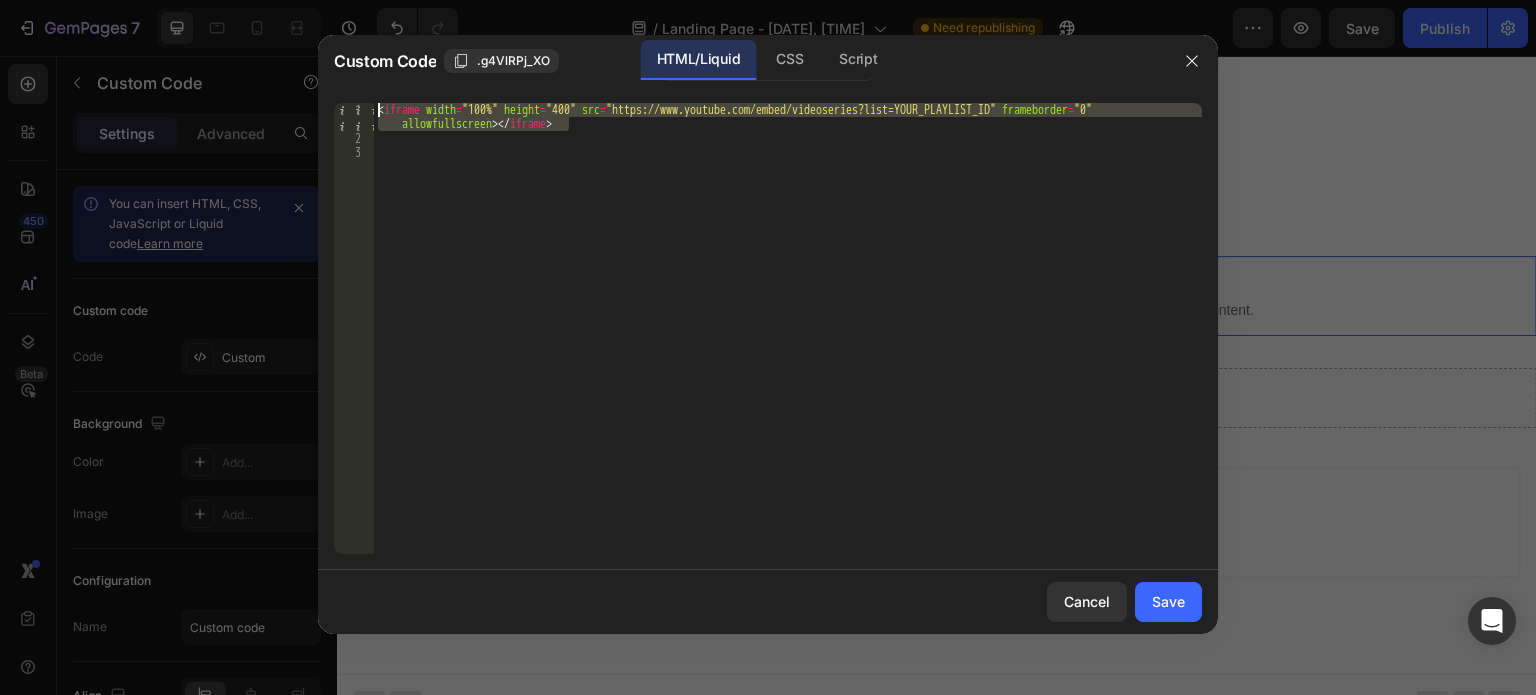 drag, startPoint x: 587, startPoint y: 122, endPoint x: 313, endPoint y: 96, distance: 275.2308 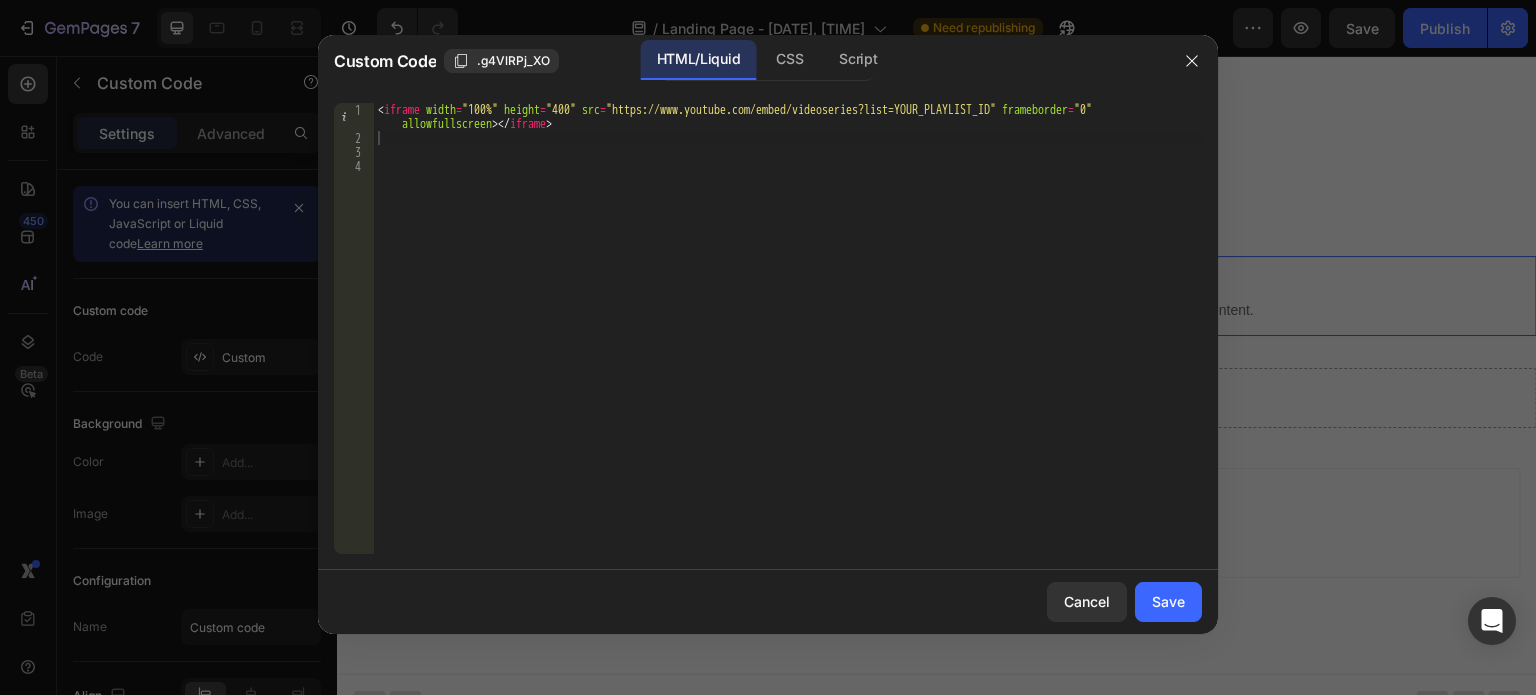 click at bounding box center [768, 347] 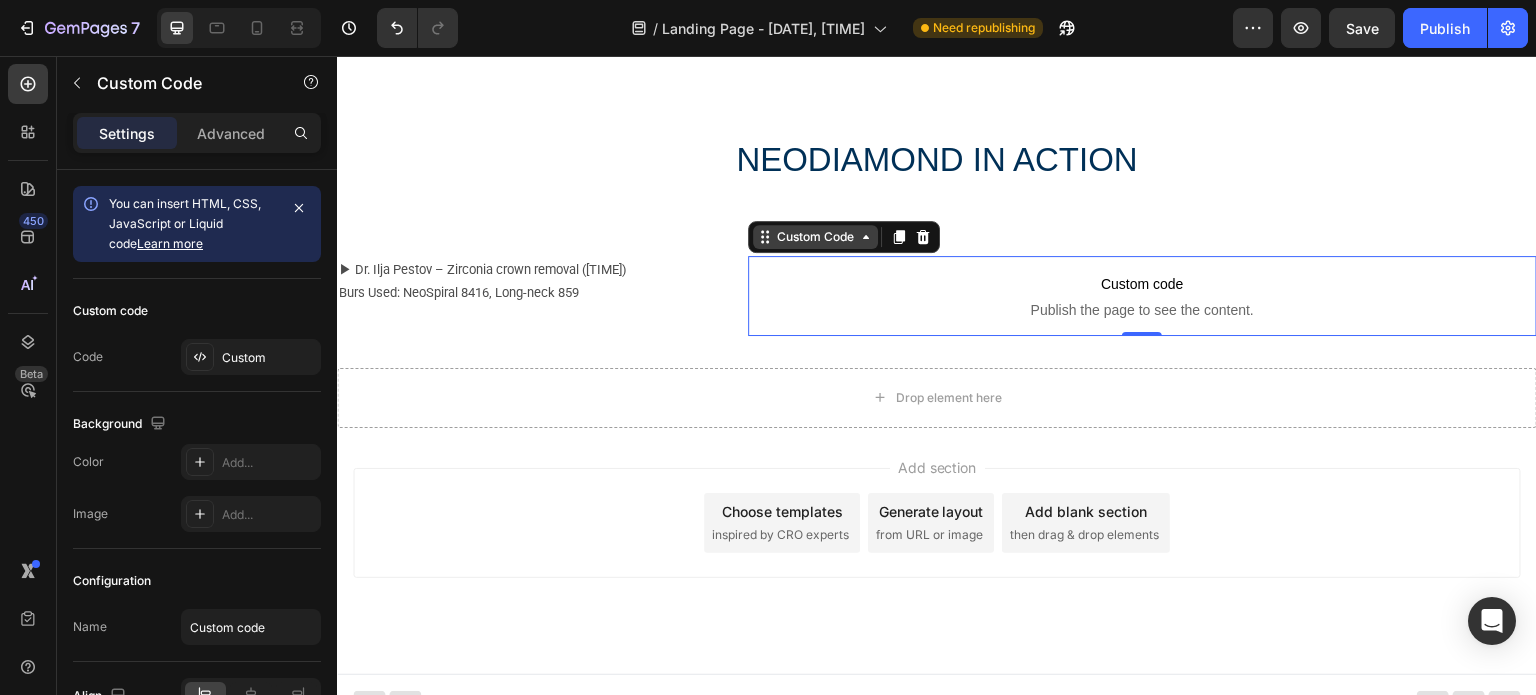 click on "Custom Code" at bounding box center (815, 237) 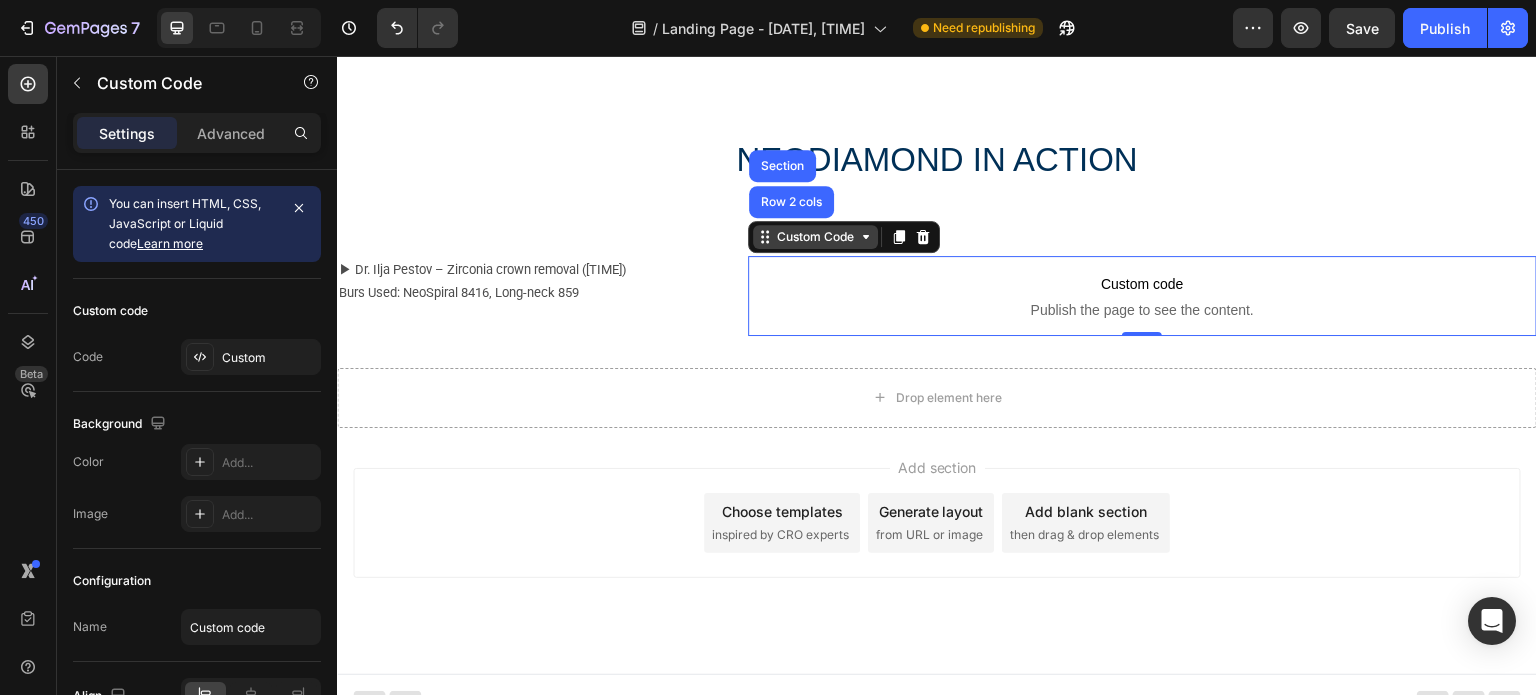click on "Custom Code" at bounding box center (815, 237) 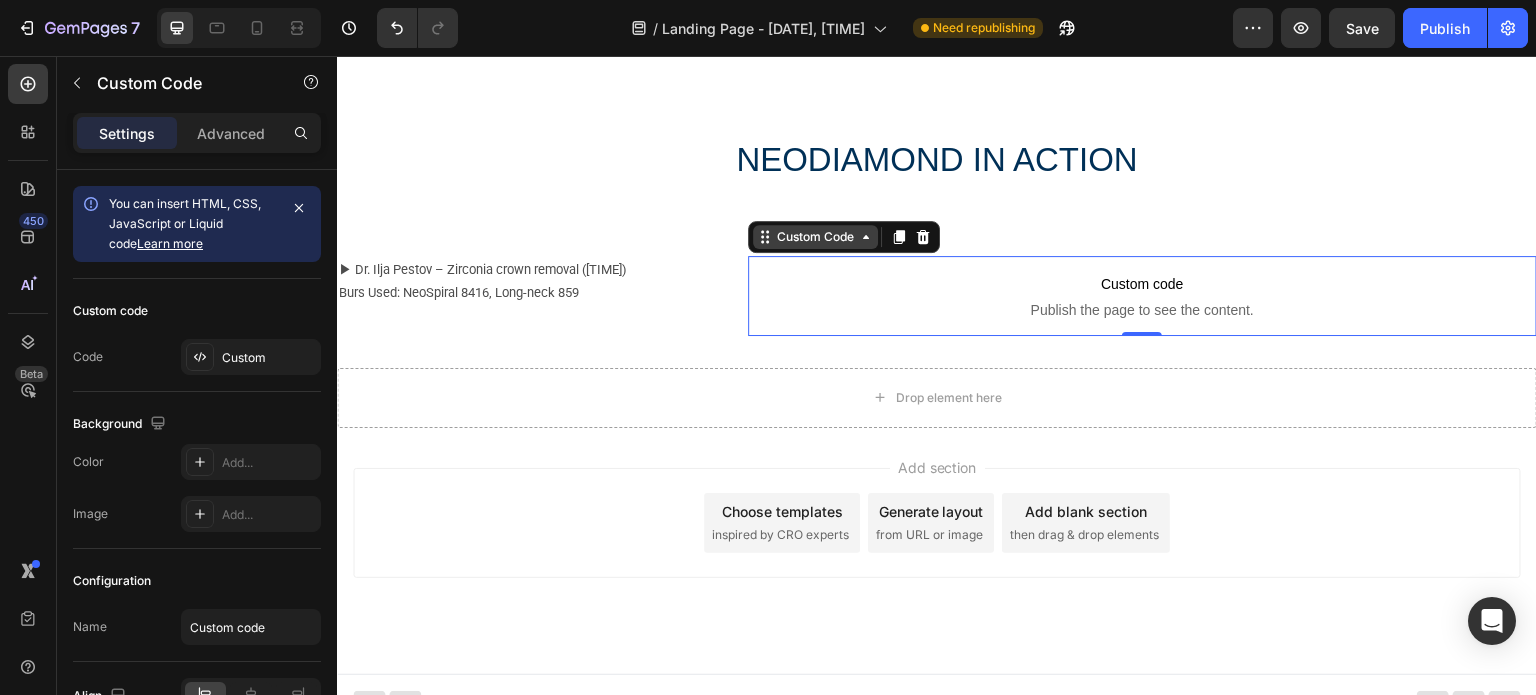 click on "Custom Code" at bounding box center (815, 237) 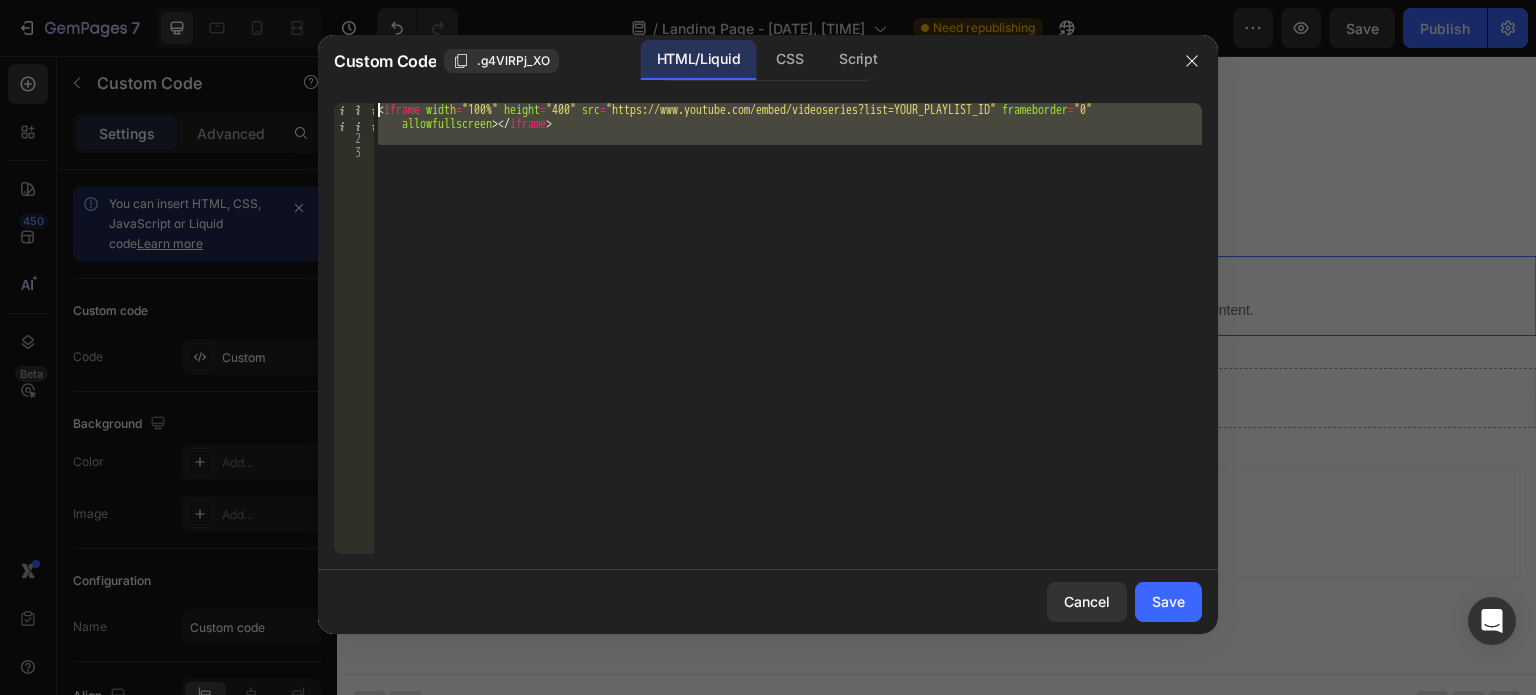 drag, startPoint x: 462, startPoint y: 88, endPoint x: 361, endPoint y: 50, distance: 107.912 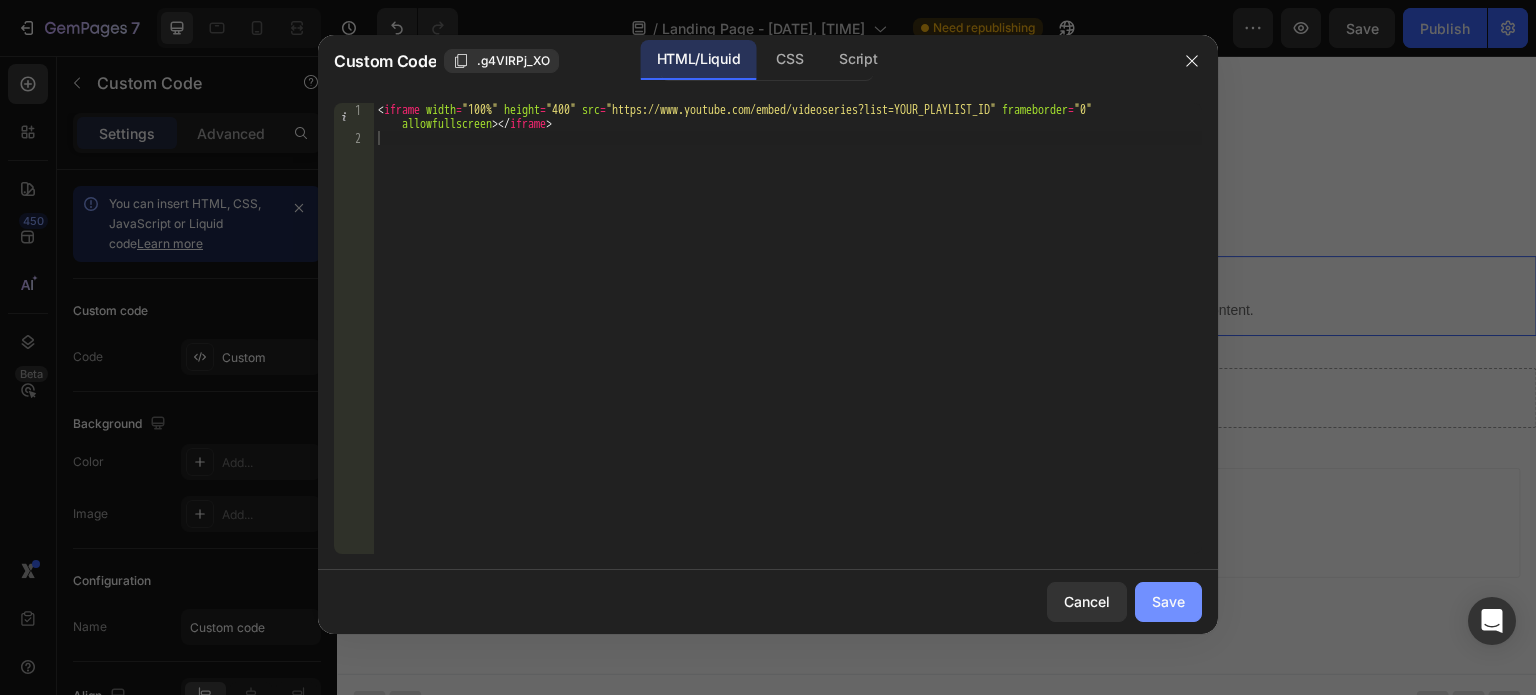 click on "Save" at bounding box center (1168, 601) 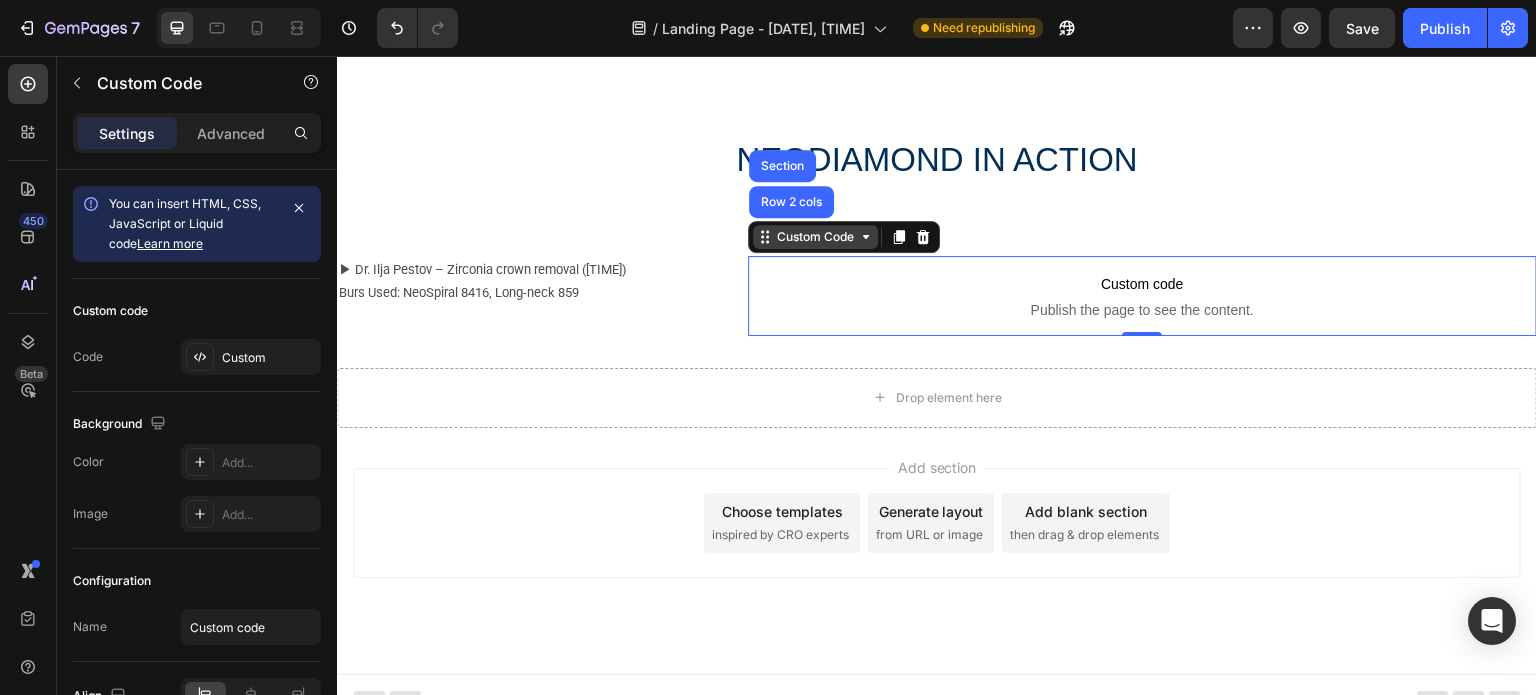 click on "Custom Code" at bounding box center (815, 237) 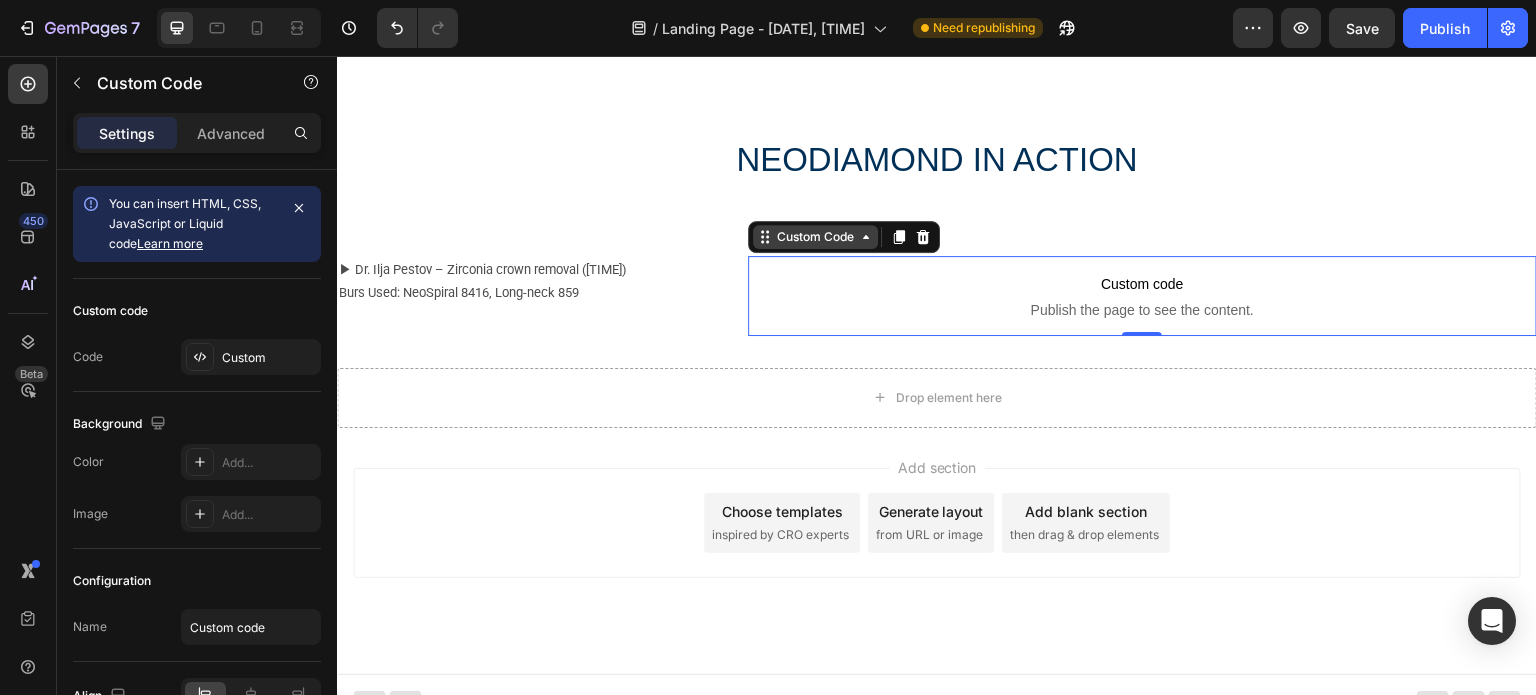 click on "Custom Code" at bounding box center (815, 237) 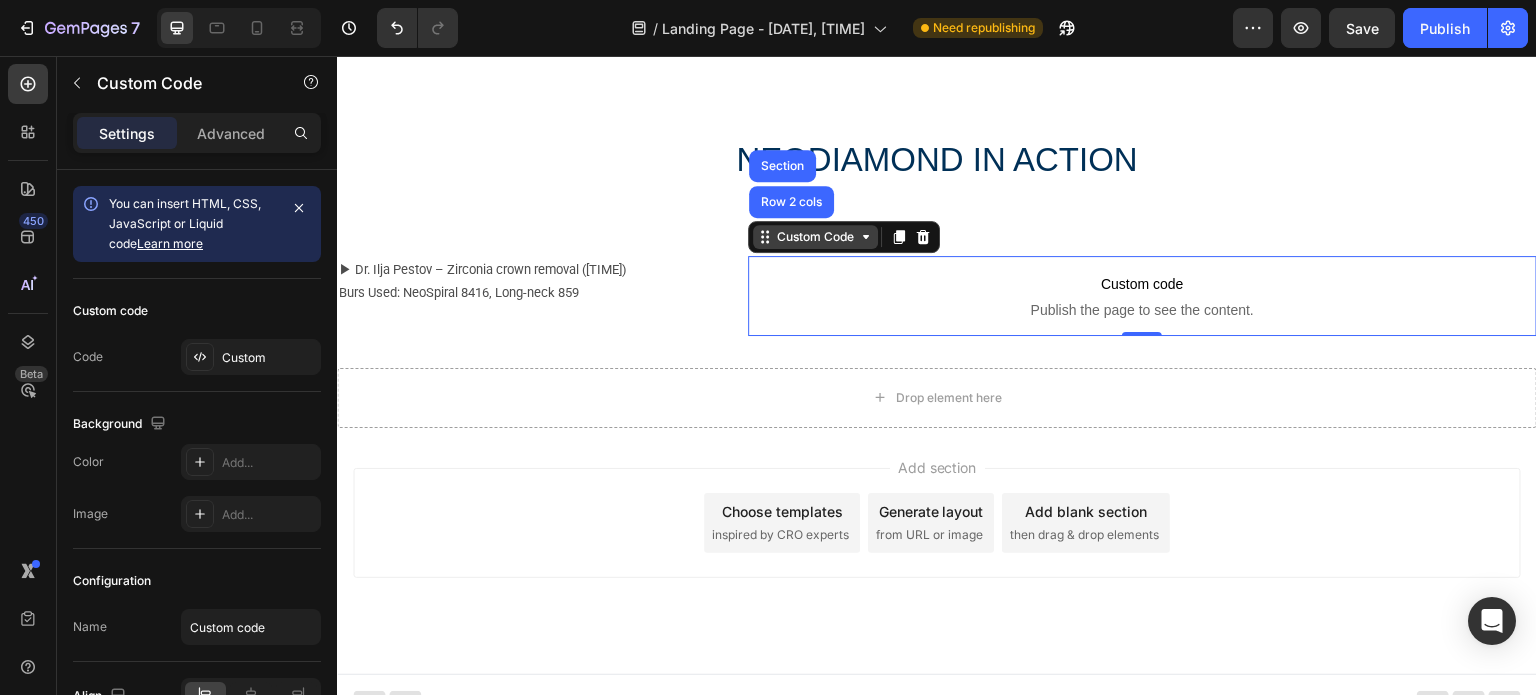 click on "Custom Code" at bounding box center (815, 237) 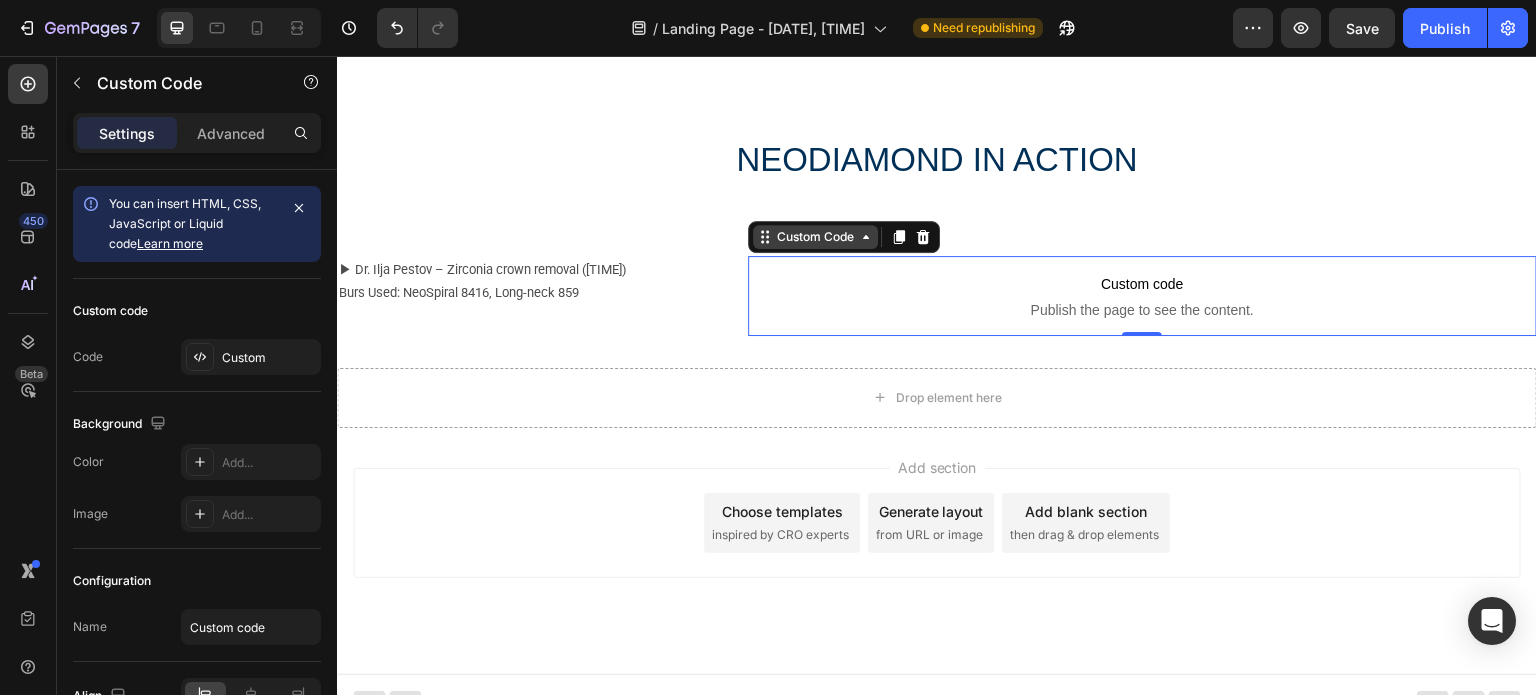 click on "Custom Code" at bounding box center [815, 237] 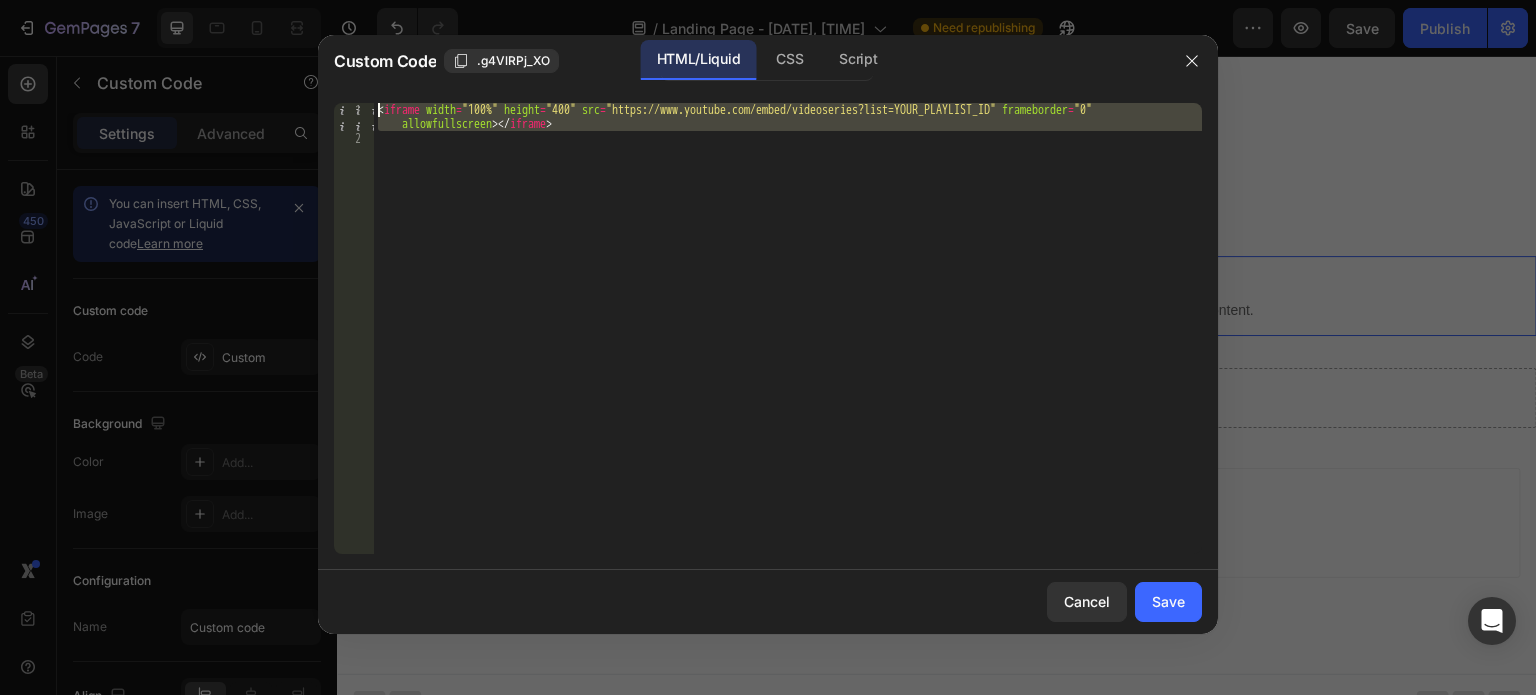 drag, startPoint x: 662, startPoint y: 151, endPoint x: 406, endPoint y: 100, distance: 261.03064 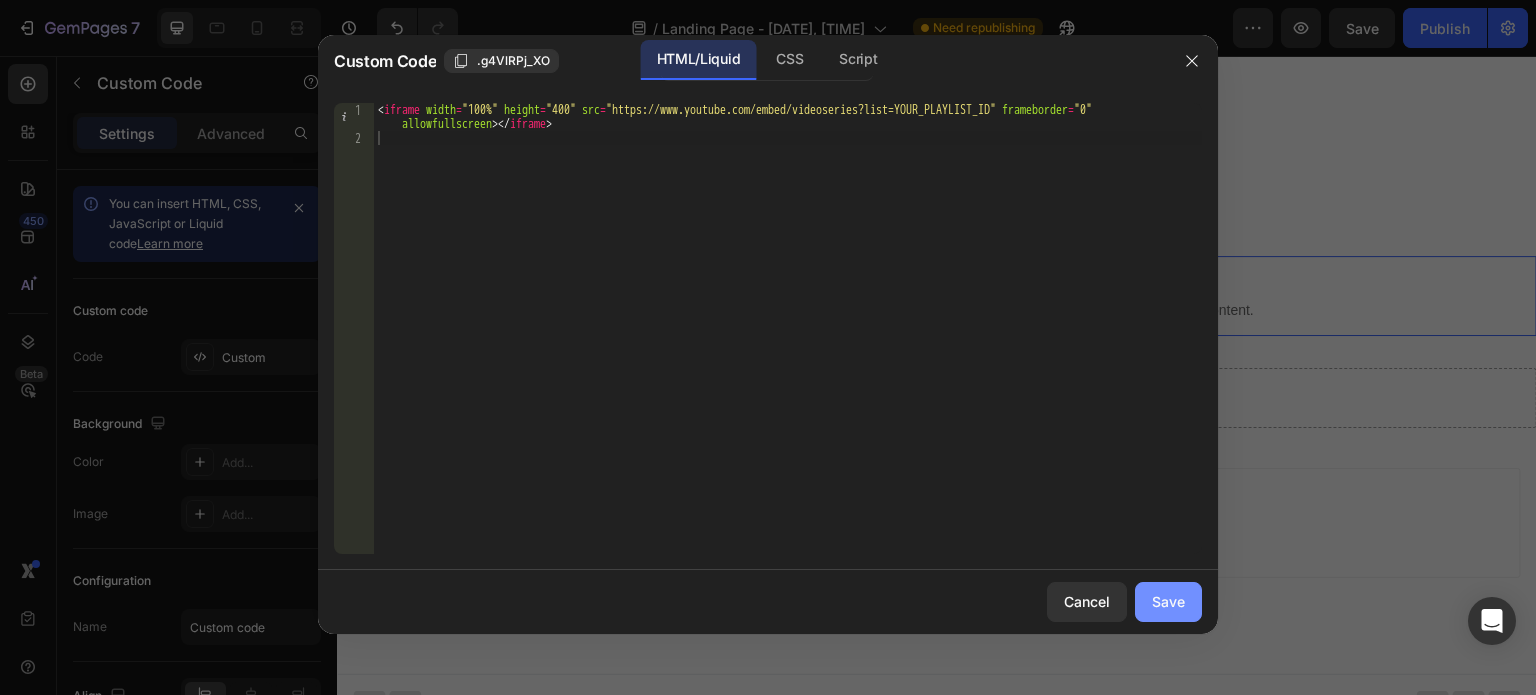 click on "Save" at bounding box center (1168, 601) 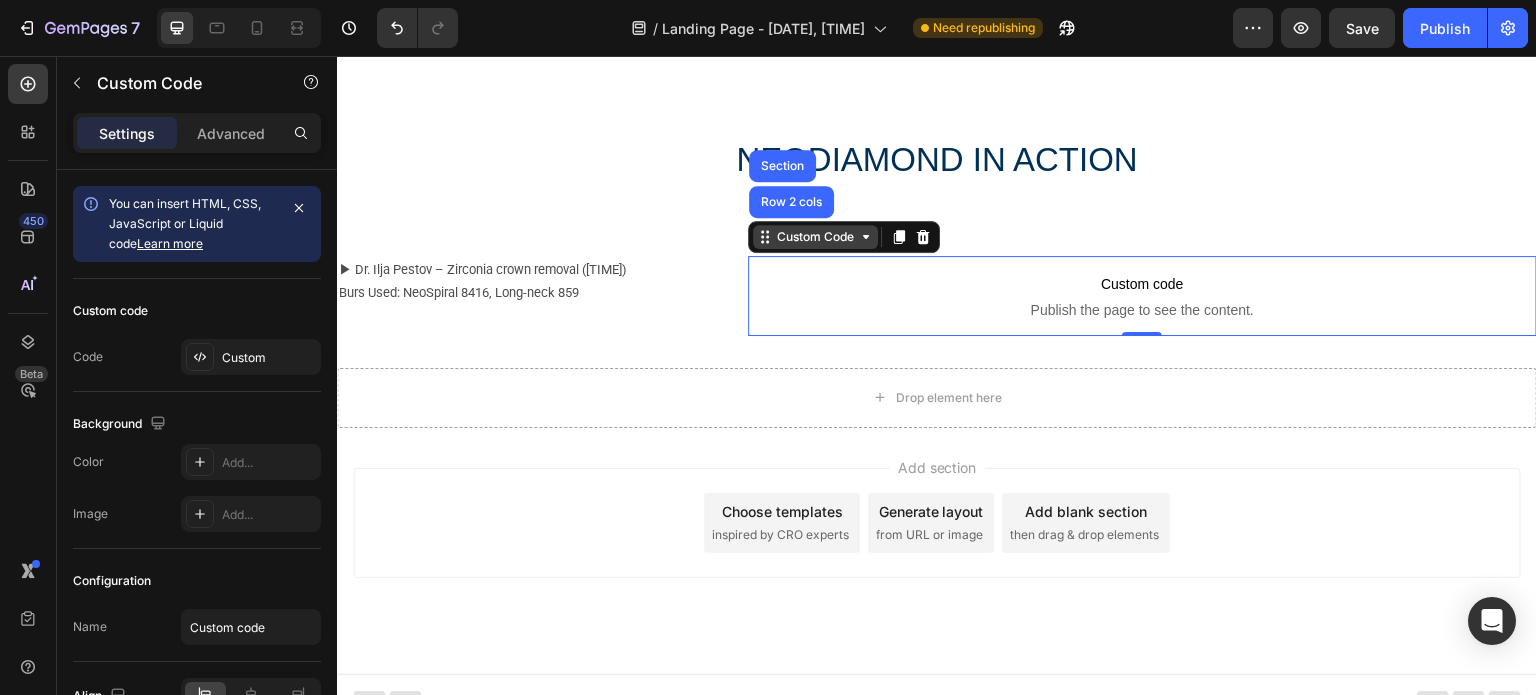 click on "Custom Code" at bounding box center (815, 237) 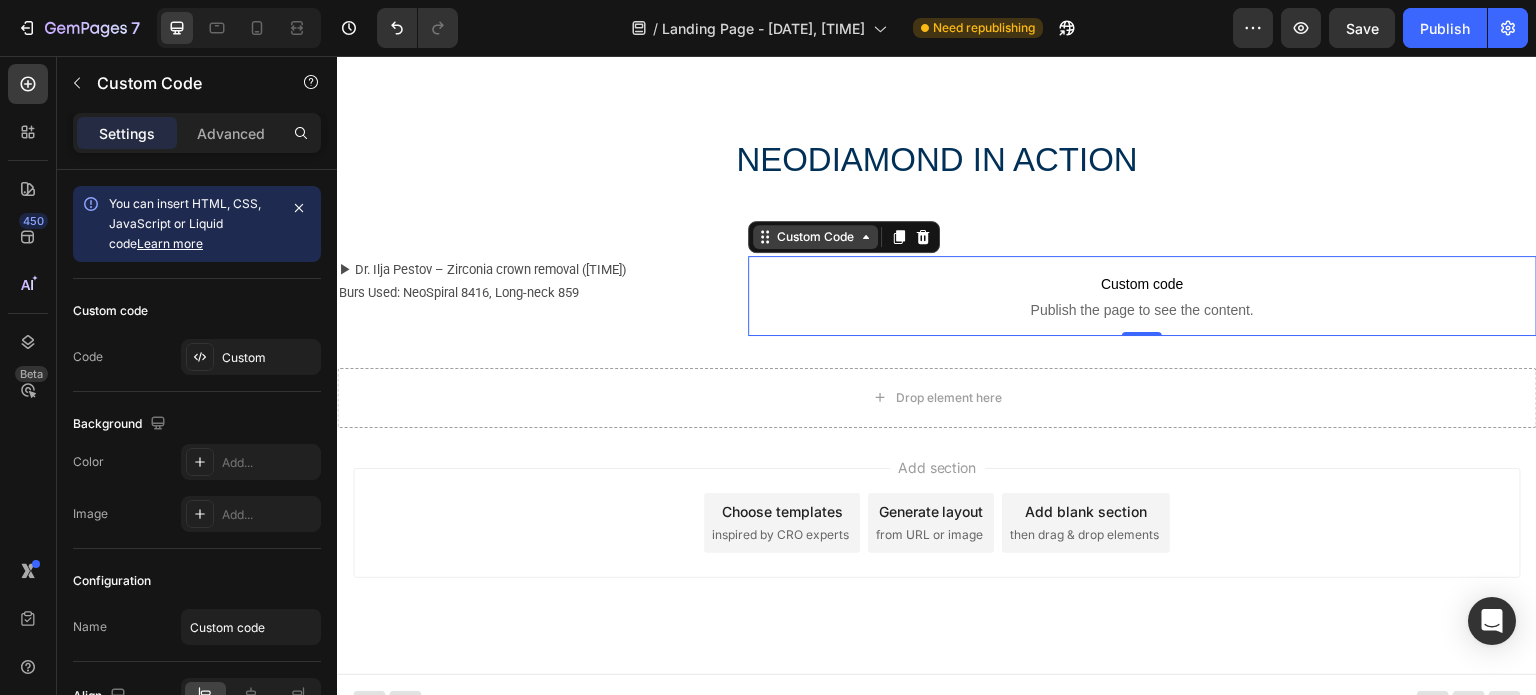 click on "Custom Code" at bounding box center [815, 237] 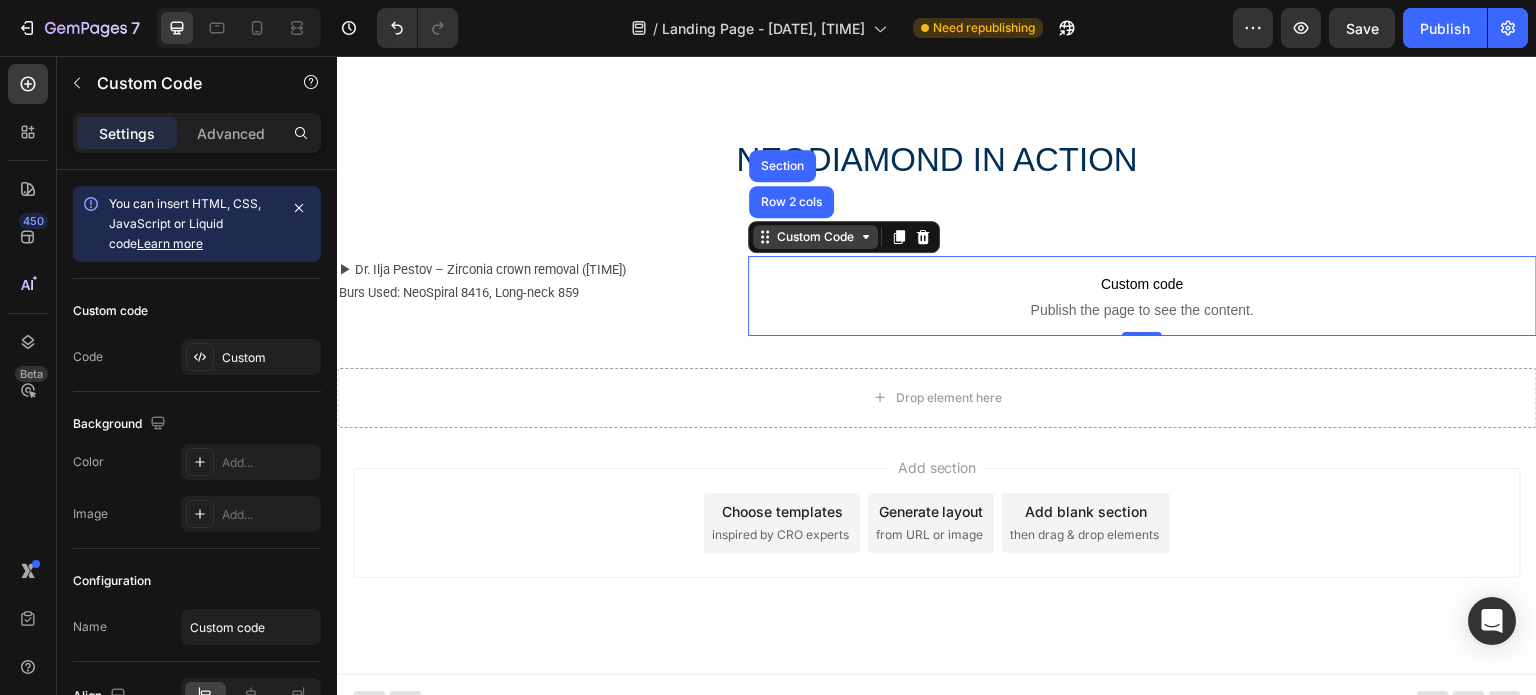 click on "Custom Code" at bounding box center [815, 237] 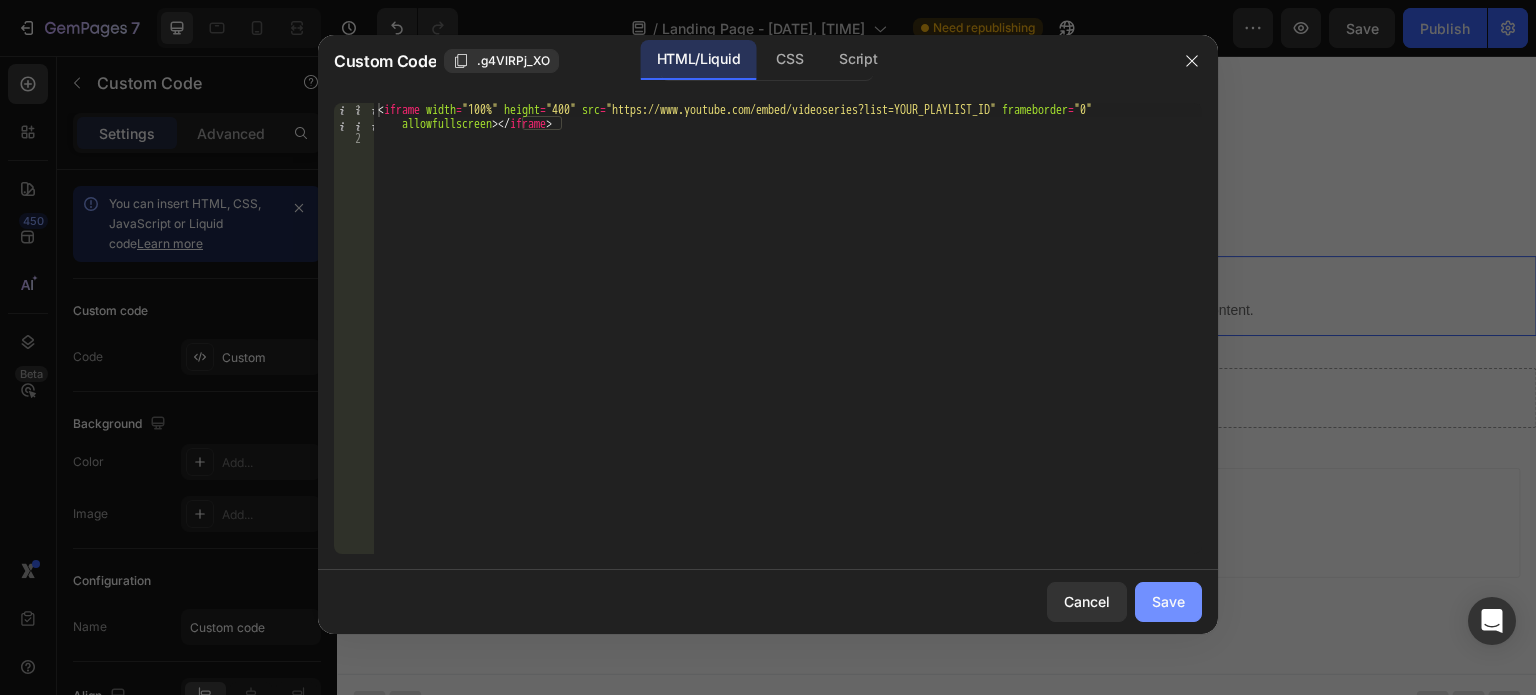 click on "Save" 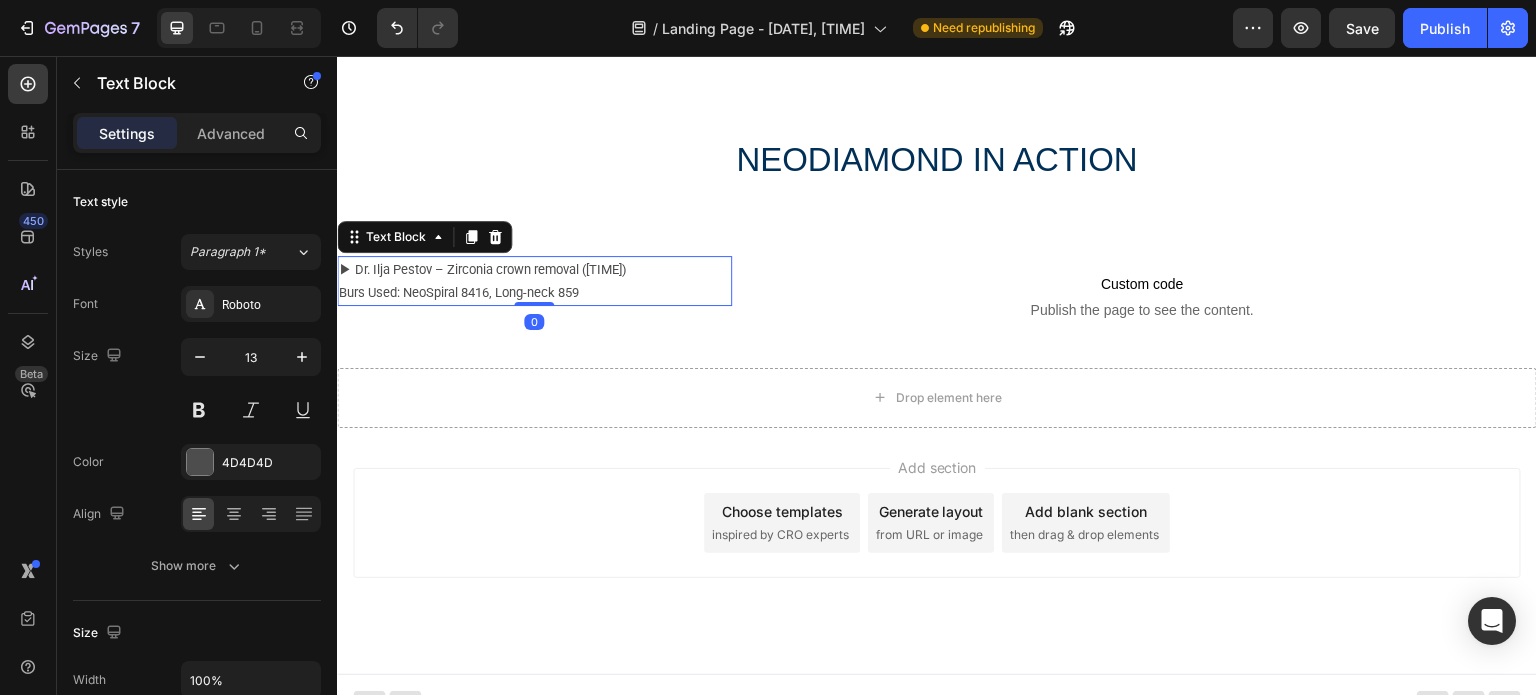 click on "▶ Dr. Ilja Pestov – Zirconia crown removal ([TIME]) Burs Used: NeoSpiral 8416, Long-neck 859" at bounding box center (534, 281) 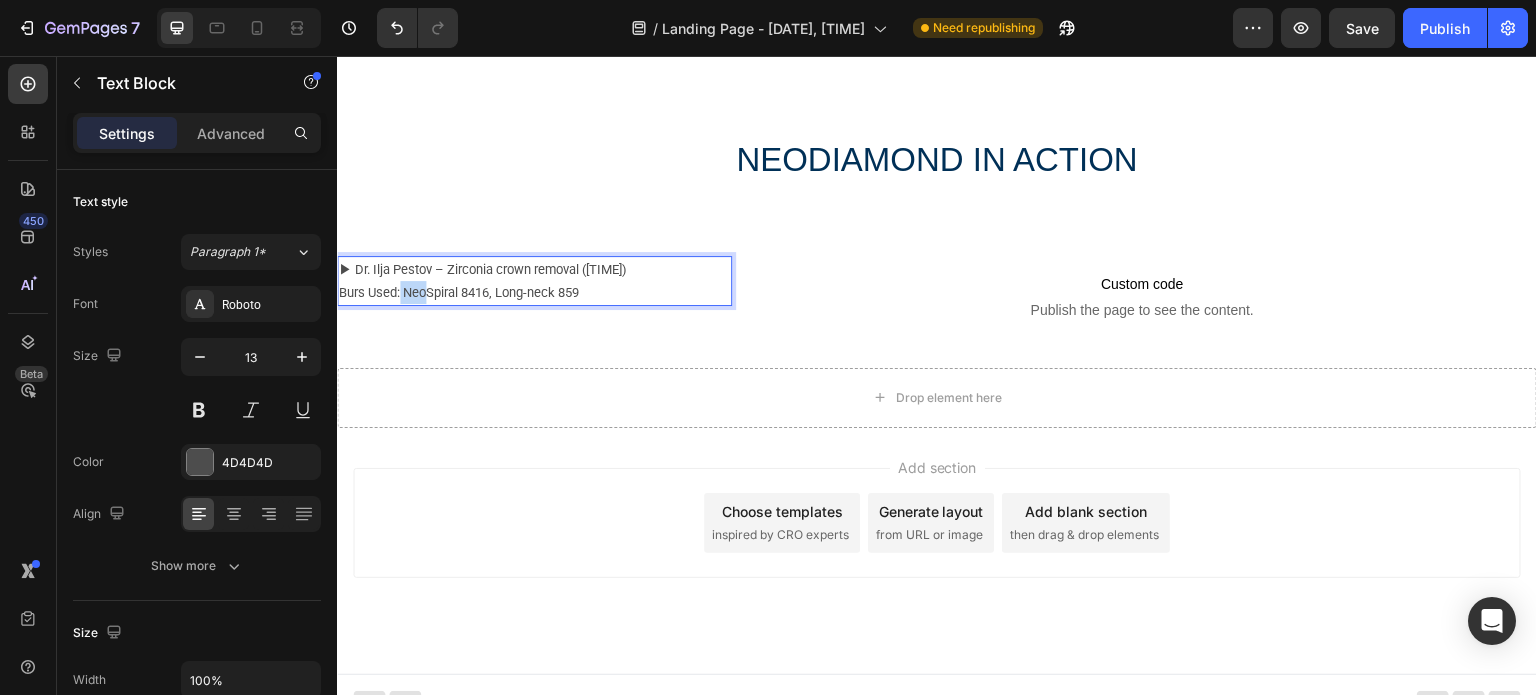 click on "▶ Dr. Ilja Pestov – Zirconia crown removal ([TIME]) Burs Used: NeoSpiral 8416, Long-neck 859" at bounding box center [534, 281] 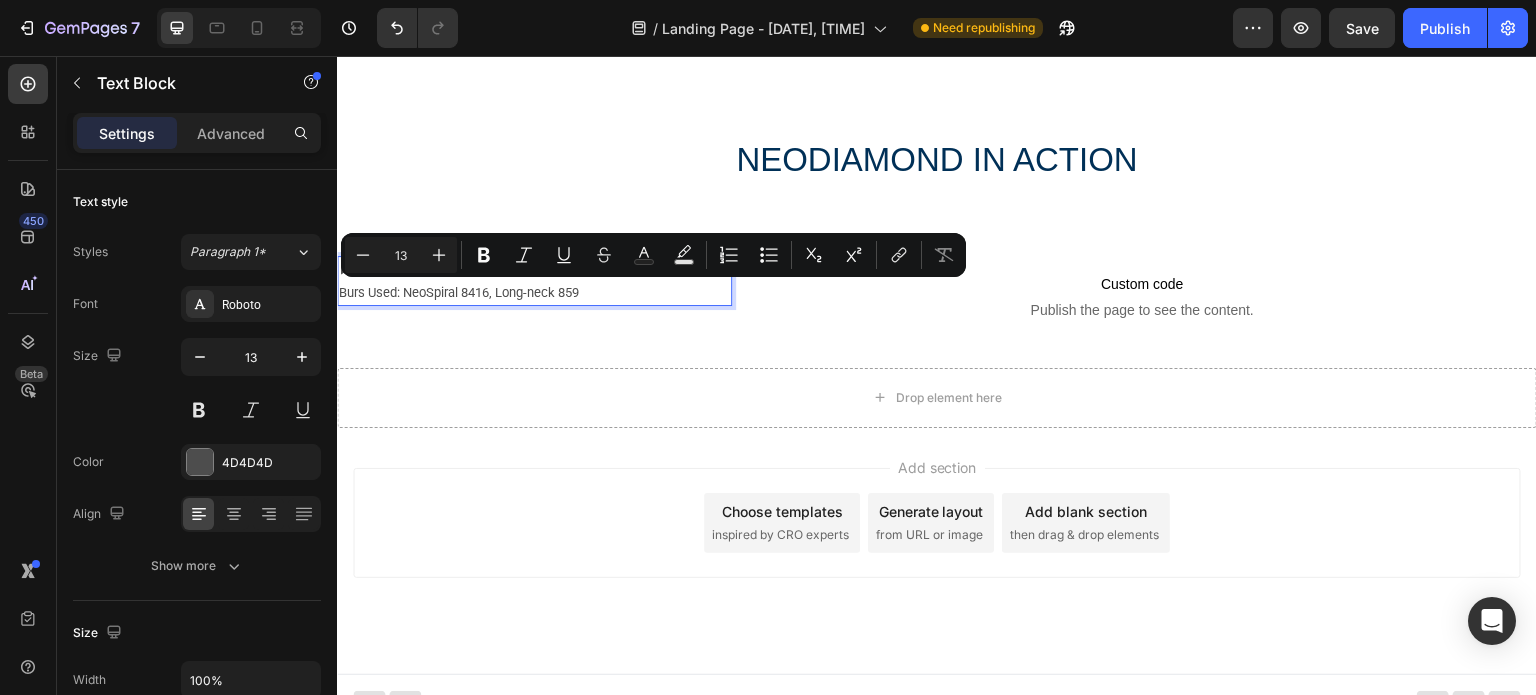 click on "▶ Dr. Ilja Pestov – Zirconia crown removal ([TIME]) Burs Used: NeoSpiral 8416, Long-neck 859" at bounding box center [534, 281] 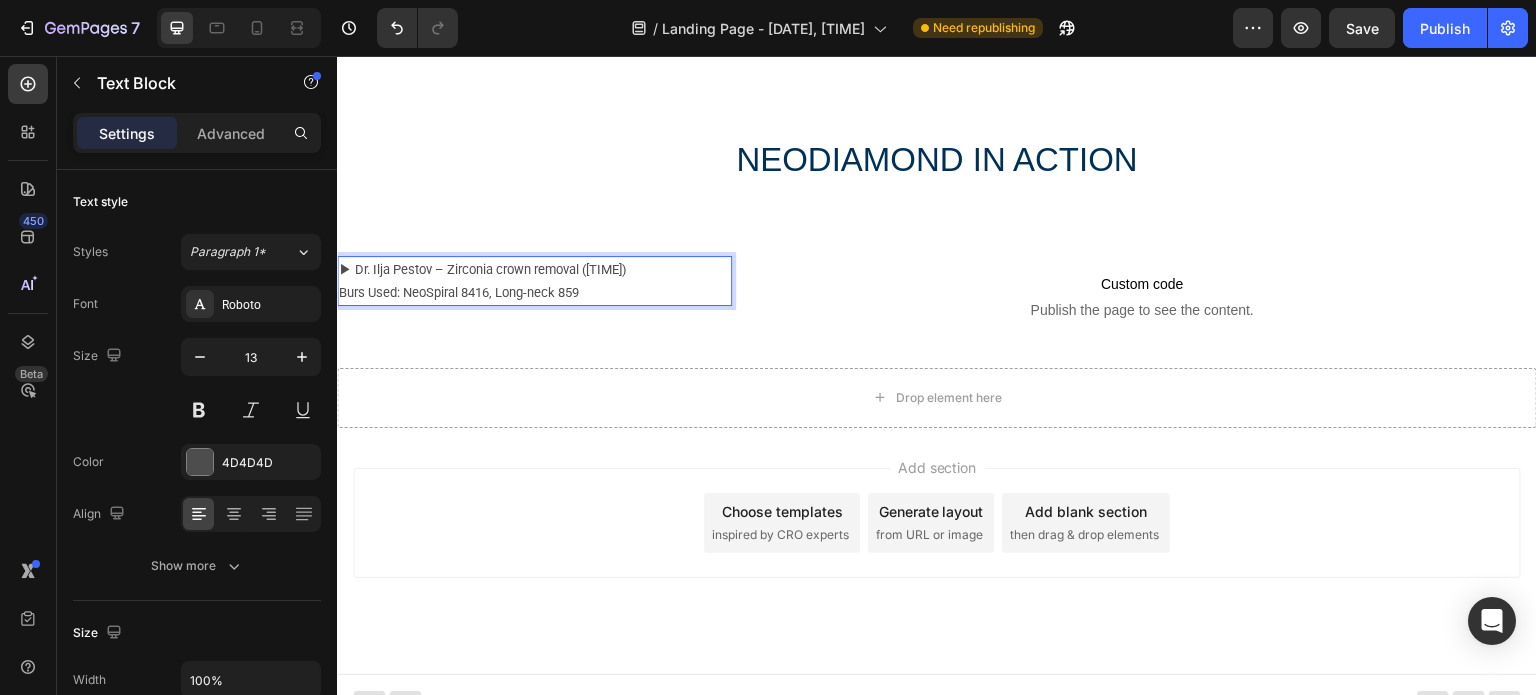 click on "▶ Dr. Ilja Pestov – Zirconia crown removal ([TIME]) Burs Used: NeoSpiral 8416, Long-neck 859" at bounding box center (534, 281) 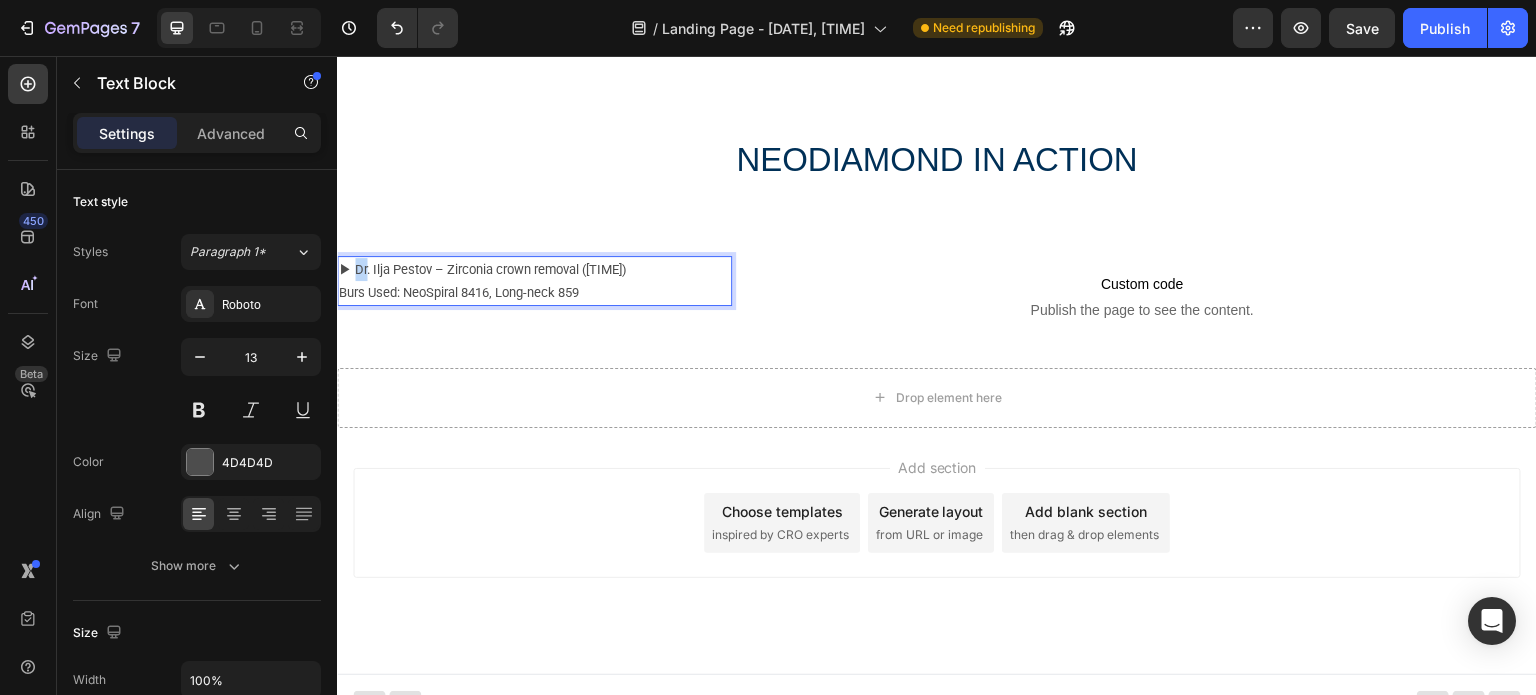 click on "▶ Dr. Ilja Pestov – Zirconia crown removal ([TIME]) Burs Used: NeoSpiral 8416, Long-neck 859" at bounding box center (534, 281) 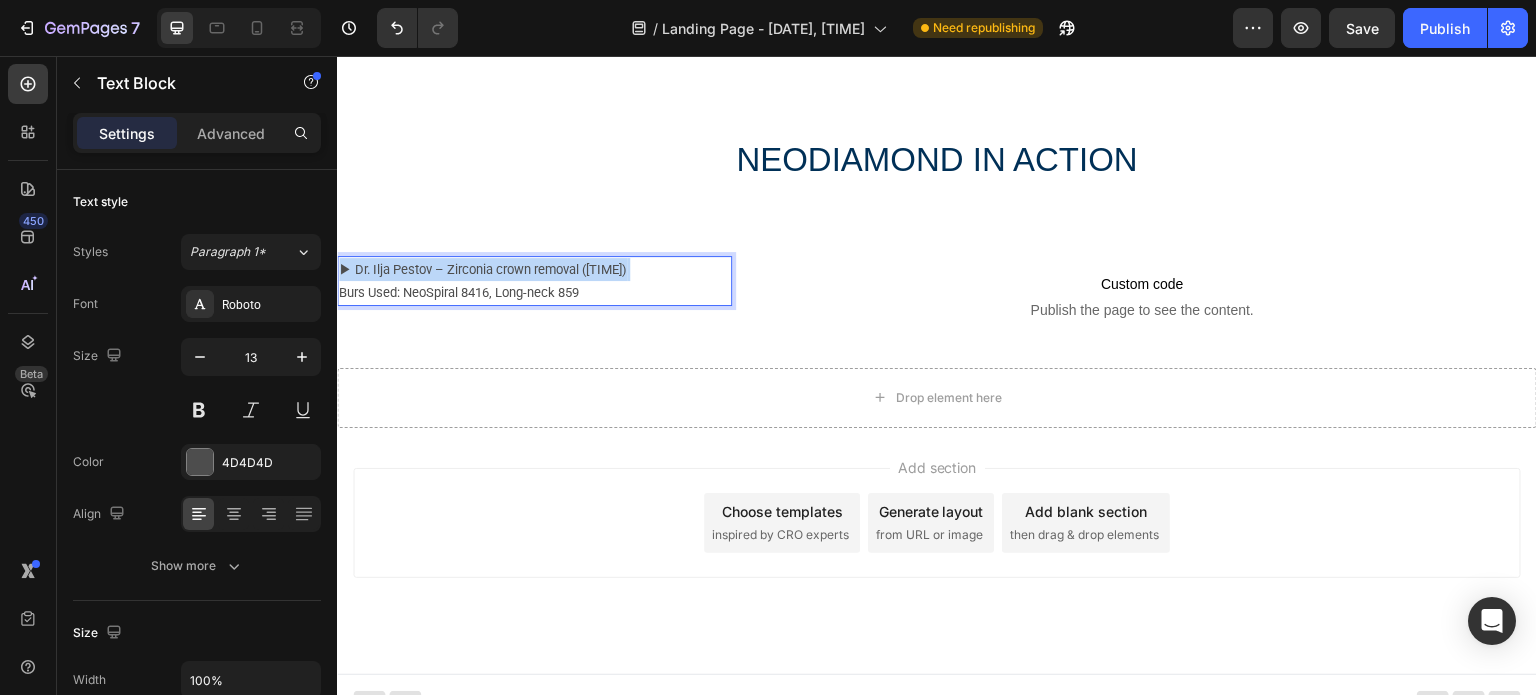 click on "▶ Dr. Ilja Pestov – Zirconia crown removal ([TIME]) Burs Used: NeoSpiral 8416, Long-neck 859" at bounding box center (534, 281) 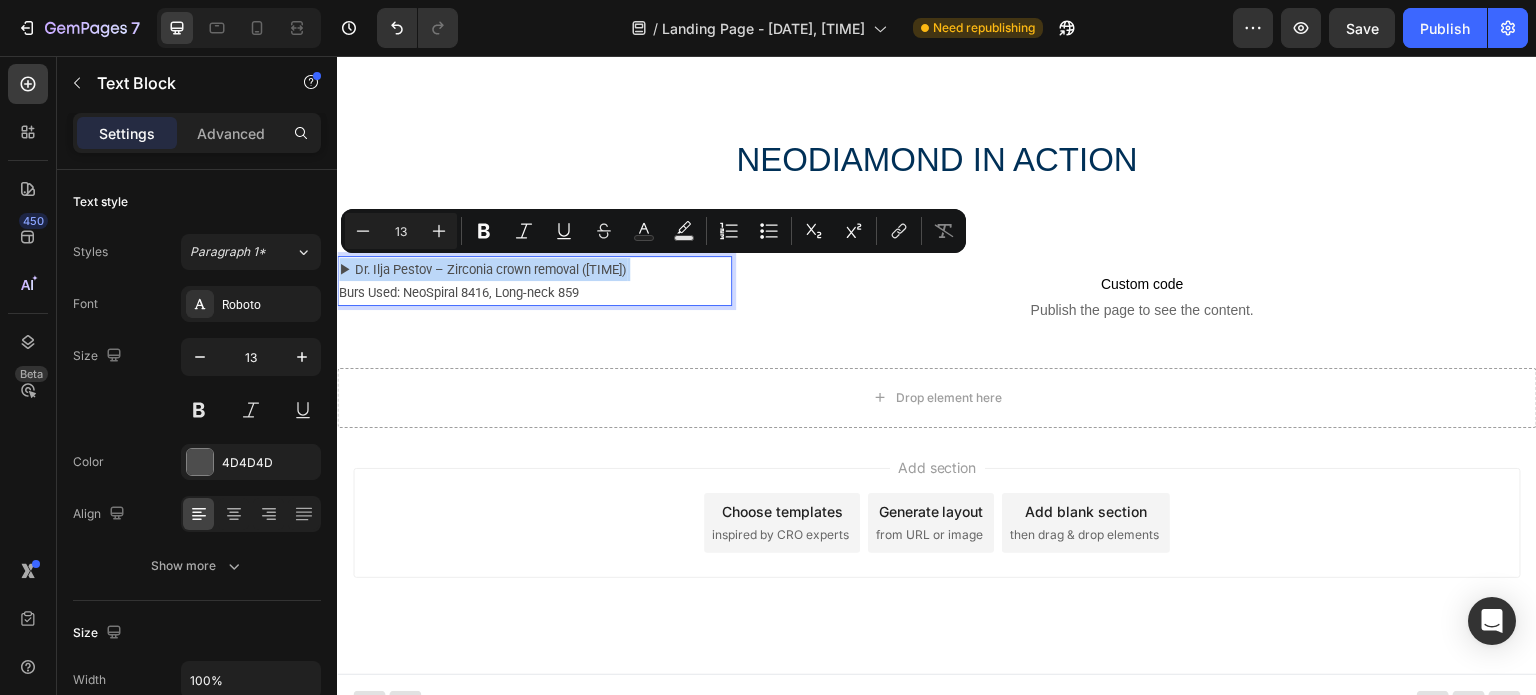 click on "▶ Dr. Ilja Pestov – Zirconia crown removal ([TIME]) Burs Used: NeoSpiral 8416, Long-neck 859" at bounding box center (534, 281) 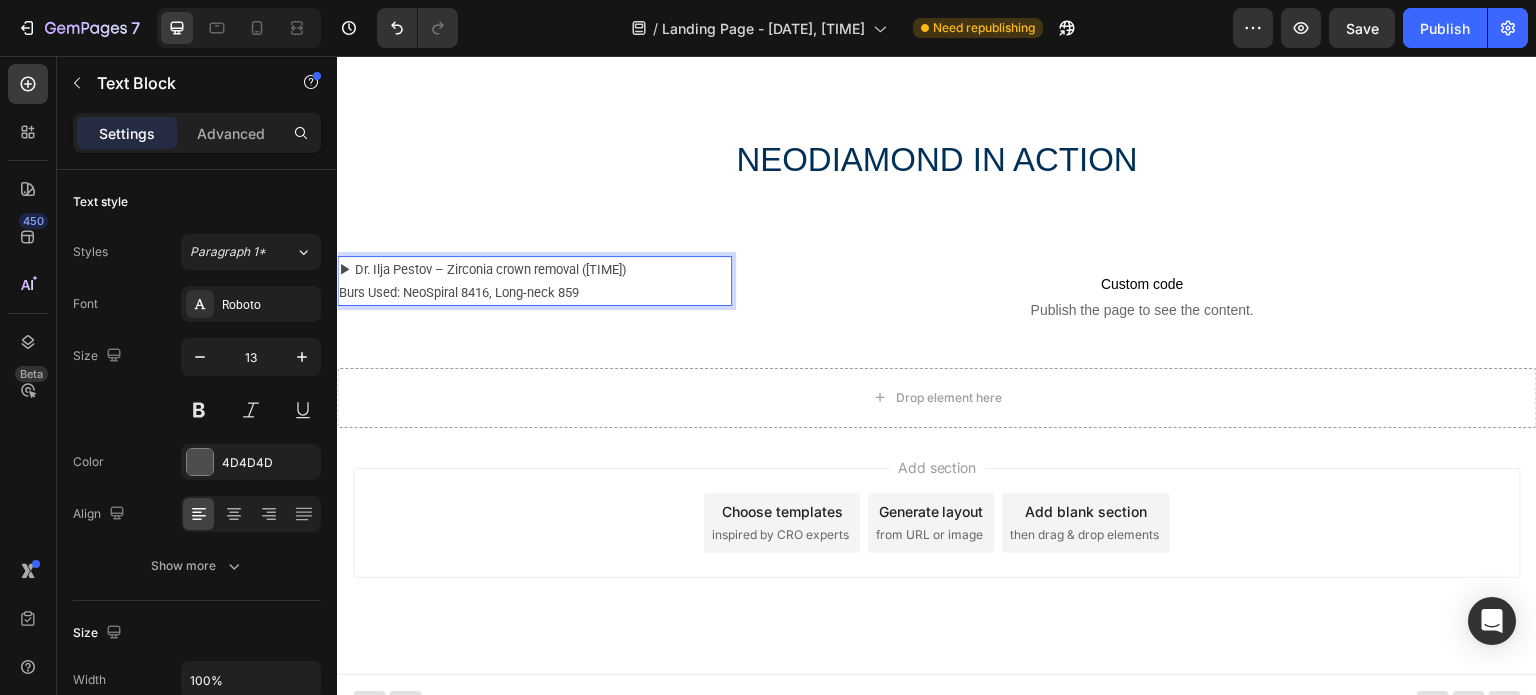 click on "▶ Dr. Ilja Pestov – Zirconia crown removal ([TIME]) Burs Used: NeoSpiral 8416, Long-neck 859" at bounding box center [534, 281] 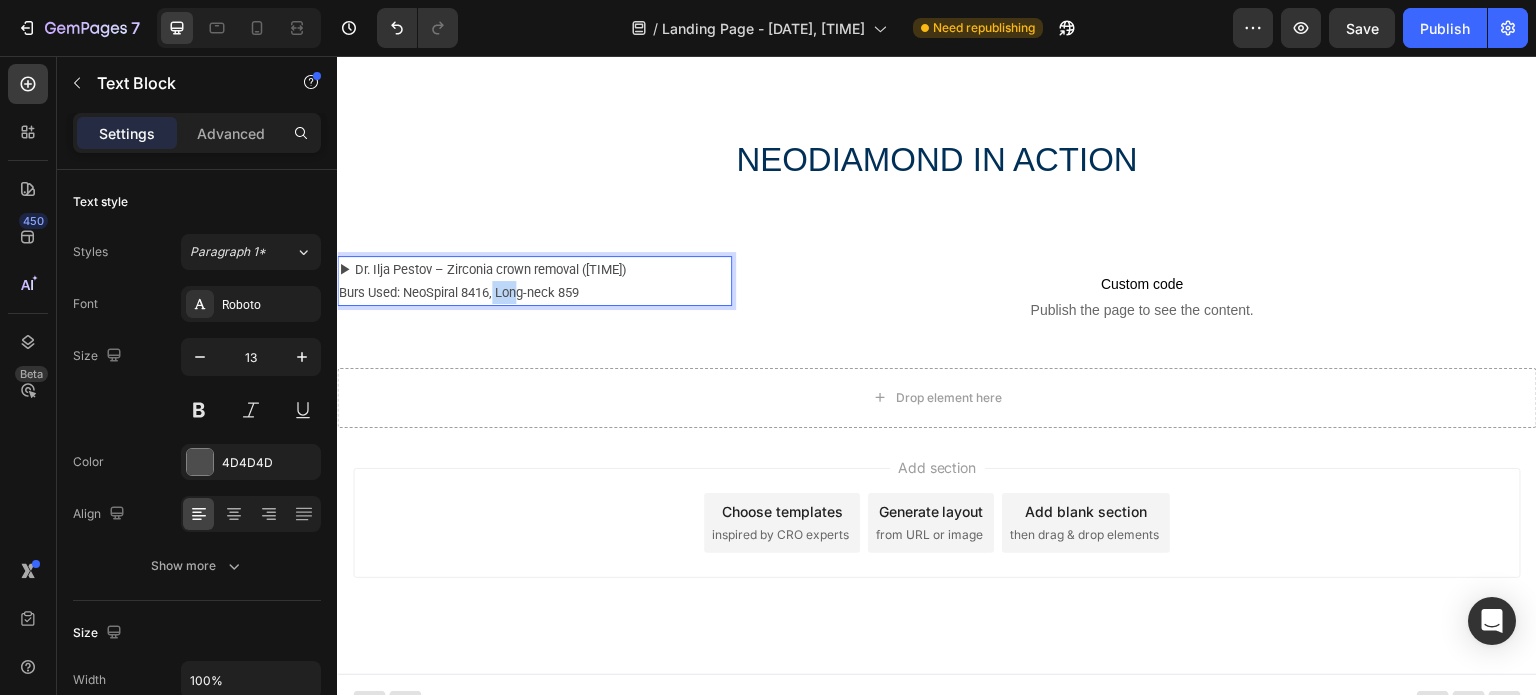 click on "▶ Dr. Ilja Pestov – Zirconia crown removal ([TIME]) Burs Used: NeoSpiral 8416, Long-neck 859" at bounding box center (534, 281) 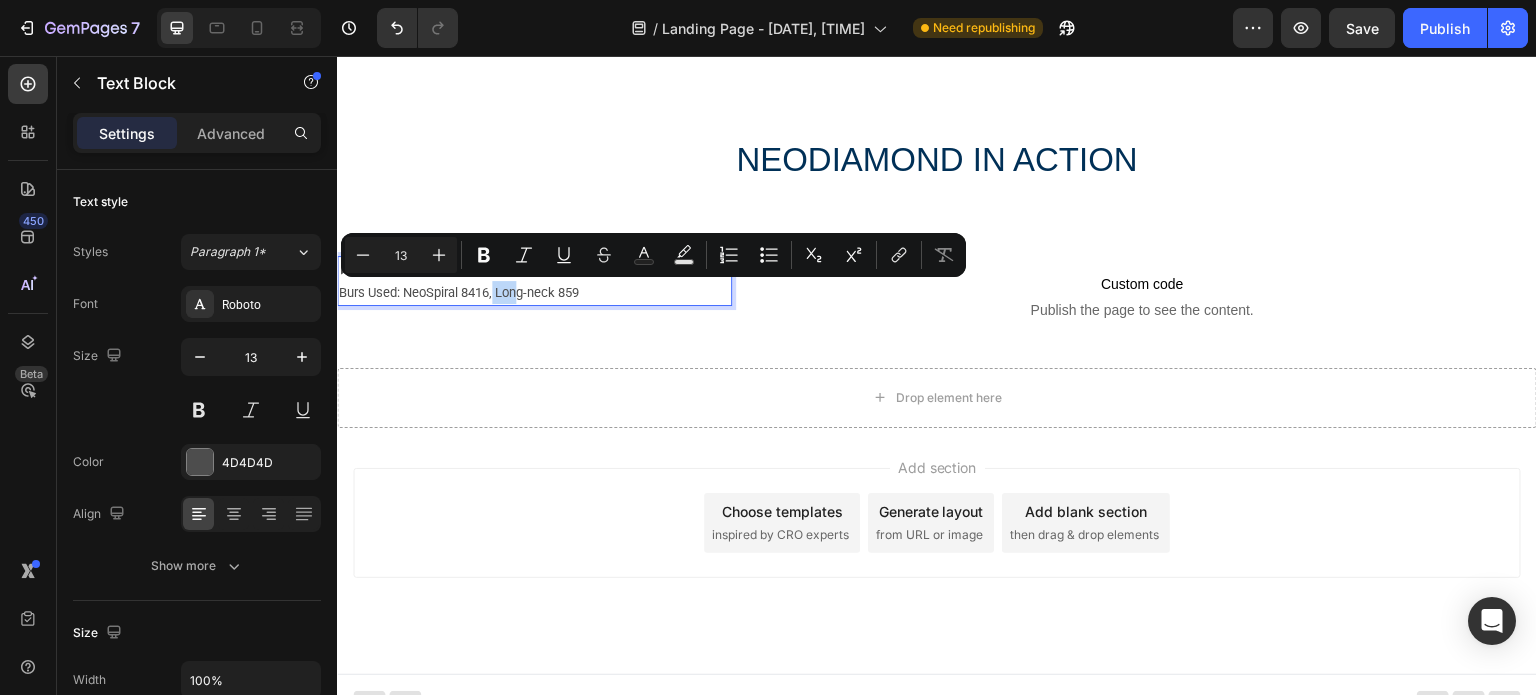 click on "▶ Dr. Ilja Pestov – Zirconia crown removal ([TIME]) Burs Used: NeoSpiral 8416, Long-neck 859" at bounding box center [534, 281] 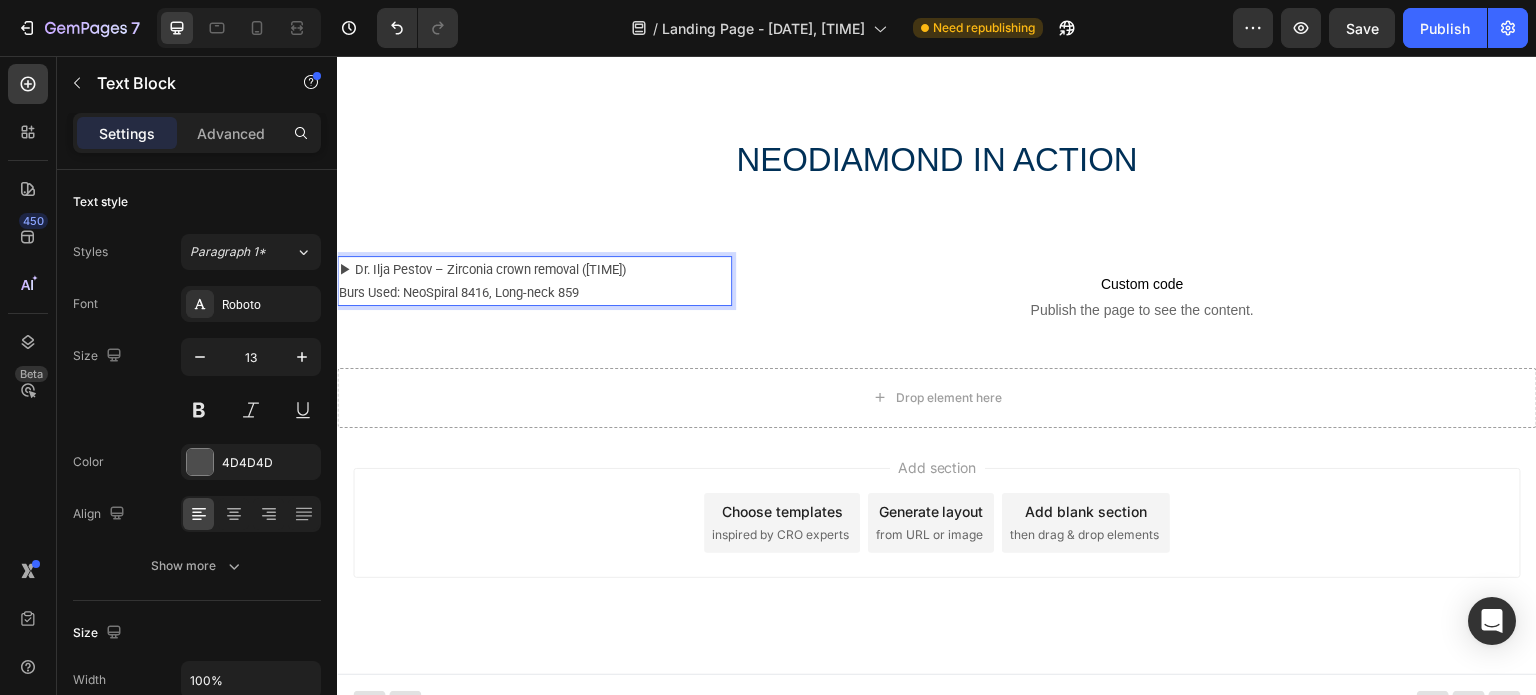 click on "▶ Dr. Ilja Pestov – Zirconia crown removal ([TIME]) Burs Used: NeoSpiral 8416, Long-neck 859" at bounding box center (534, 281) 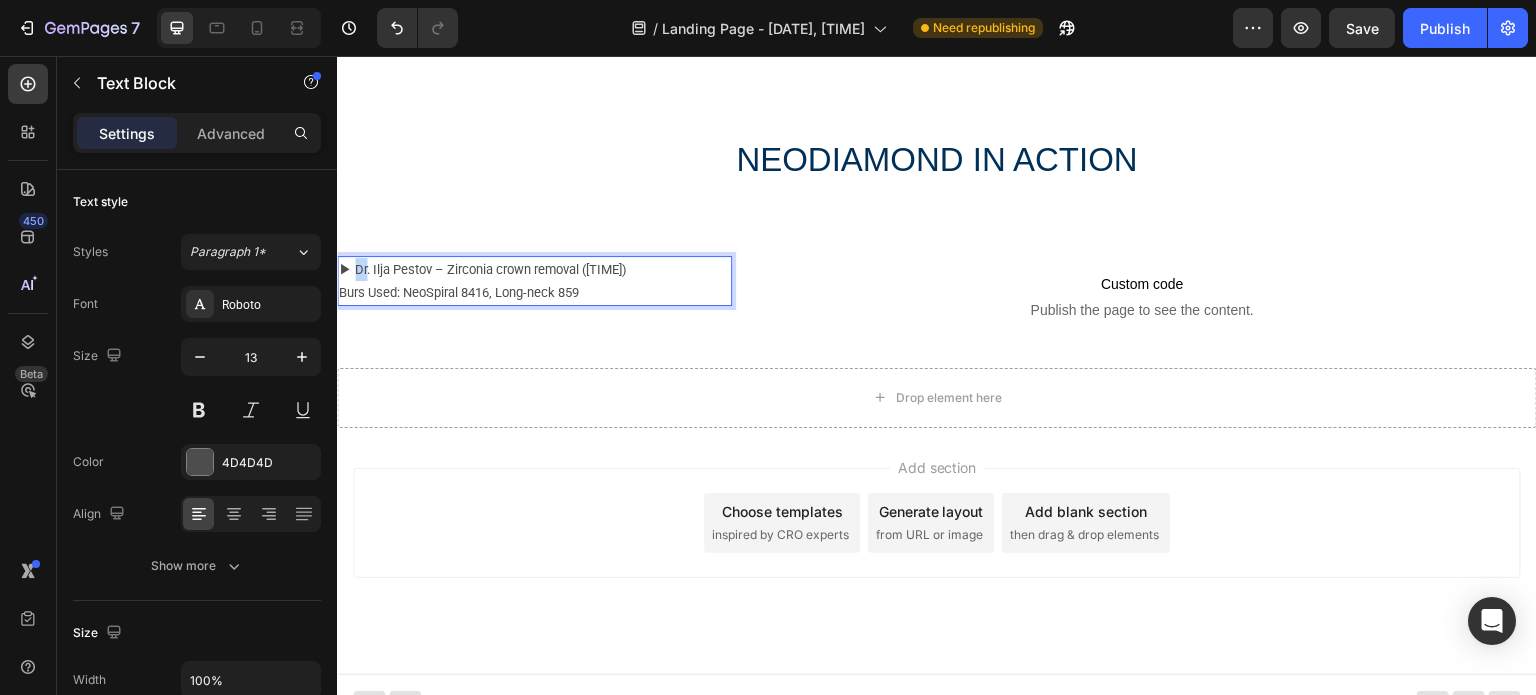 click on "▶ Dr. Ilja Pestov – Zirconia crown removal ([TIME]) Burs Used: NeoSpiral 8416, Long-neck 859" at bounding box center [534, 281] 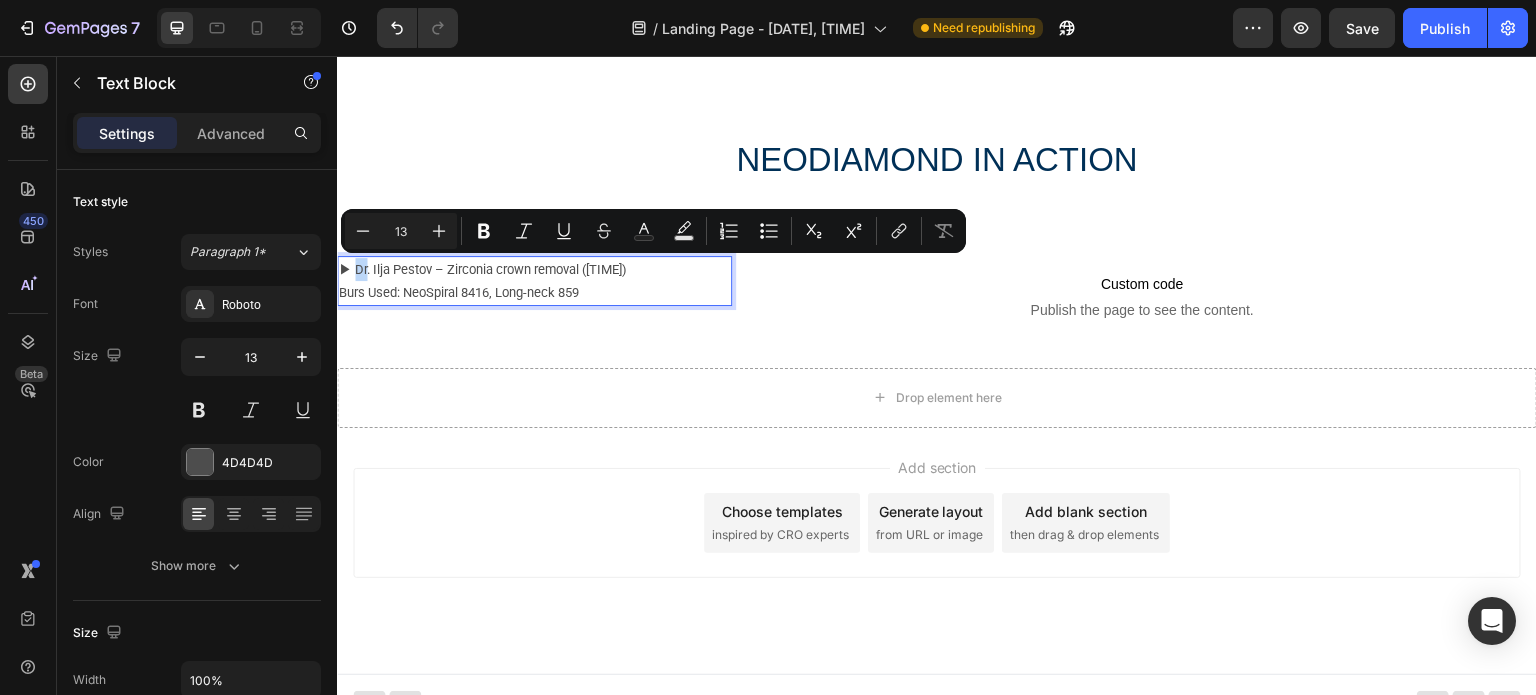 click on "▶ Dr. Ilja Pestov – Zirconia crown removal ([TIME]) Burs Used: NeoSpiral 8416, Long-neck 859" at bounding box center [534, 281] 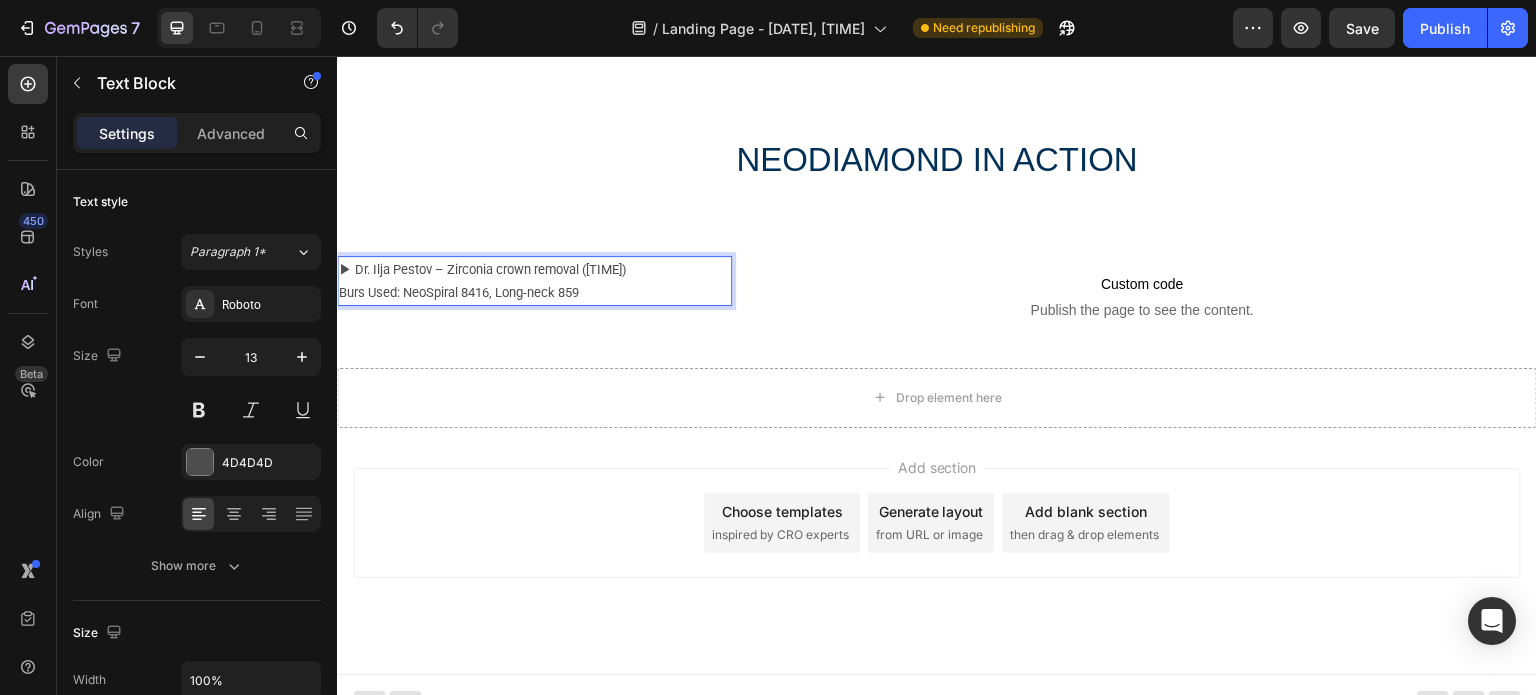 click on "▶ Dr. Ilja Pestov – Zirconia crown removal ([TIME]) Burs Used: NeoSpiral 8416, Long-neck 859" at bounding box center [534, 281] 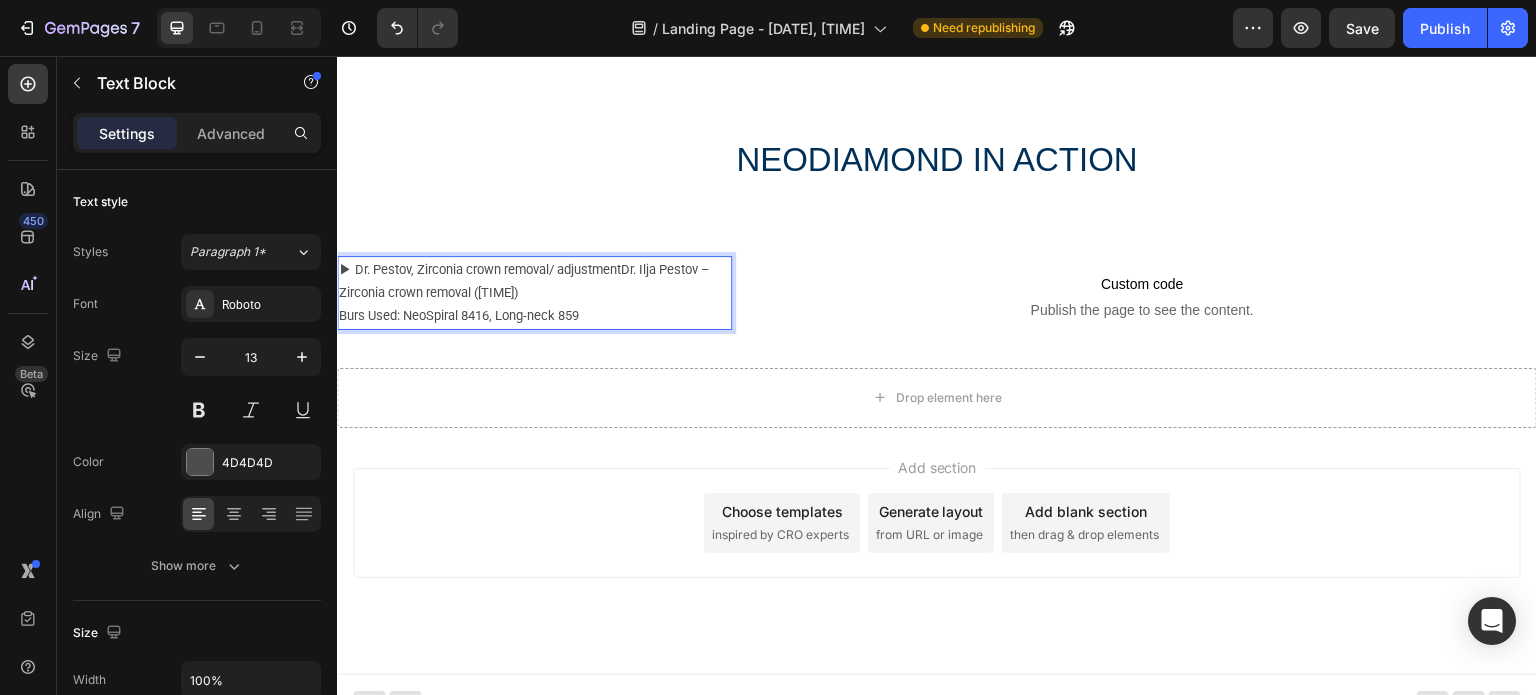 click on "▶ Dr. Pestov, Zirconia crown removal/ adjustmentDr. Ilja Pestov – Zirconia crown removal ([TIME]) Burs Used: NeoSpiral 8416, Long-neck 859" at bounding box center (534, 293) 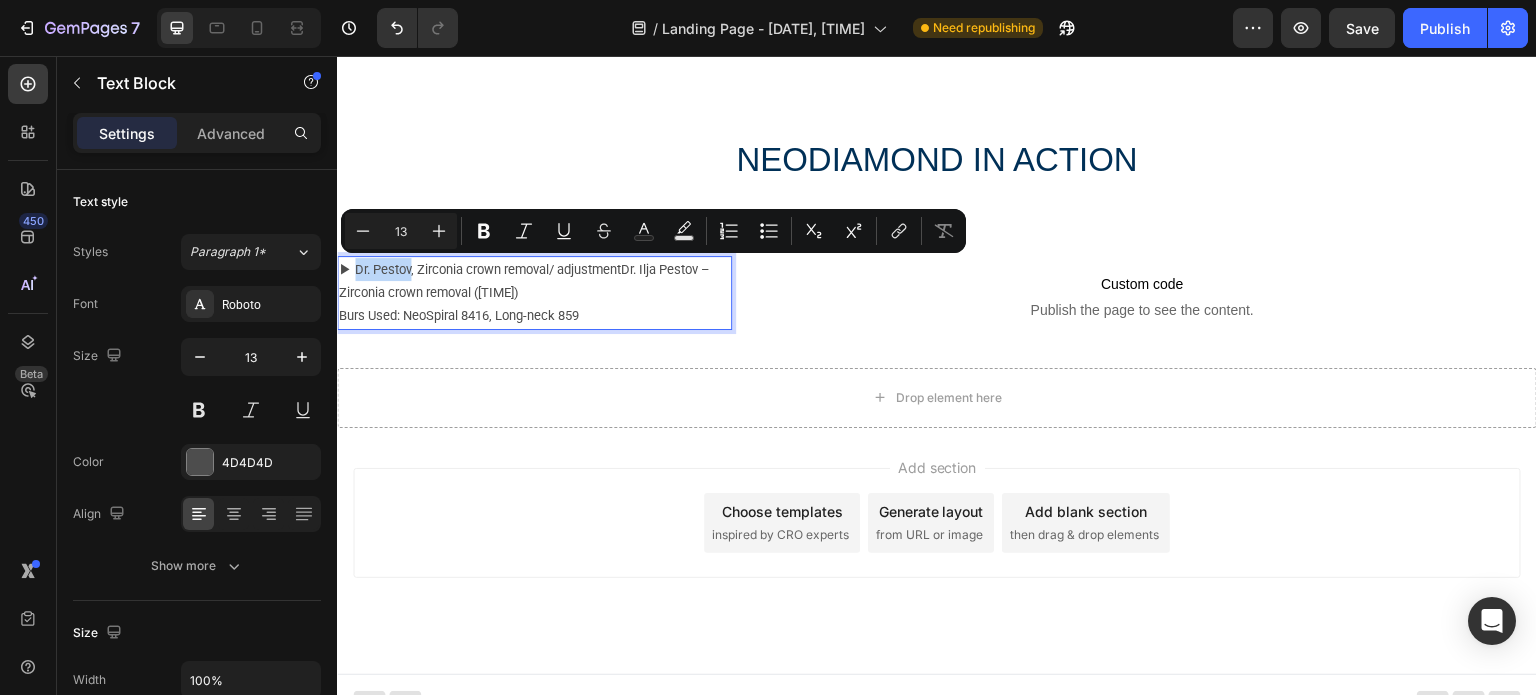 drag, startPoint x: 356, startPoint y: 269, endPoint x: 409, endPoint y: 277, distance: 53.600372 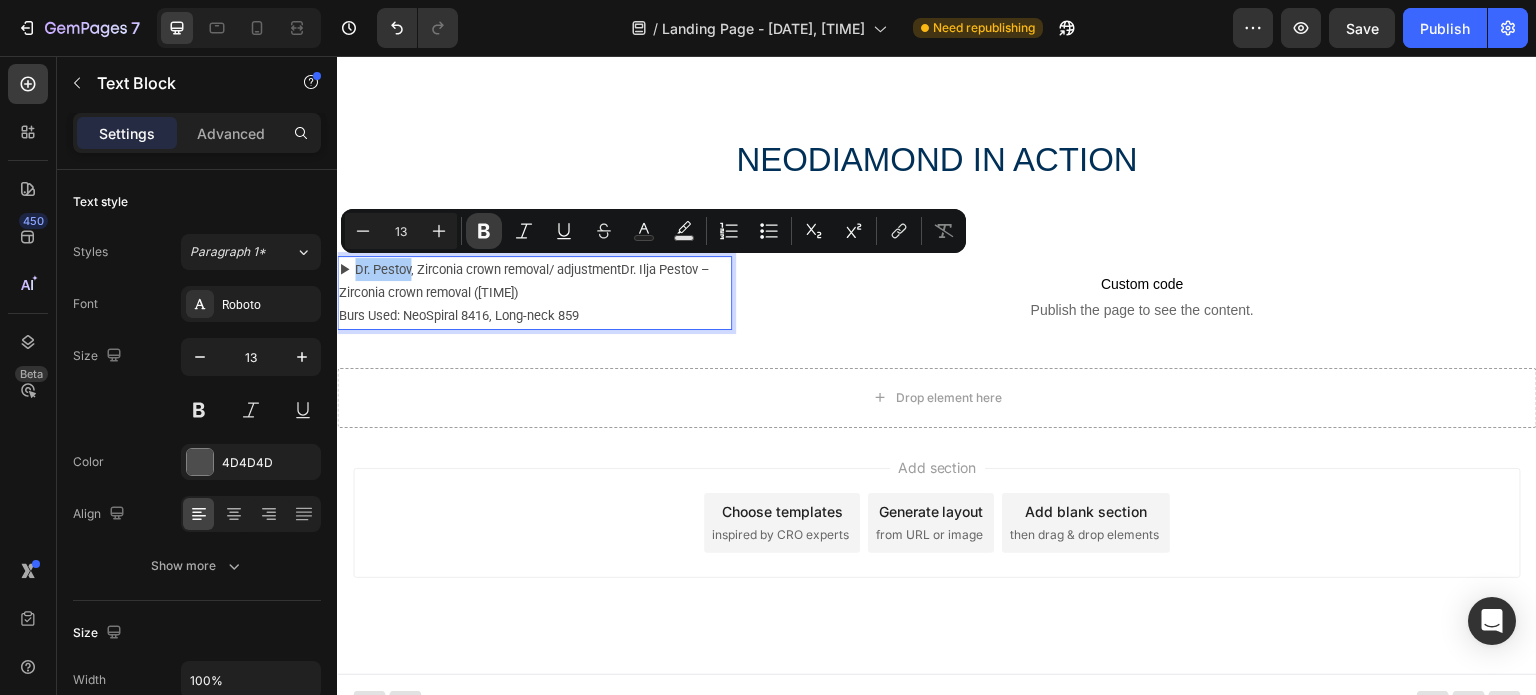 click 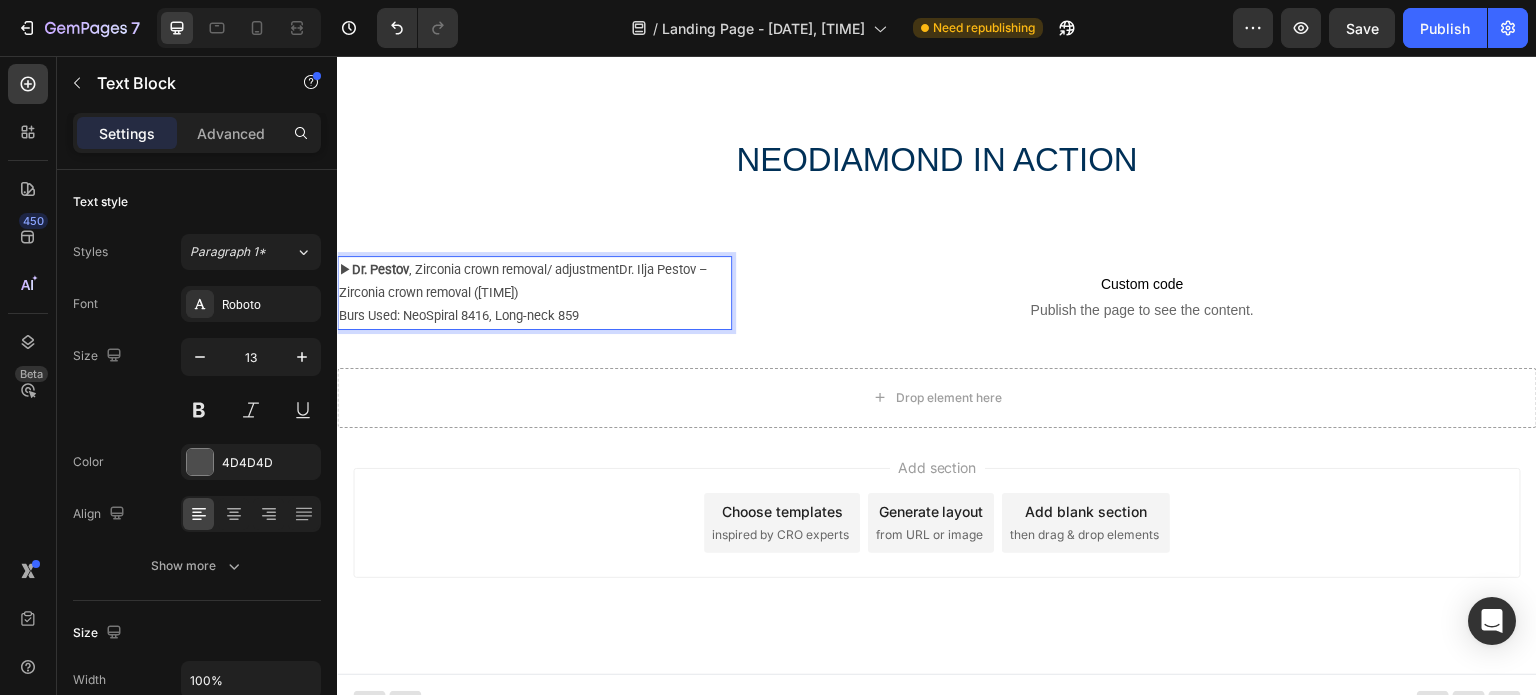 click on "▶ Dr. Pestov , Zirconia crown removal/ adjustmentDr. Ilja Pestov – Zirconia crown removal ([TIME]) Burs Used: NeoSpiral 8416, Long-neck 859" at bounding box center (534, 293) 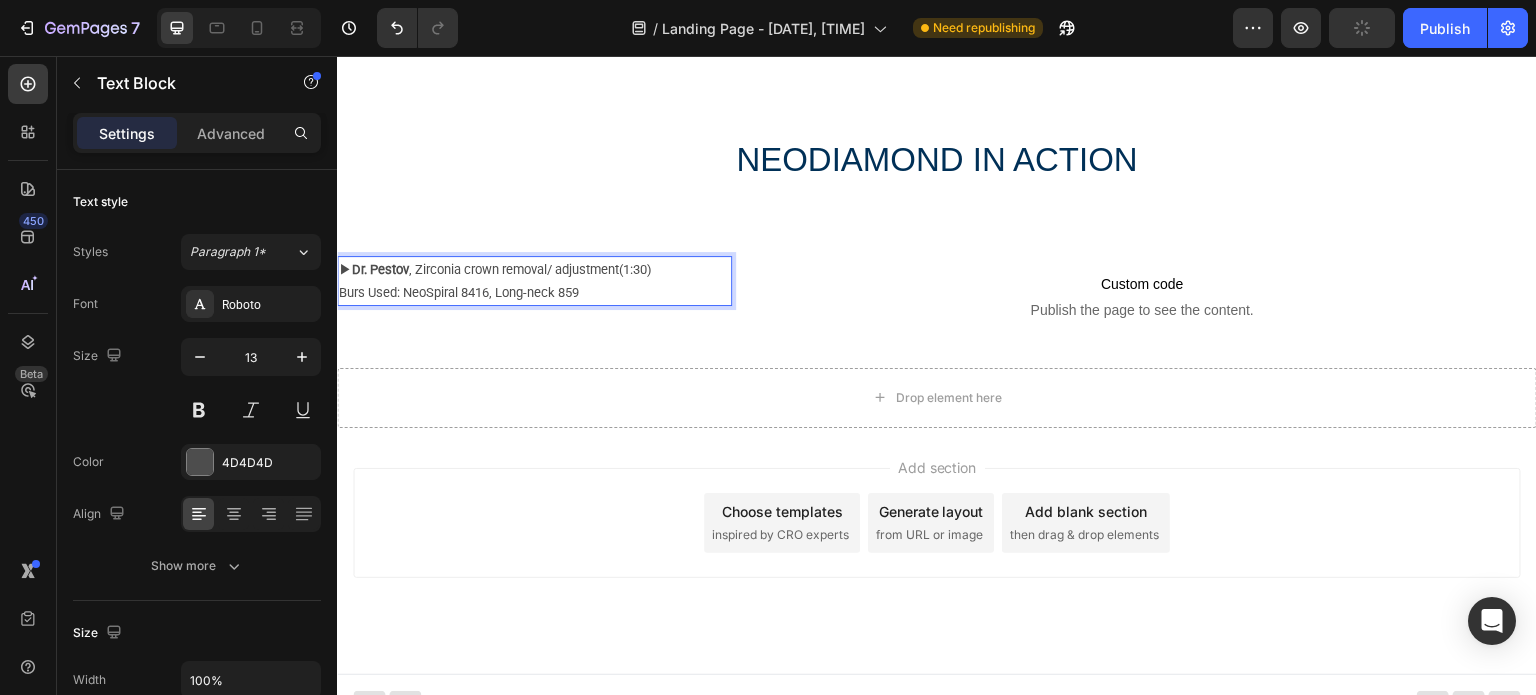 click on "▶ Dr. Pestov , Zirconia crown removal/ adjustment([TIME]) Burs Used: NeoSpiral 8416, Long-neck 859" at bounding box center (534, 281) 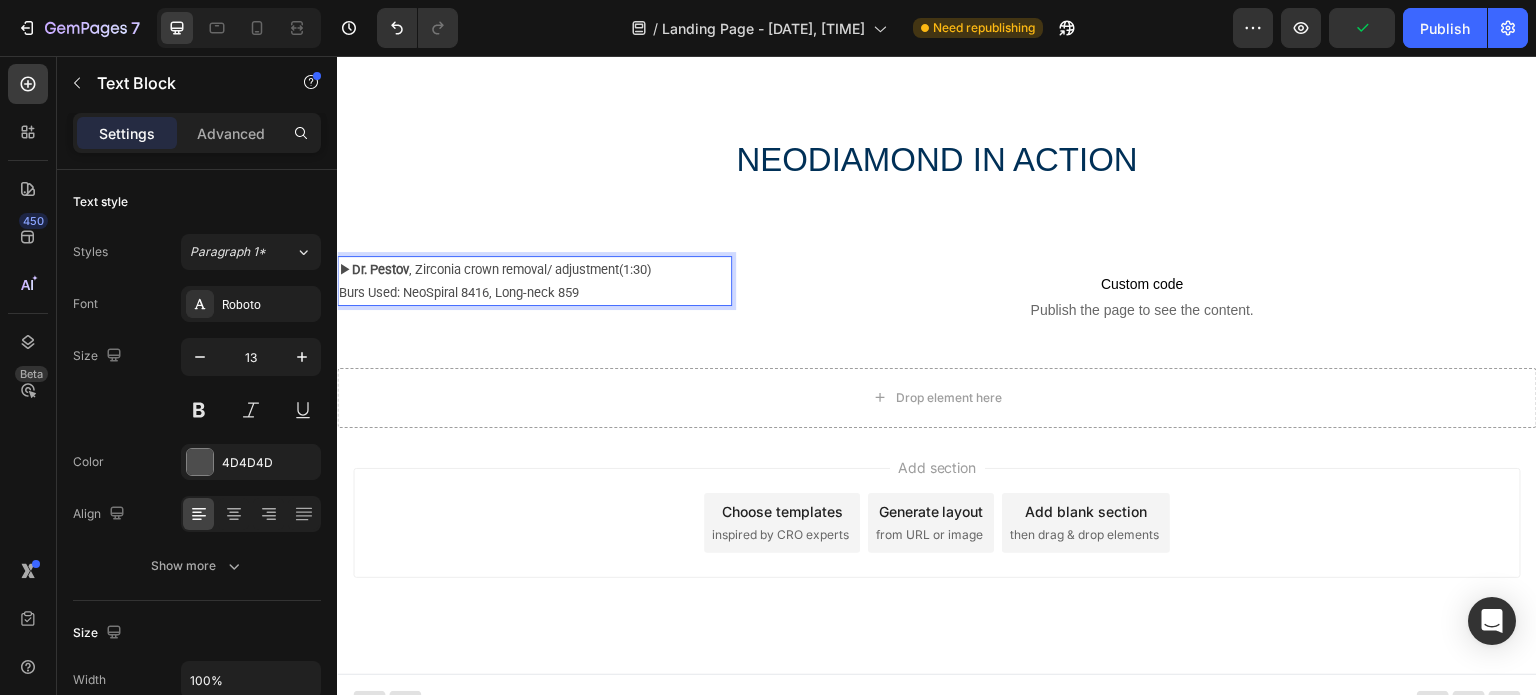 click on "▶ Dr. Pestov , Zirconia crown removal/ adjustment([TIME]) Burs Used: NeoSpiral 8416, Long-neck 859" at bounding box center [534, 281] 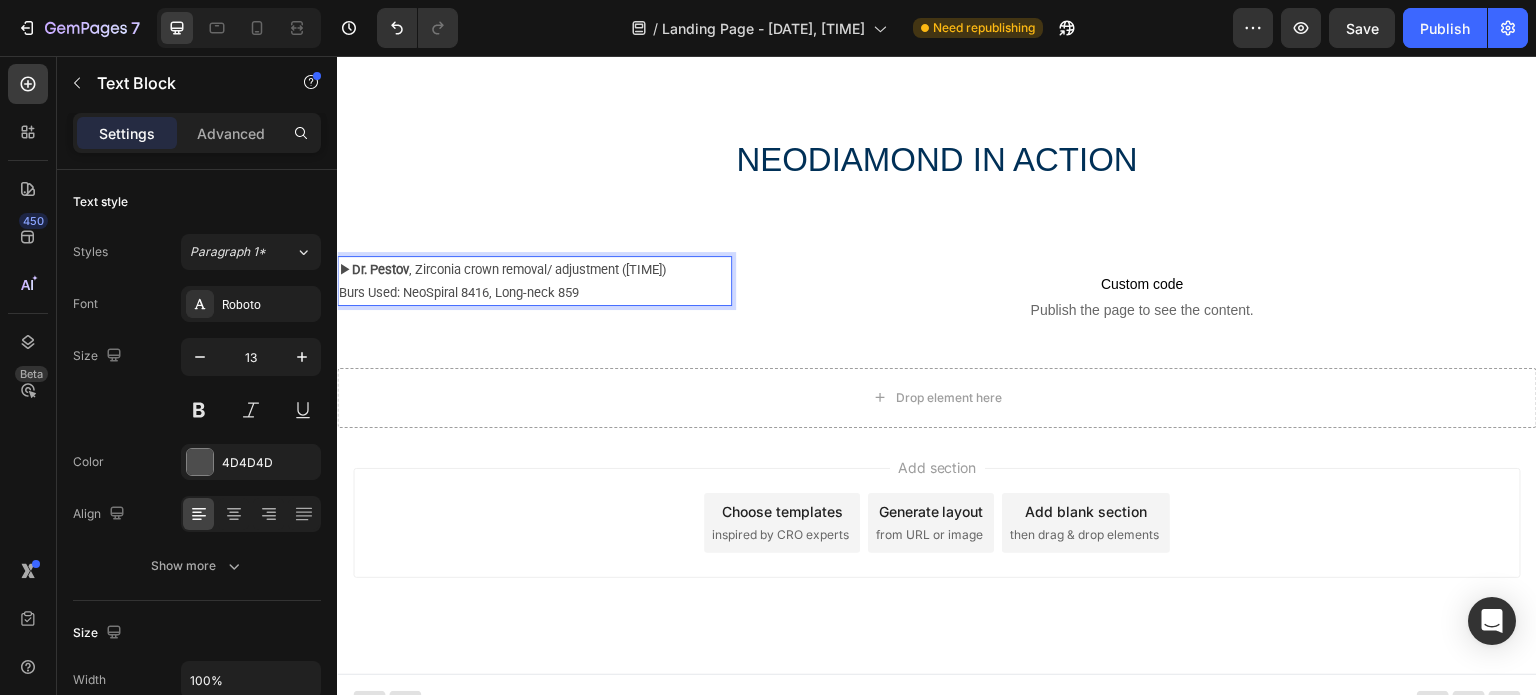 click on "▶  [PERSON] , Zirconia crown removal/ adjustment ([TIME])        Burs Used: NeoSpiral 8416, Long-neck 859" at bounding box center (534, 281) 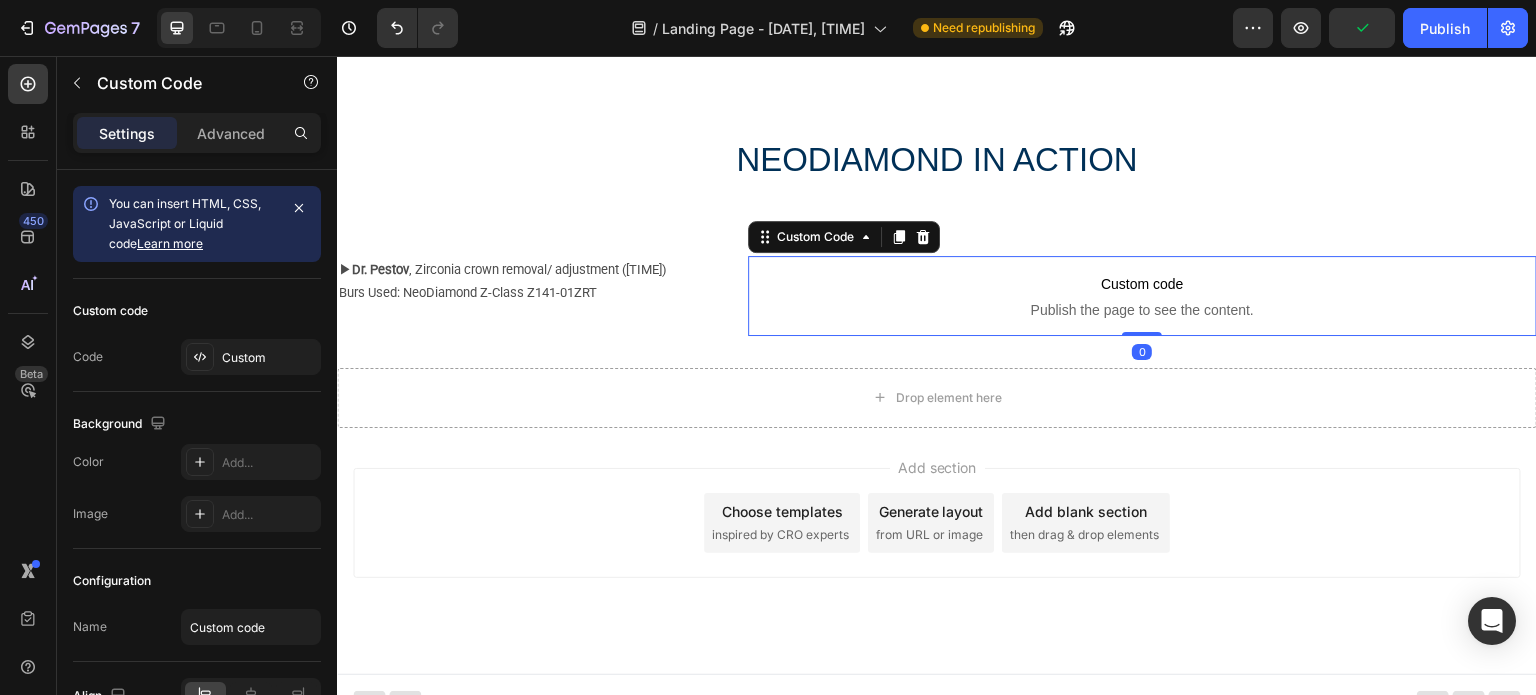 click on "Custom code" at bounding box center (1142, 284) 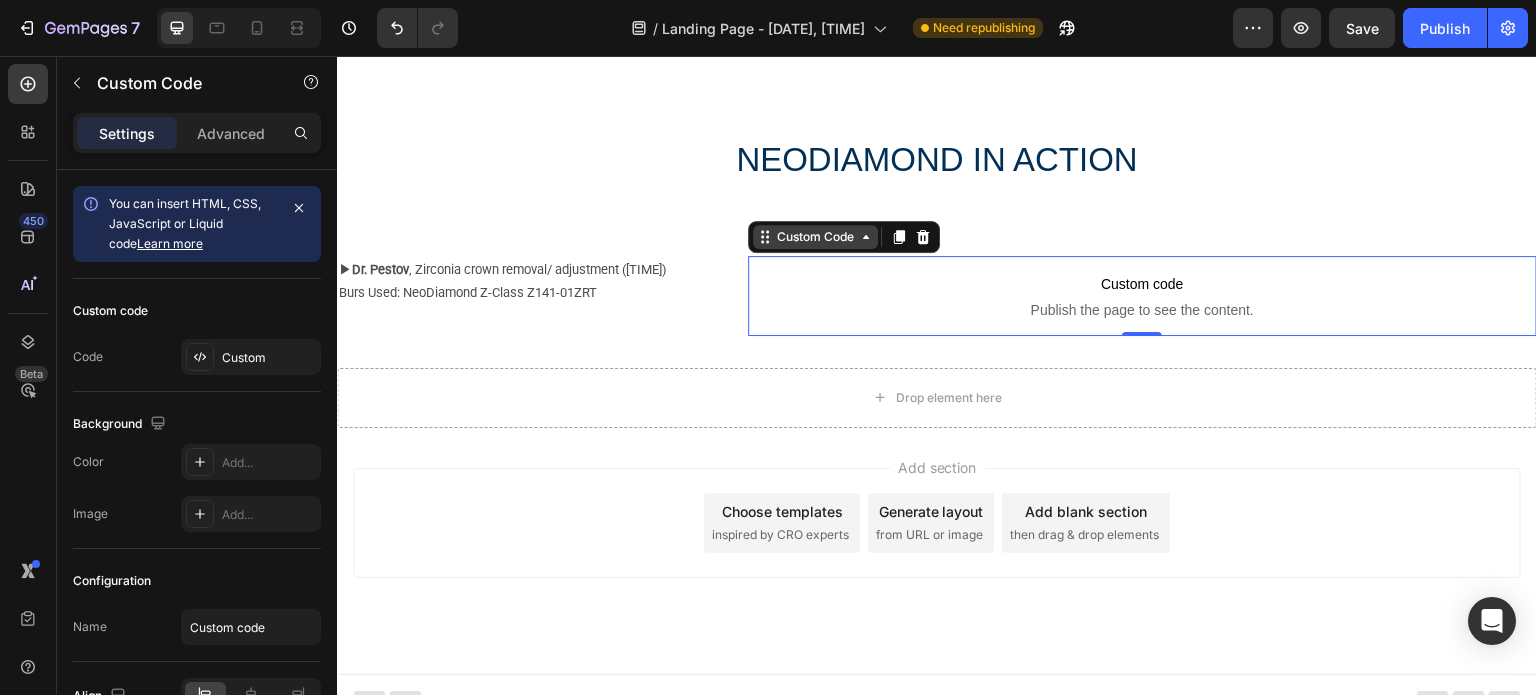 click on "Custom Code" at bounding box center (815, 237) 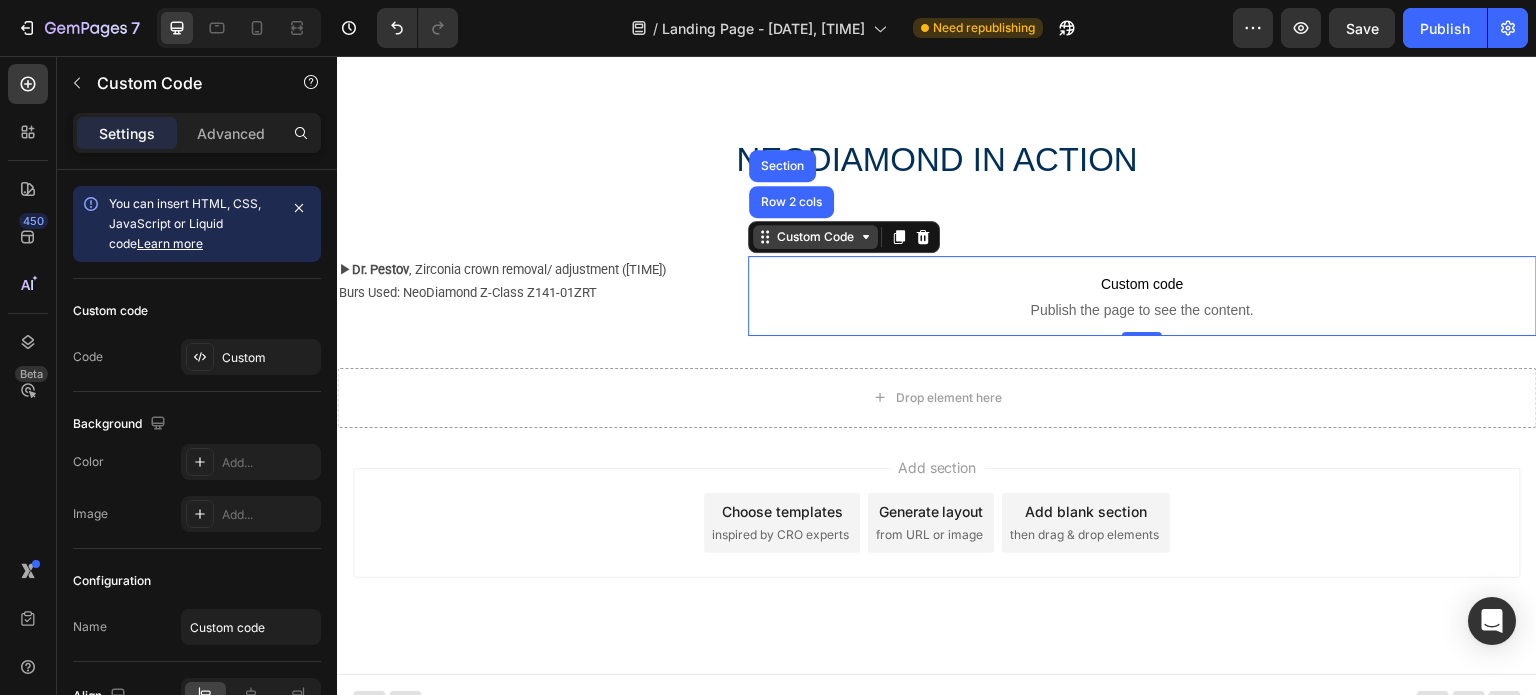 click on "Custom Code" at bounding box center (815, 237) 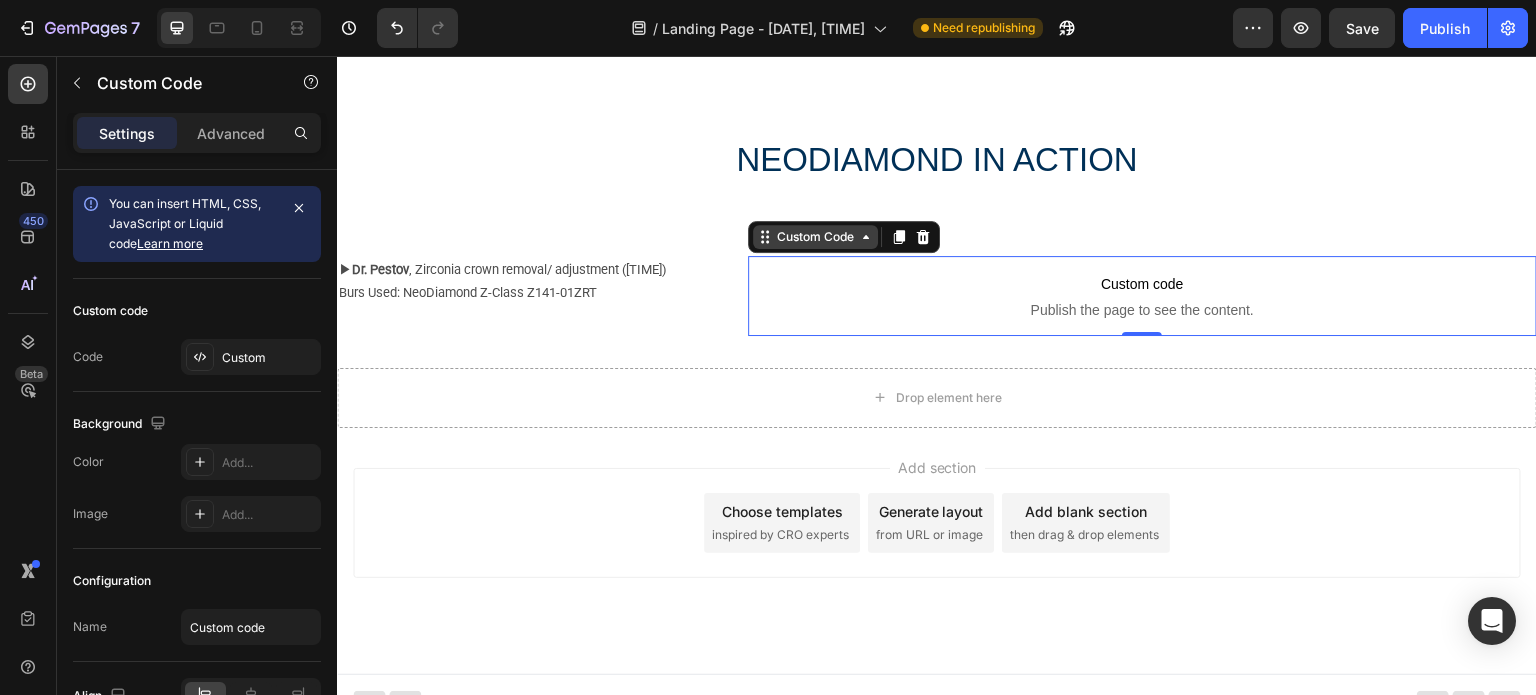 click on "Custom Code" at bounding box center (815, 237) 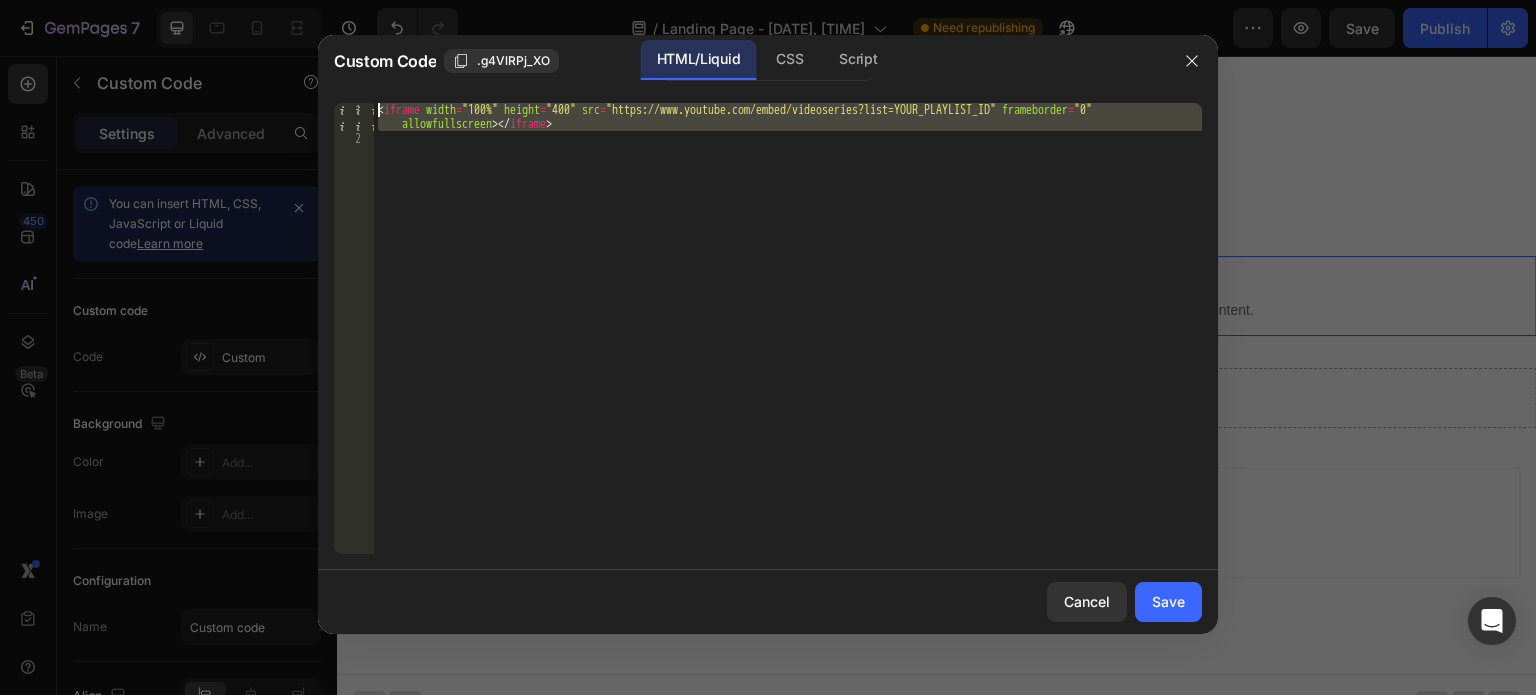 drag, startPoint x: 583, startPoint y: 133, endPoint x: 376, endPoint y: 105, distance: 208.88513 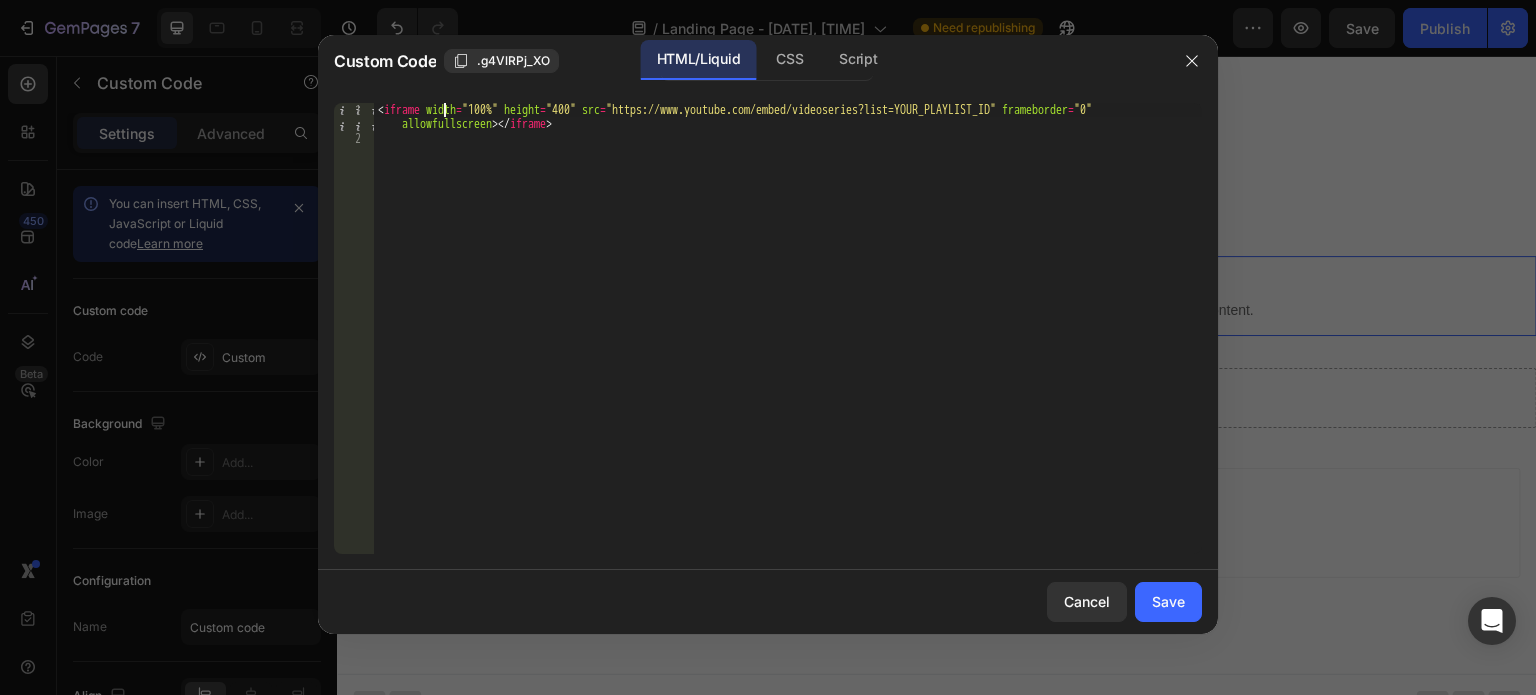 click on "< iframe   width = "100%"   height = "400"   src = "https://www.youtube.com/embed/videoseries?list=YOUR_PLAYLIST_ID"   frameborder = "0"        allowfullscreen > </ iframe >" at bounding box center (788, 349) 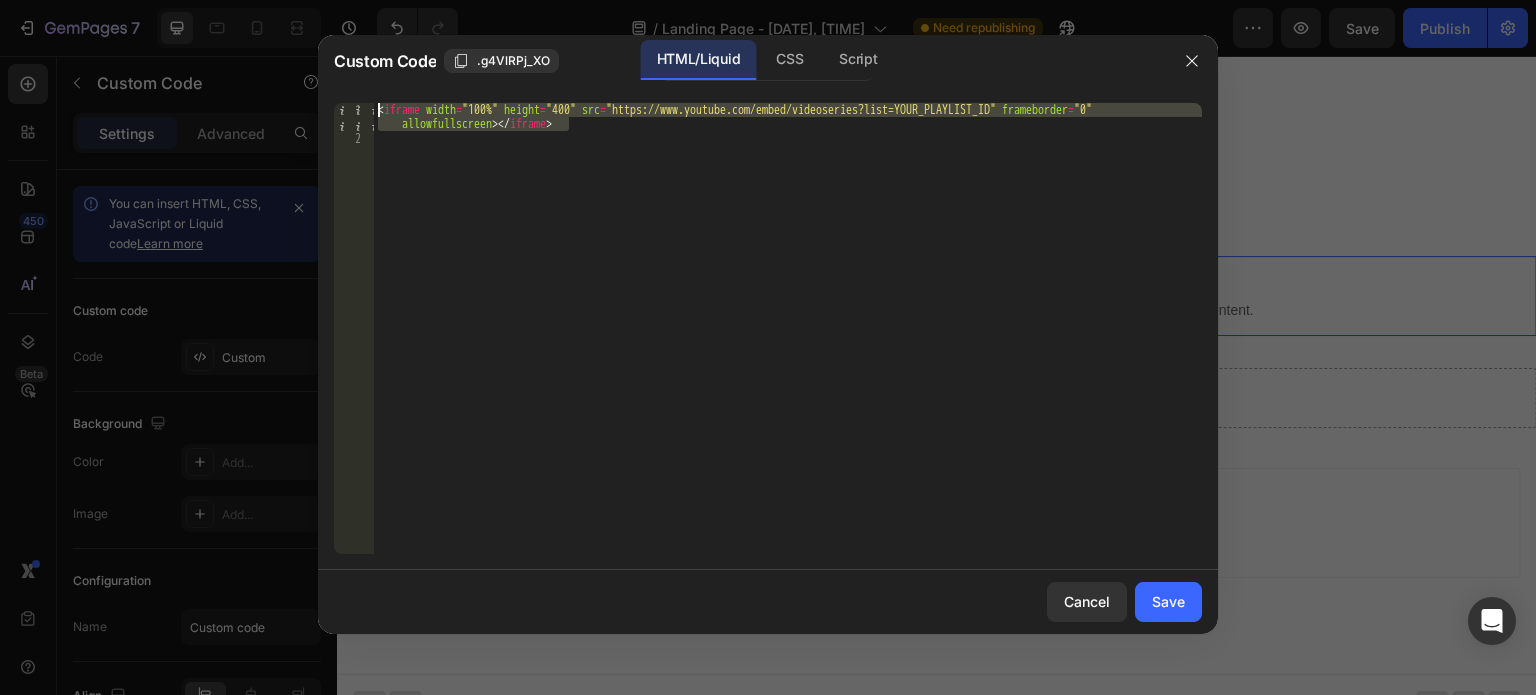 drag, startPoint x: 567, startPoint y: 123, endPoint x: 405, endPoint y: 95, distance: 164.40195 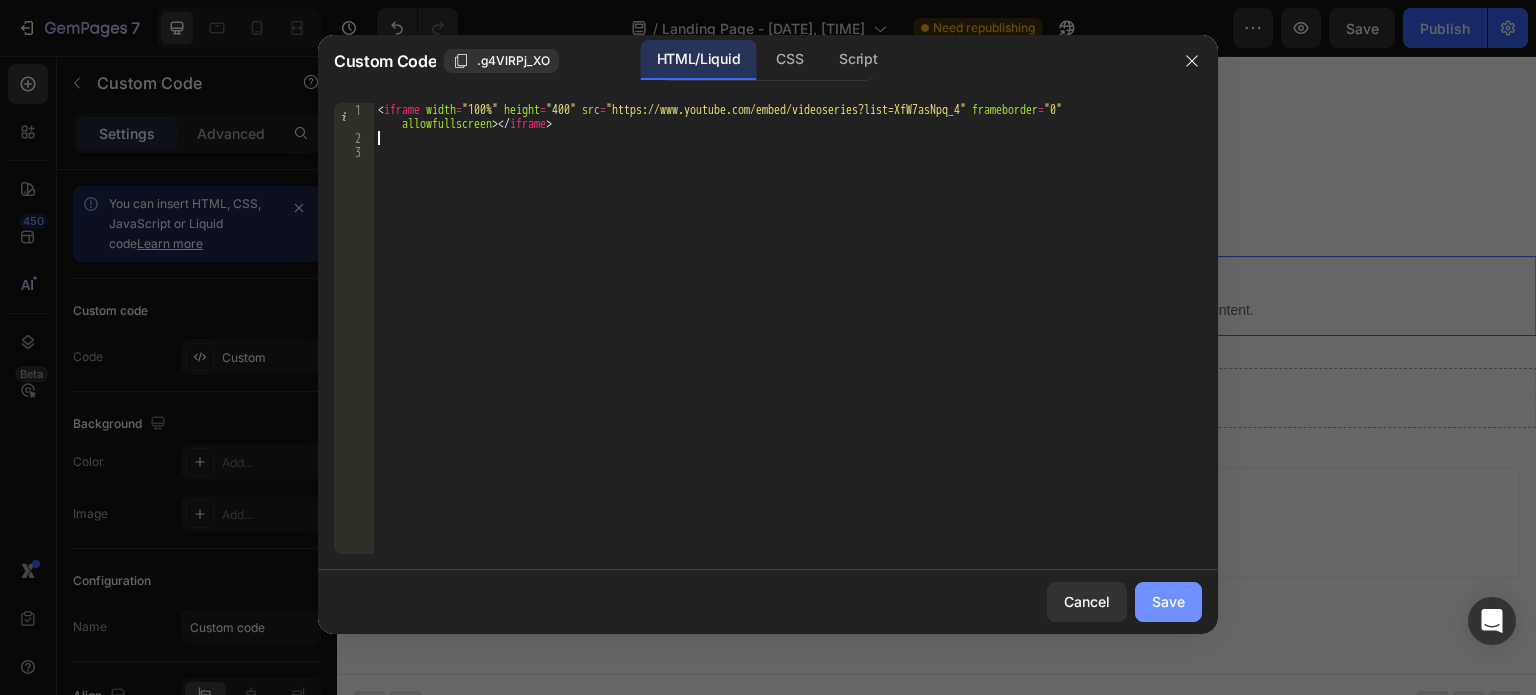 click on "Save" 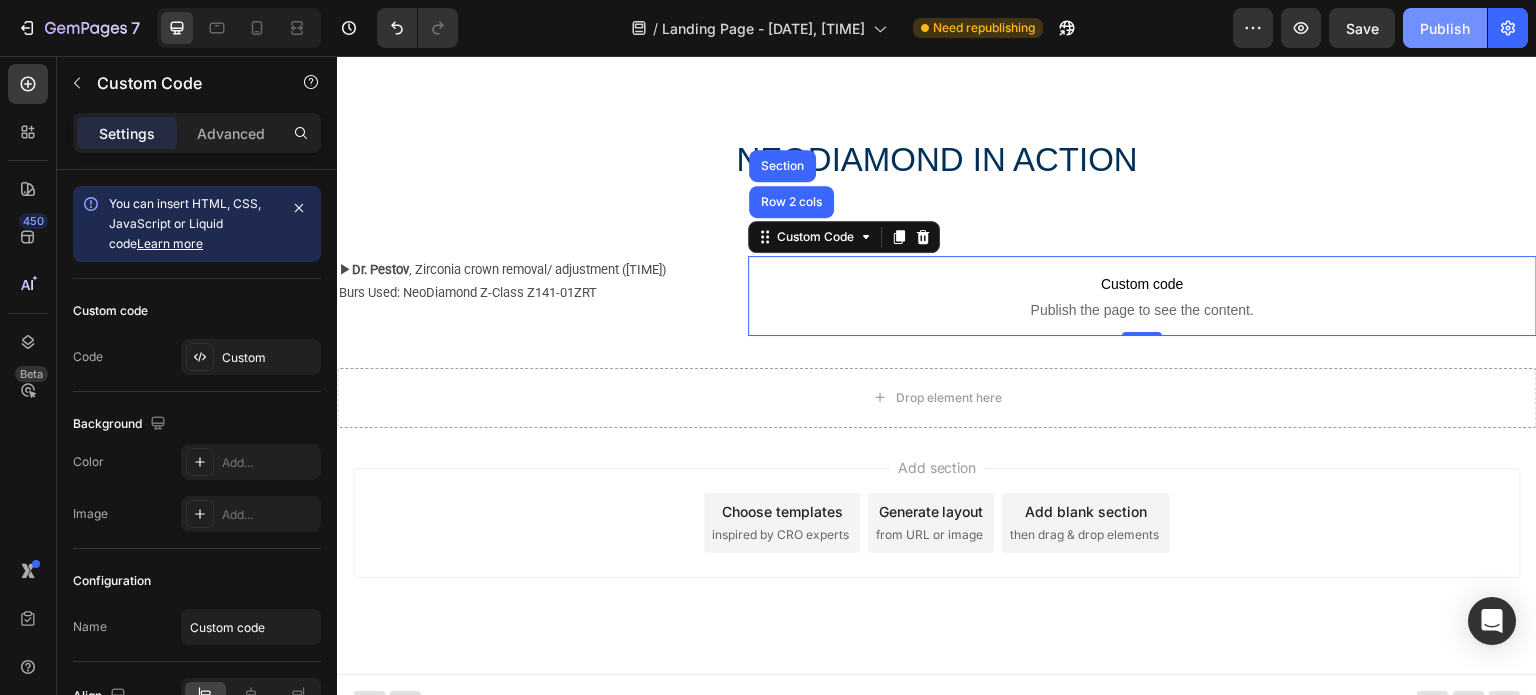 click on "Publish" 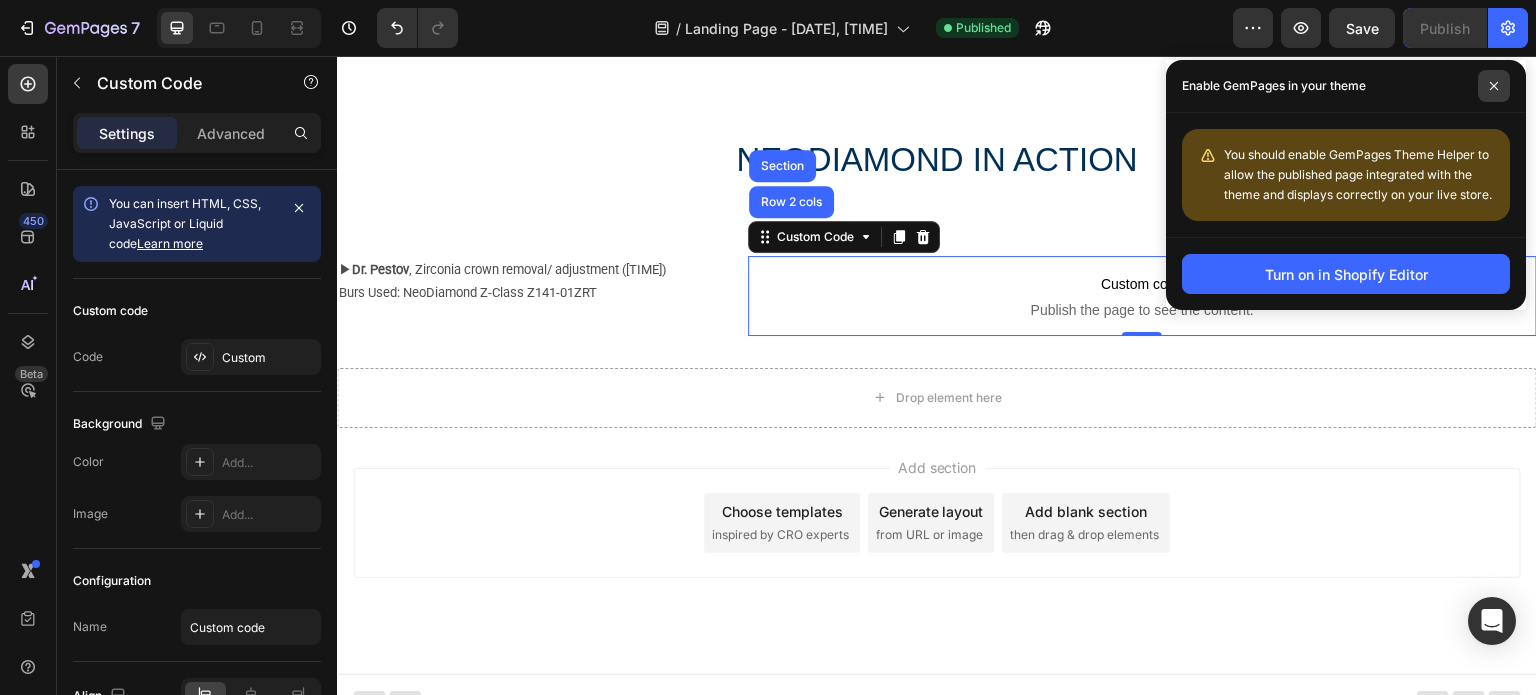 click at bounding box center (1494, 86) 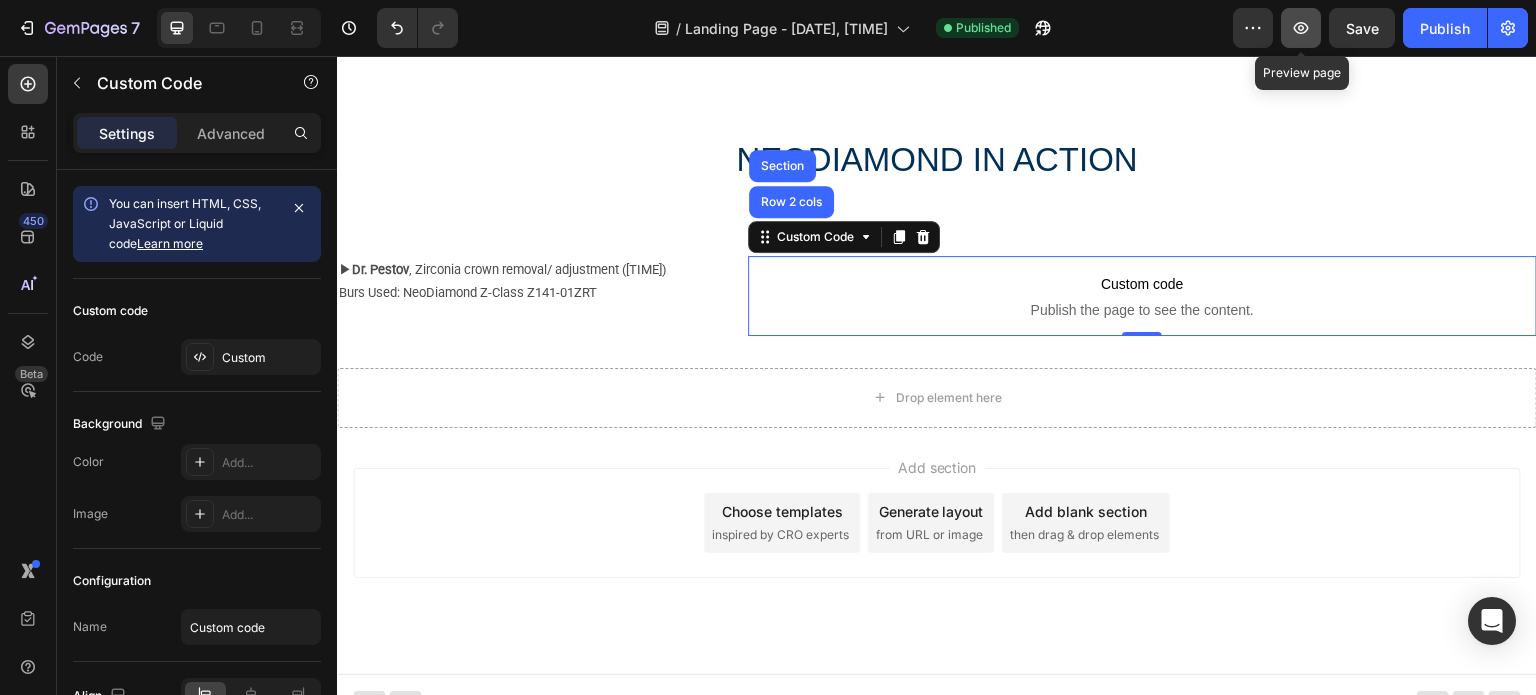 click 